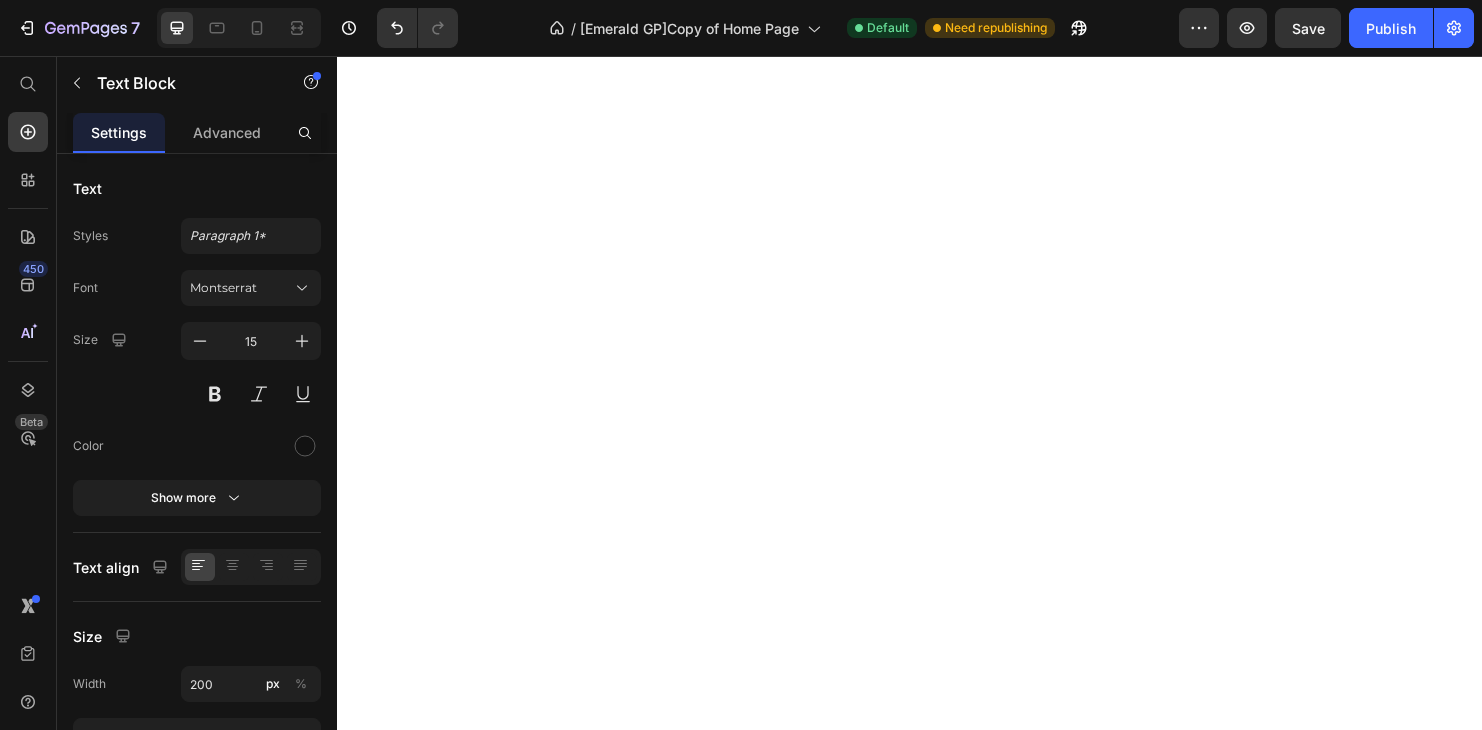 scroll, scrollTop: 0, scrollLeft: 0, axis: both 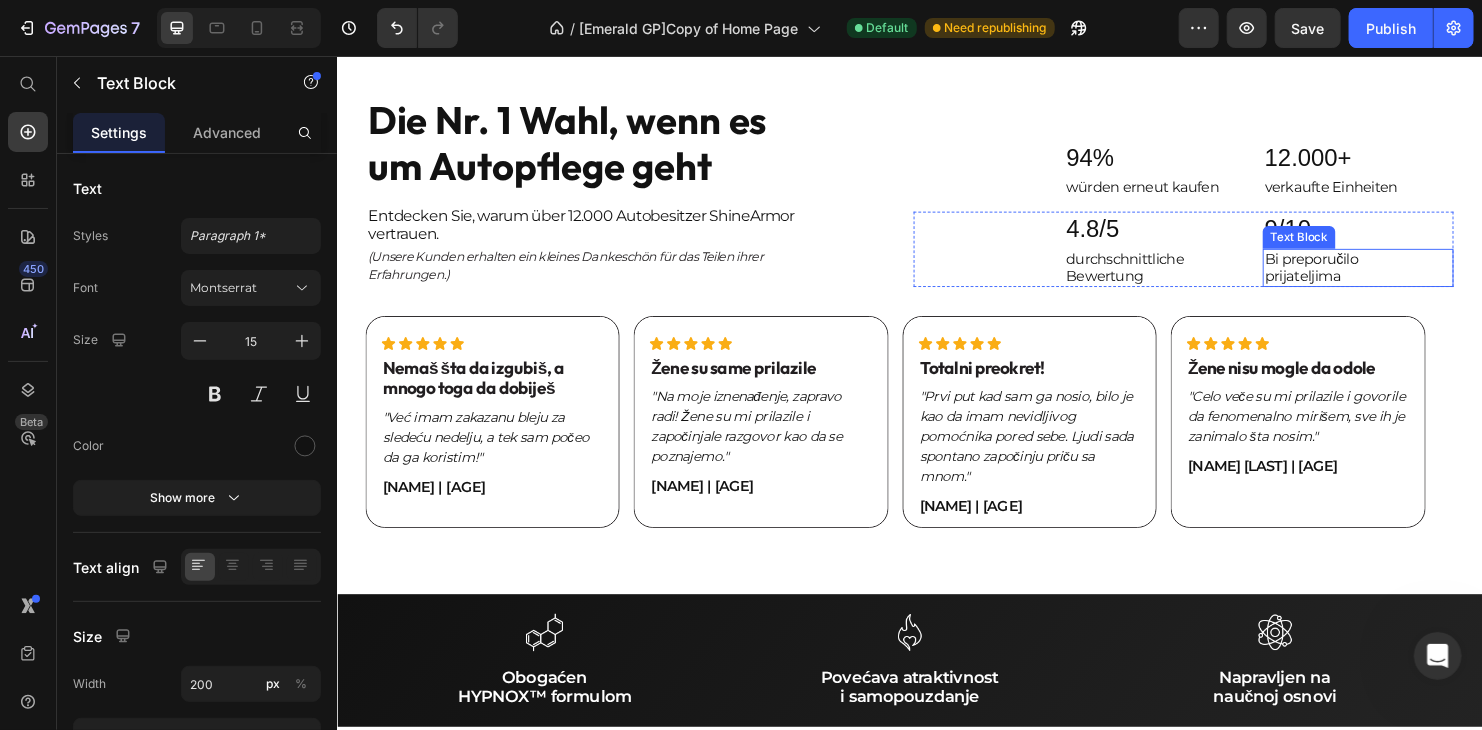 click on "Bi preporučilo  prijateljima" at bounding box center (1406, 277) 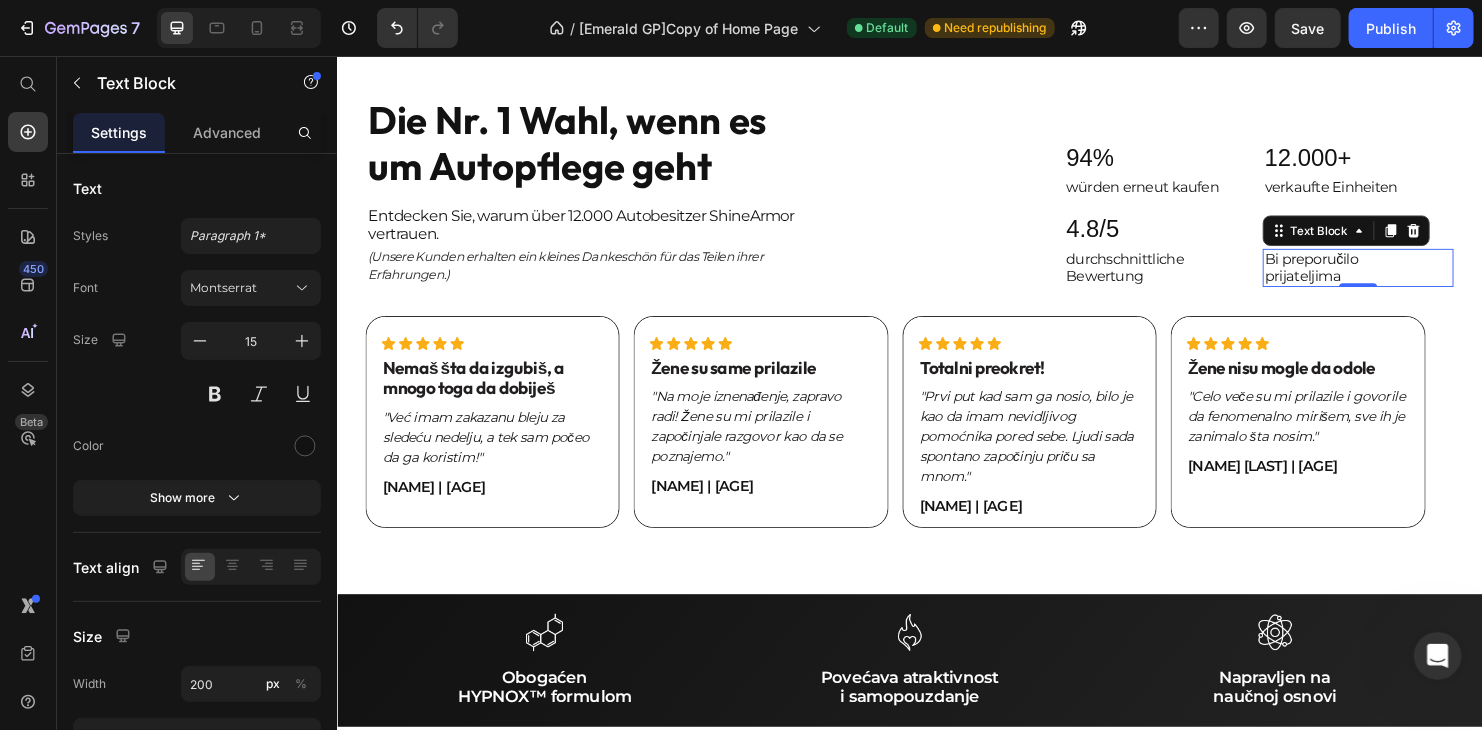 click on "Bi preporučilo  prijateljima" at bounding box center [1406, 277] 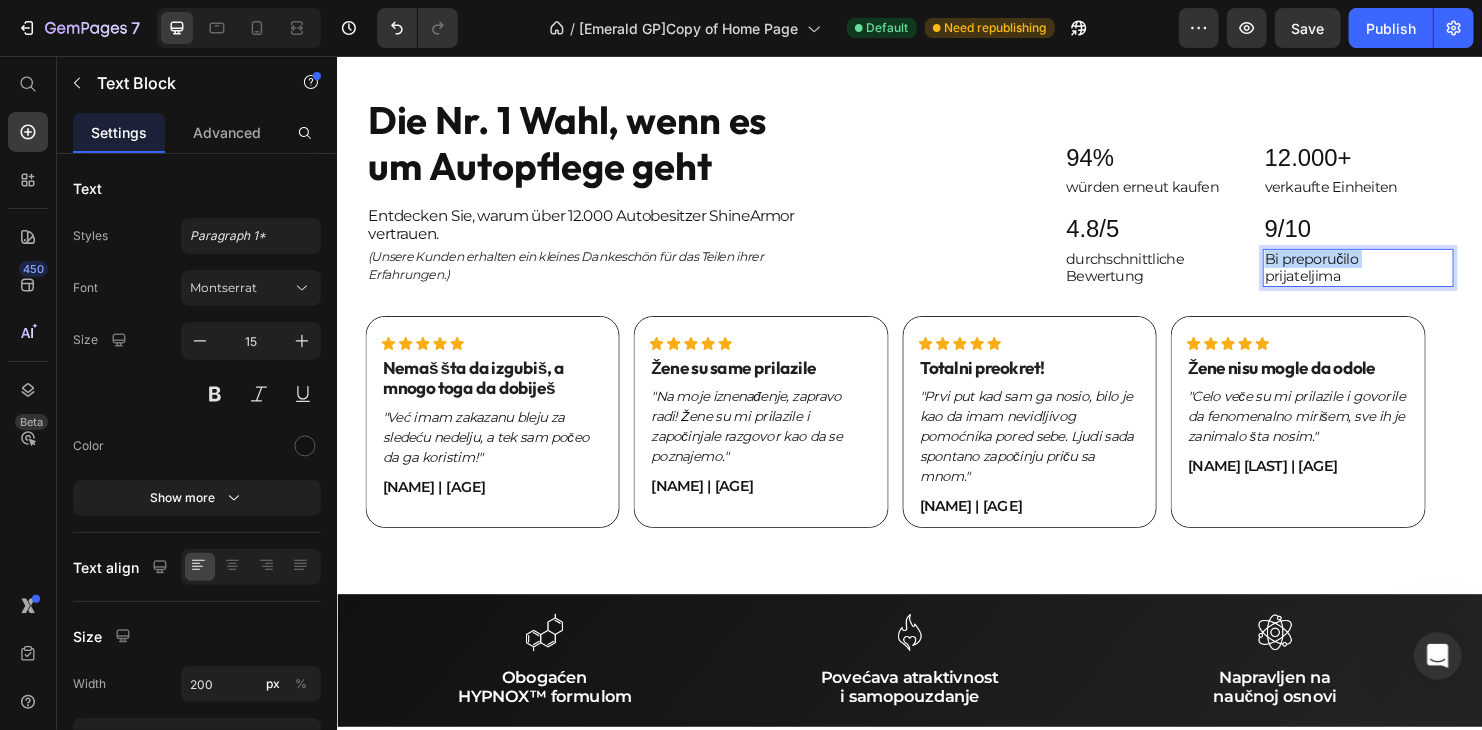 click on "Bi preporučilo  prijateljima" at bounding box center [1406, 277] 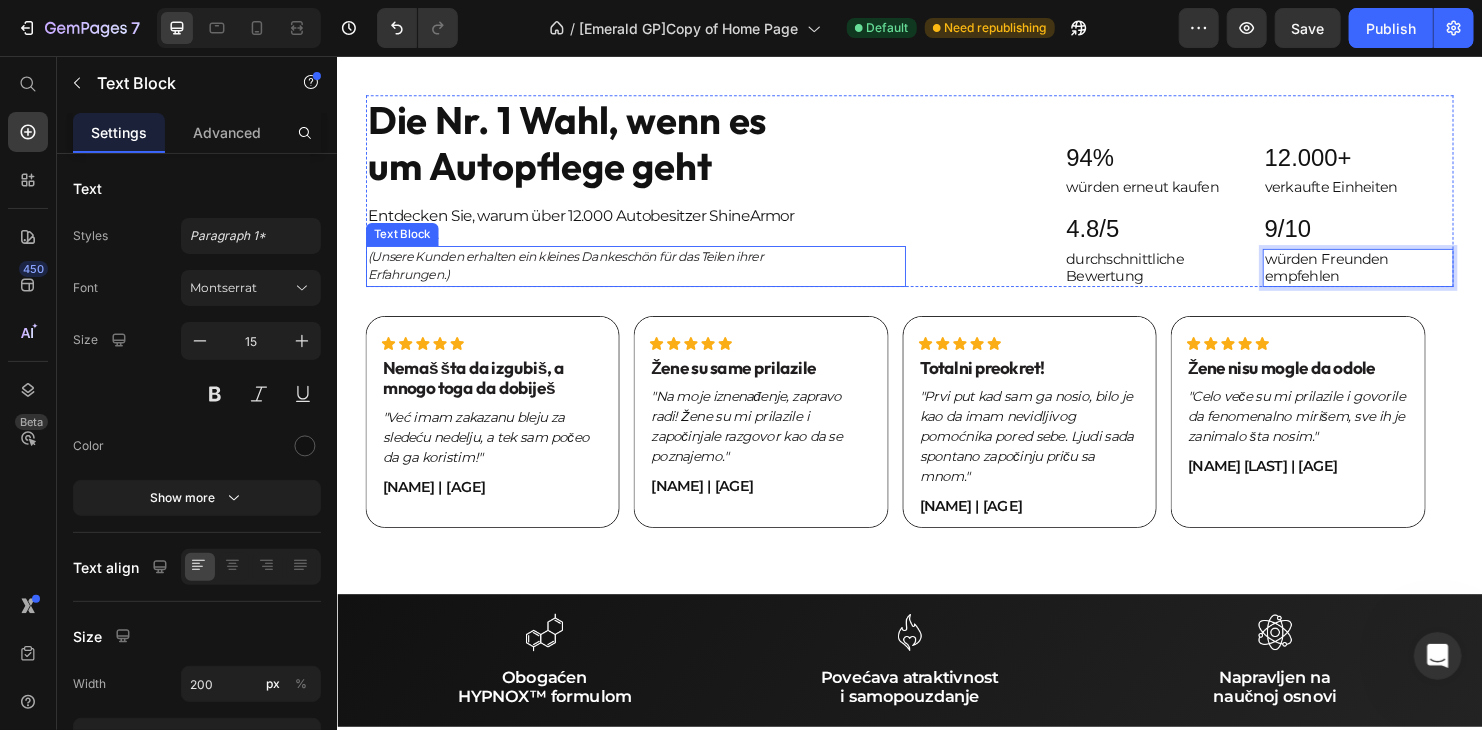 click on "(Unsere Kunden erhalten ein kleines Dankeschön für das Teilen ihrer Erfahrungen.)" at bounding box center [649, 275] 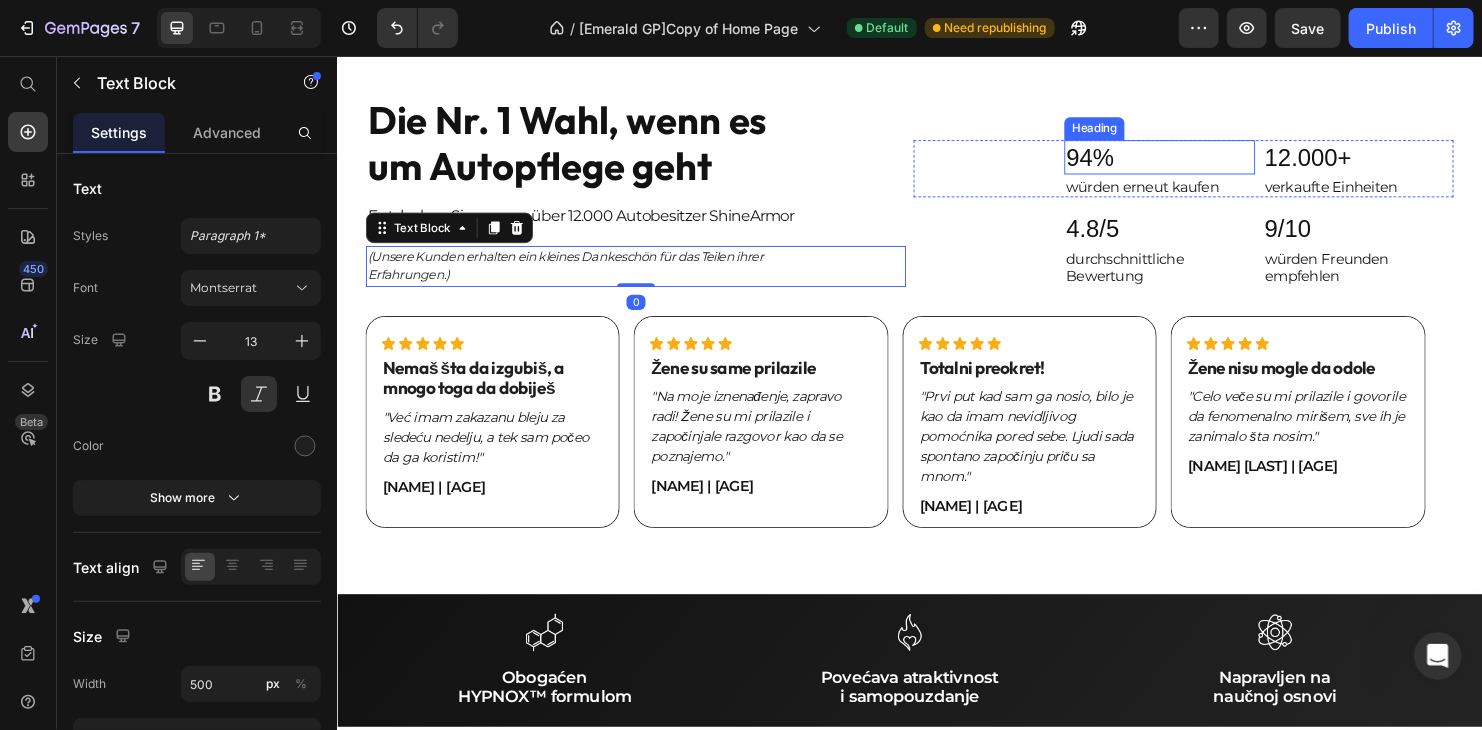 click on "94%" at bounding box center [1198, 161] 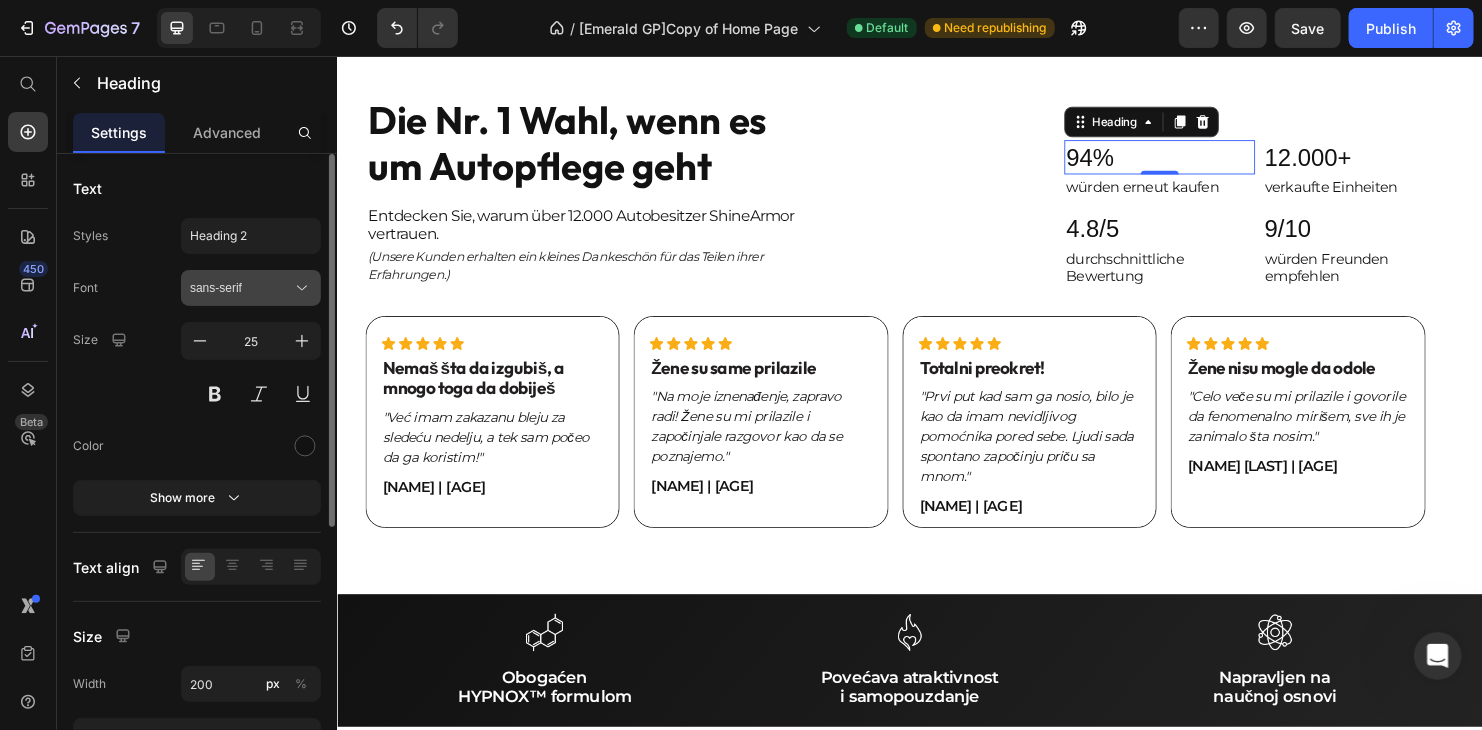click on "sans-serif" at bounding box center (241, 288) 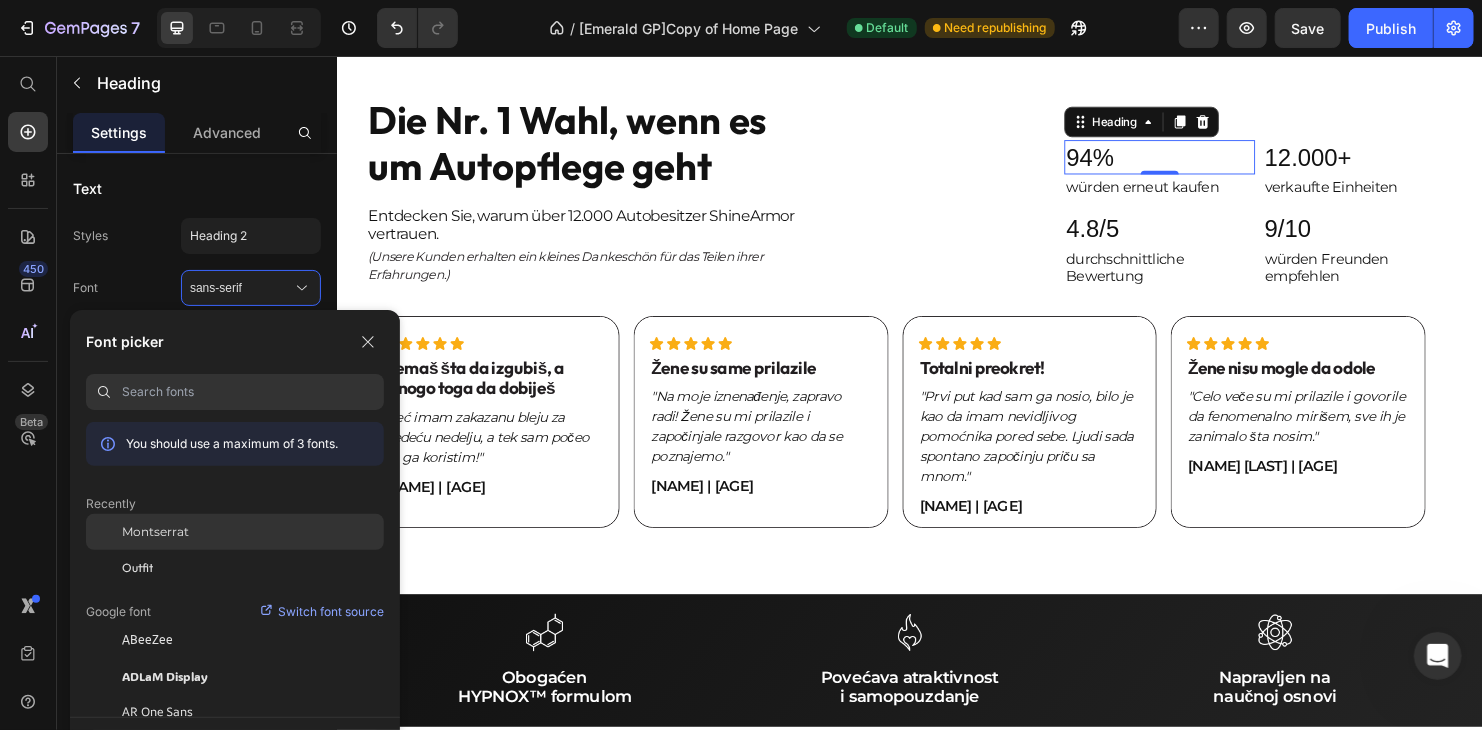 click on "Montserrat" 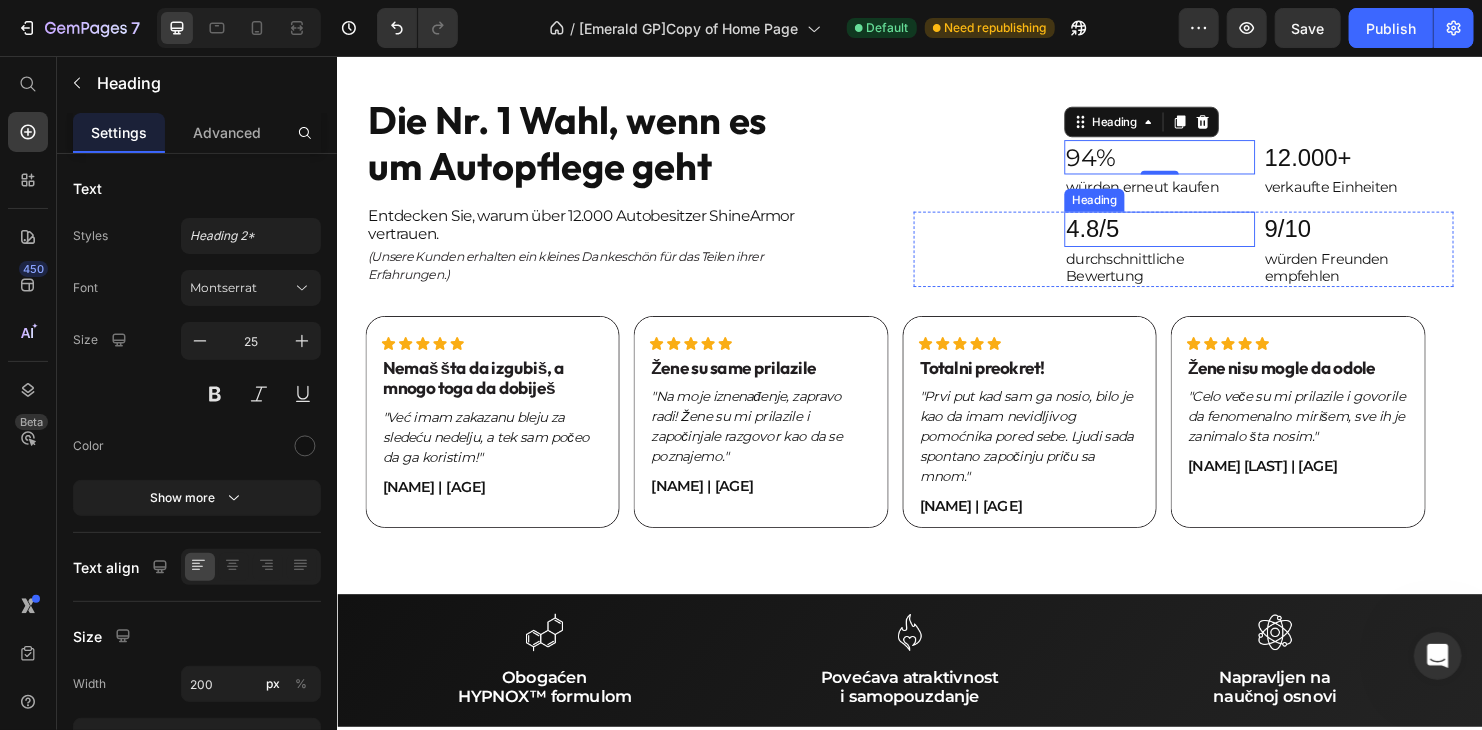 click on "Heading" at bounding box center [1129, 206] 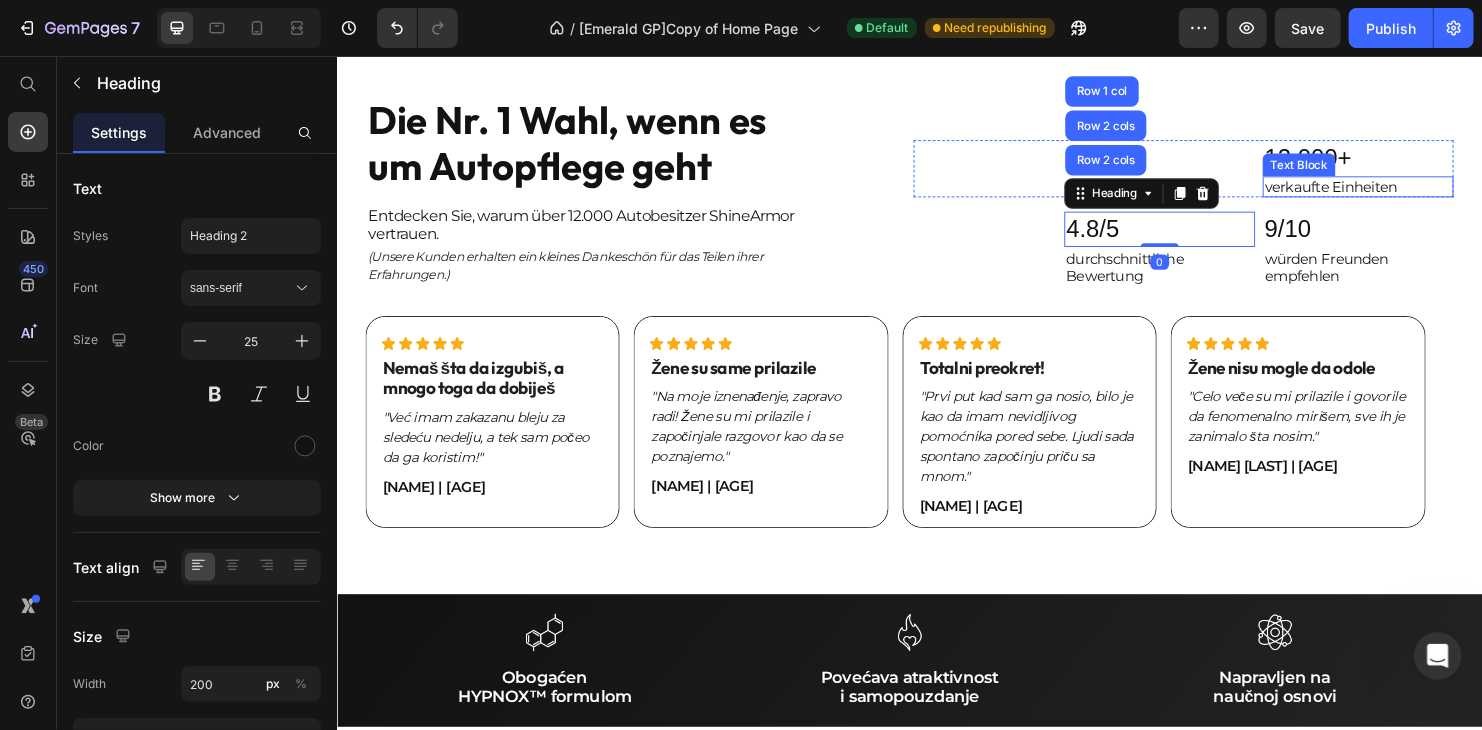 click on "Text Block" at bounding box center [1344, 169] 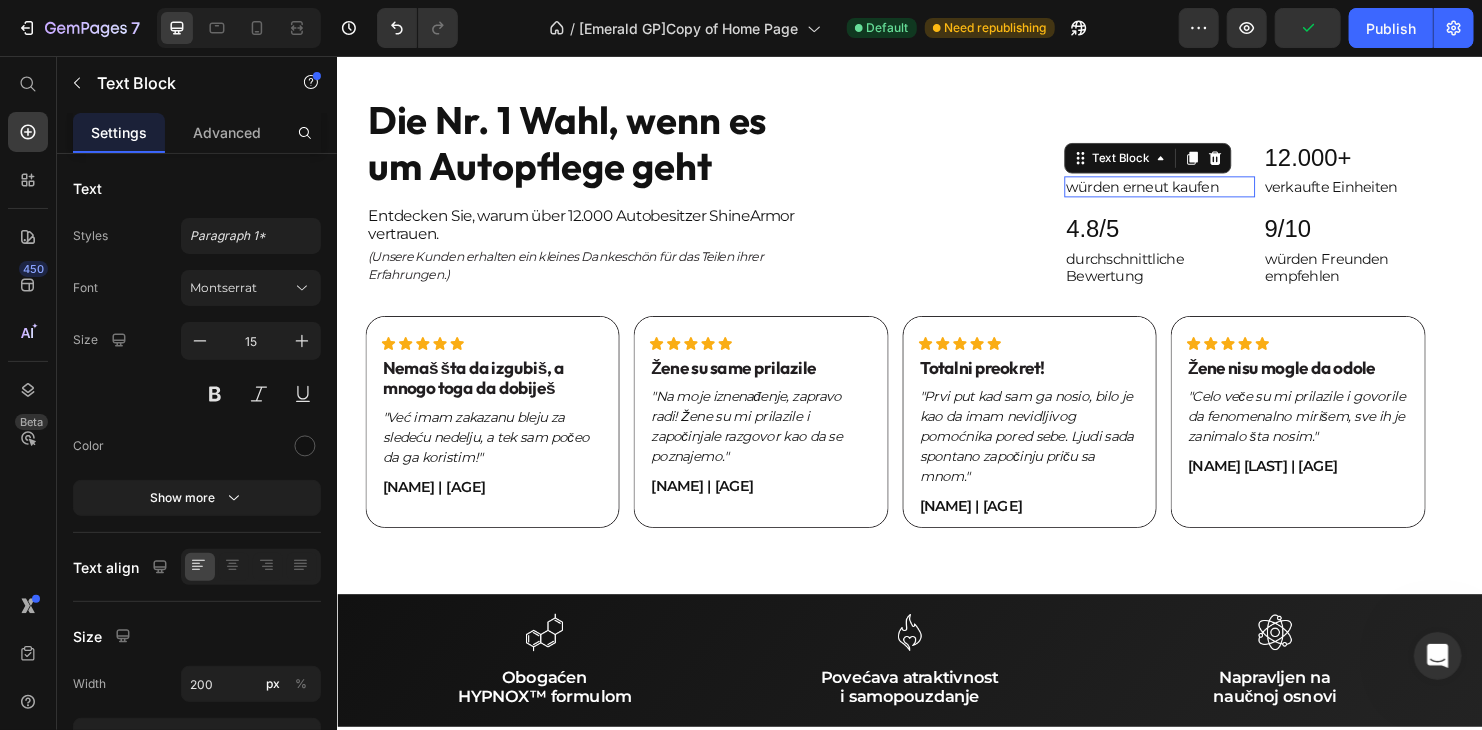 click on "würden erneut kaufen" at bounding box center [1198, 192] 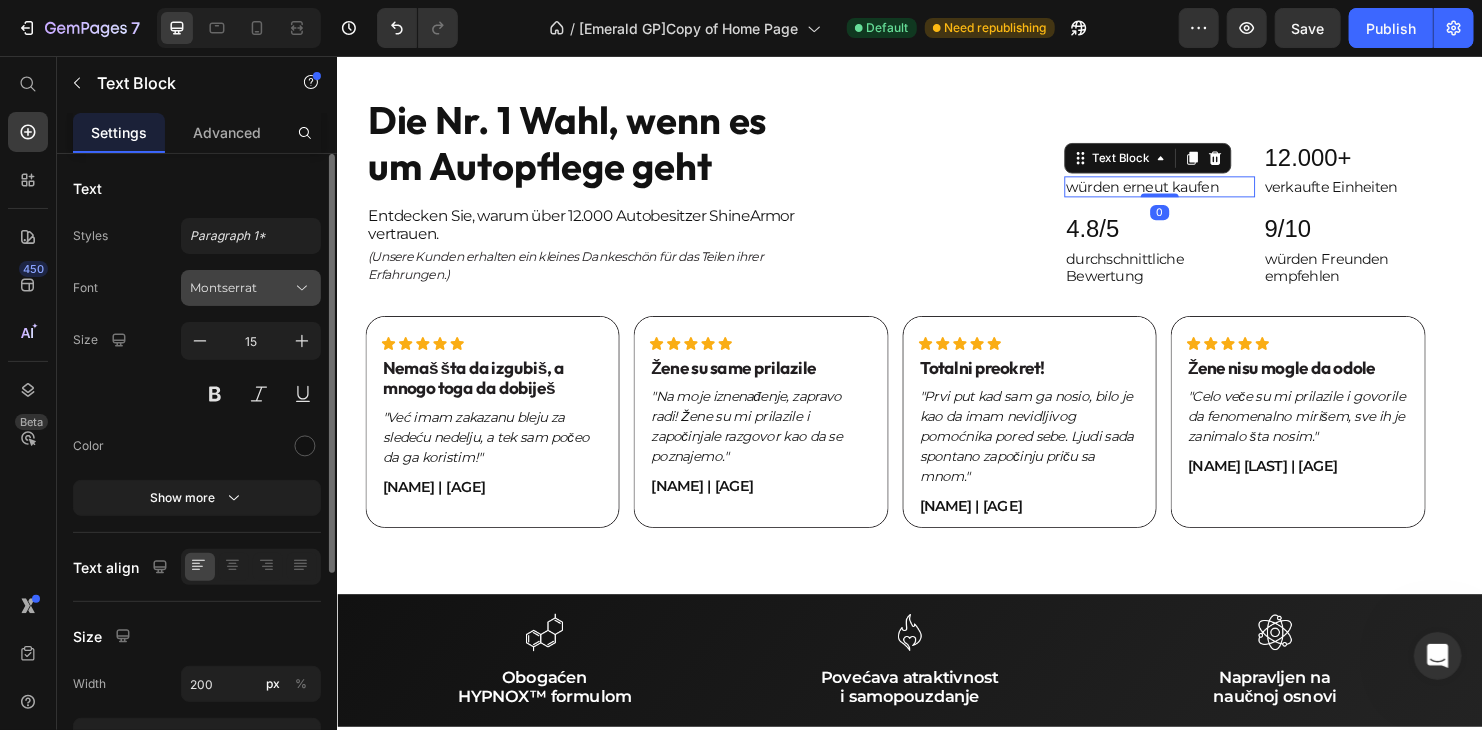 click on "Montserrat" at bounding box center [241, 288] 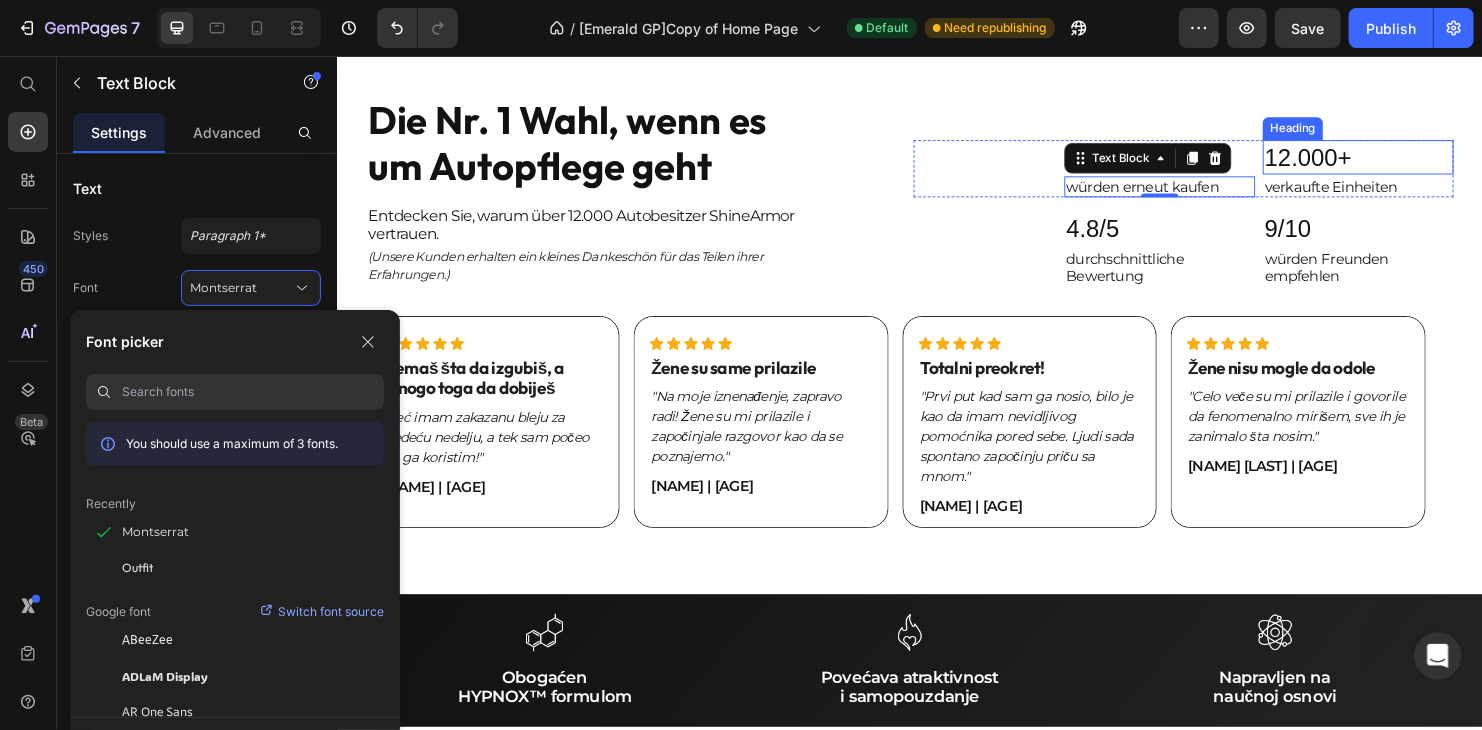 click on "12.000+" at bounding box center (1406, 161) 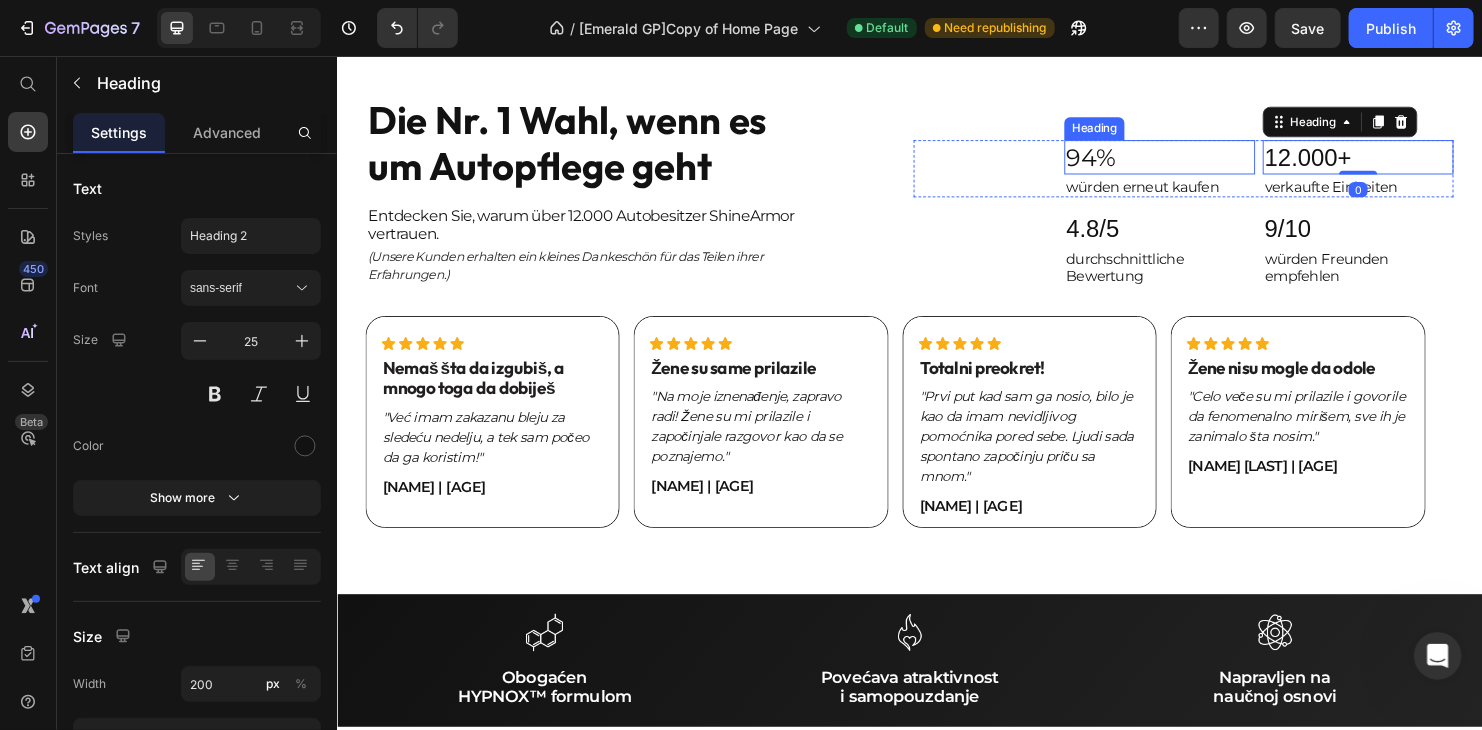 click on "94%" at bounding box center [1198, 161] 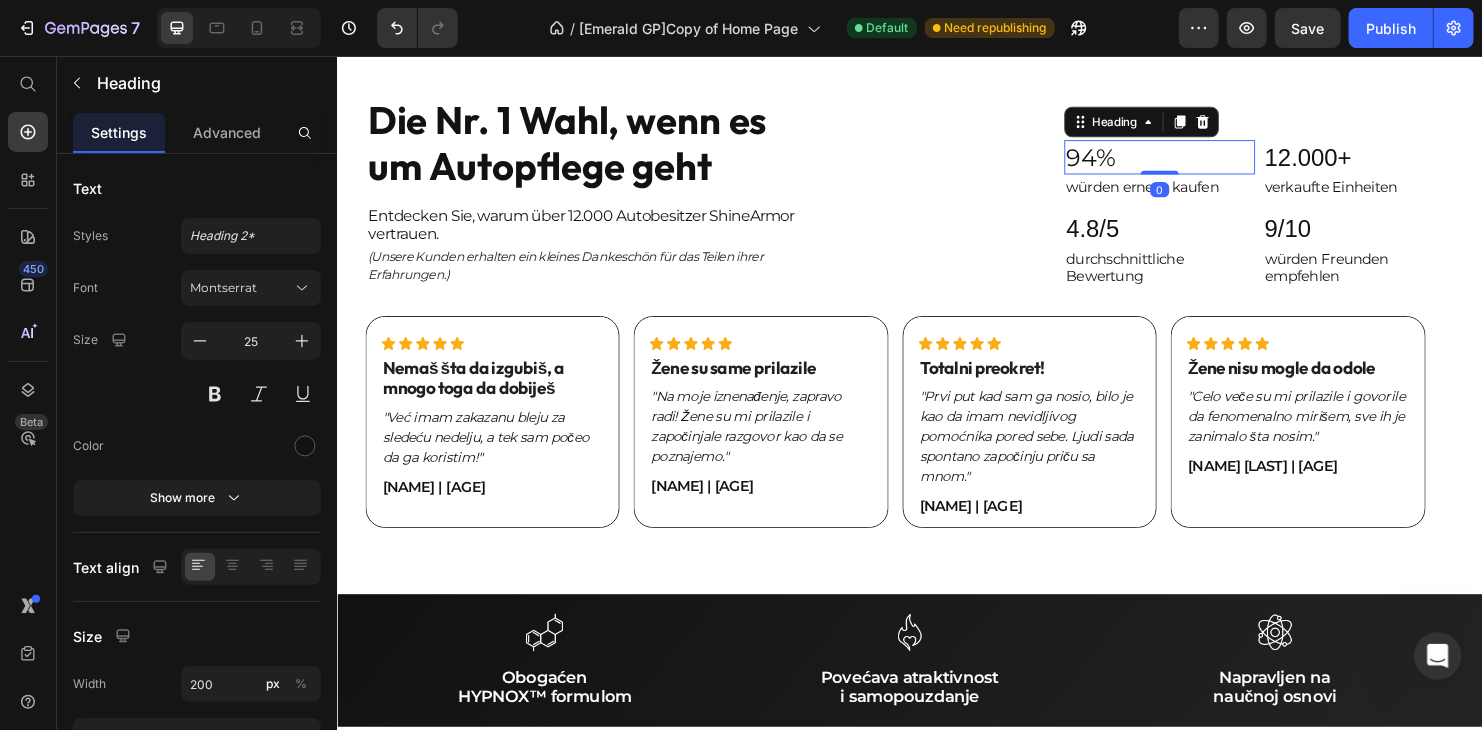click on "94%" at bounding box center [1198, 161] 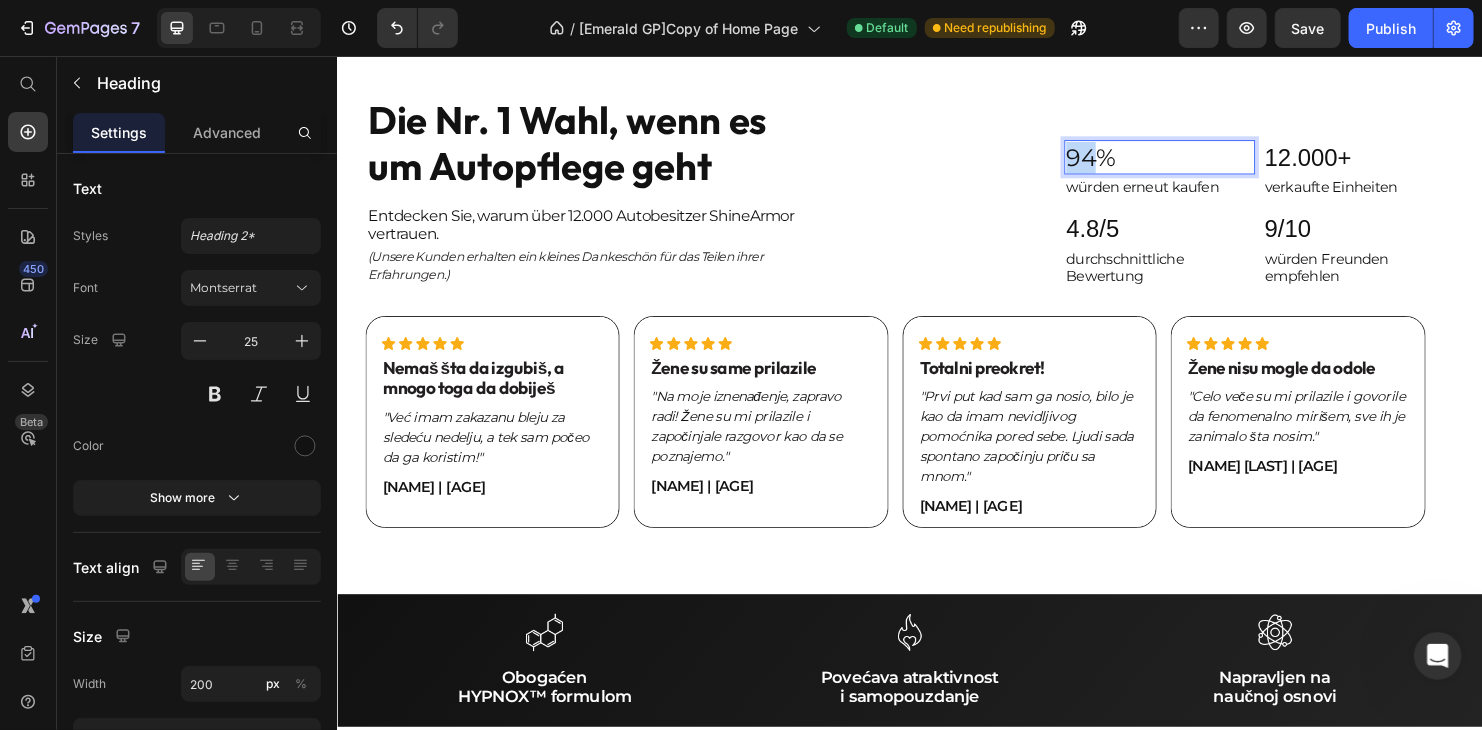 click on "94%" at bounding box center (1198, 161) 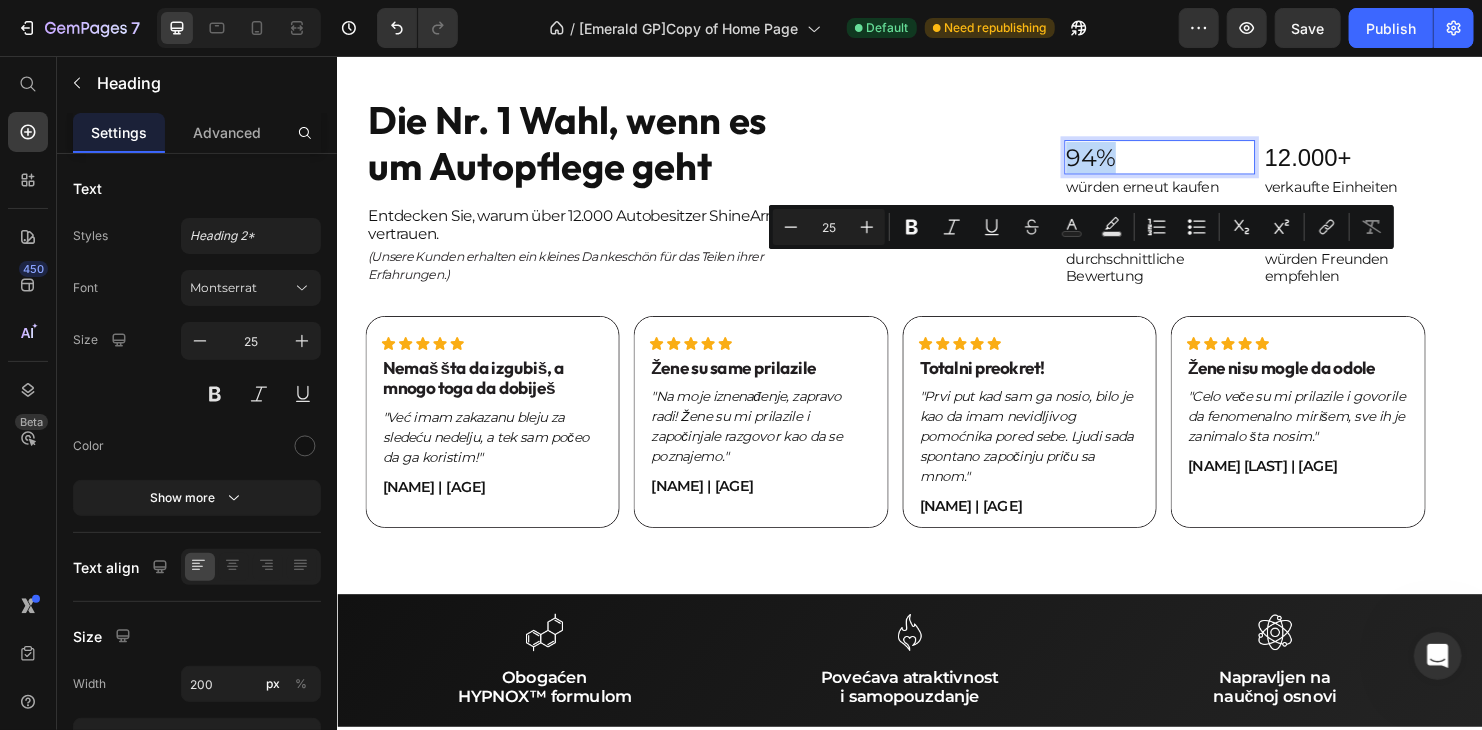 click on "94%" at bounding box center (1198, 161) 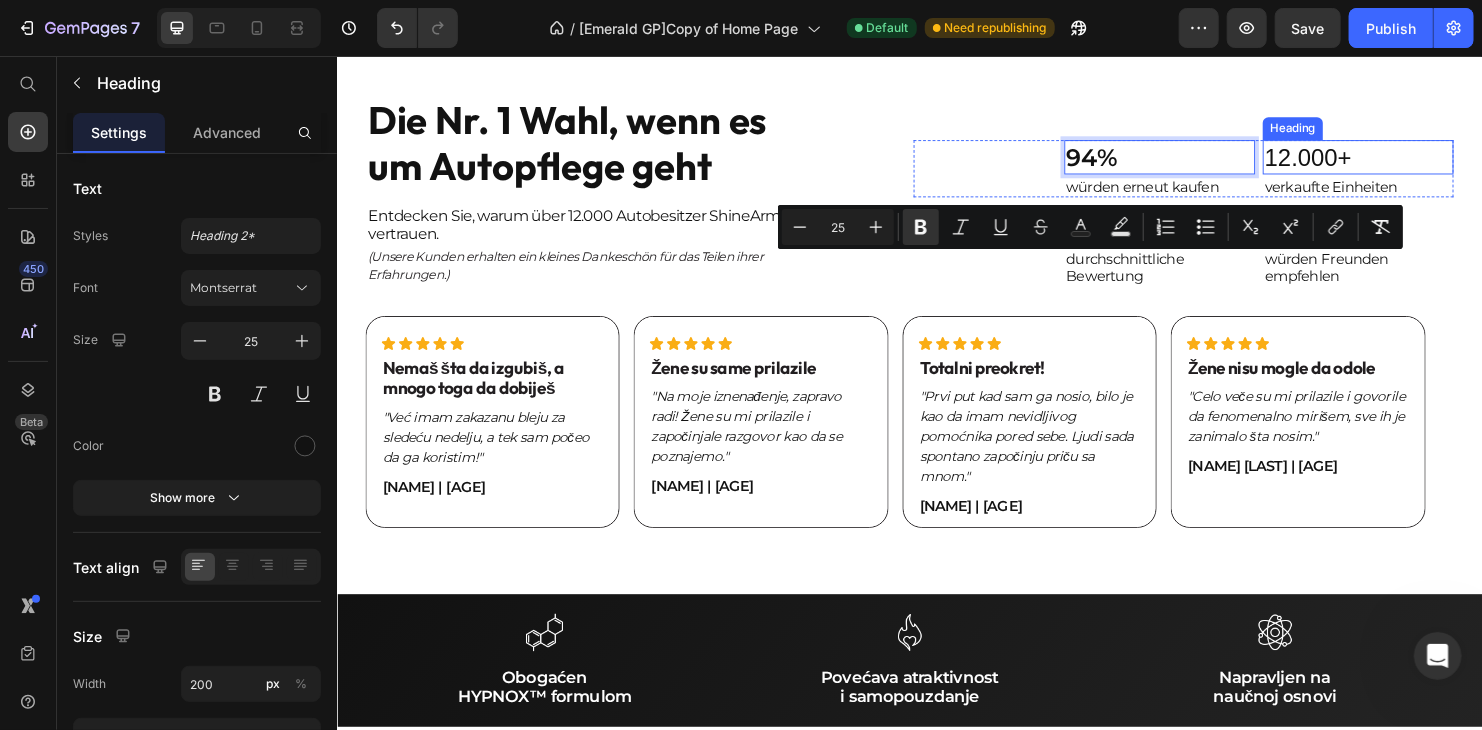 click on "12.000+" at bounding box center (1406, 161) 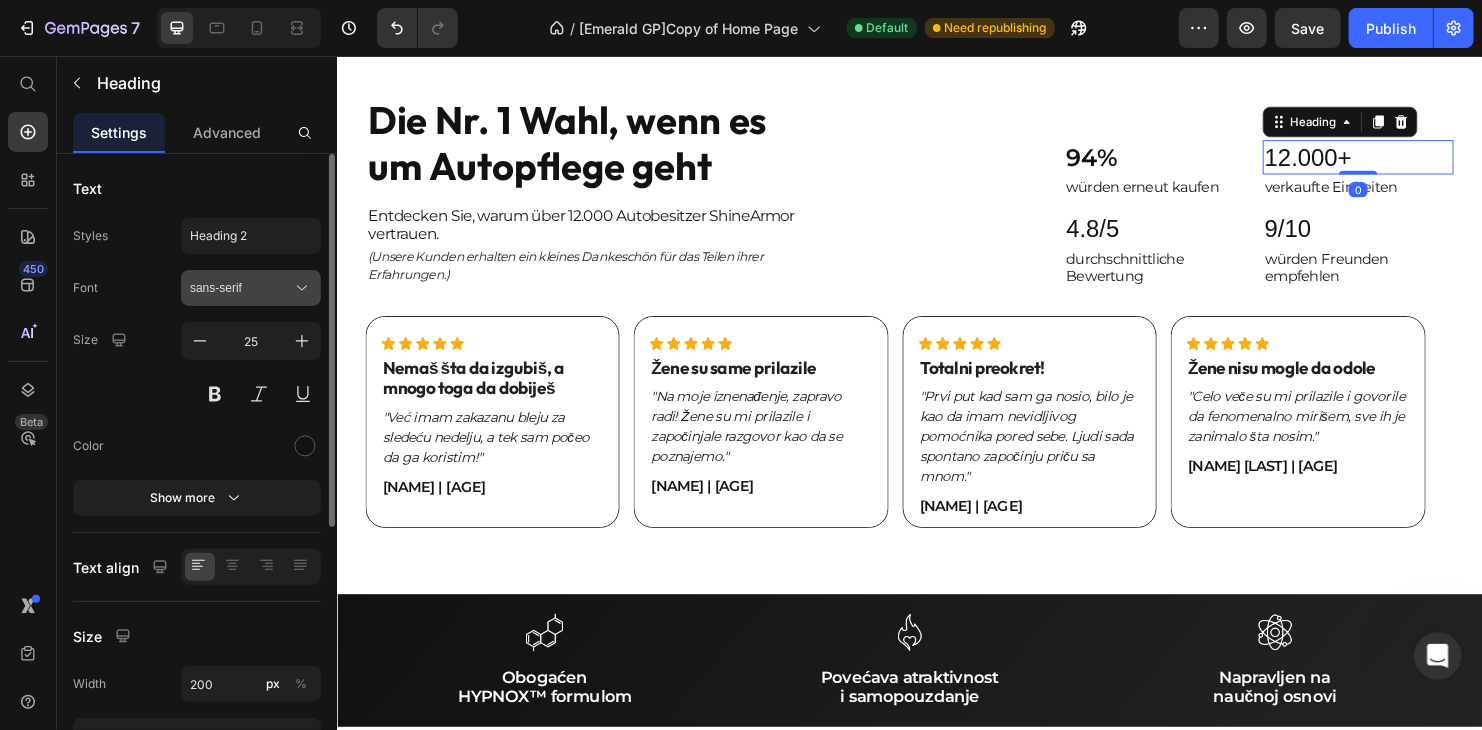 click on "sans-serif" at bounding box center (241, 288) 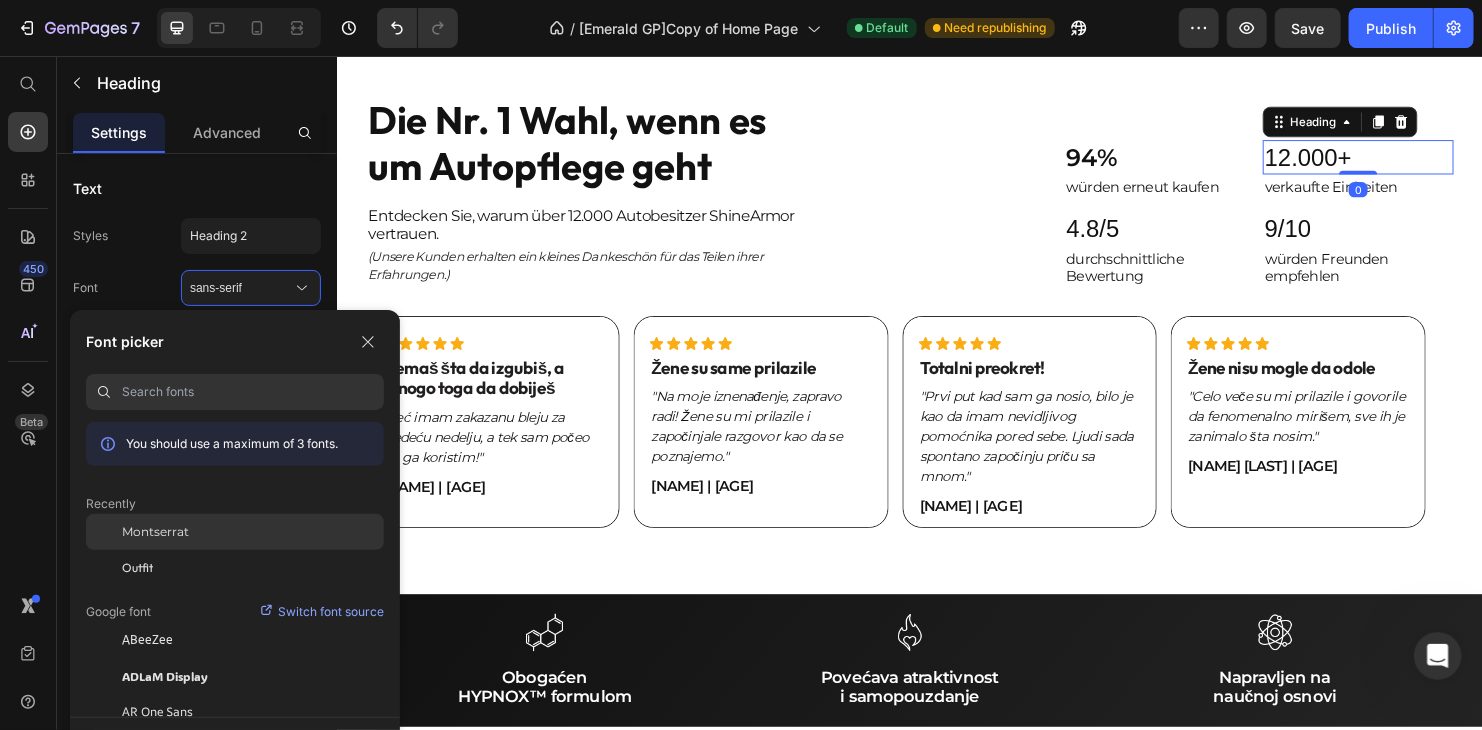 click on "Montserrat" at bounding box center [155, 532] 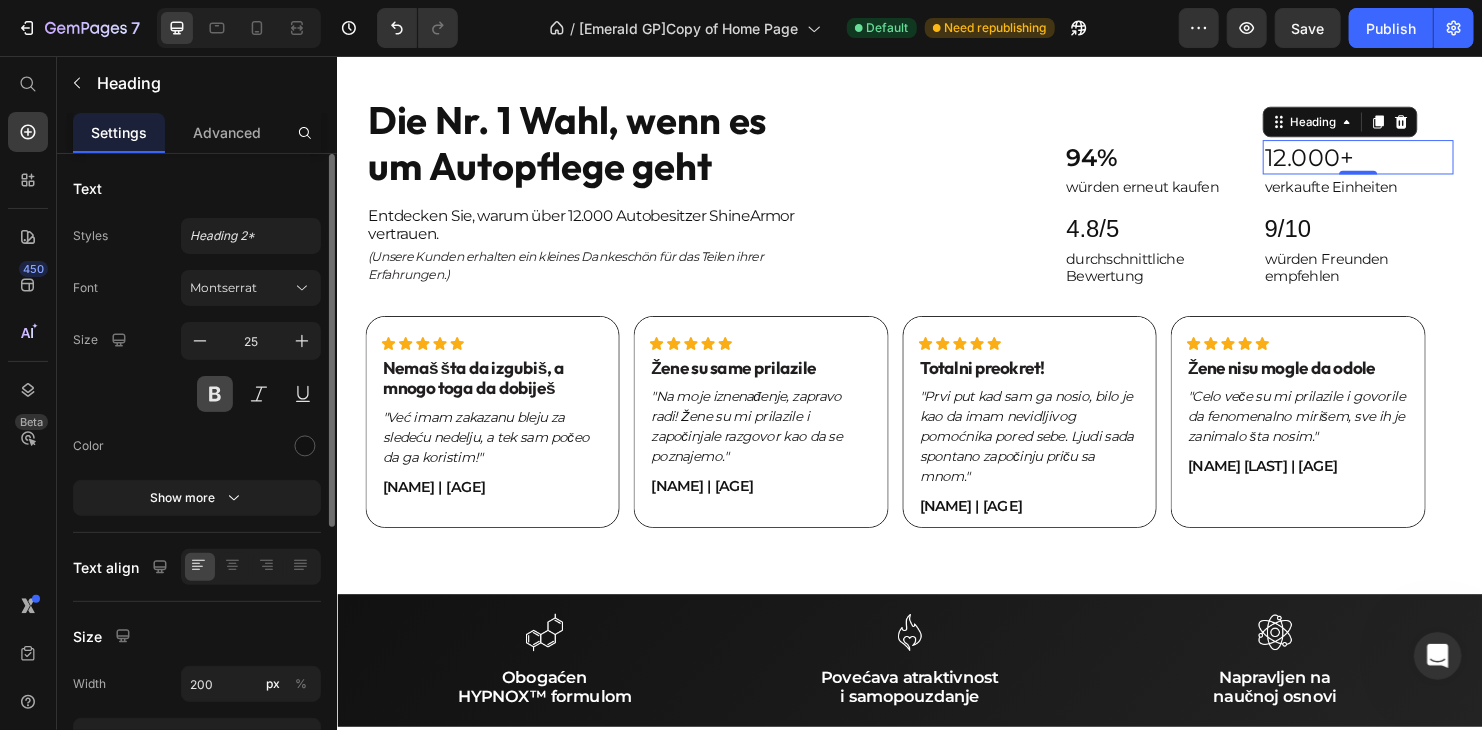 click at bounding box center (215, 394) 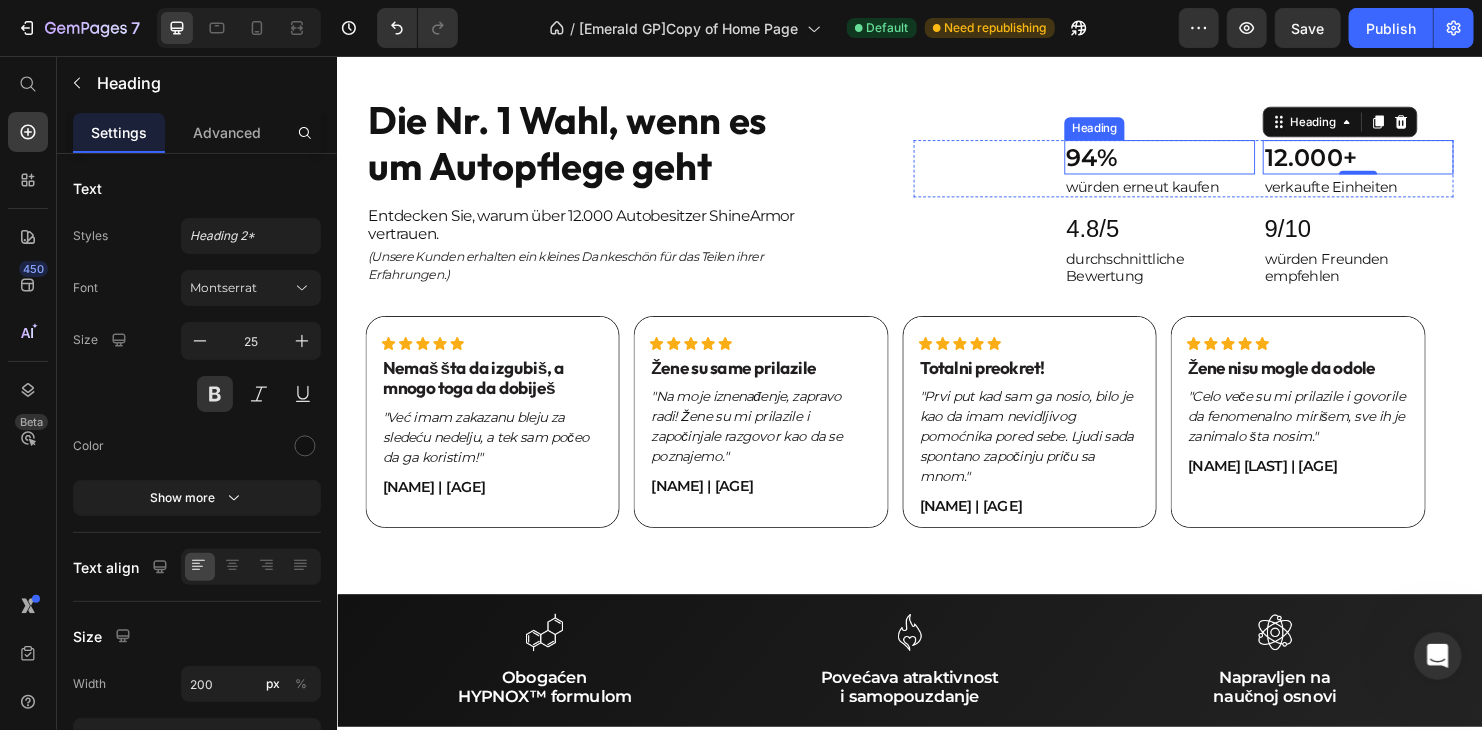 click on "94%" at bounding box center (1127, 161) 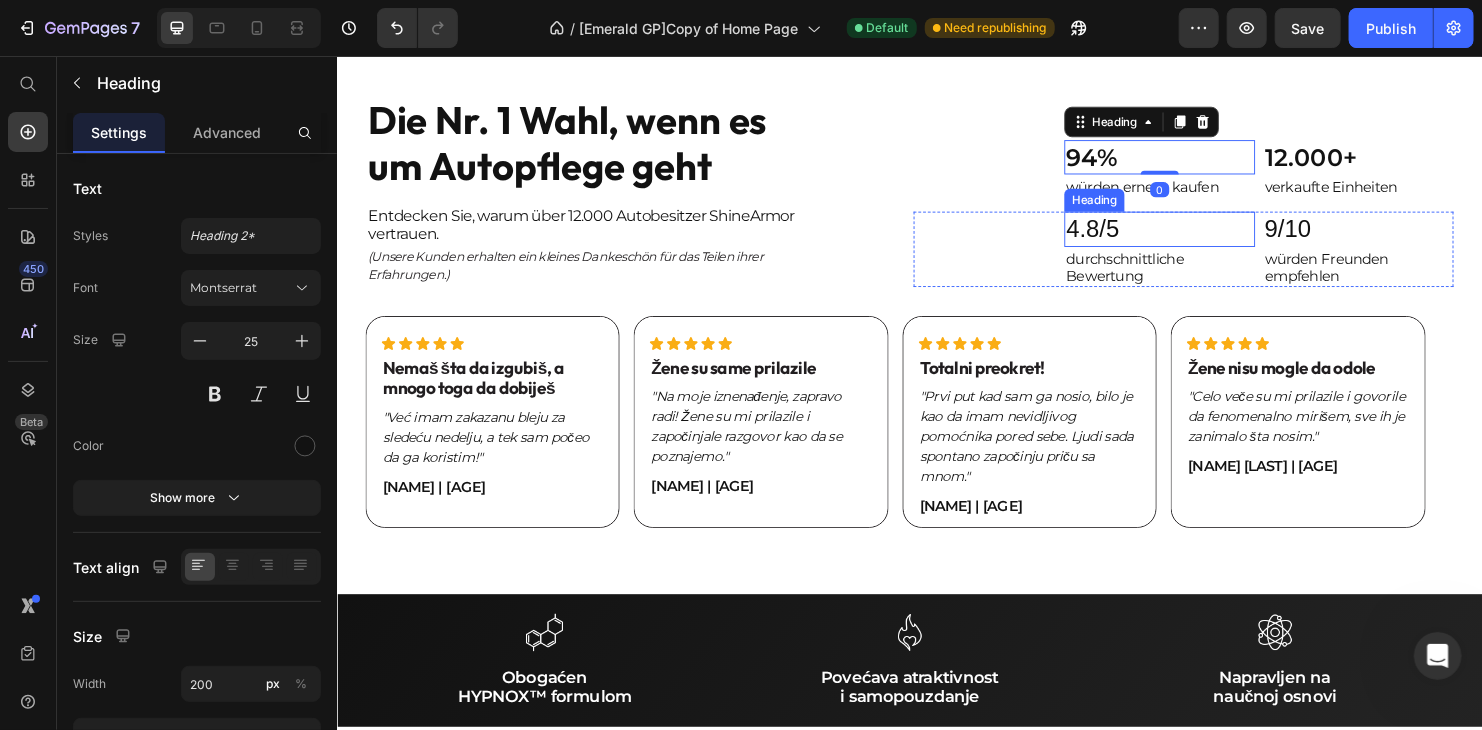 click on "4.8/5" at bounding box center [1198, 236] 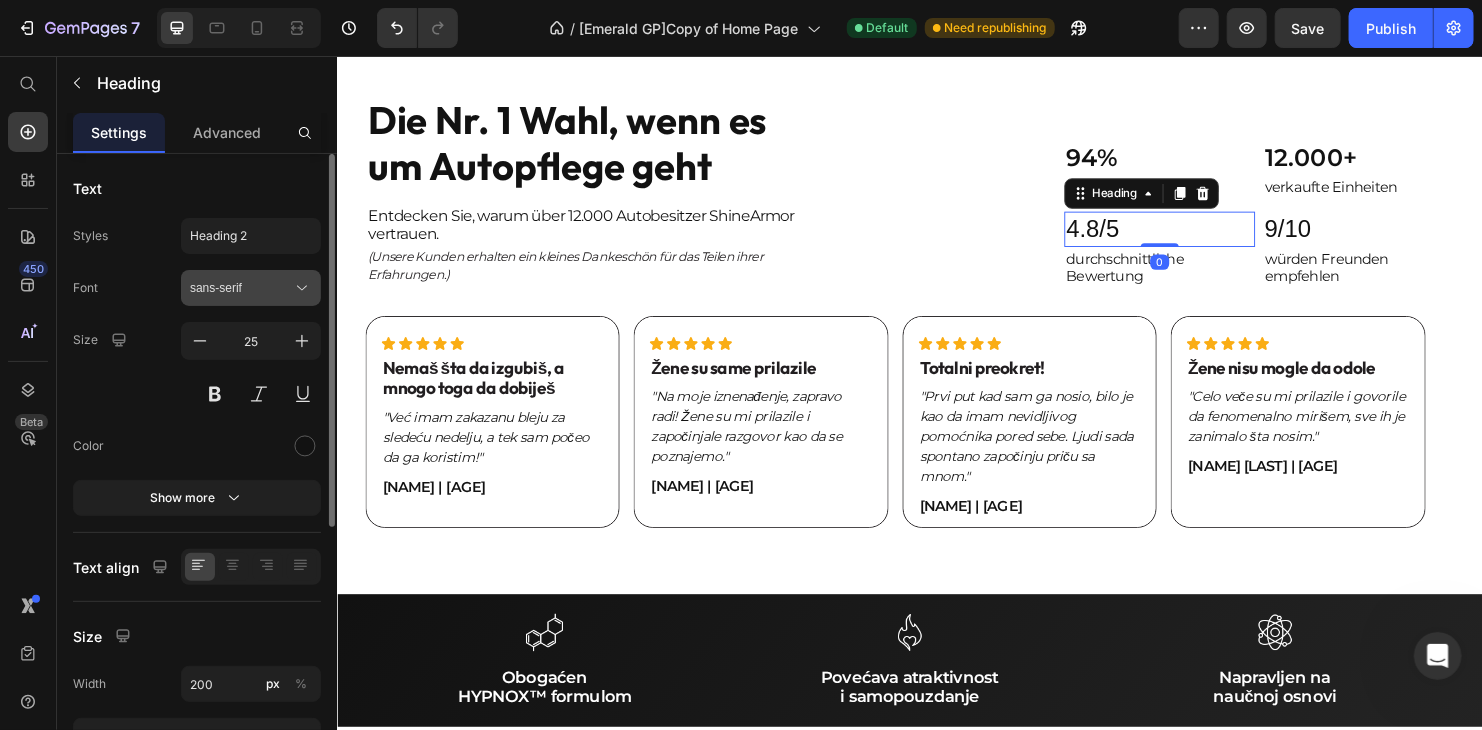 click on "sans-serif" at bounding box center (241, 288) 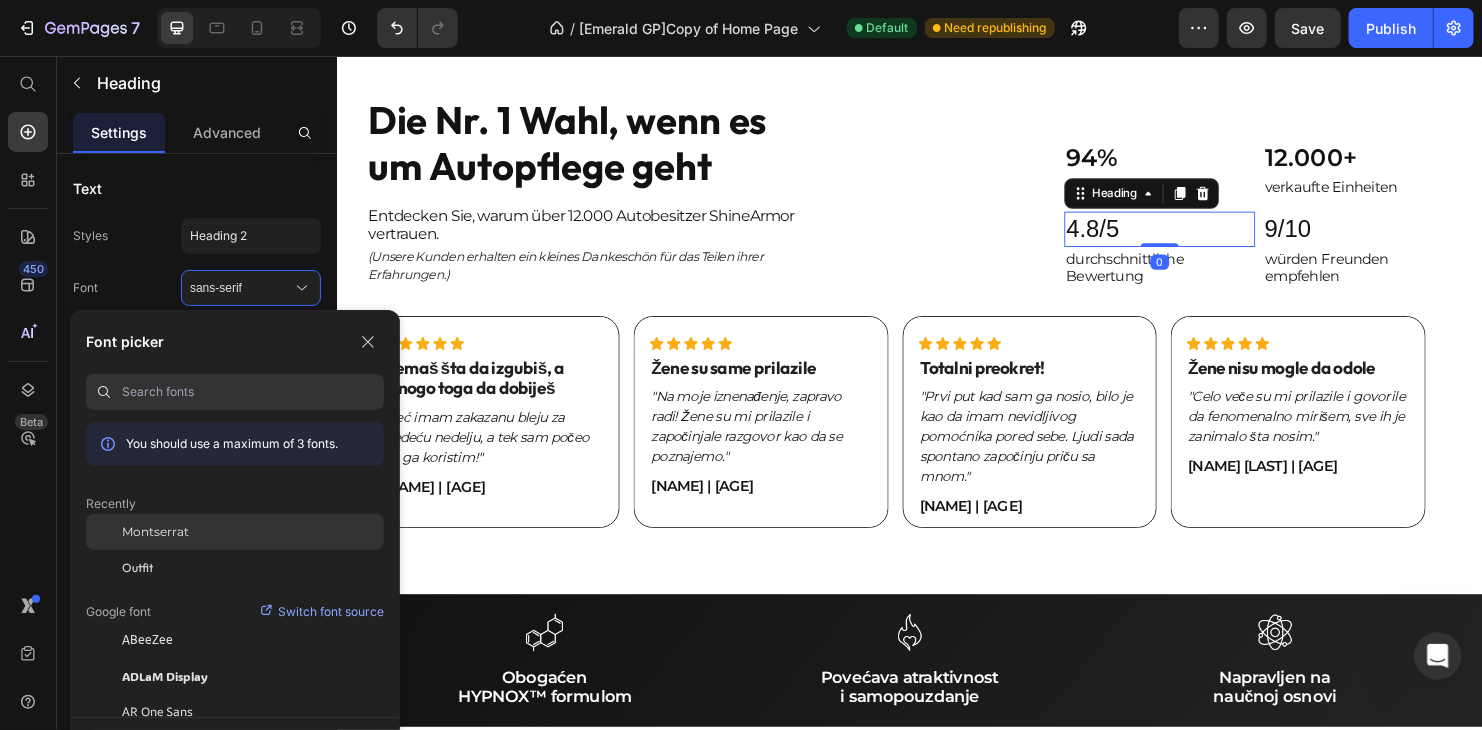 click on "Montserrat" at bounding box center [155, 532] 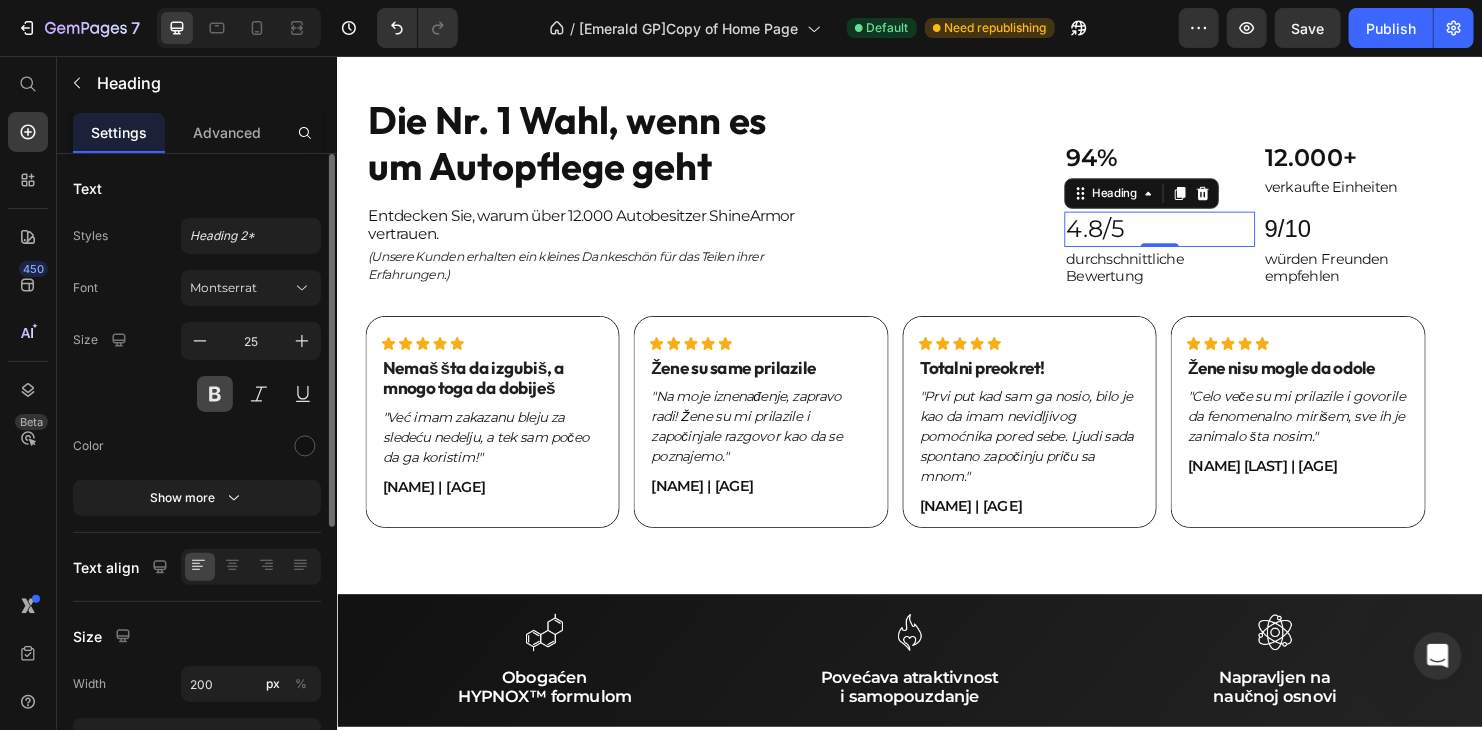 click at bounding box center [215, 394] 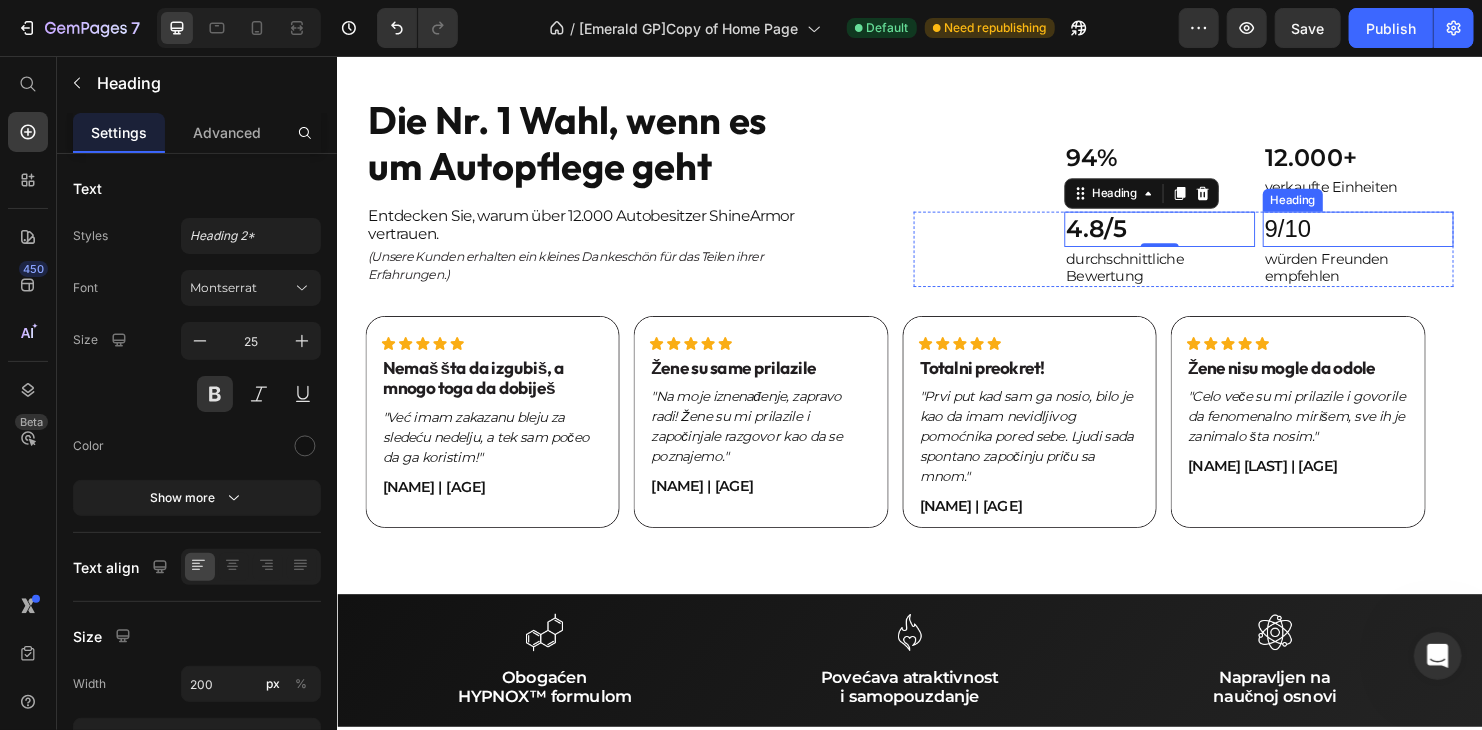 click on "9/10" at bounding box center (1406, 236) 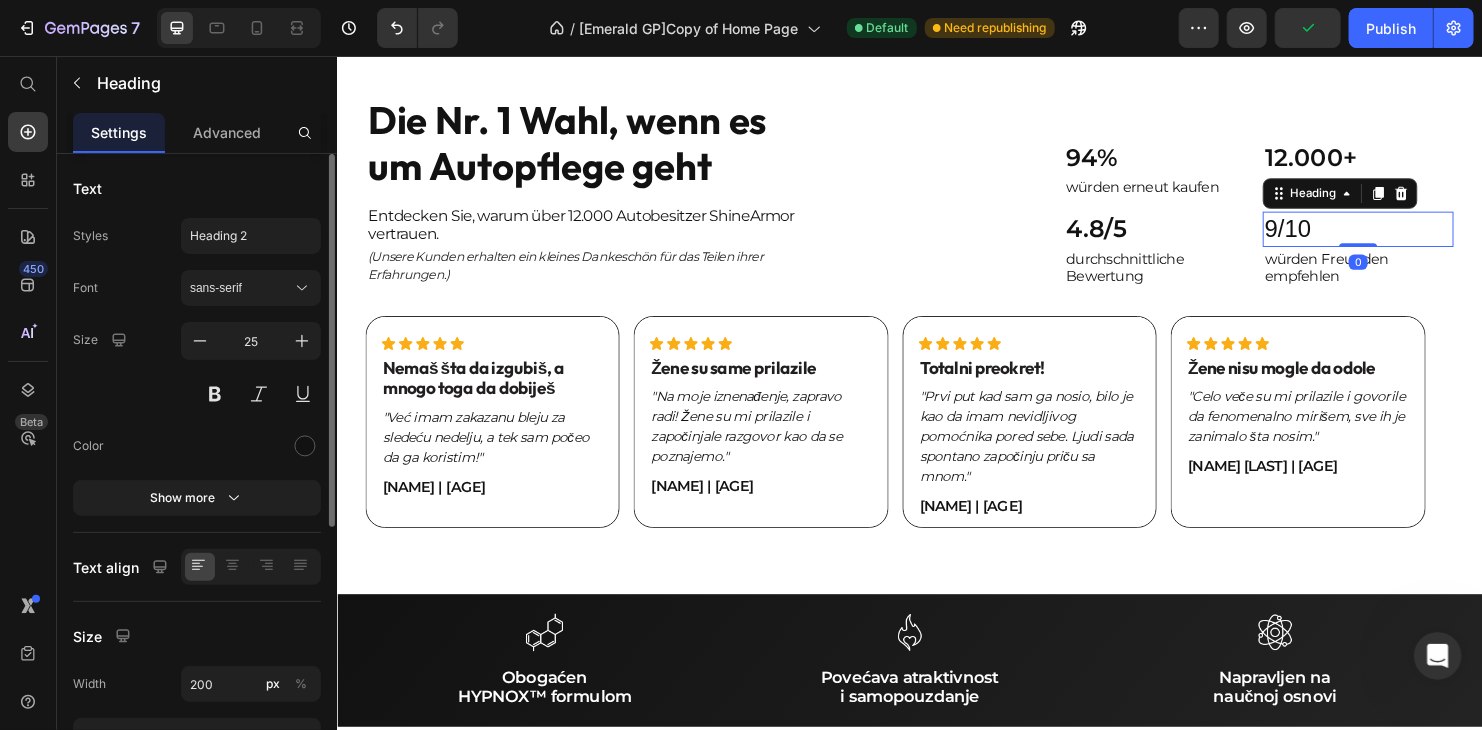 click at bounding box center (215, 394) 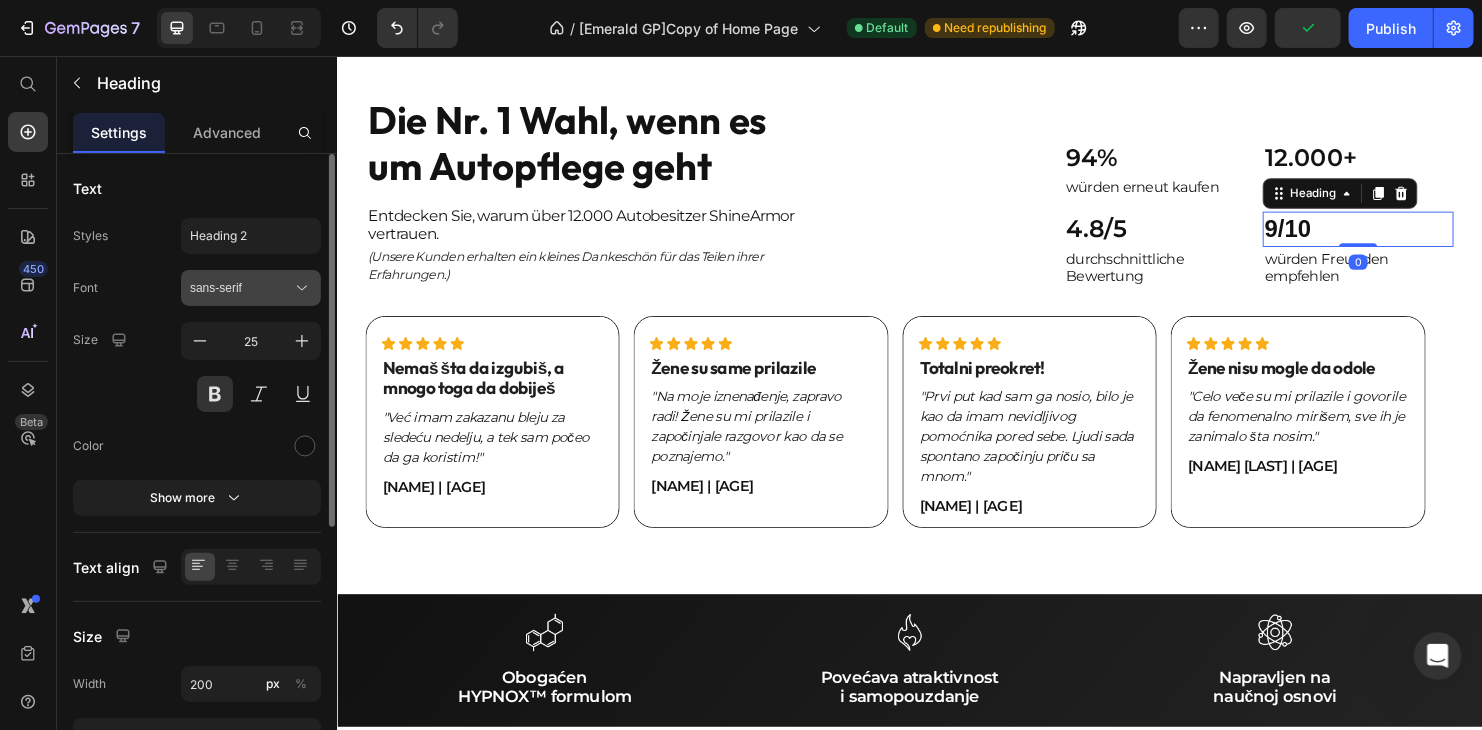 click on "sans-serif" at bounding box center (241, 288) 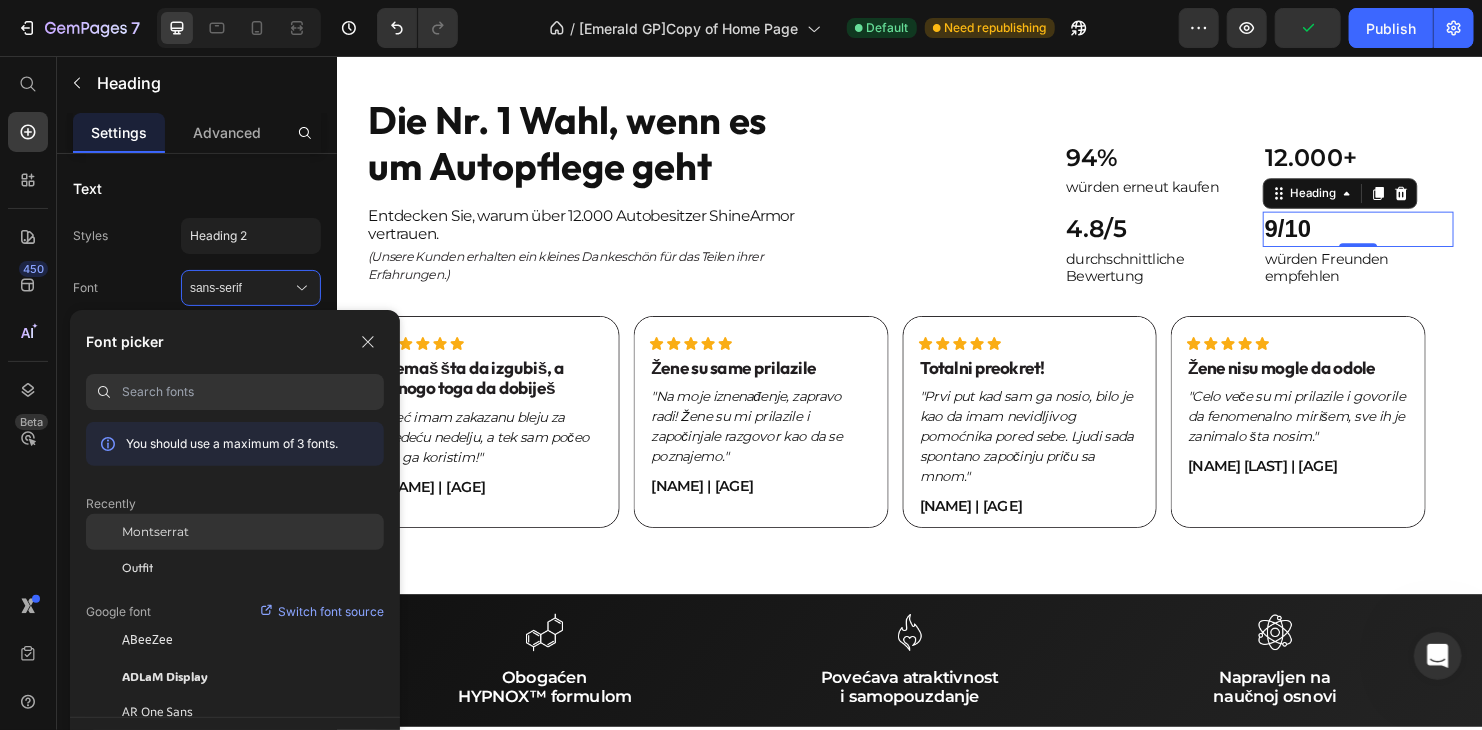 click on "Montserrat" 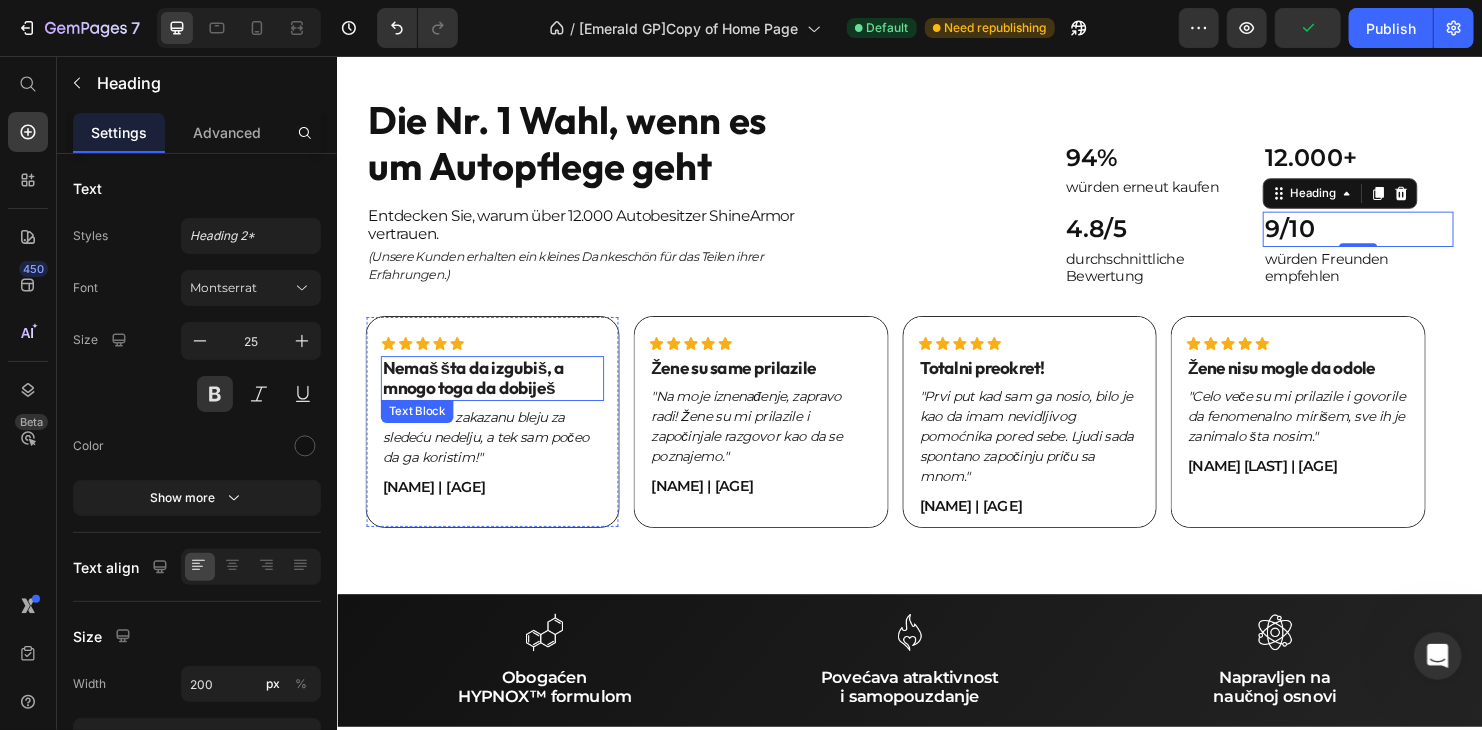 scroll, scrollTop: 2300, scrollLeft: 0, axis: vertical 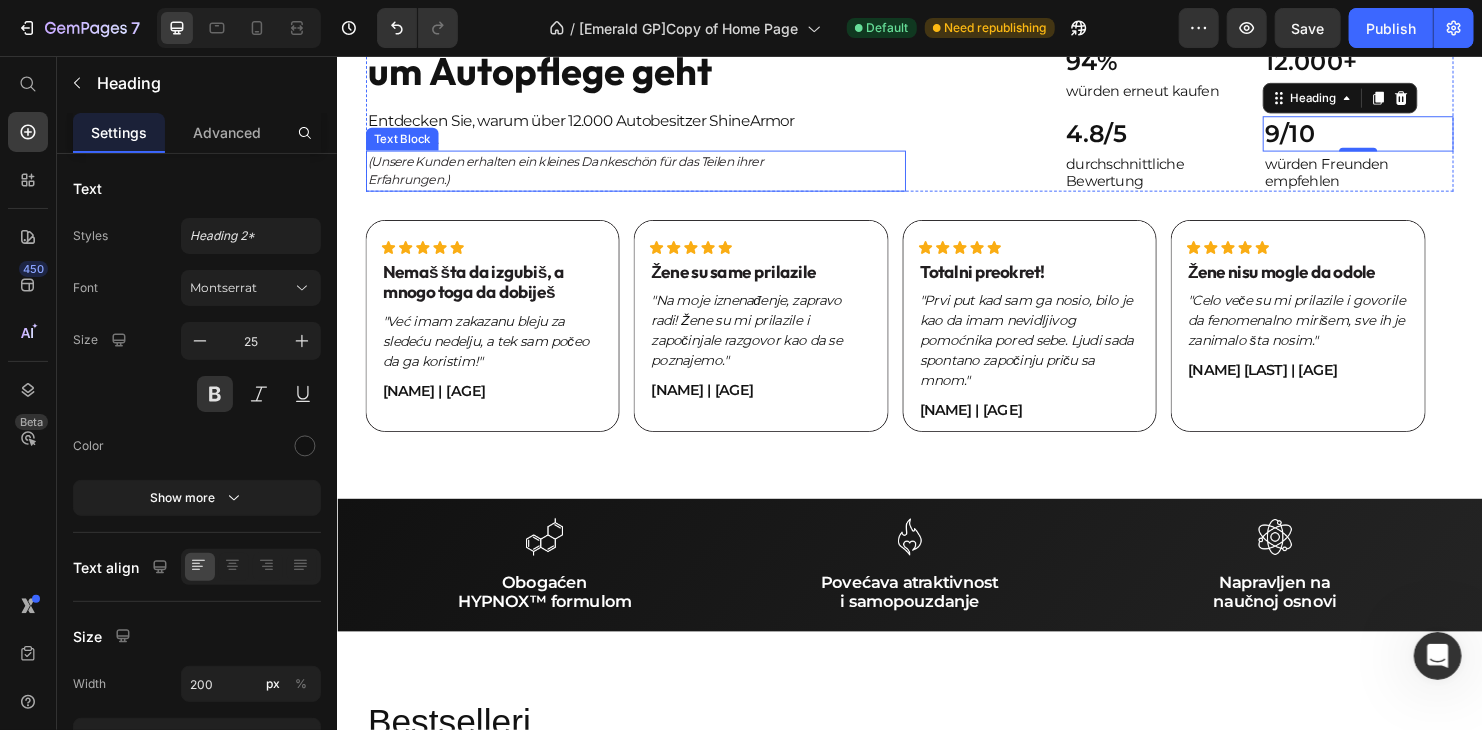 click on "(Unsere Kunden erhalten ein kleines Dankeschön für das Teilen ihrer Erfahrungen.)" at bounding box center [616, 175] 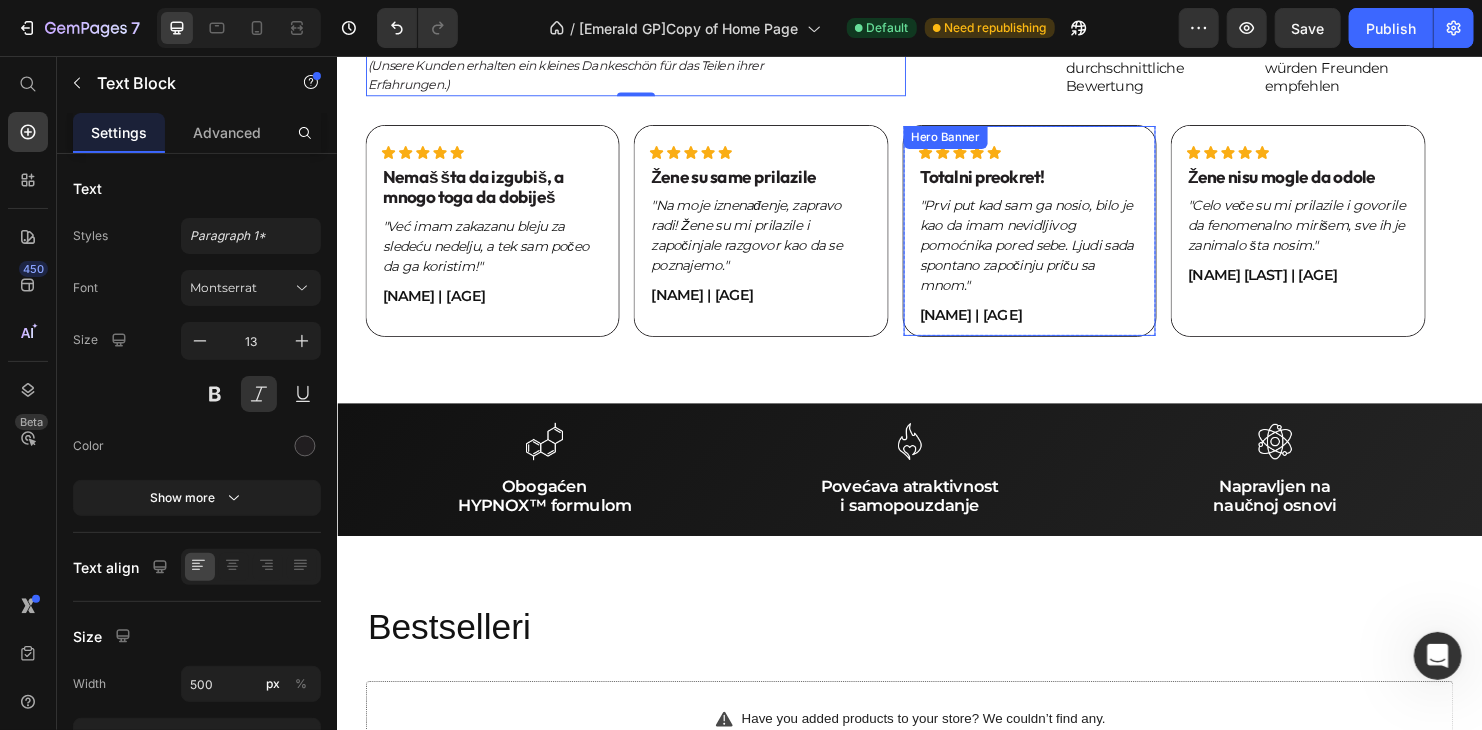 scroll, scrollTop: 2400, scrollLeft: 0, axis: vertical 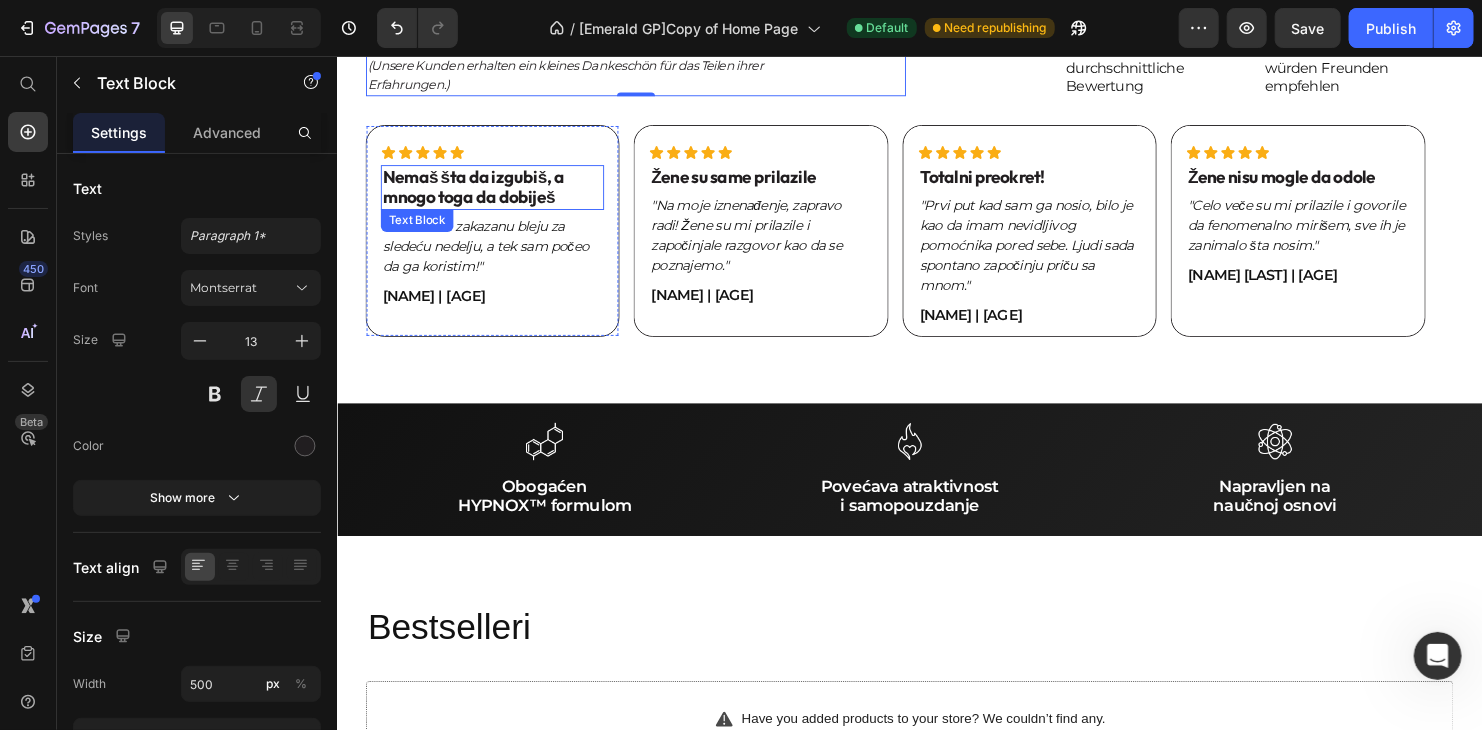 click on "Nemaš šta da izgubiš, a mnogo toga da dobiješ" at bounding box center [499, 192] 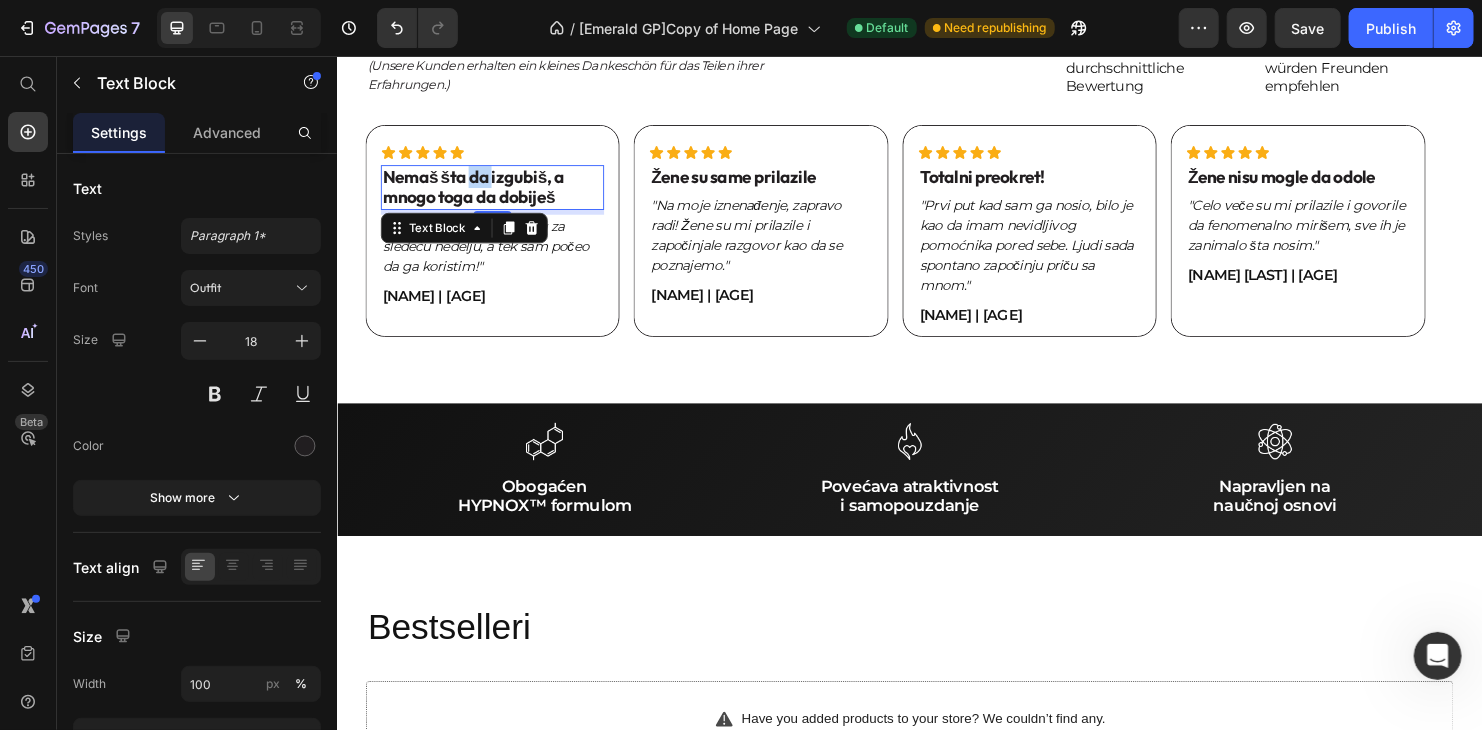 click on "Nemaš šta da izgubiš, a mnogo toga da dobiješ" at bounding box center [499, 192] 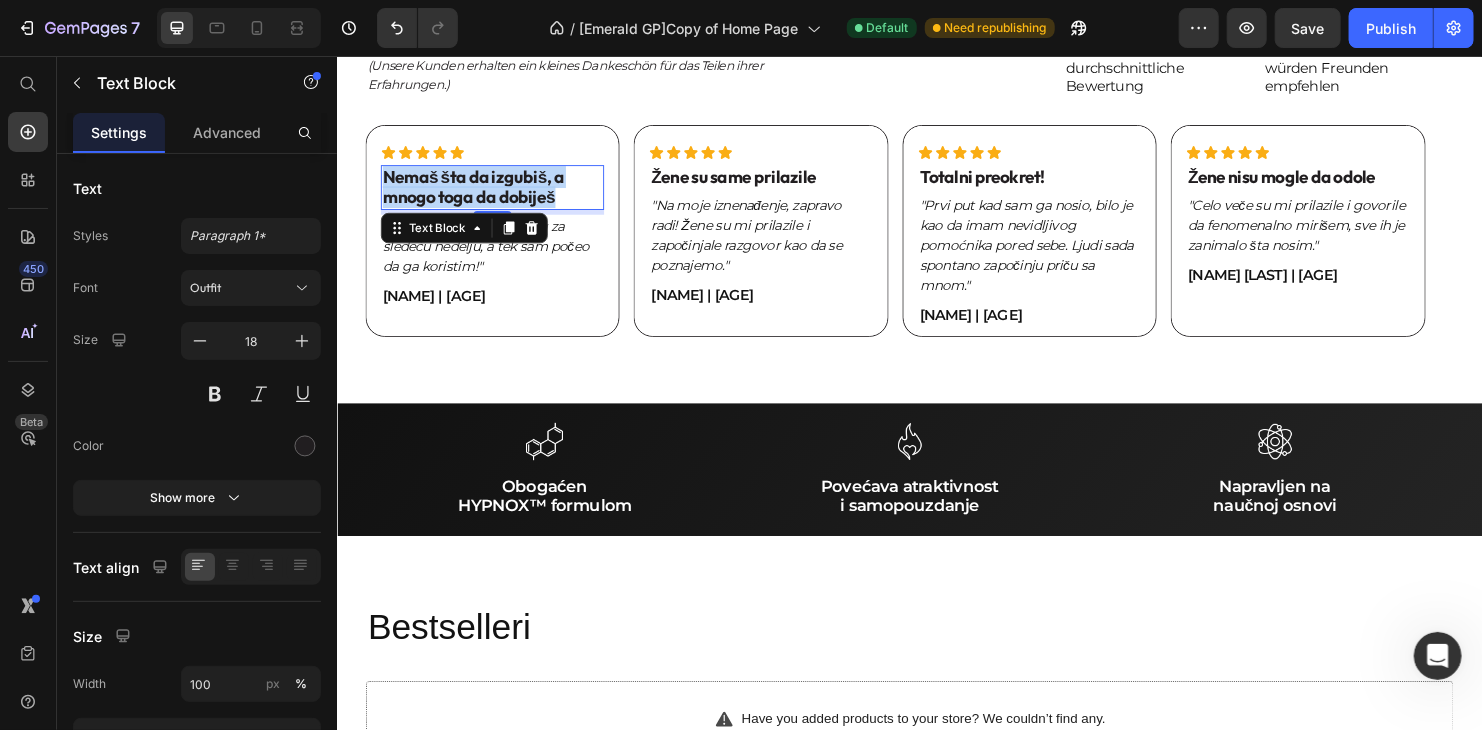 click on "Nemaš šta da izgubiš, a mnogo toga da dobiješ" at bounding box center (499, 192) 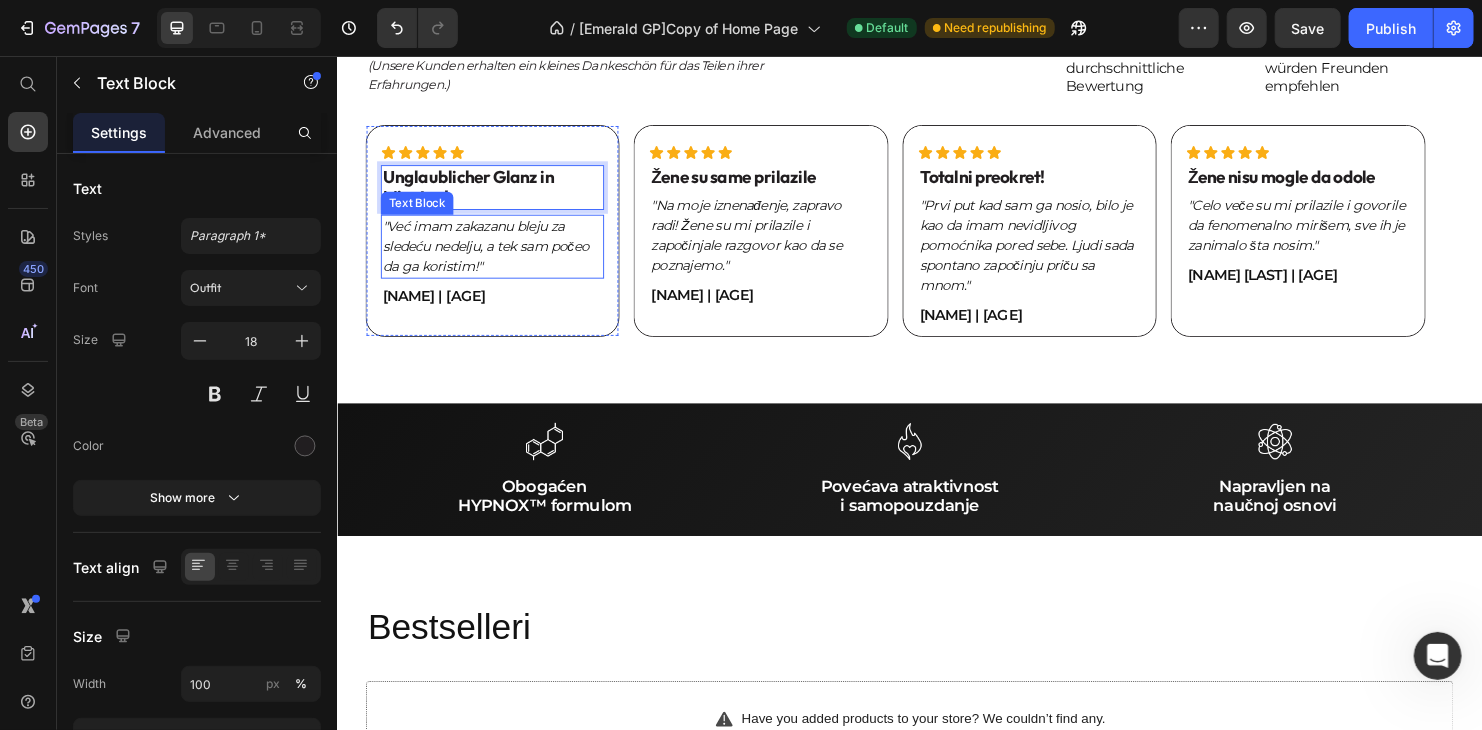 click on ""Već imam zakazanu bleju za sledeću nedelju, a tek sam počeo da ga koristim!"" at bounding box center (499, 254) 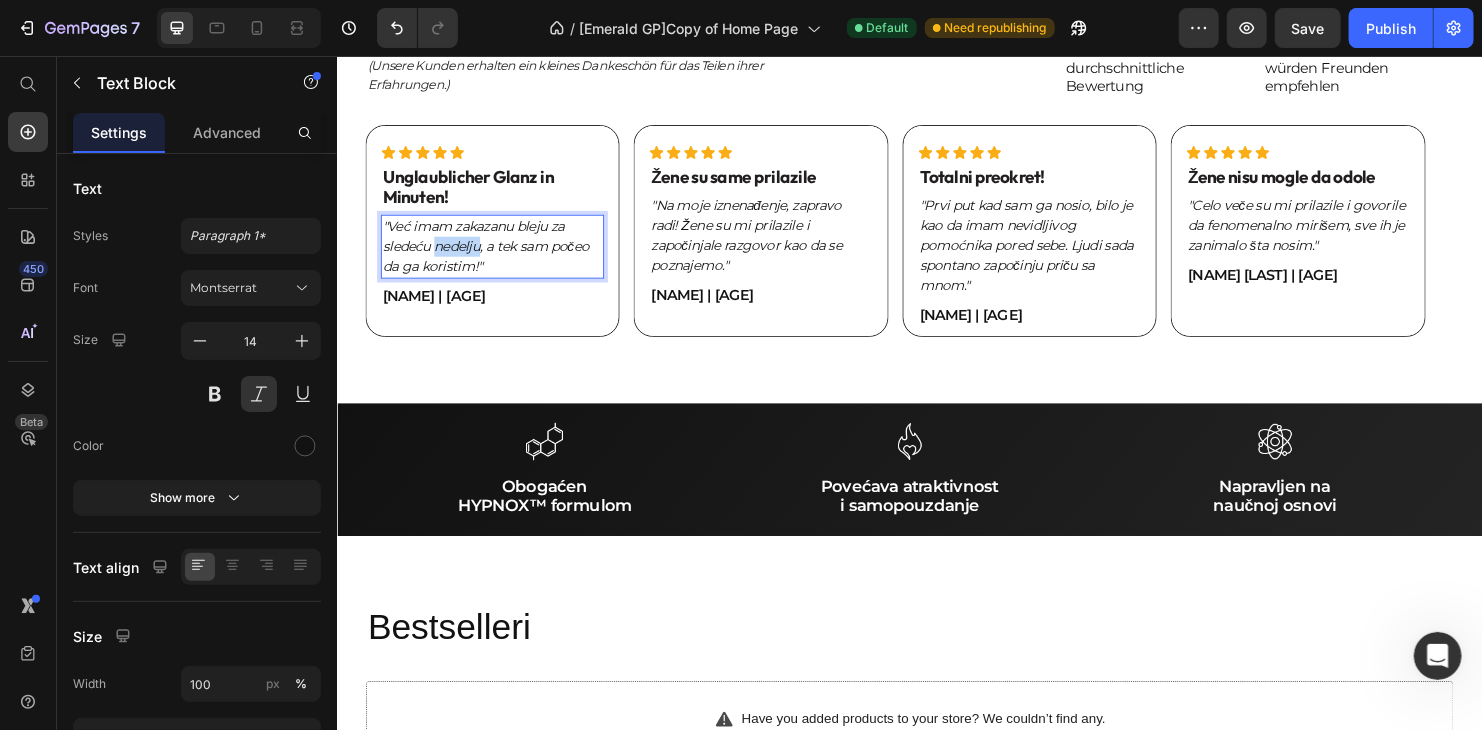 click on ""Već imam zakazanu bleju za sledeću nedelju, a tek sam počeo da ga koristim!"" at bounding box center [499, 254] 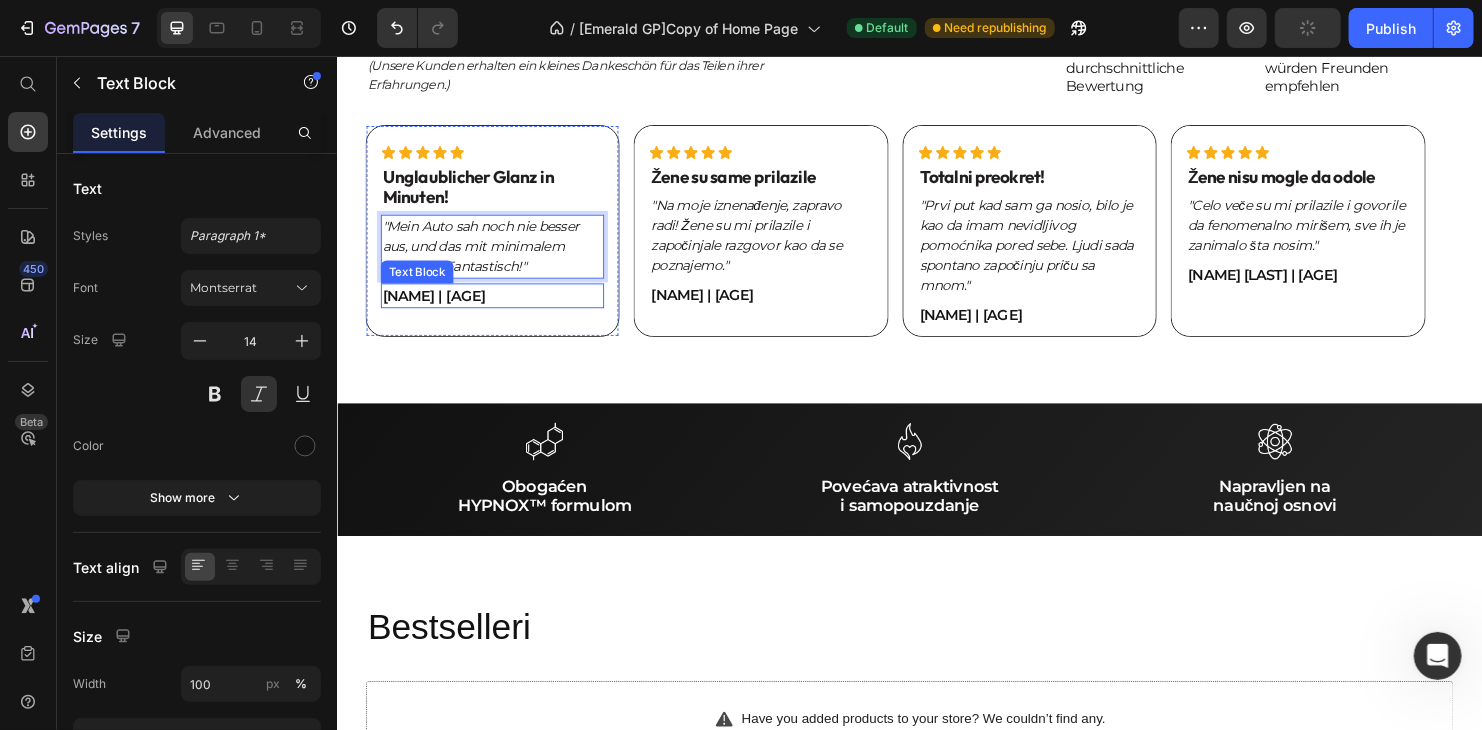 click on "[FIRST] [LAST] | 31" at bounding box center (499, 306) 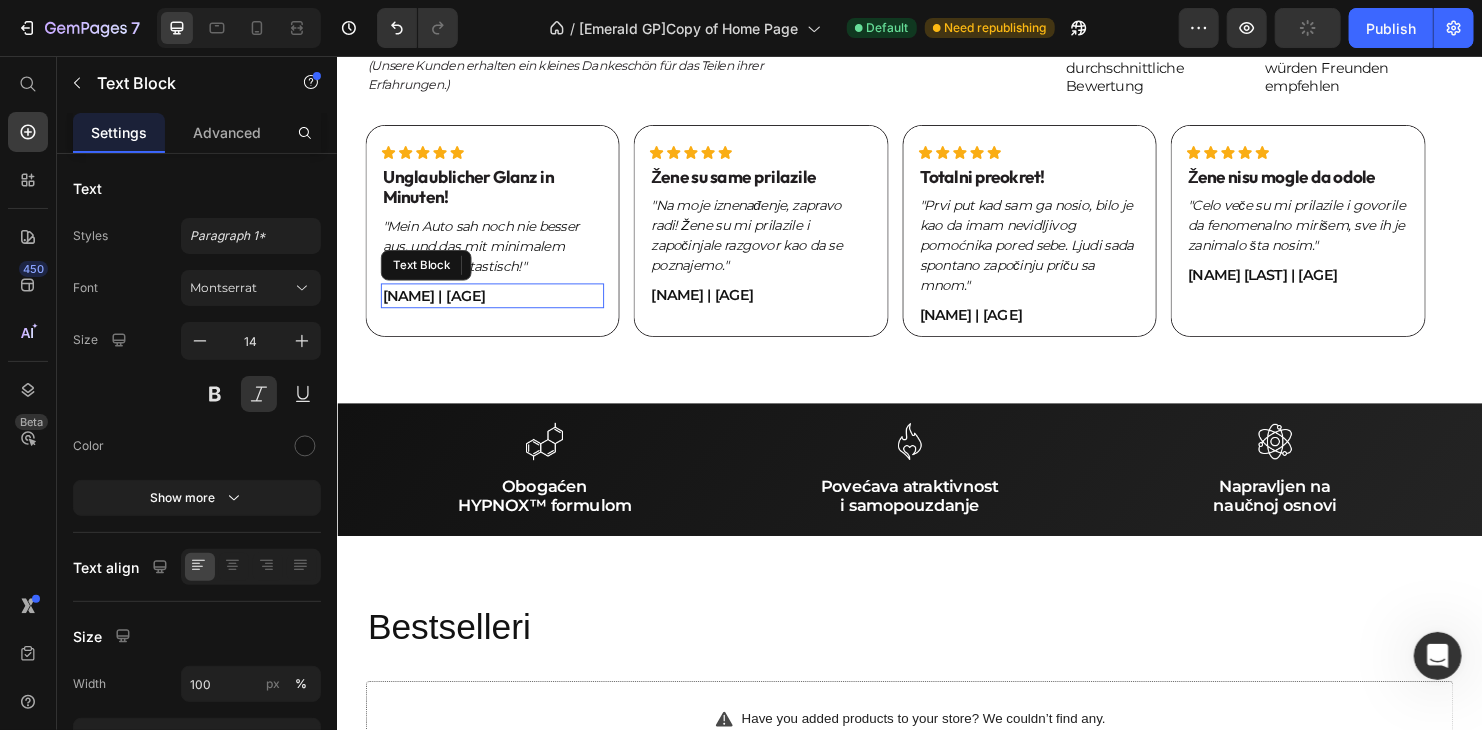 click on "[FIRST] [LAST] | 31" at bounding box center (499, 306) 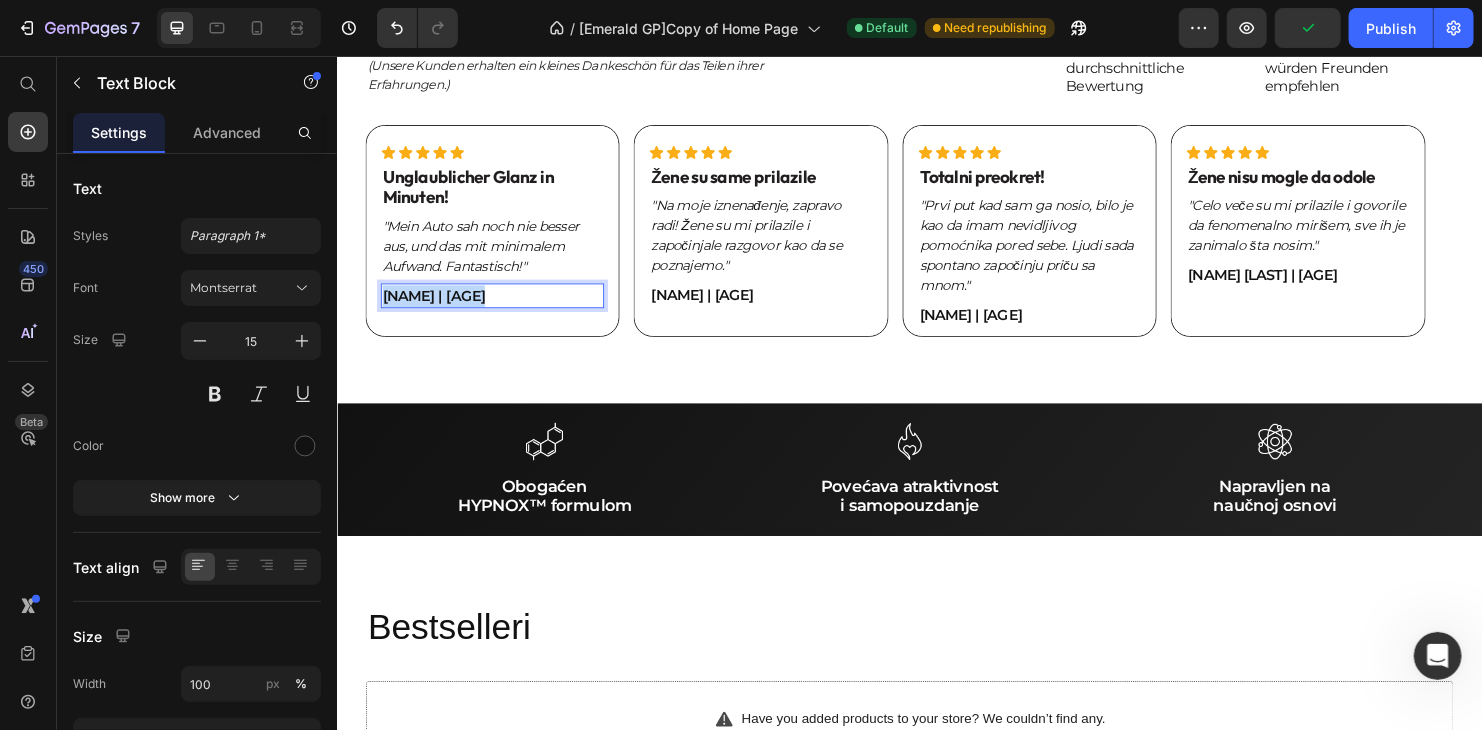 click on "[FIRST] [LAST] | 31" at bounding box center [499, 306] 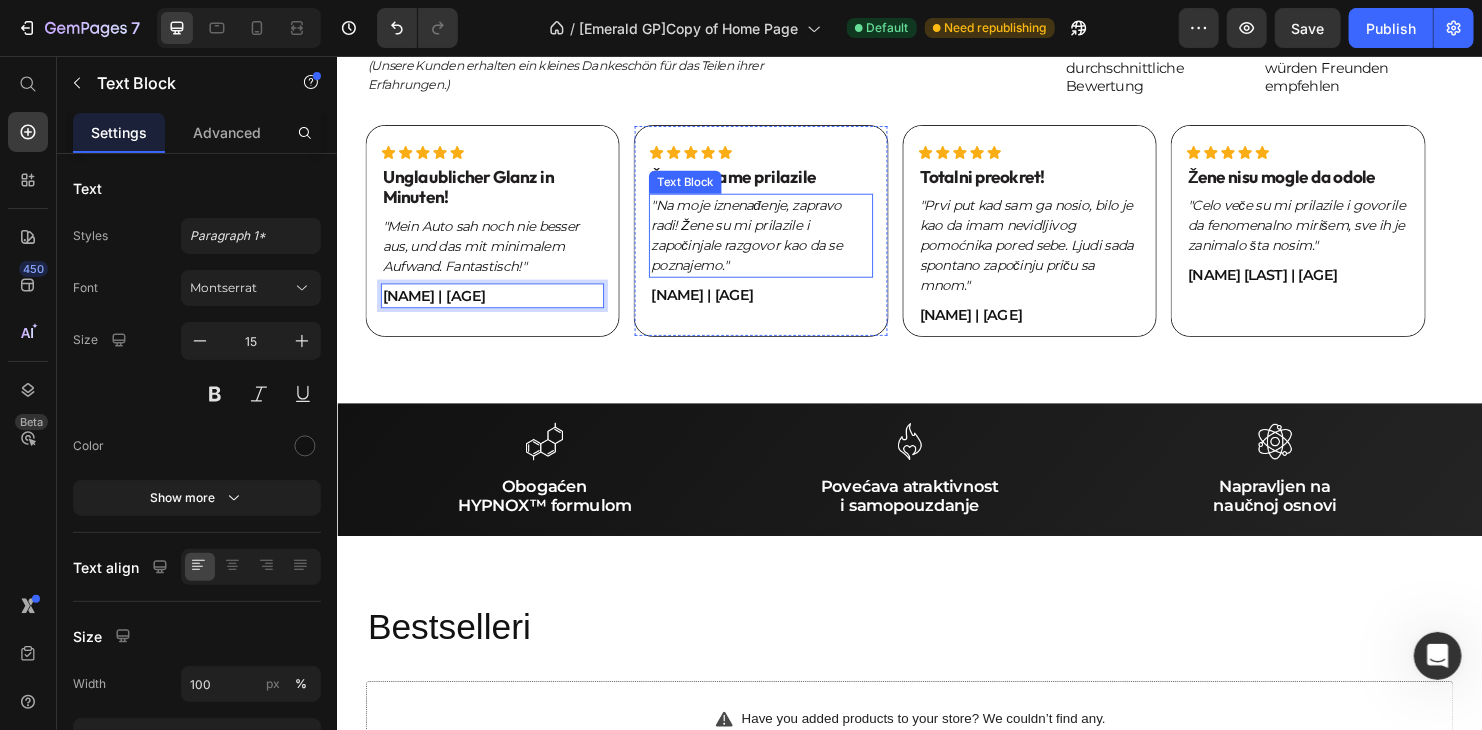 click on "Text Block" at bounding box center [701, 187] 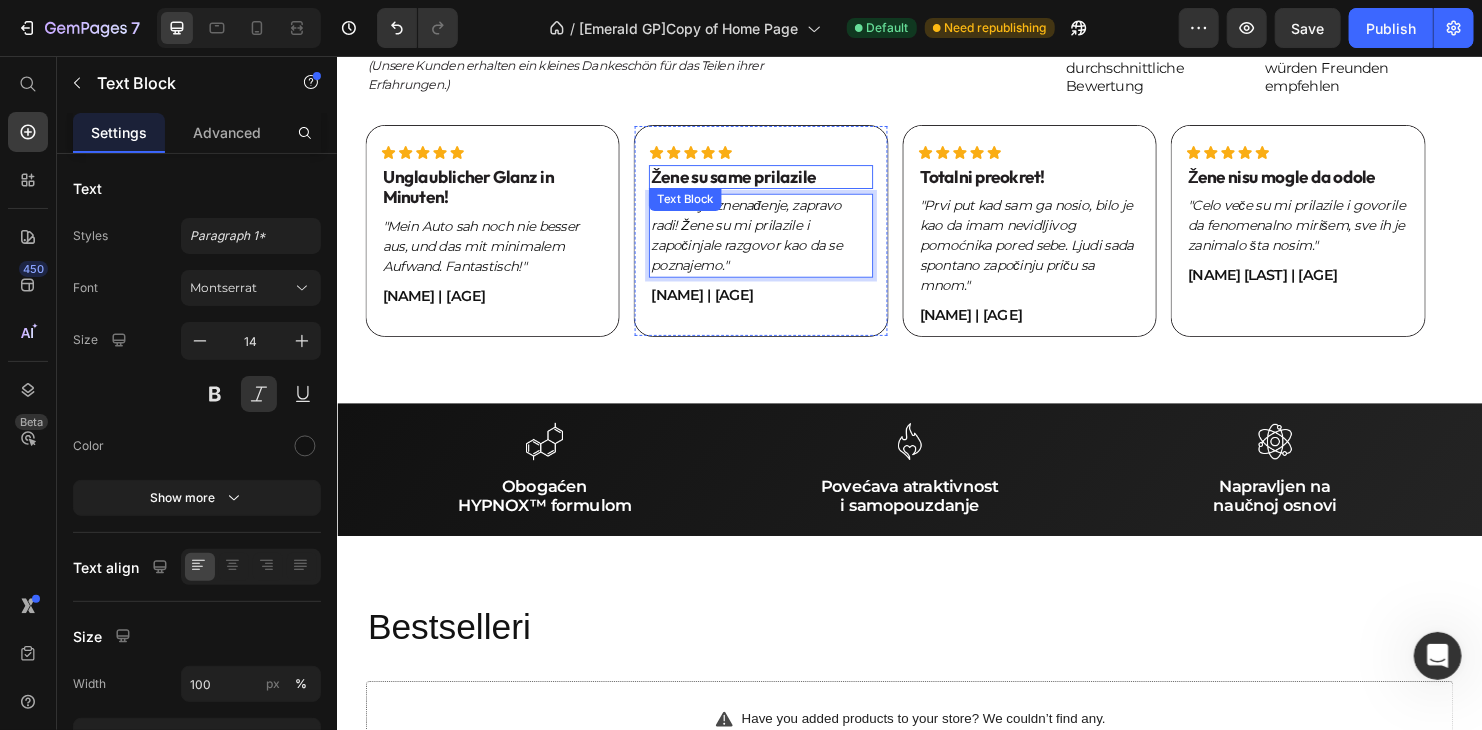 click on "Žene su same prilazile" at bounding box center [780, 182] 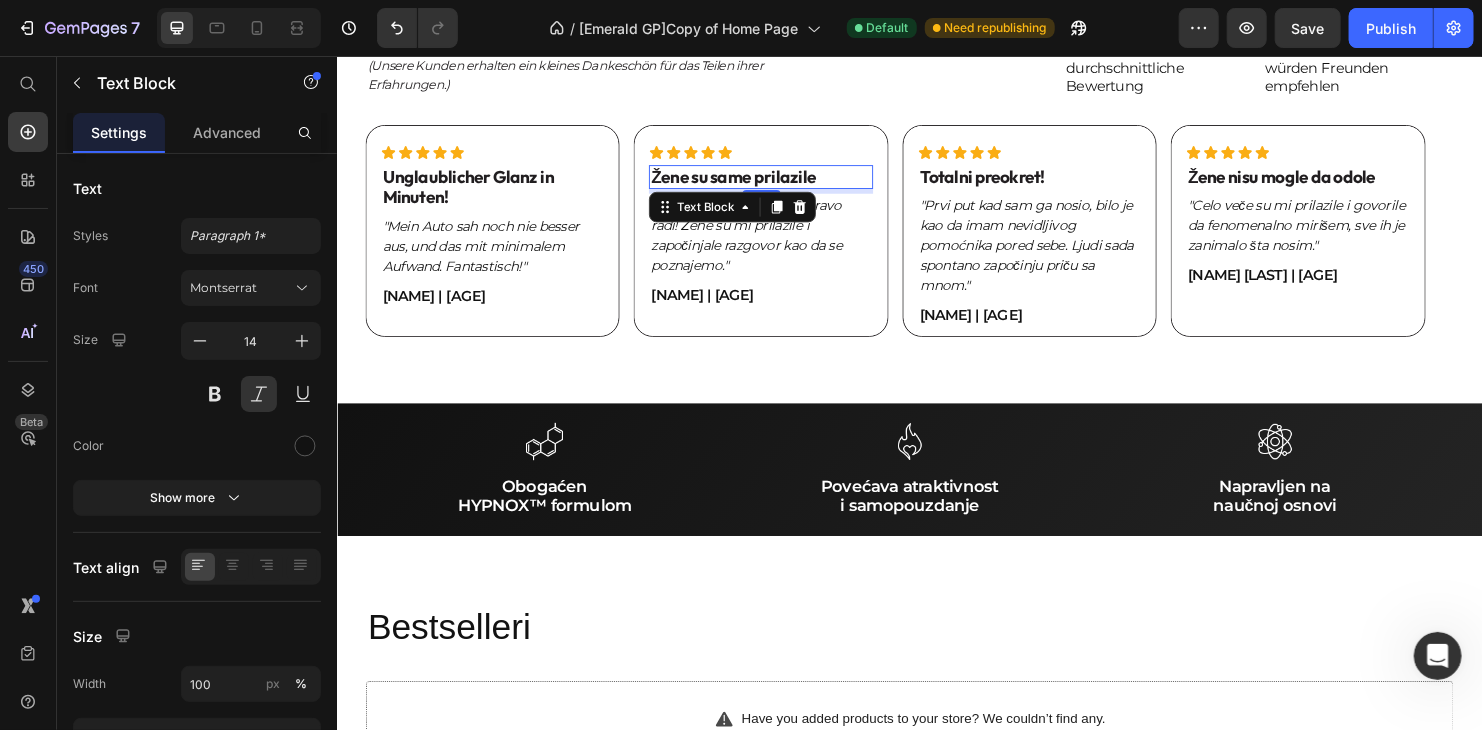 click on "Žene su same prilazile" at bounding box center (780, 182) 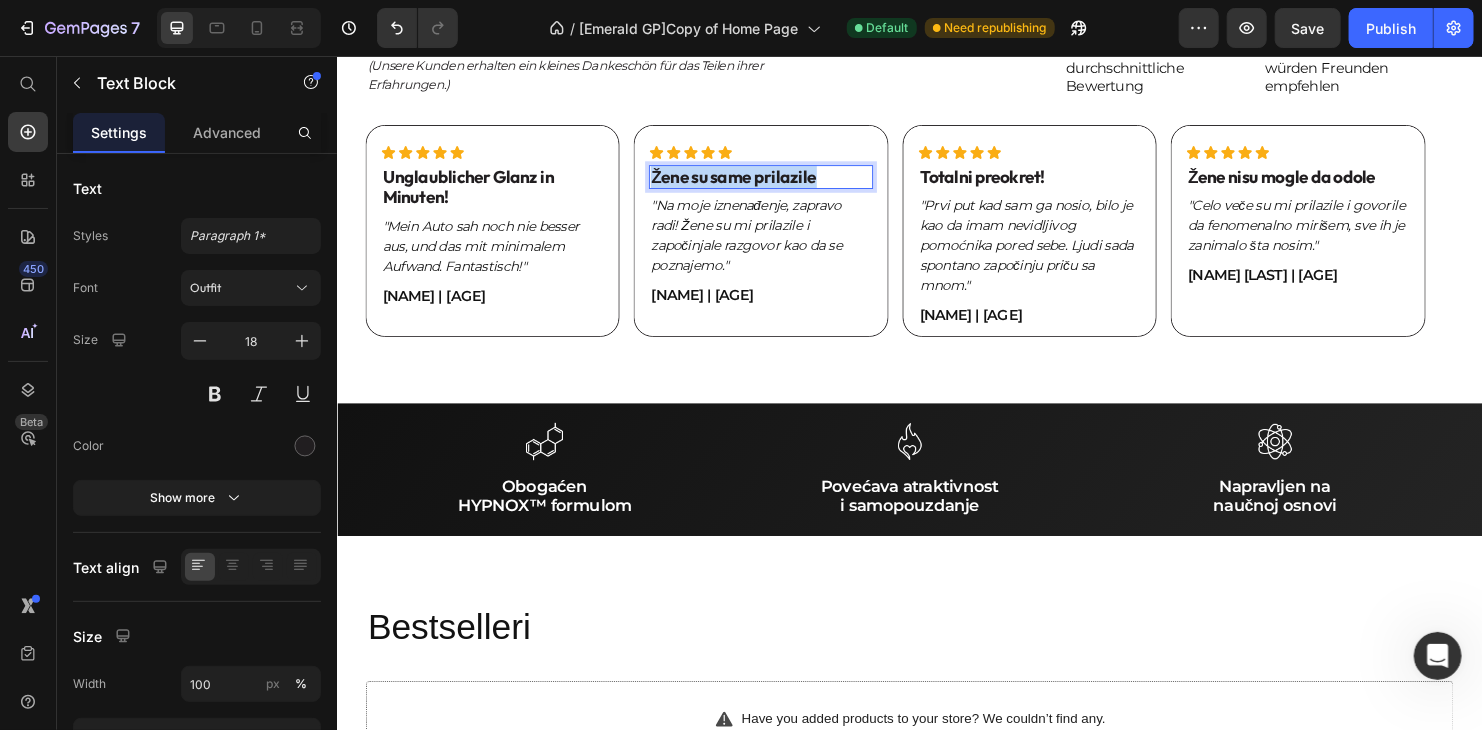 click on "Žene su same prilazile" at bounding box center (780, 182) 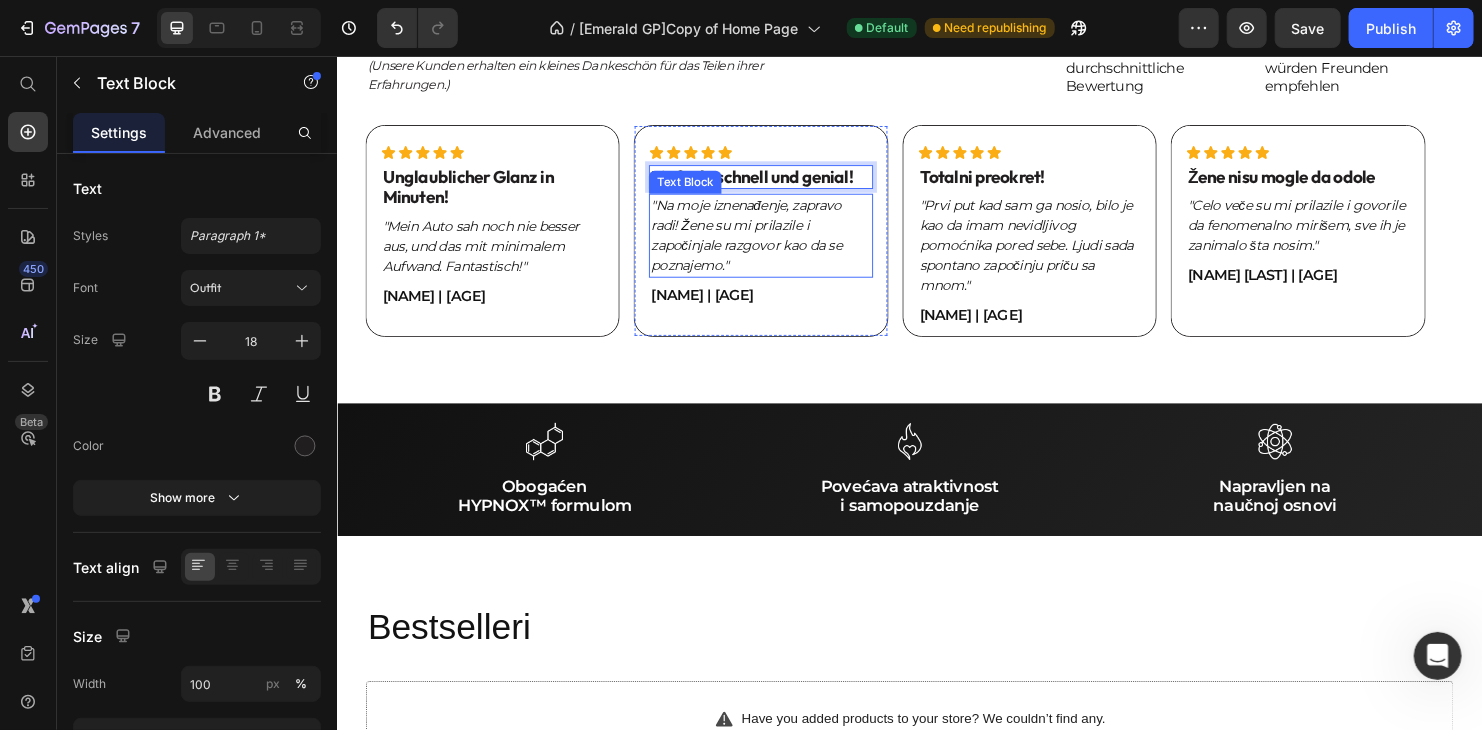 click on ""Na moje iznenađenje, zapravo radi! Žene su mi prilazile i započinjale razgovor kao da se poznajemo."" at bounding box center (780, 243) 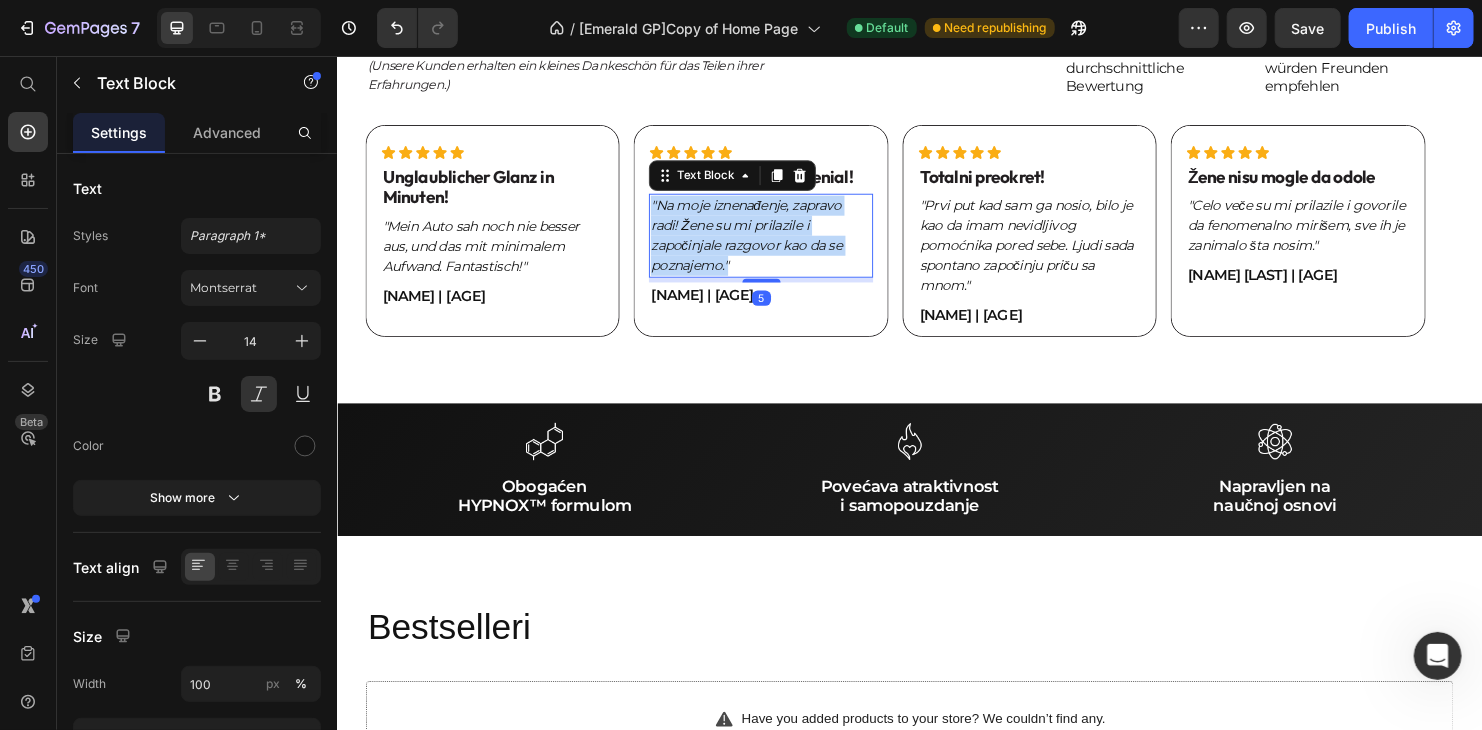 click on ""Na moje iznenađenje, zapravo radi! Žene su mi prilazile i započinjale razgovor kao da se poznajemo."" at bounding box center [780, 243] 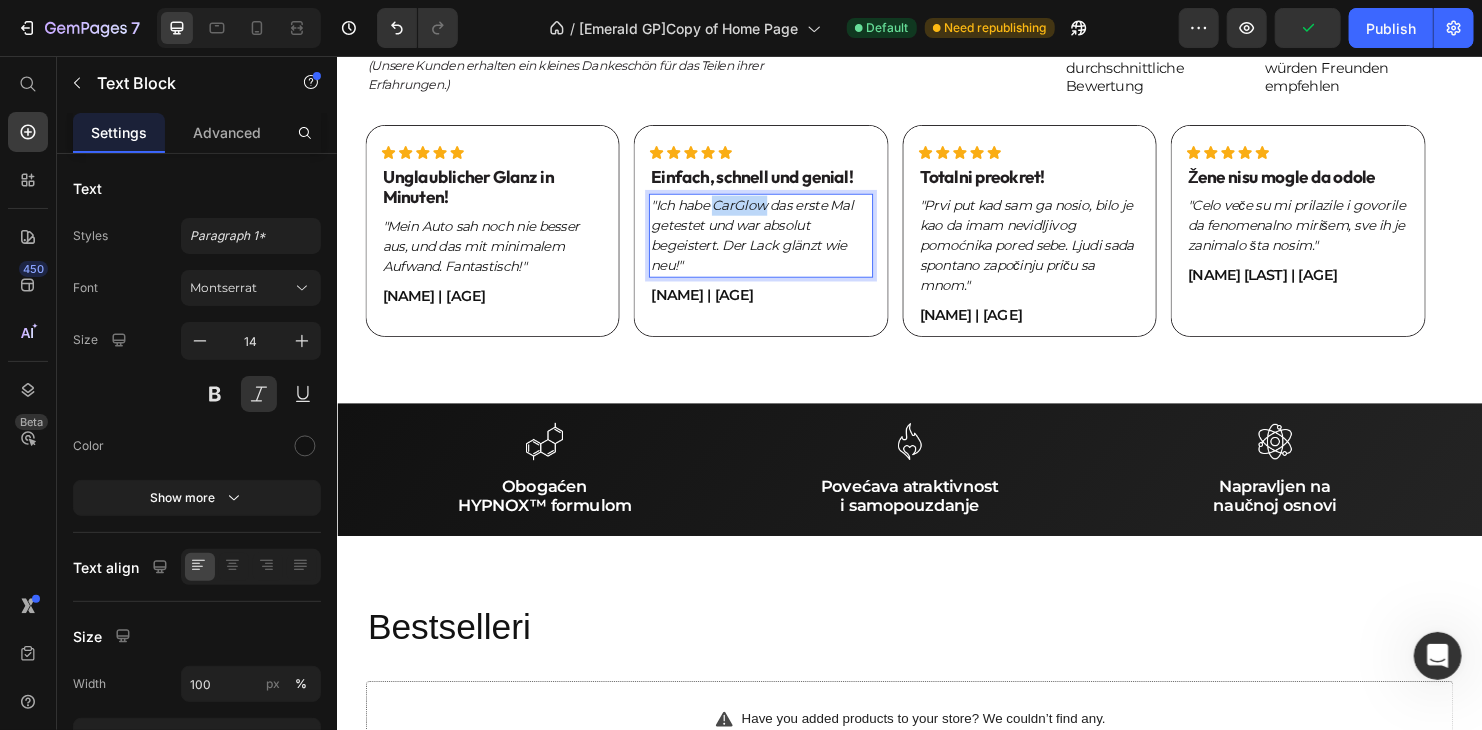 drag, startPoint x: 734, startPoint y: 327, endPoint x: 782, endPoint y: 327, distance: 48 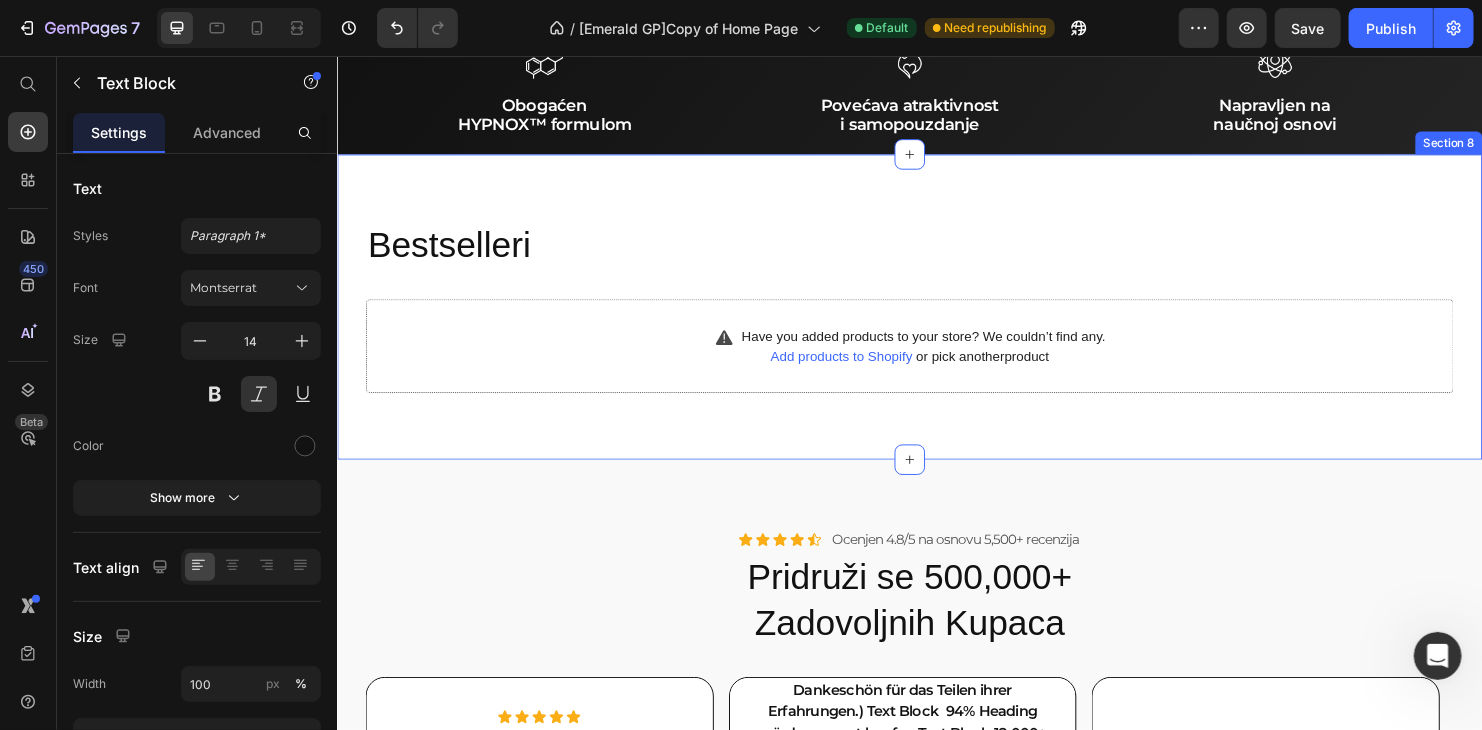scroll, scrollTop: 2500, scrollLeft: 0, axis: vertical 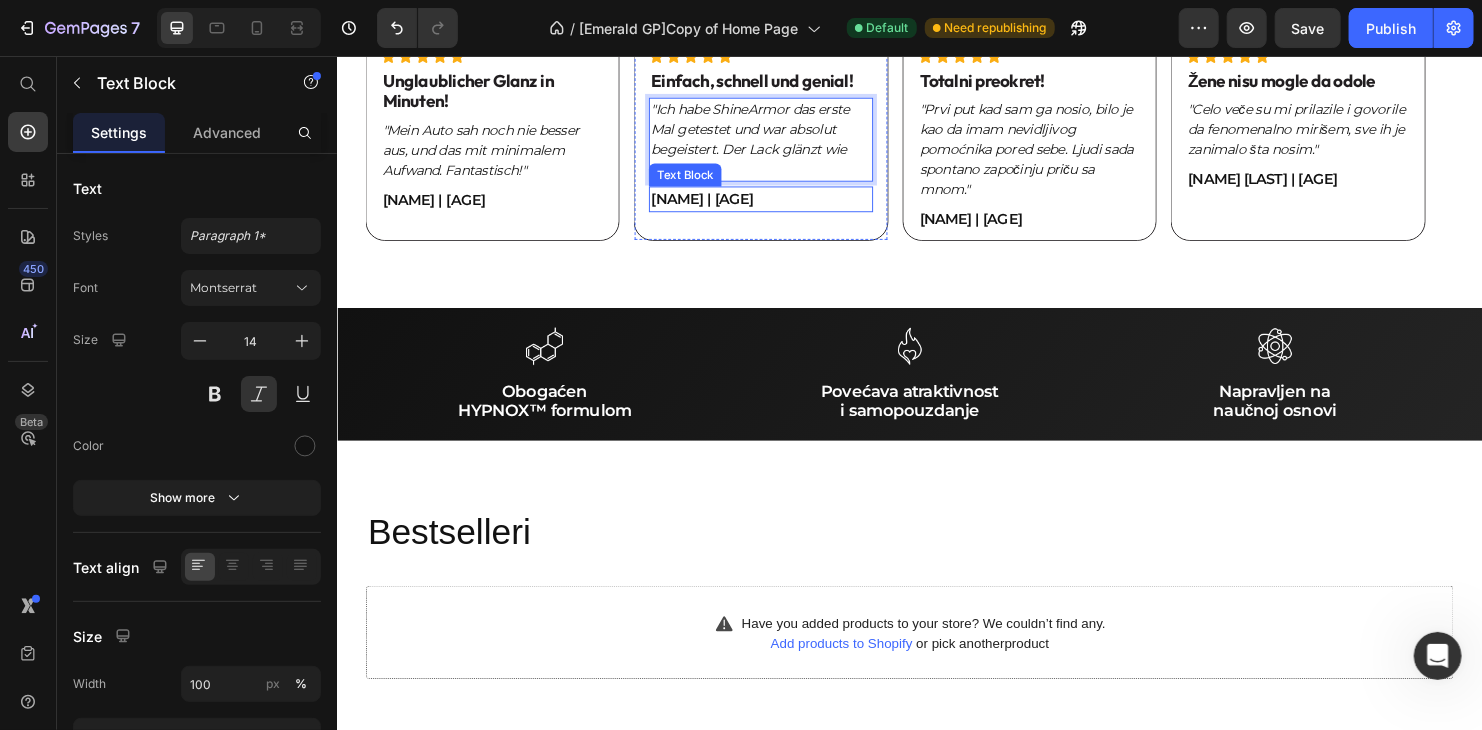 click on "[FIRST] [LAST] | 31" at bounding box center (780, 205) 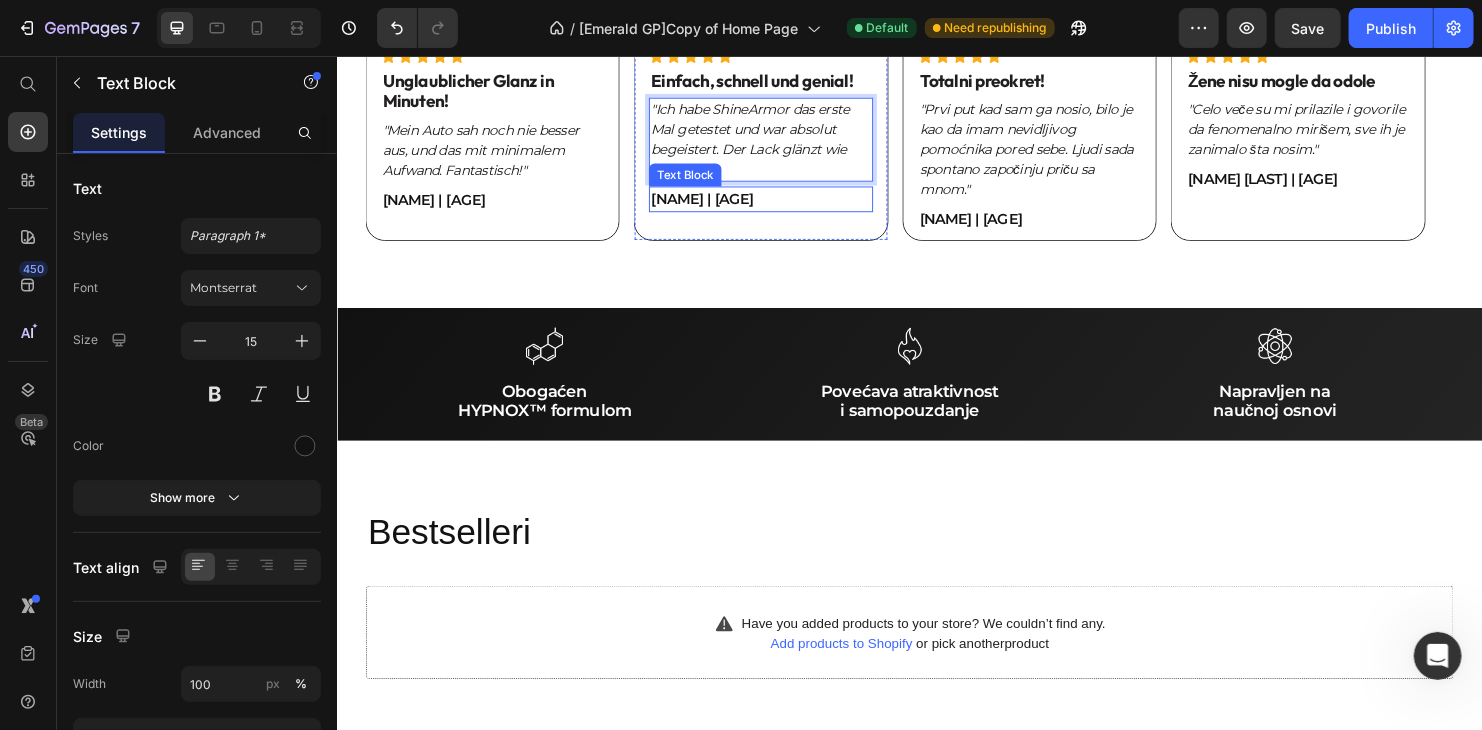 click on "[FIRST] [LAST] | 31" at bounding box center (780, 205) 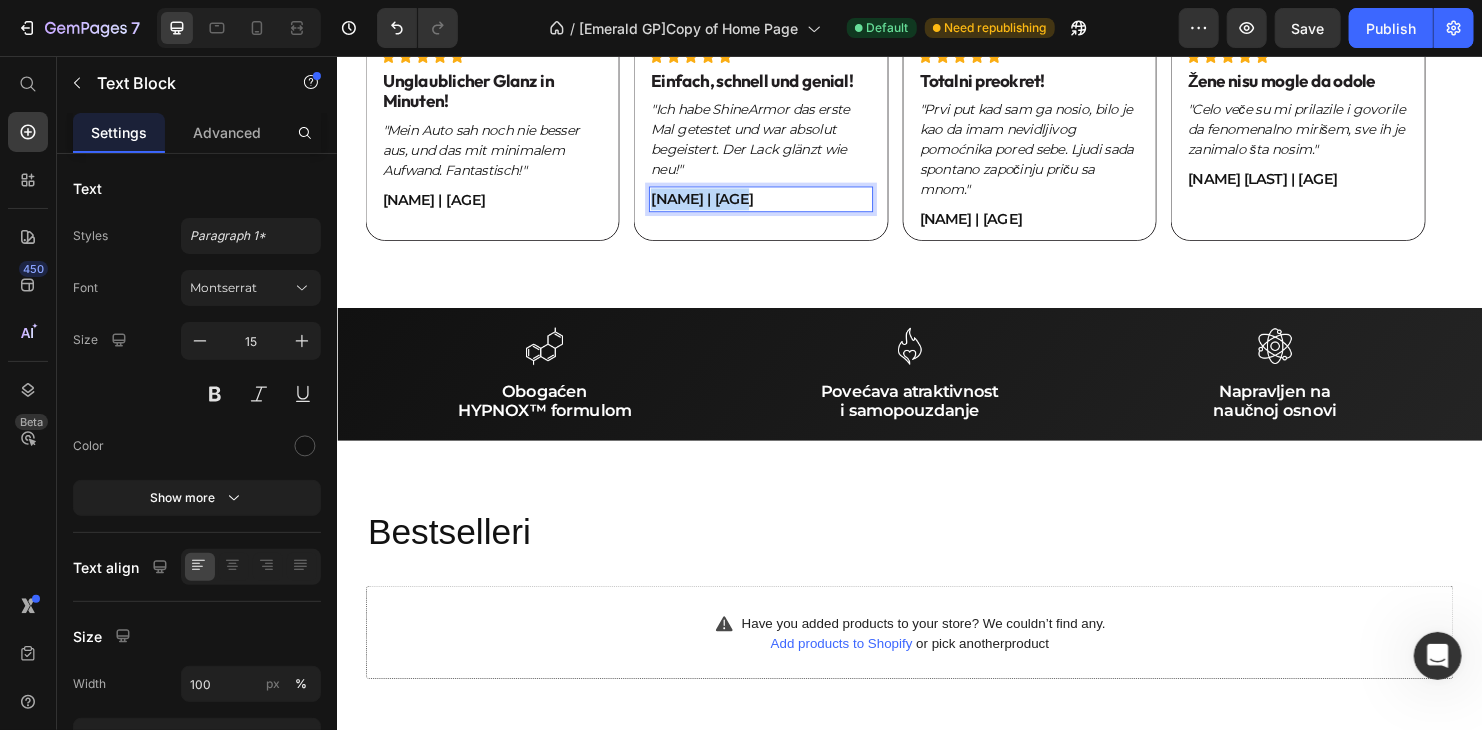 click on "[FIRST] [LAST] | 31" at bounding box center [780, 205] 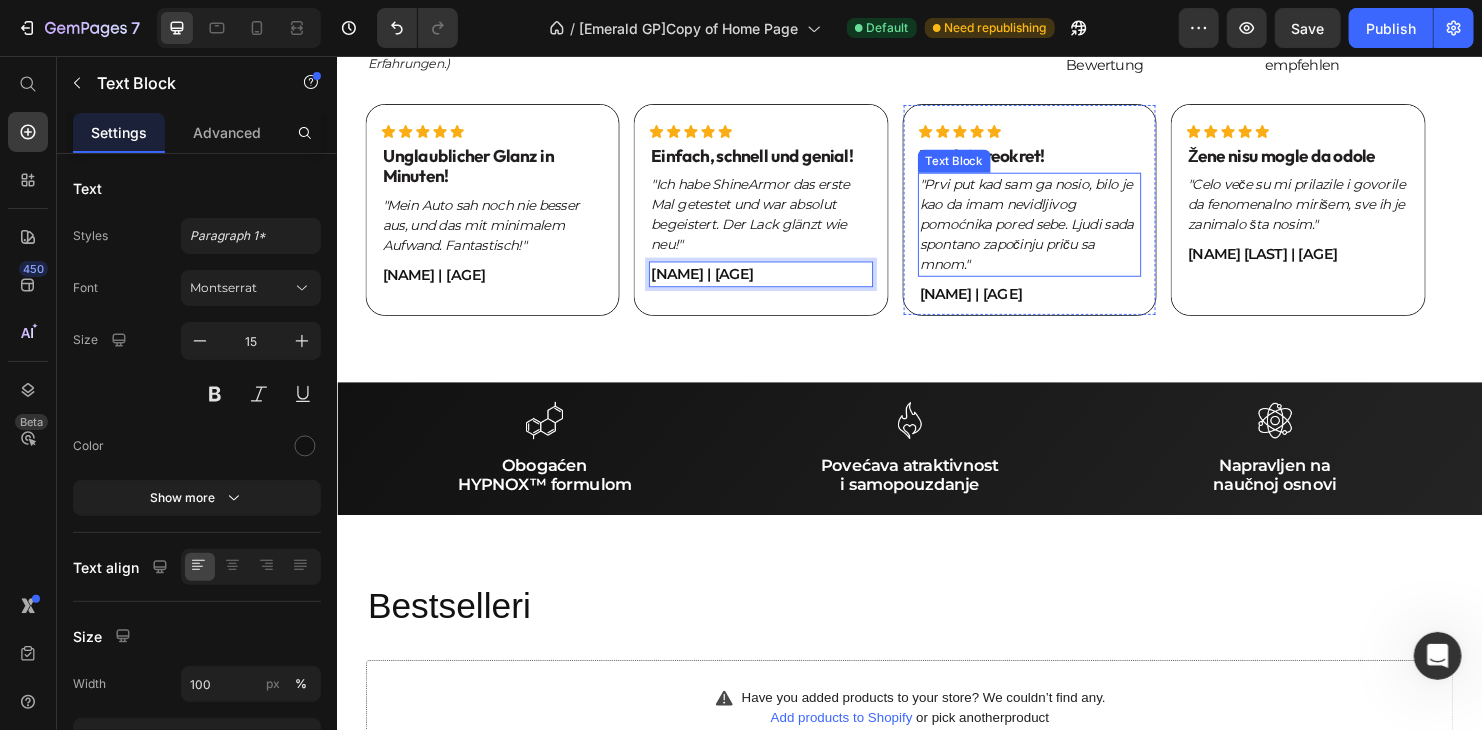 scroll, scrollTop: 2400, scrollLeft: 0, axis: vertical 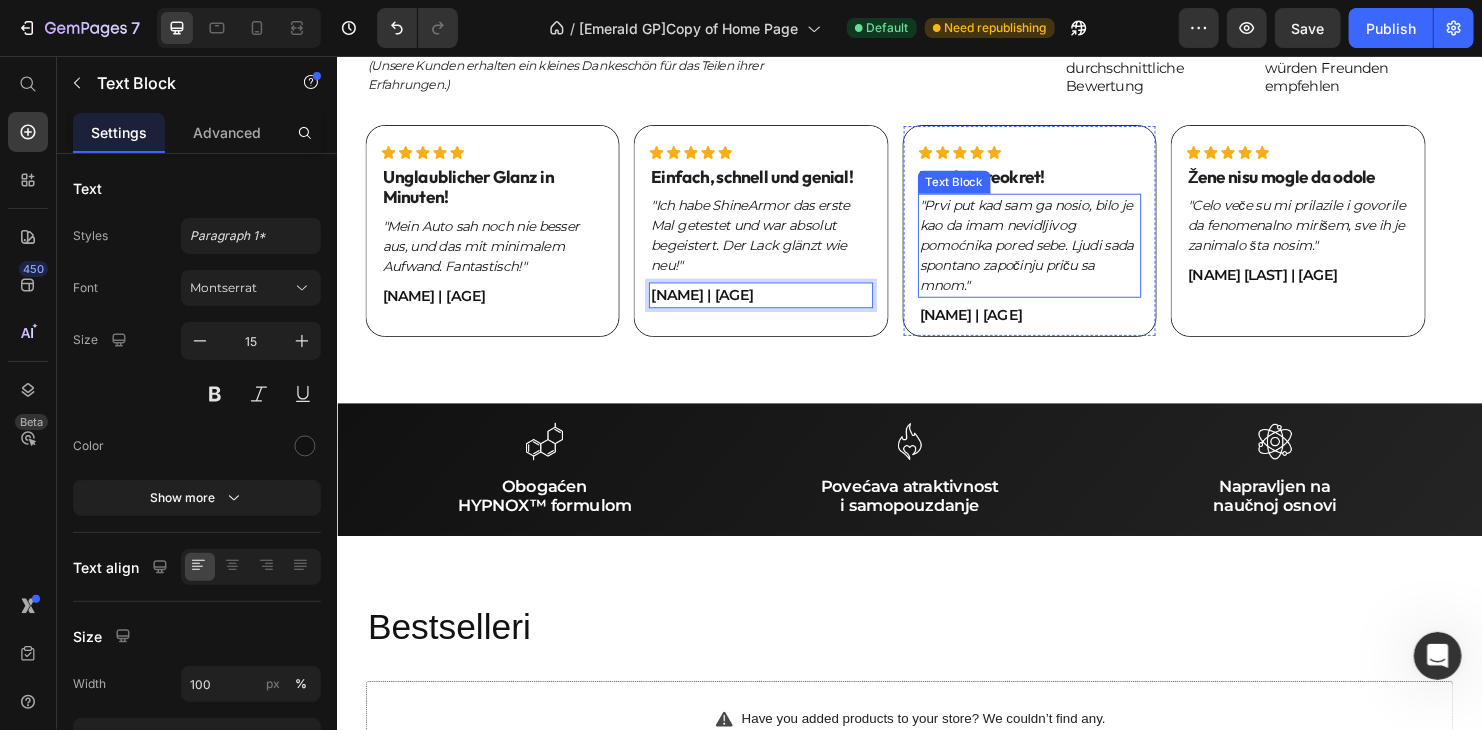 click on "Text Block" at bounding box center [983, 187] 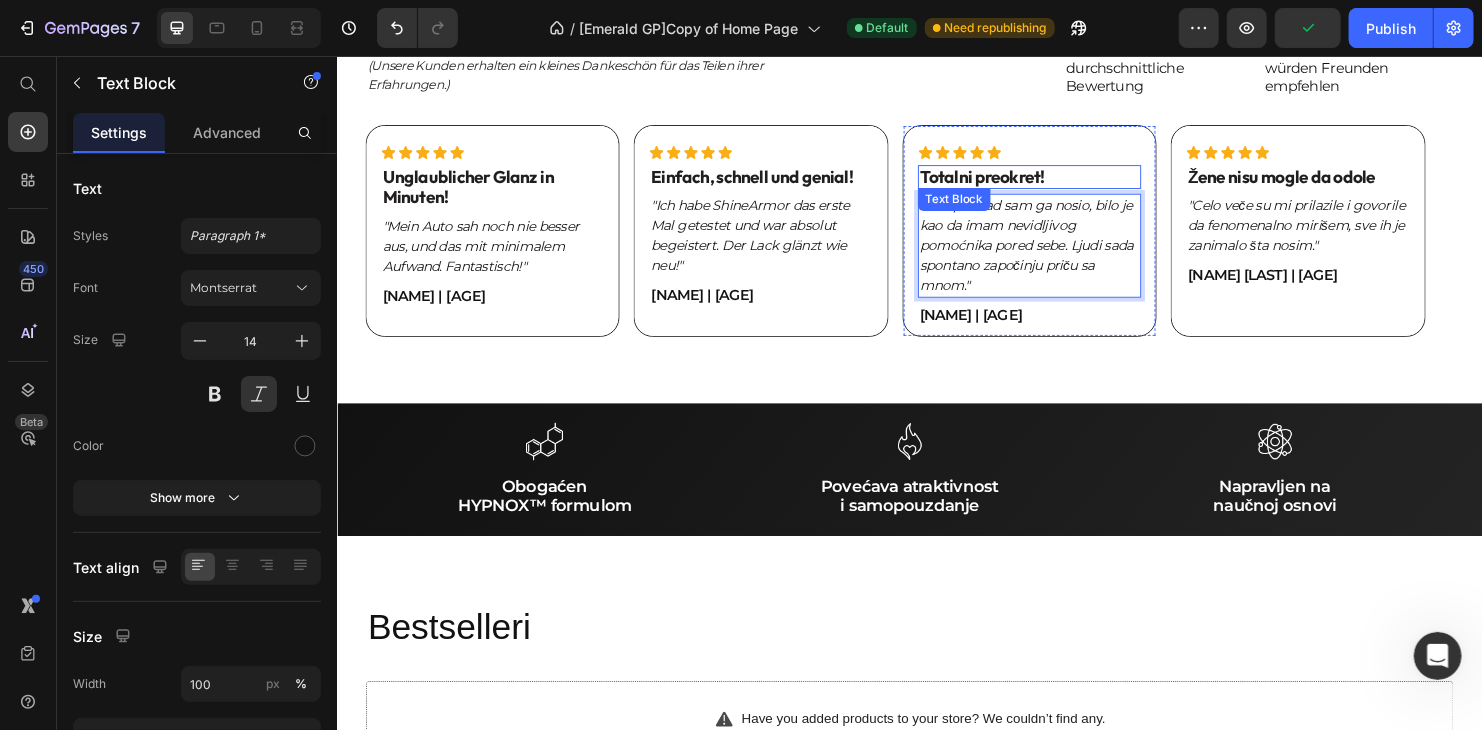 click on "Totalni preokret!" at bounding box center (1062, 182) 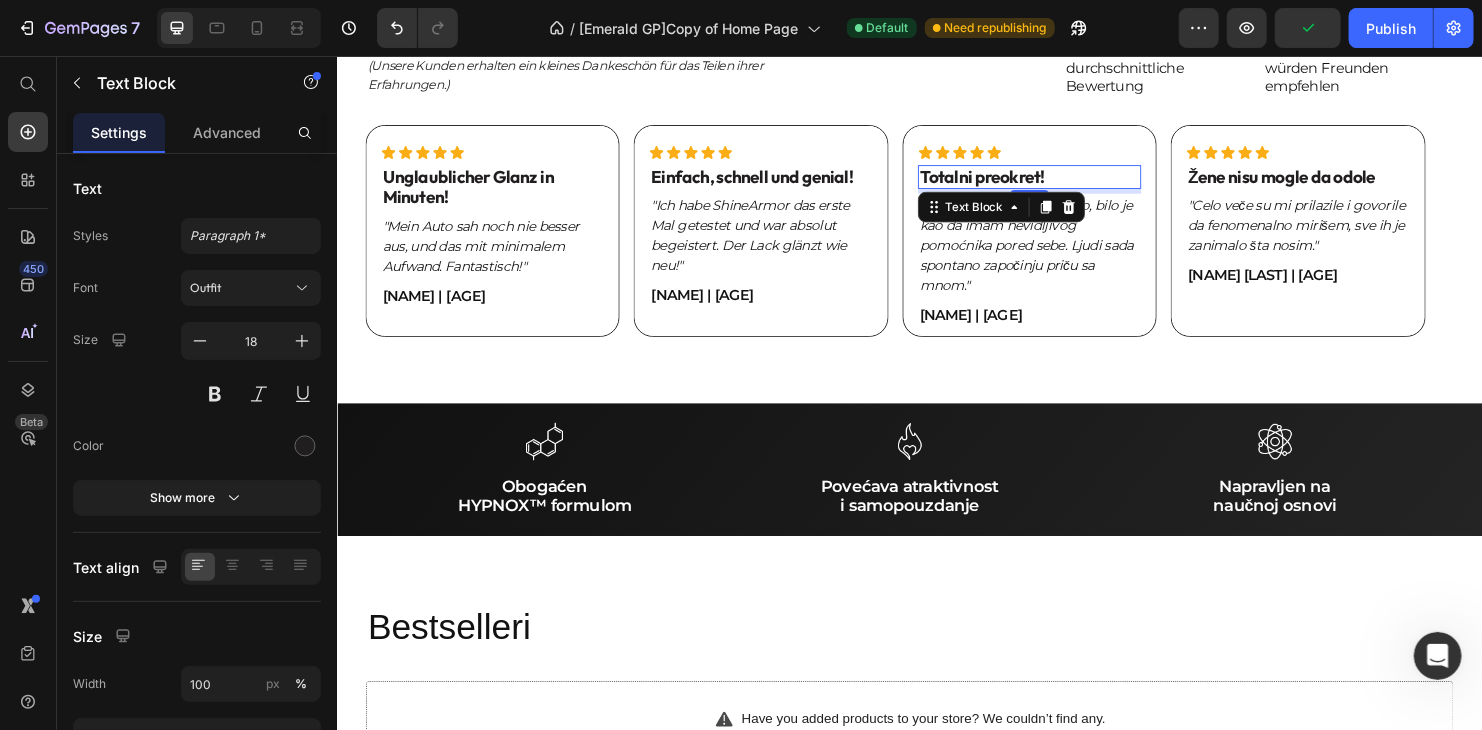 click on "Totalni preokret!" at bounding box center [1062, 182] 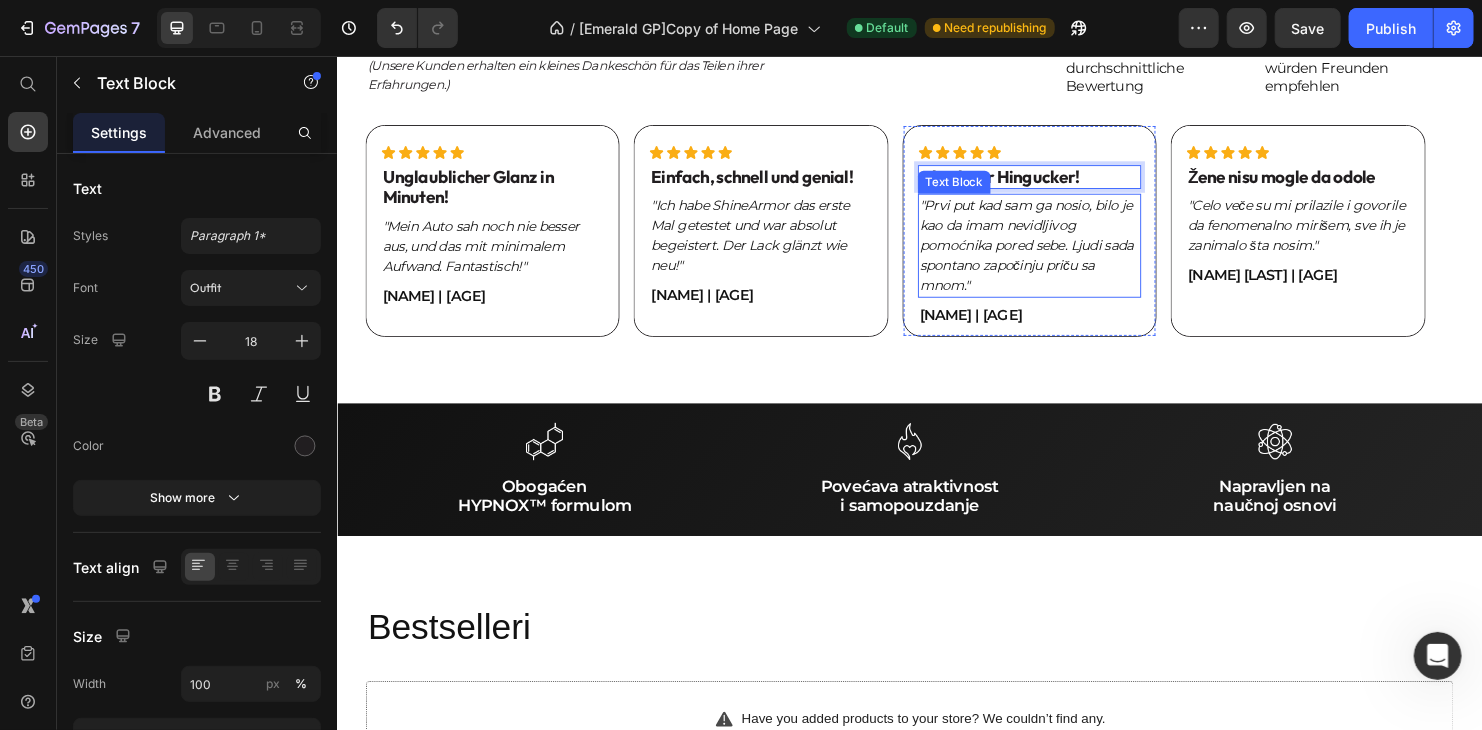 click on ""Prvi put kad sam ga nosio, bilo je kao da imam nevidljivog pomoćnika pored sebe. Ljudi sada spontano započinju priču sa mnom."" at bounding box center (1062, 253) 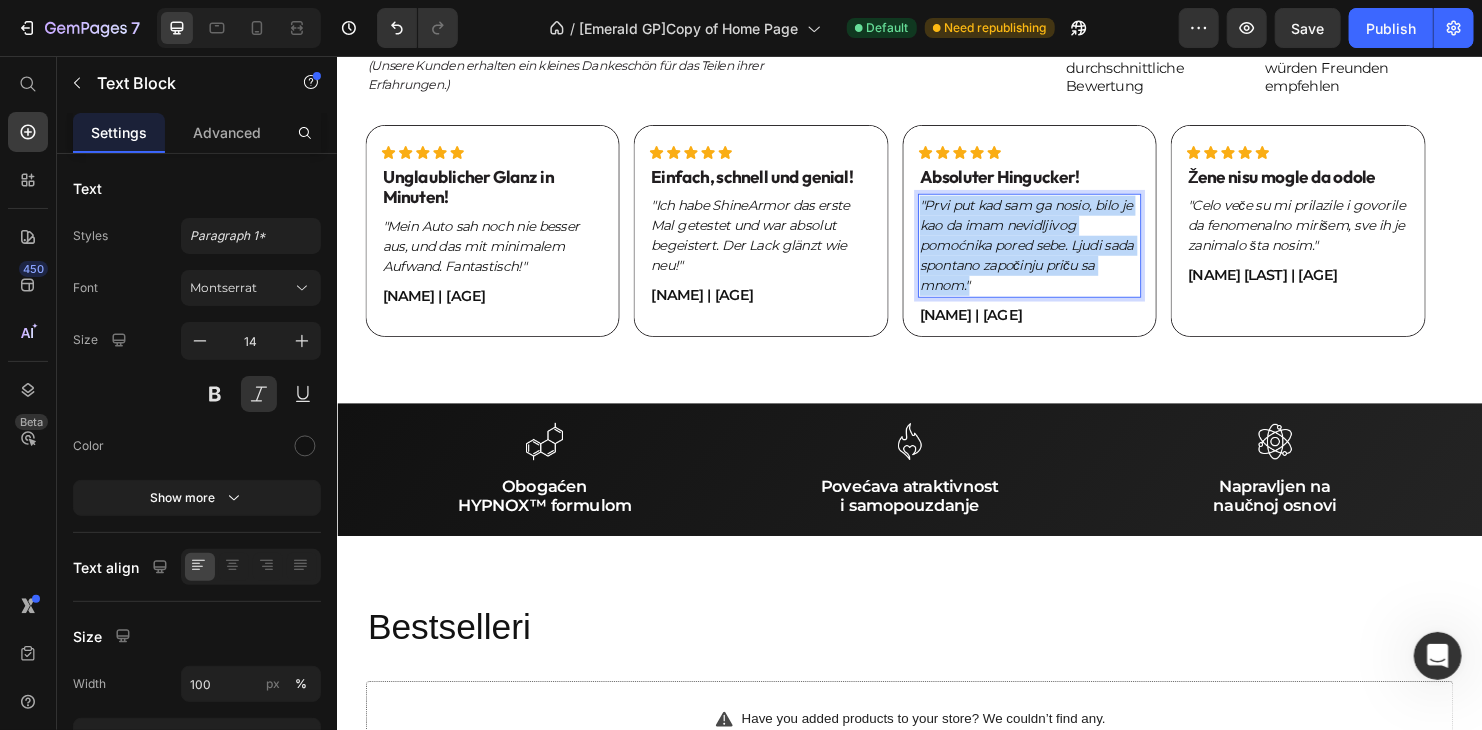 click on ""Prvi put kad sam ga nosio, bilo je kao da imam nevidljivog pomoćnika pored sebe. Ljudi sada spontano započinju priču sa mnom."" at bounding box center (1062, 253) 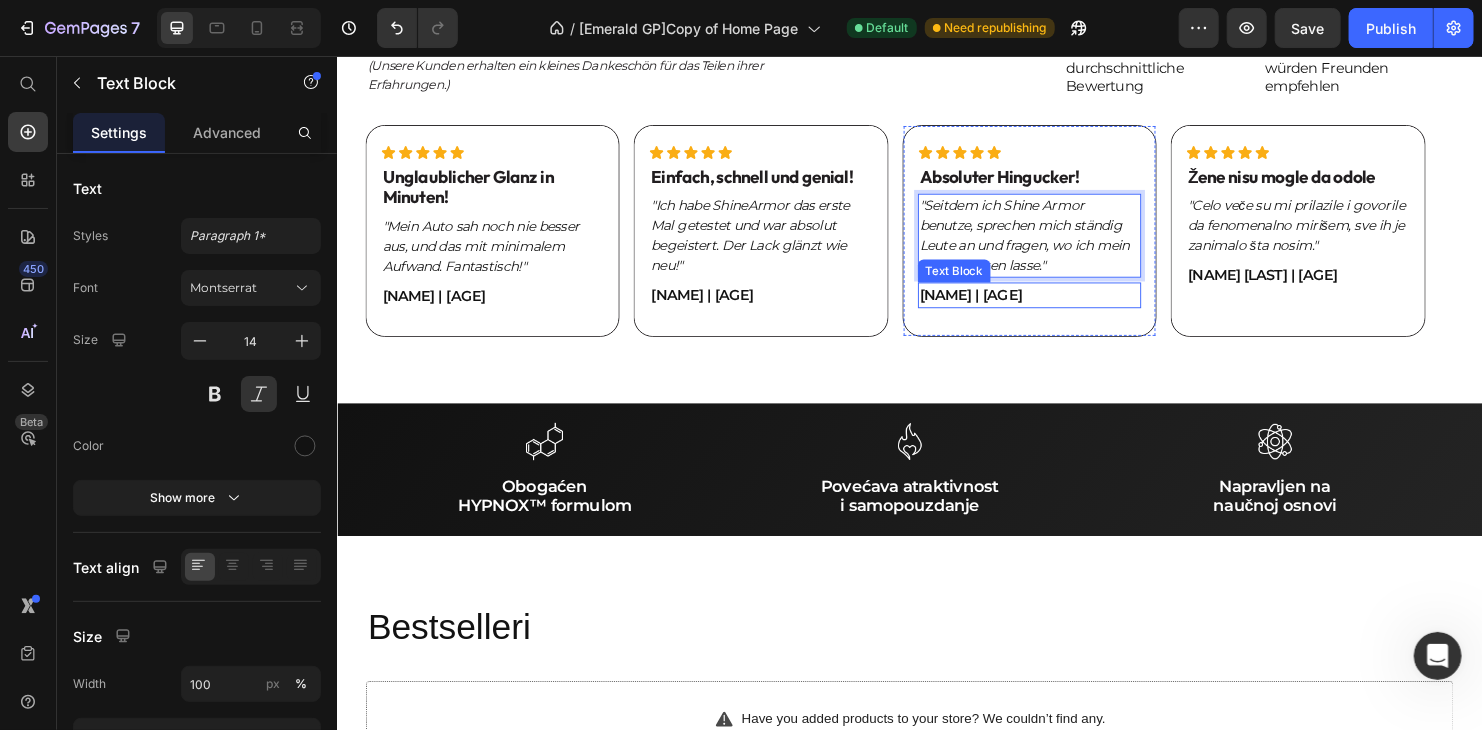 click on "[FIRST] [LAST] | 31" at bounding box center (1062, 305) 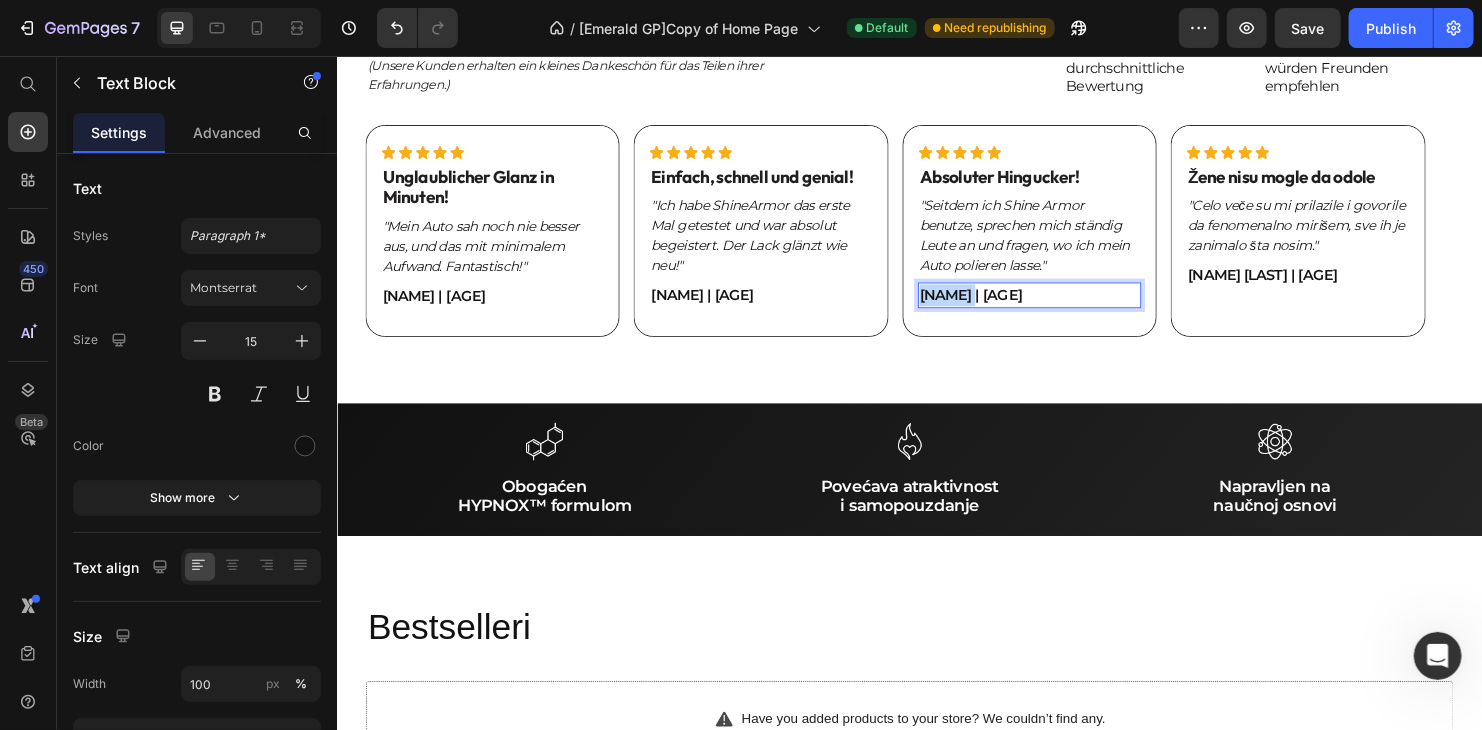 click on "[FIRST] [LAST] | 31" at bounding box center [1062, 305] 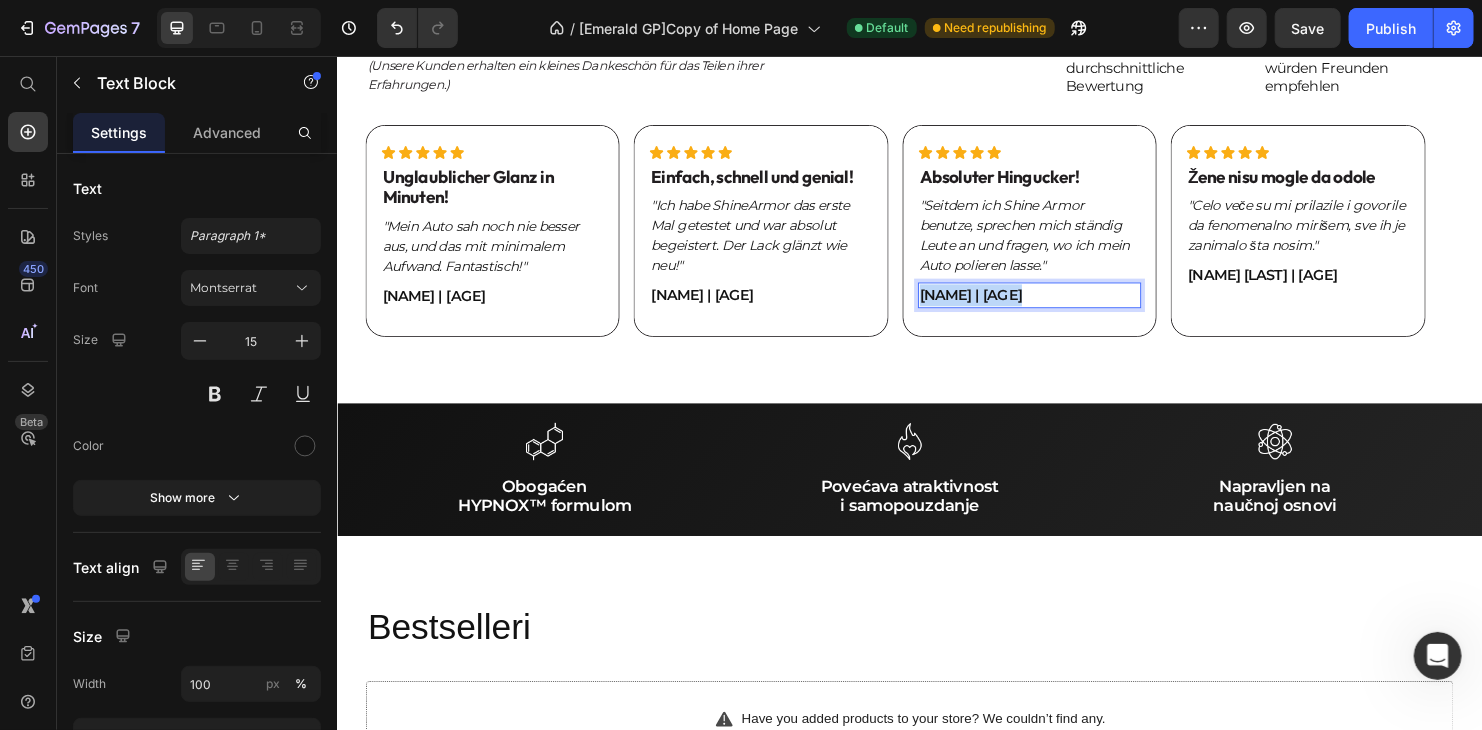 click on "[FIRST] [LAST] | 31" at bounding box center (1062, 305) 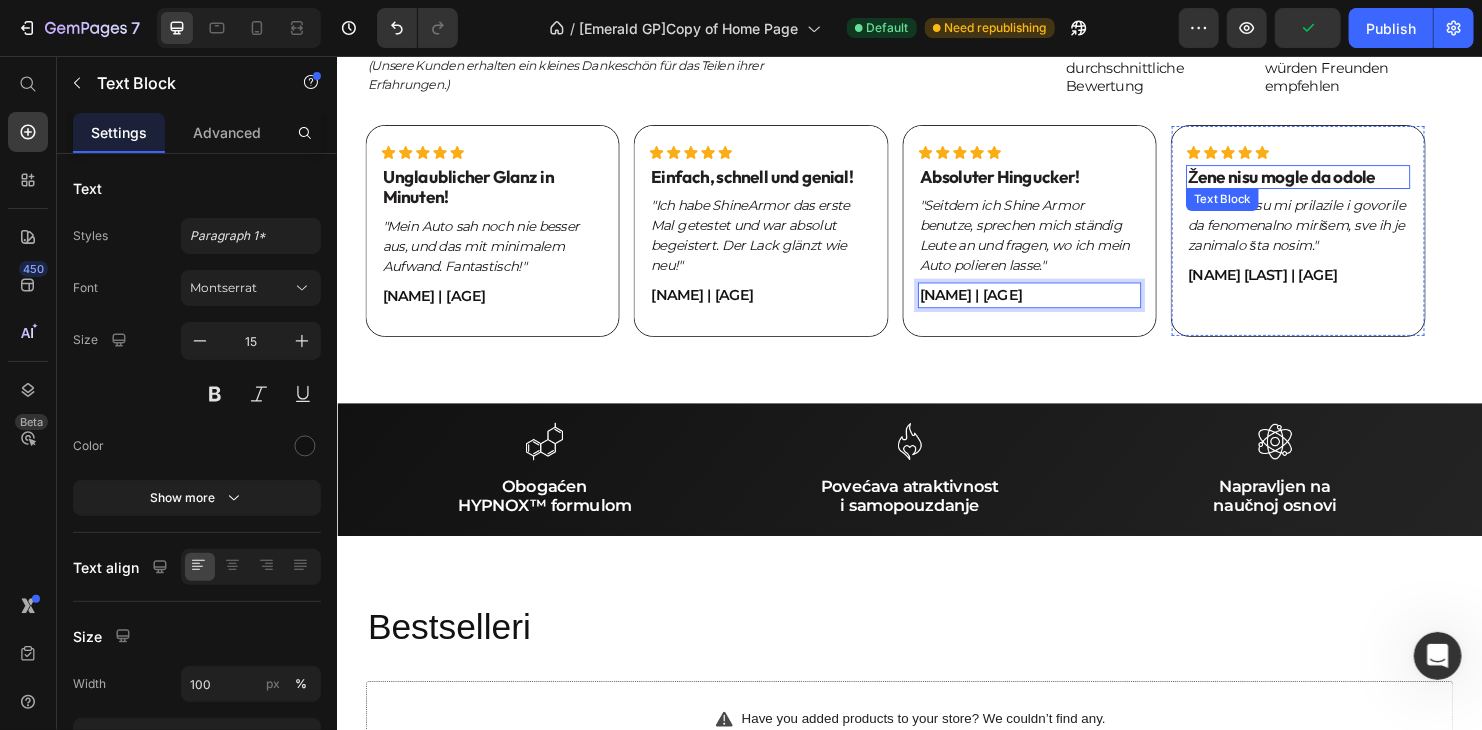 click on "Žene nisu mogle da odole" at bounding box center (1343, 182) 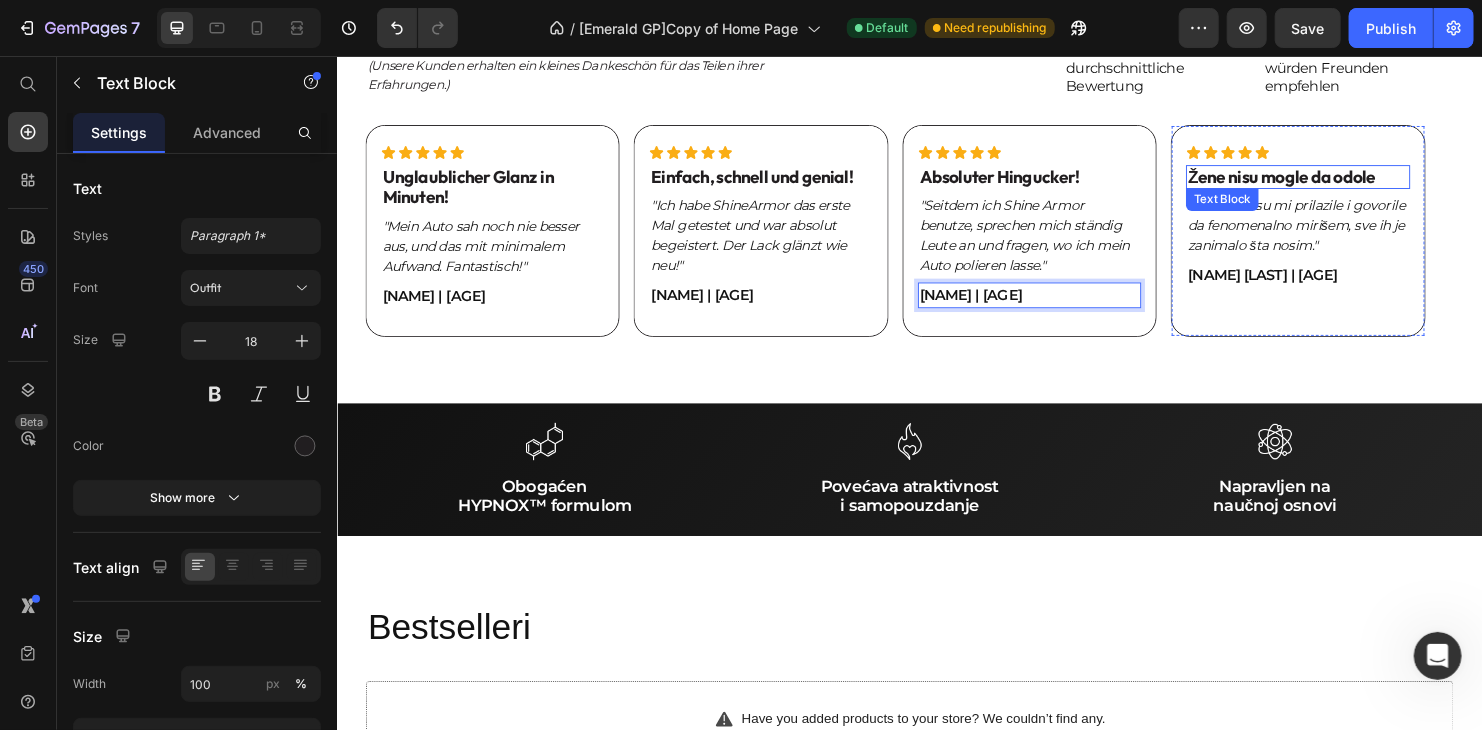 click on "Žene nisu mogle da odole" at bounding box center [1343, 182] 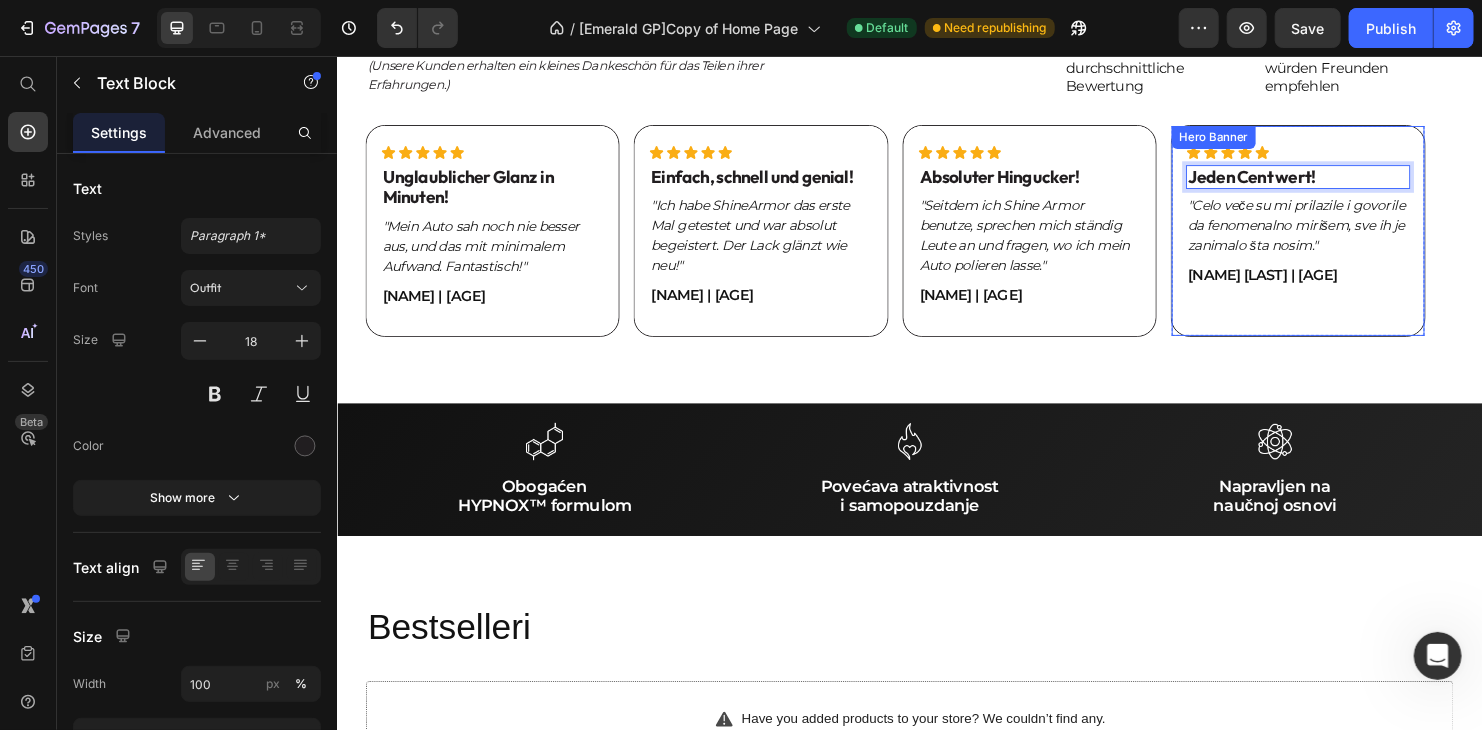 click on ""Celo veče su mi prilazile i govorile da fenomenalno mirišem, sve ih je zanimalo šta nosim."" at bounding box center [1343, 232] 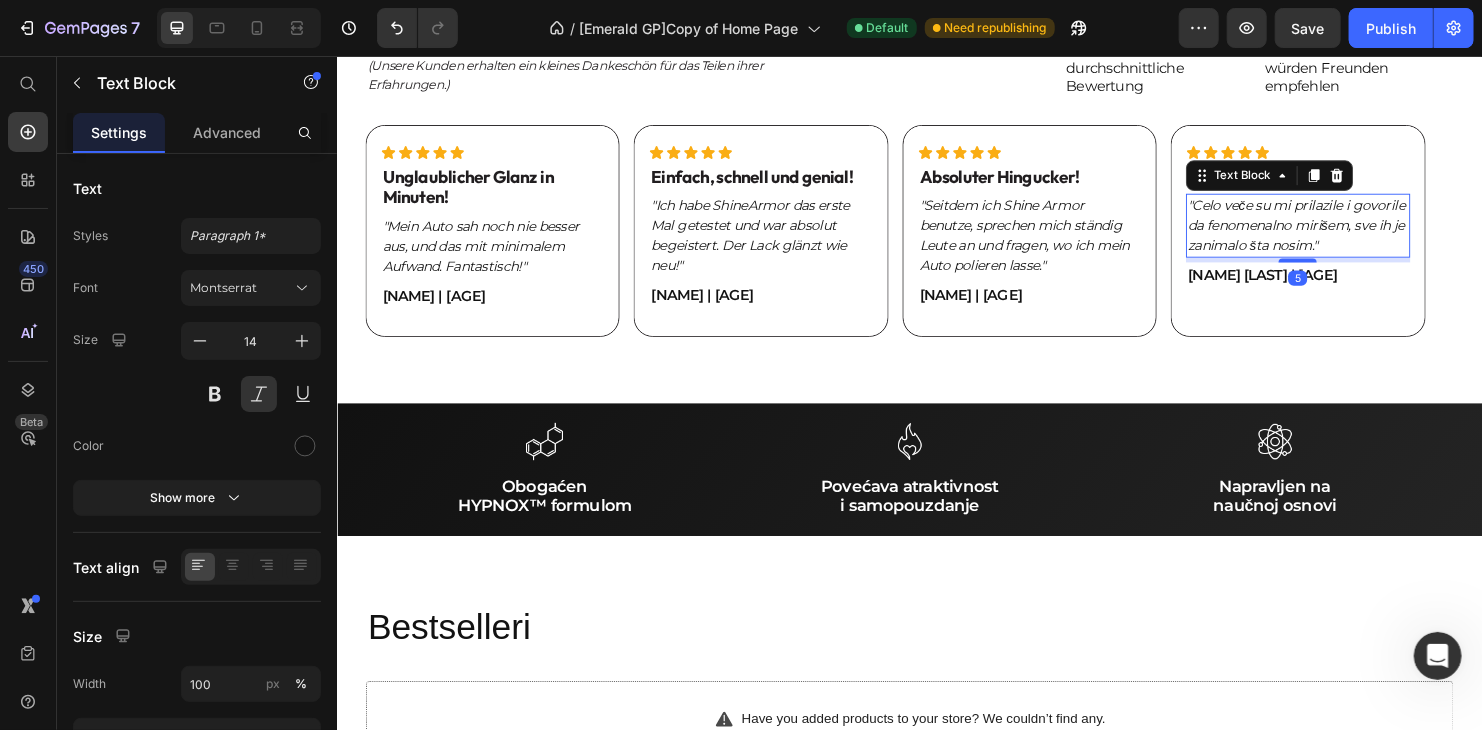 click on ""Celo veče su mi prilazile i govorile da fenomenalno mirišem, sve ih je zanimalo šta nosim."" at bounding box center [1343, 232] 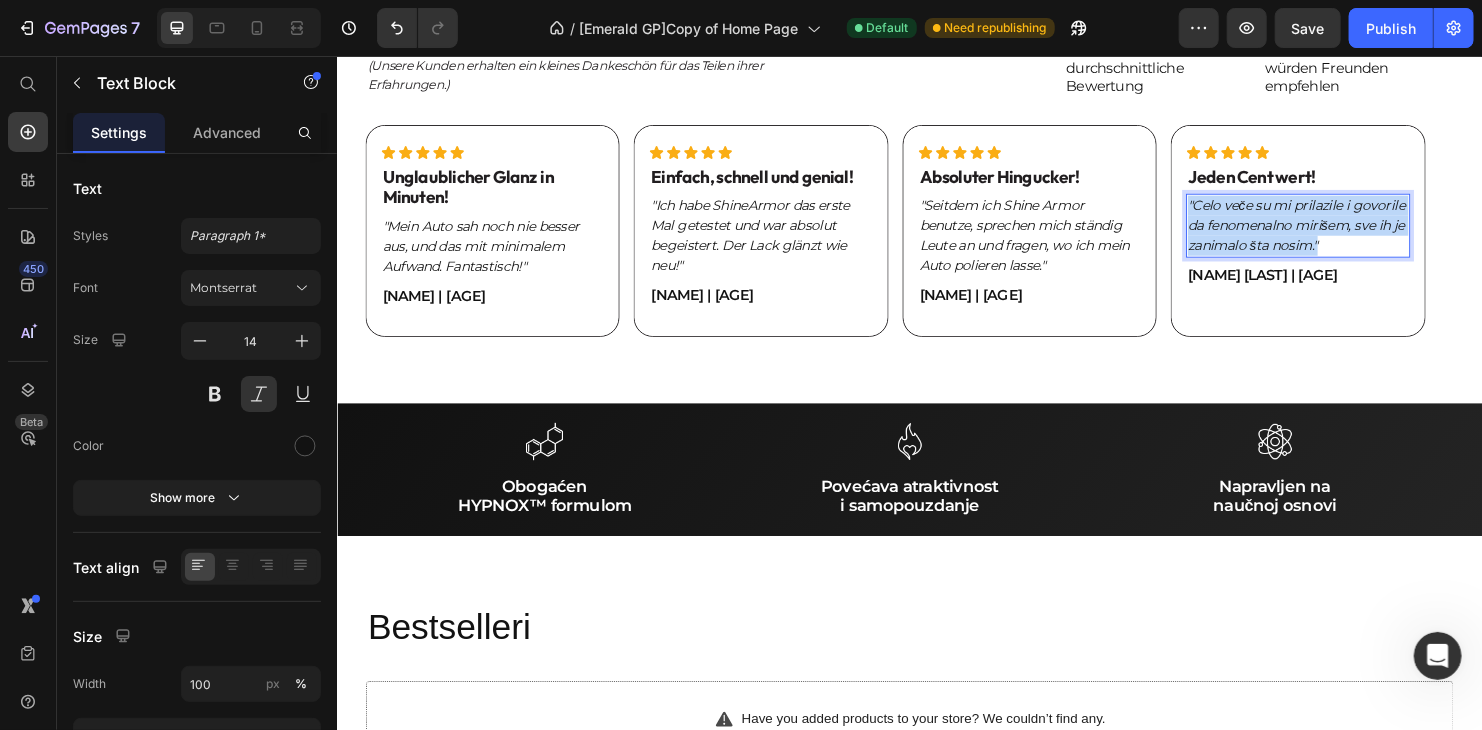 click on ""Celo veče su mi prilazile i govorile da fenomenalno mirišem, sve ih je zanimalo šta nosim."" at bounding box center [1343, 232] 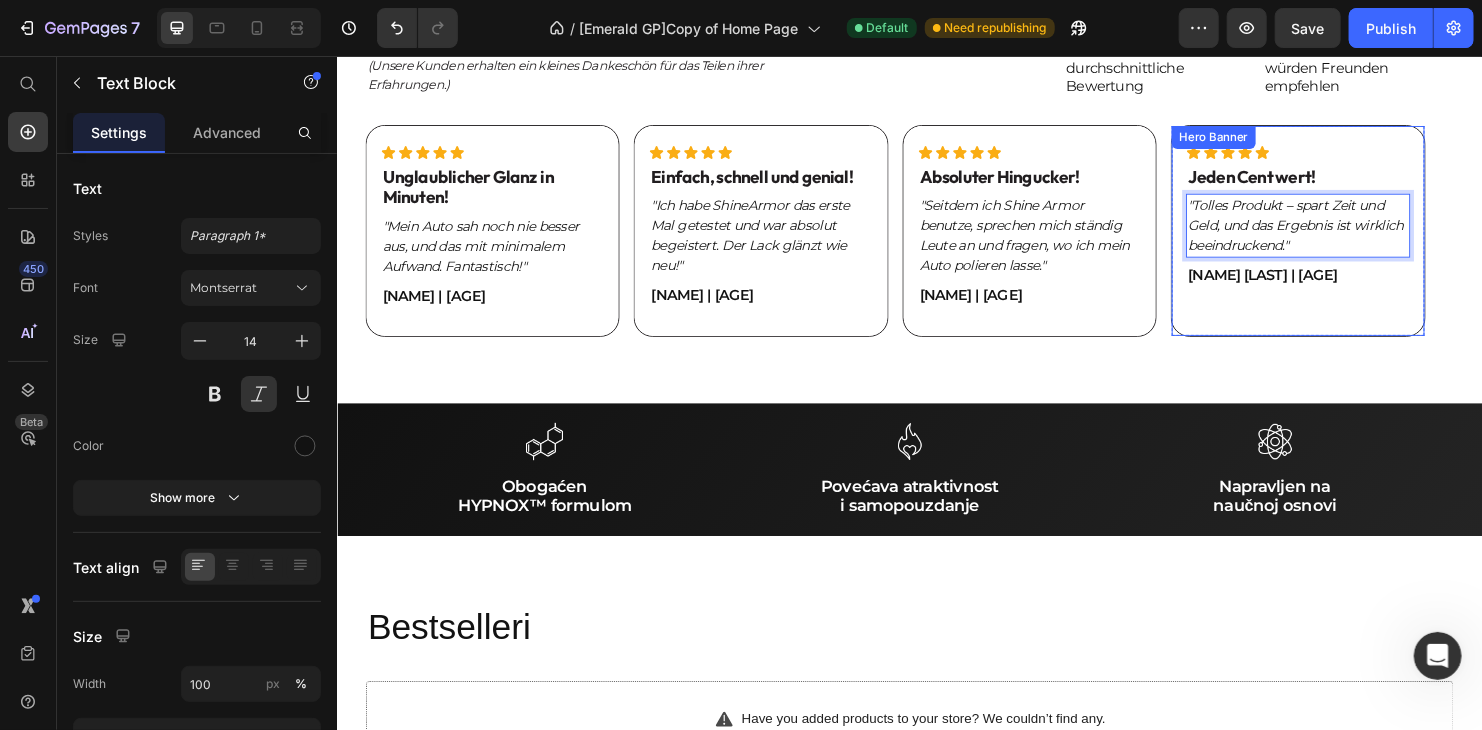 click on "[FIRST] [LAST] | 31" at bounding box center (1343, 284) 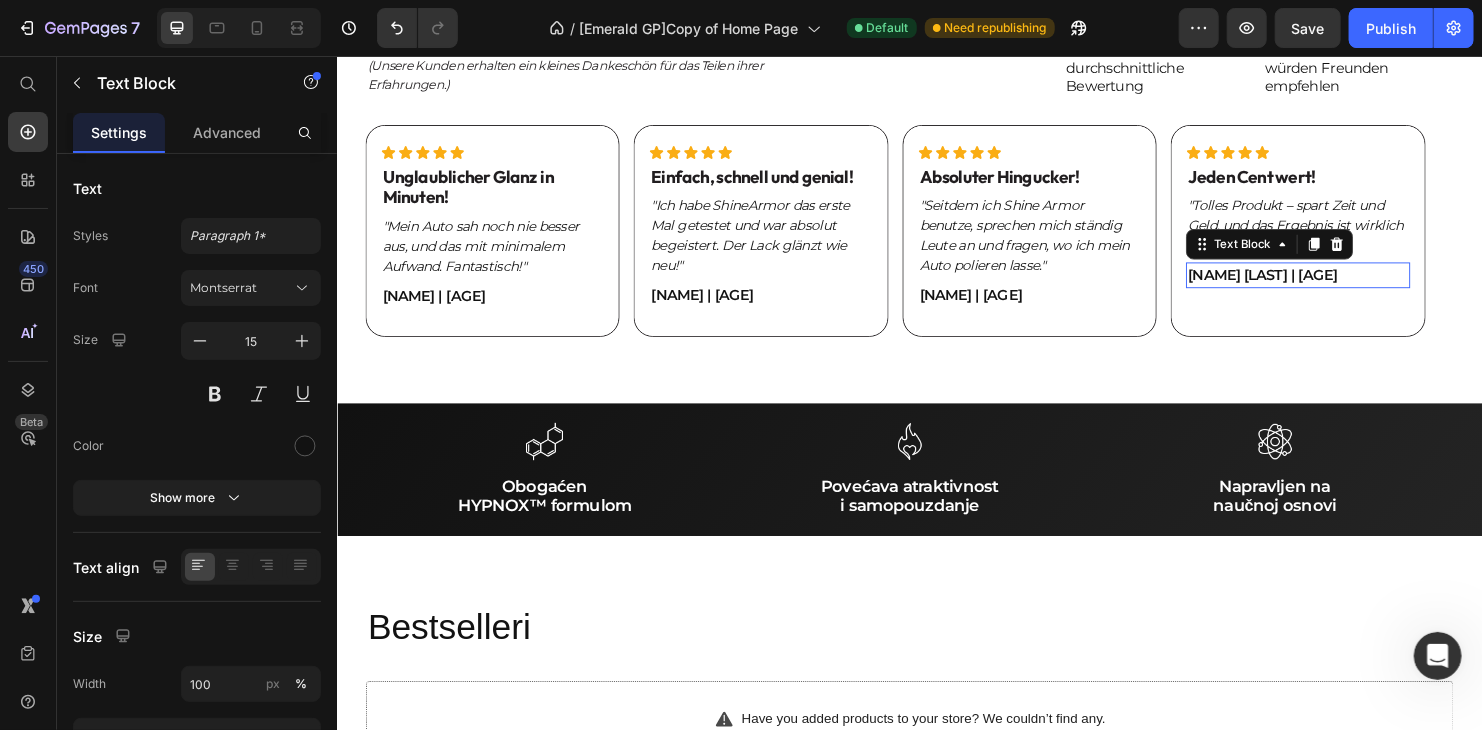 click on "[FIRST] [LAST] | 31" at bounding box center (1343, 284) 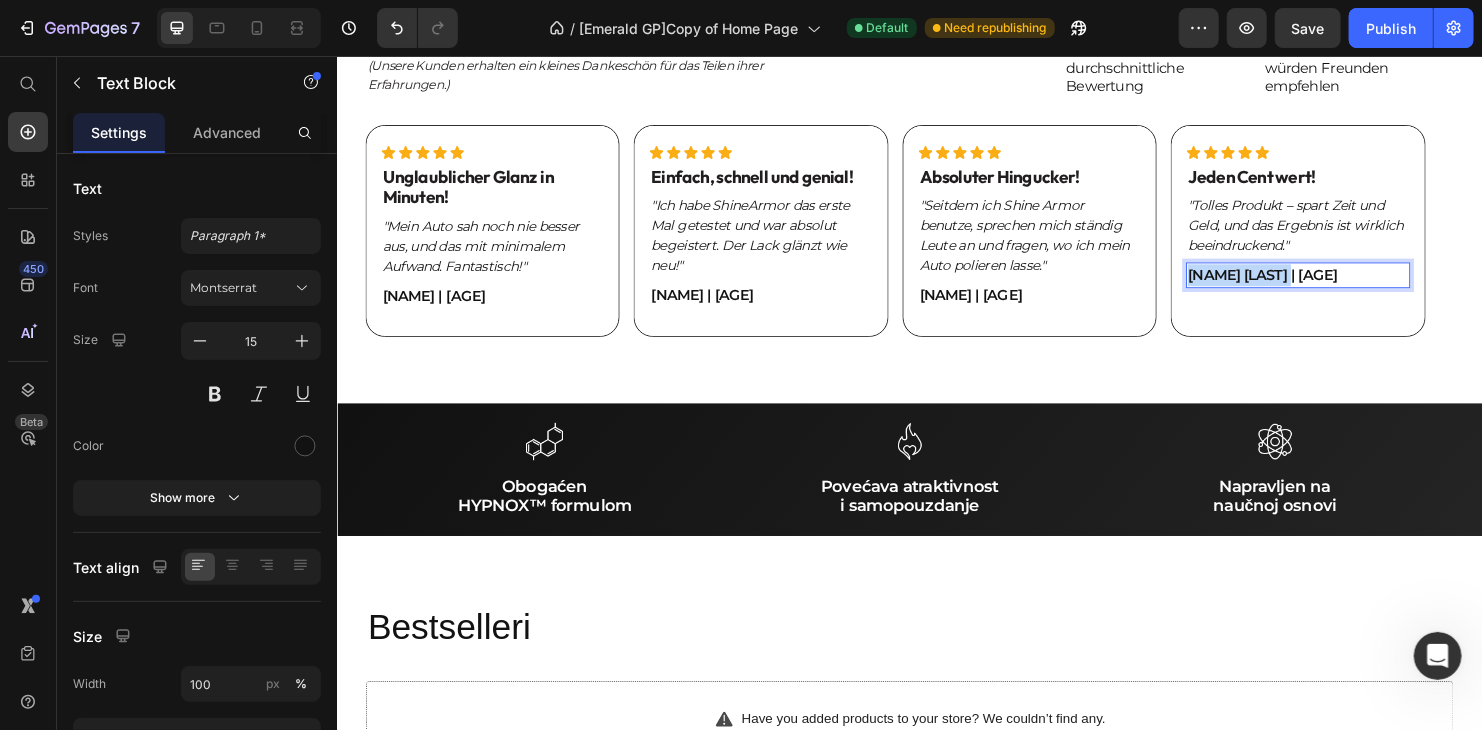 click on "[FIRST] [LAST] | 31" at bounding box center [1343, 284] 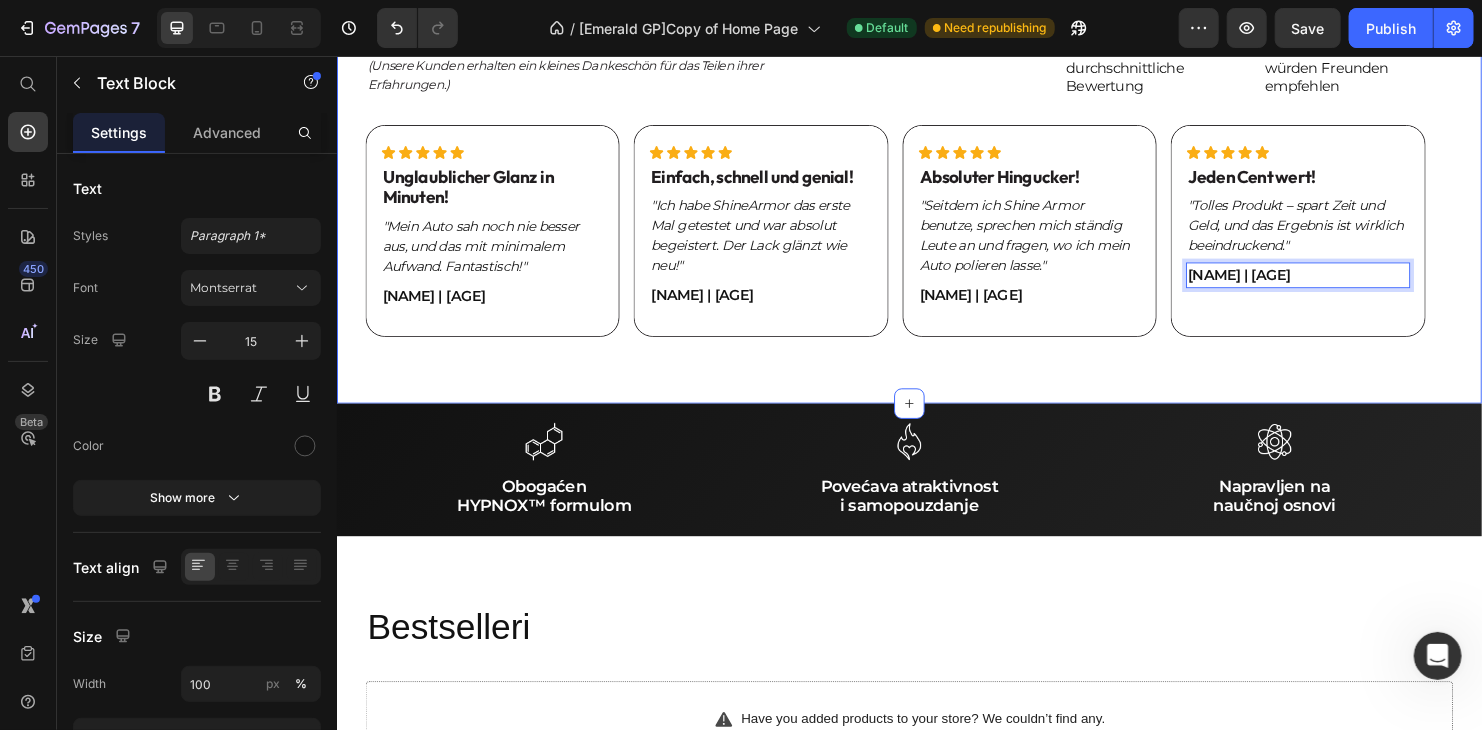 click on "Die Nr. 1 Wahl, wenn es um Autopflege geht Heading Entdecken Sie, warum über 12.000 Autobesitzer ShineArmor vertrauen. Text Block (Unsere Kunden erhalten ein kleines Dankeschön für das Teilen ihrer Erfahrungen.) Text Block ⁠⁠⁠⁠⁠⁠⁠ 94% Heading würden erneut kaufen Text Block 12.000+ Heading verkaufte Einheiten Text Block Row 4.8/5 Heading durchschnittliche Bewertung Text Block 9/10 Heading würden Freunden empfehlen Text Block Row Row Icon Icon Icon Icon
Icon Icon List Unglaublicher Glanz in Minuten! Text Block "Mein Auto sah noch nie besser aus, und das mit minimalem Aufwand. Fantastisch!" Text Block Sebastian K. | 34 Text Block Hero Banner Row Row Icon Icon Icon Icon
Icon Icon List Einfach, schnell und genial! Text Block "Ich habe ShineArmor das erste Mal getestet und war absolut begeistert. Der Lack glänzt wie neu!" Text Block Marko D. | 29 Text Block Hero Banner Row Row Icon Icon Icon Icon
Icon Icon List Absoluter Hingucker! Text Block Row" at bounding box center (936, 122) 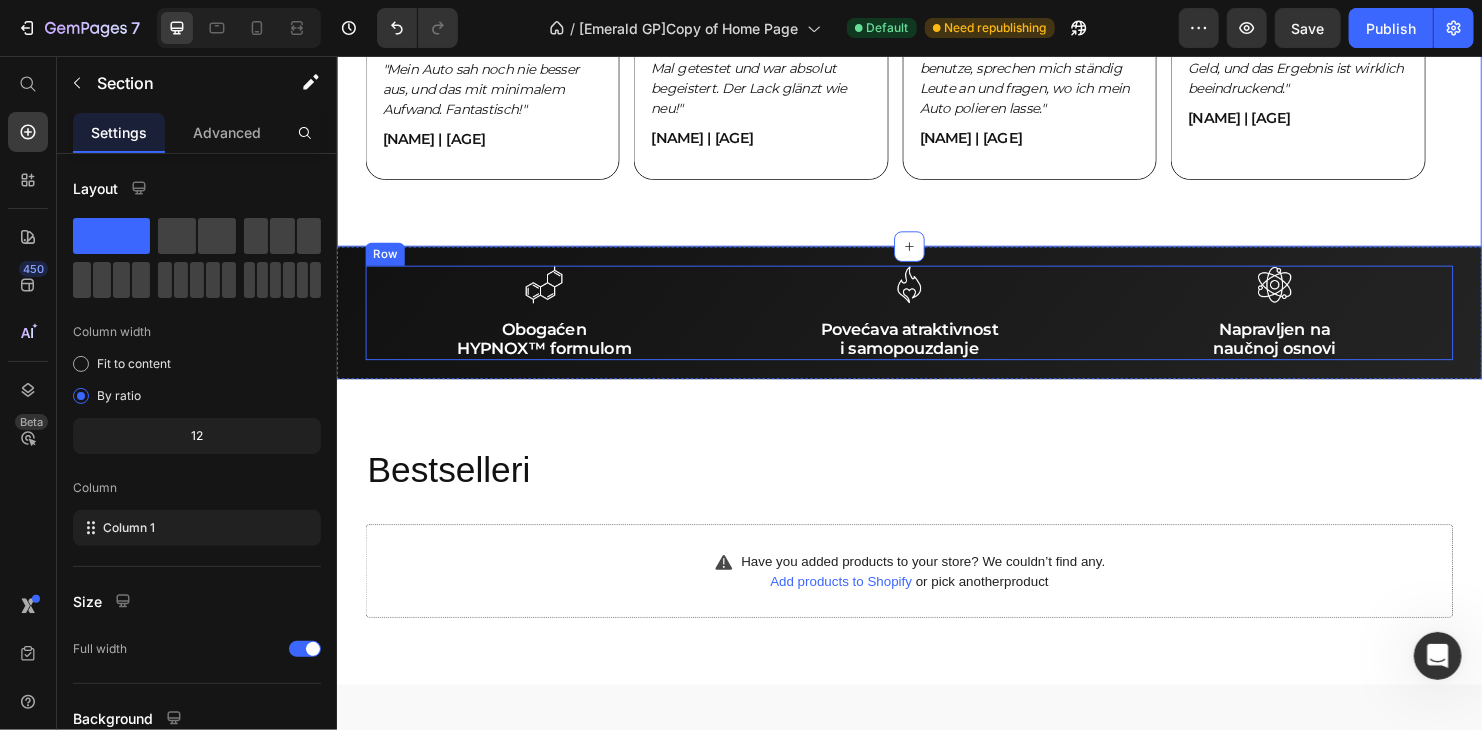 scroll, scrollTop: 2600, scrollLeft: 0, axis: vertical 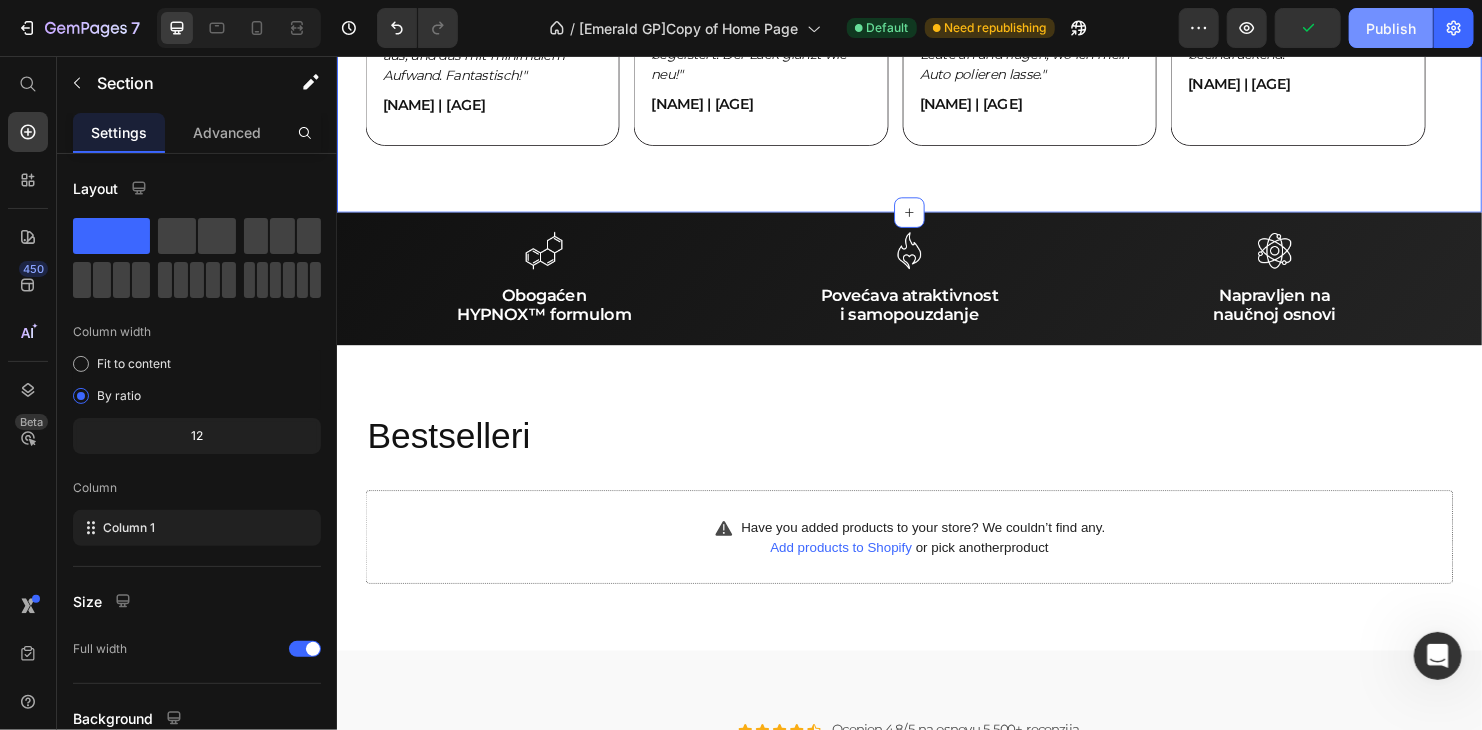 click on "Publish" at bounding box center [1391, 28] 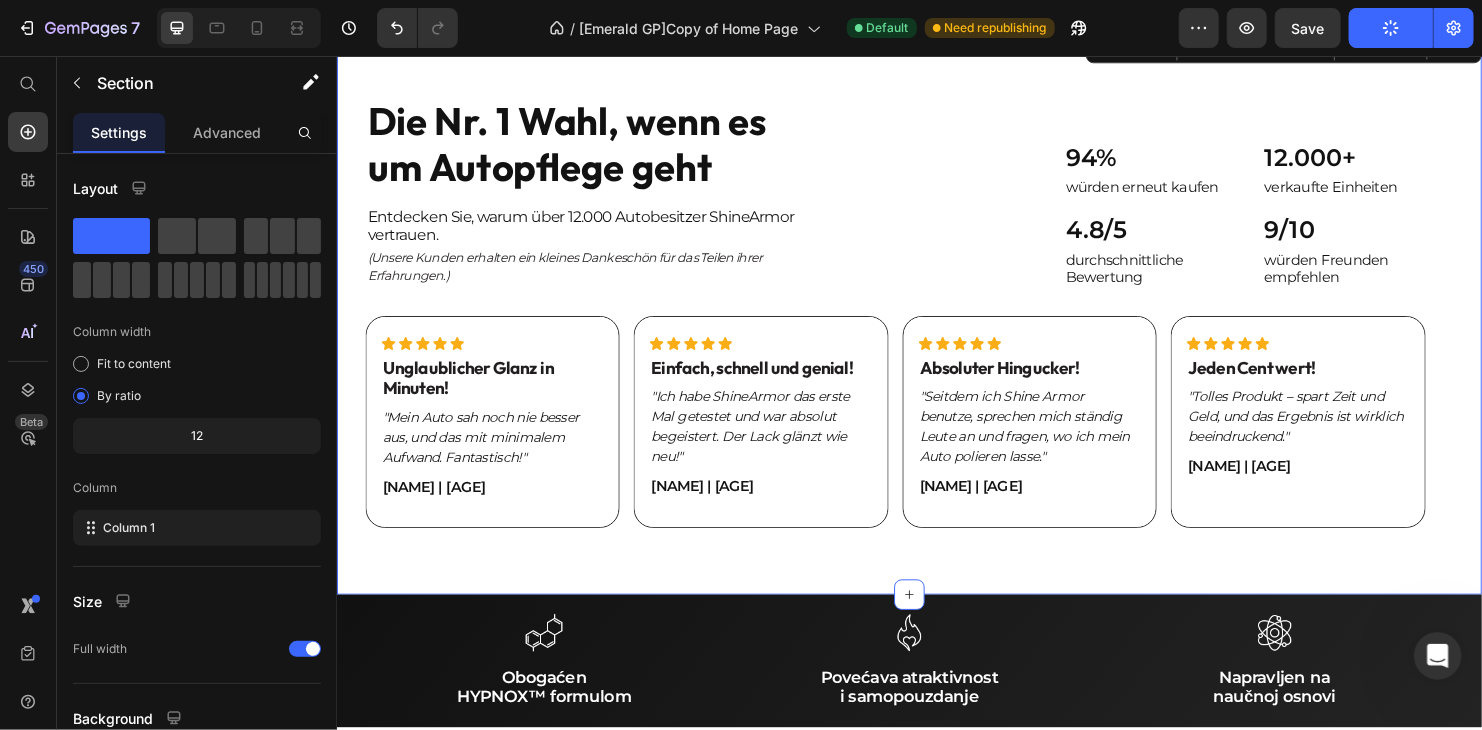 scroll, scrollTop: 2000, scrollLeft: 0, axis: vertical 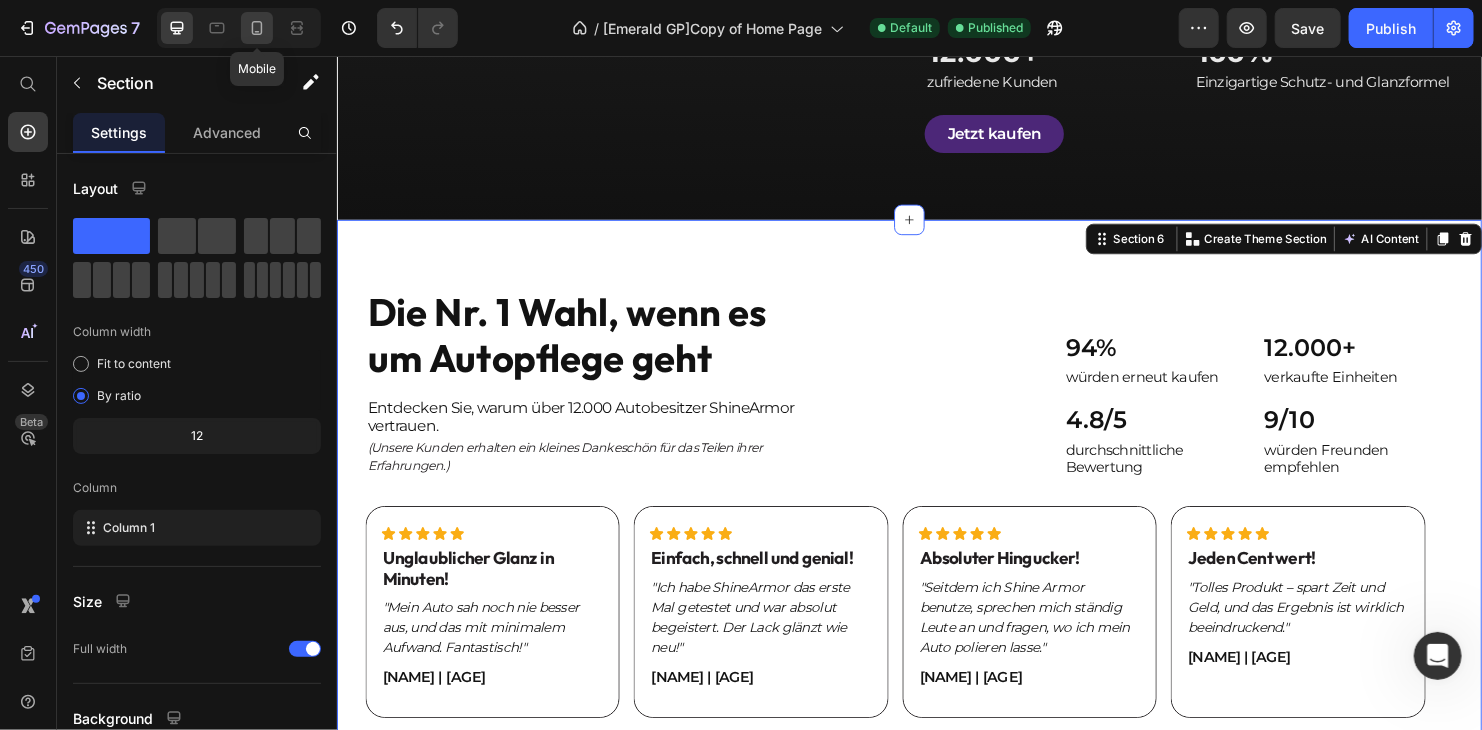 click 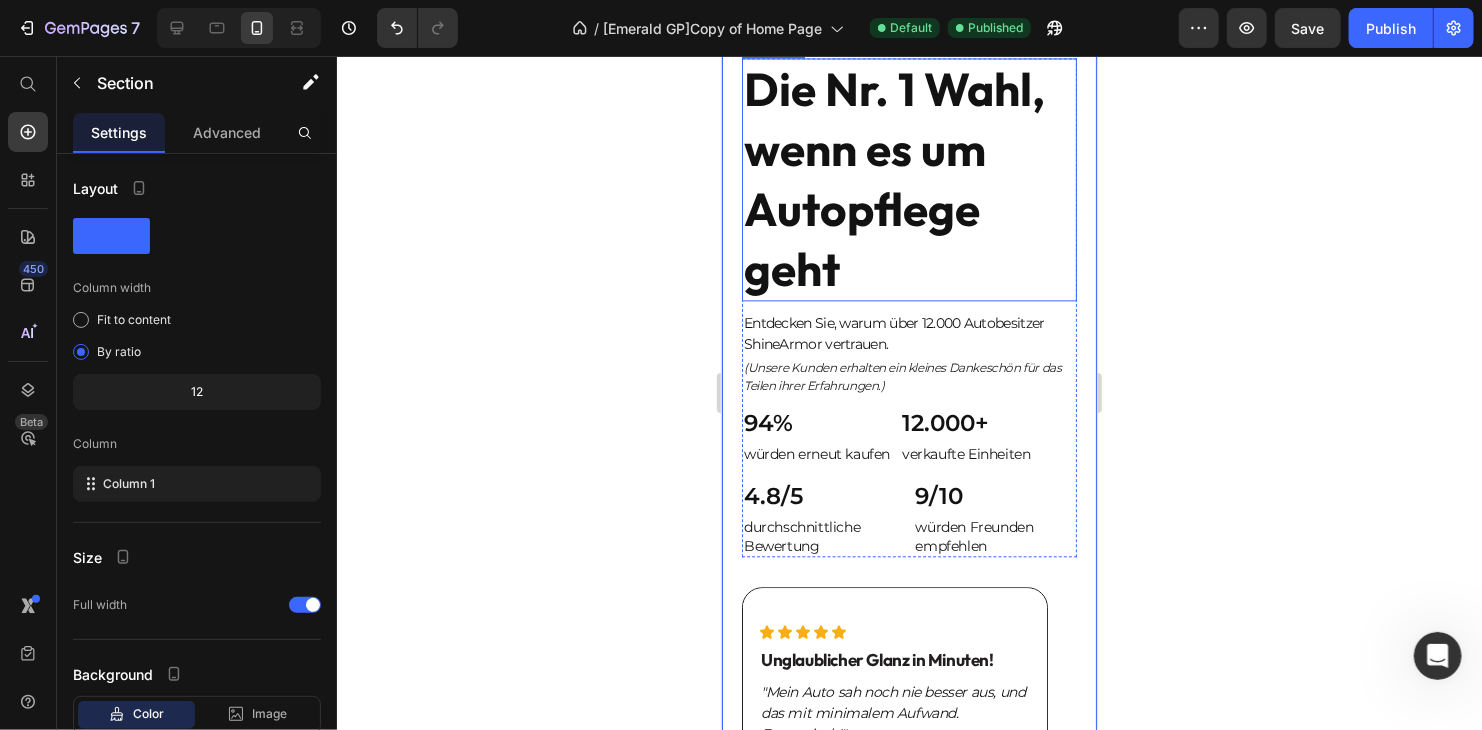 scroll, scrollTop: 2161, scrollLeft: 0, axis: vertical 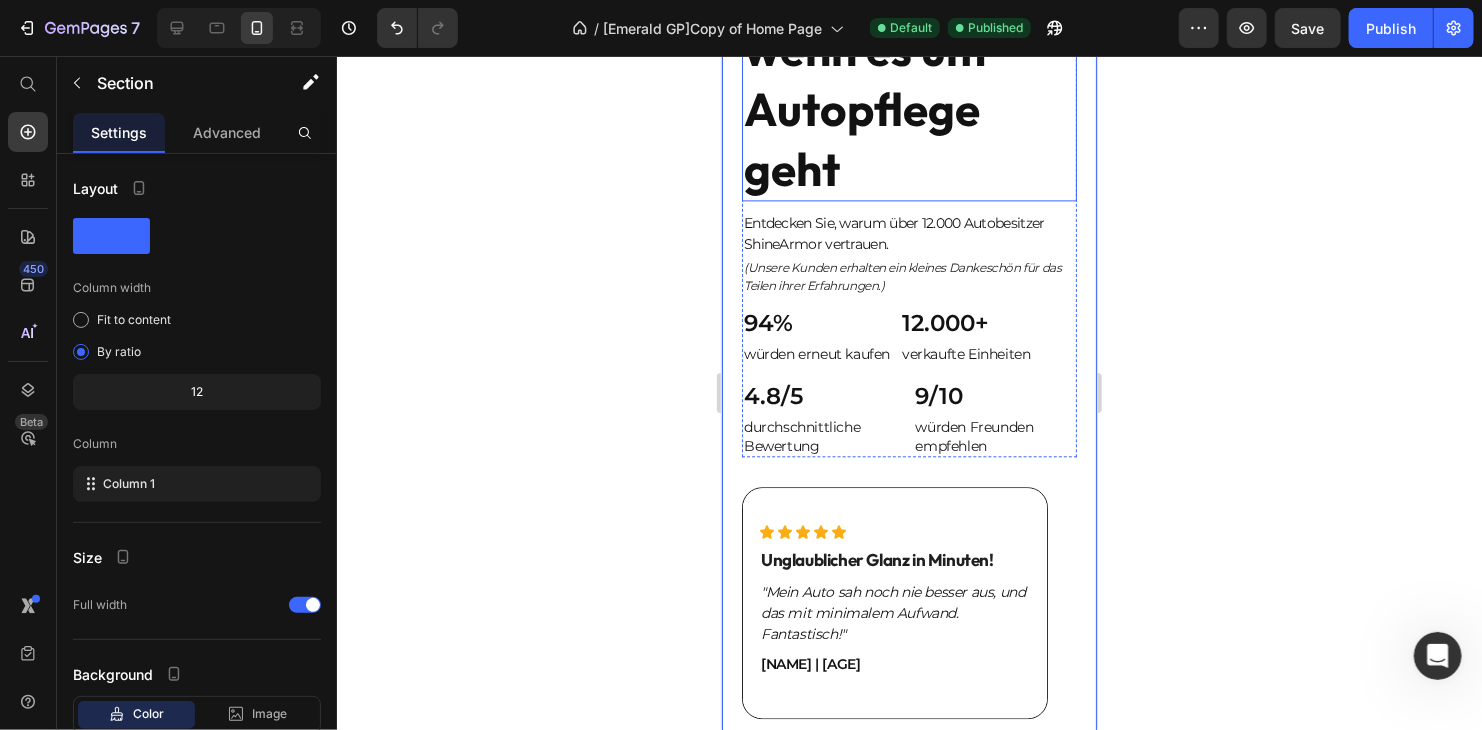 click on "Die Nr. 1 Wahl, wenn es um Autopflege geht" at bounding box center (908, 78) 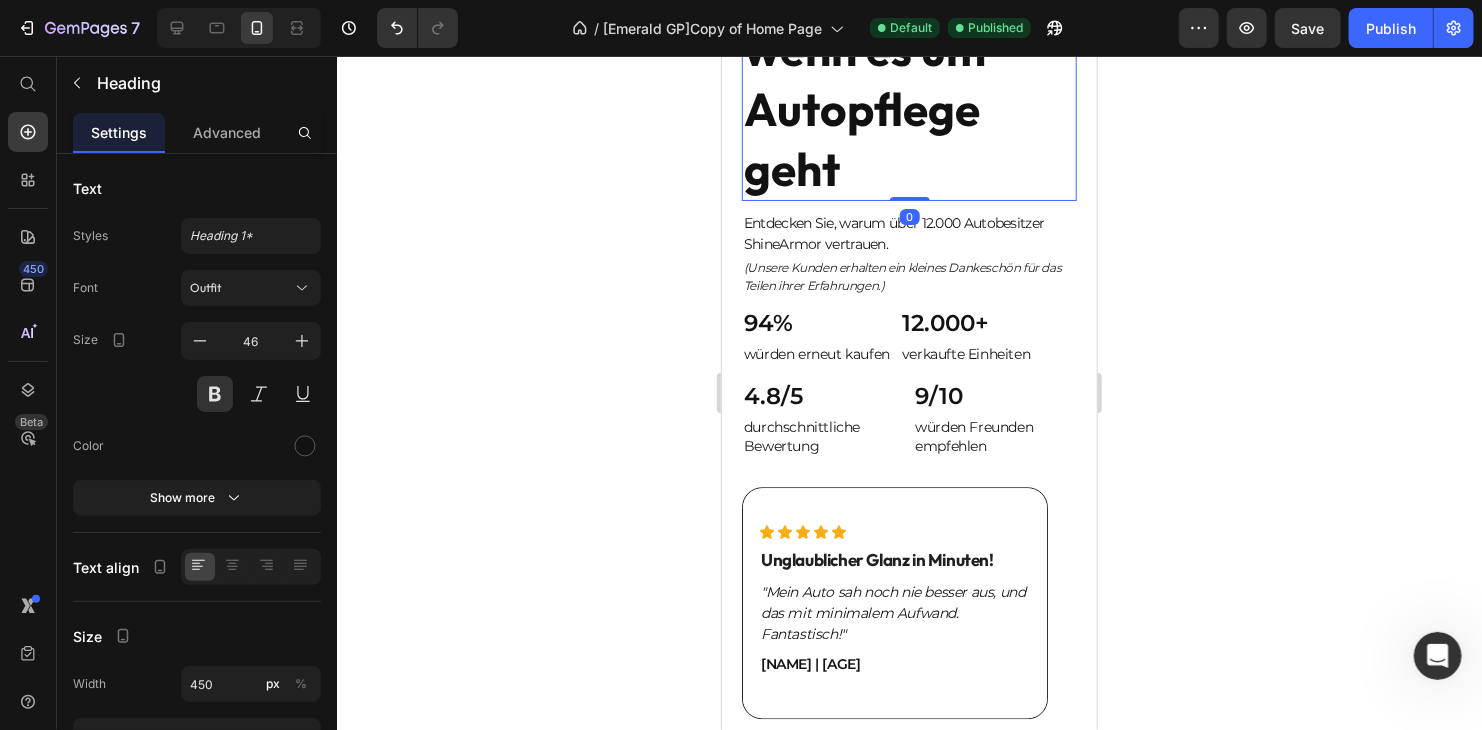 click on "Die Nr. 1 Wahl, wenn es um Autopflege geht" at bounding box center [908, 78] 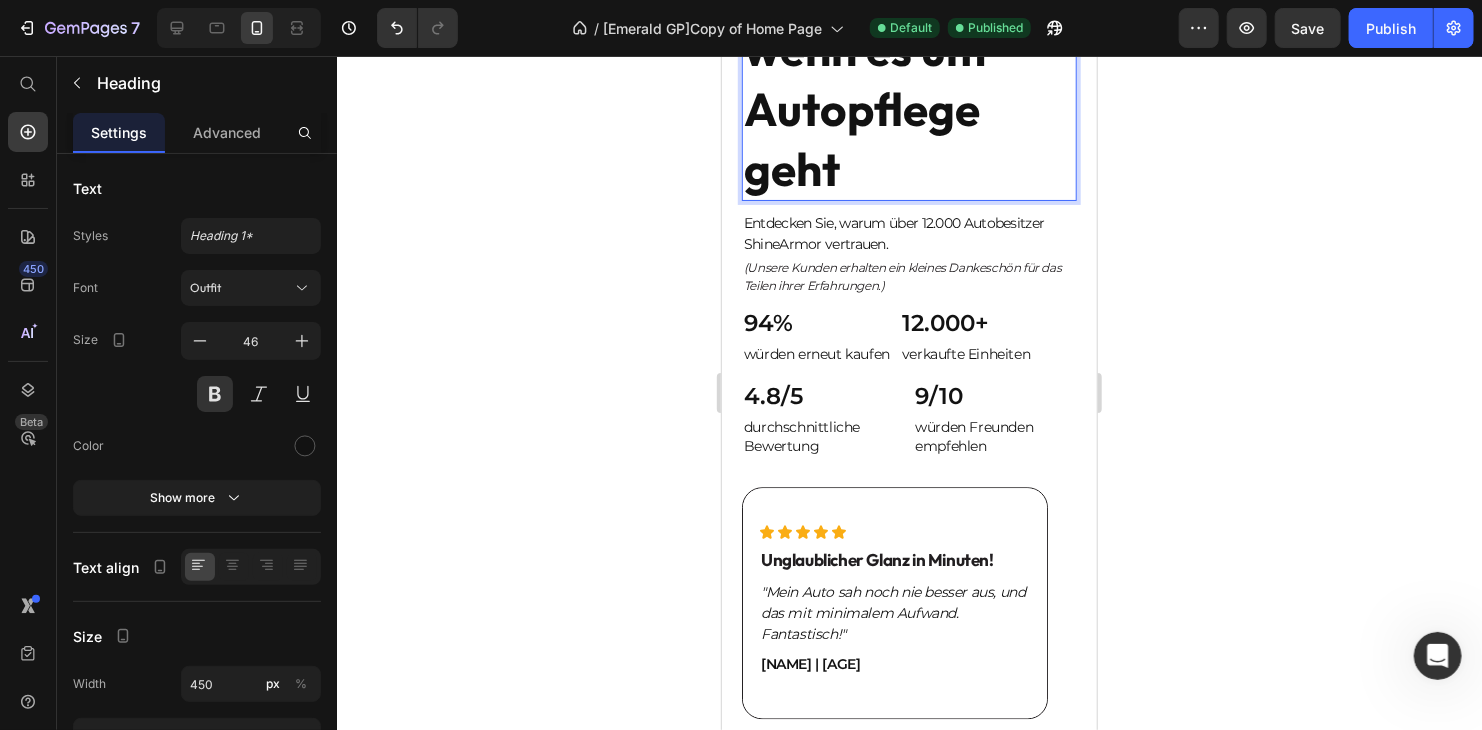 click on "Die Nr. 1 Wahl, wenn es um Autopflege geht" at bounding box center [908, 78] 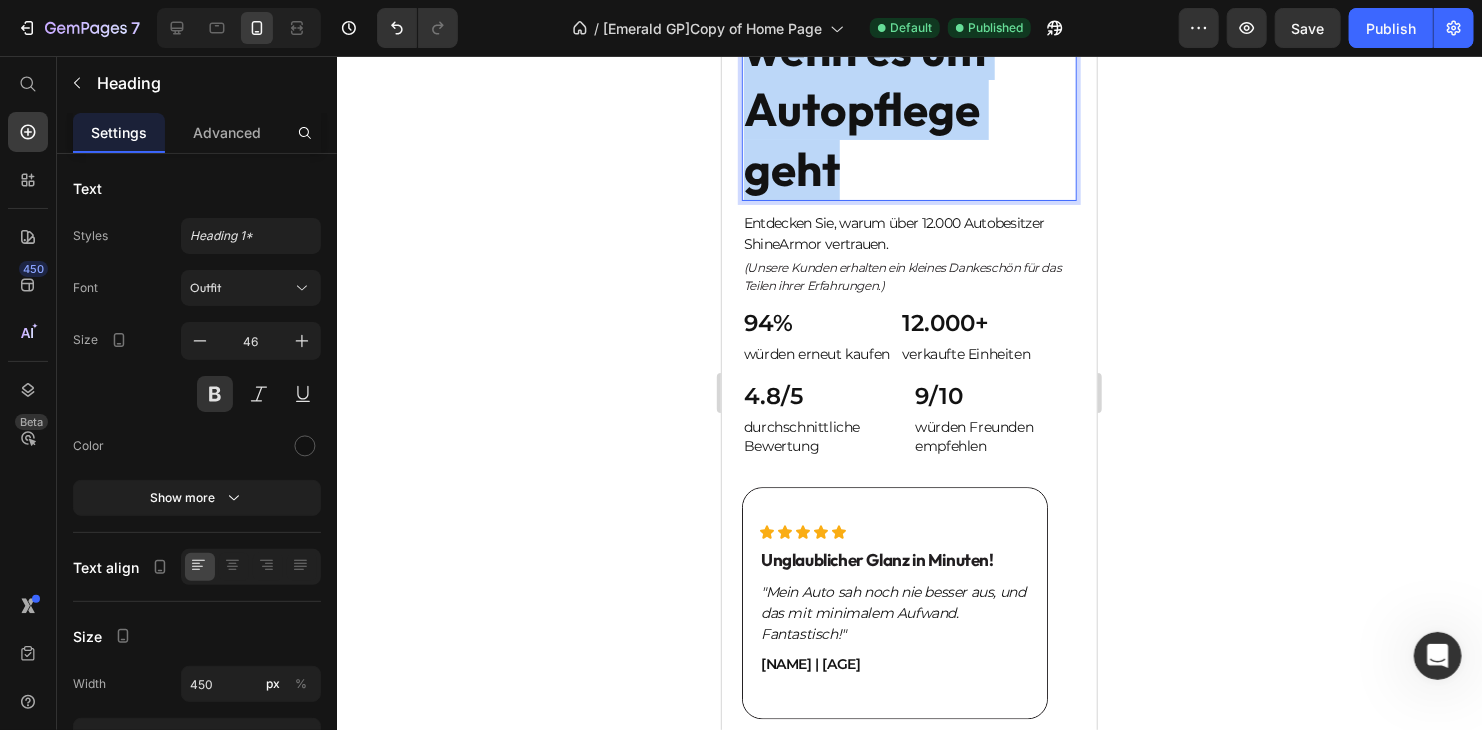 click on "Die Nr. 1 Wahl, wenn es um Autopflege geht" at bounding box center [908, 78] 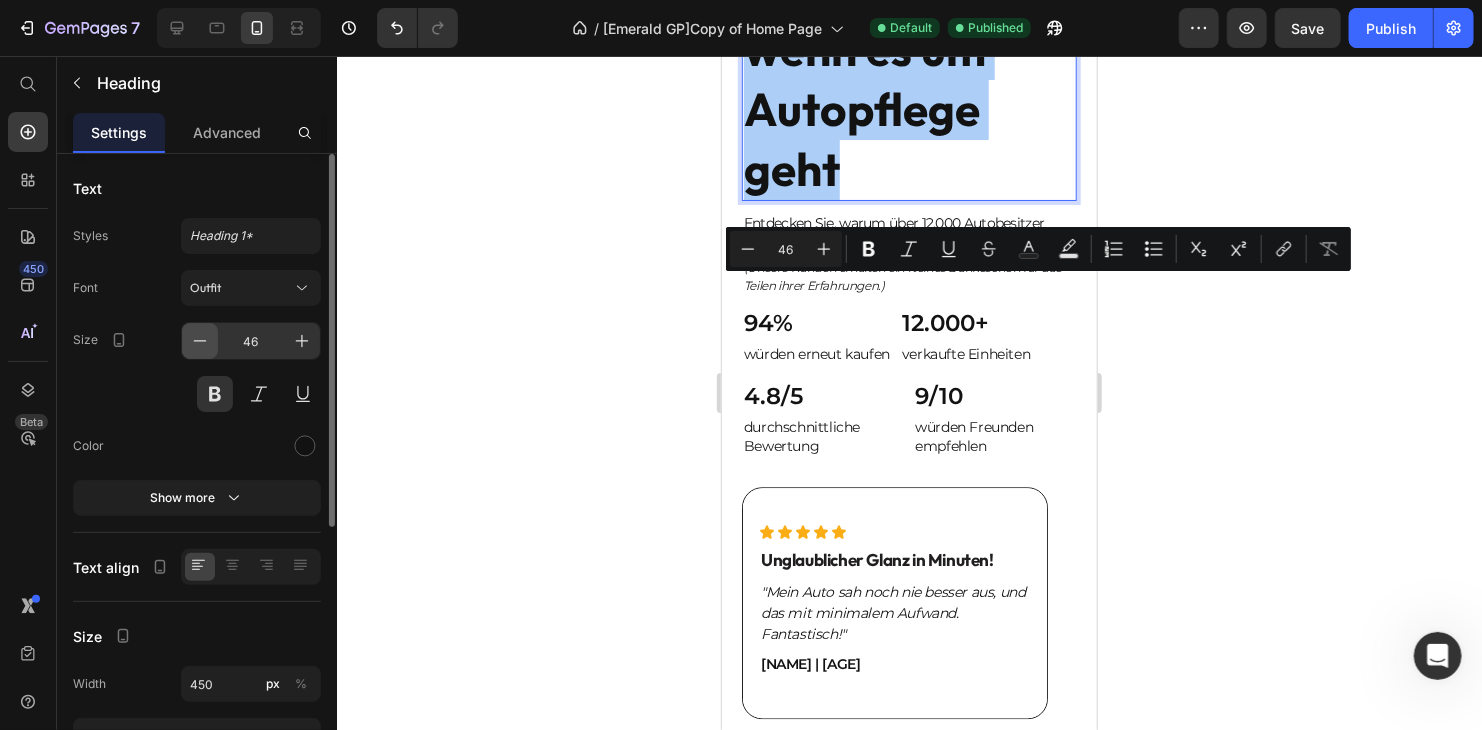 click 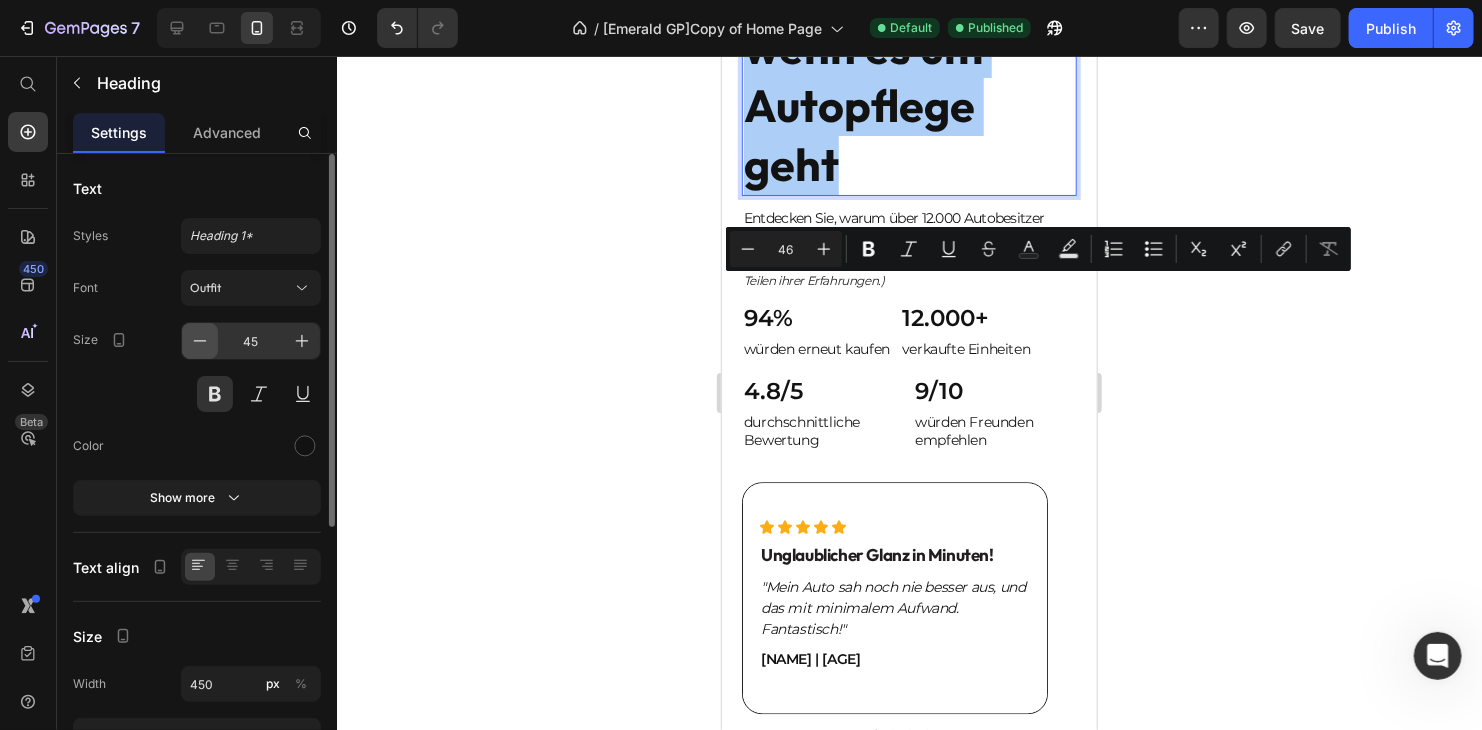 click 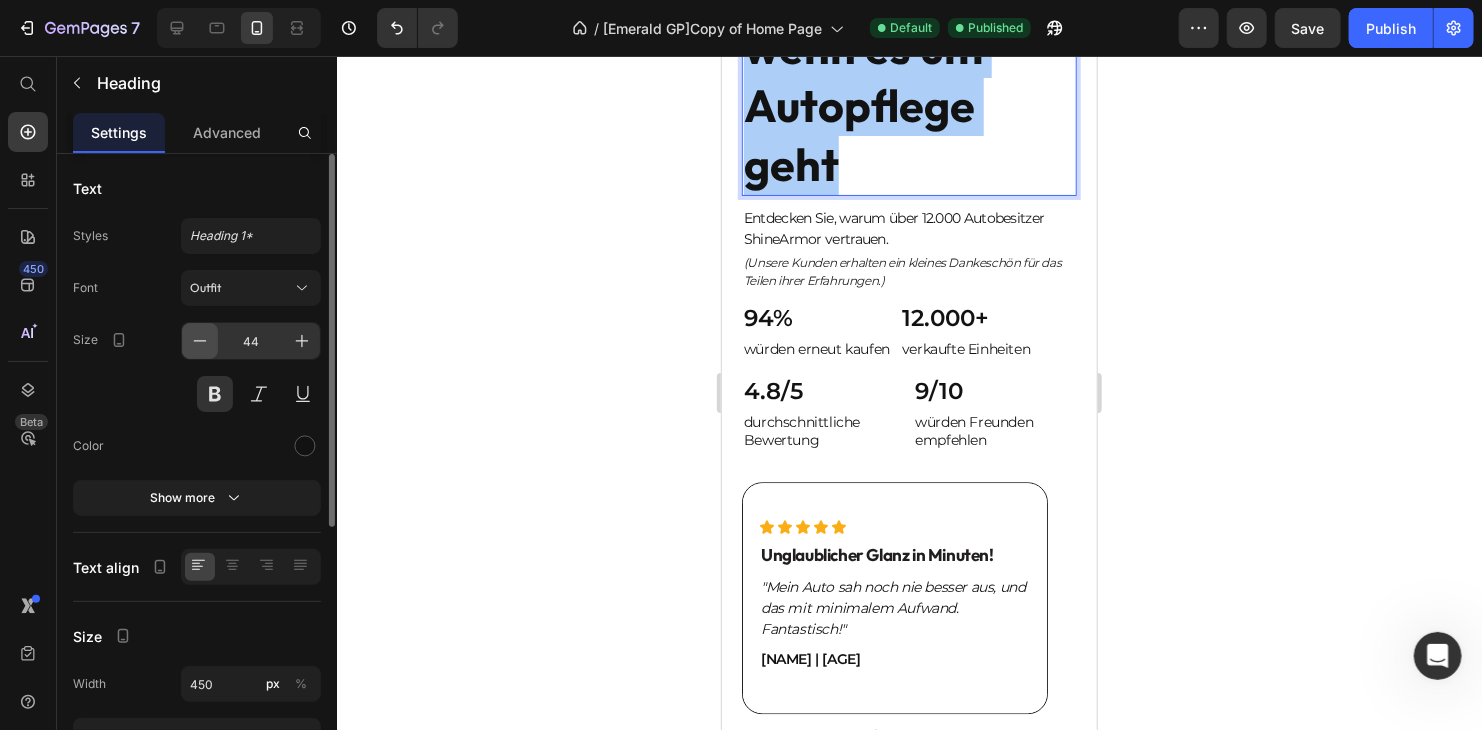 click 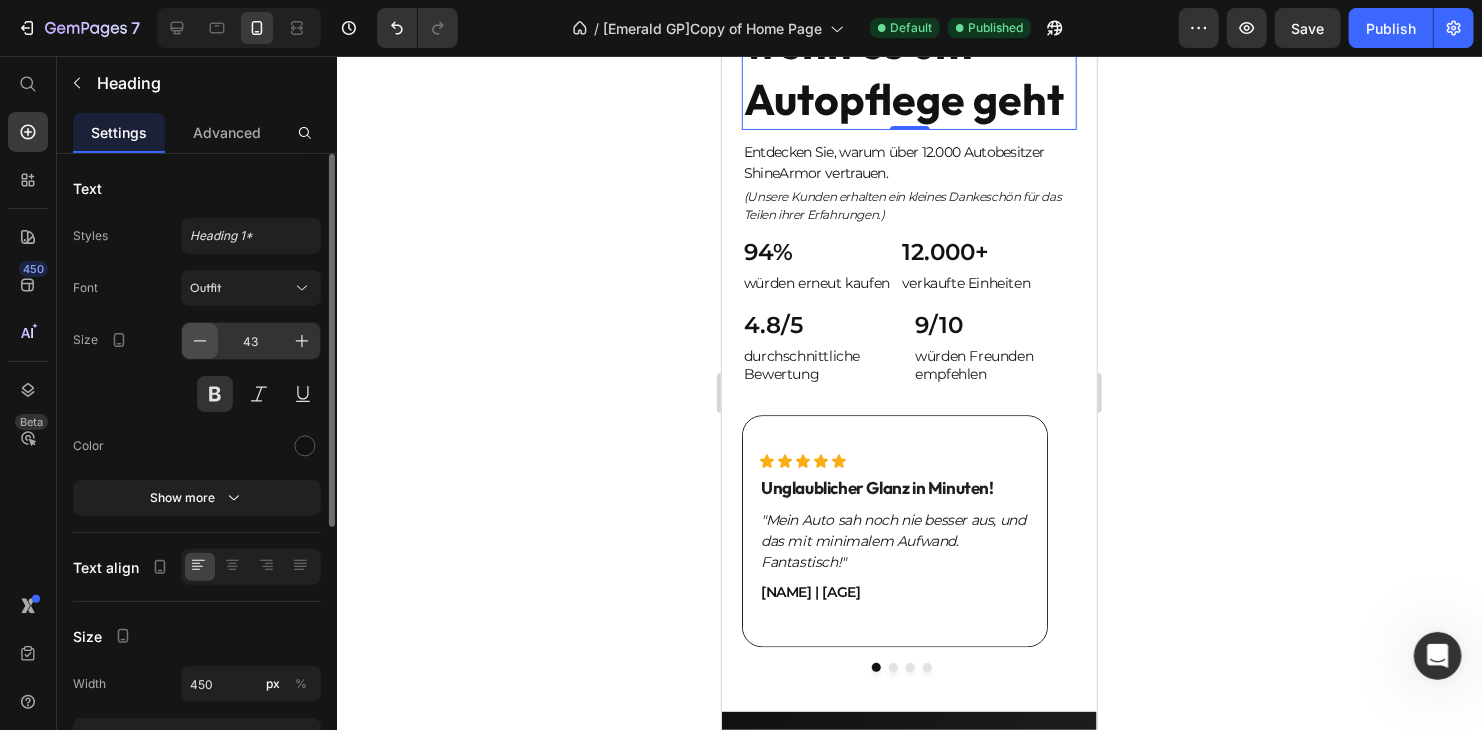 click 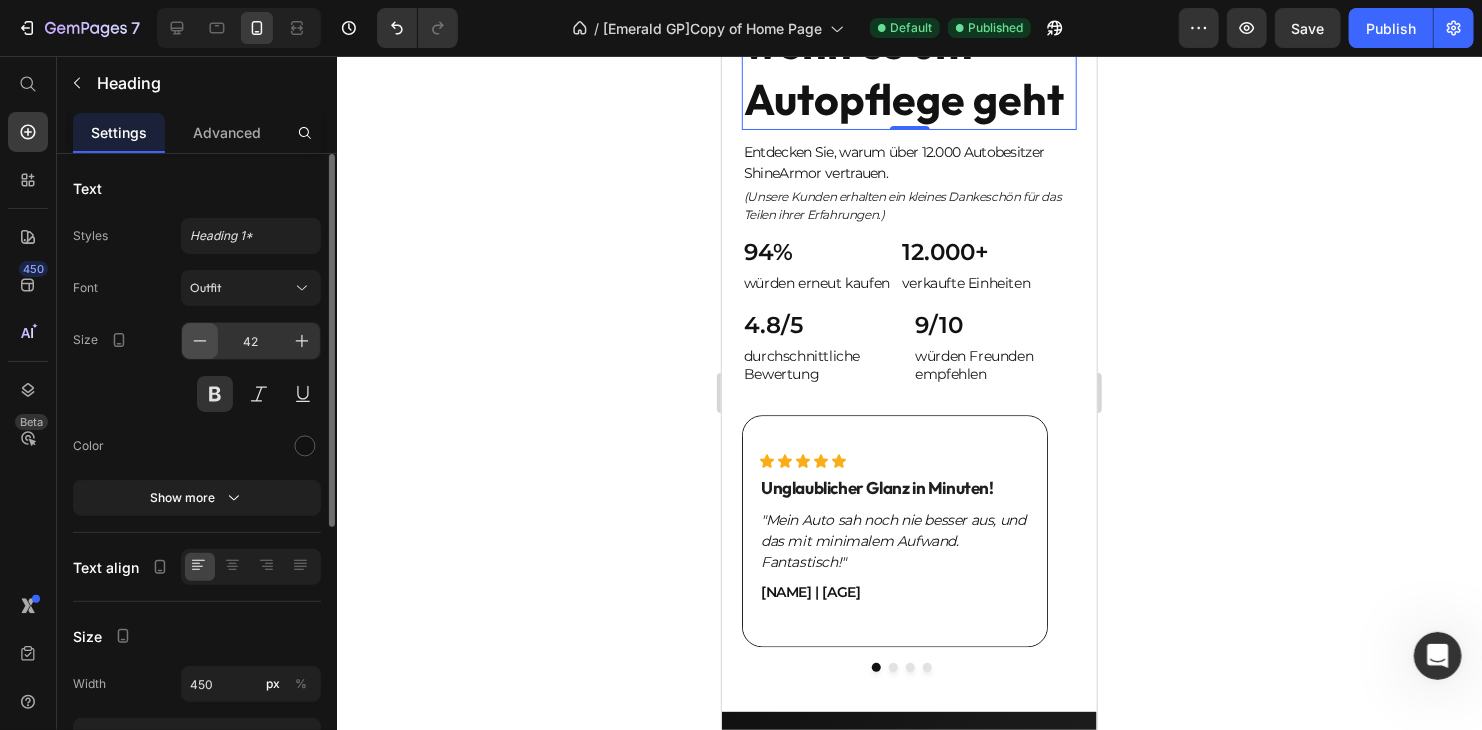 click 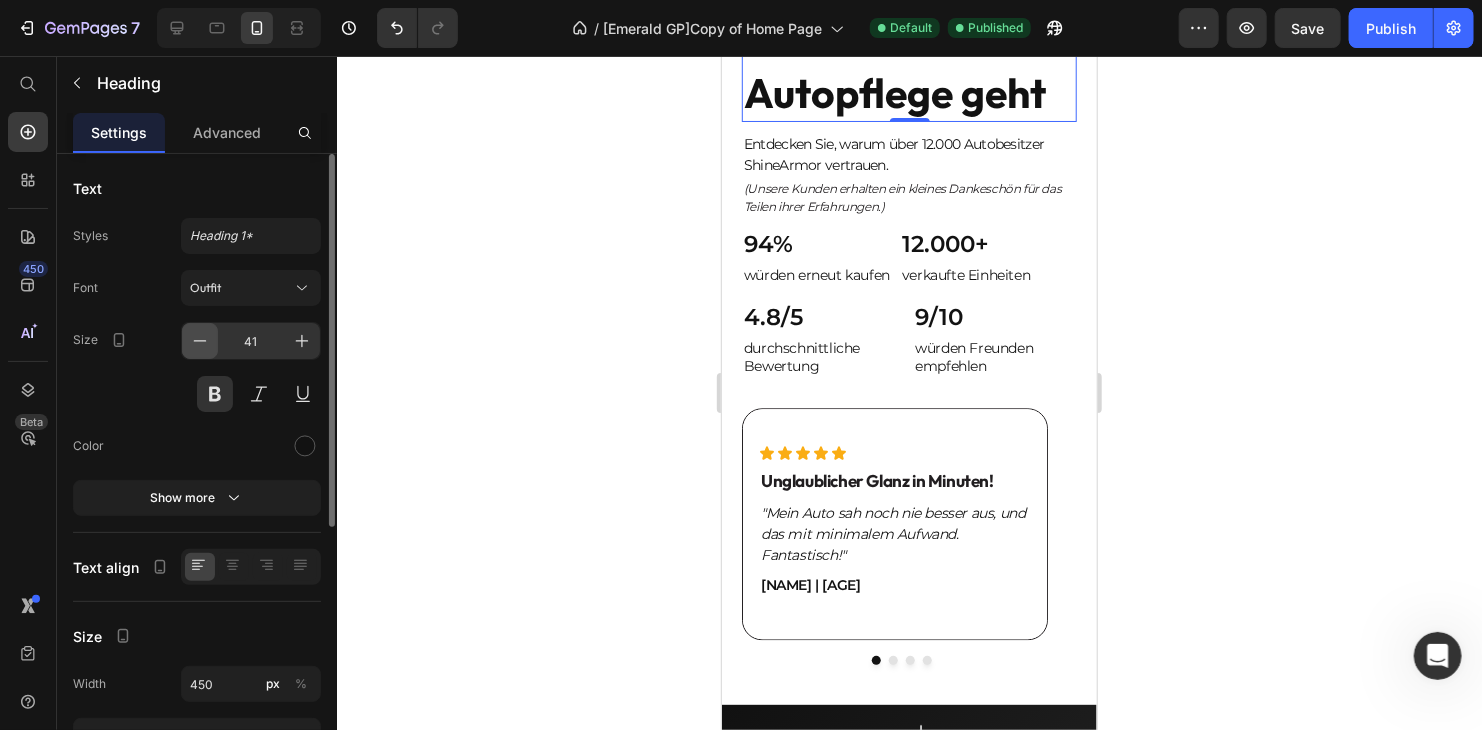click 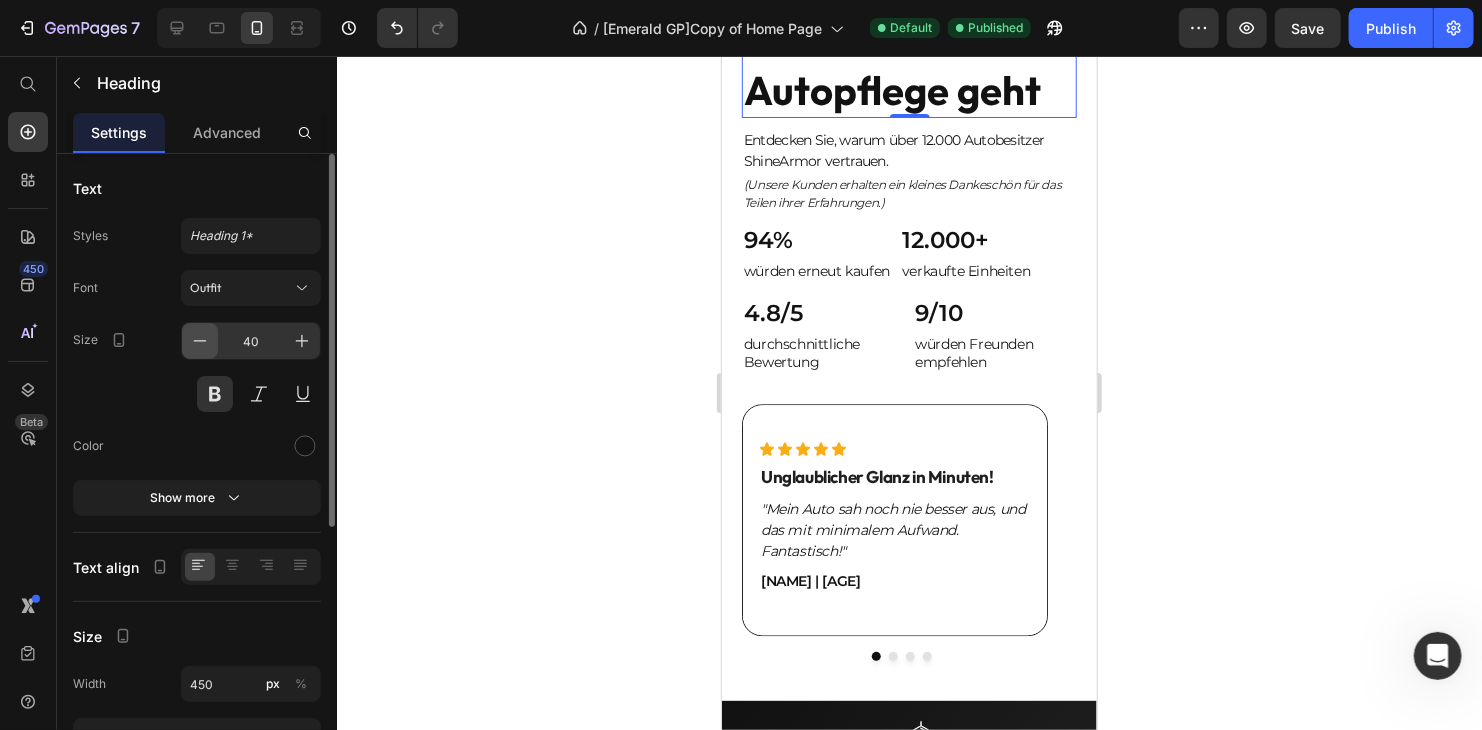 click 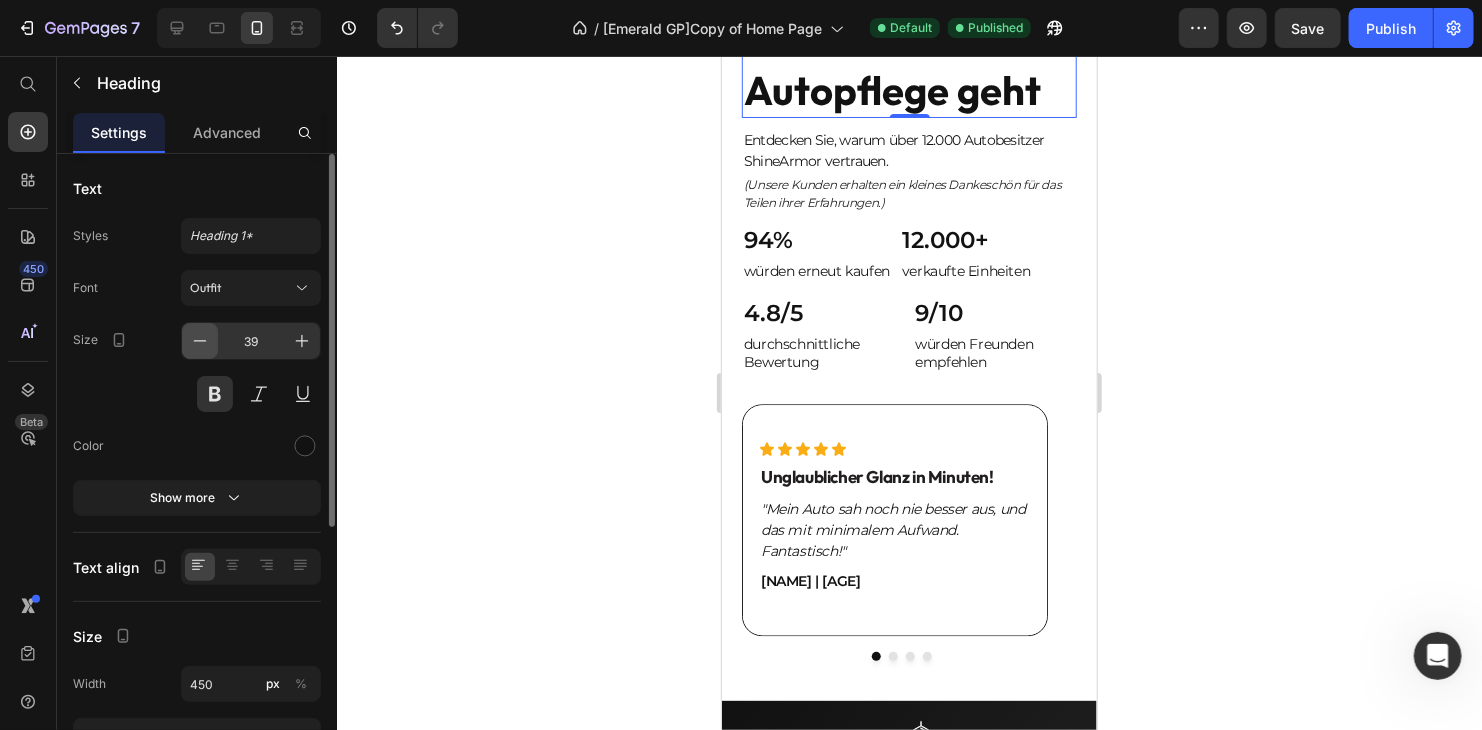 click 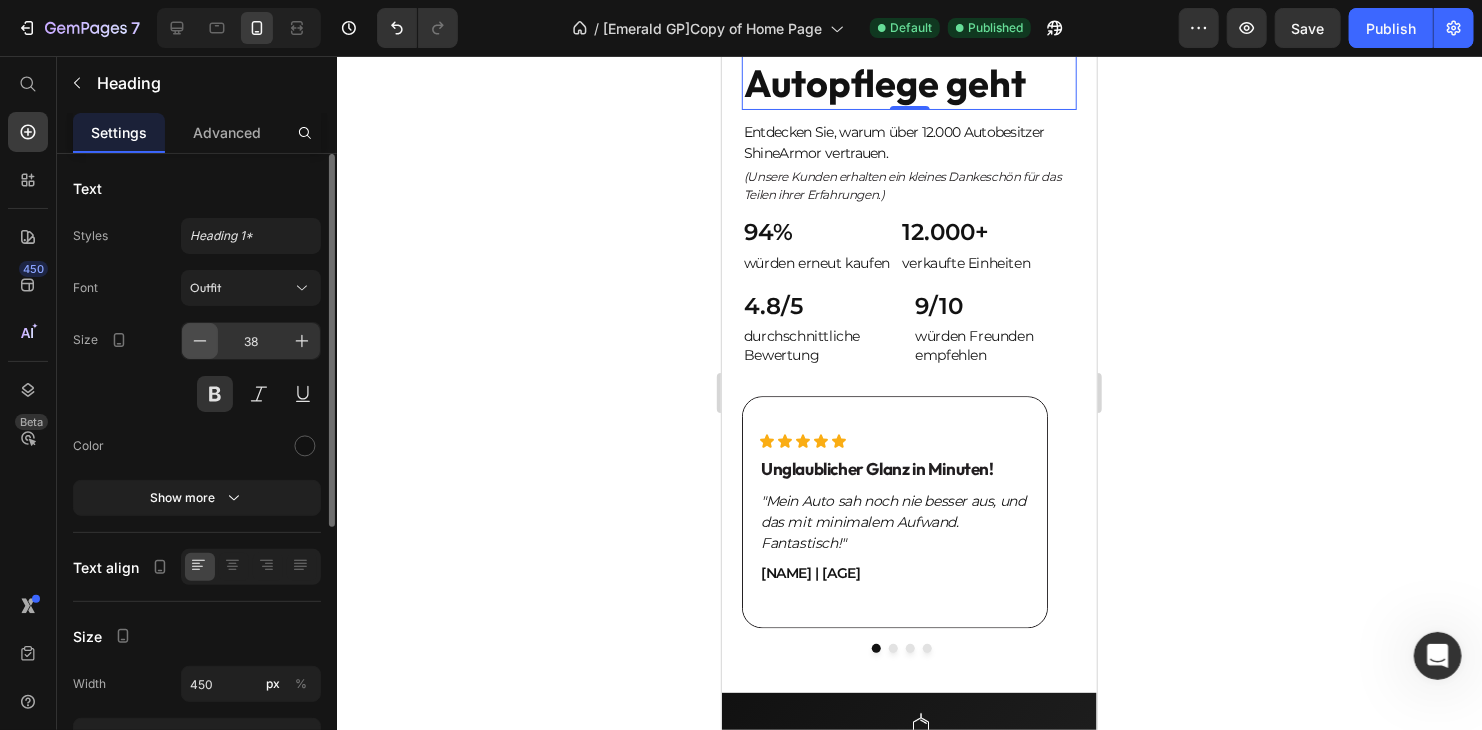 click 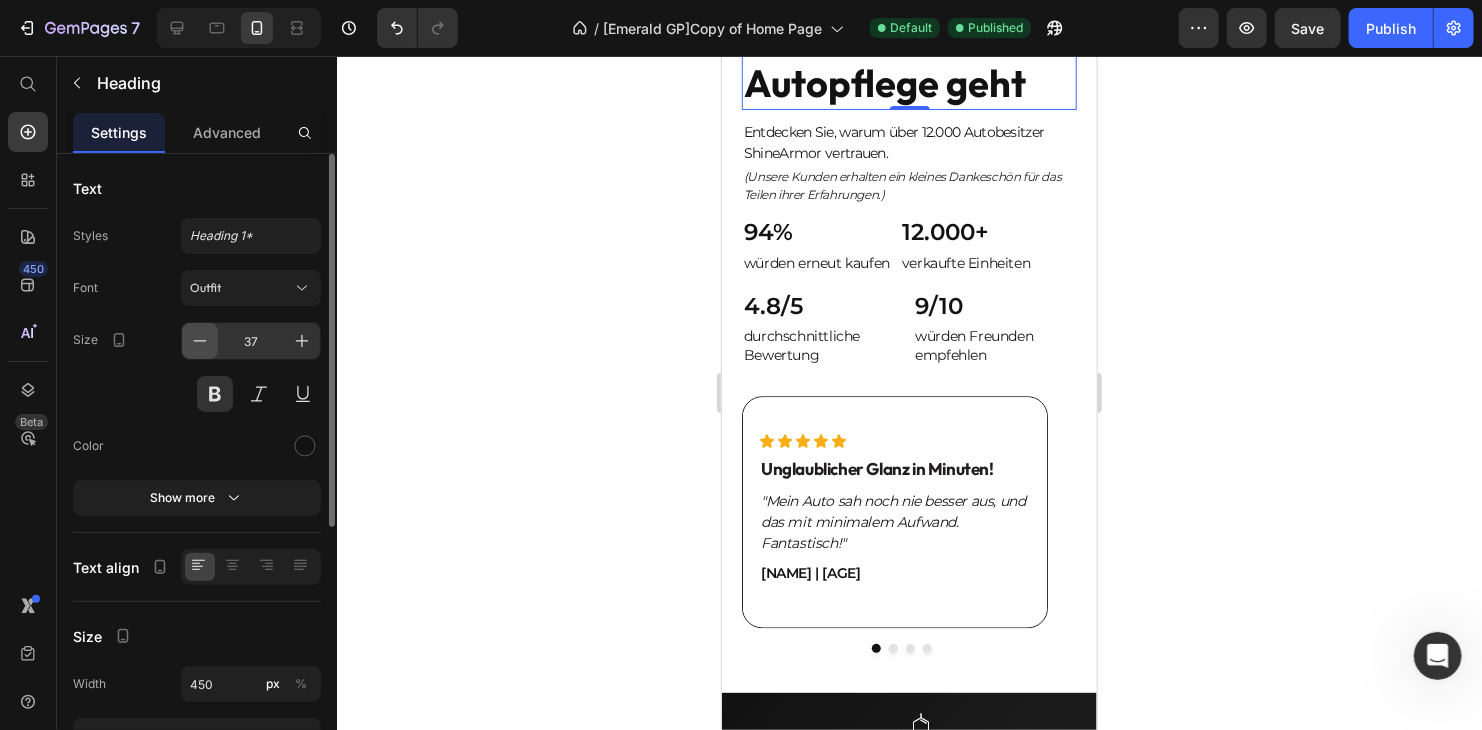 click 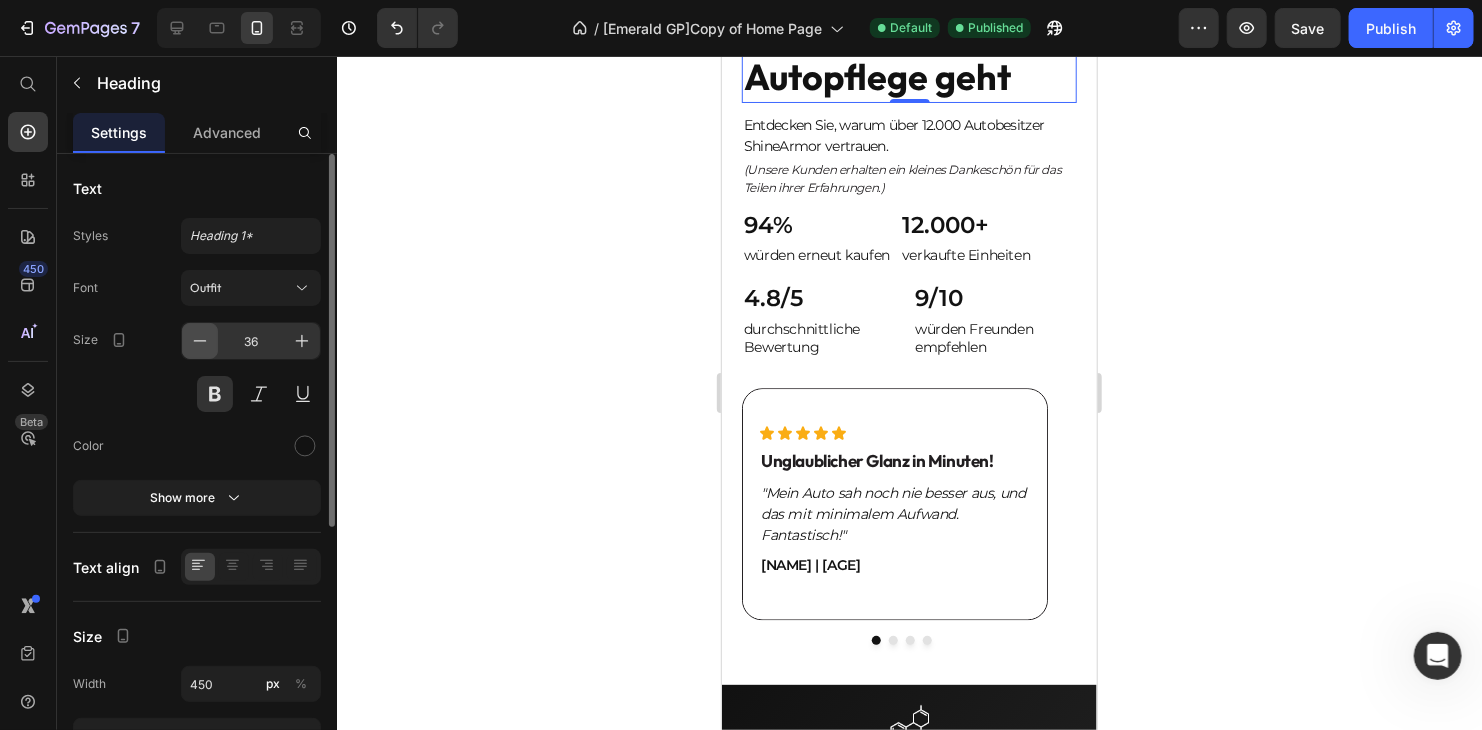 click 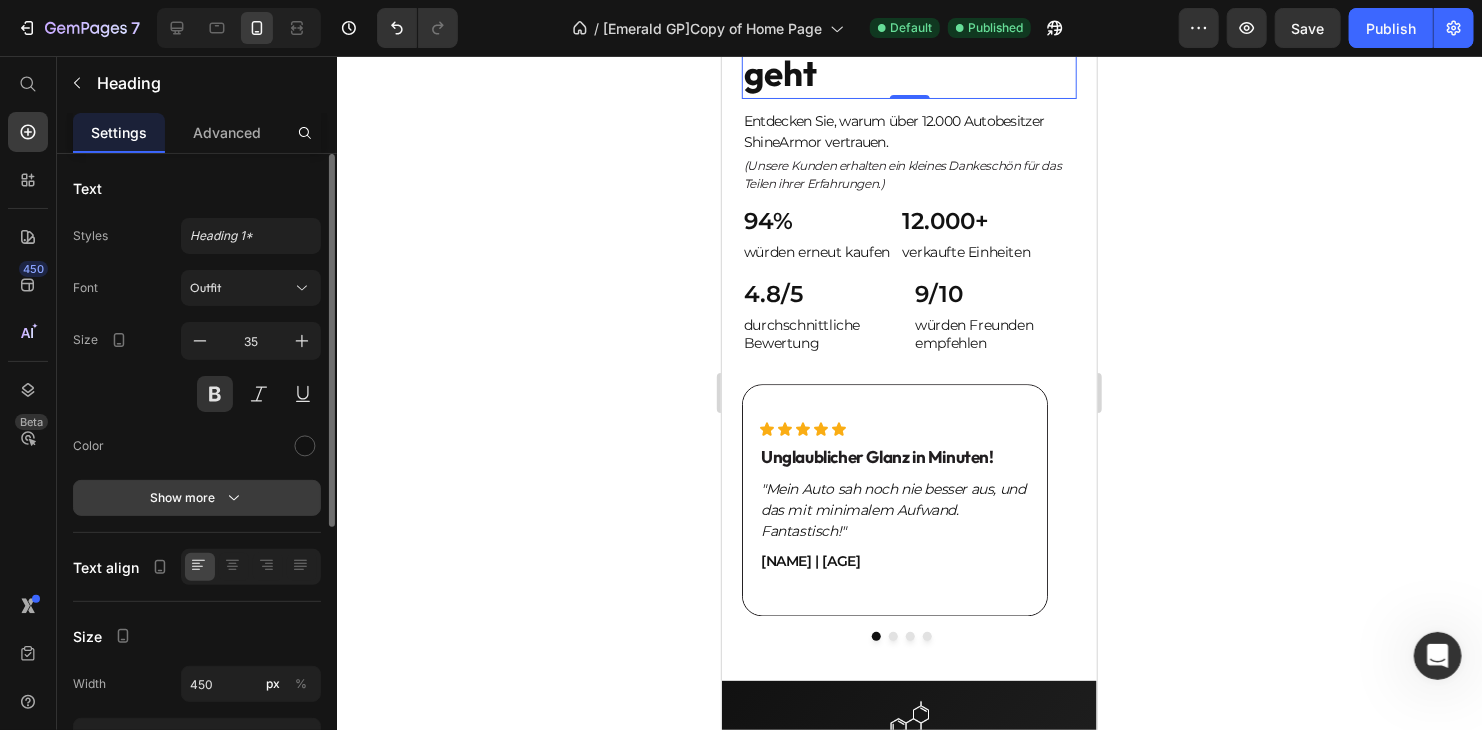 click on "Show more" at bounding box center [197, 498] 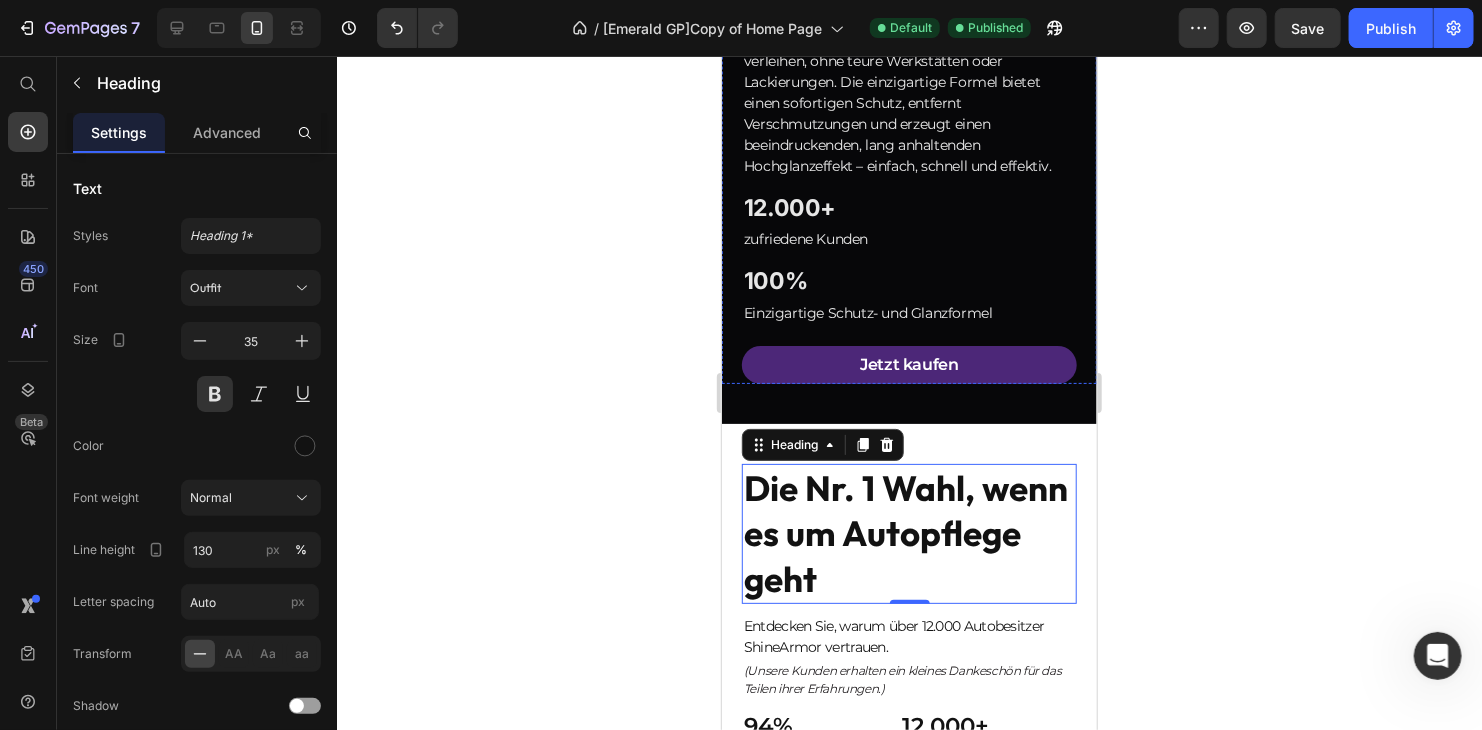 scroll, scrollTop: 1156, scrollLeft: 0, axis: vertical 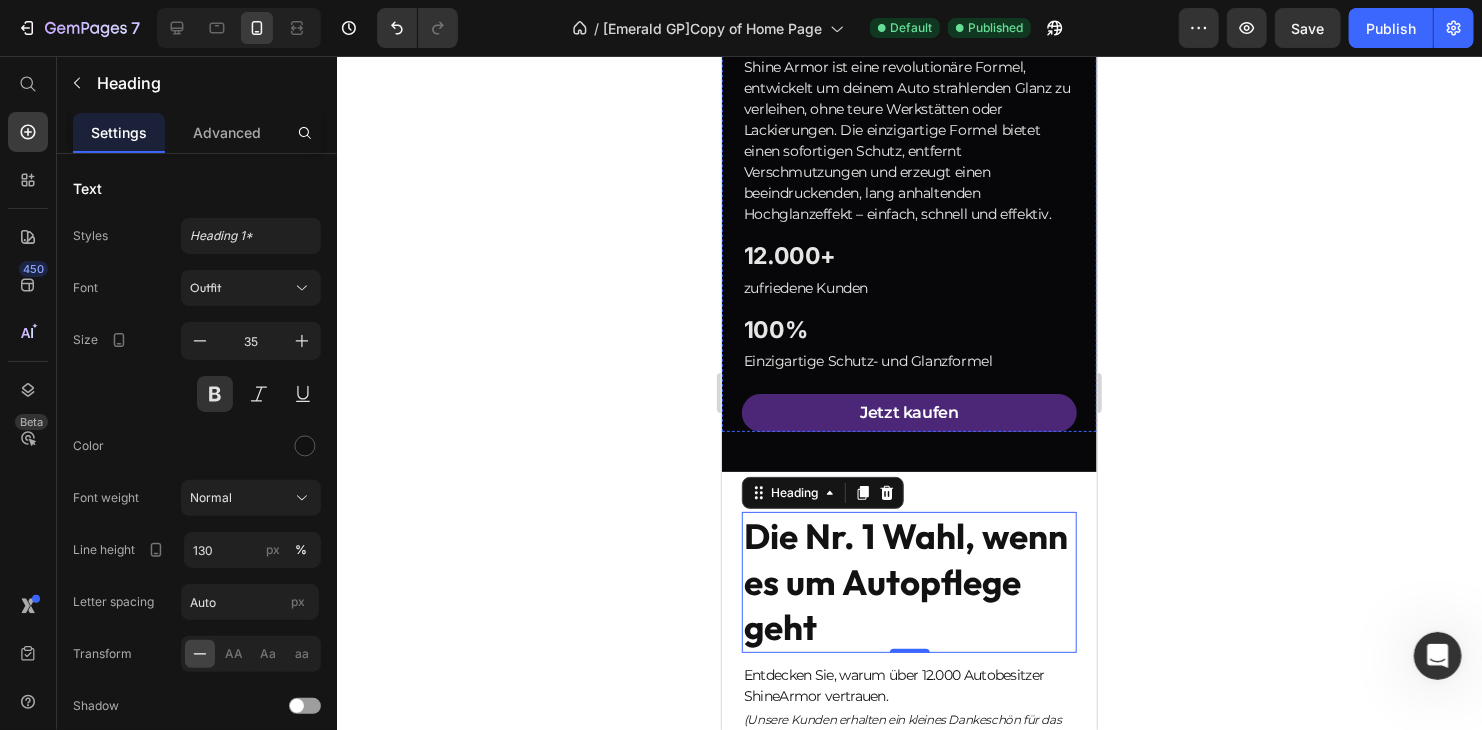 click on "Unterstützt durch Wissenschaft. Entwickelt für makellosen Glanz." at bounding box center (908, -68) 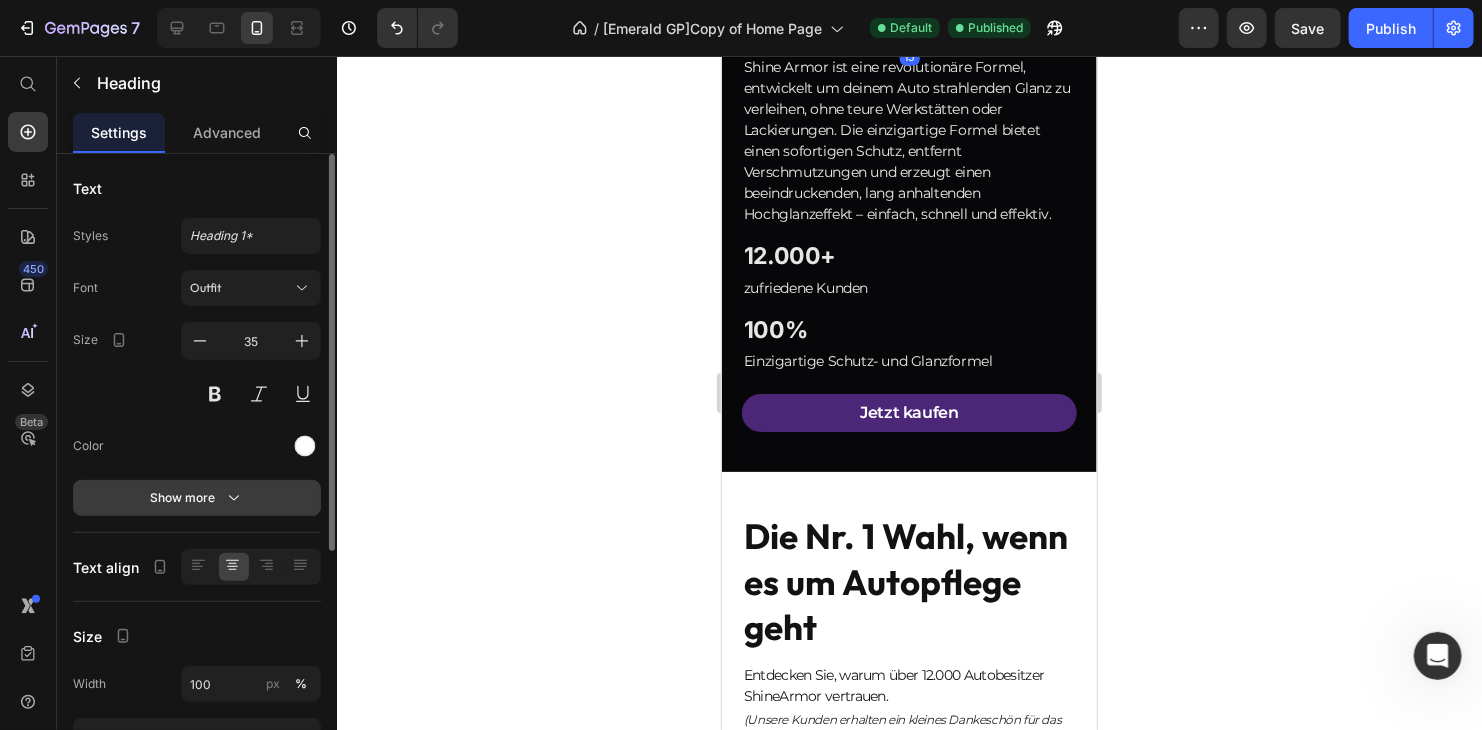 click 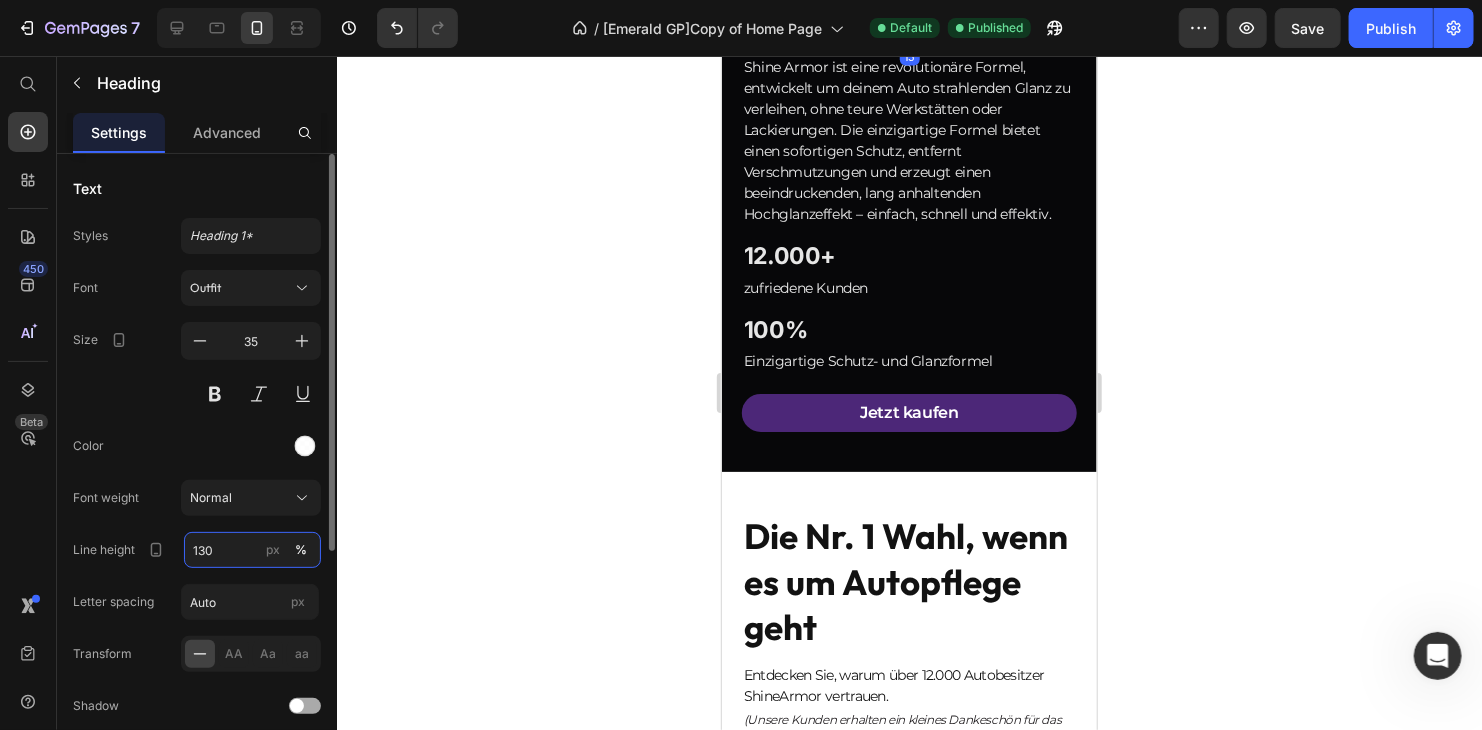 click on "130" at bounding box center (252, 550) 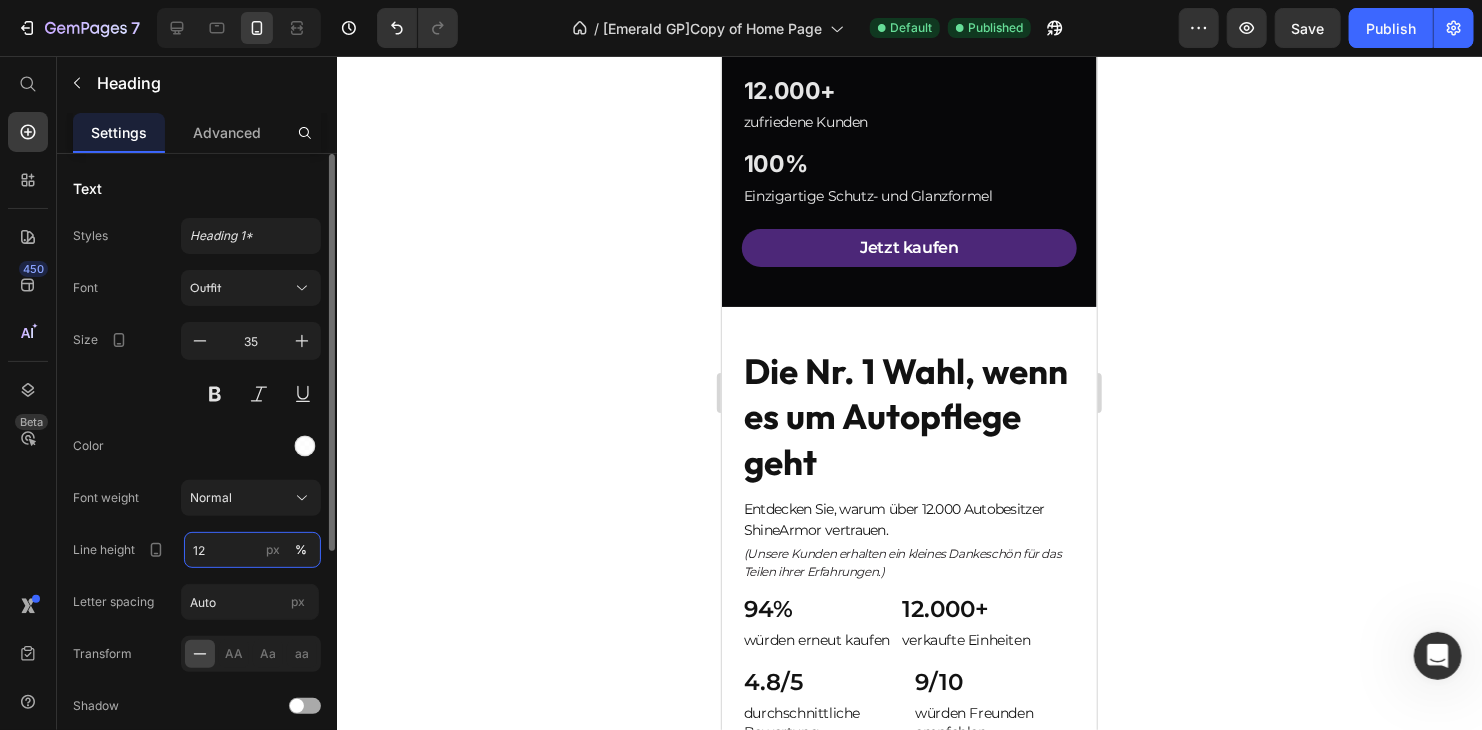 type on "120" 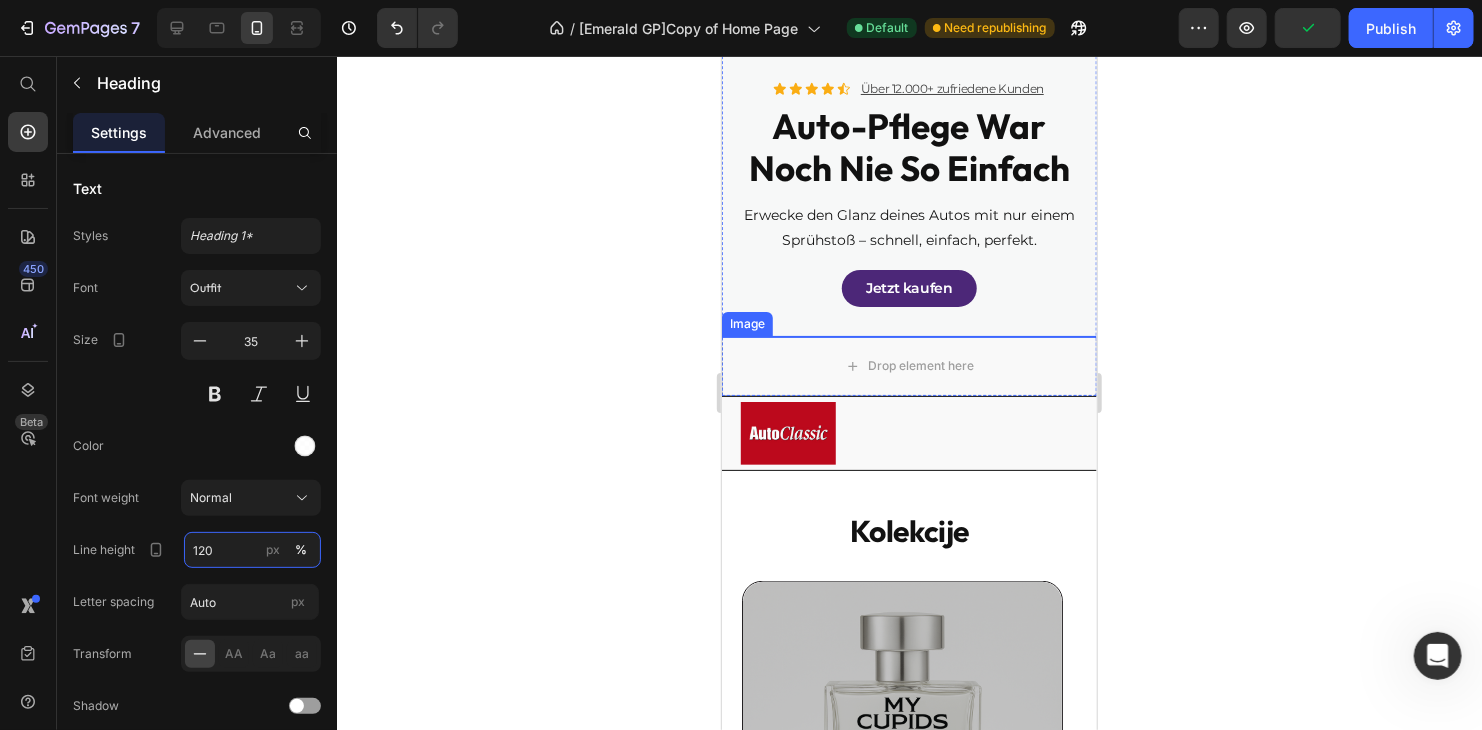 scroll, scrollTop: 0, scrollLeft: 0, axis: both 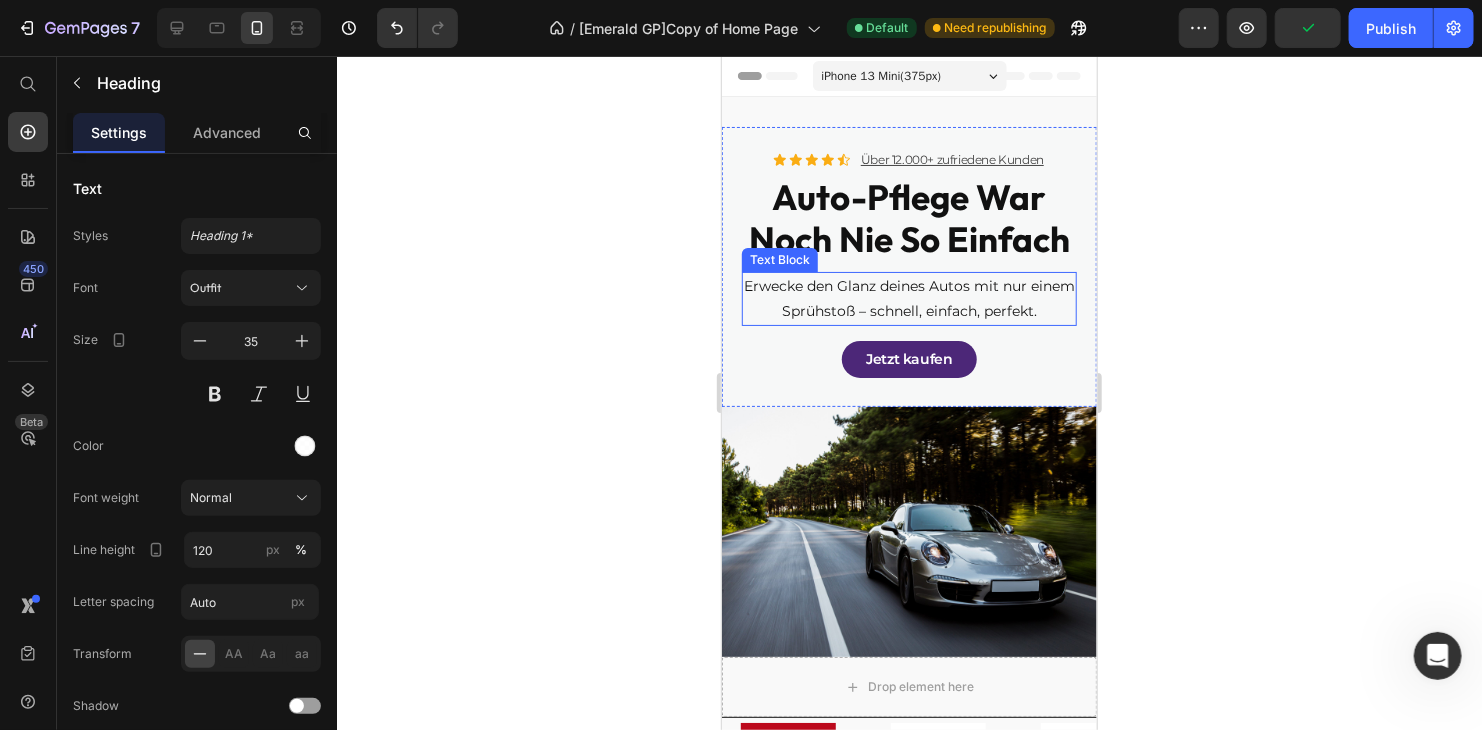 click on "Auto-Pflege war noch nie so einfach" at bounding box center (908, 217) 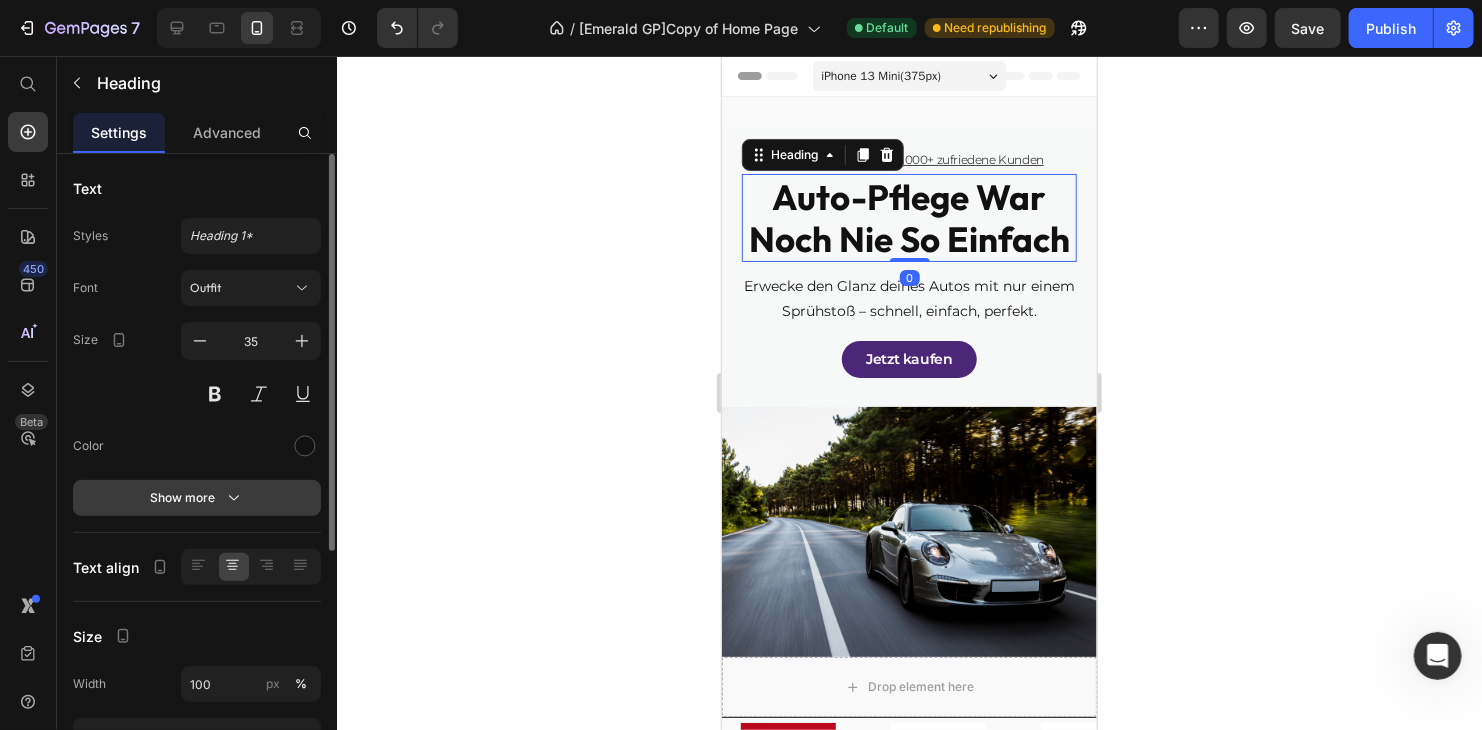 click on "Show more" at bounding box center [197, 498] 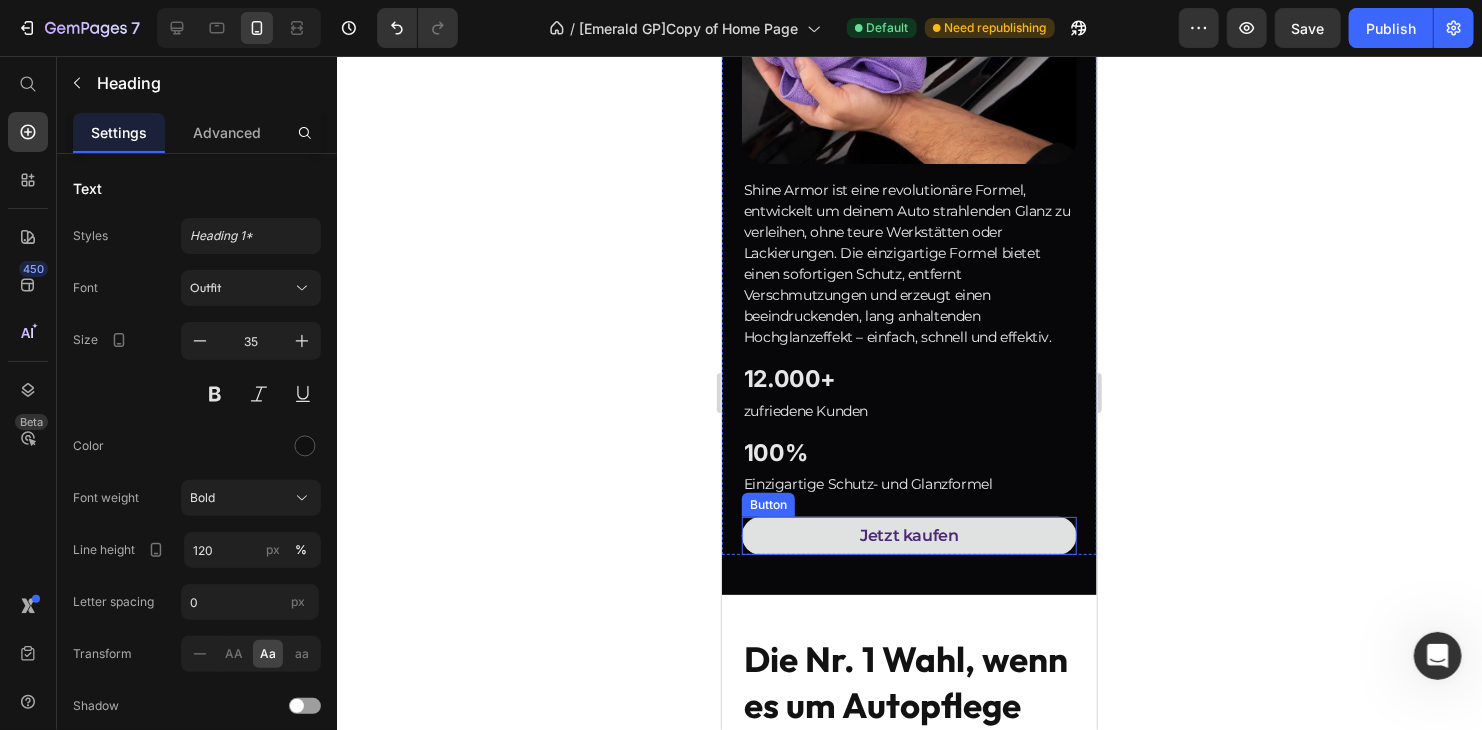 scroll, scrollTop: 2001, scrollLeft: 0, axis: vertical 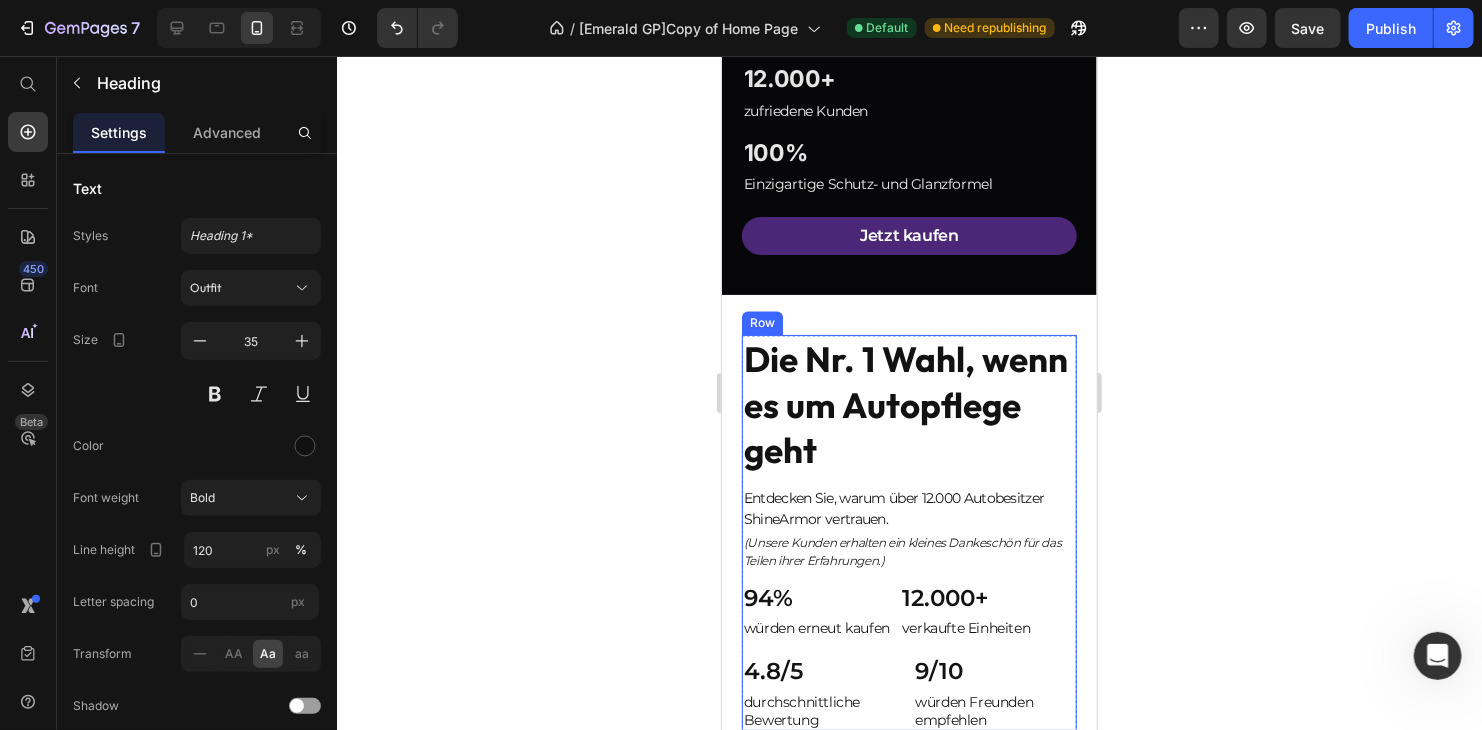click on "Die Nr. 1 Wahl, wenn es um Autopflege geht" at bounding box center [908, 404] 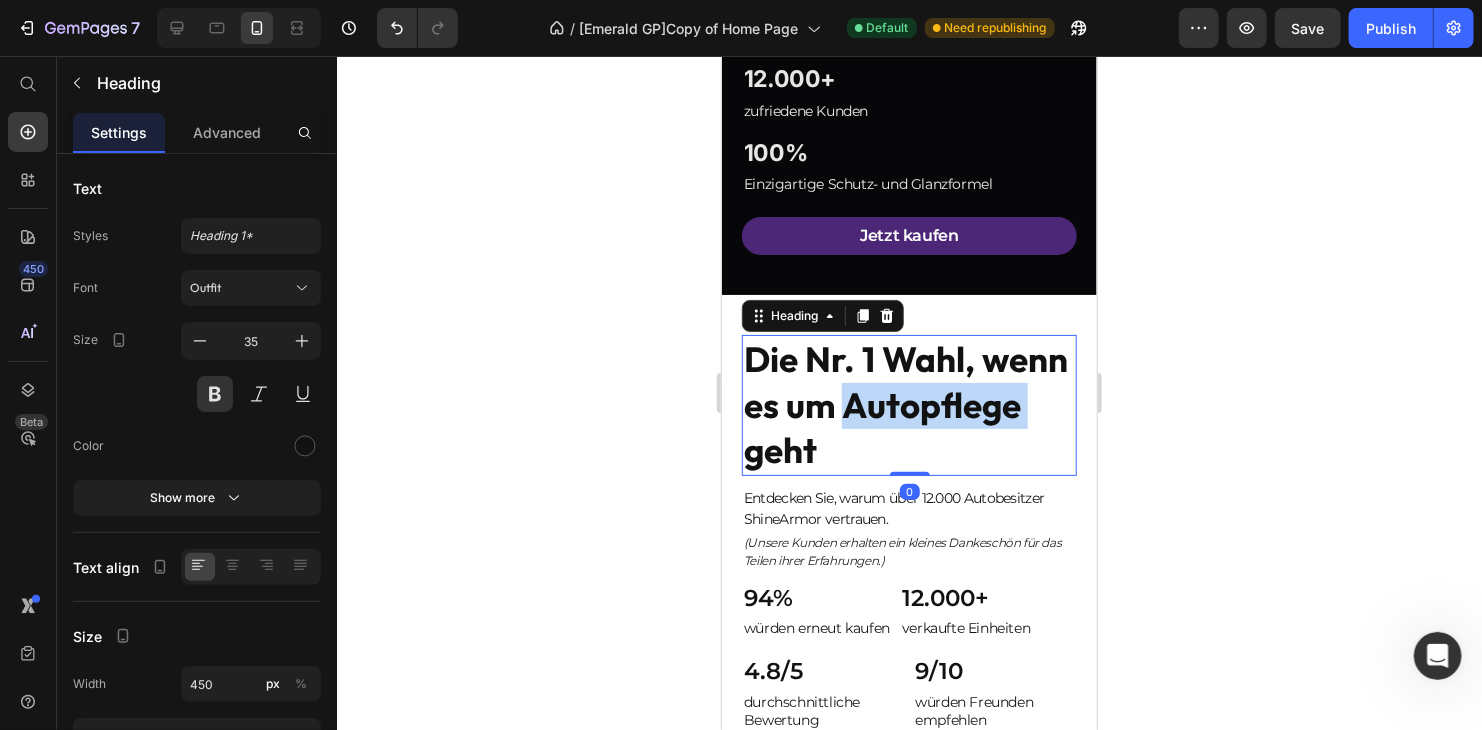 click on "Die Nr. 1 Wahl, wenn es um Autopflege geht" at bounding box center (908, 404) 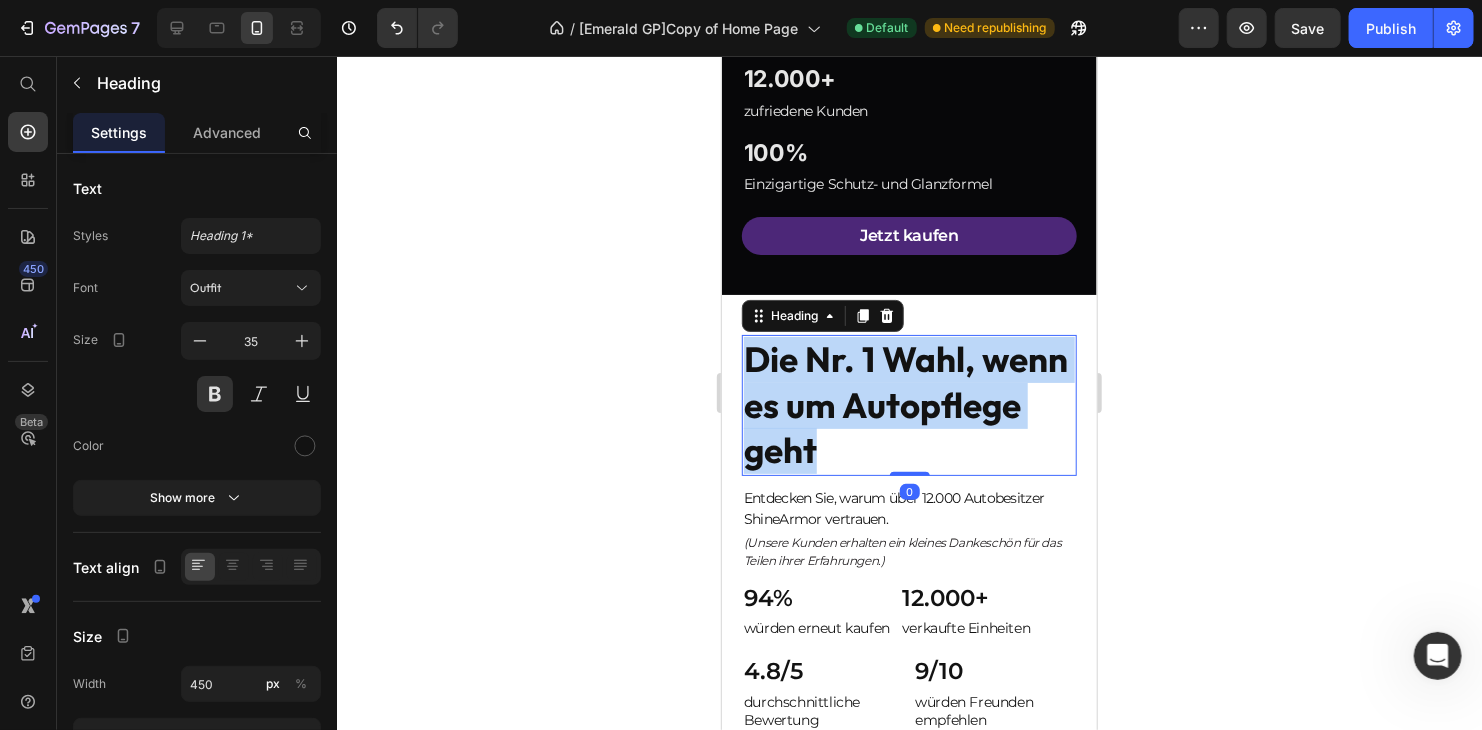 click on "Die Nr. 1 Wahl, wenn es um Autopflege geht" at bounding box center (908, 404) 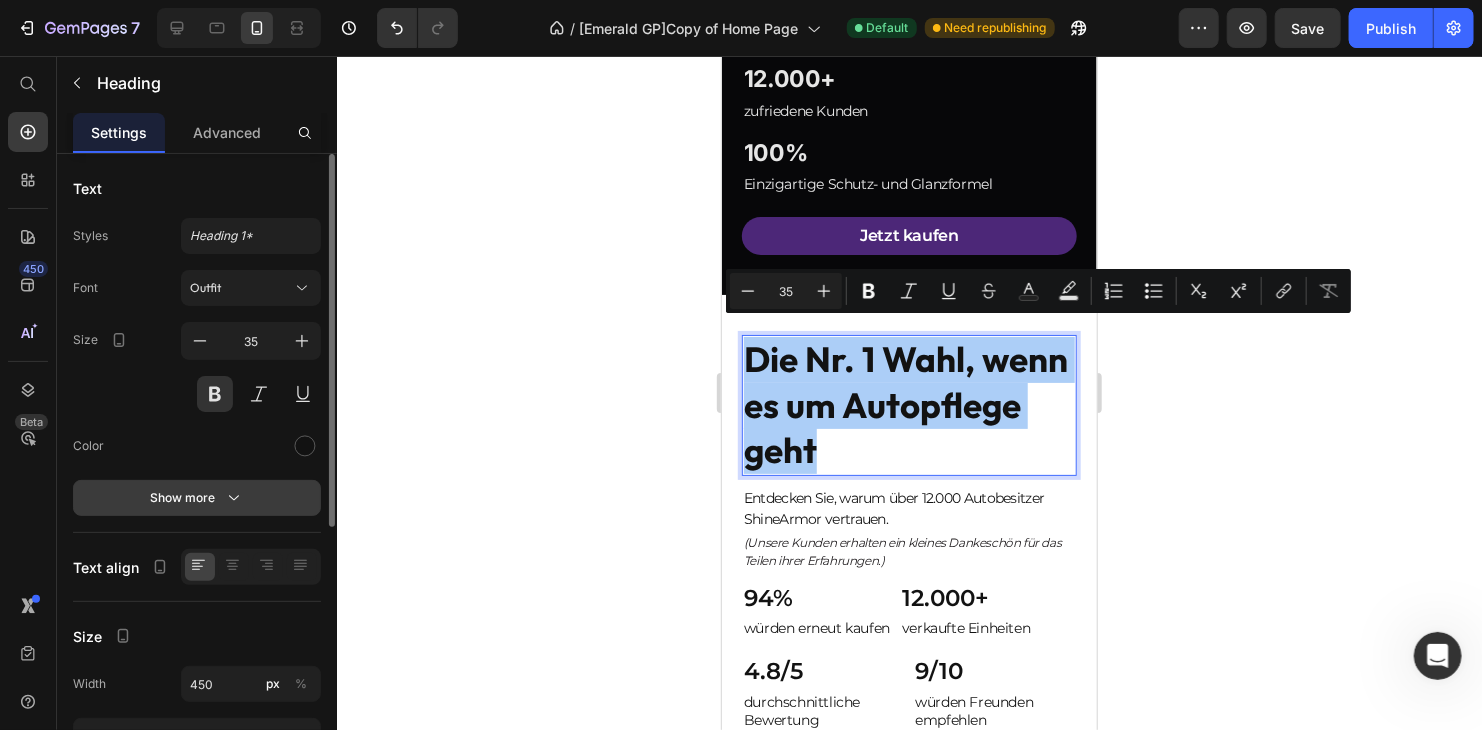 click on "Show more" at bounding box center (197, 498) 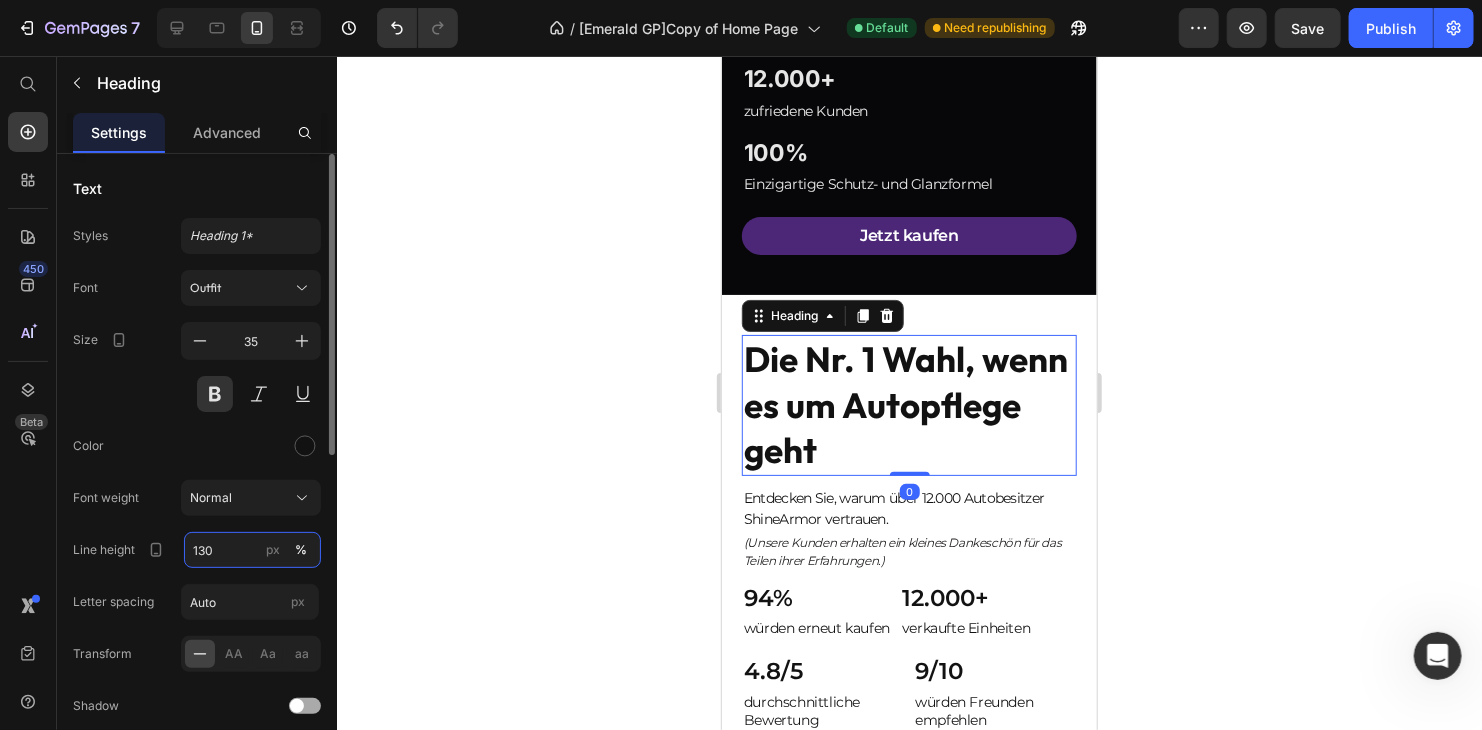 click on "130" at bounding box center (252, 550) 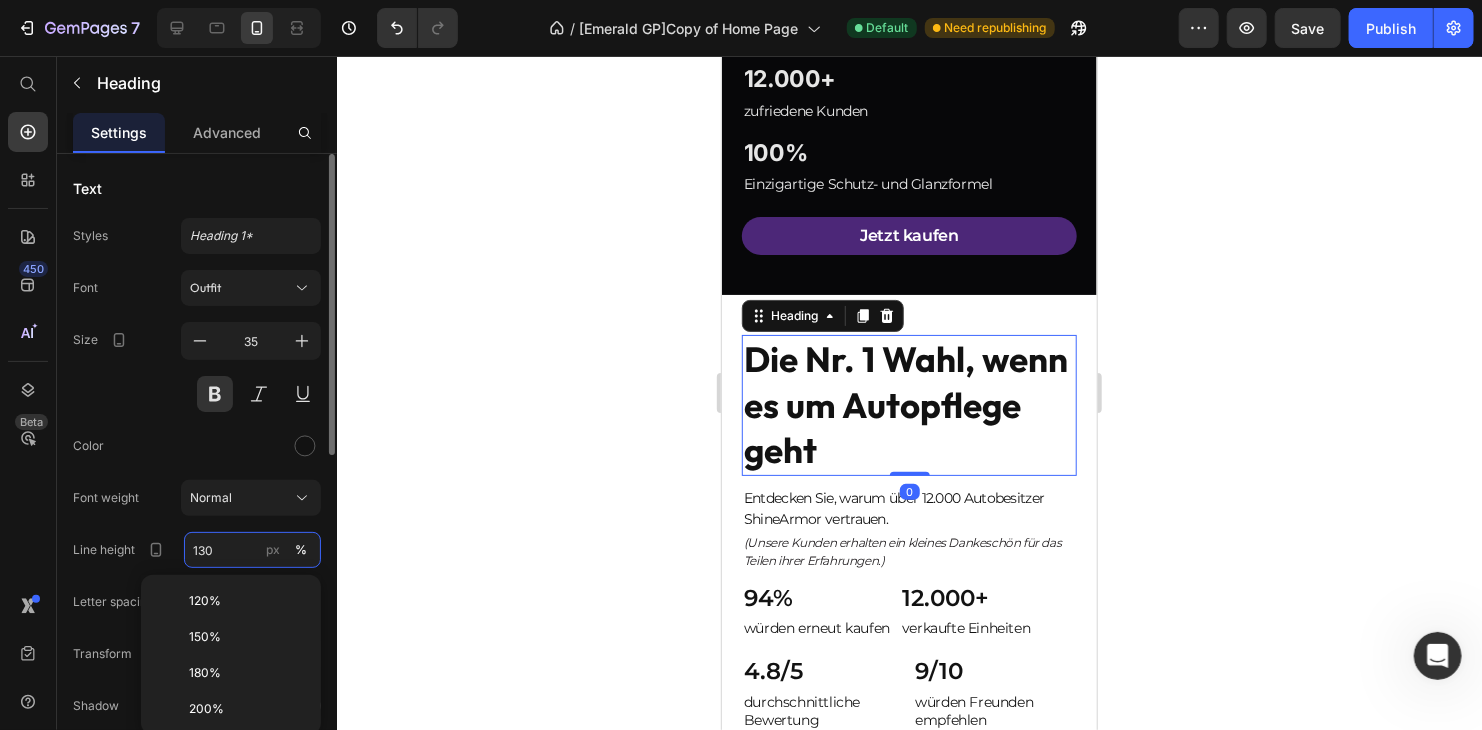 click on "130" at bounding box center [252, 550] 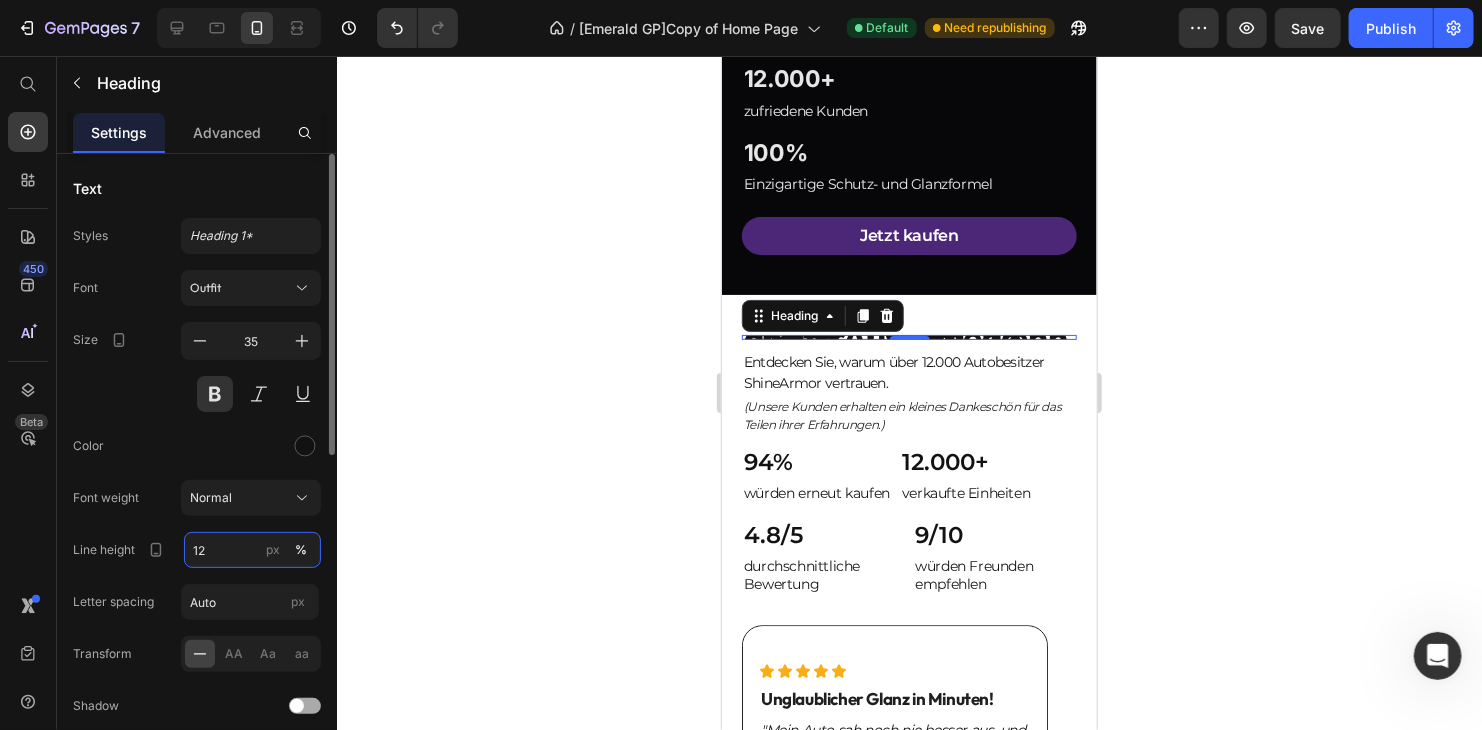 type on "120" 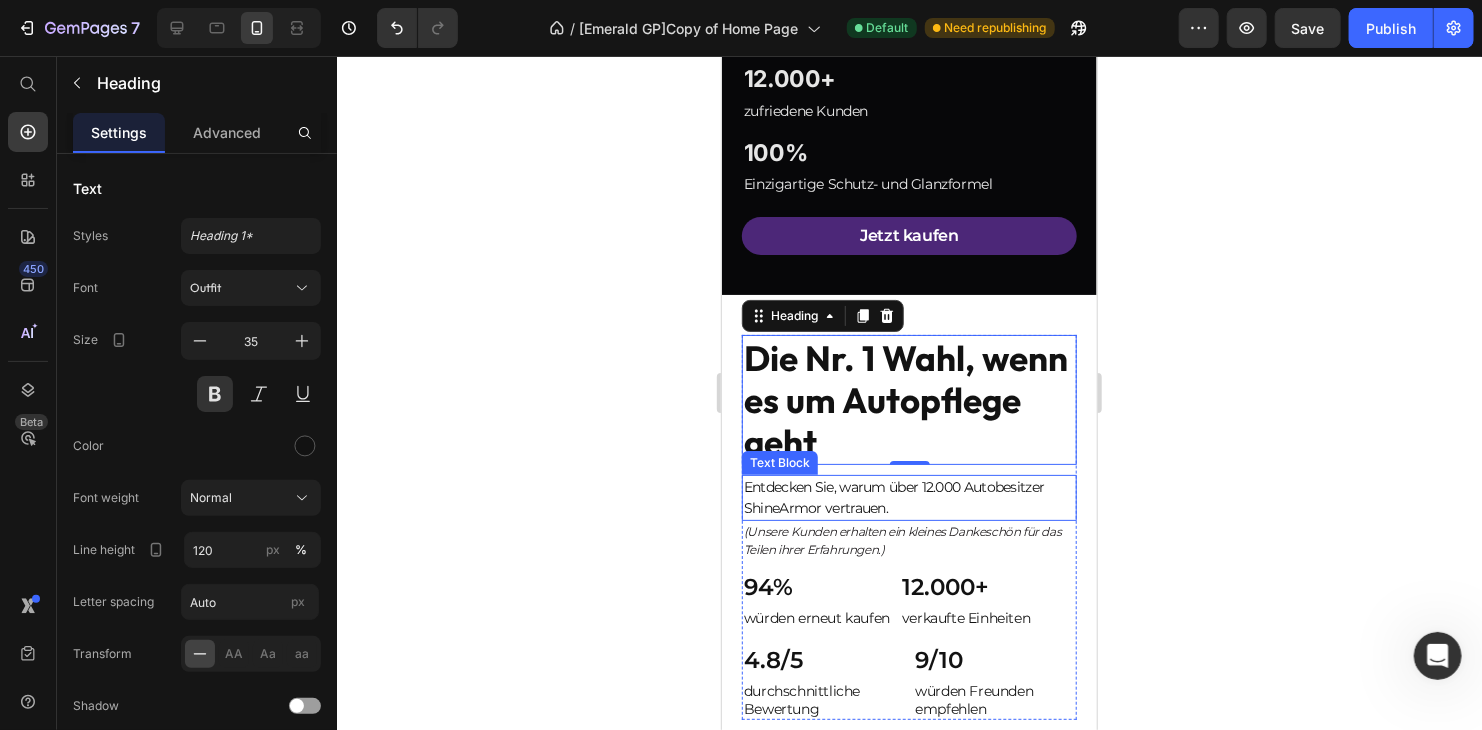 click on "Entdecken Sie, warum über 12.000 Autobesitzer ShineArmor vertrauen." at bounding box center [908, 497] 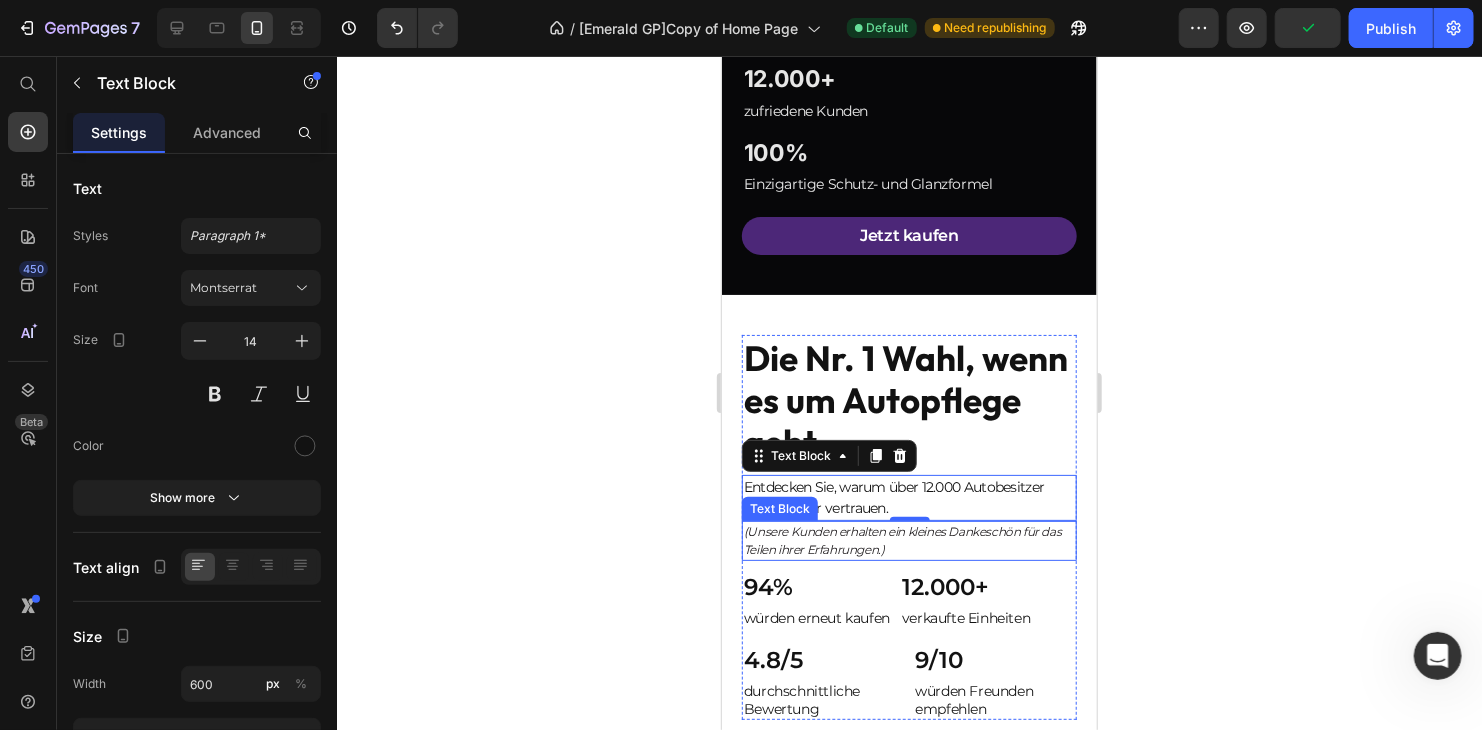 click on "(Unsere Kunden erhalten ein kleines Dankeschön für das Teilen ihrer Erfahrungen.)" at bounding box center [908, 540] 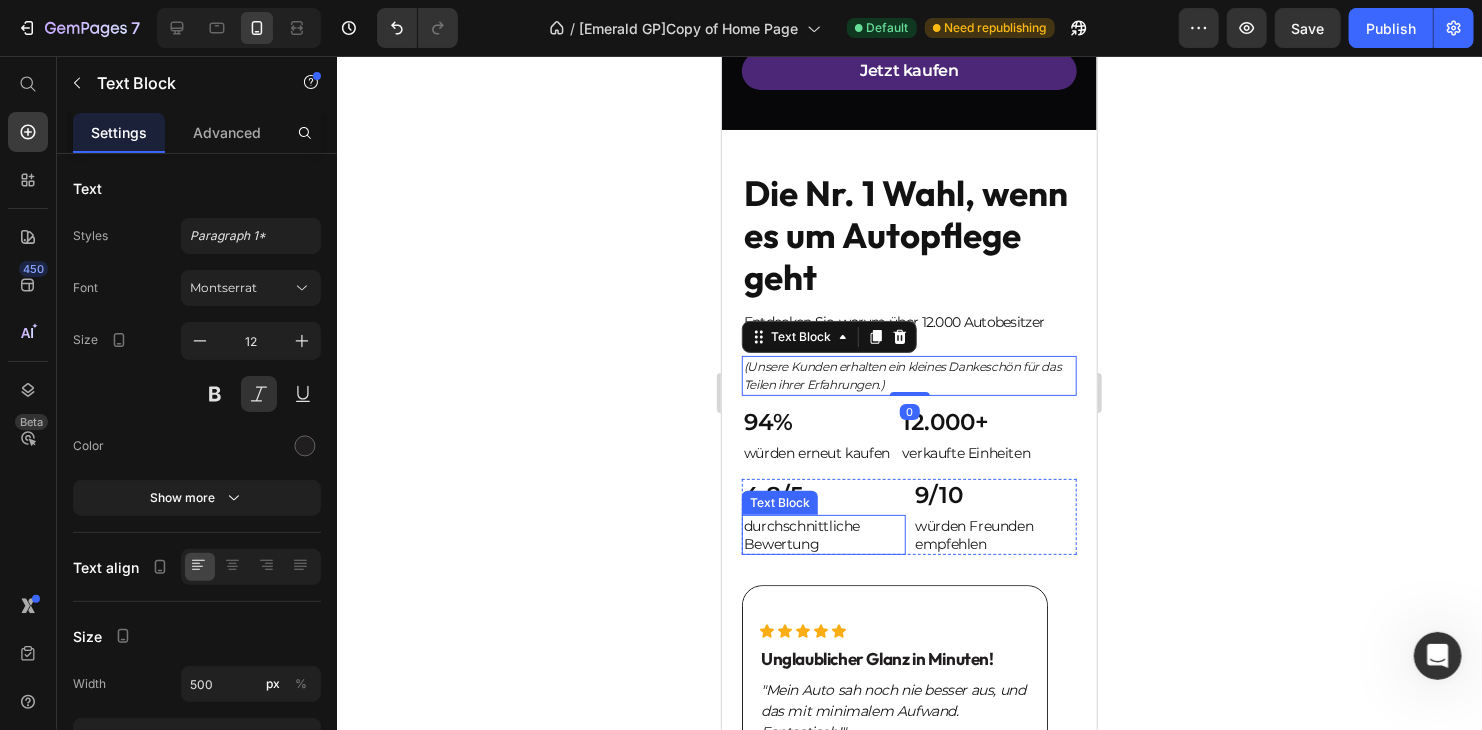 scroll, scrollTop: 2201, scrollLeft: 0, axis: vertical 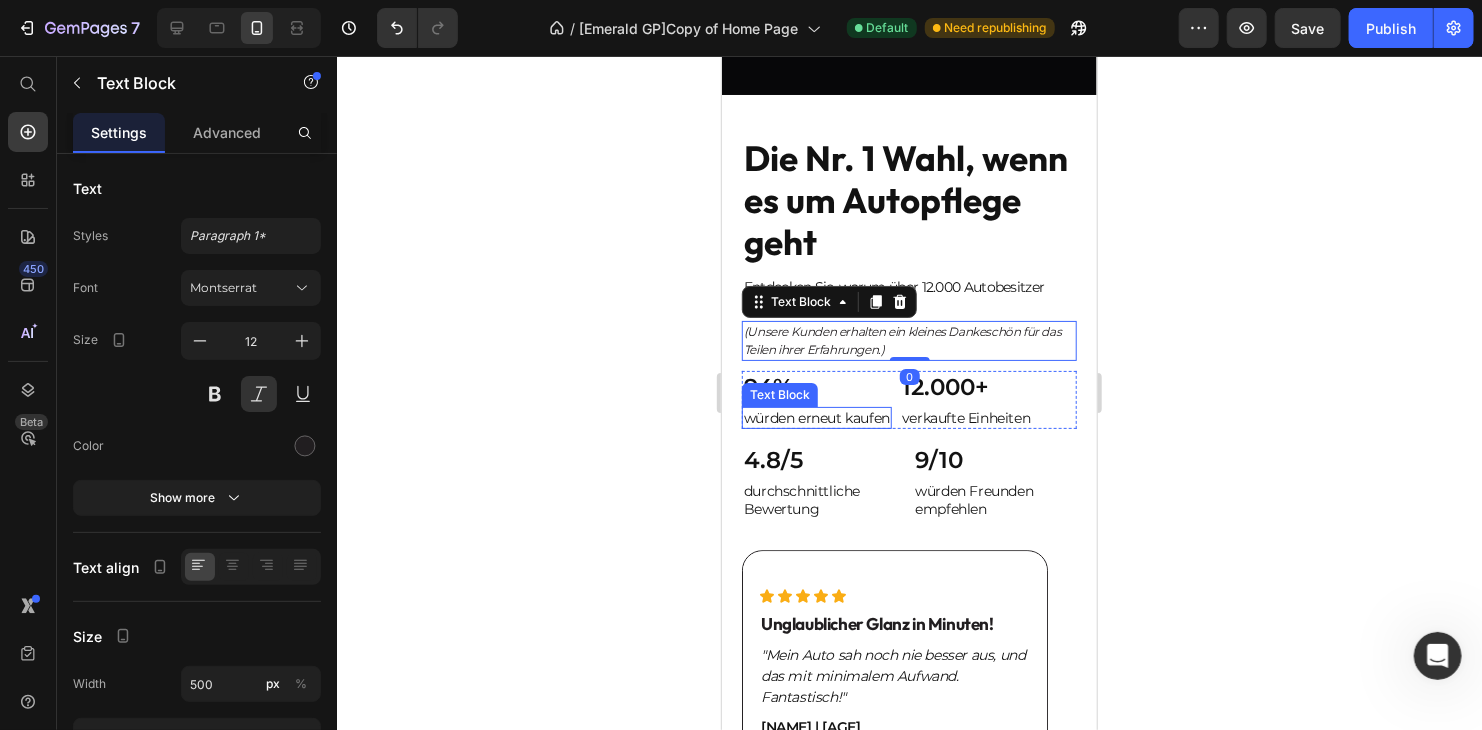 click on "Text Block" at bounding box center (779, 394) 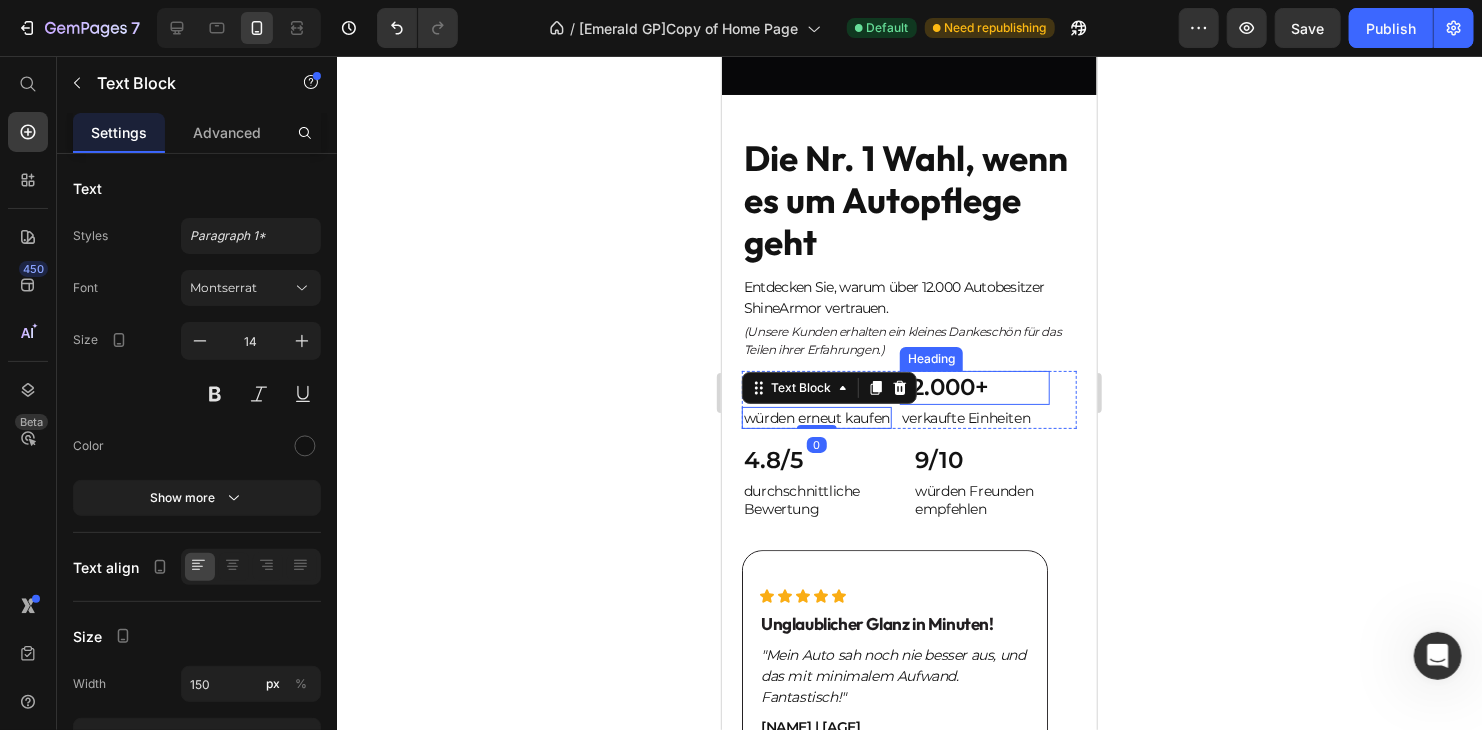 click on "12.000+" at bounding box center (974, 387) 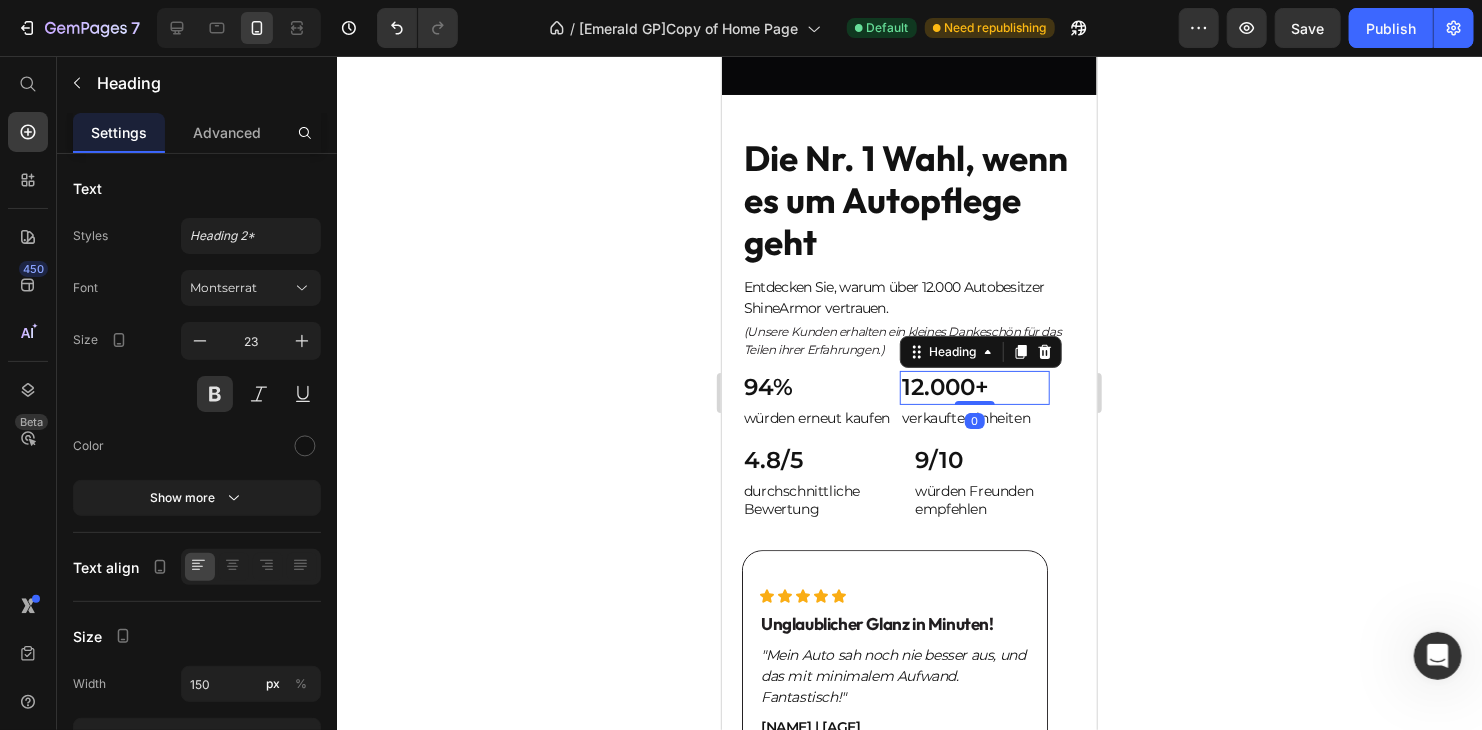 click on "12.000+" at bounding box center (974, 387) 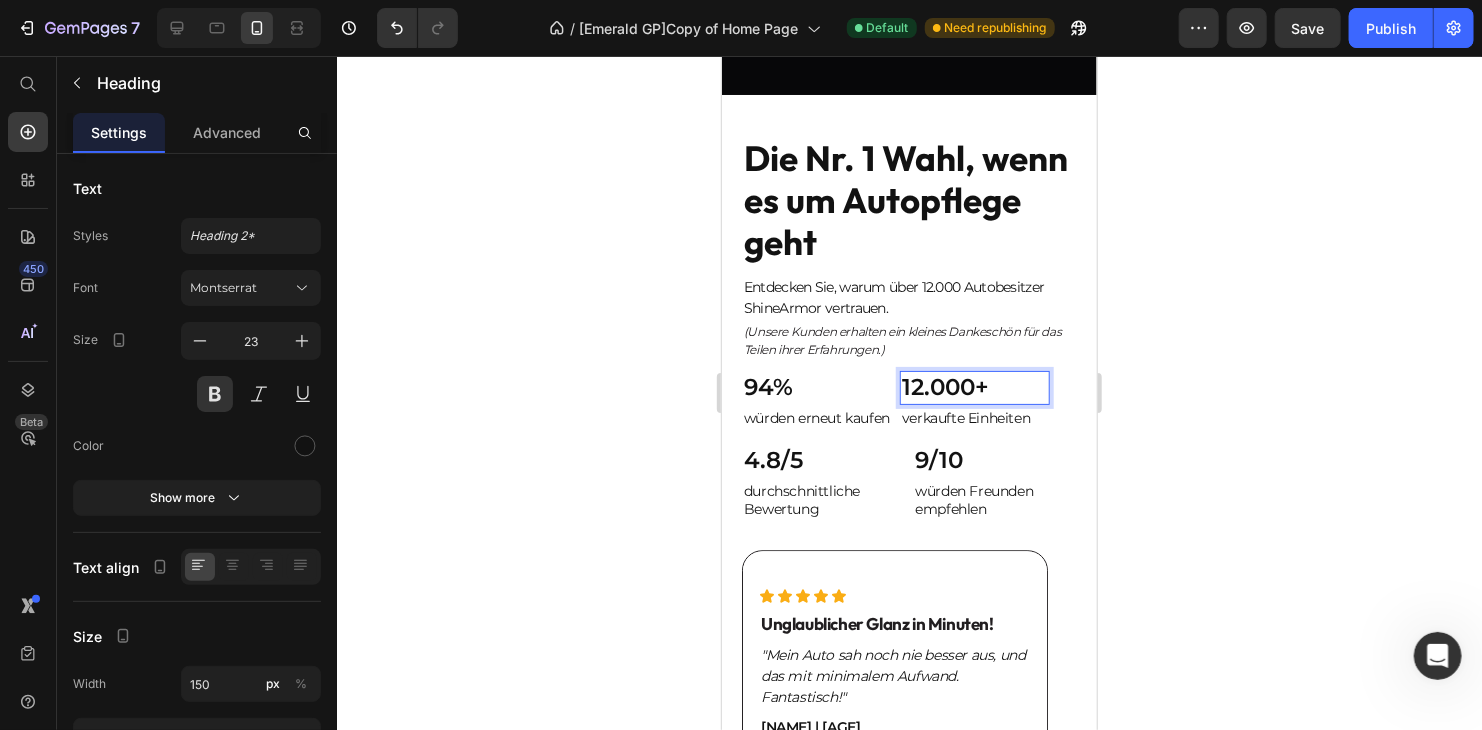 click on "12.000+" at bounding box center [974, 387] 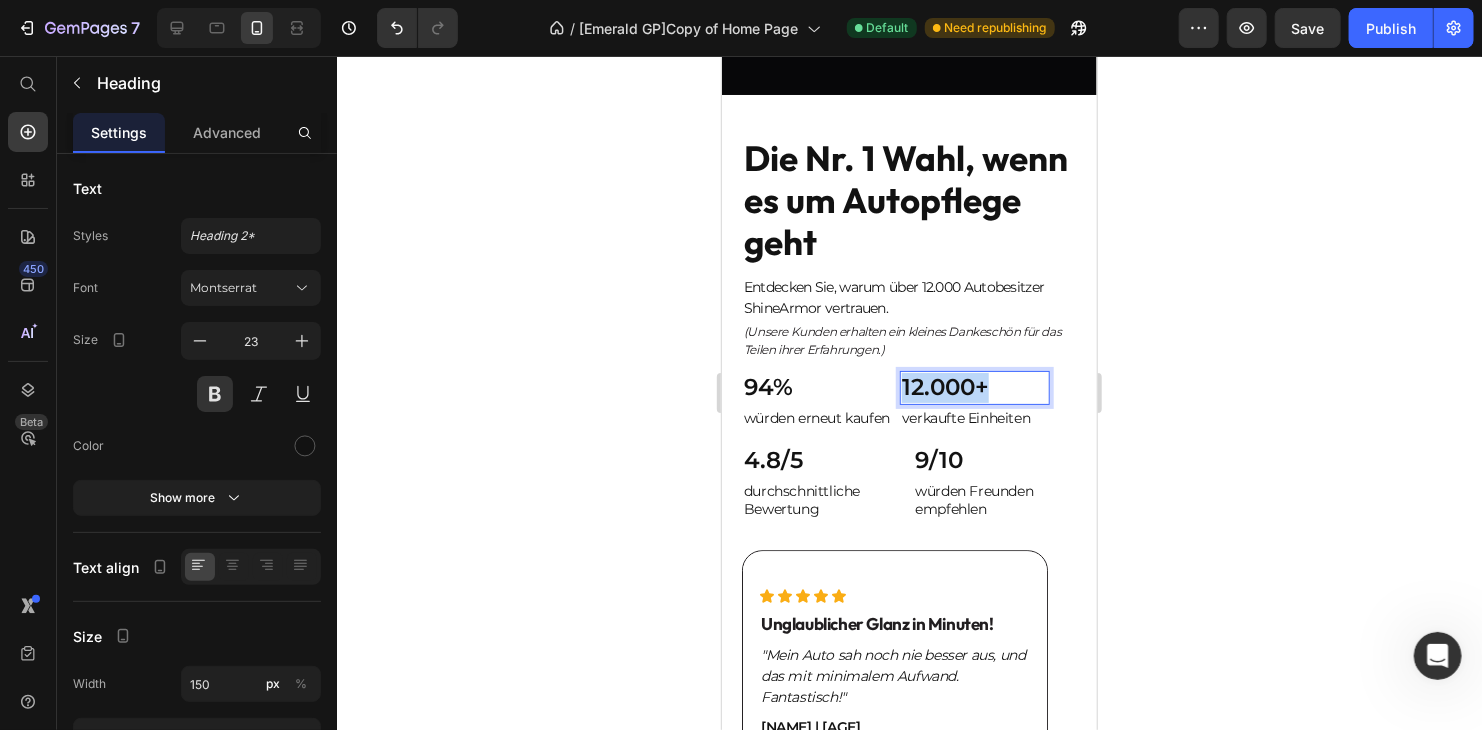 click on "12.000+" at bounding box center [974, 387] 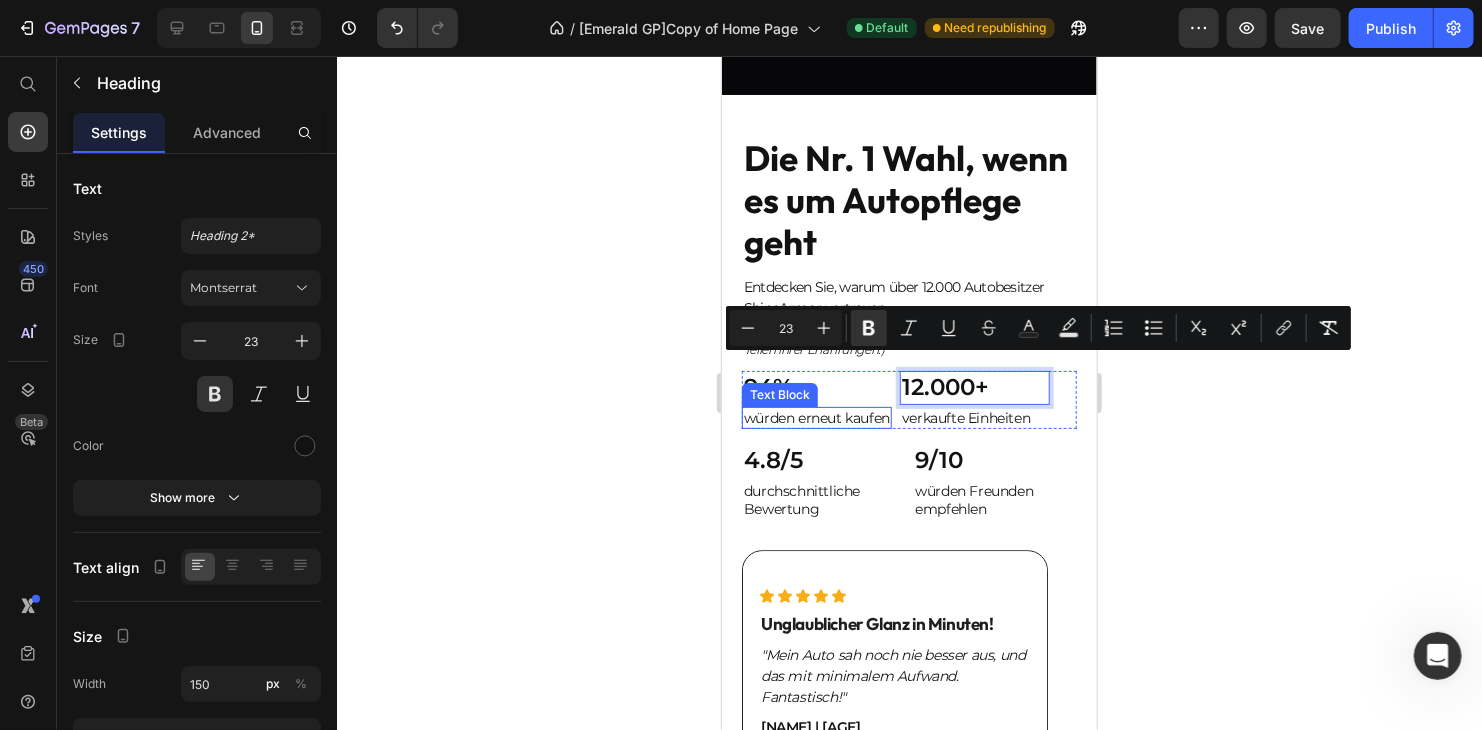 click on "94%" at bounding box center [816, 387] 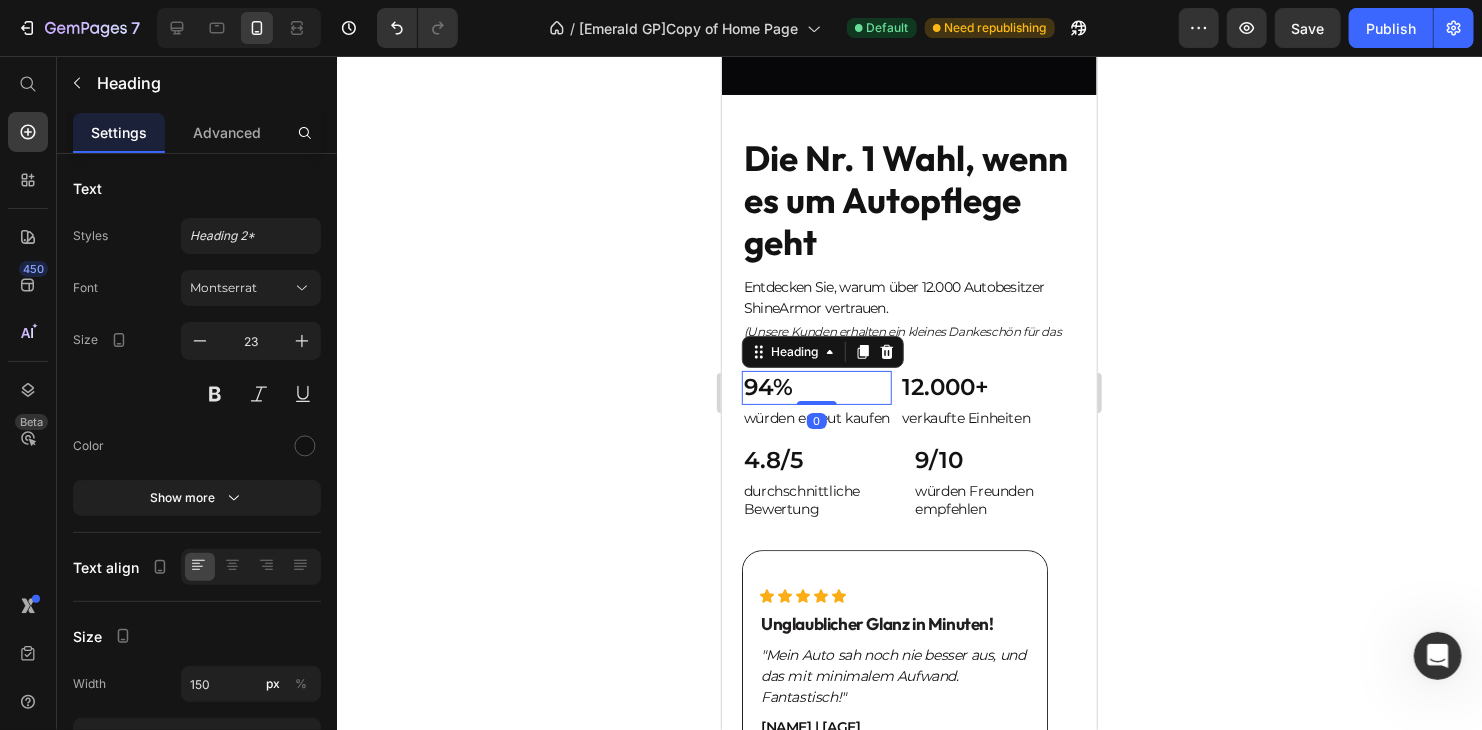 click on "94%" at bounding box center (816, 387) 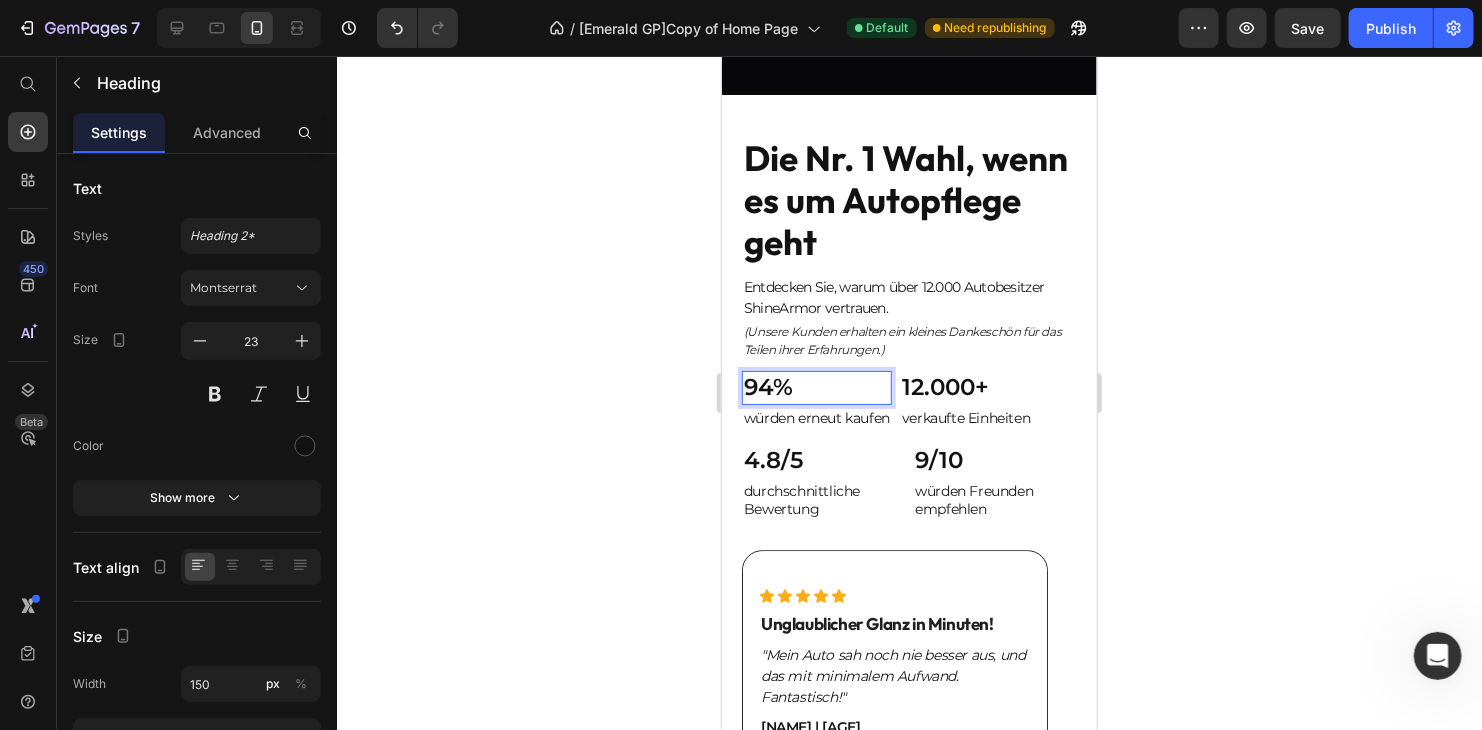 click on "94%" at bounding box center (816, 387) 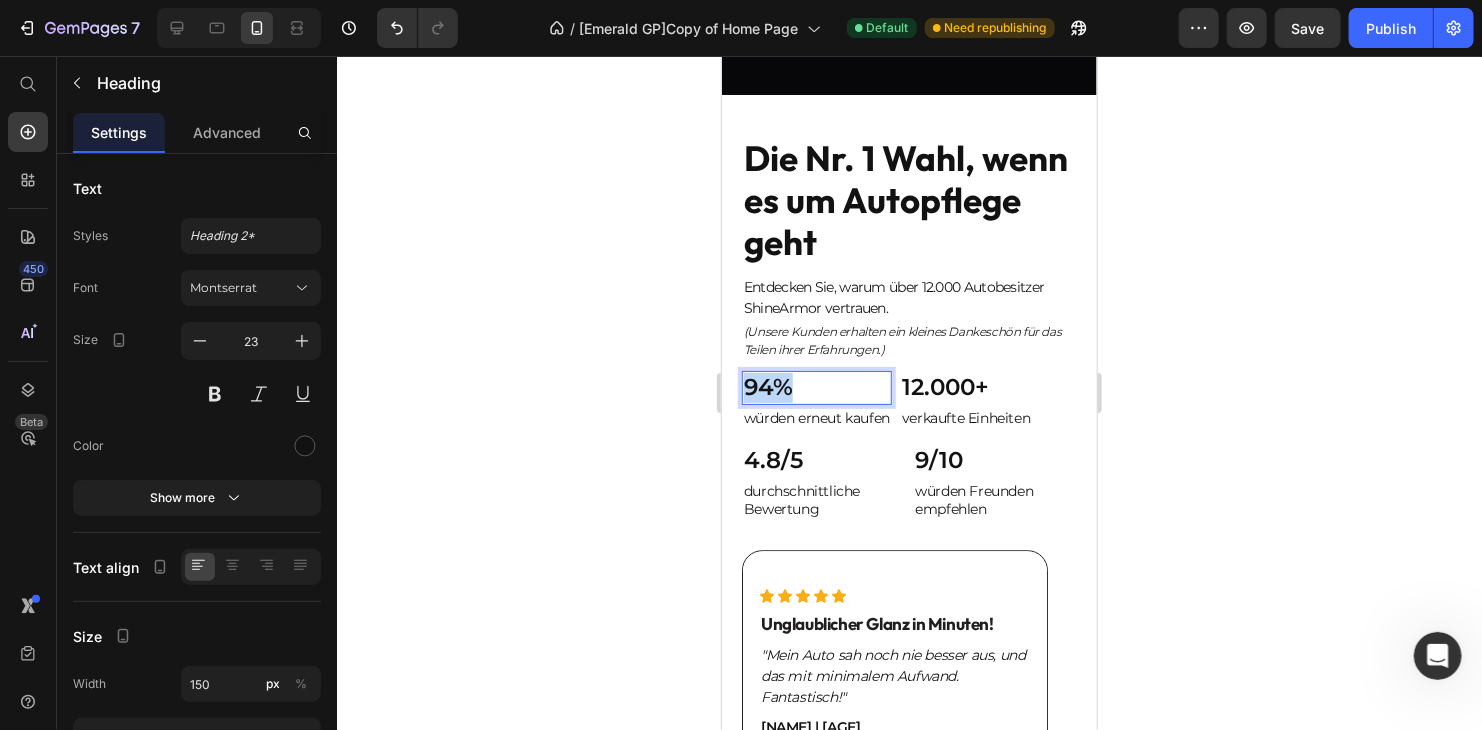 click on "94%" at bounding box center [816, 387] 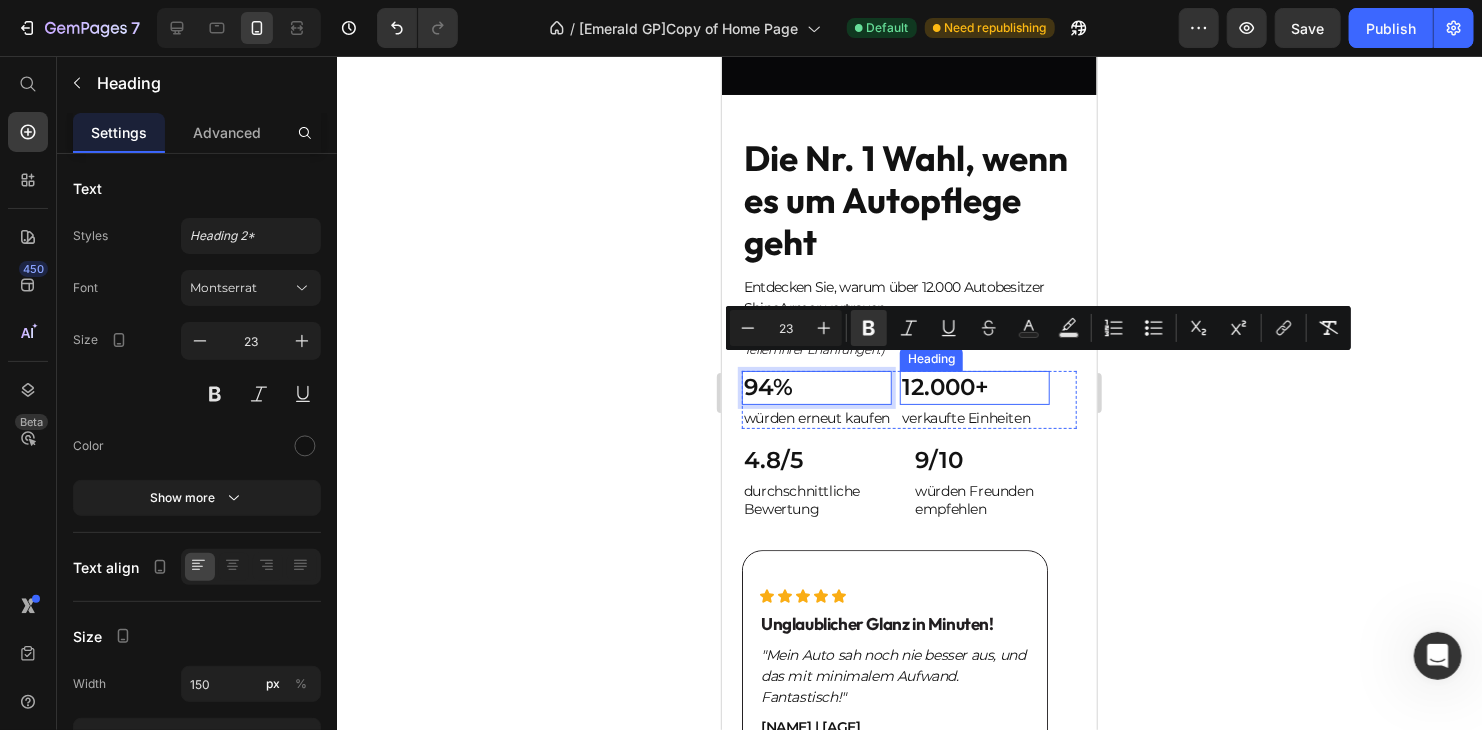 click on "⁠⁠⁠⁠⁠⁠⁠ 12.000+" at bounding box center (974, 387) 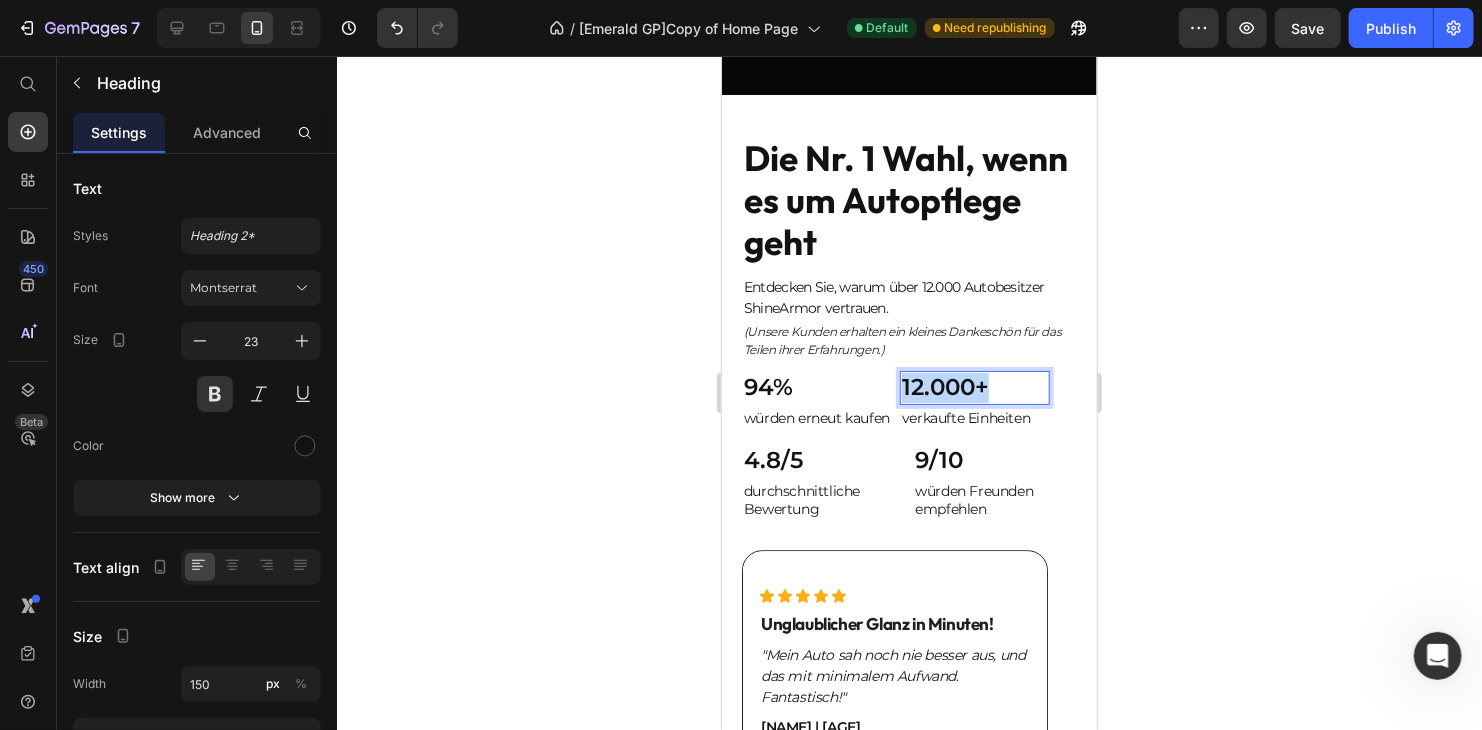 click on "12.000+" at bounding box center (974, 387) 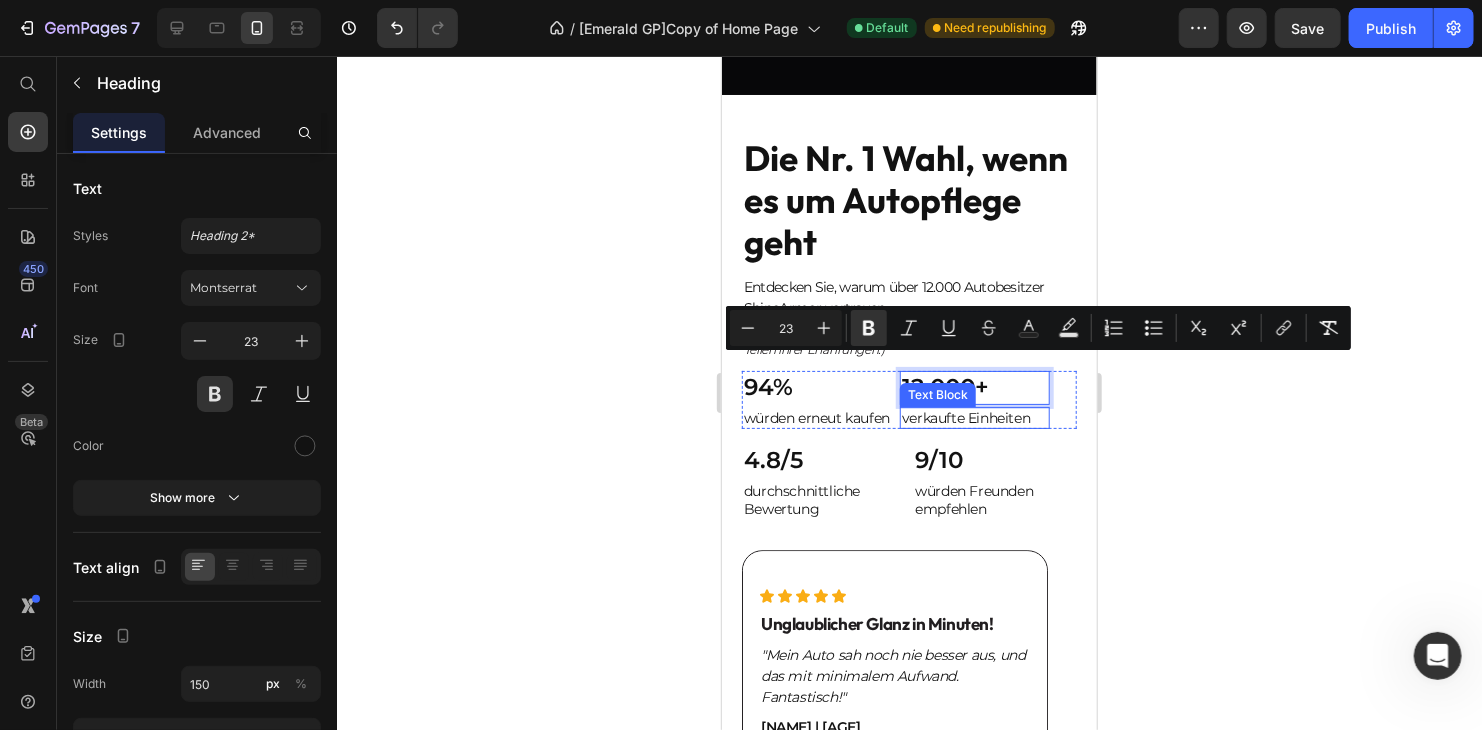 click on "12.000+ Heading   0 verkaufte Einheiten Text Block" at bounding box center [974, 399] 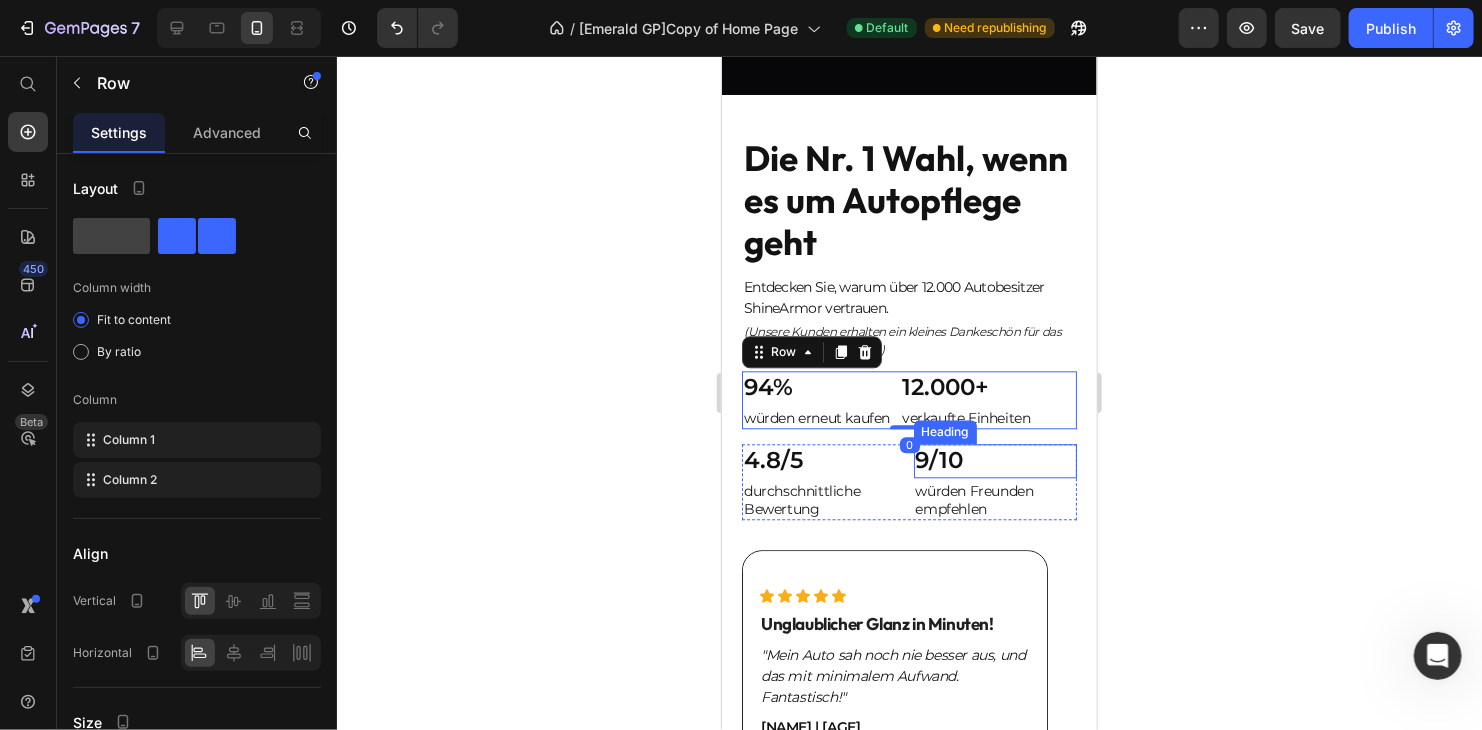 click on "9/10" at bounding box center (988, 460) 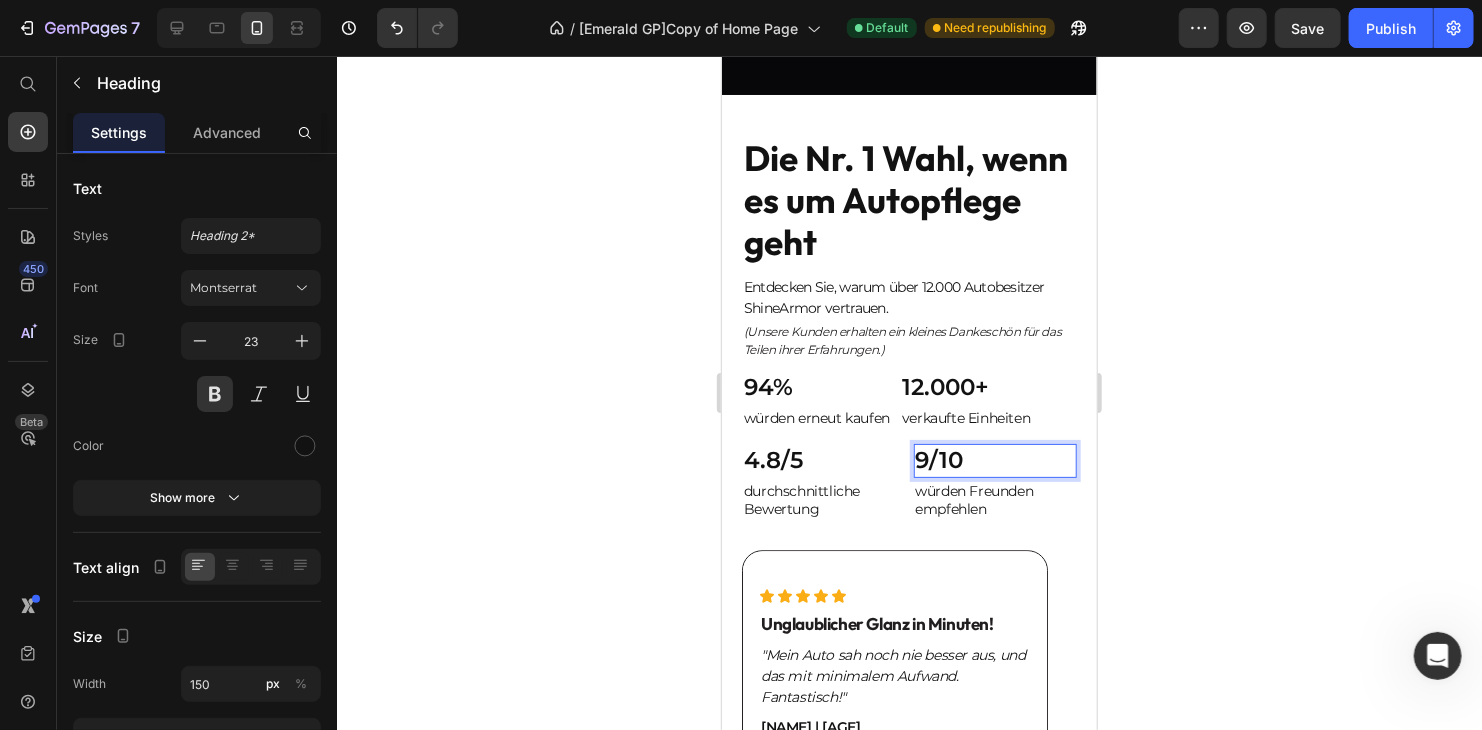 click on "9/10" at bounding box center [988, 460] 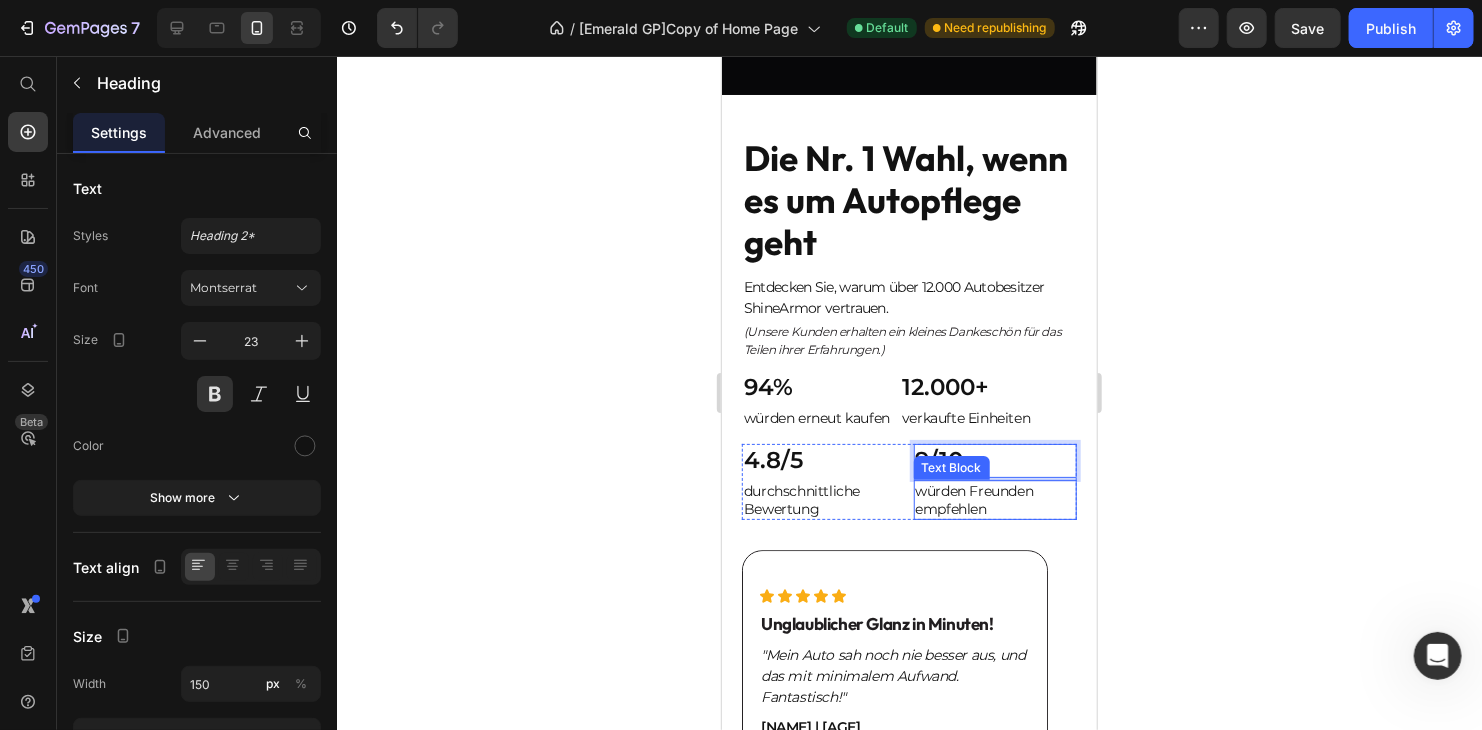 click on "würden Freunden empfehlen" at bounding box center (995, 499) 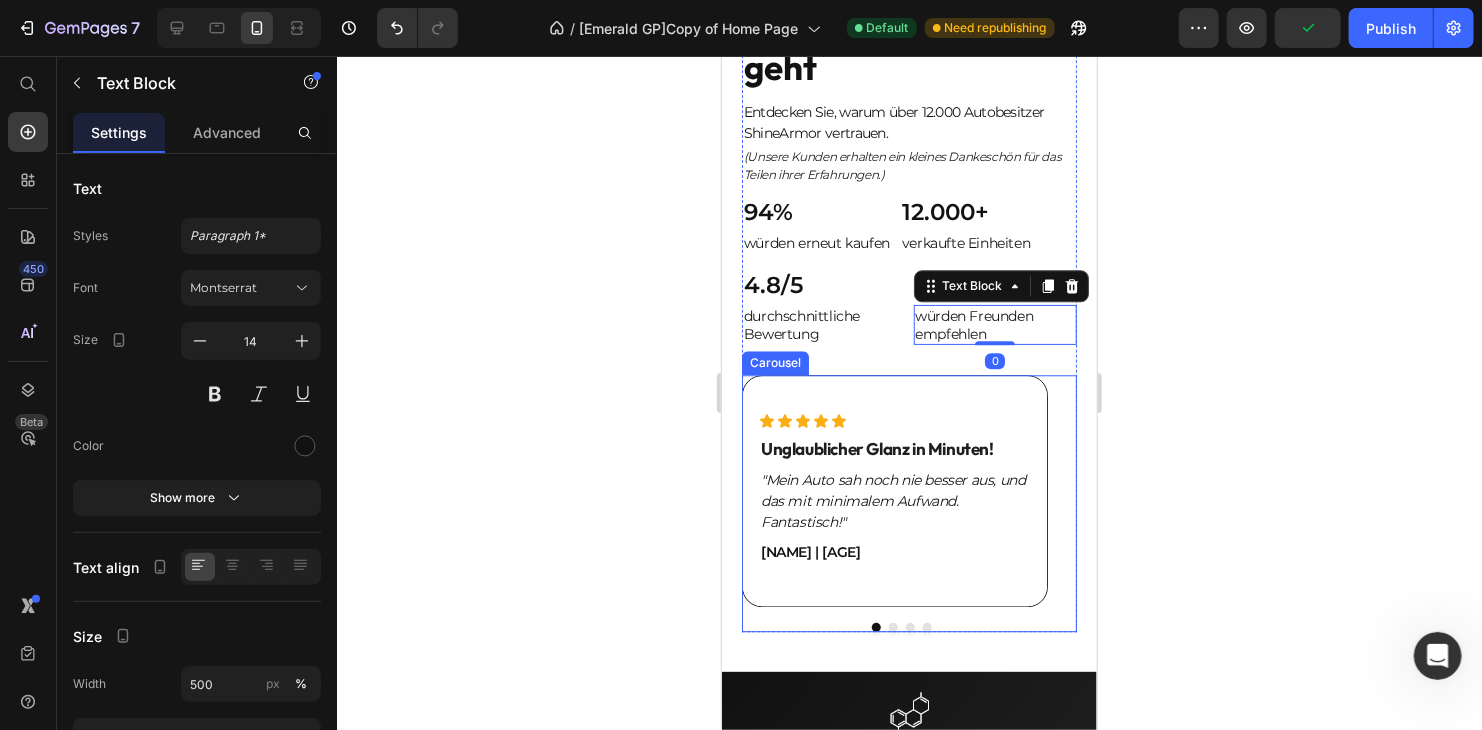 scroll, scrollTop: 2401, scrollLeft: 0, axis: vertical 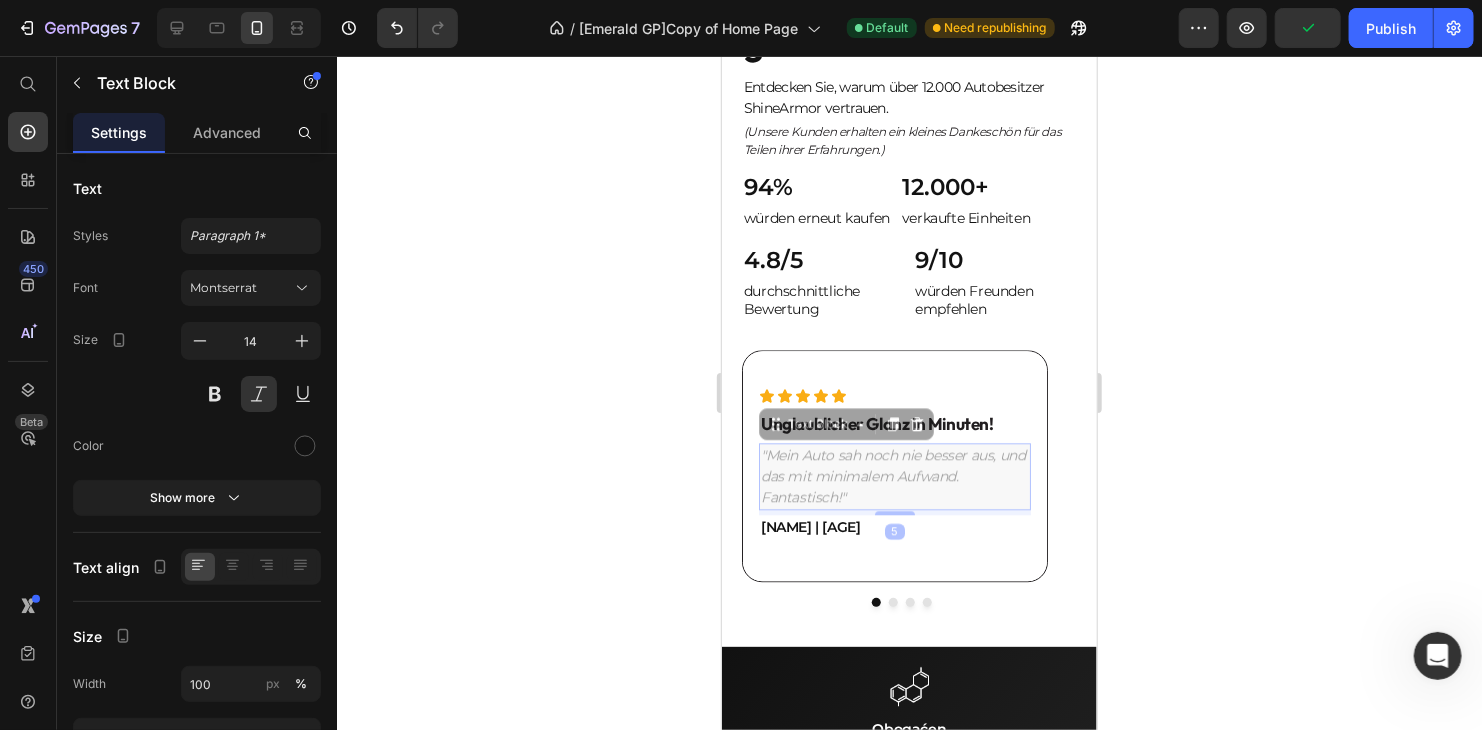 drag, startPoint x: 994, startPoint y: 510, endPoint x: 909, endPoint y: 509, distance: 85.00588 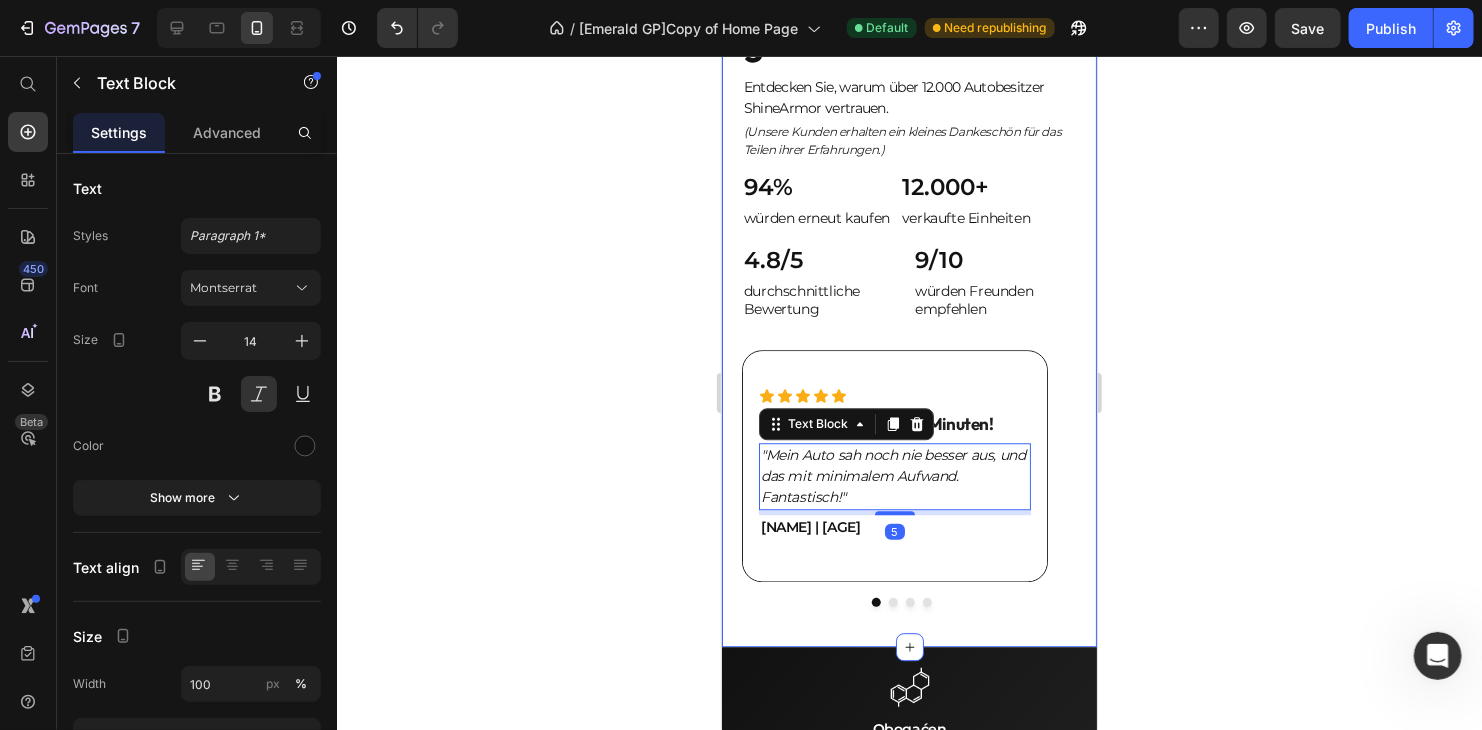 click on "Die Nr. 1 Wahl, wenn es um Autopflege geht Heading Entdecken Sie, warum über 12.000 Autobesitzer ShineArmor vertrauen. Text Block (Unsere Kunden erhalten ein kleines Dankeschön für das Teilen ihrer Erfahrungen.) Text Block ⁠⁠⁠⁠⁠⁠⁠ 94% Heading würden erneut kaufen Text Block ⁠⁠⁠⁠⁠⁠⁠ 12.000+ Heading verkaufte Einheiten Text Block Row 4.8/5 Heading durchschnittliche Bewertung Text Block 9/10 Heading würden Freunden empfehlen Text Block Row Row Icon Icon Icon Icon
Icon Icon List Unglaublicher Glanz in Minuten! Text Block "Mein Auto sah noch nie besser aus, und das mit minimalem Aufwand. Fantastisch!" Text Block   5 Sebastian K. | 34 Text Block Hero Banner Row Row Icon Icon Icon Icon
Icon Icon List Einfach, schnell und genial! Text Block "Ich habe ShineArmor das erste Mal getestet und war absolut begeistert. Der Lack glänzt wie neu!" Text Block Marko D. | 29 Text Block Hero Banner Row Row Icon Icon Icon Icon
Icon Icon List Text Block" at bounding box center [908, 270] 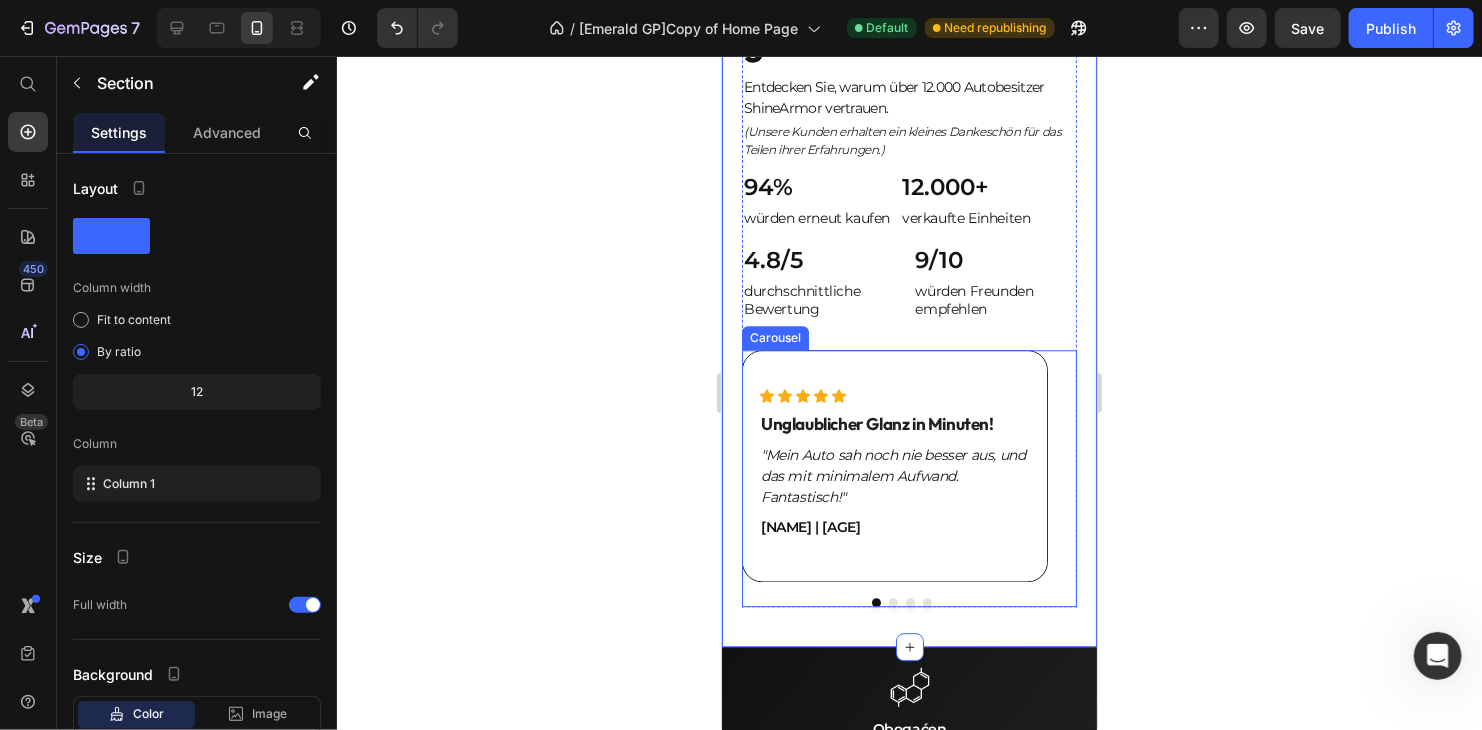click at bounding box center [892, 601] 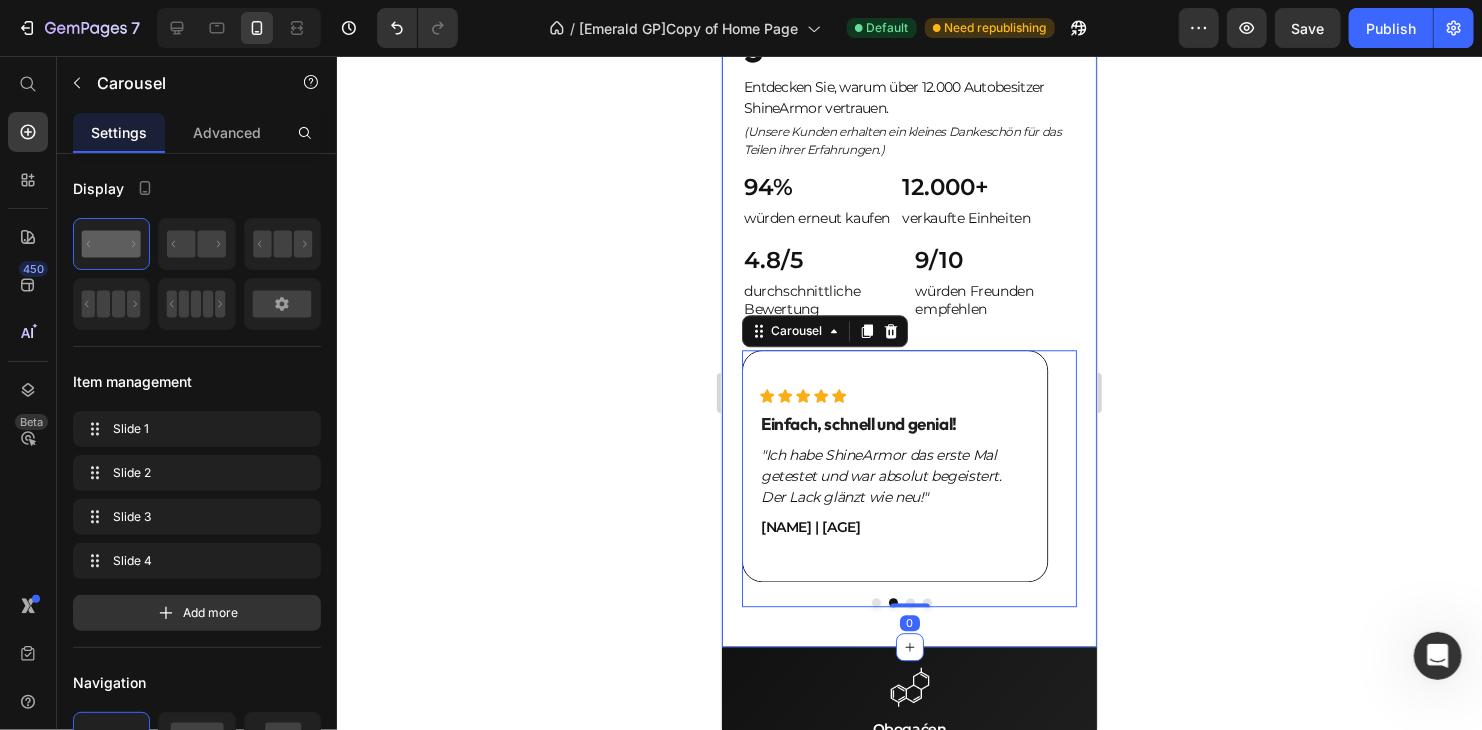 click on "Die Nr. 1 Wahl, wenn es um Autopflege geht Heading Entdecken Sie, warum über 12.000 Autobesitzer ShineArmor vertrauen. Text Block (Unsere Kunden erhalten ein kleines Dankeschön für das Teilen ihrer Erfahrungen.) Text Block ⁠⁠⁠⁠⁠⁠⁠ 94% Heading würden erneut kaufen Text Block ⁠⁠⁠⁠⁠⁠⁠ 12.000+ Heading verkaufte Einheiten Text Block Row 4.8/5 Heading durchschnittliche Bewertung Text Block 9/10 Heading würden Freunden empfehlen Text Block Row Row Icon Icon Icon Icon
Icon Icon List Unglaublicher Glanz in Minuten! Text Block "Mein Auto sah noch nie besser aus, und das mit minimalem Aufwand. Fantastisch!" Text Block Sebastian K. | 34 Text Block Hero Banner Row Row Icon Icon Icon Icon
Icon Icon List Einfach, schnell und genial! Text Block "Ich habe ShineArmor das erste Mal getestet und war absolut begeistert. Der Lack glänzt wie neu!" Text Block Marko D. | 29 Text Block Hero Banner Row Row Icon Icon Icon Icon
Icon Icon List Text Block Row" at bounding box center (908, 270) 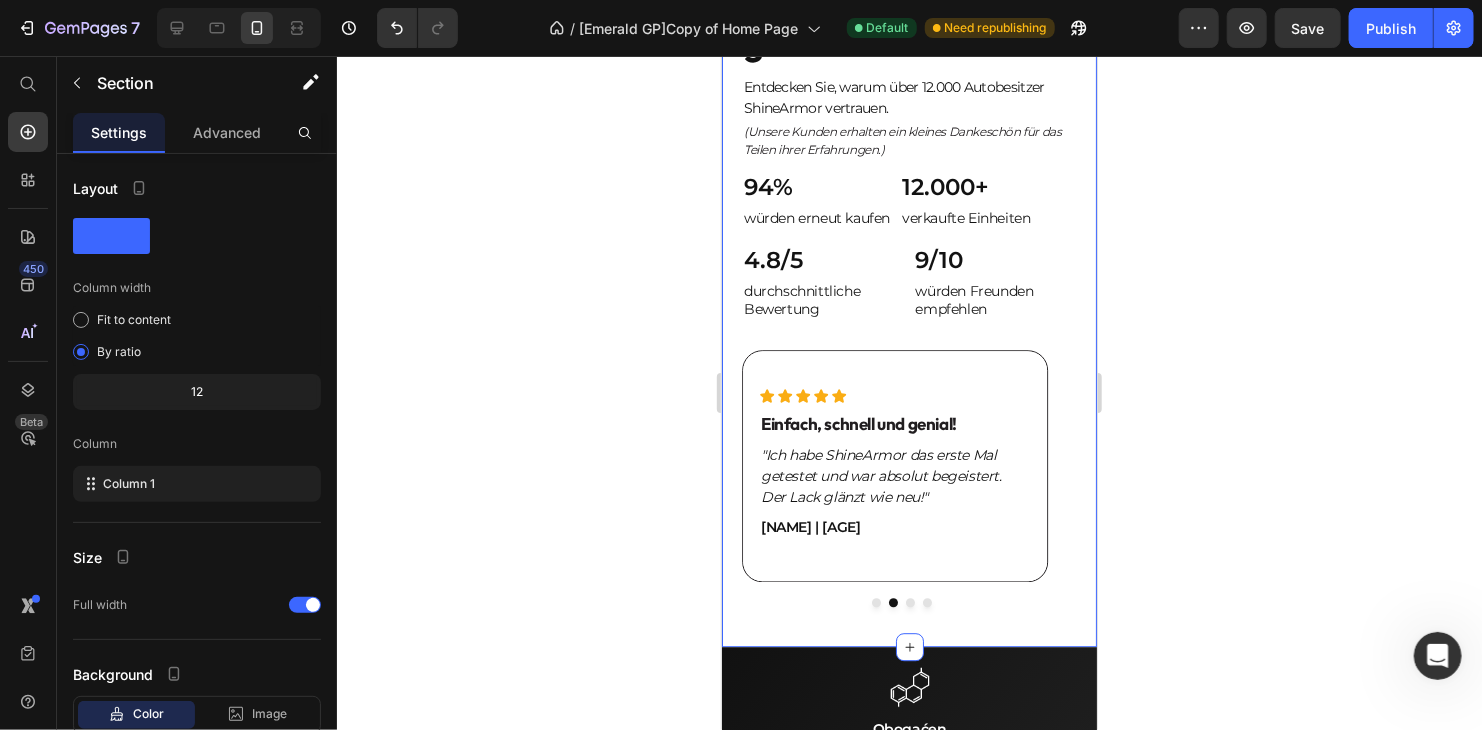 click at bounding box center (909, 601) 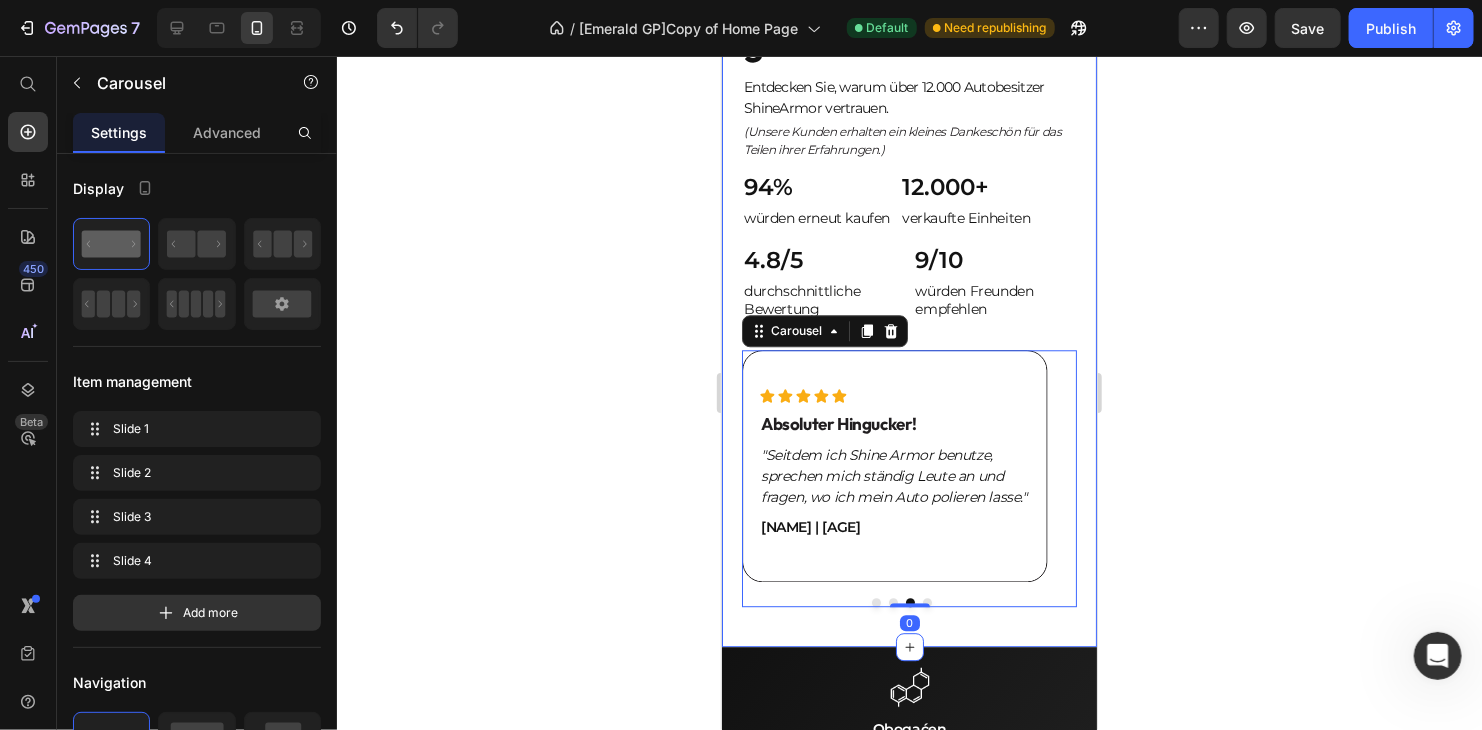 click on "Die Nr. 1 Wahl, wenn es um Autopflege geht Heading Entdecken Sie, warum über 12.000 Autobesitzer ShineArmor vertrauen. Text Block (Unsere Kunden erhalten ein kleines Dankeschön für das Teilen ihrer Erfahrungen.) Text Block ⁠⁠⁠⁠⁠⁠⁠ 94% Heading würden erneut kaufen Text Block ⁠⁠⁠⁠⁠⁠⁠ 12.000+ Heading verkaufte Einheiten Text Block Row 4.8/5 Heading durchschnittliche Bewertung Text Block 9/10 Heading würden Freunden empfehlen Text Block Row Row Icon Icon Icon Icon
Icon Icon List Unglaublicher Glanz in Minuten! Text Block "Mein Auto sah noch nie besser aus, und das mit minimalem Aufwand. Fantastisch!" Text Block Sebastian K. | 34 Text Block Hero Banner Row Row Icon Icon Icon Icon
Icon Icon List Einfach, schnell und genial! Text Block "Ich habe ShineArmor das erste Mal getestet und war absolut begeistert. Der Lack glänzt wie neu!" Text Block Marko D. | 29 Text Block Hero Banner Row Row Icon Icon Icon Icon
Icon Icon List Text Block Row" at bounding box center [908, 270] 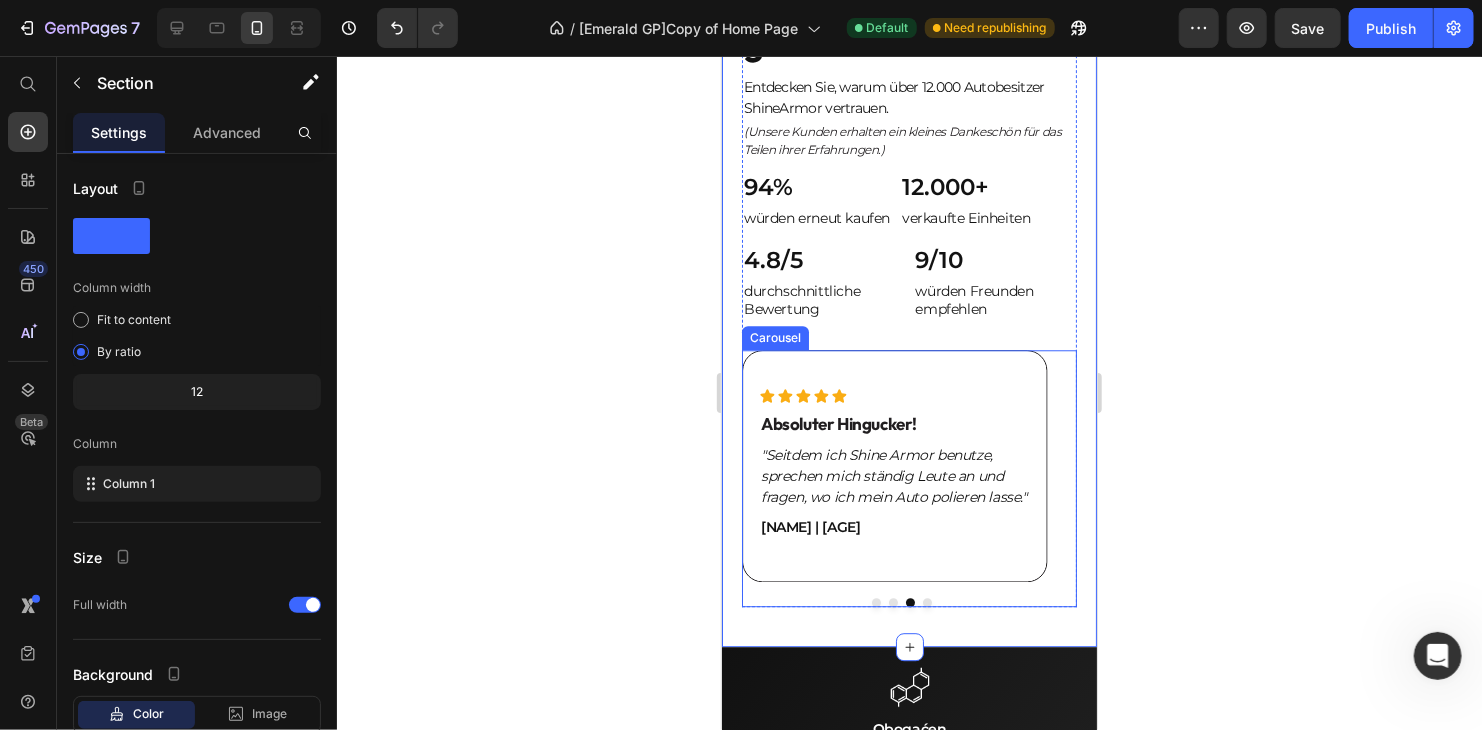 click at bounding box center (926, 601) 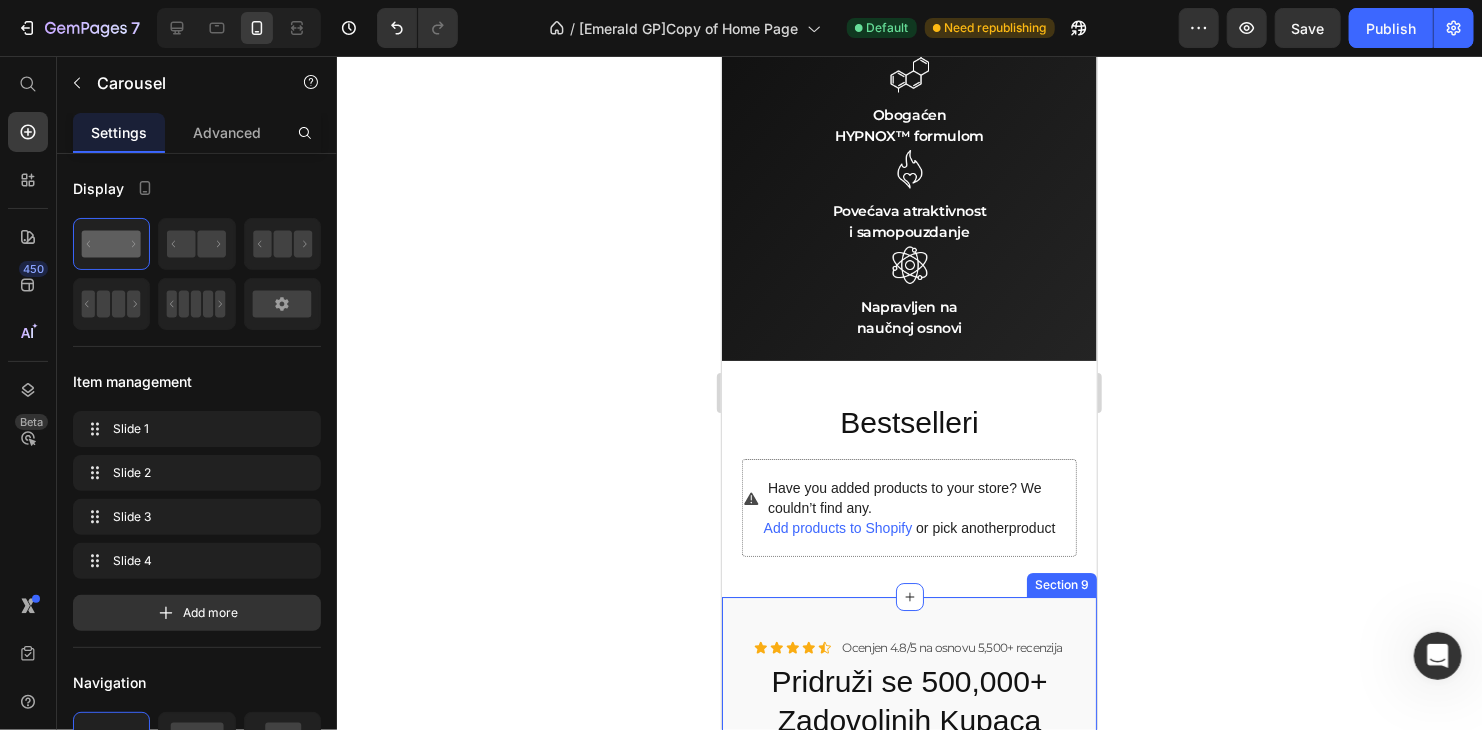 scroll, scrollTop: 3101, scrollLeft: 0, axis: vertical 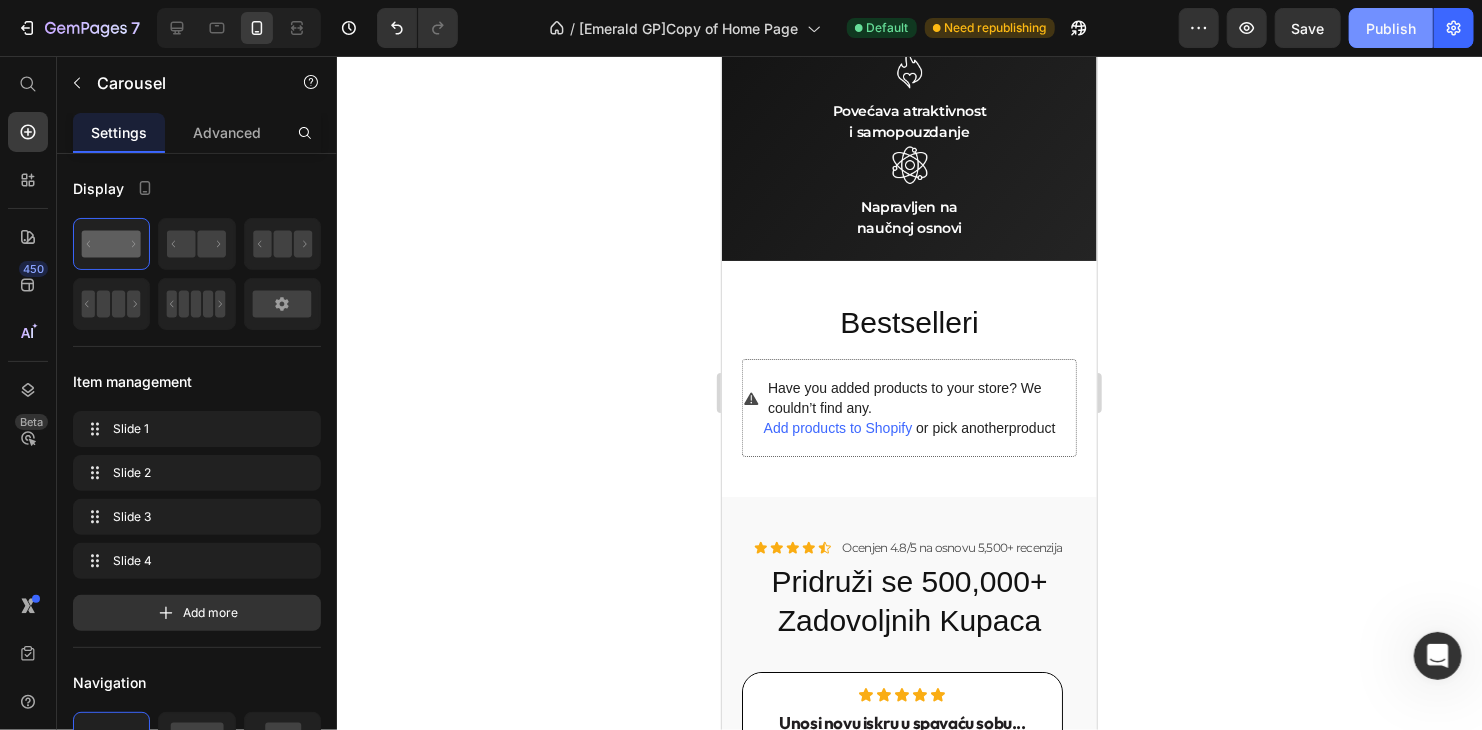 click on "Publish" at bounding box center (1391, 28) 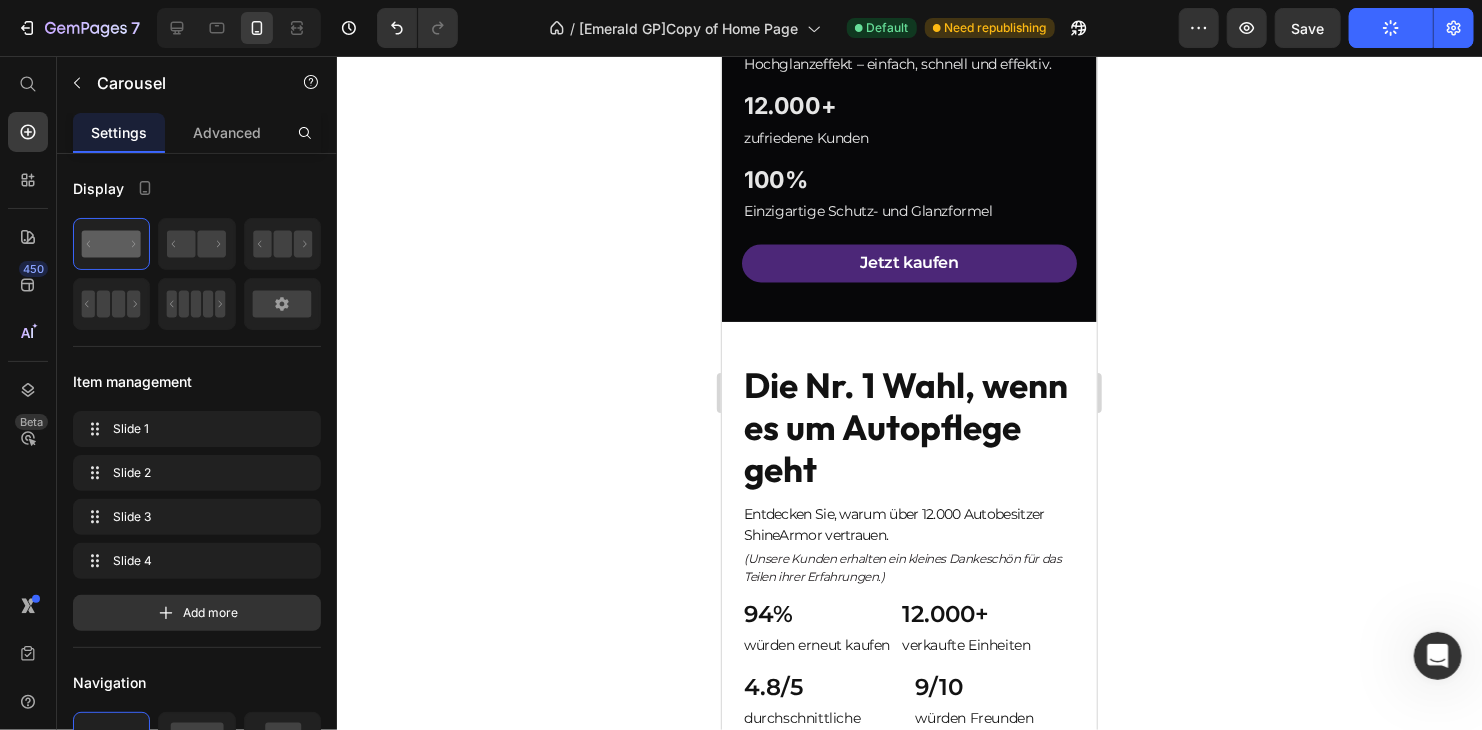 scroll, scrollTop: 2120, scrollLeft: 0, axis: vertical 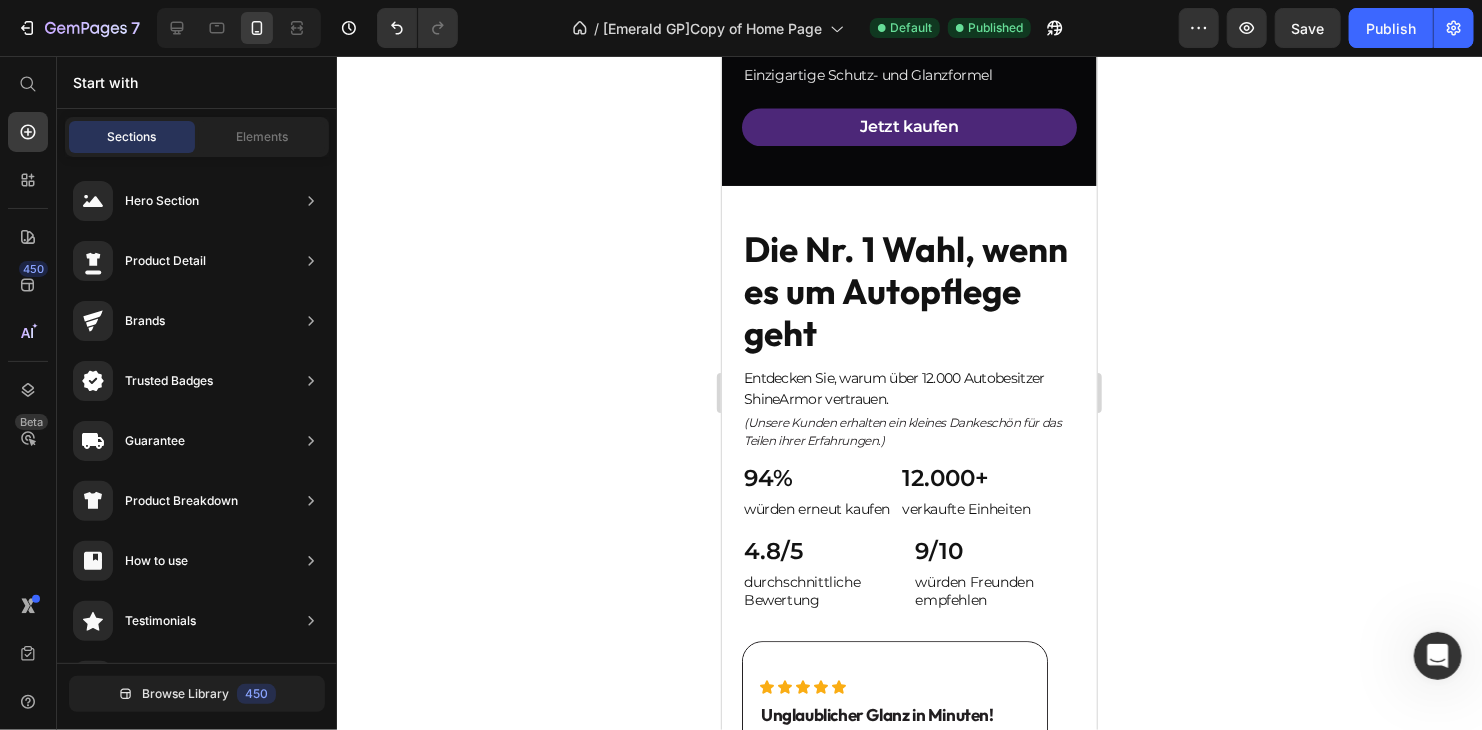 click 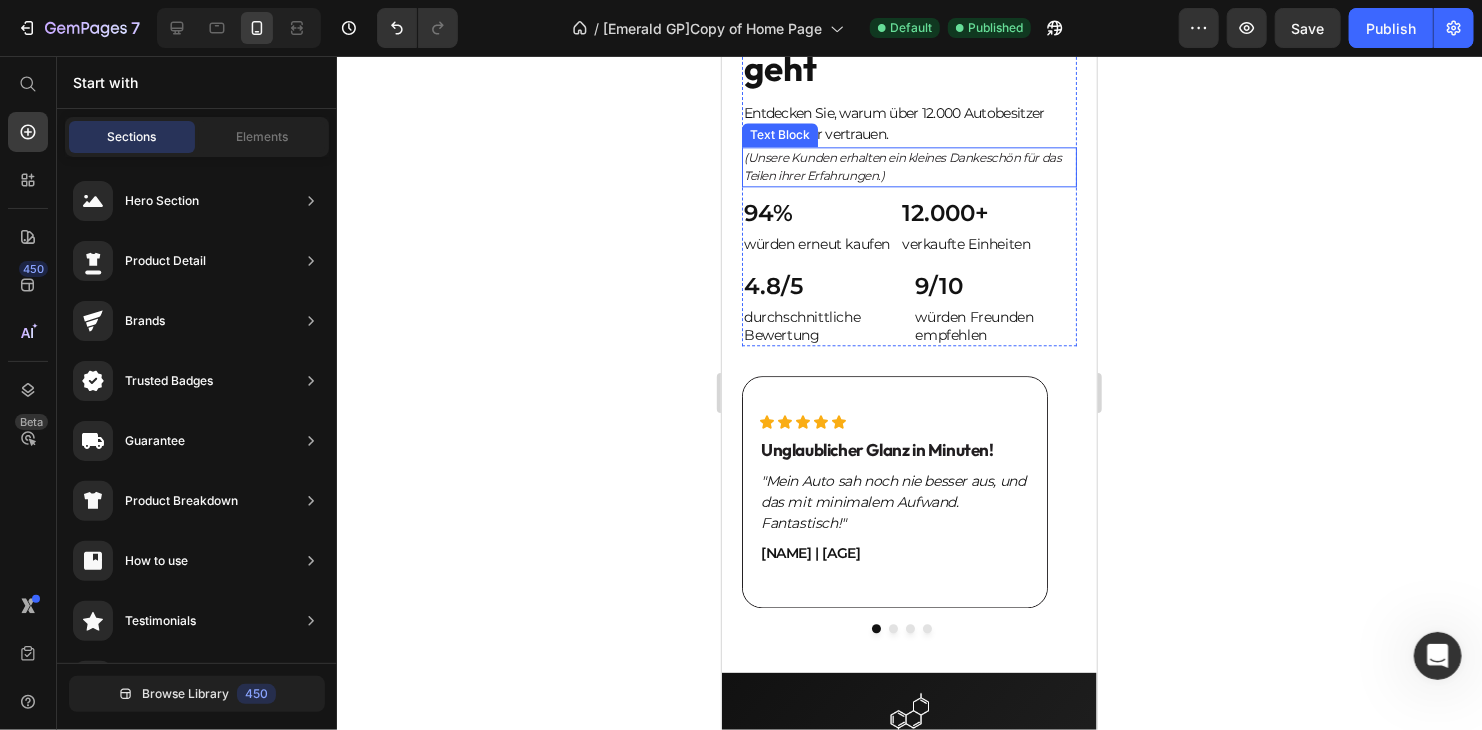 scroll, scrollTop: 2410, scrollLeft: 0, axis: vertical 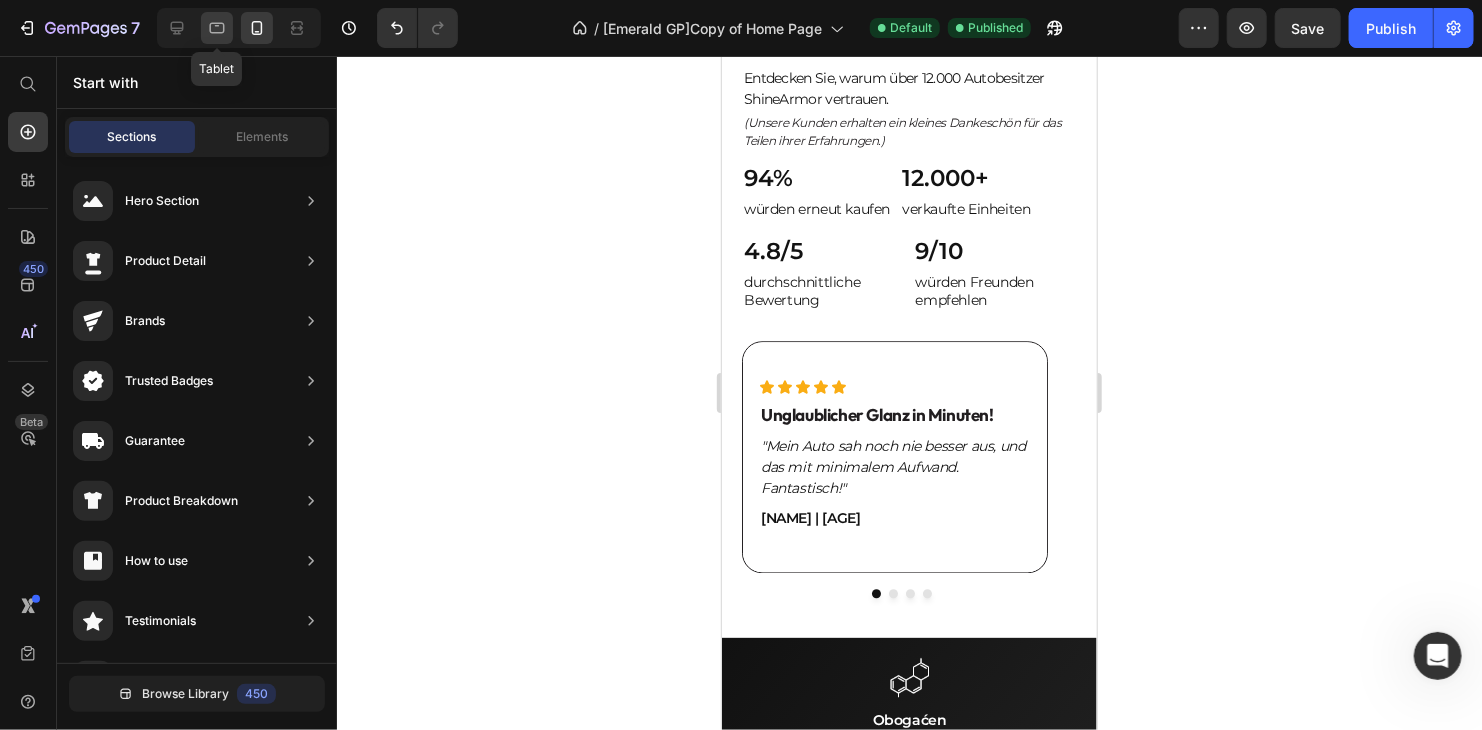 click 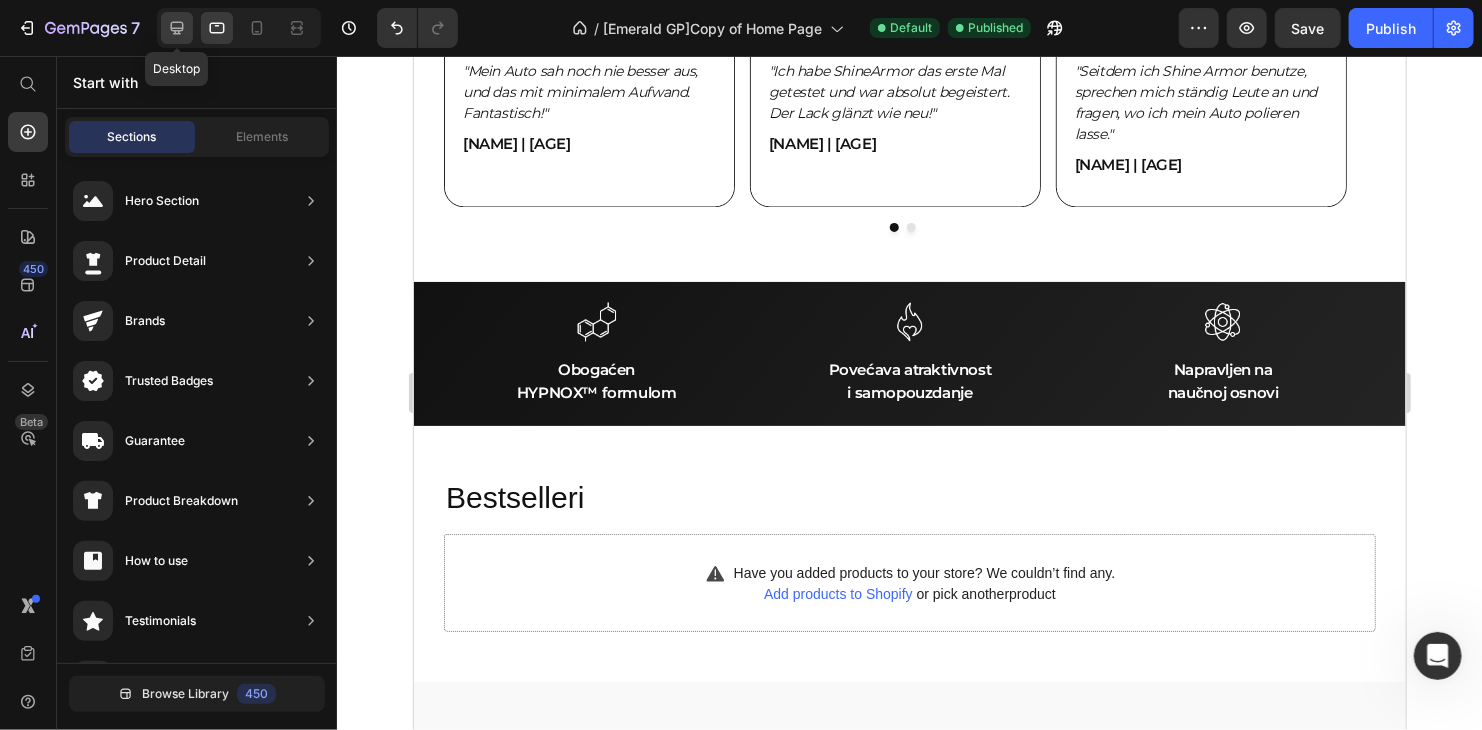 click 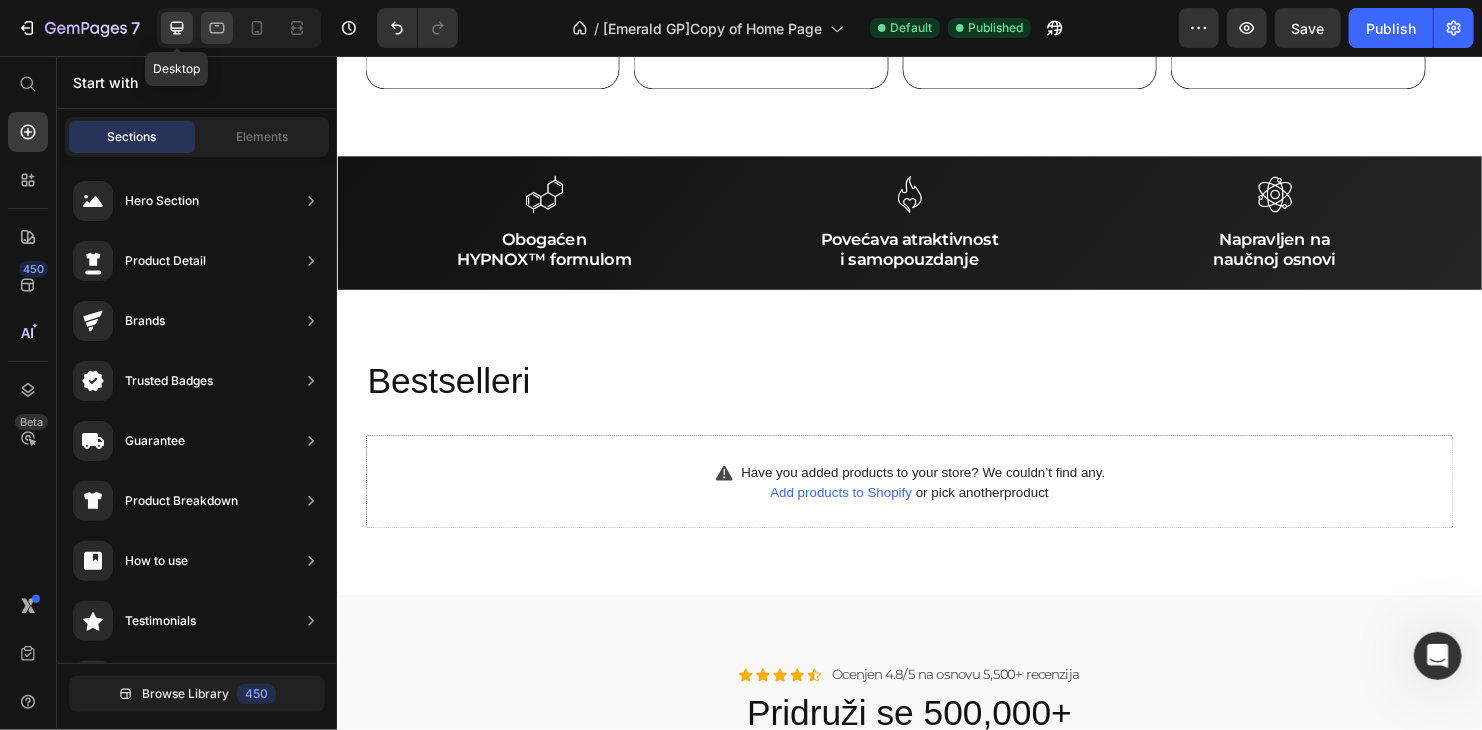 click 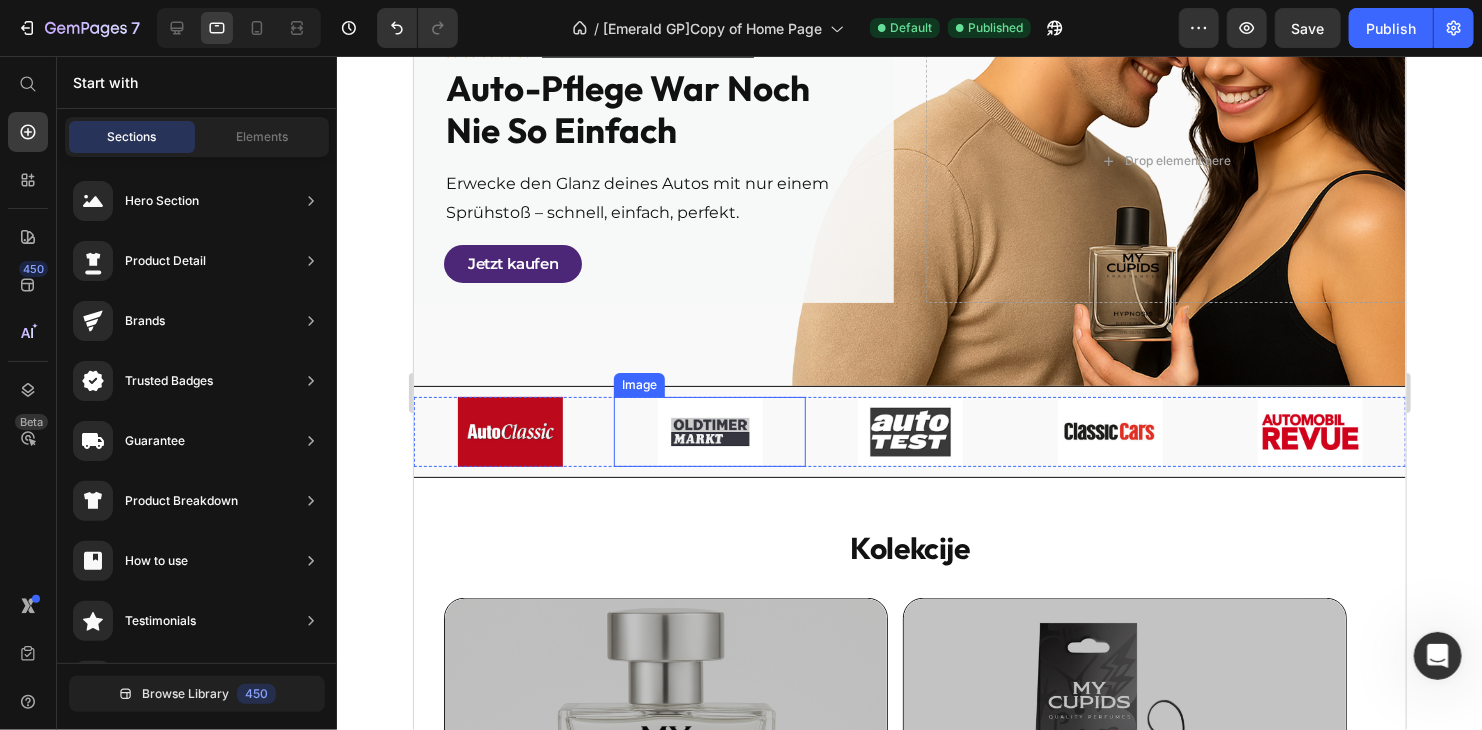 scroll, scrollTop: 0, scrollLeft: 0, axis: both 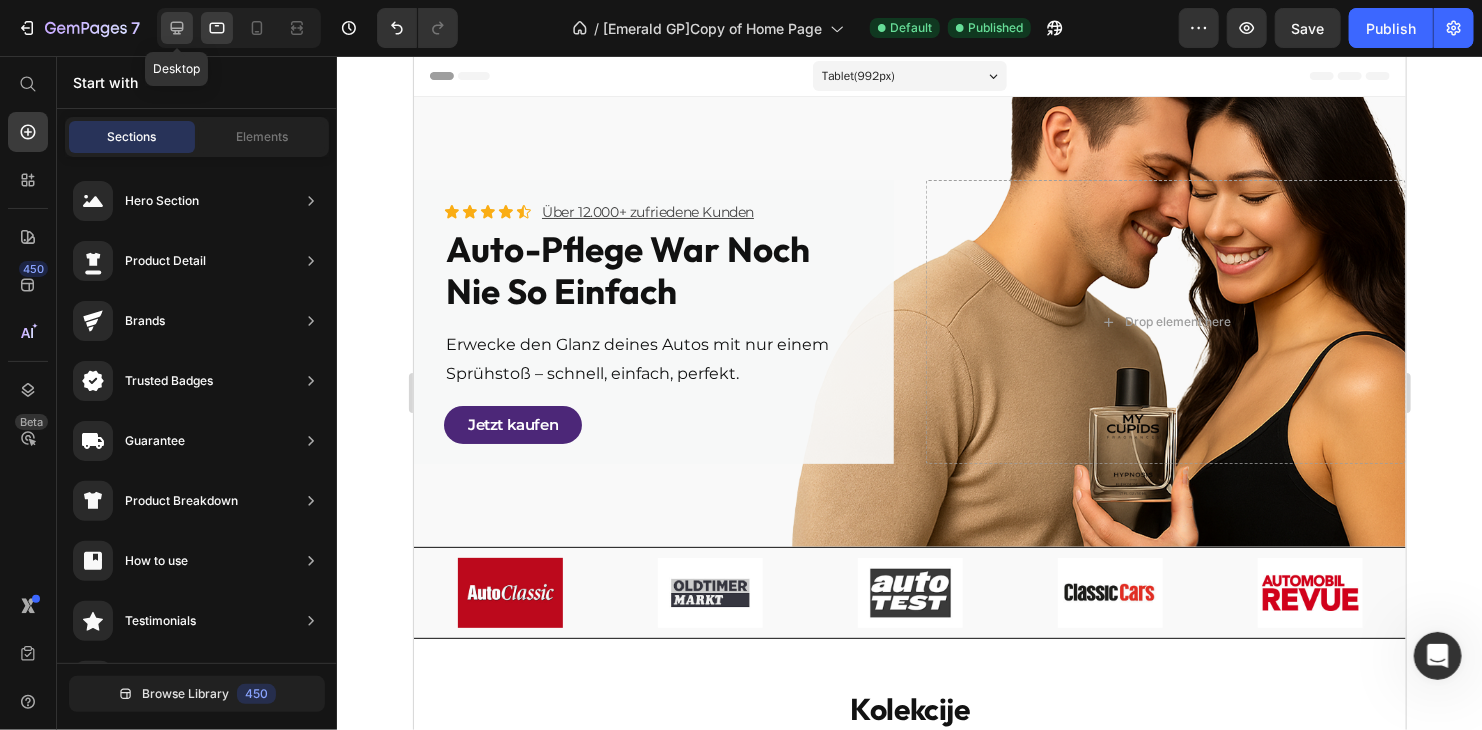 click 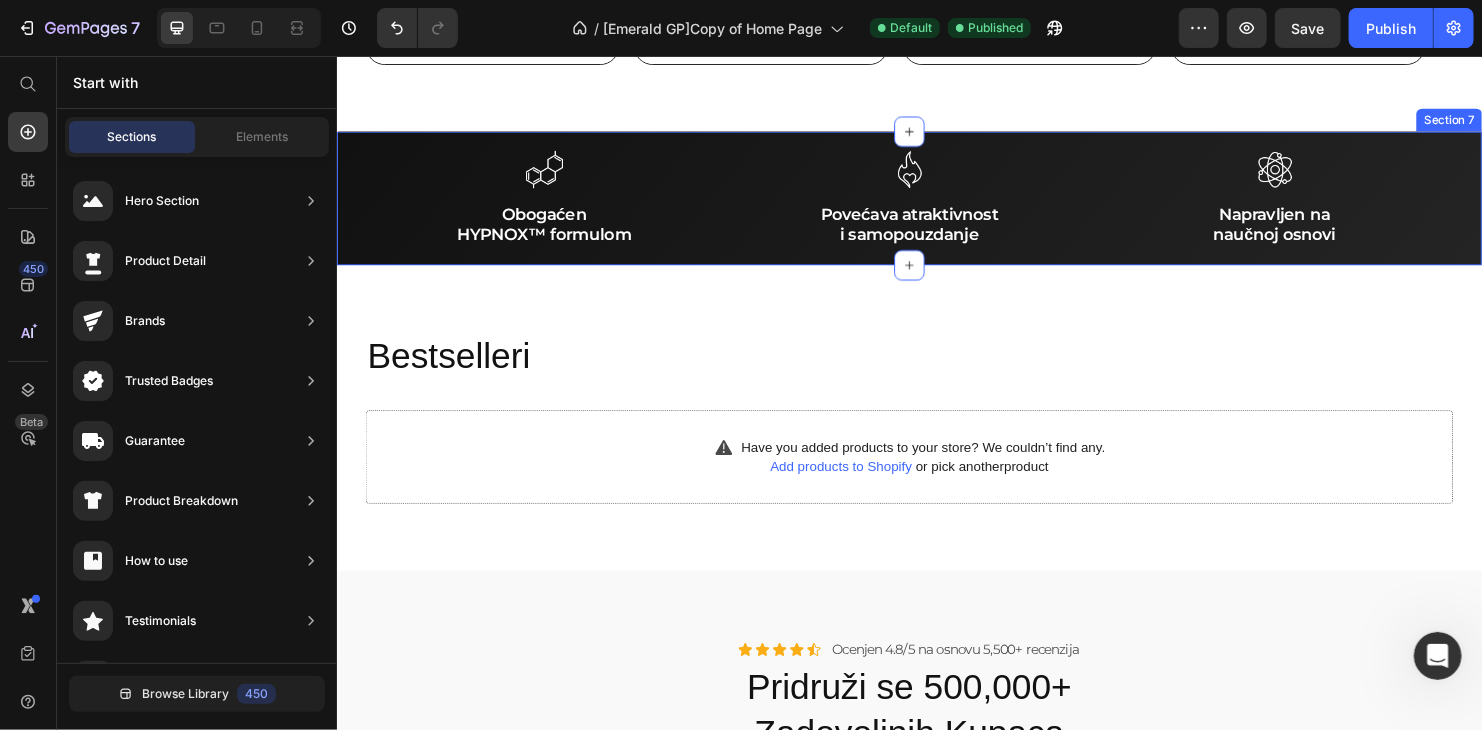 scroll, scrollTop: 2600, scrollLeft: 0, axis: vertical 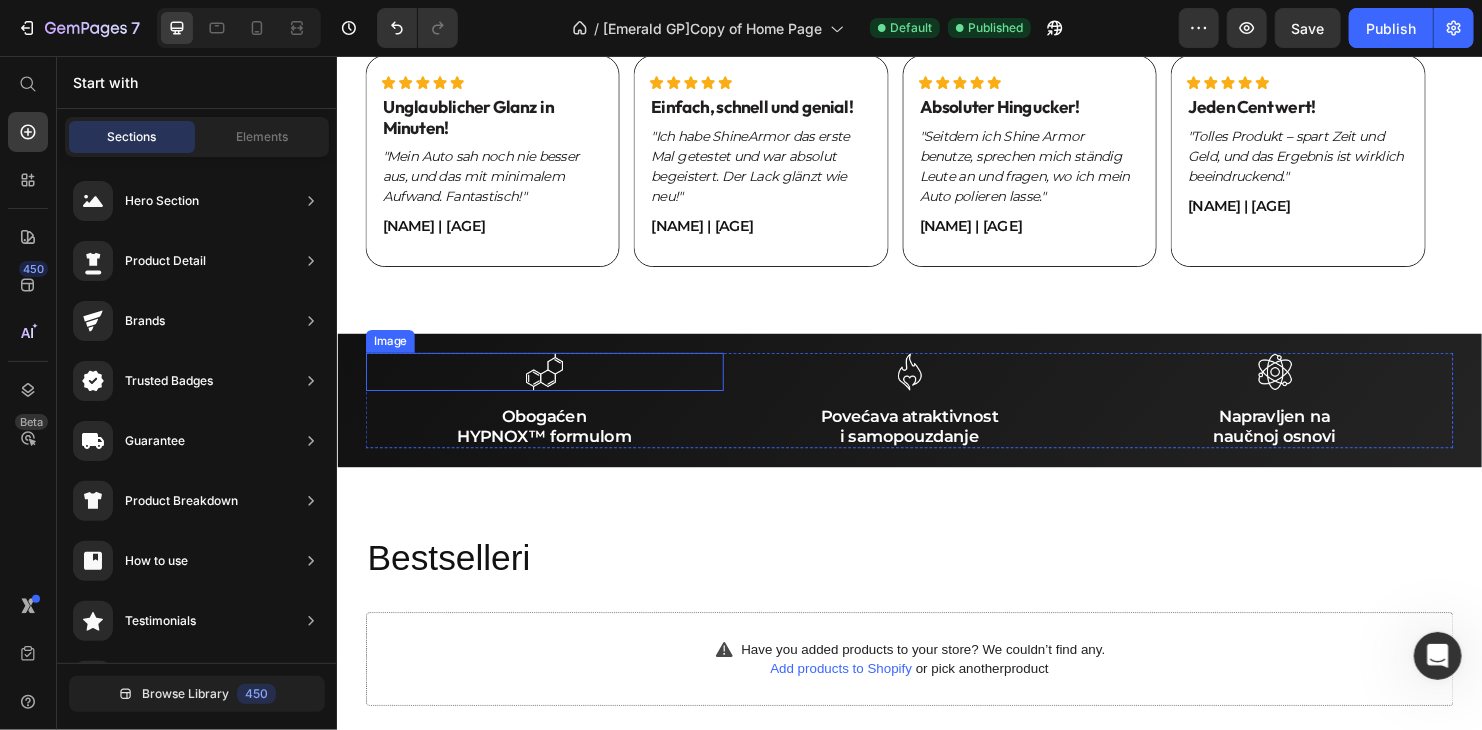 click at bounding box center (553, 386) 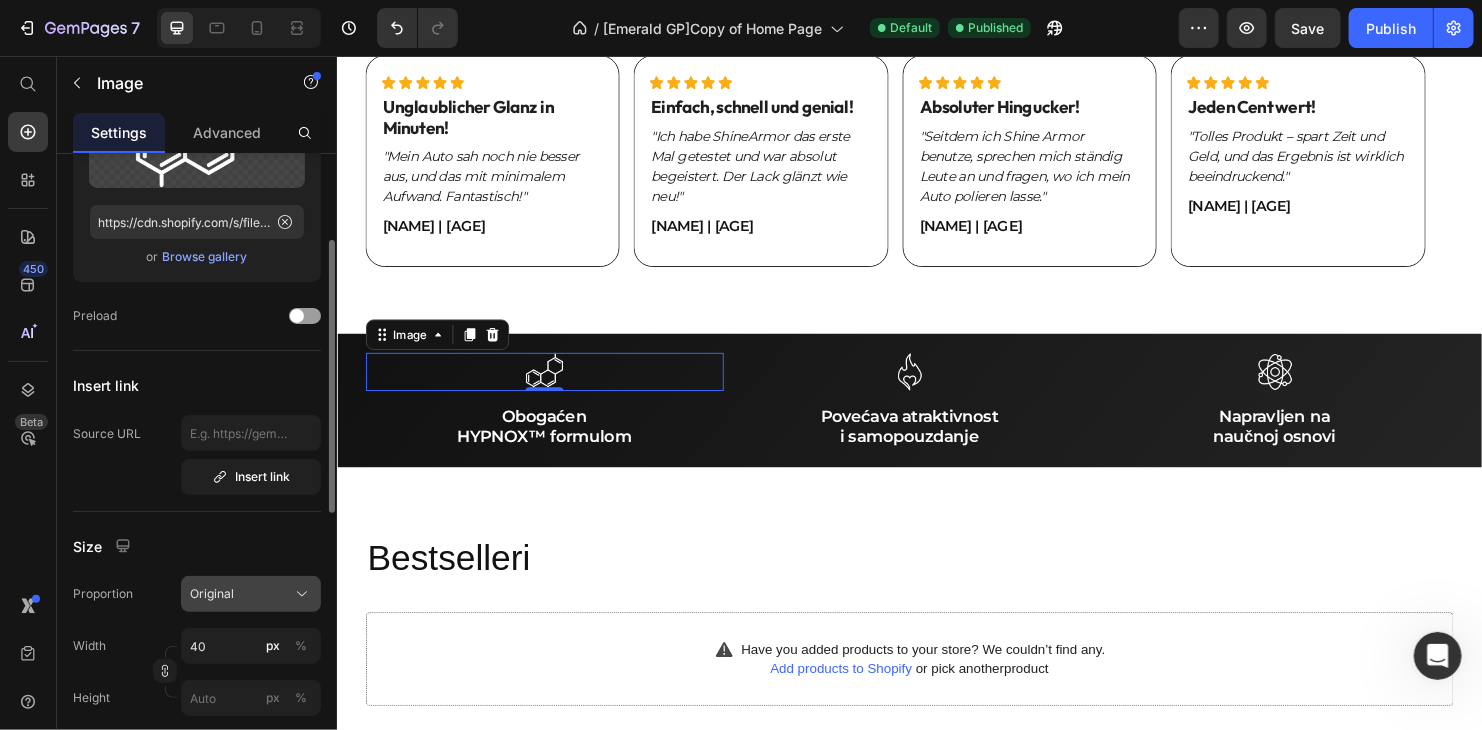 scroll, scrollTop: 400, scrollLeft: 0, axis: vertical 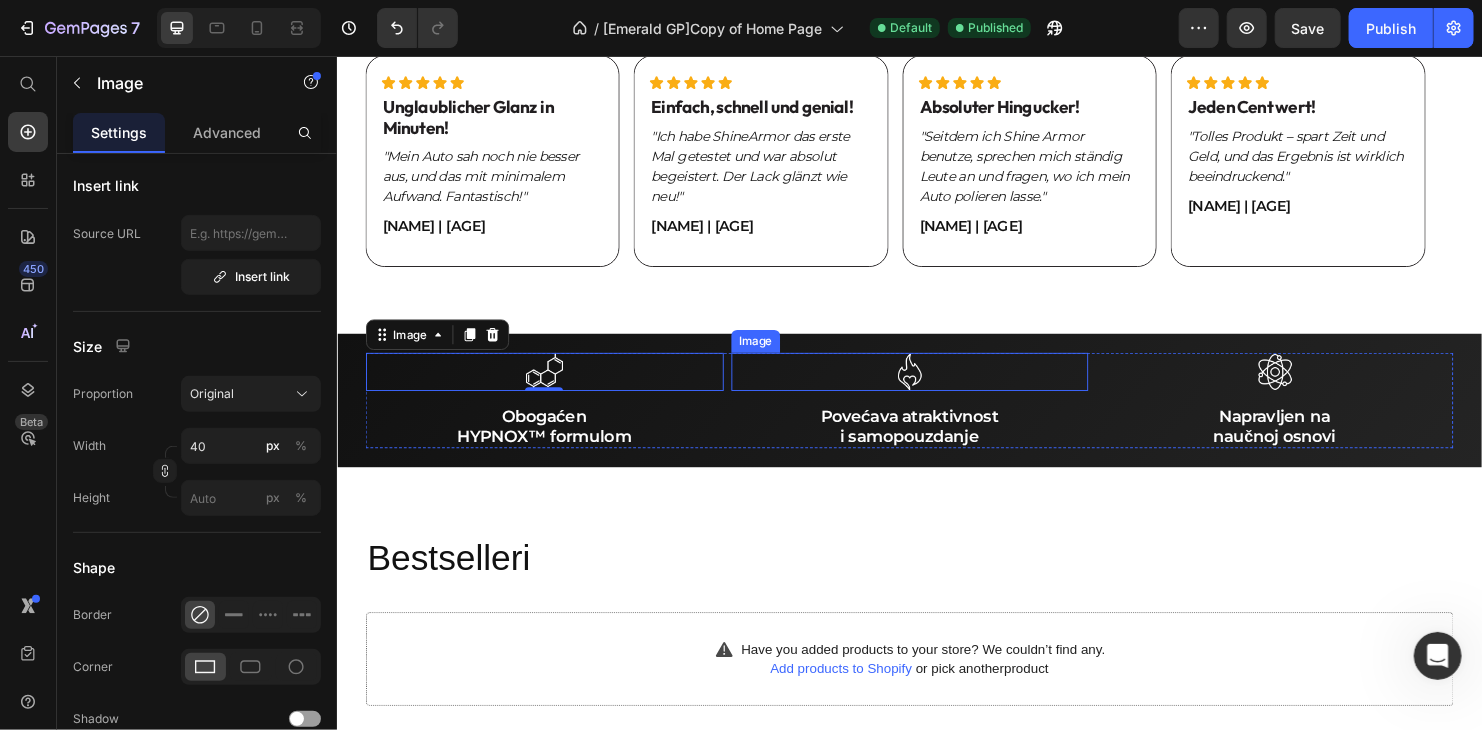 click at bounding box center [936, 386] 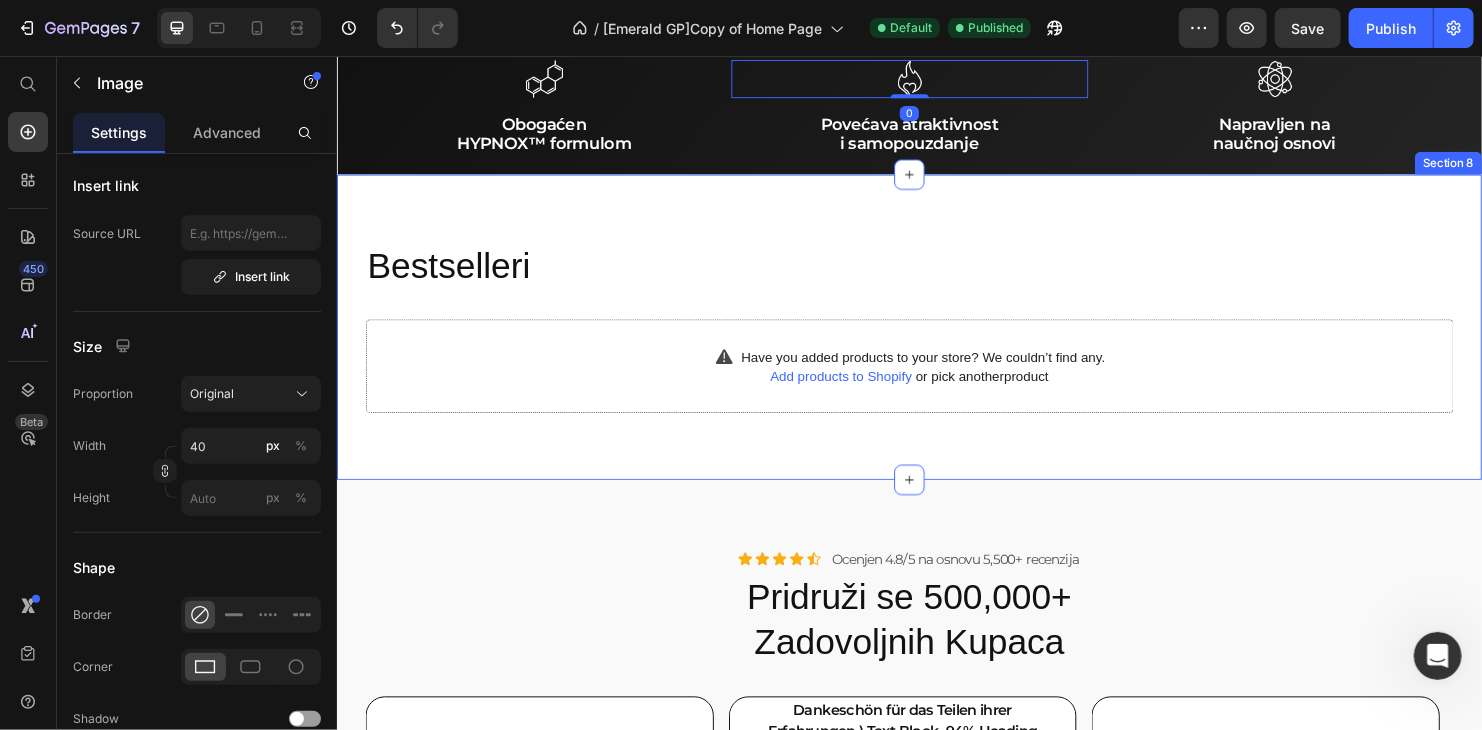 scroll, scrollTop: 2600, scrollLeft: 0, axis: vertical 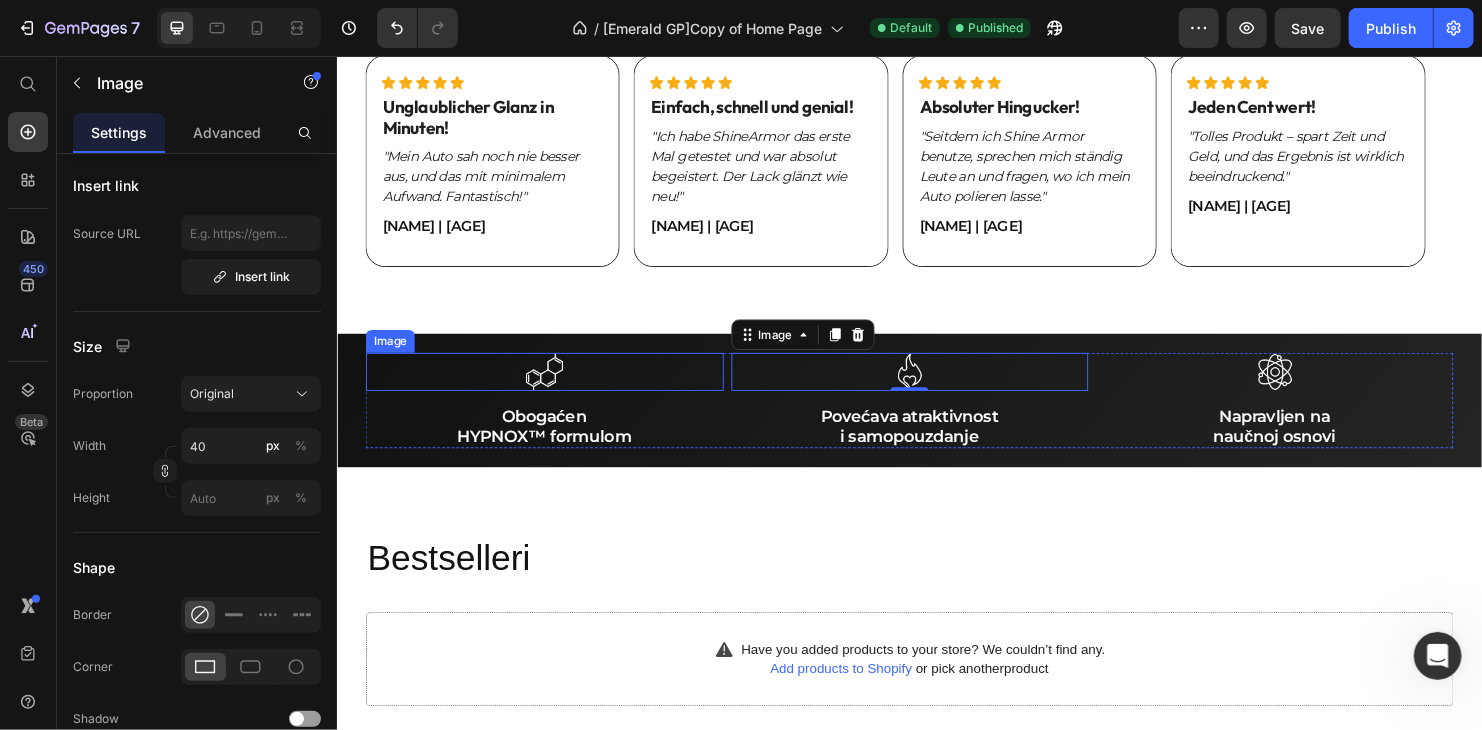 click at bounding box center (553, 386) 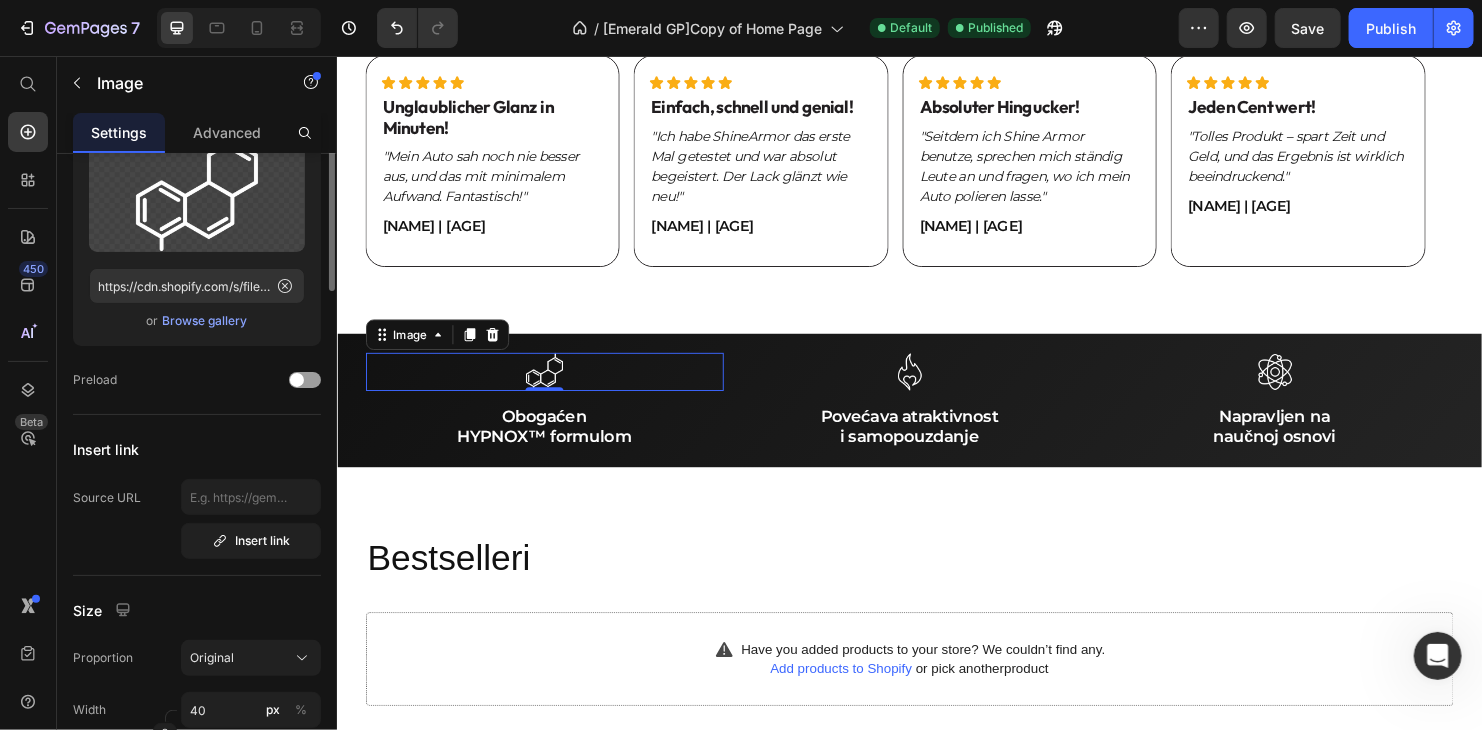 scroll, scrollTop: 0, scrollLeft: 0, axis: both 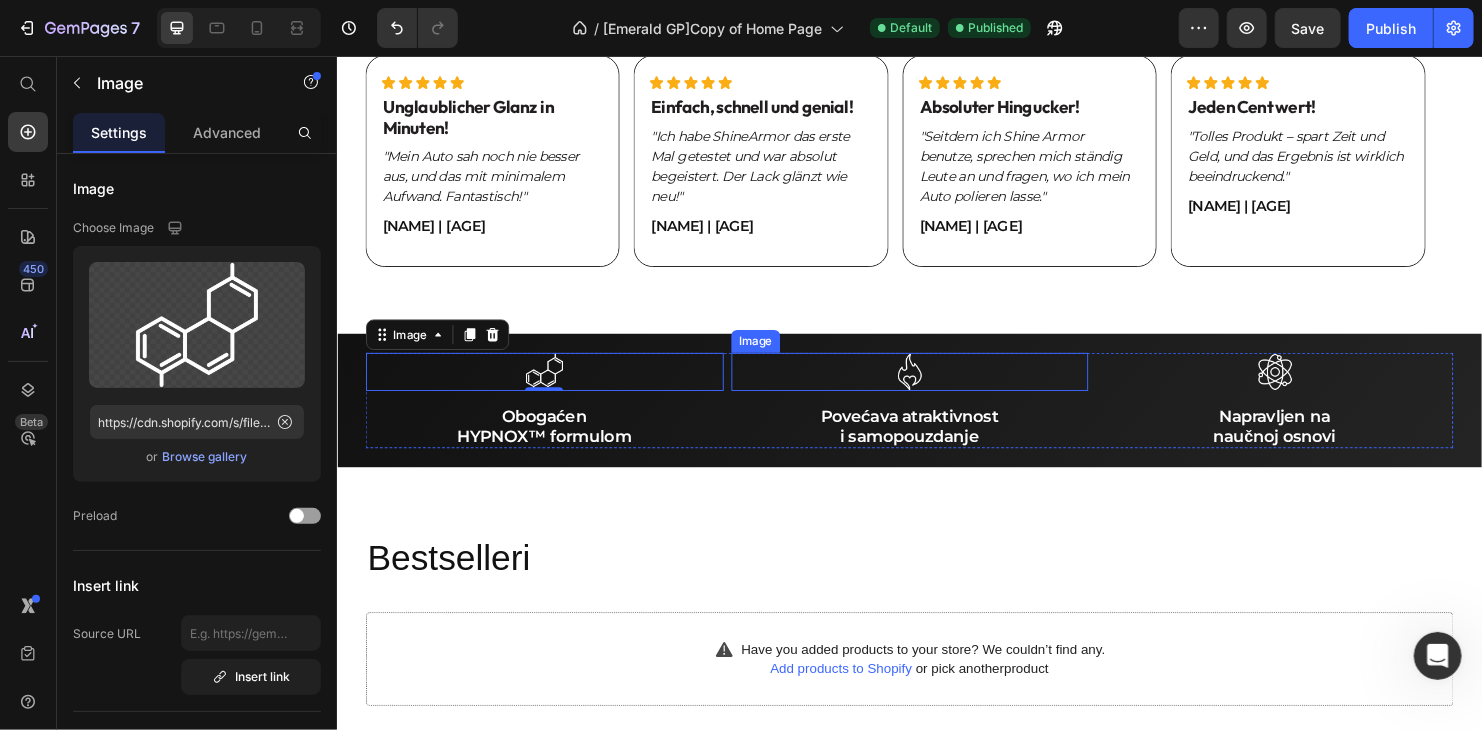 click at bounding box center [936, 386] 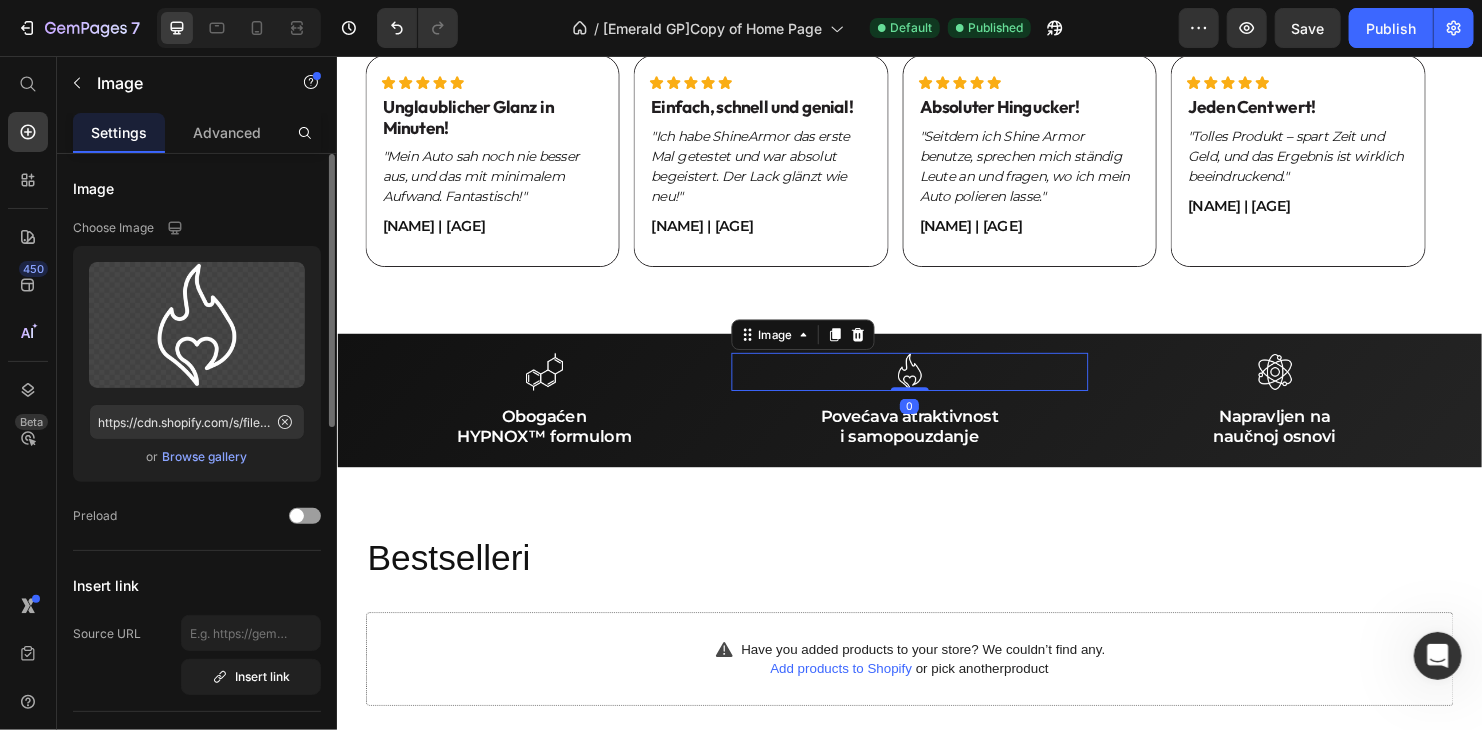 click on "Browse gallery" at bounding box center (205, 457) 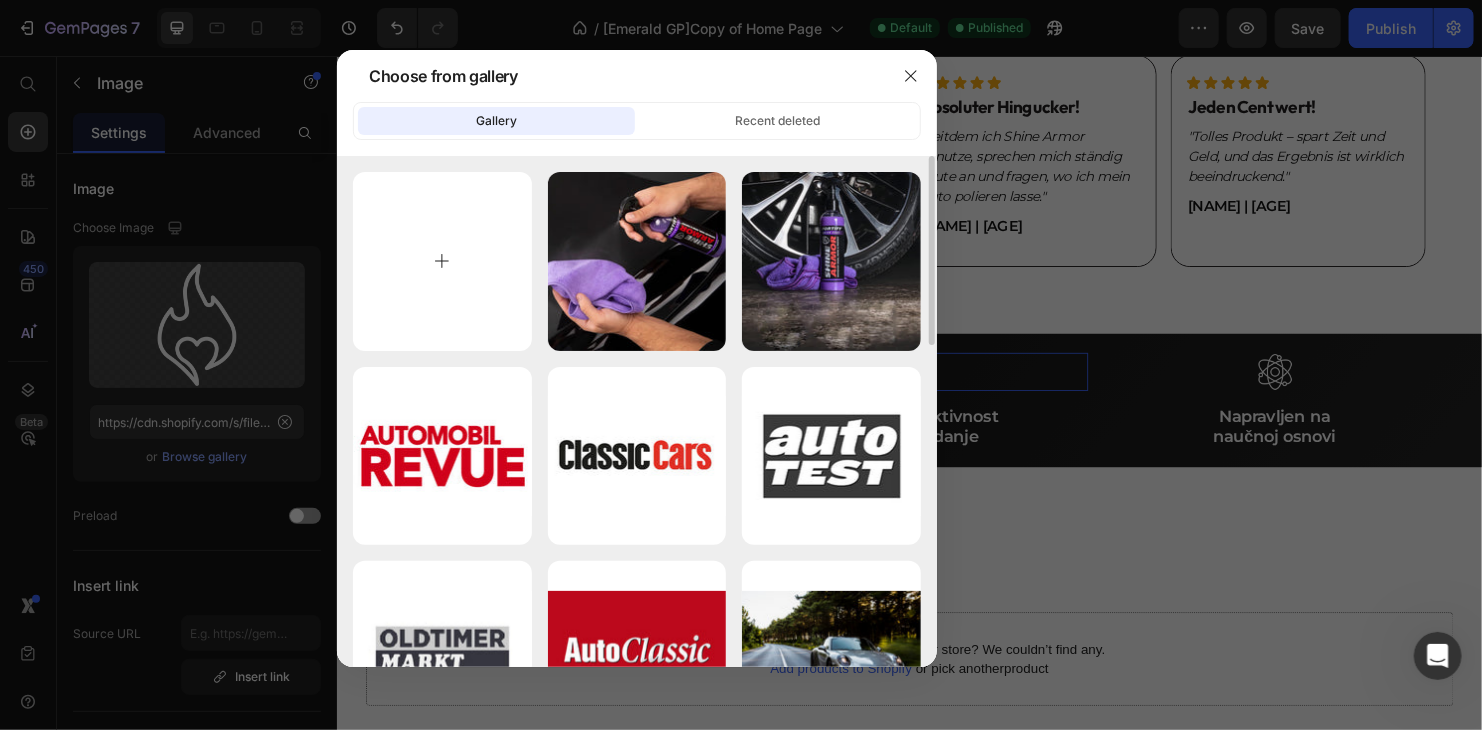 click at bounding box center [442, 261] 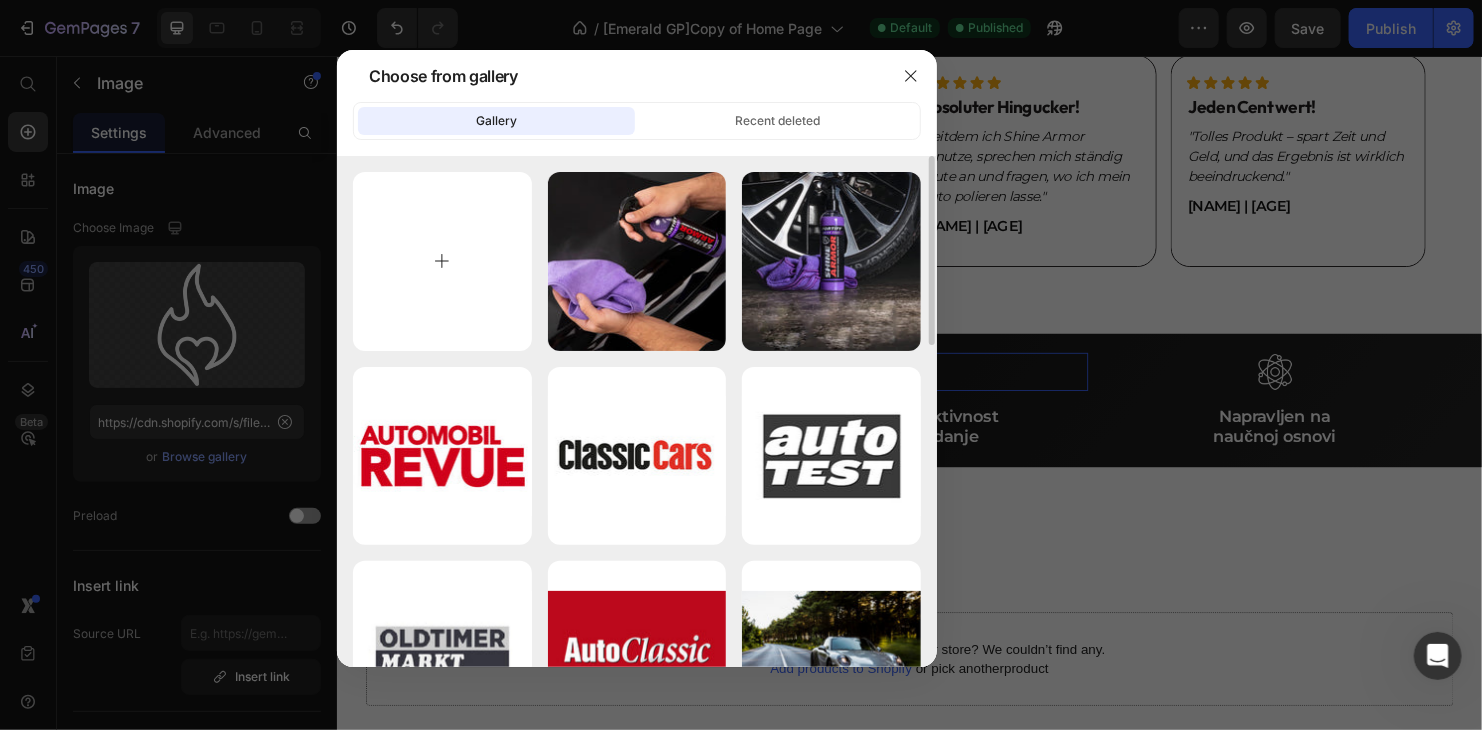 type on "C:\fakepath\shine.png" 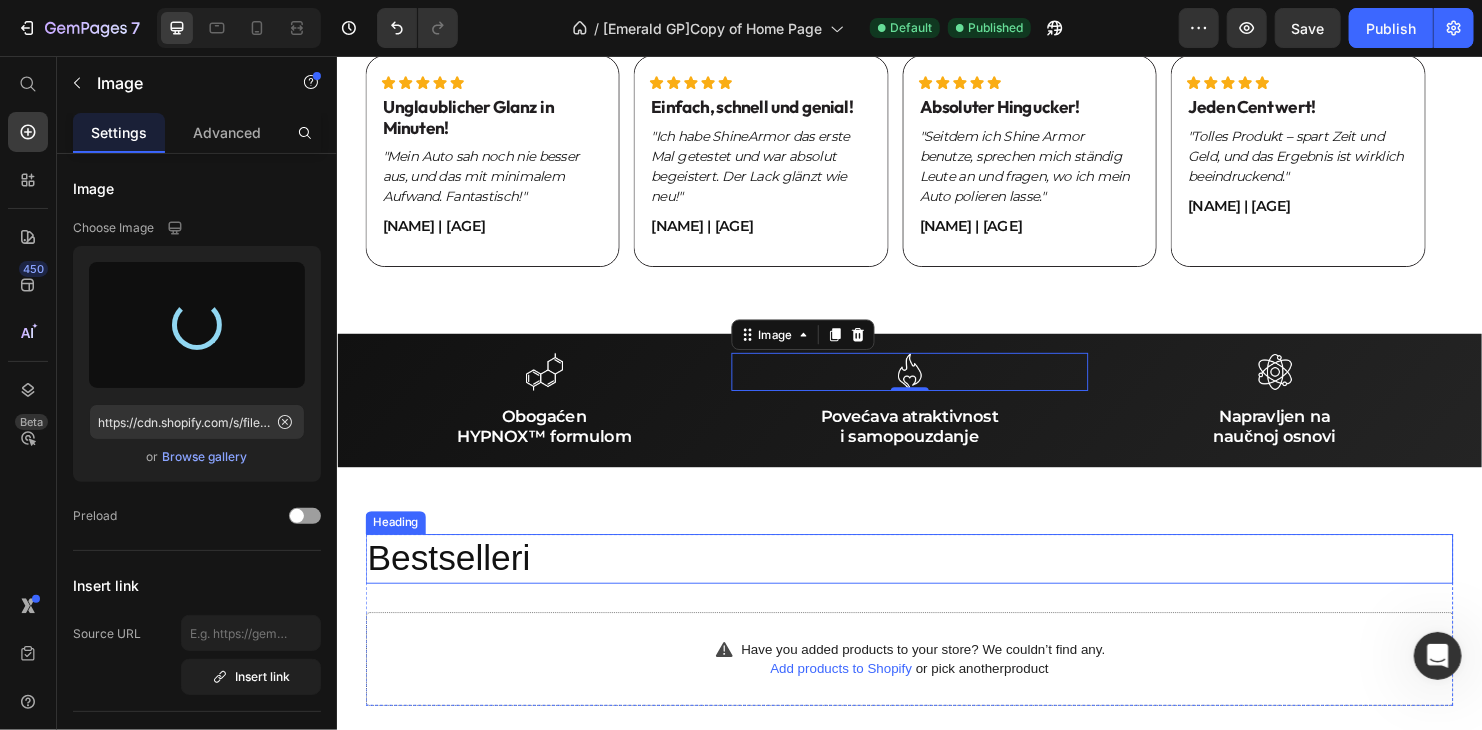 type on "https://cdn.shopify.com/s/files/1/0393/3451/0759/files/gempages_535957432132699187-9acb8ff7-0e12-410e-882f-8fef4ac0765d.png" 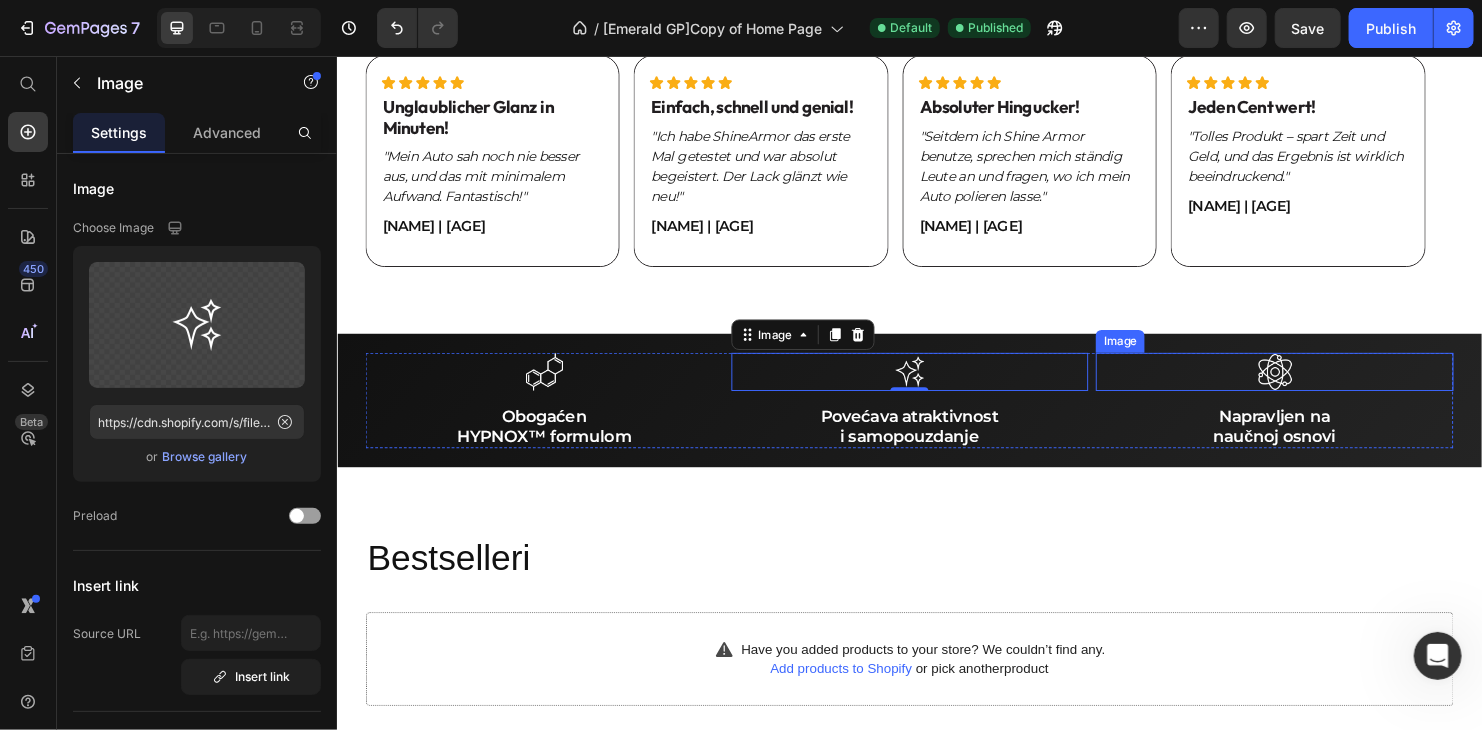 click at bounding box center [1318, 386] 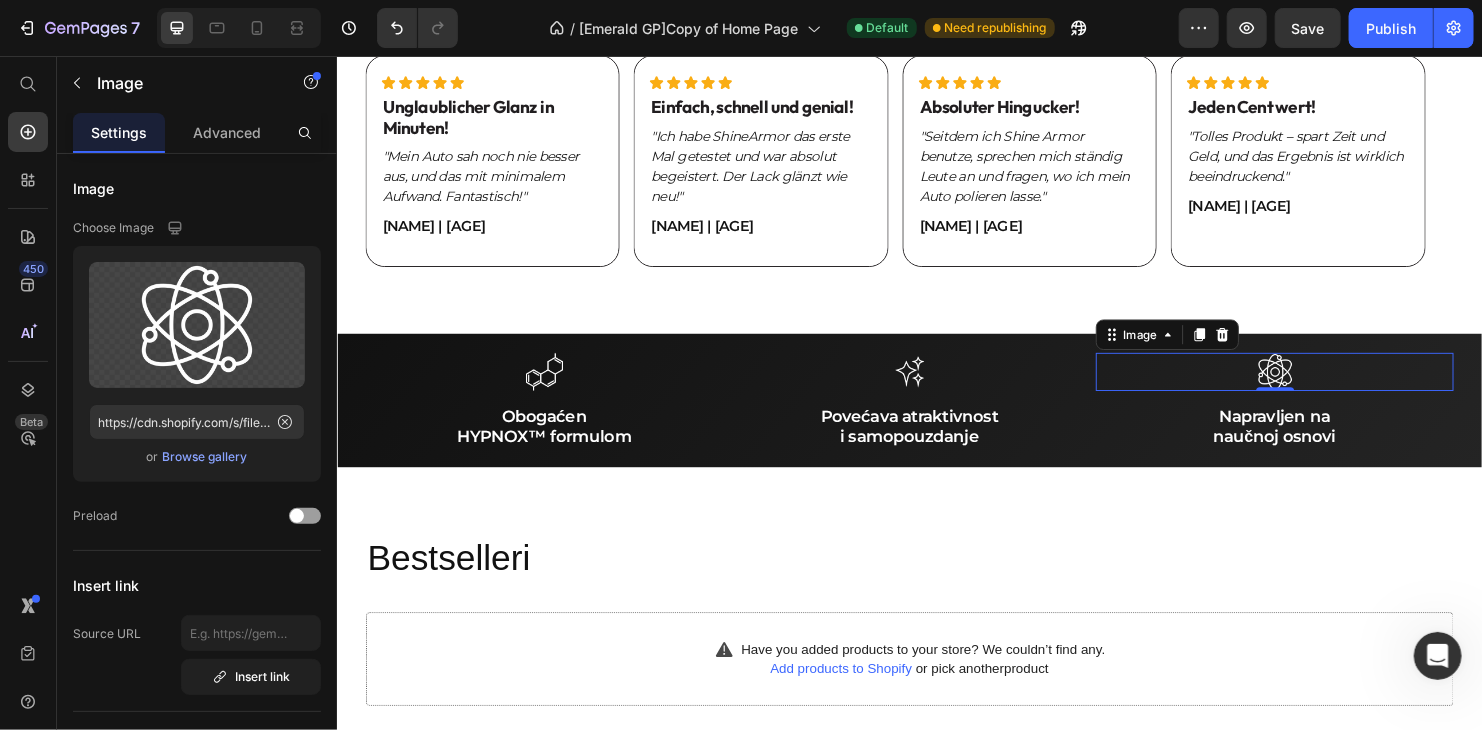 click at bounding box center [1318, 386] 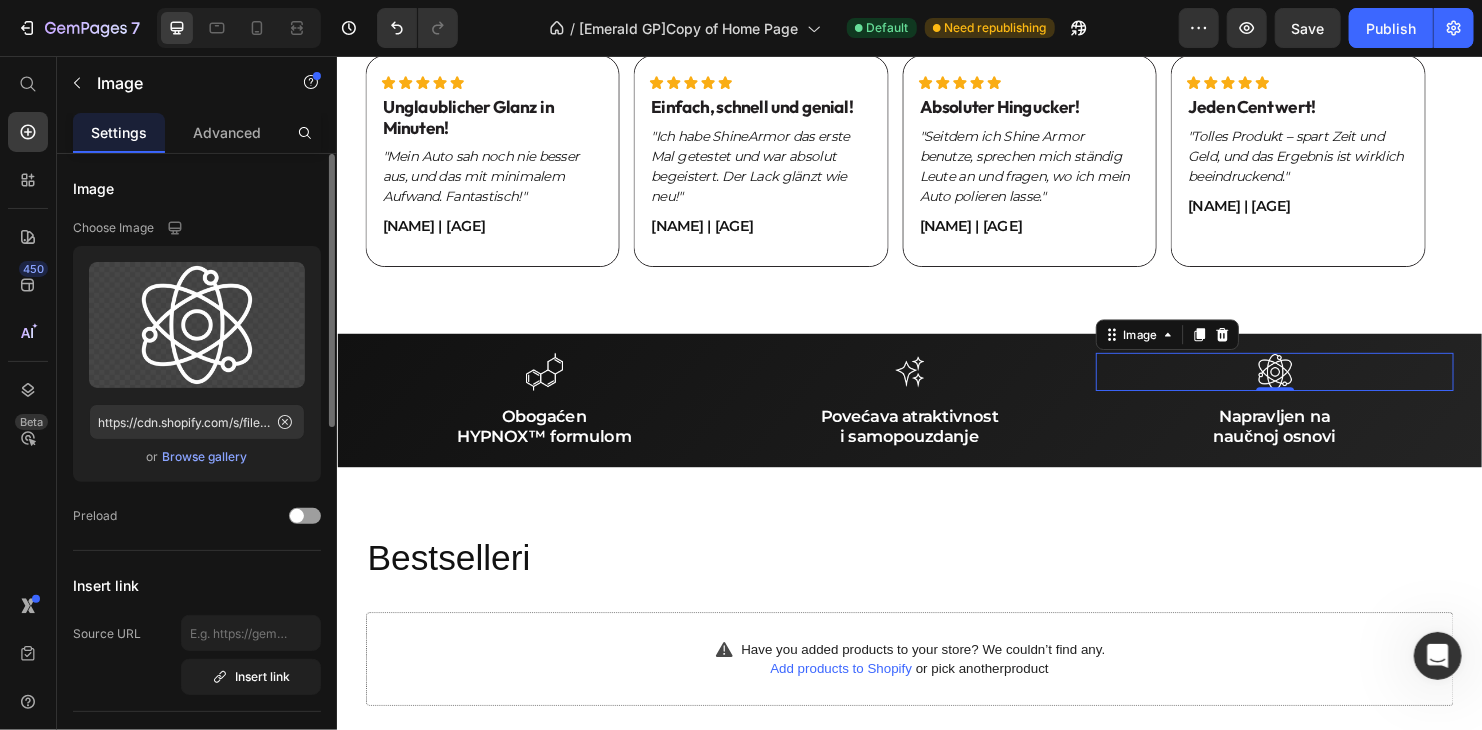 click on "Browse gallery" at bounding box center (205, 457) 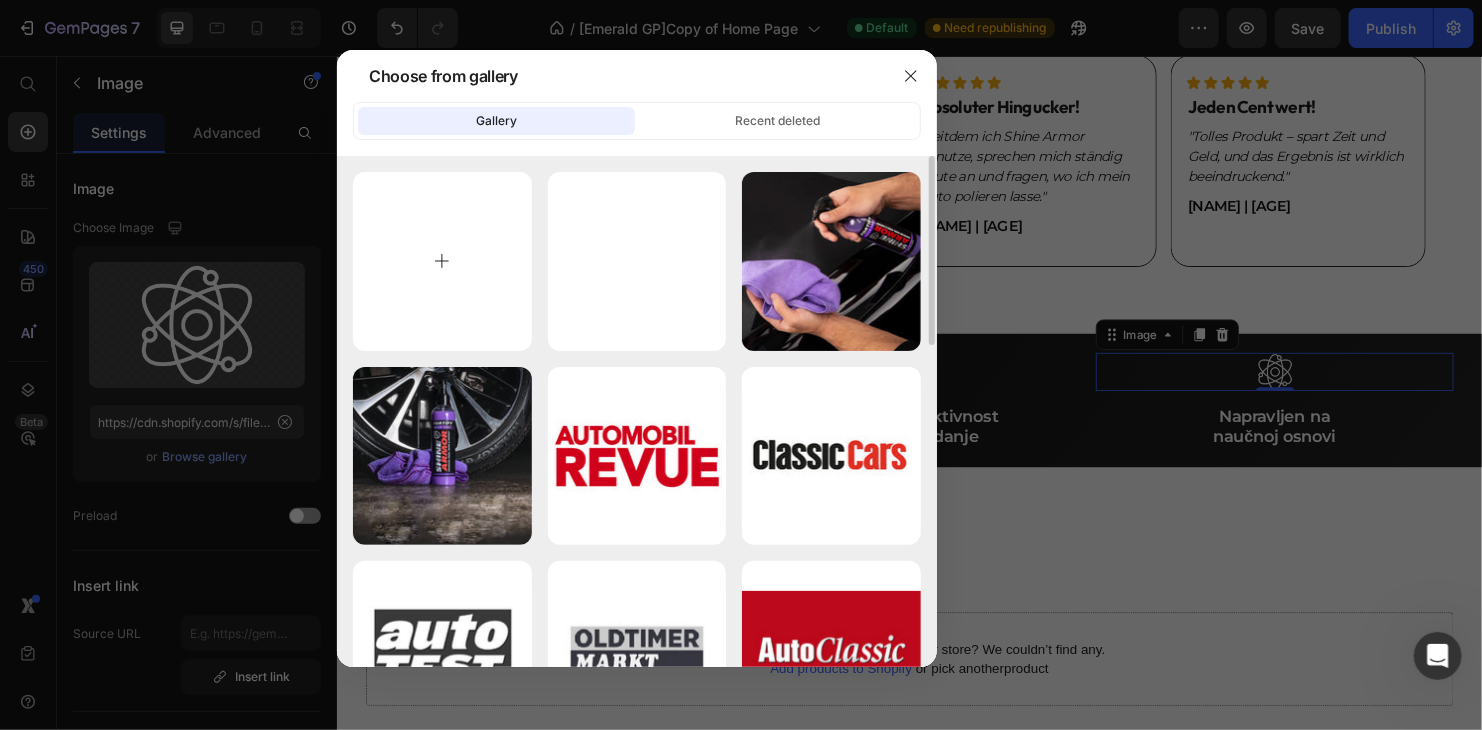 click at bounding box center (442, 261) 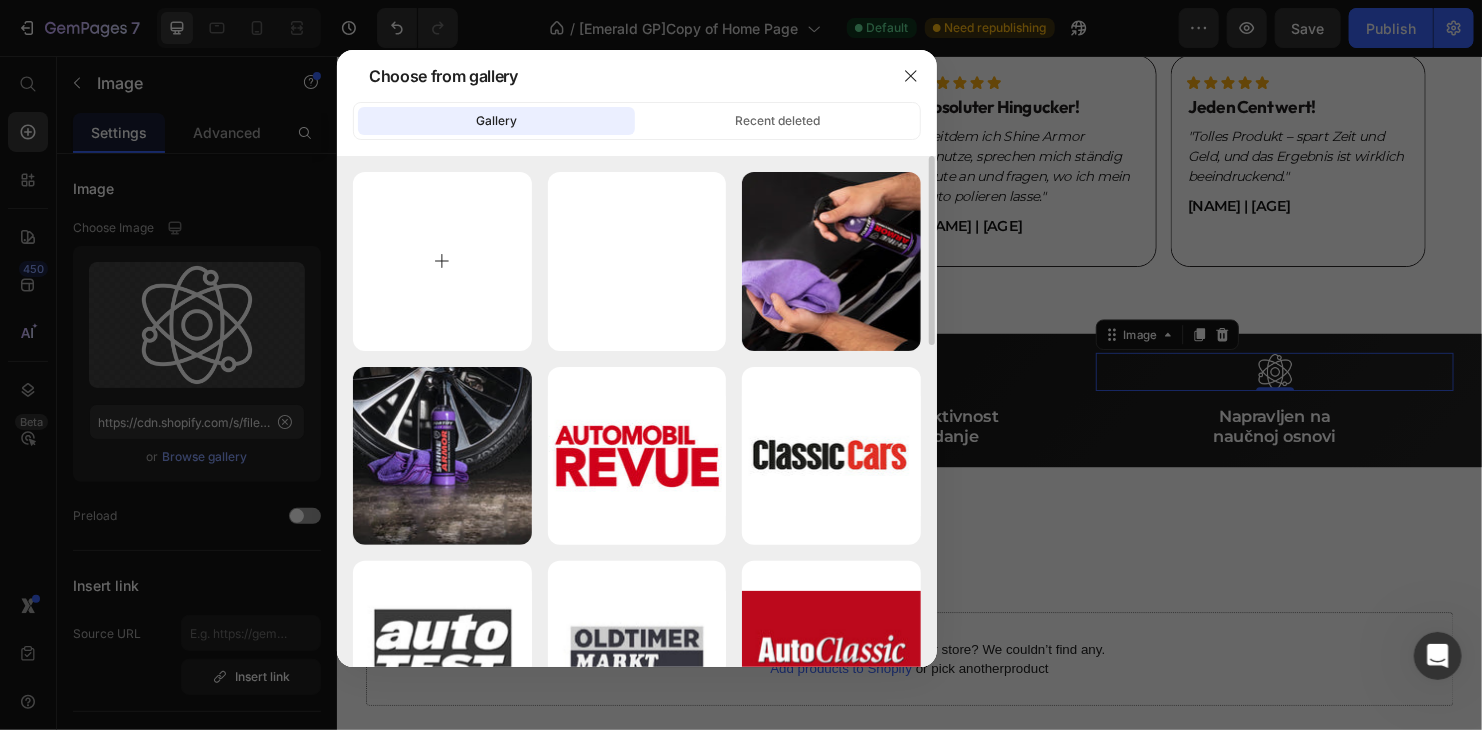 type on "C:\fakepath\watch.png" 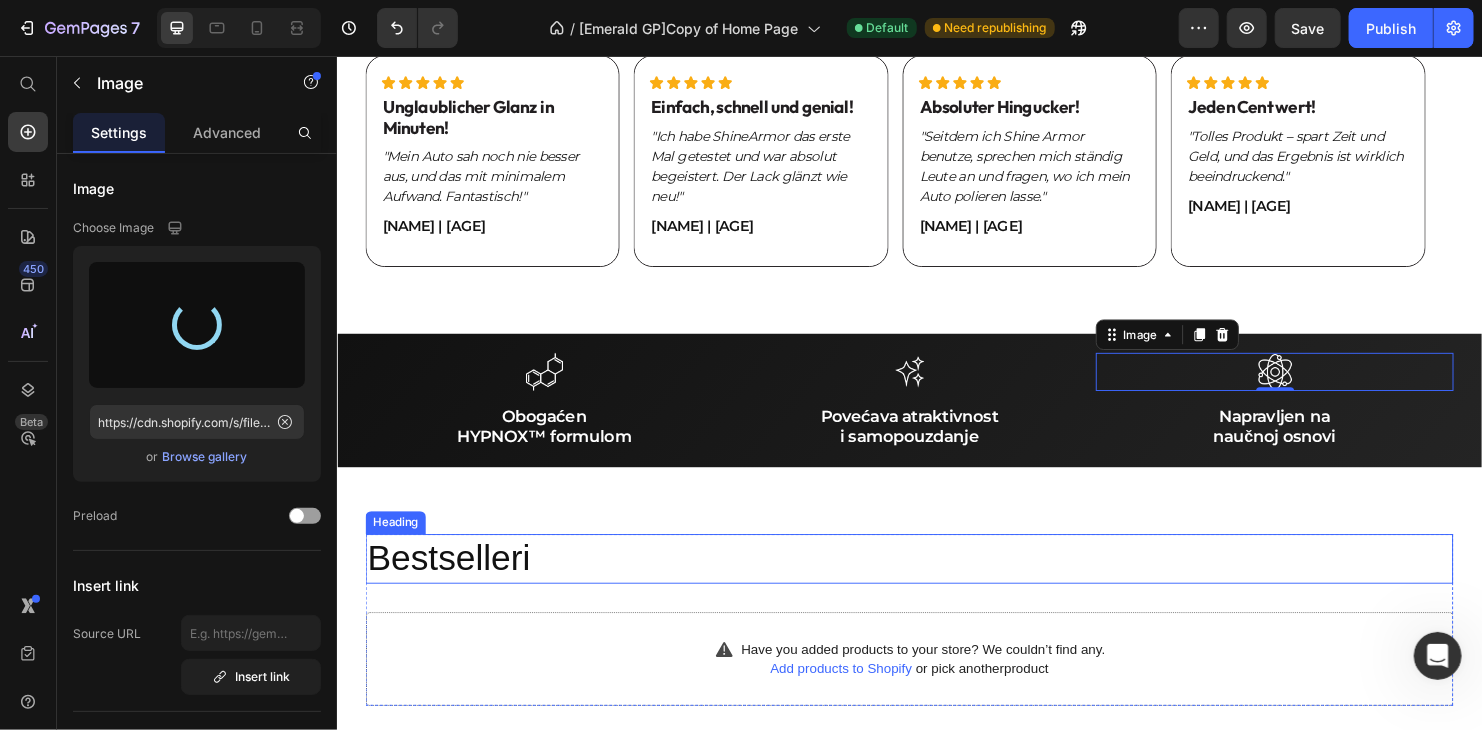 type on "https://cdn.shopify.com/s/files/1/0393/3451/0759/files/gempages_535957432132699187-3f802000-3623-45a9-aaa9-3a7eee774701.png" 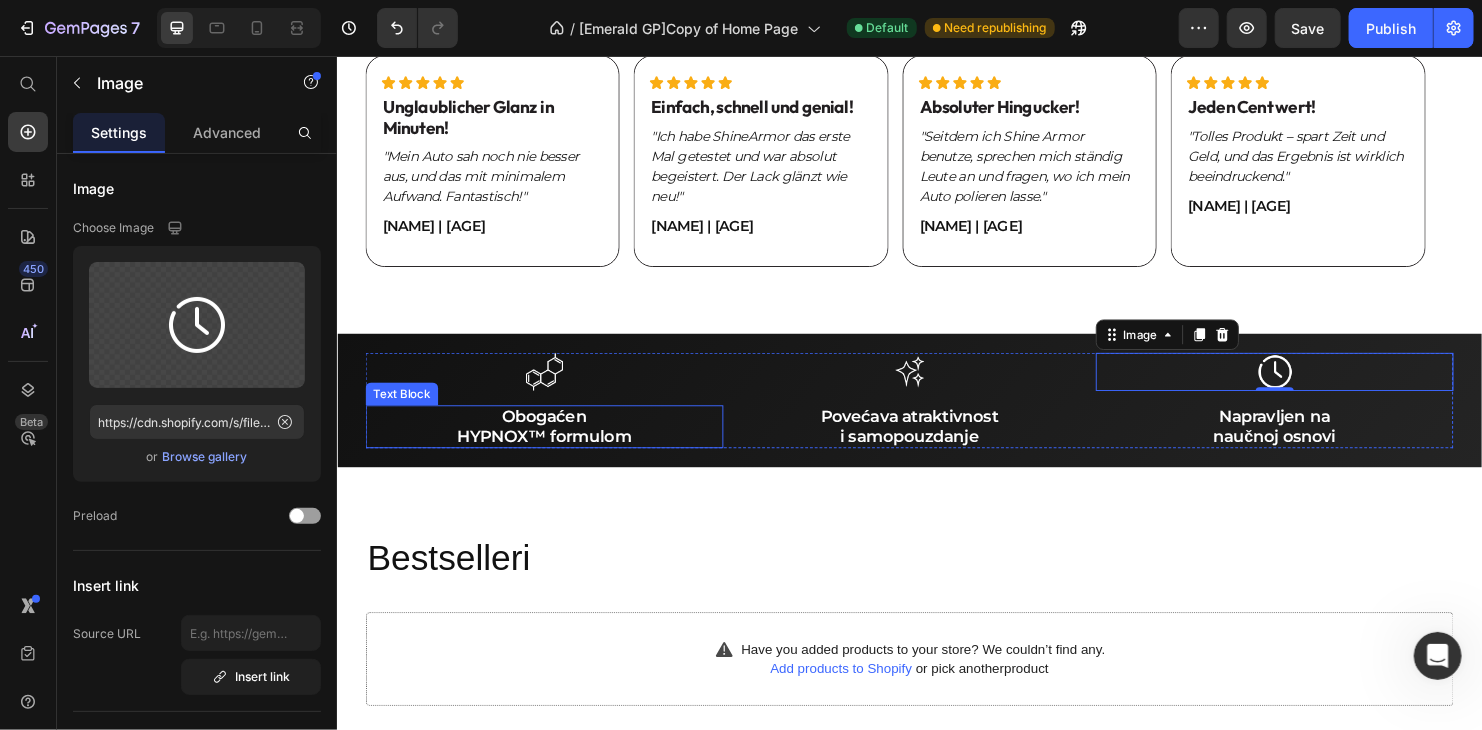 click on "Obogaćen  HYPNOX™ formulom" at bounding box center [553, 443] 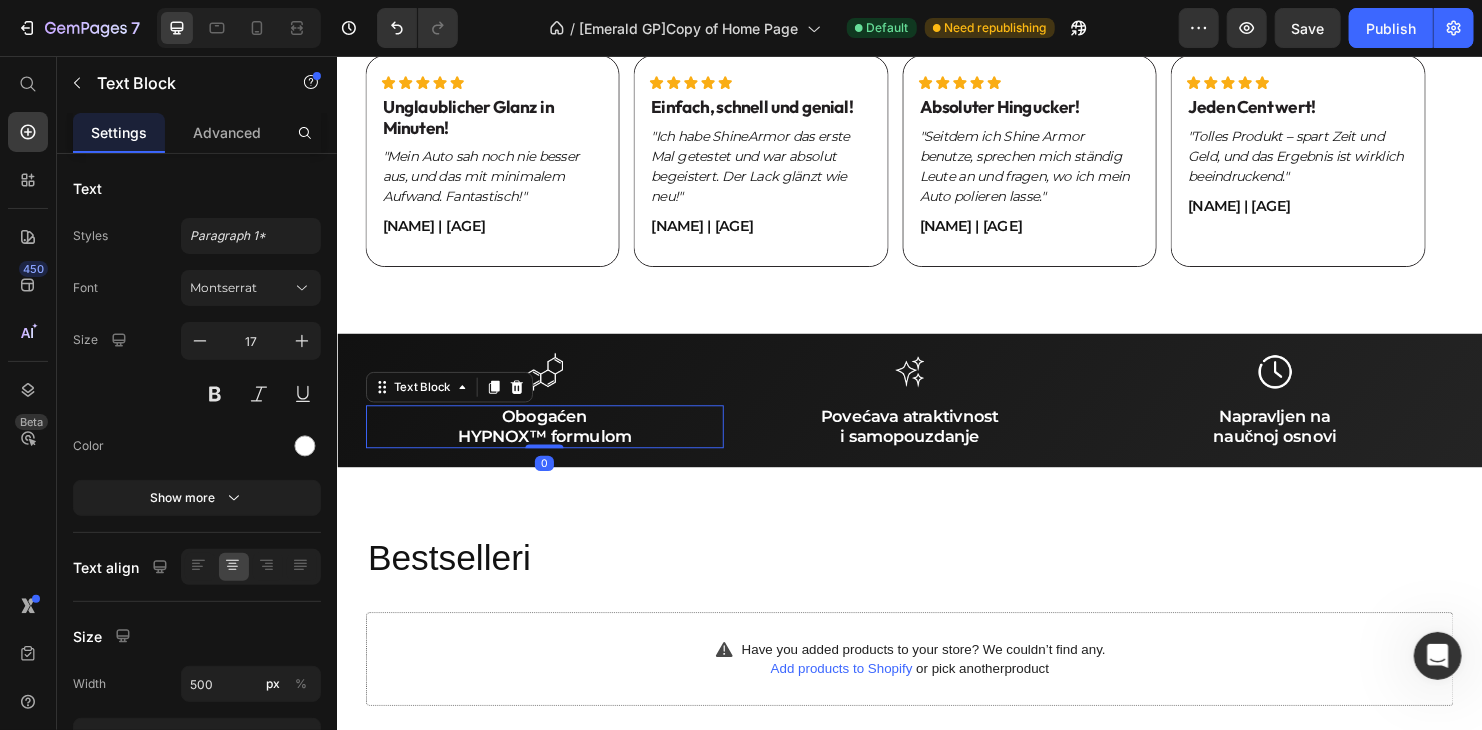 click on "Obogaćen  HYPNOX™ formulom" at bounding box center [553, 443] 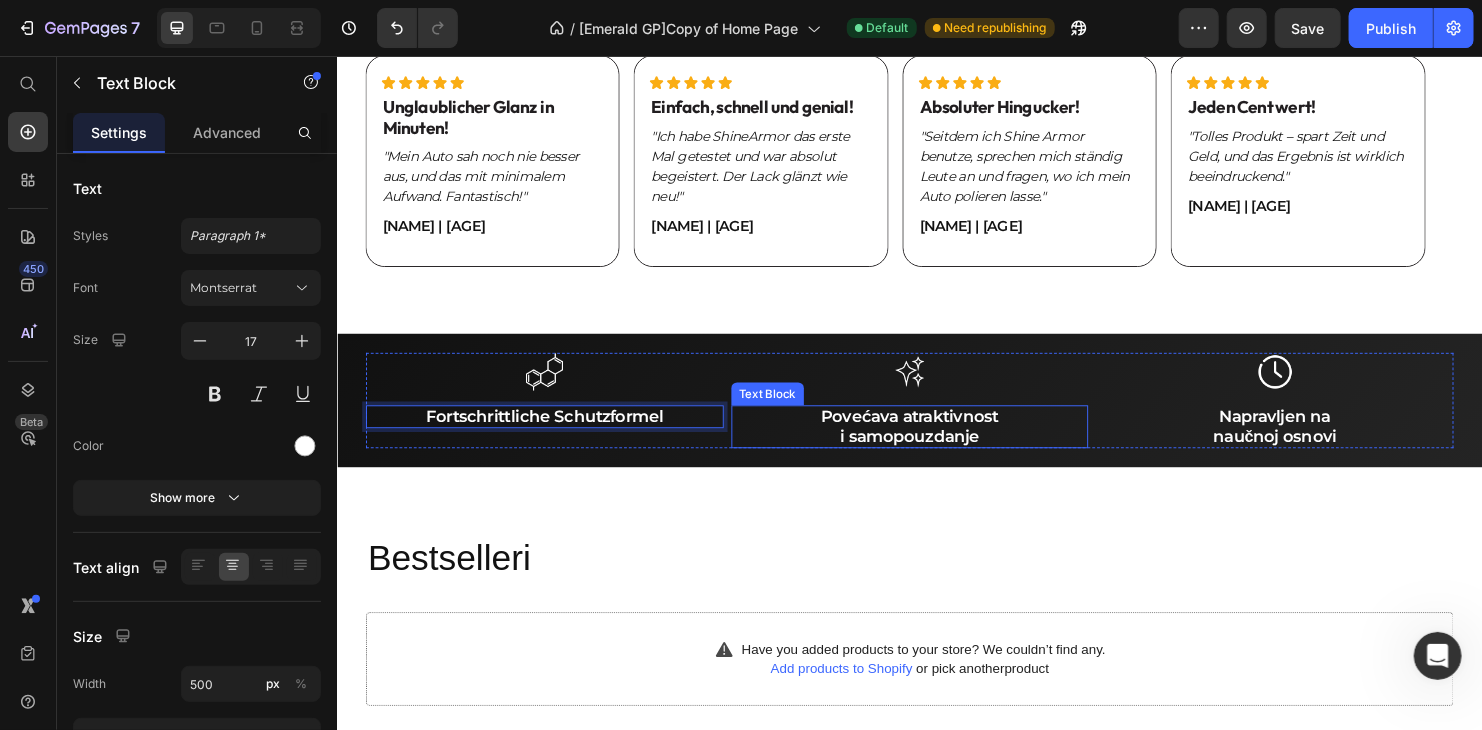 click on "Povećava atraktivnost  i samopouzdanje" at bounding box center [936, 443] 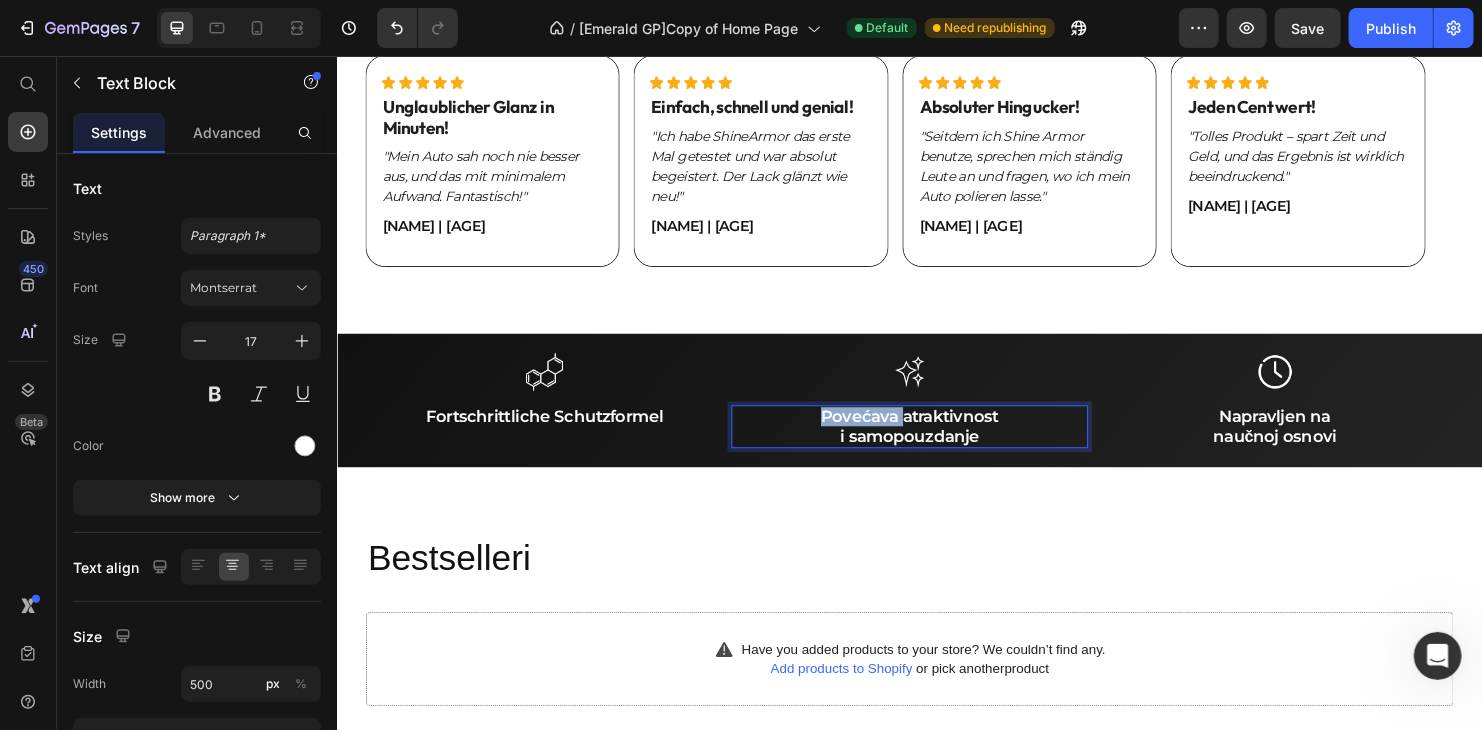 click on "Povećava atraktivnost  i samopouzdanje" at bounding box center [936, 443] 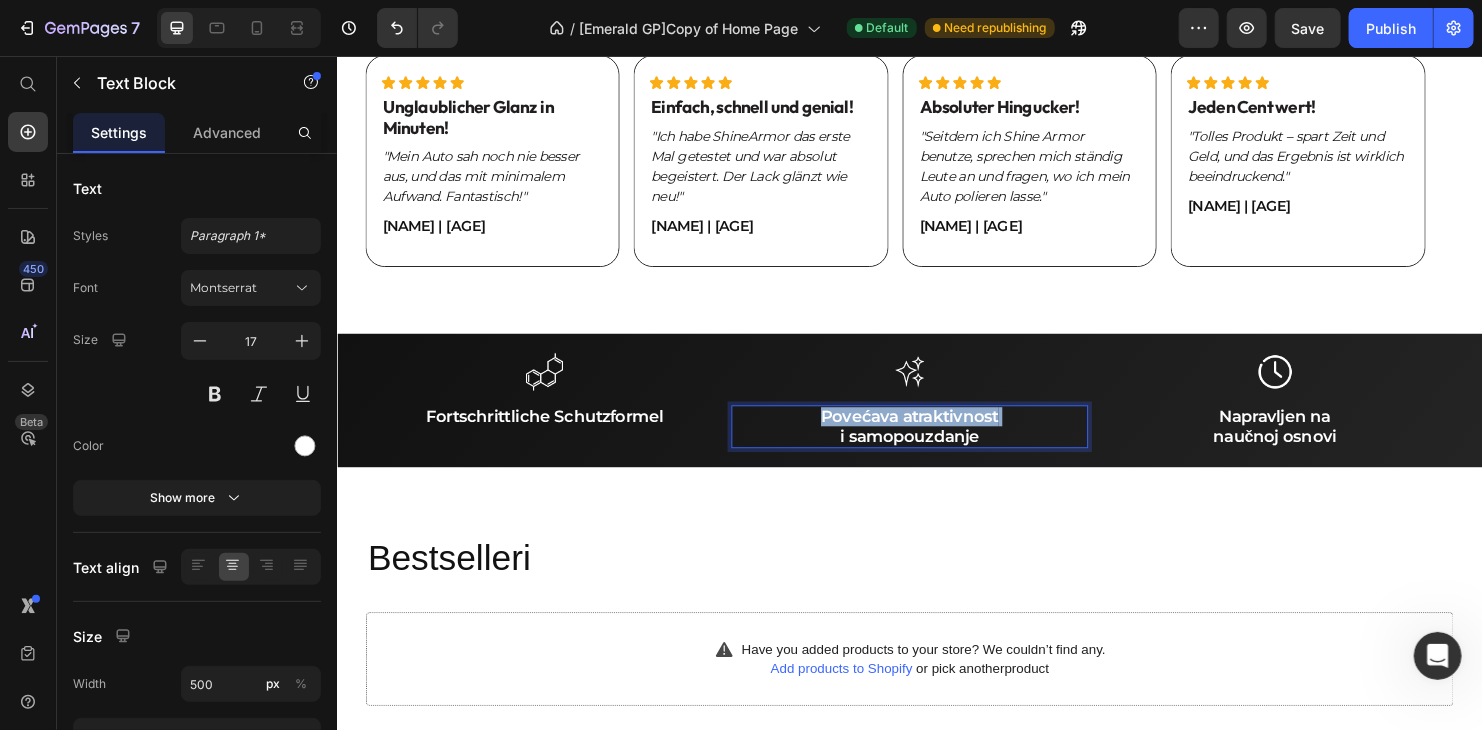 click on "Povećava atraktivnost  i samopouzdanje" at bounding box center (936, 443) 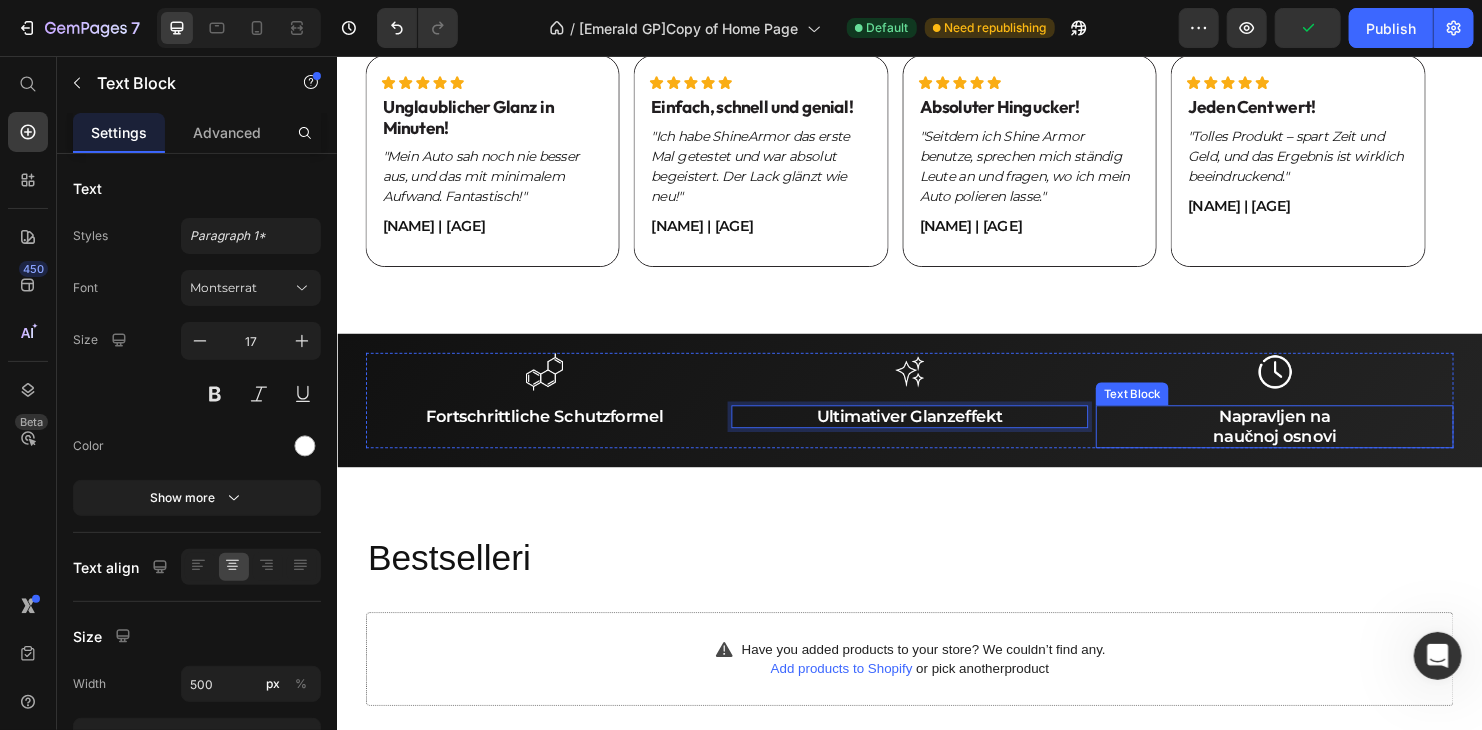 click on "Napravljen na  naučnoj osnovi" at bounding box center [1318, 443] 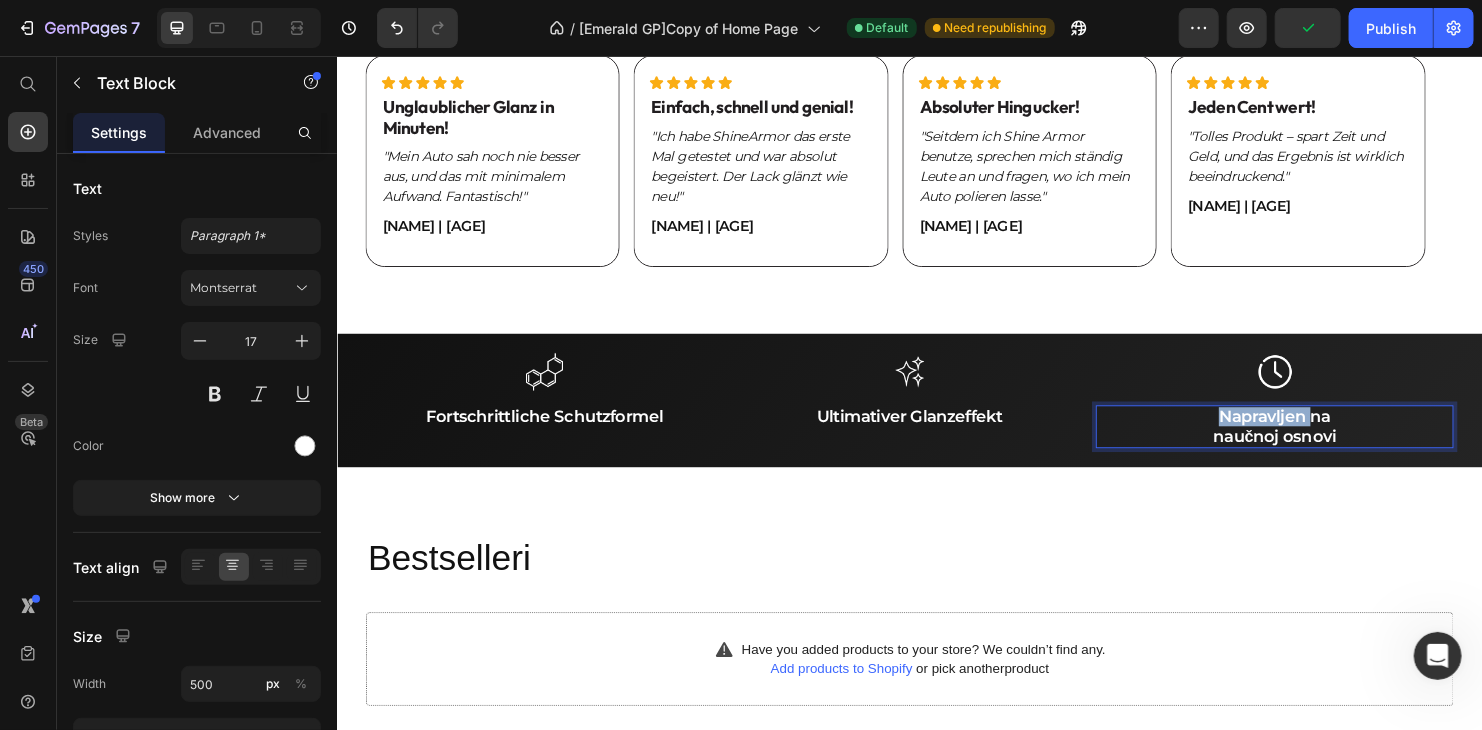click on "Napravljen na  naučnoj osnovi" at bounding box center (1318, 443) 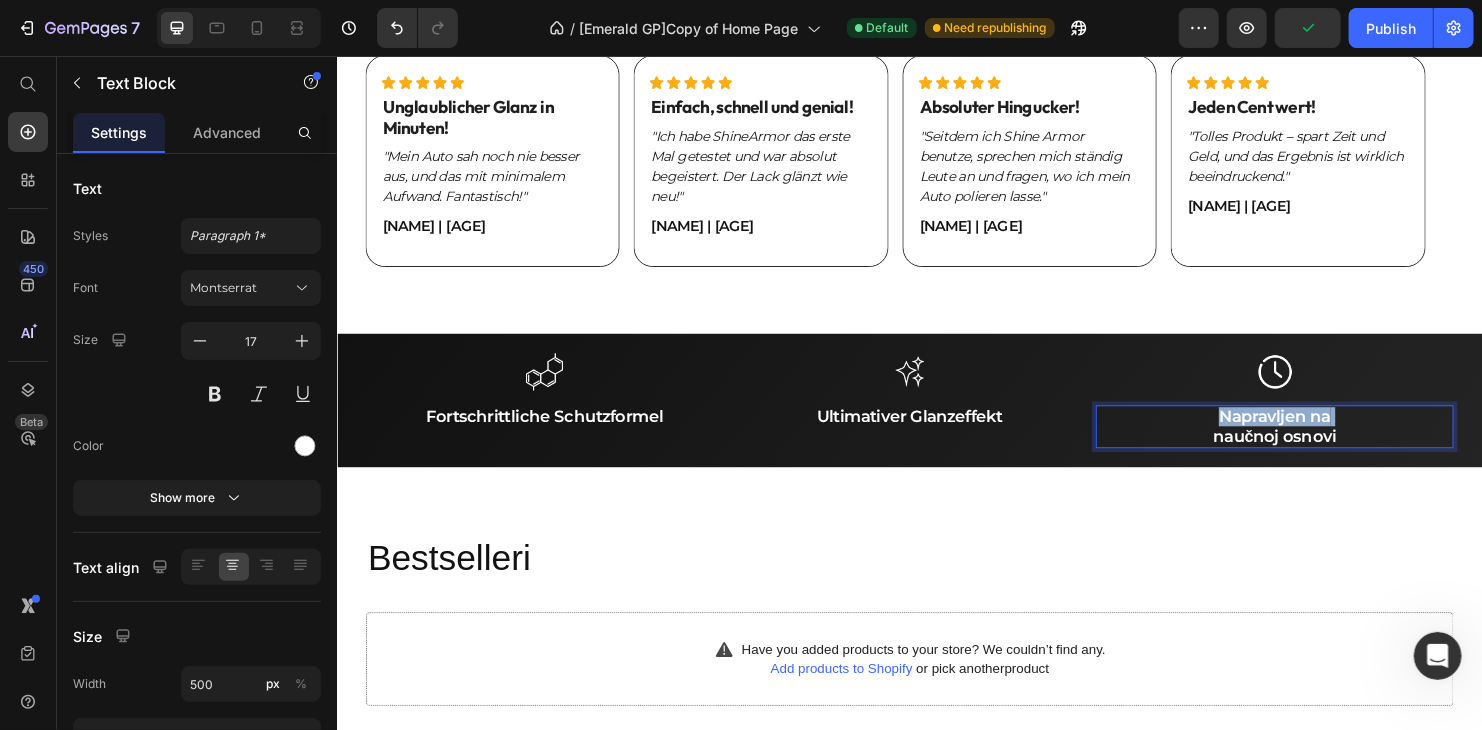click on "Napravljen na  naučnoj osnovi" at bounding box center [1318, 443] 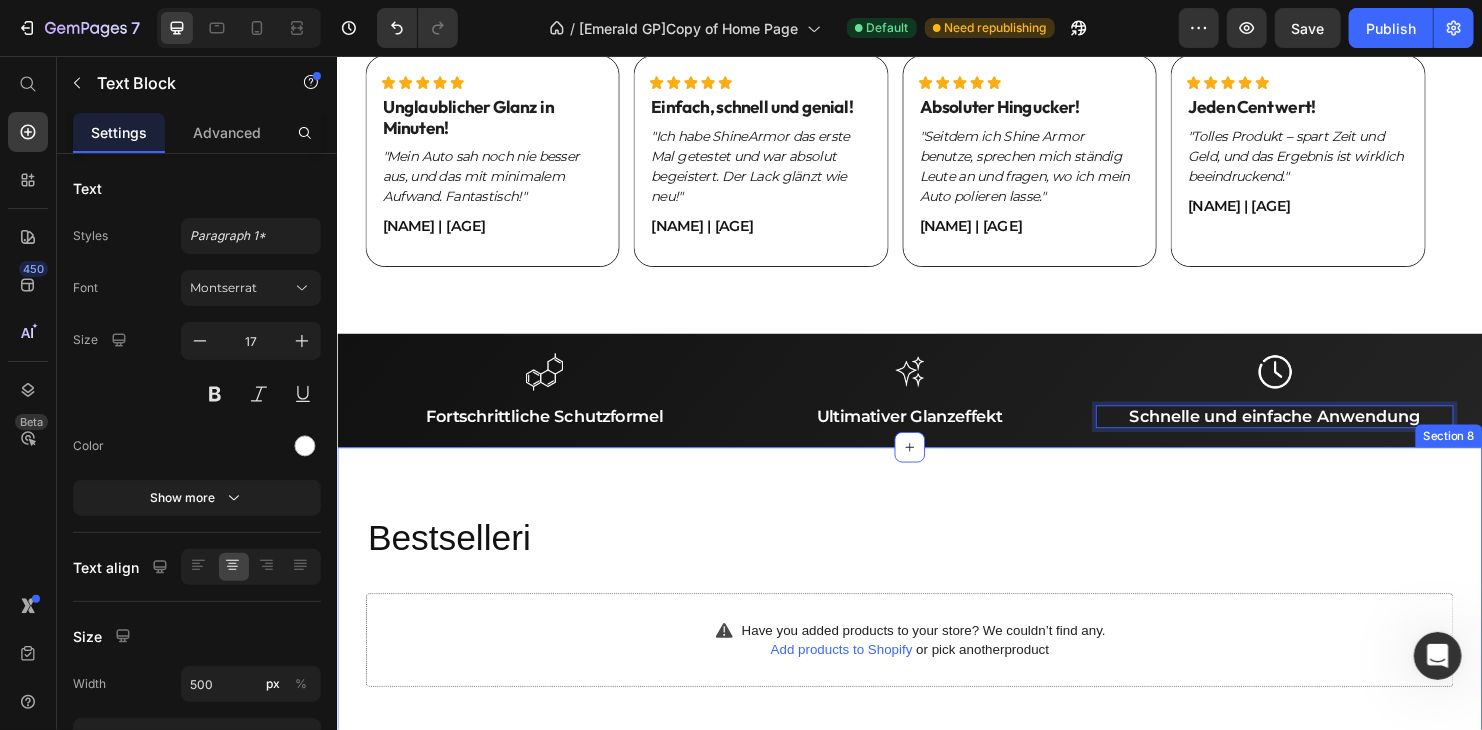 click on "Bestselleri Heading Have you added products to your store? We couldn’t find any. Add products to Shopify   or pick another  product Product List Row Row Section 8" at bounding box center [936, 625] 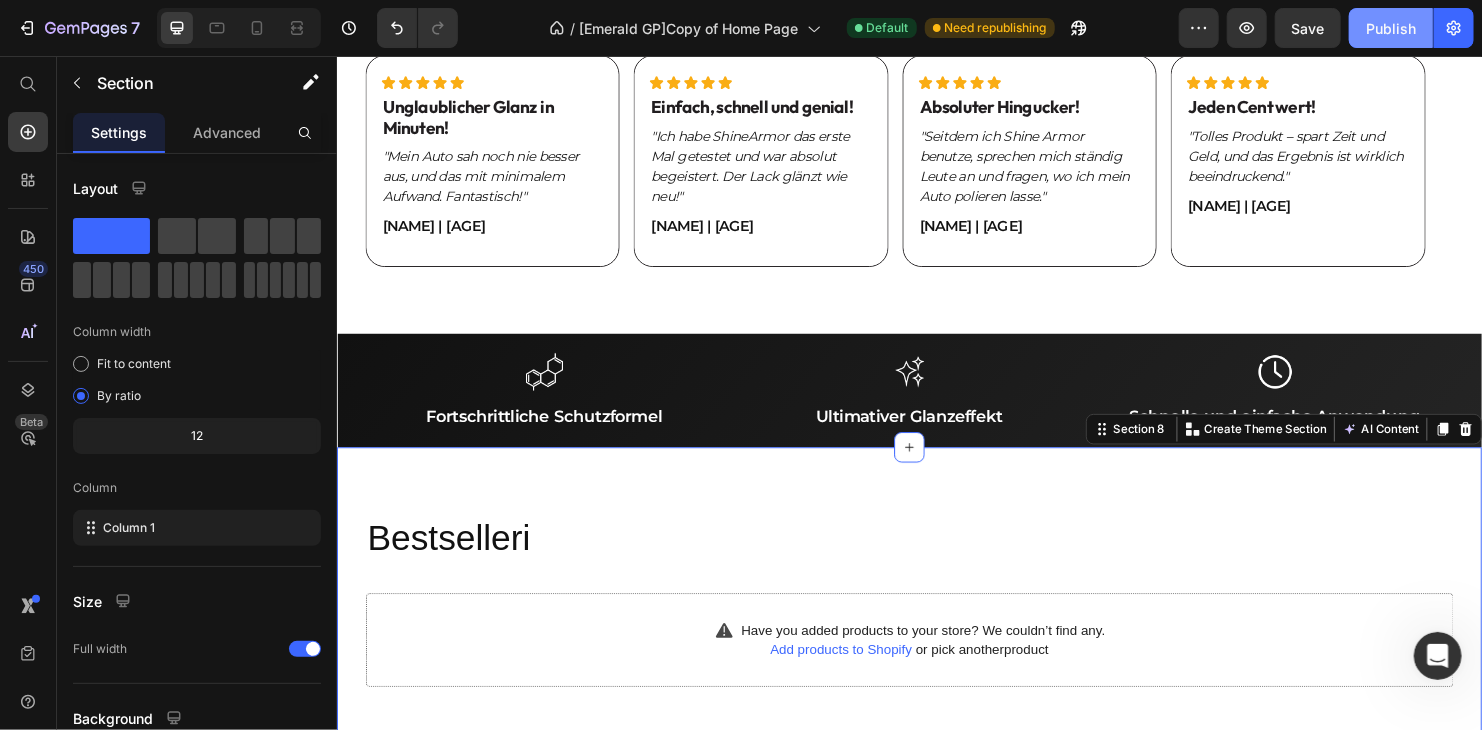 click on "Publish" at bounding box center (1391, 28) 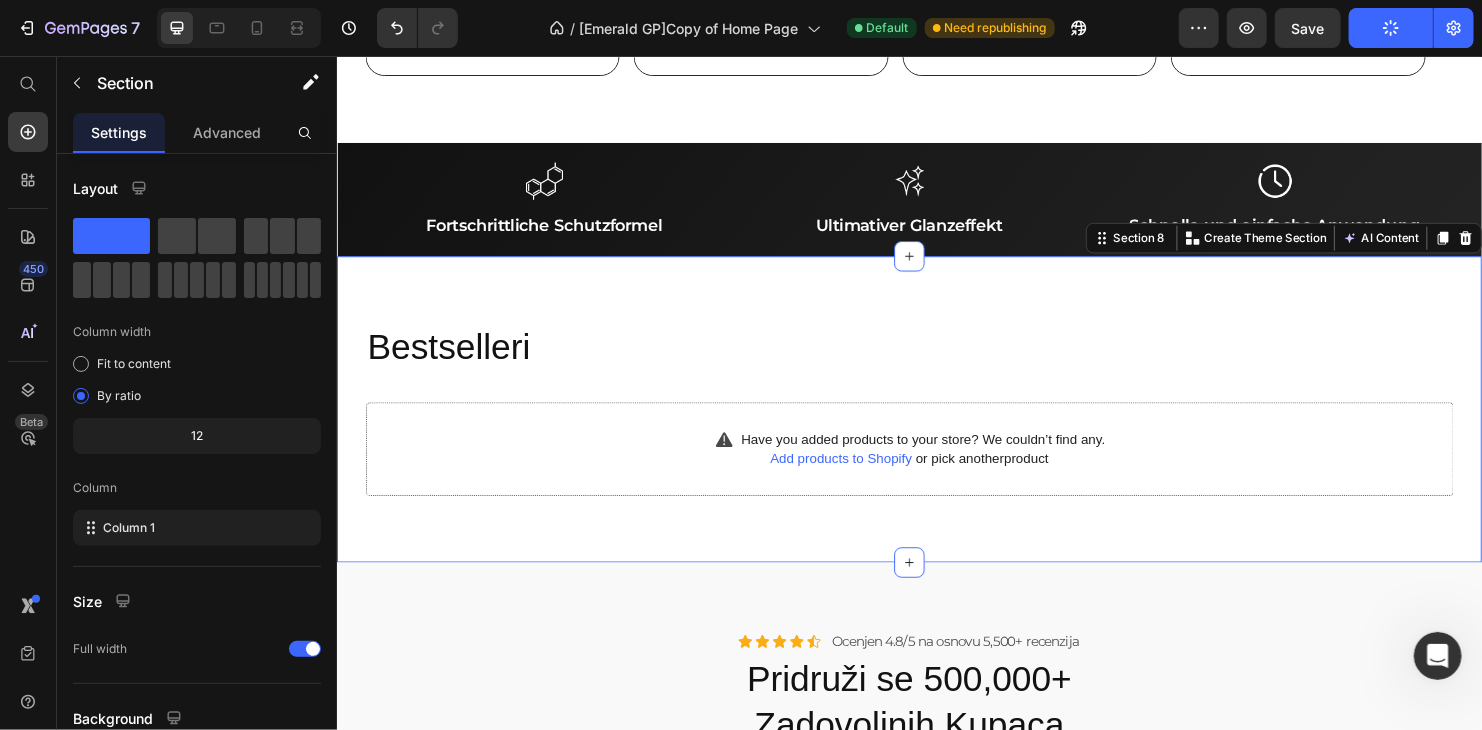 scroll, scrollTop: 2500, scrollLeft: 0, axis: vertical 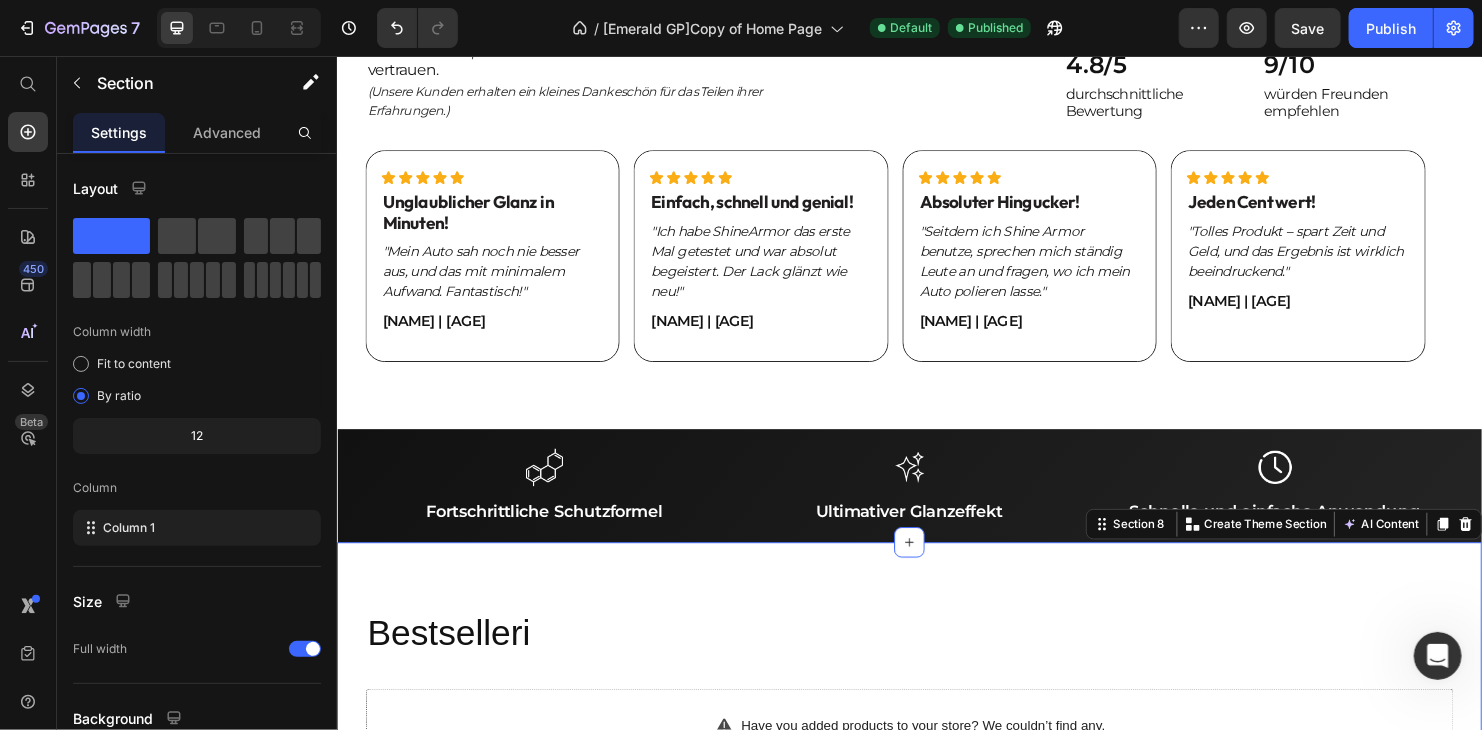 click at bounding box center (239, 28) 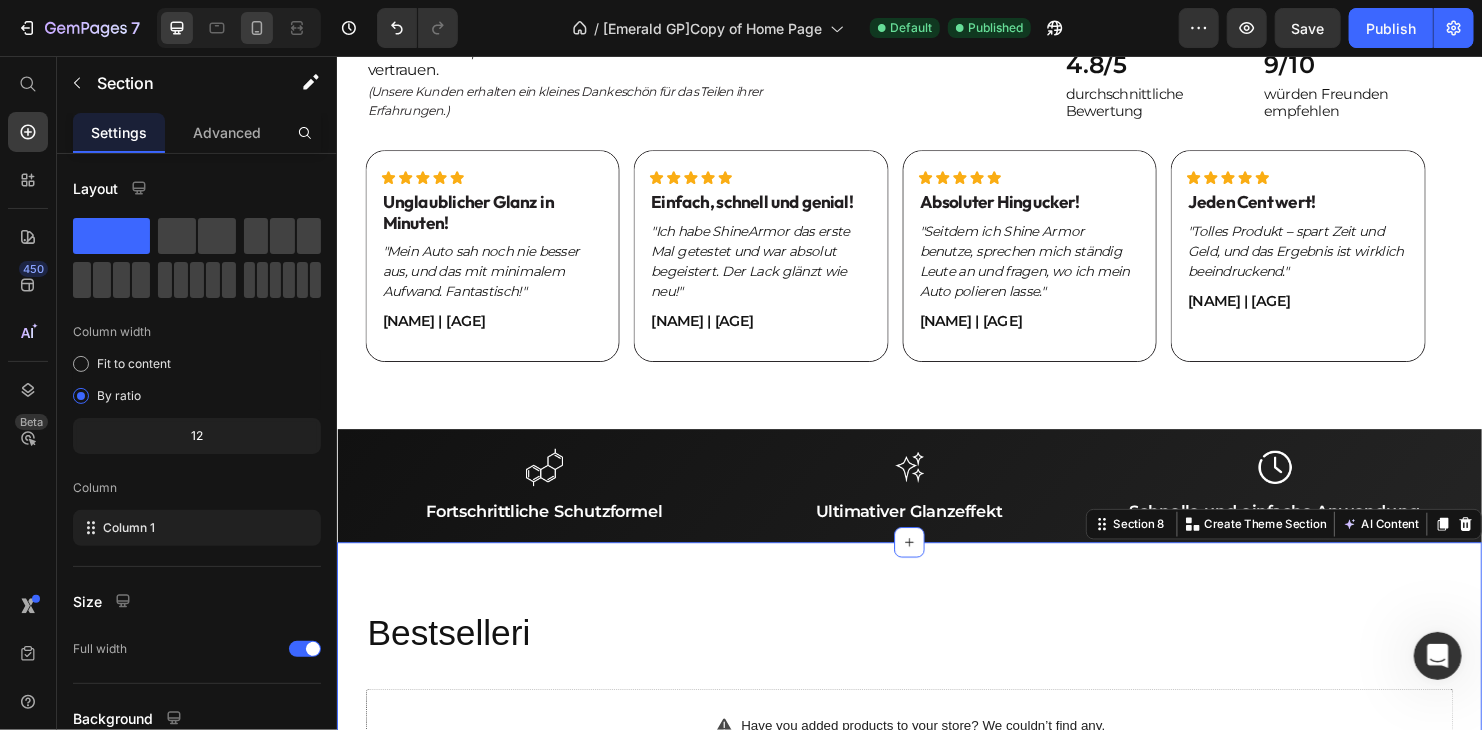 click 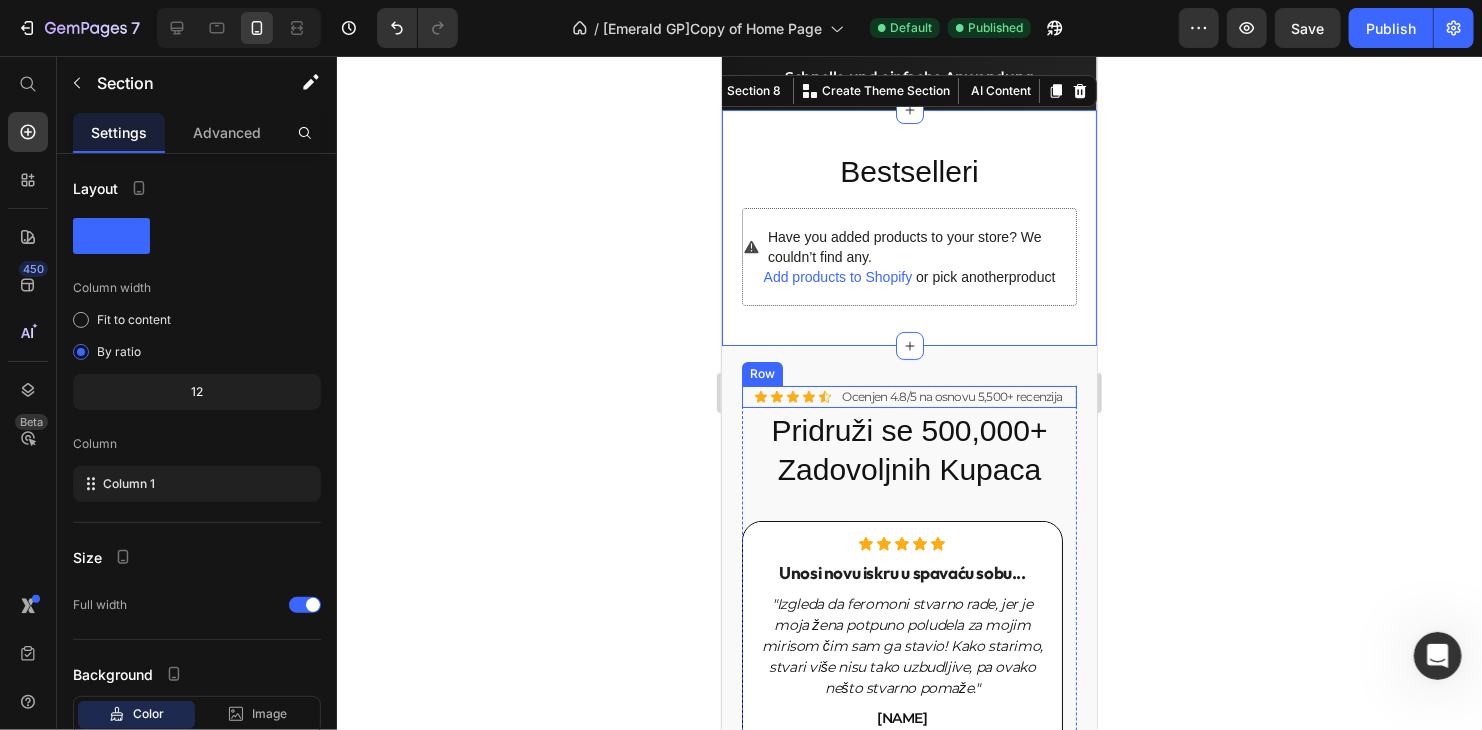 scroll, scrollTop: 3177, scrollLeft: 0, axis: vertical 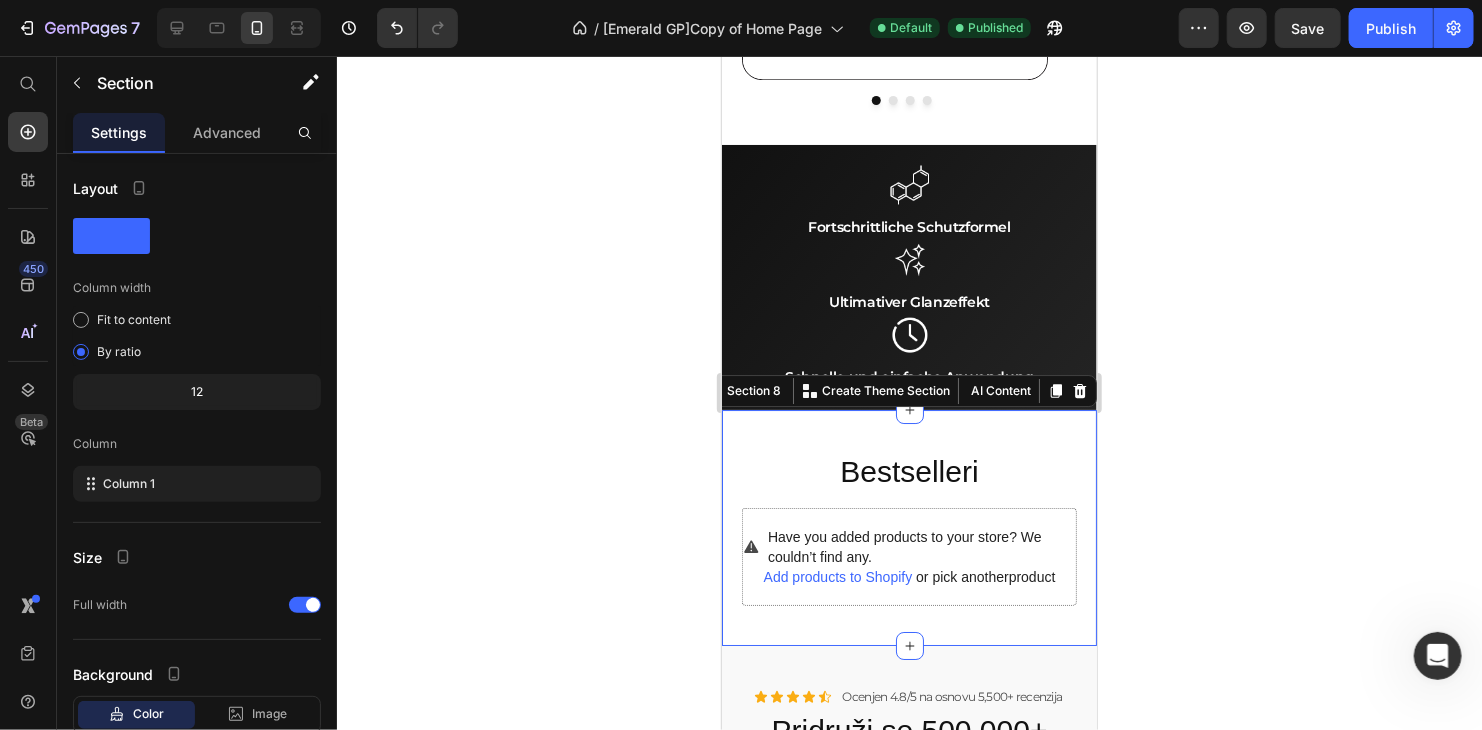 click 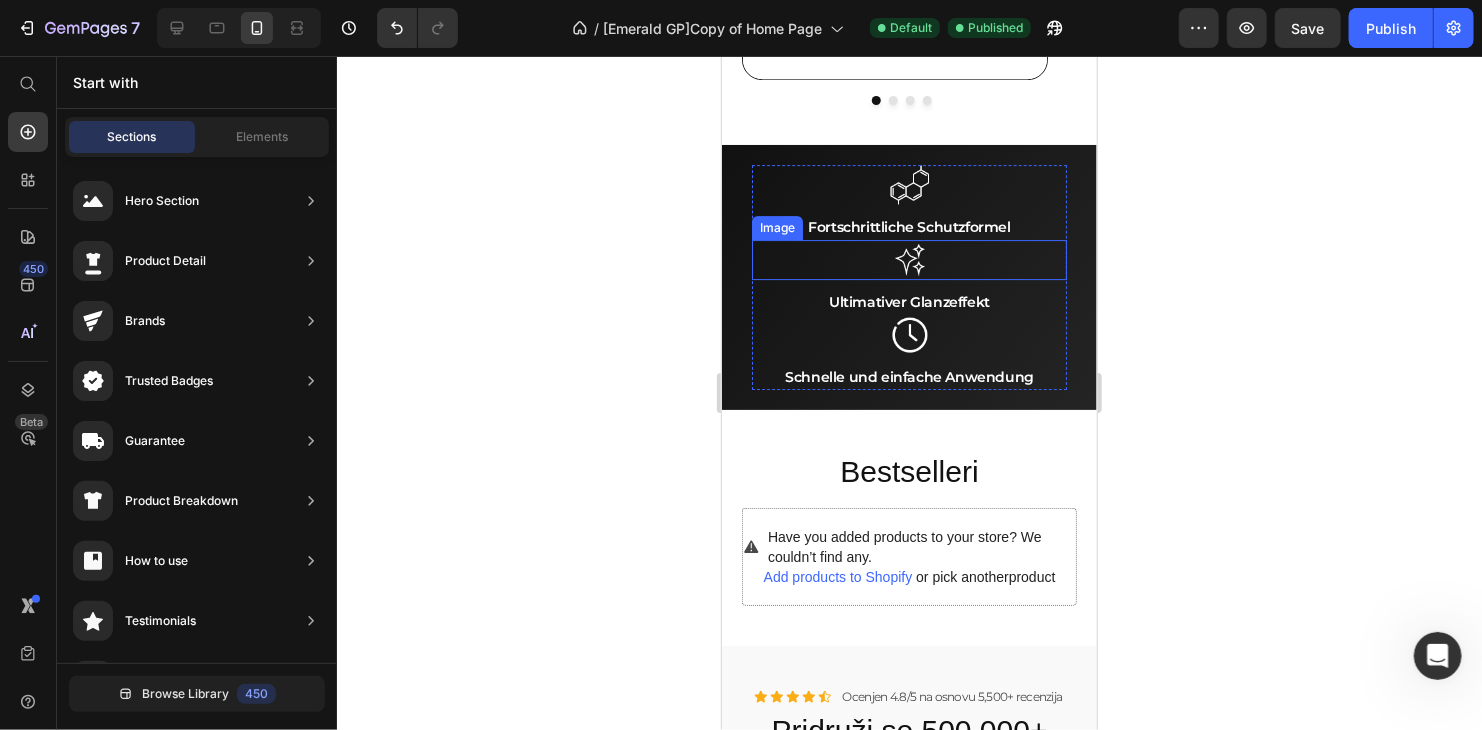 click at bounding box center (908, 259) 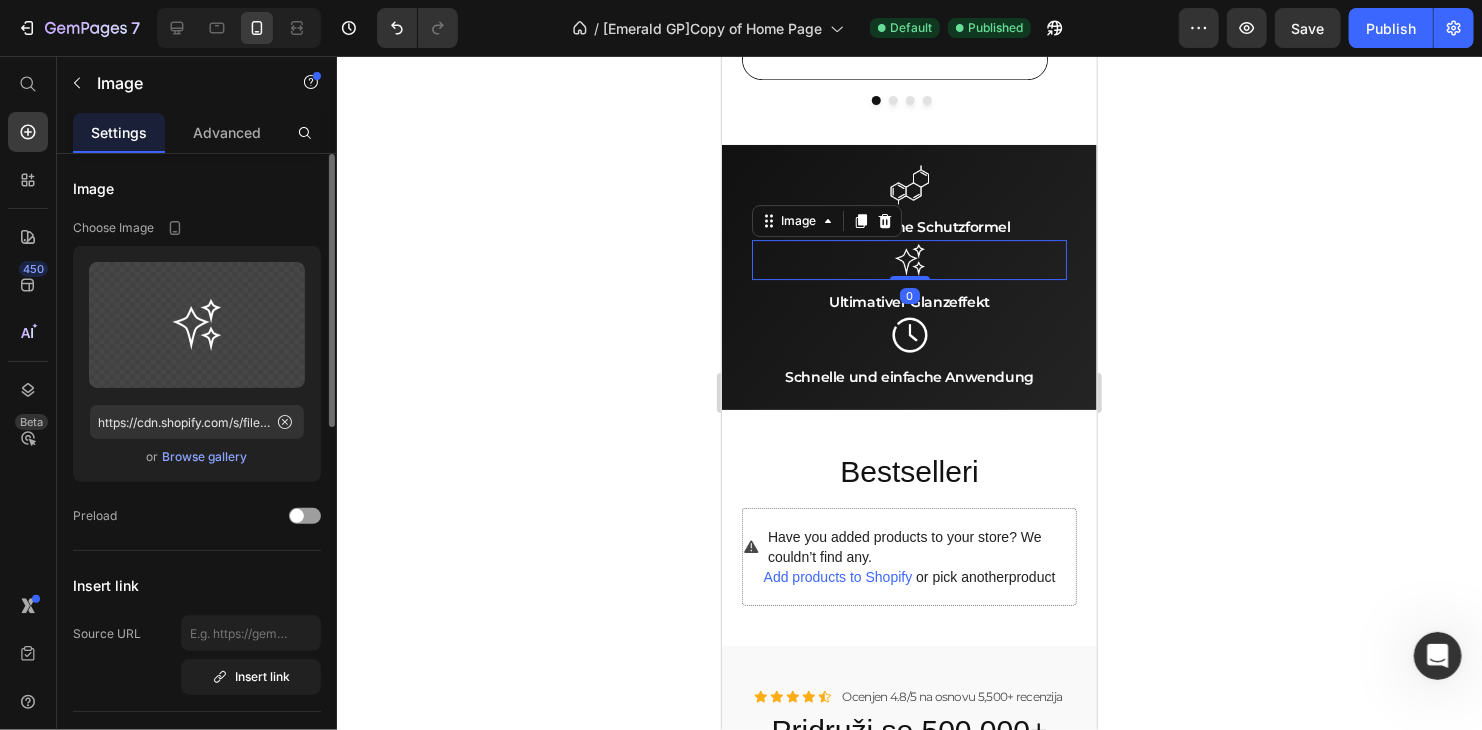 scroll, scrollTop: 200, scrollLeft: 0, axis: vertical 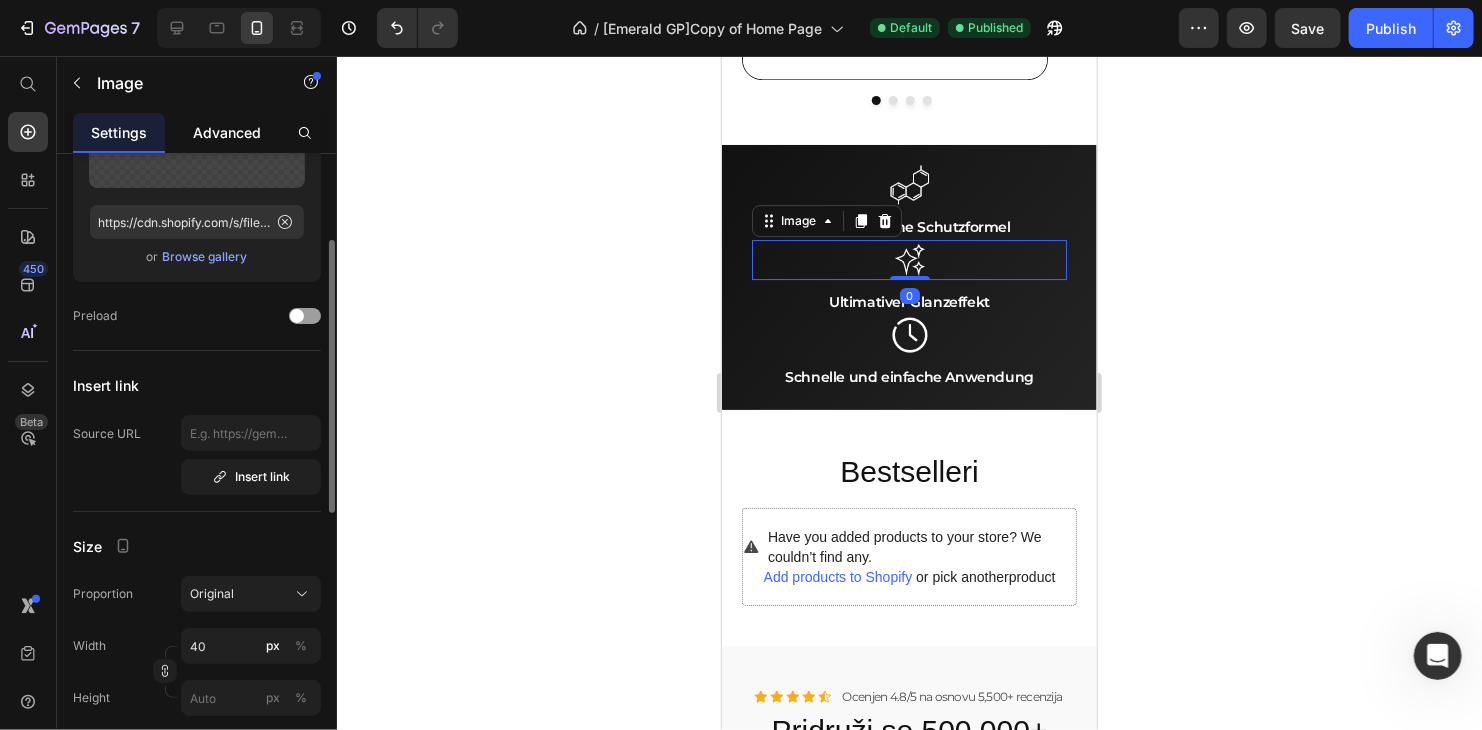 click on "Advanced" at bounding box center [227, 132] 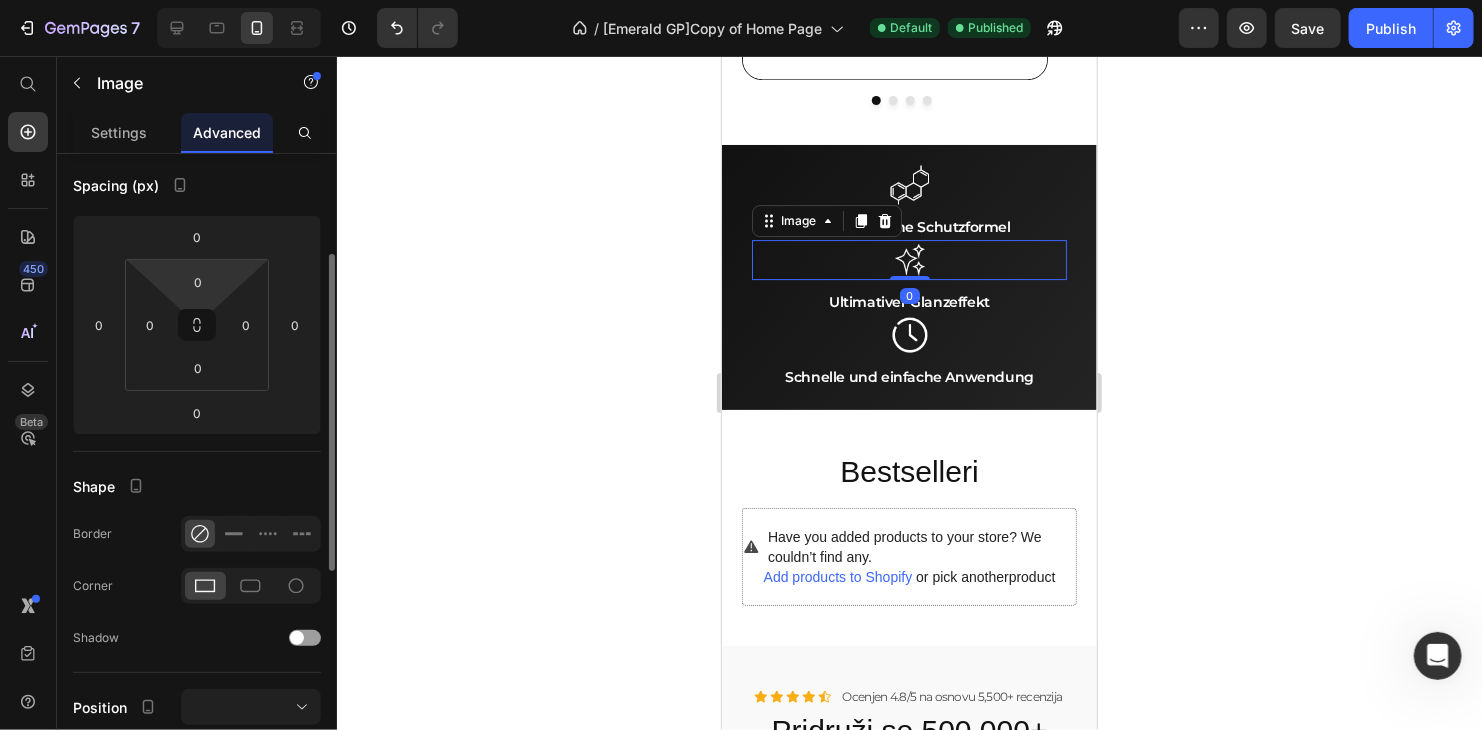 scroll, scrollTop: 0, scrollLeft: 0, axis: both 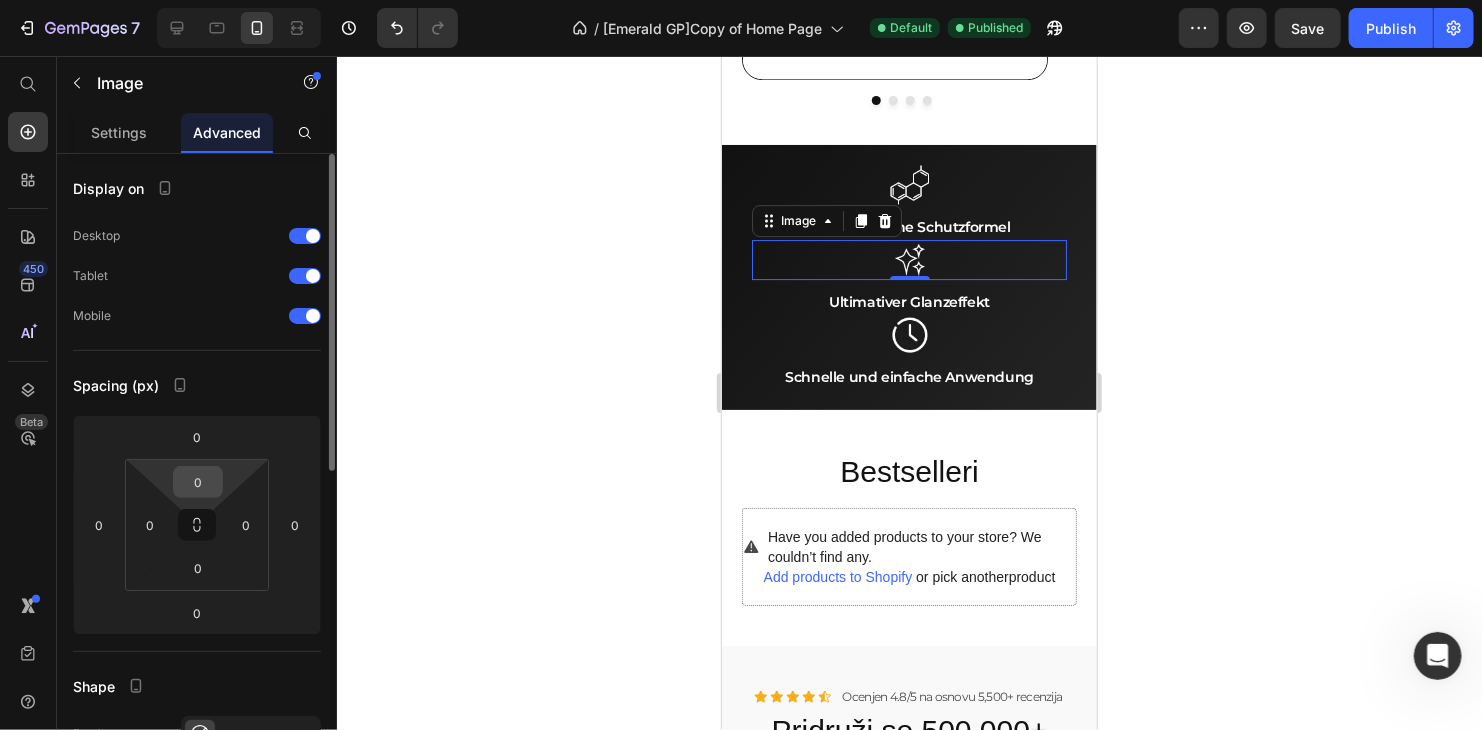 click on "0" at bounding box center (198, 482) 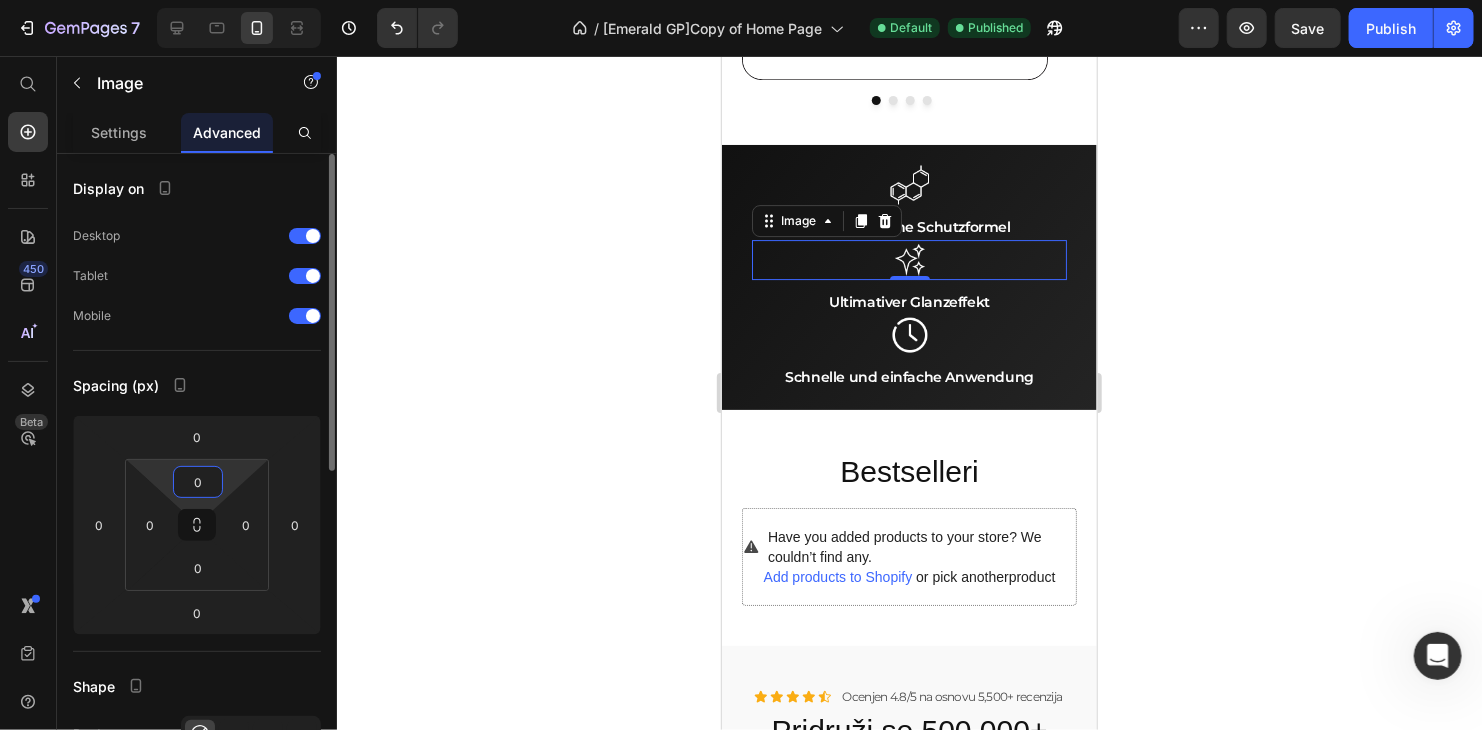 click on "0" at bounding box center (198, 482) 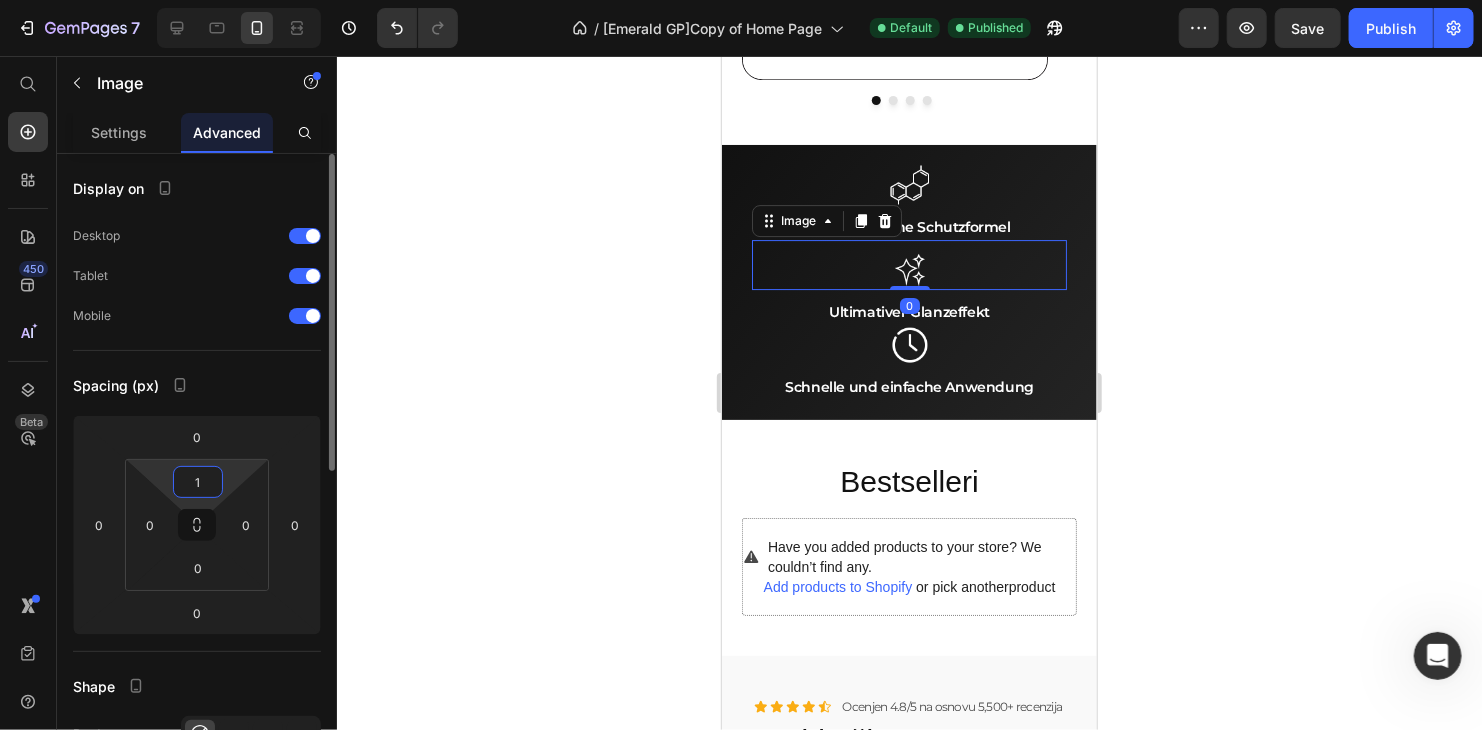 type on "10" 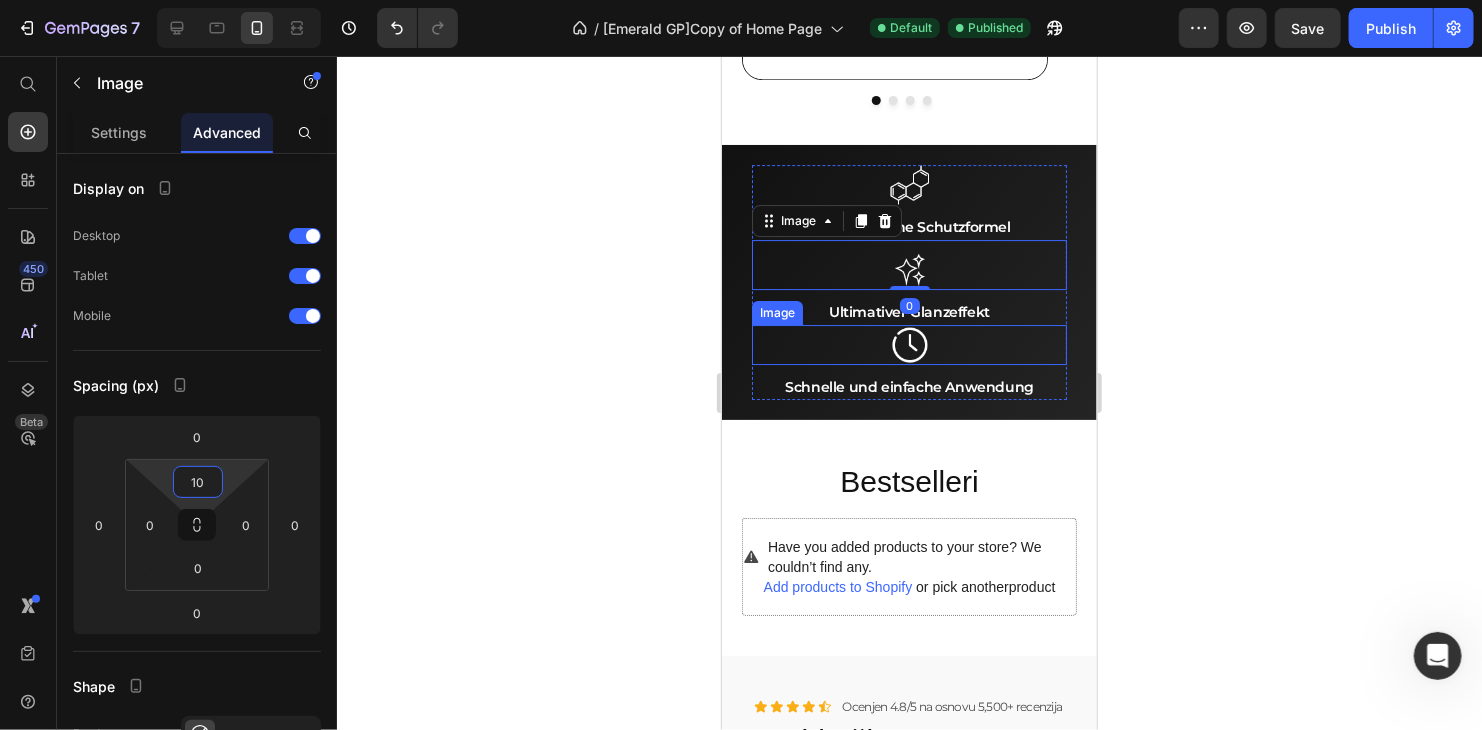 click at bounding box center (908, 344) 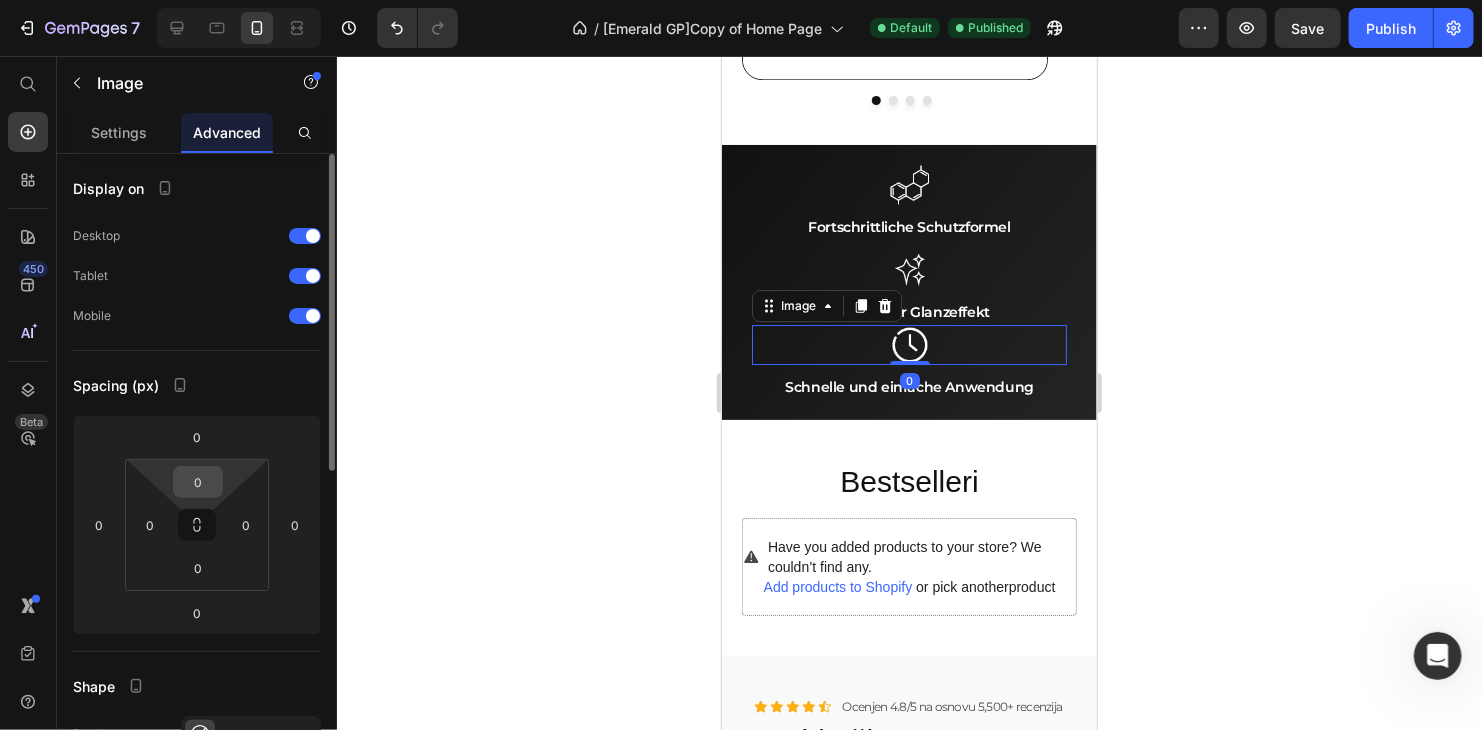 click on "0" at bounding box center [198, 482] 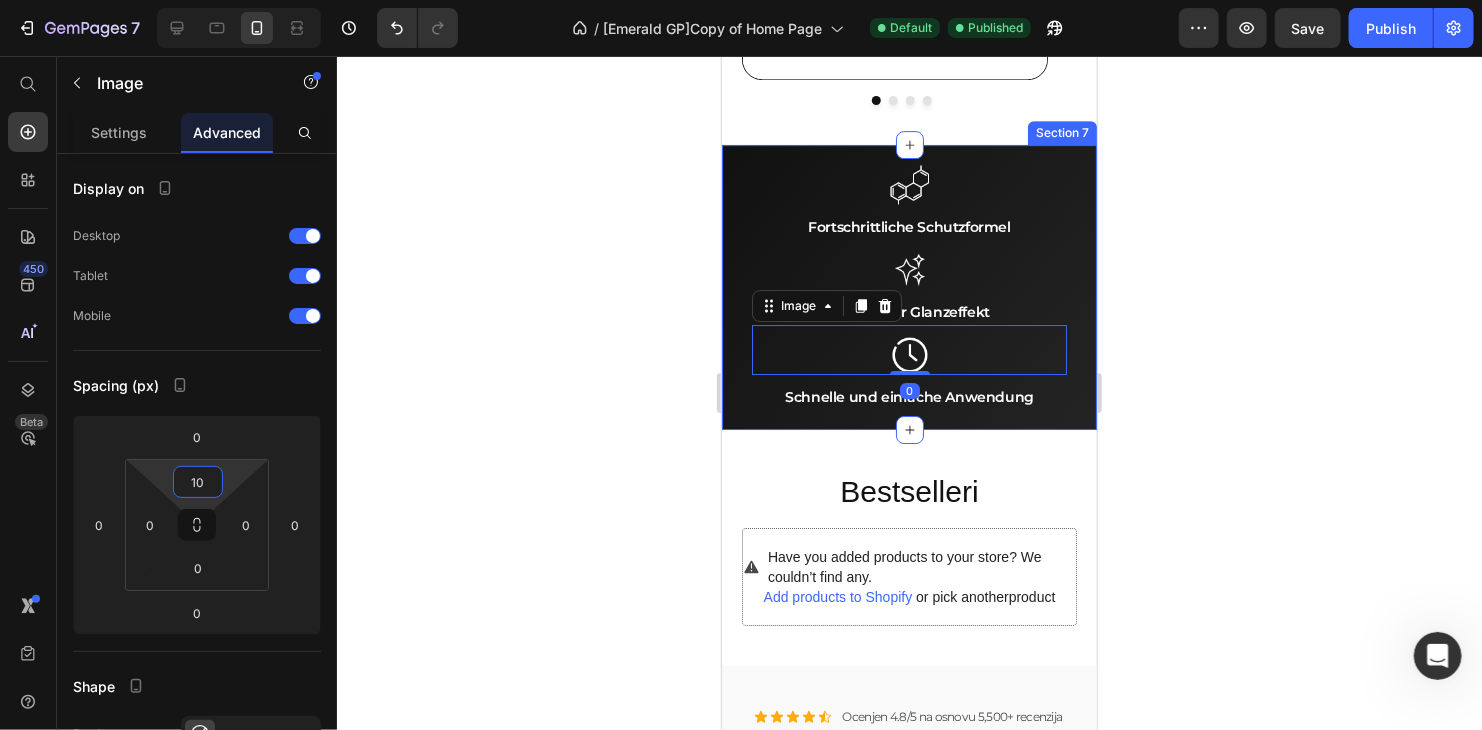 type on "10" 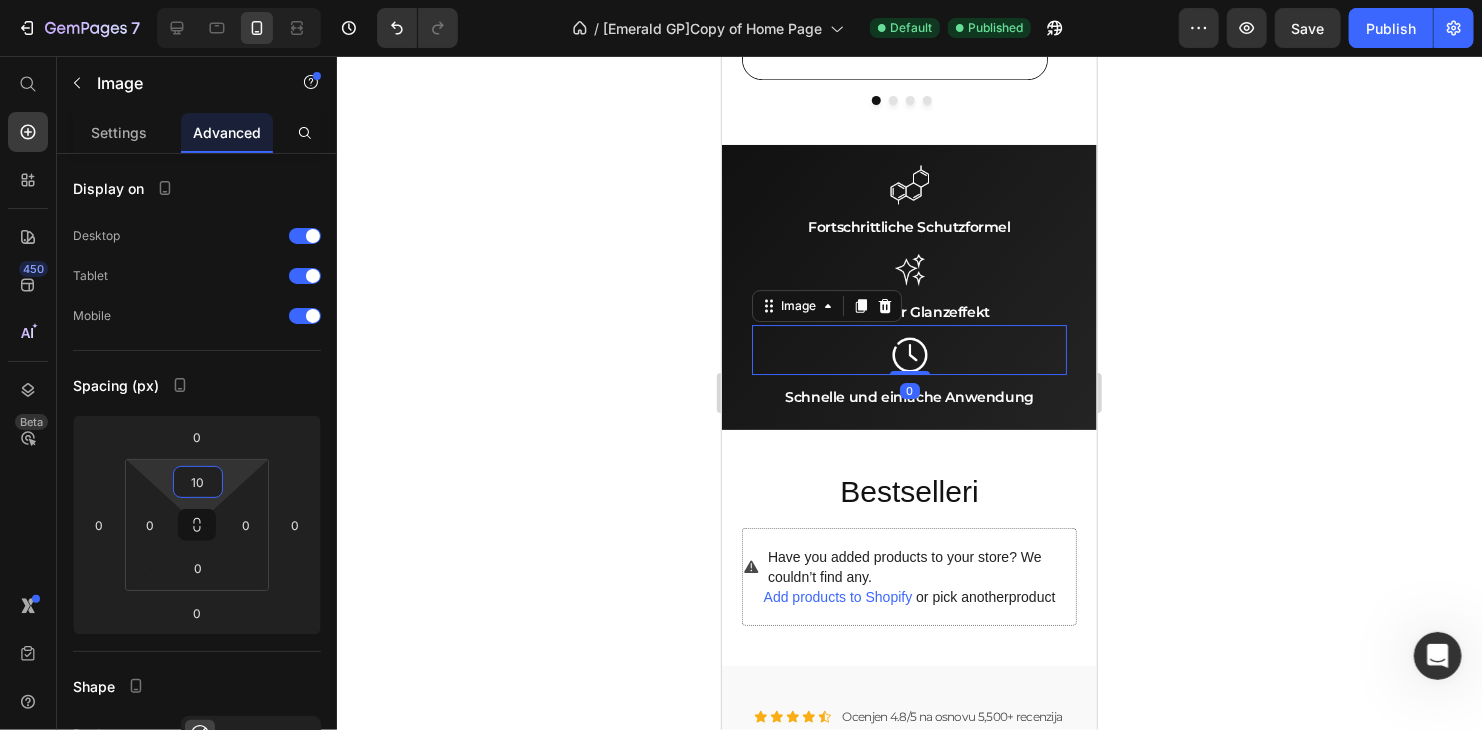 click 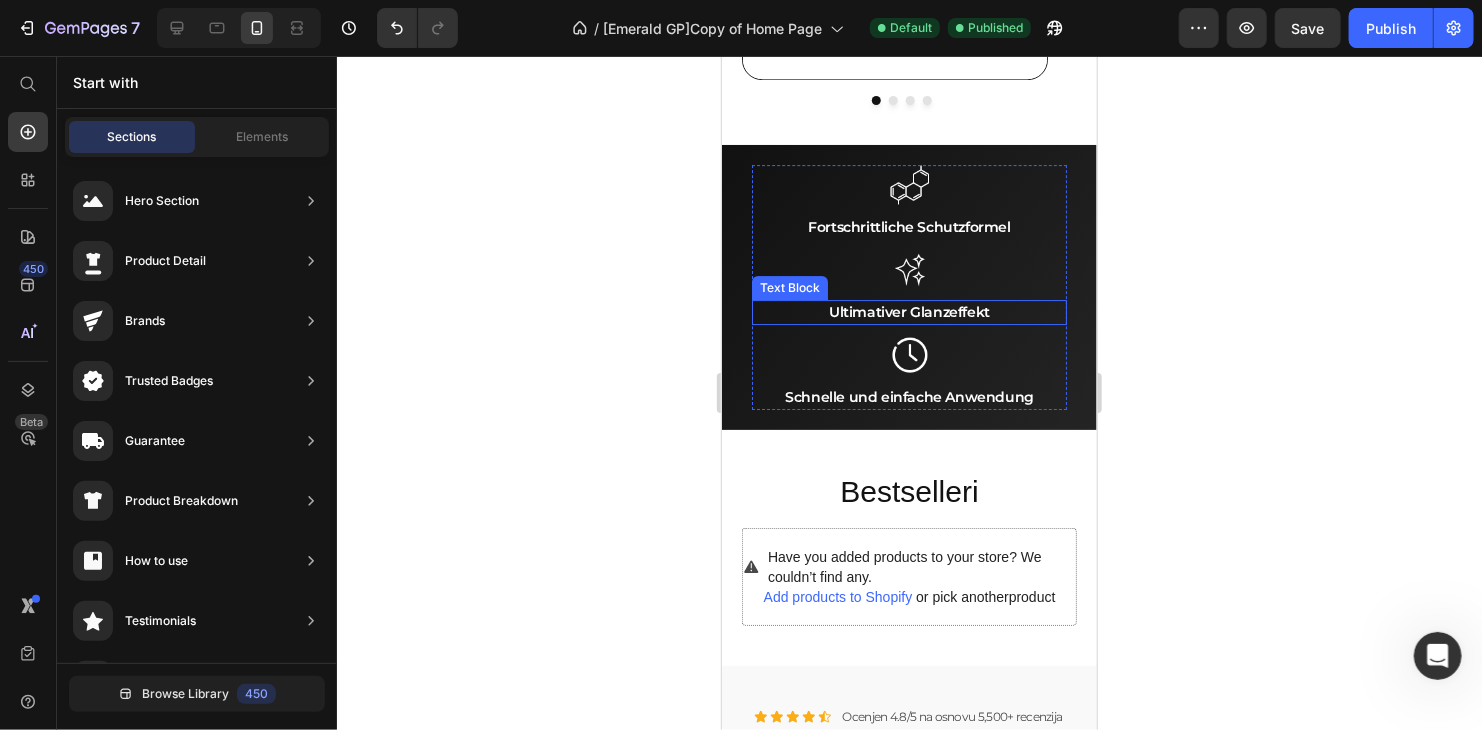 click on "Ultimativer Glanzeffekt" at bounding box center [908, 311] 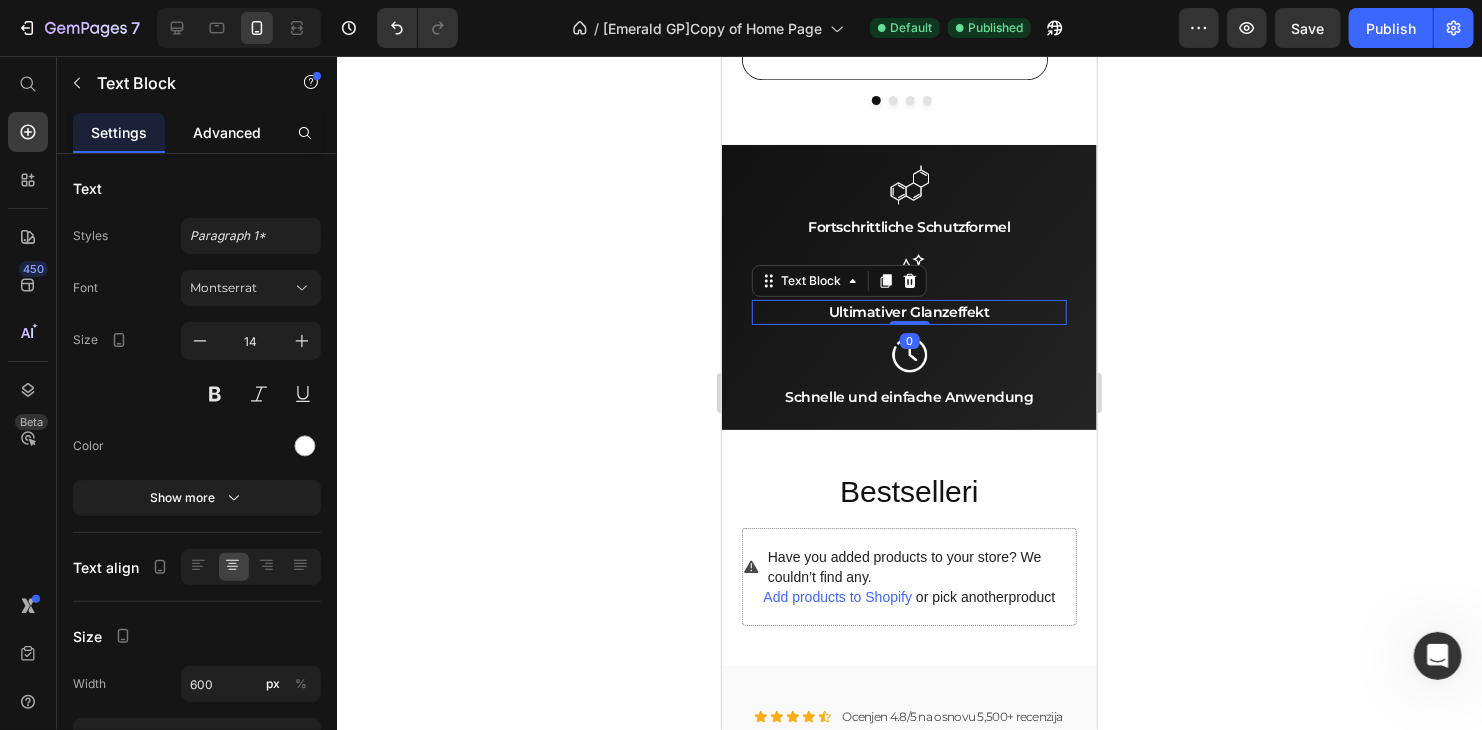 click on "Advanced" at bounding box center [227, 132] 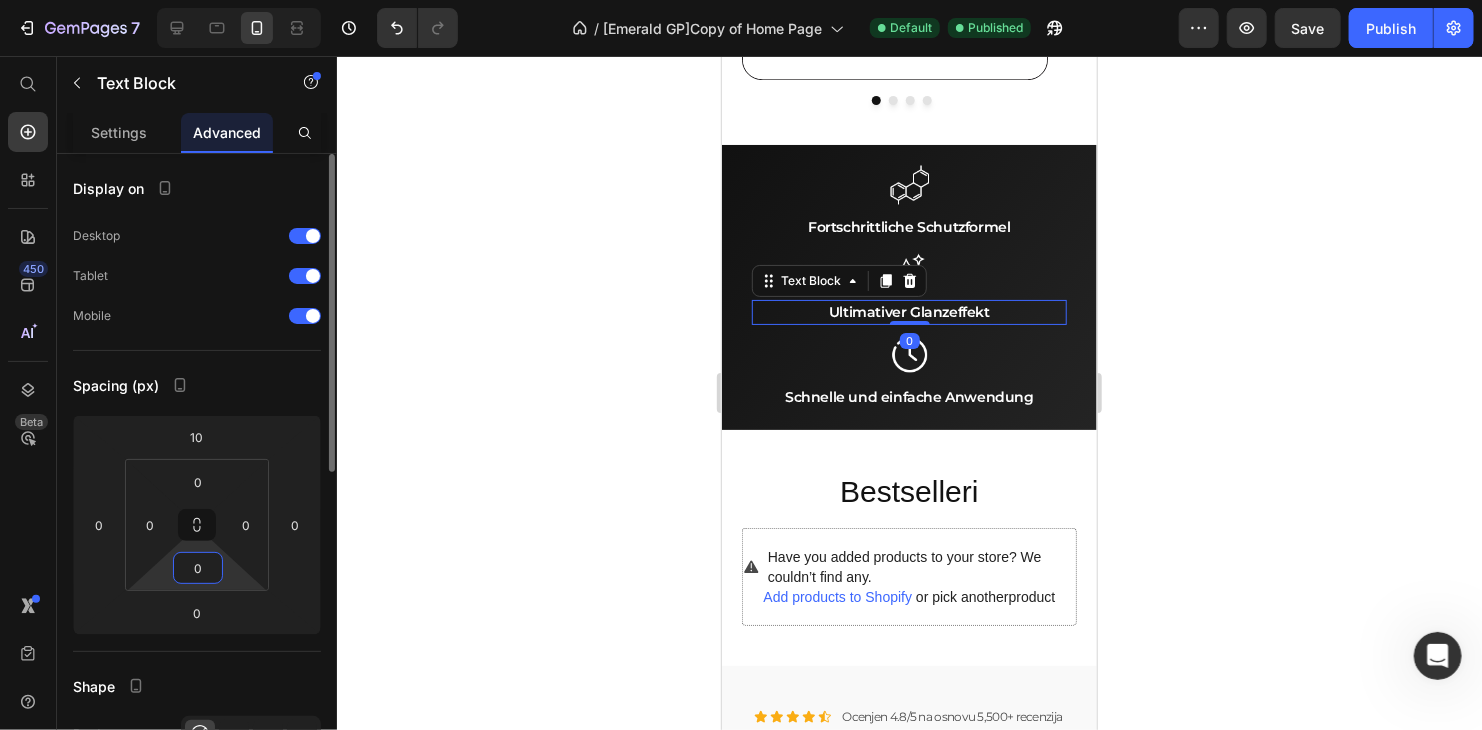 click on "0" at bounding box center (198, 568) 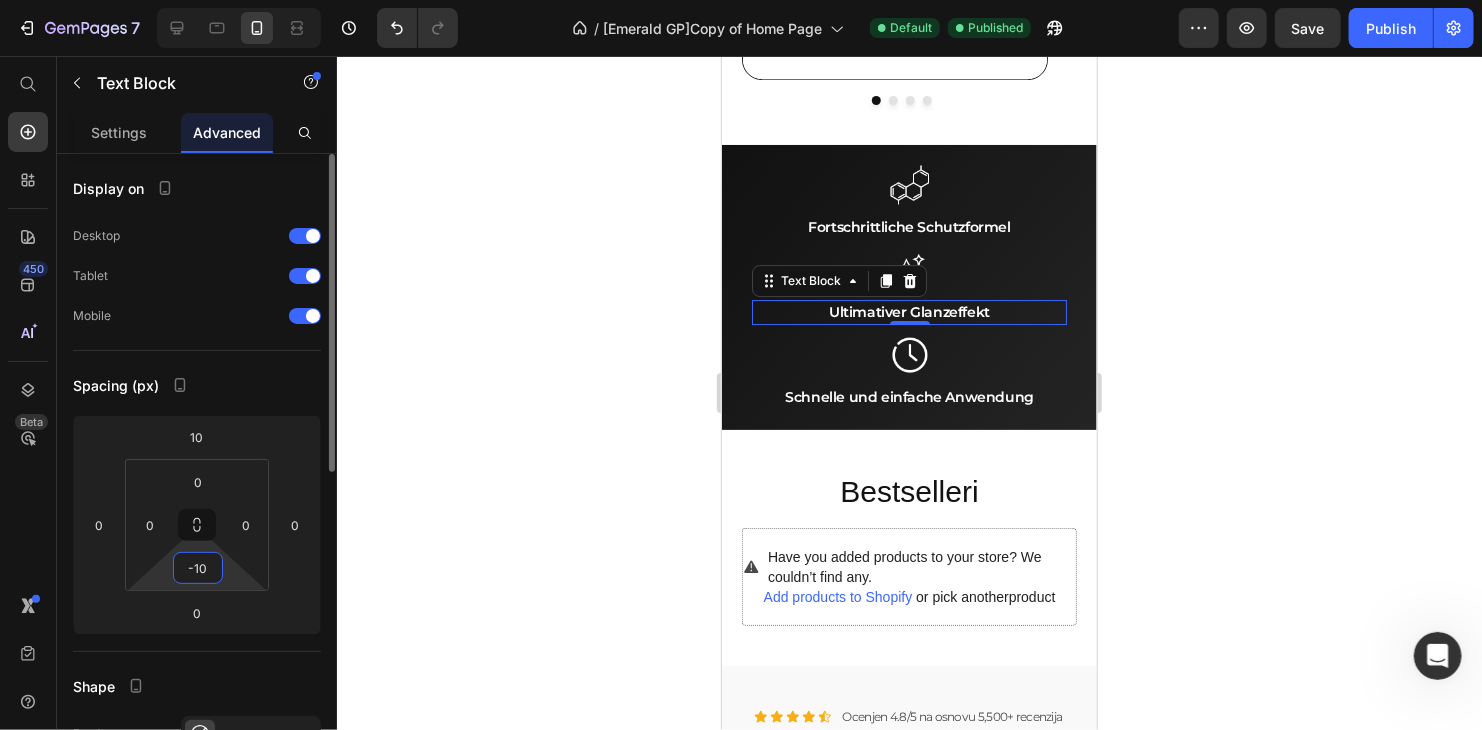 type on "-10" 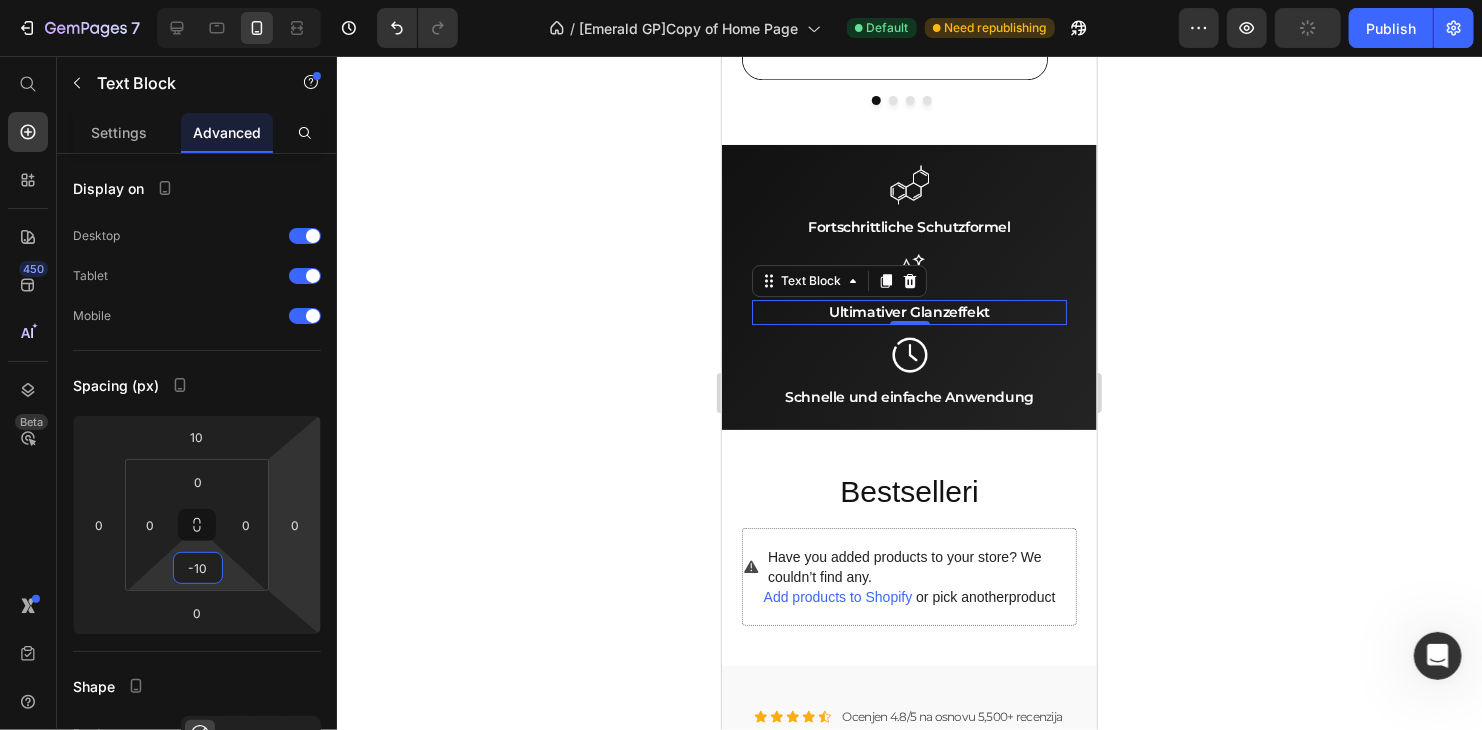 click 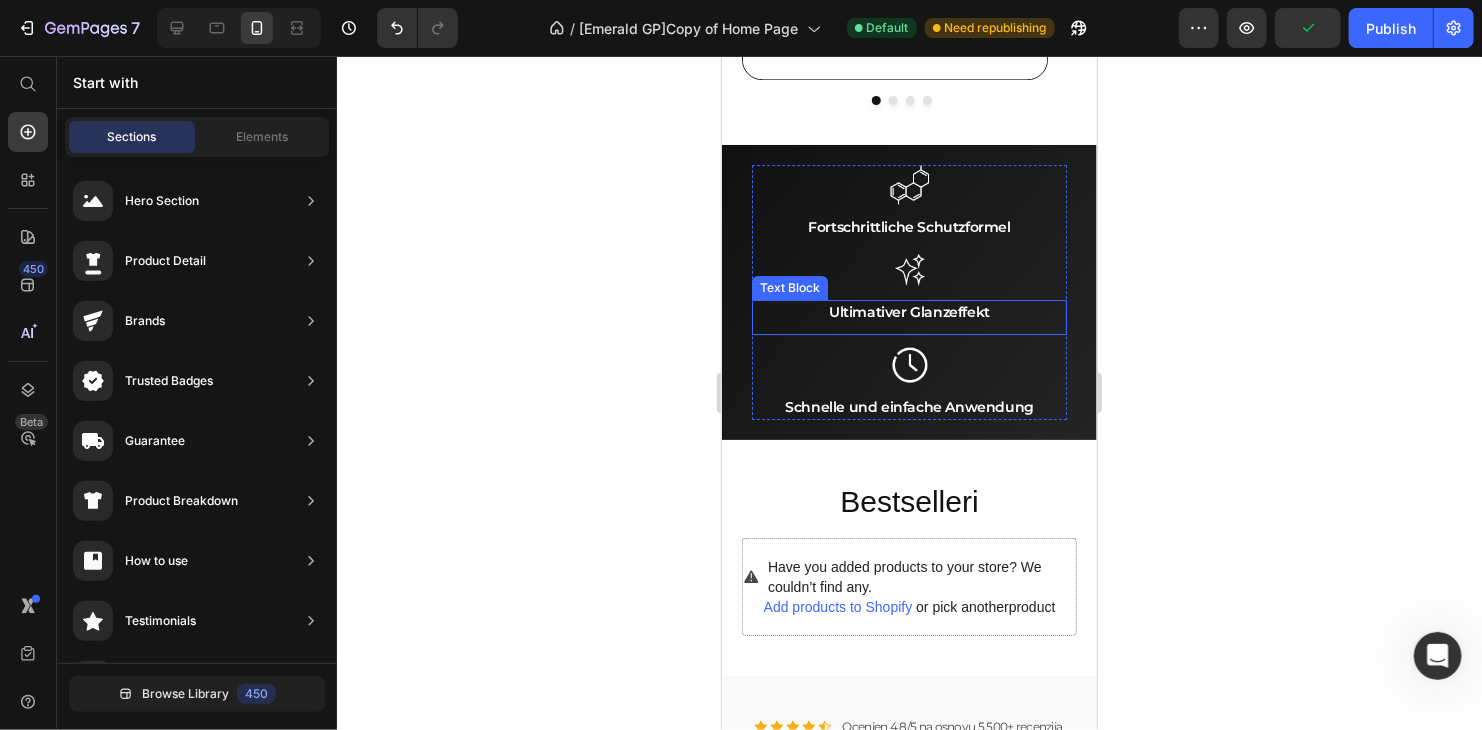 click on "Ultimativer Glanzeffekt" at bounding box center (908, 311) 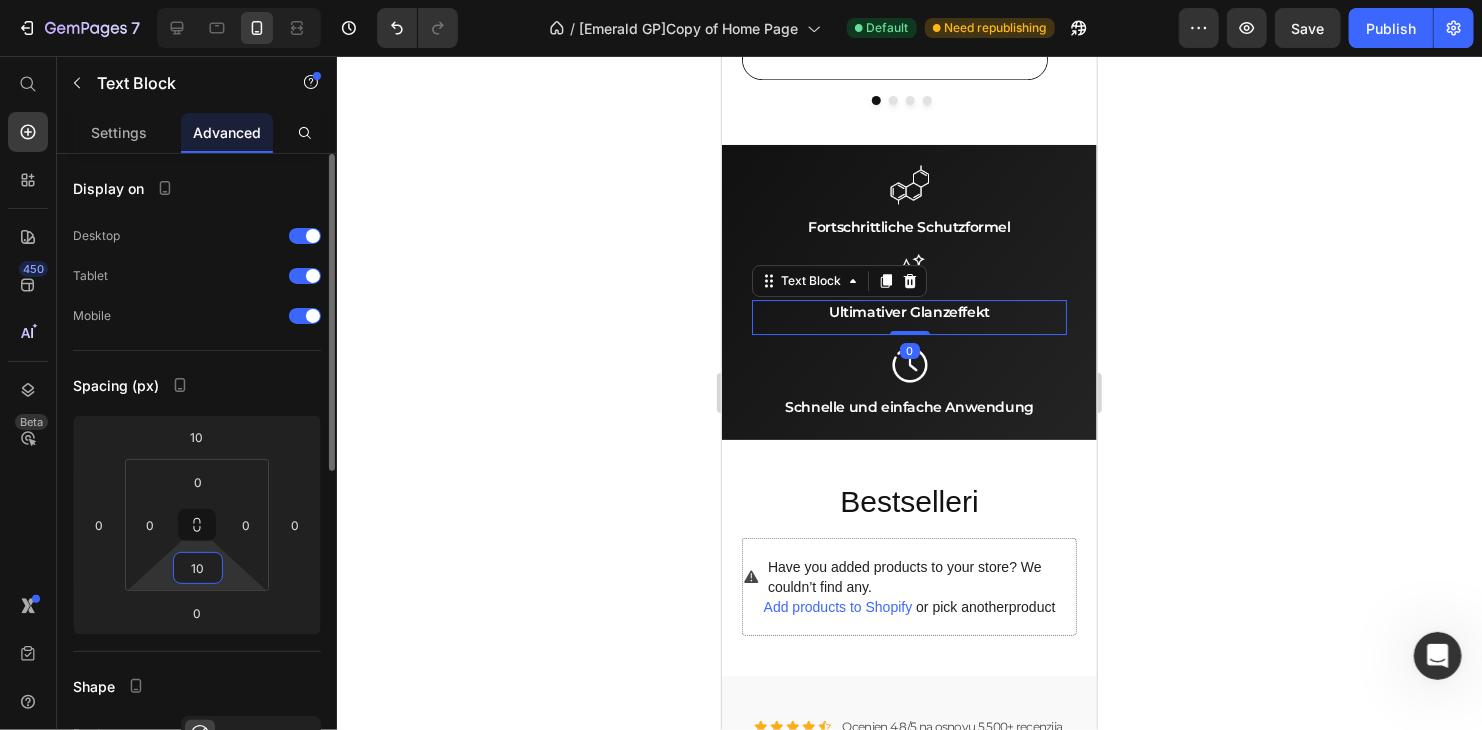 click on "10" at bounding box center (198, 568) 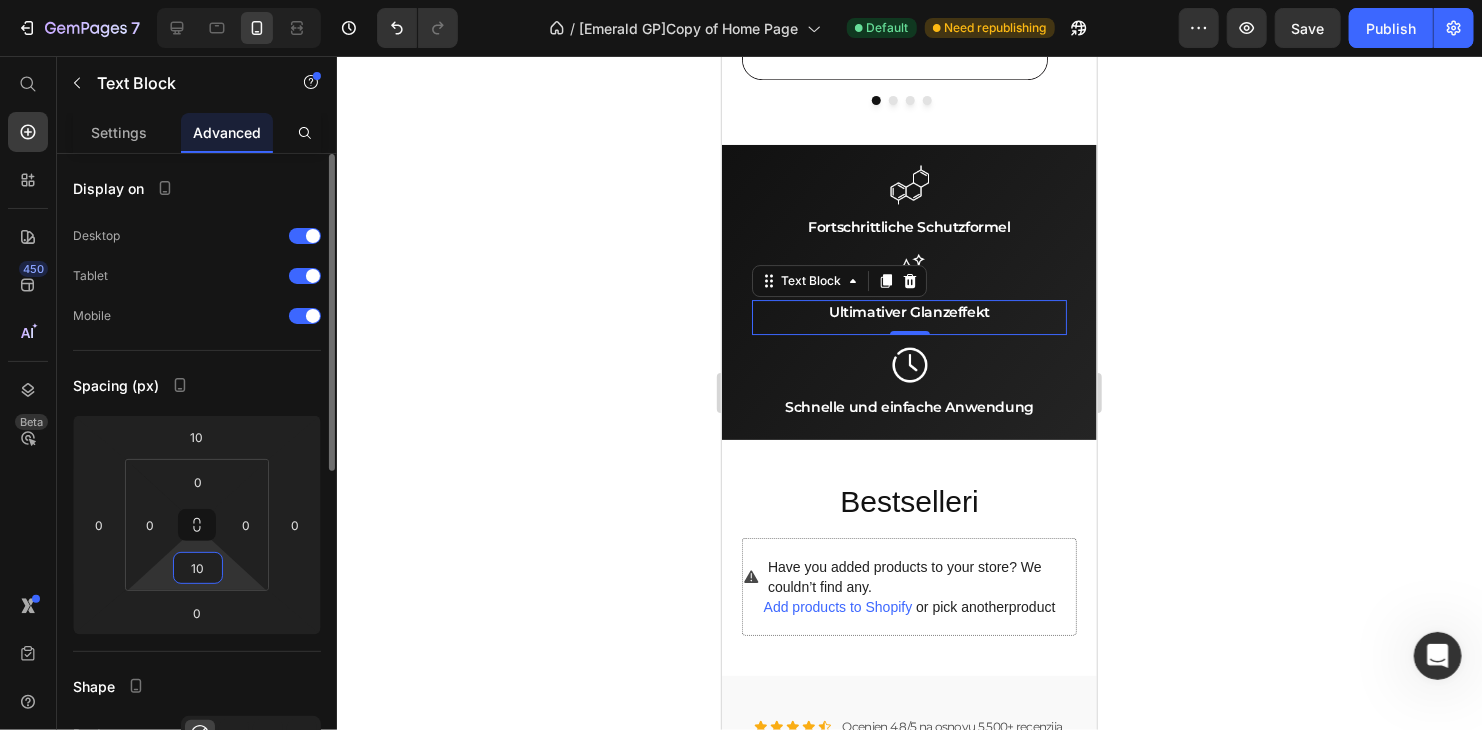 drag, startPoint x: 196, startPoint y: 566, endPoint x: 212, endPoint y: 565, distance: 16.03122 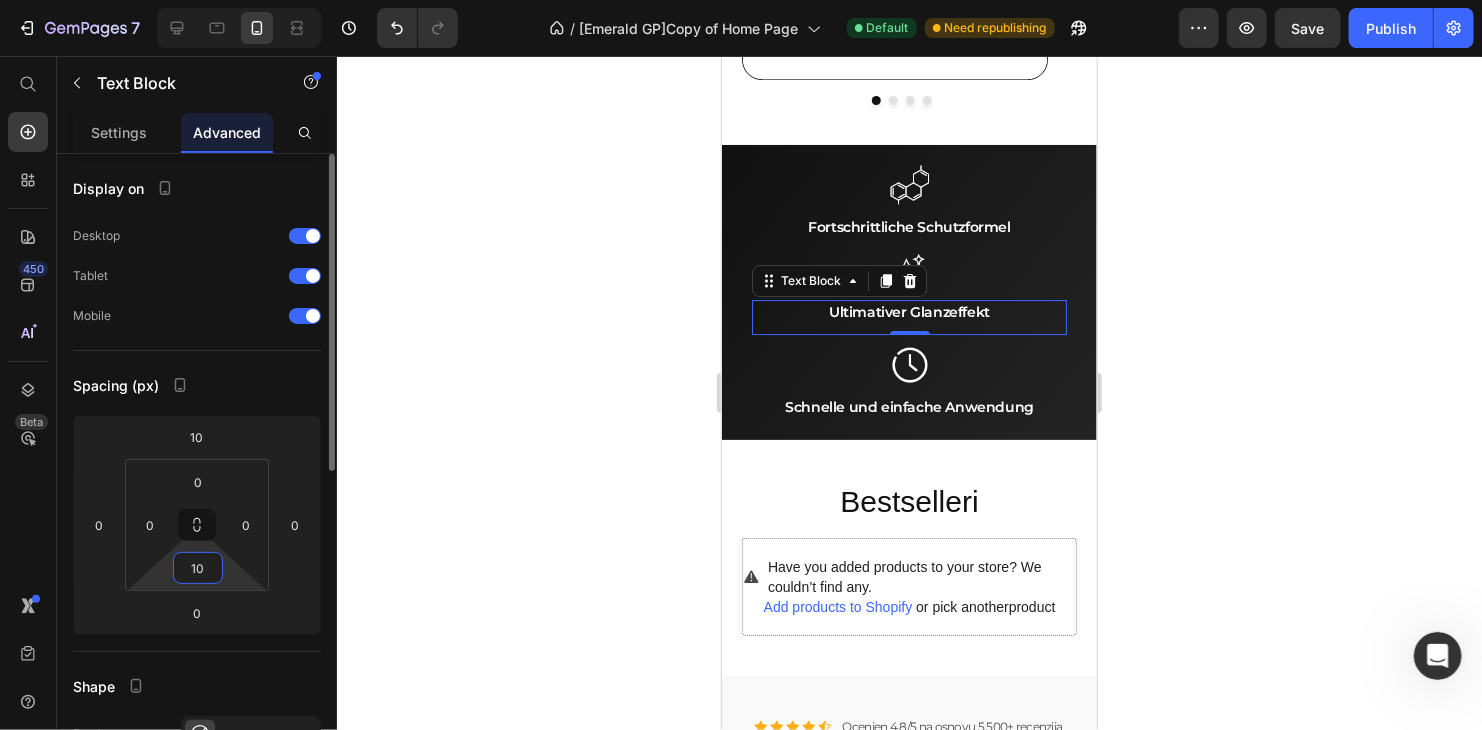 click on "10" at bounding box center [198, 568] 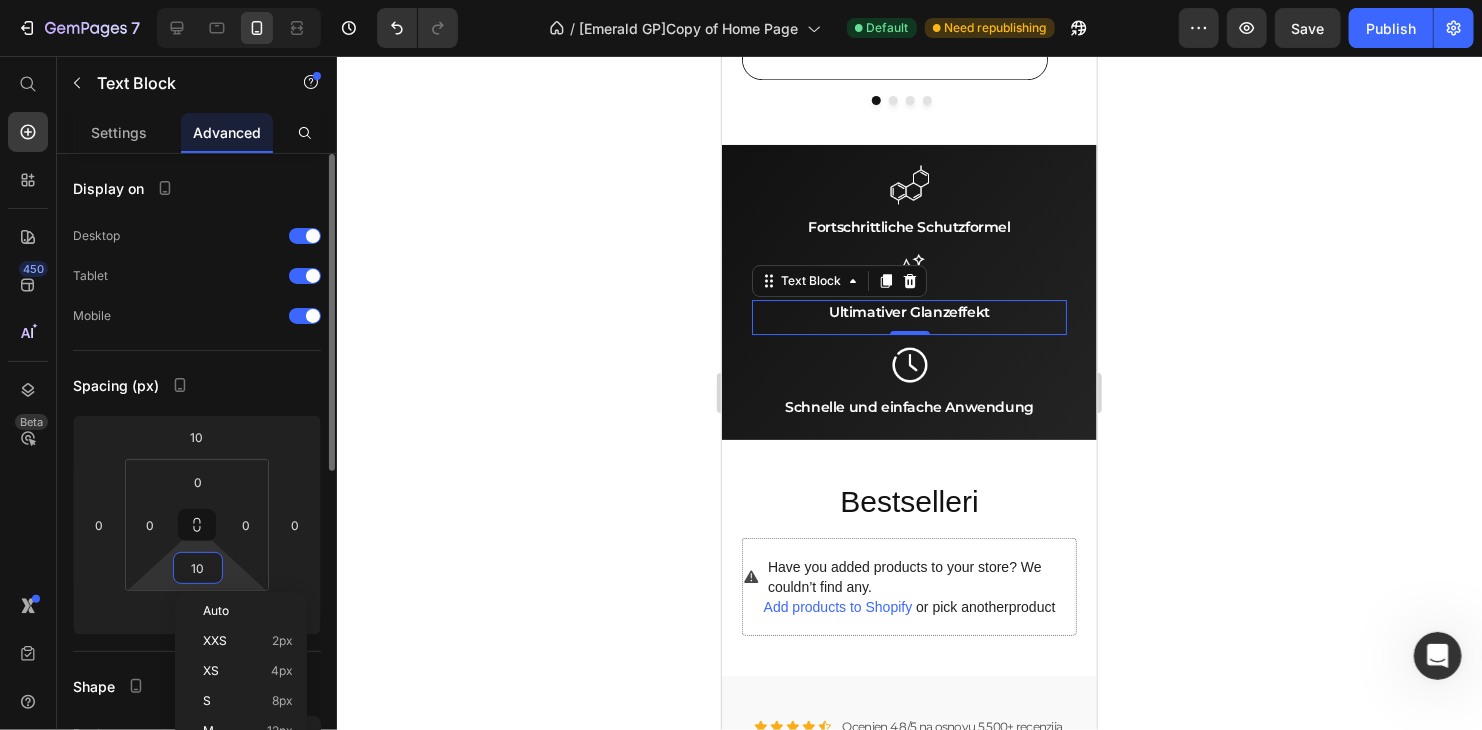 type on "1" 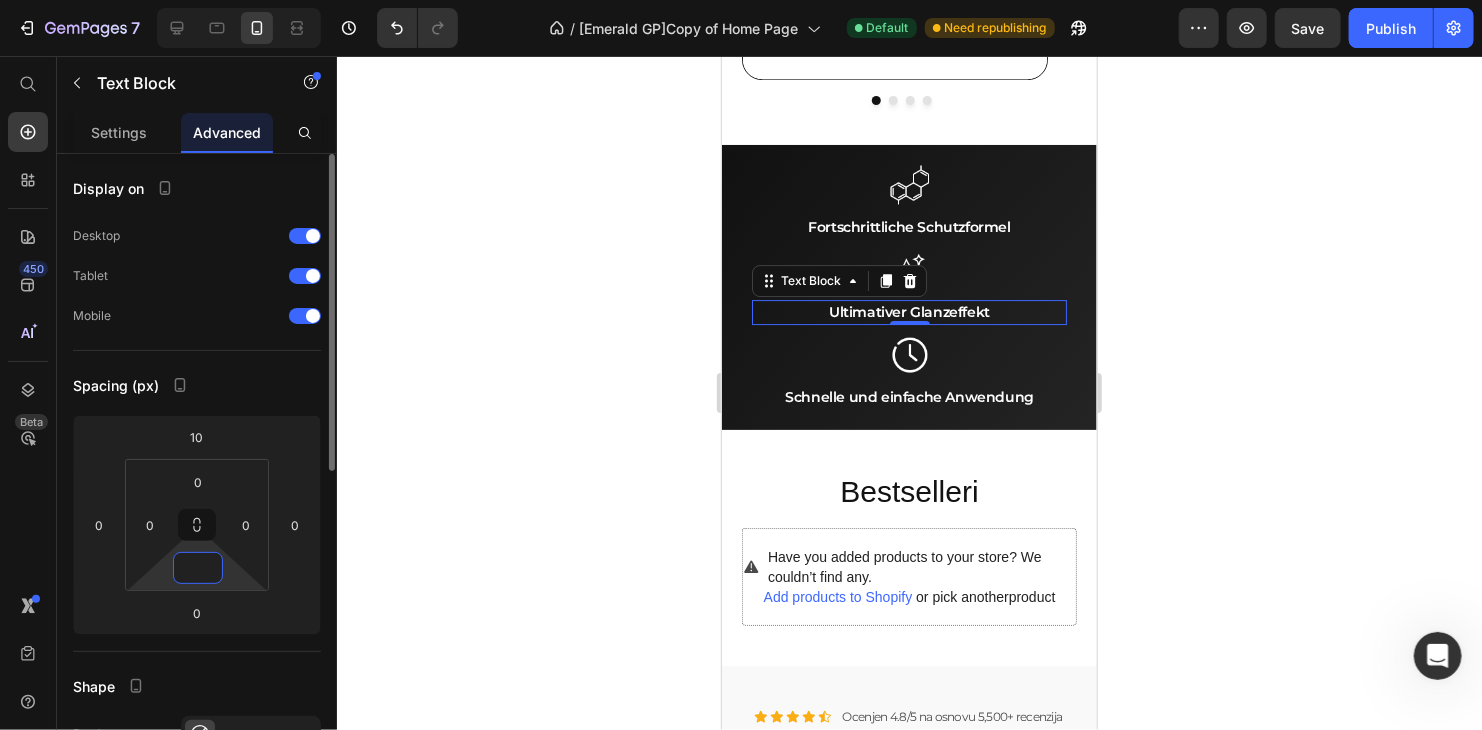 type on "0" 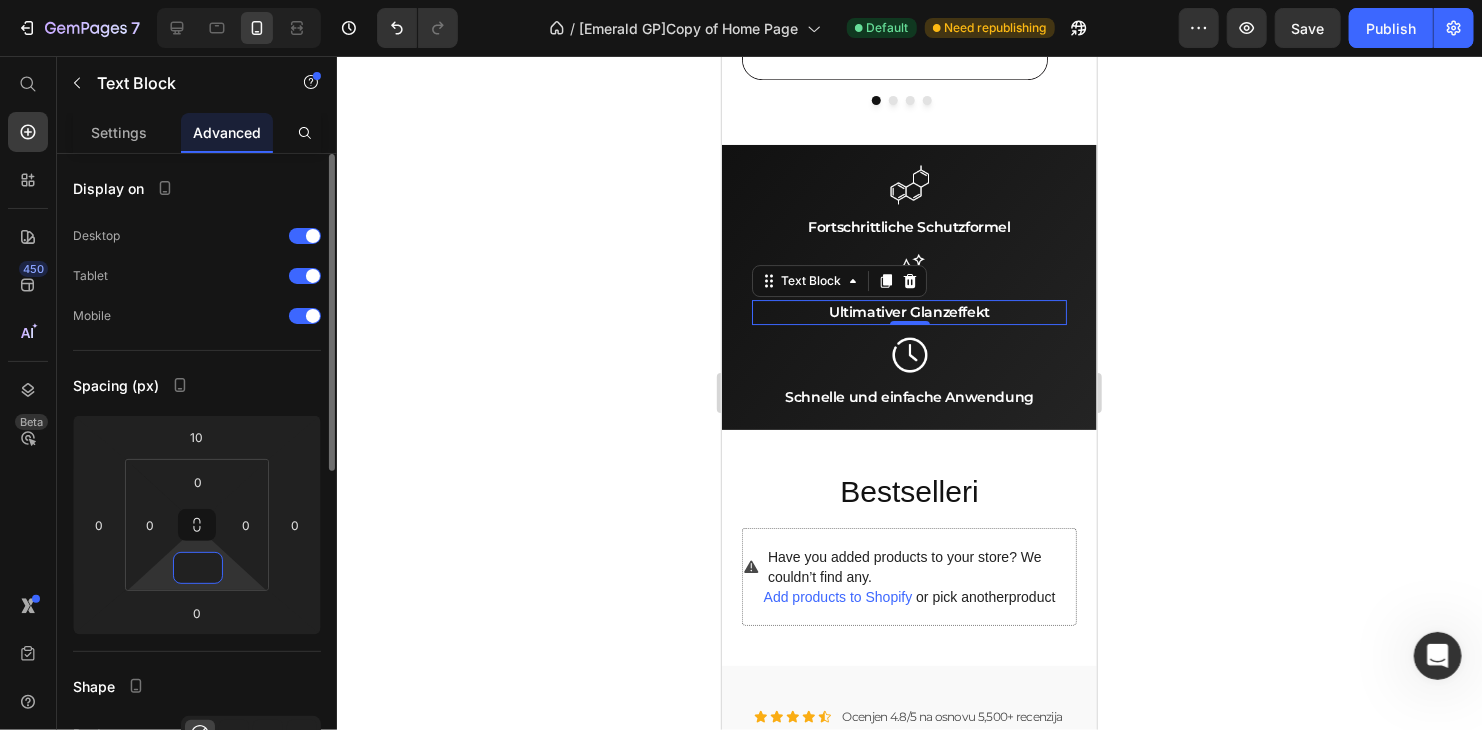 type on "0" 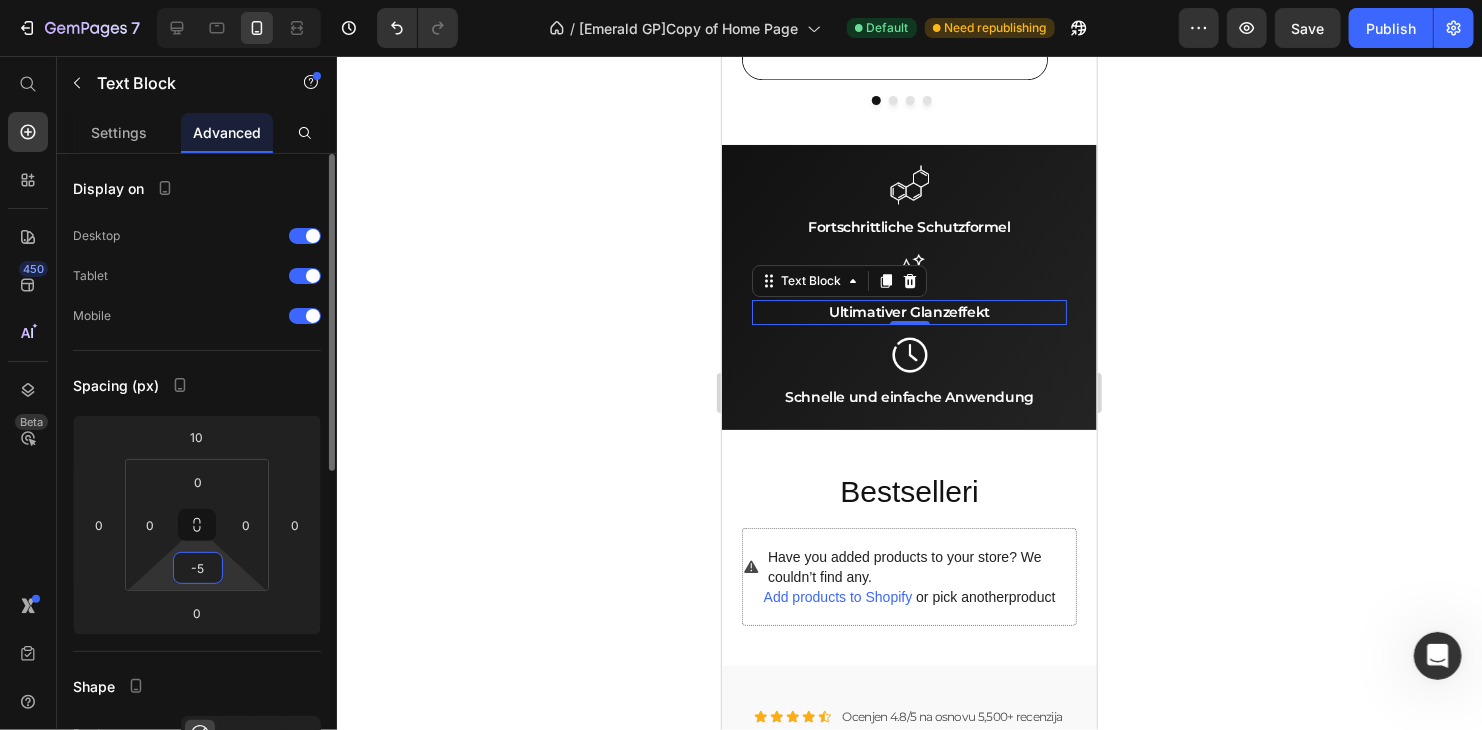 type on "-5" 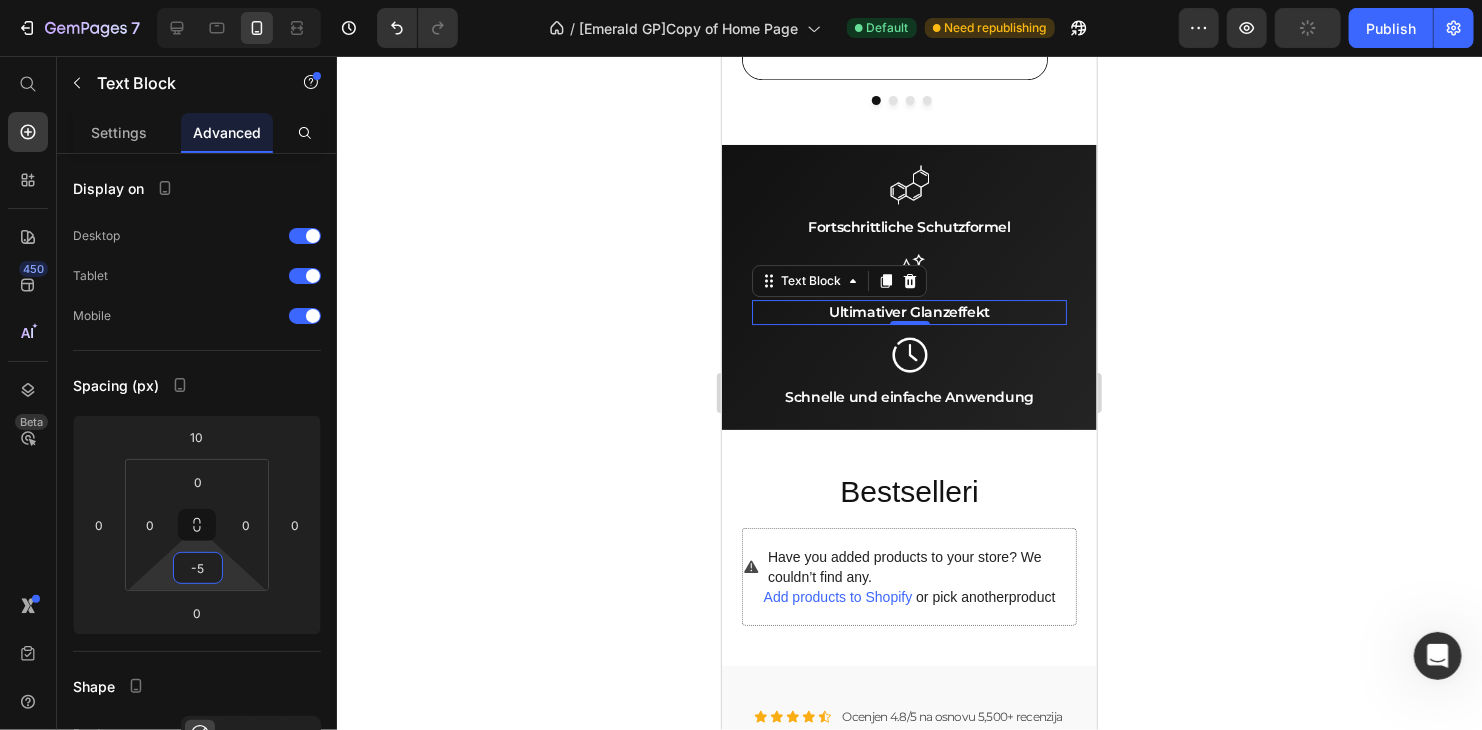 click 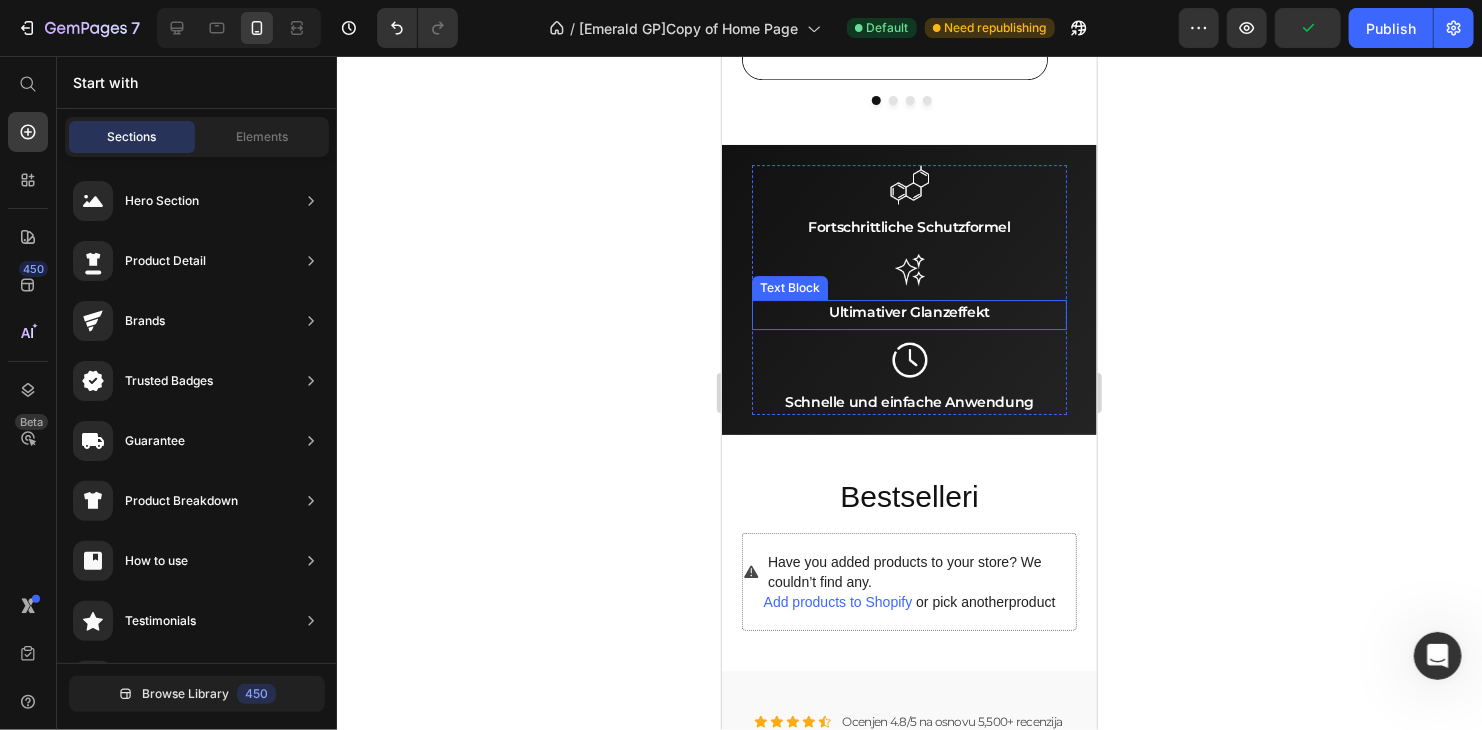click on "Ultimativer Glanzeffekt Text Block" at bounding box center [908, 314] 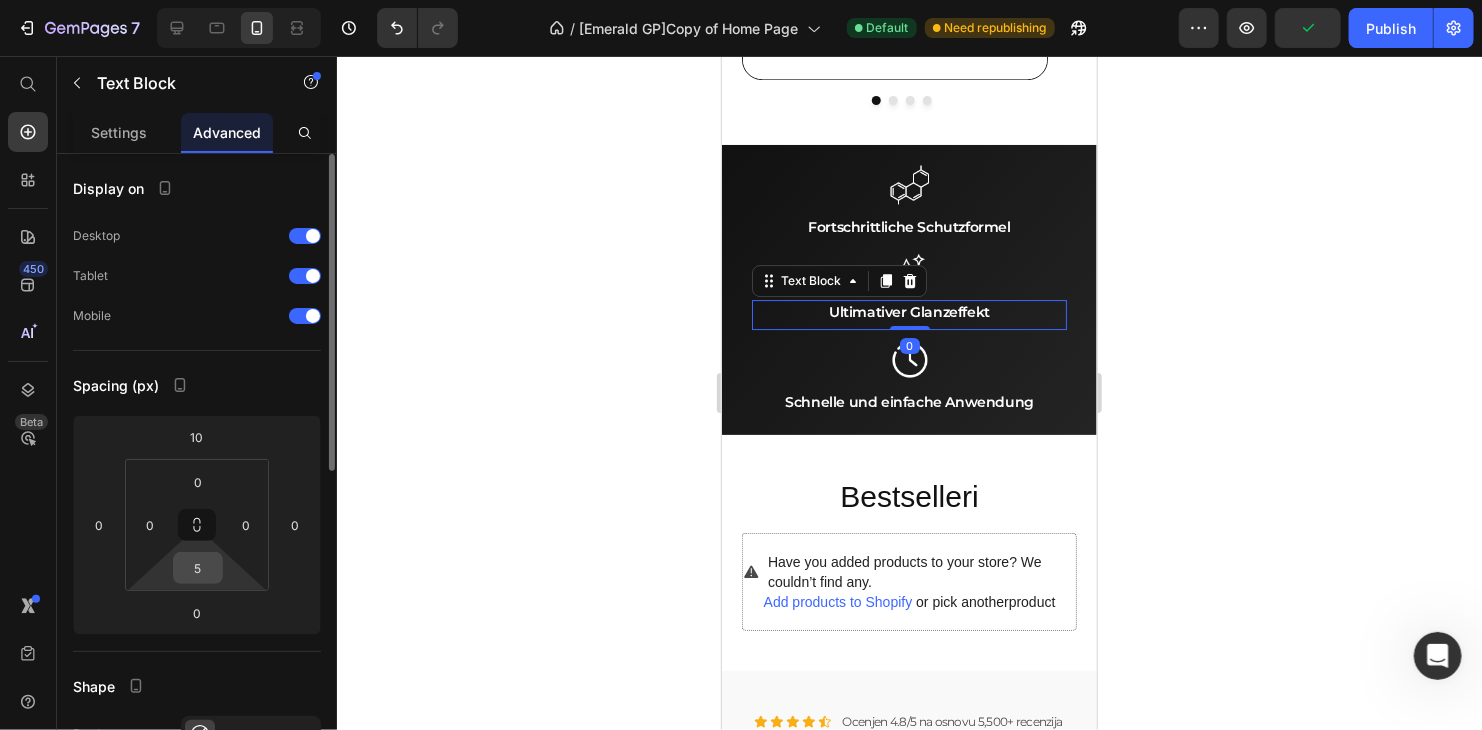 click on "5" at bounding box center [198, 568] 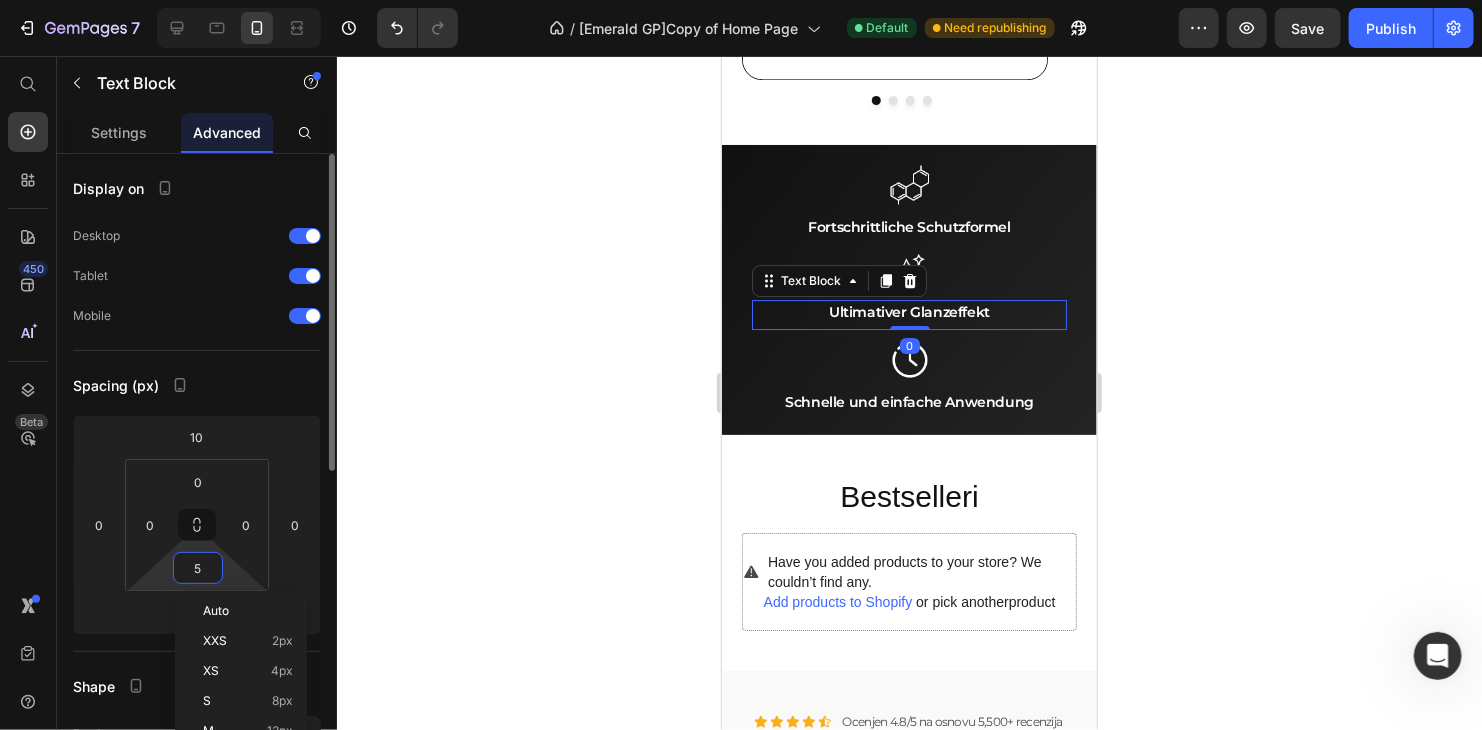 click on "5" at bounding box center [198, 568] 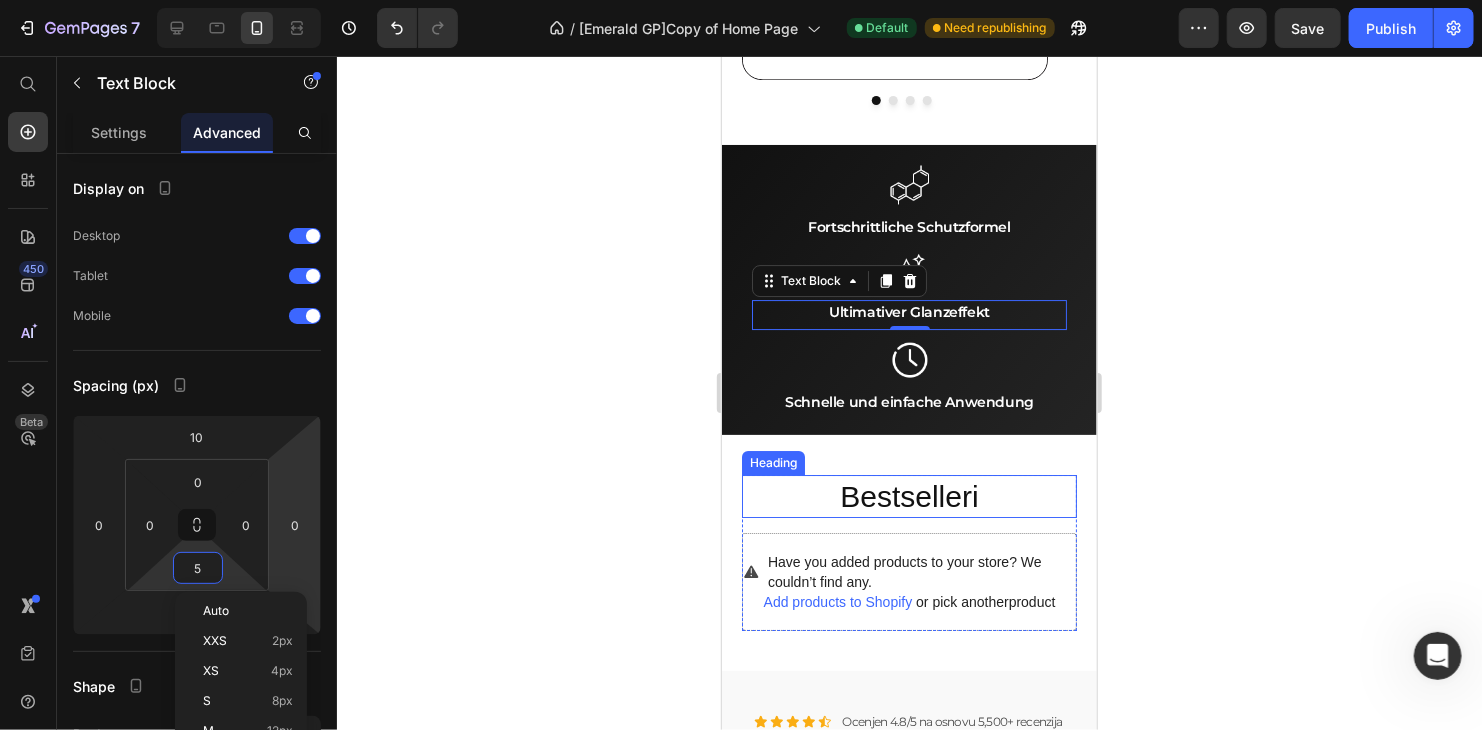 type on "0" 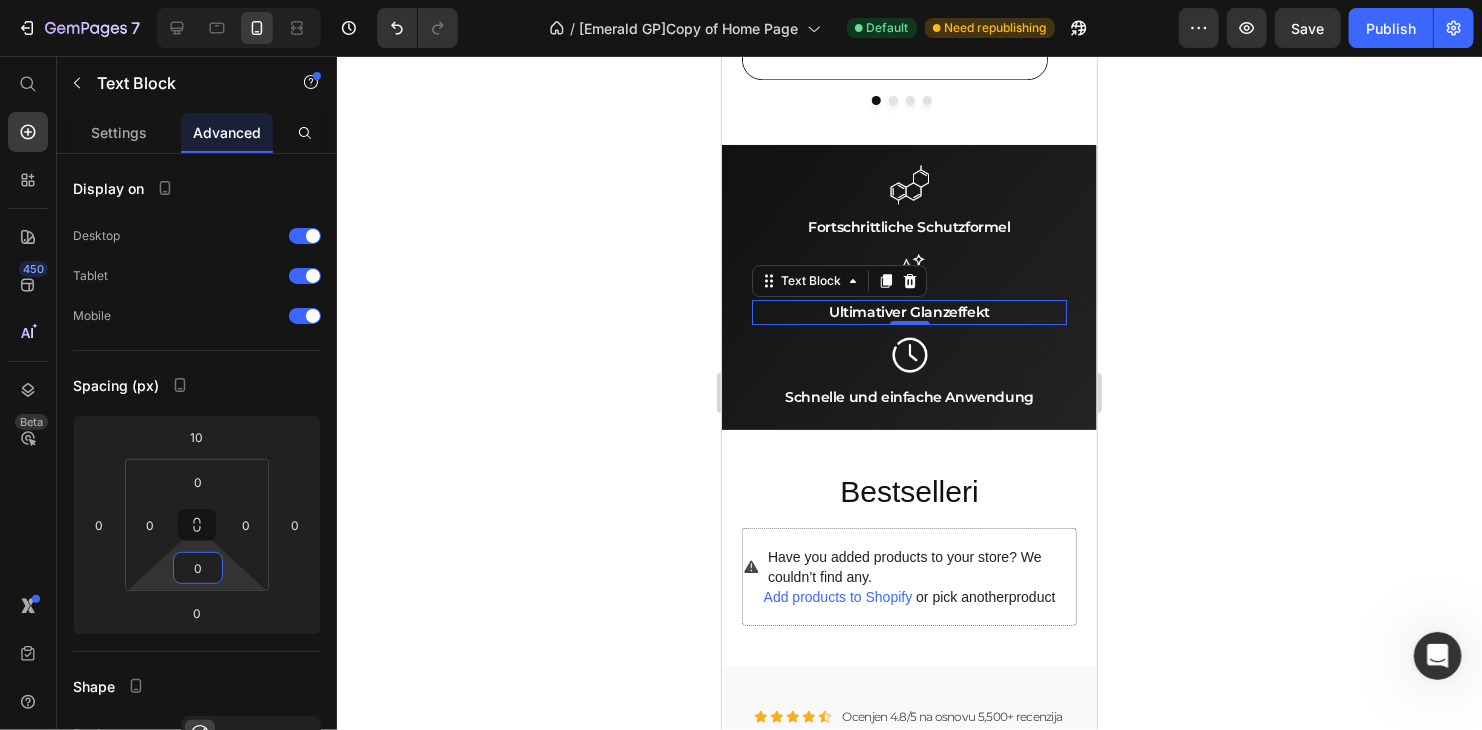 click 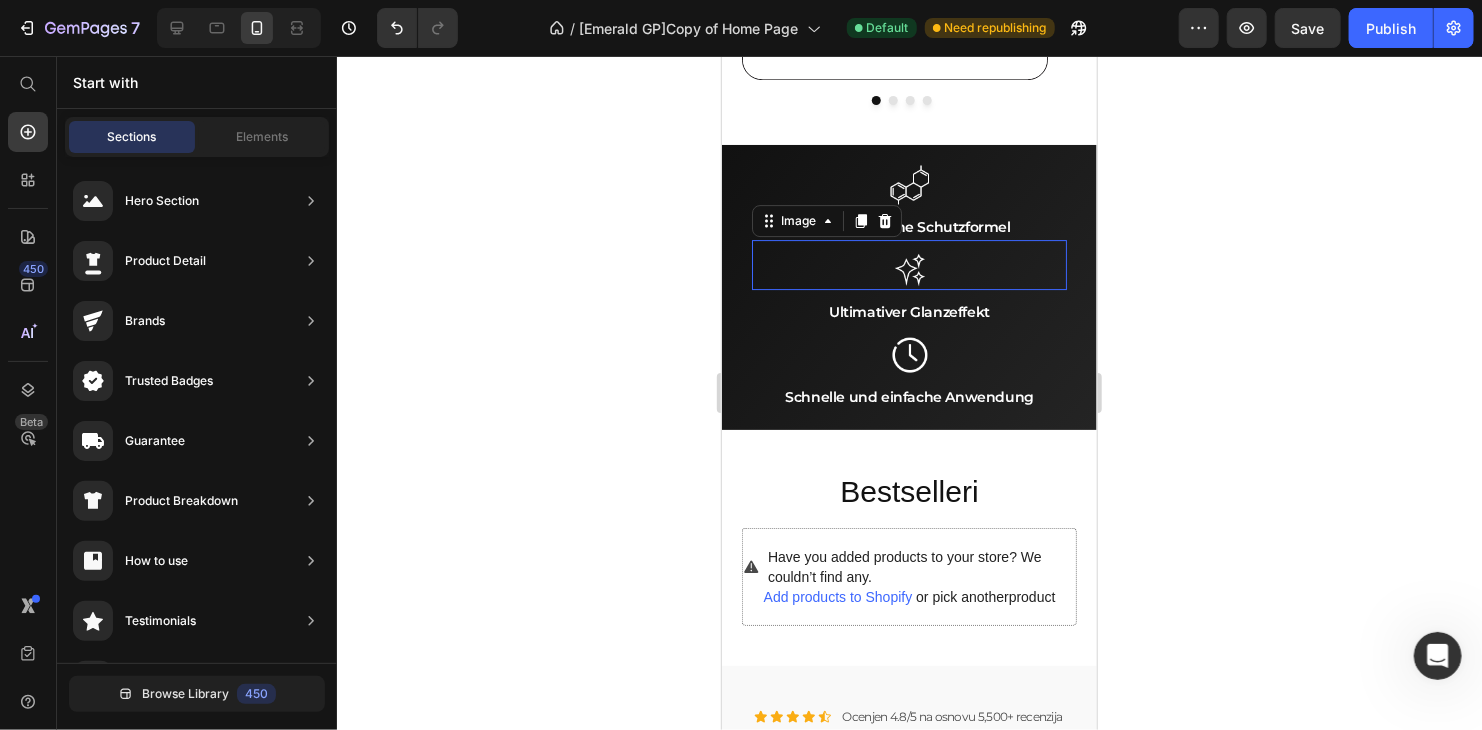 click at bounding box center [908, 264] 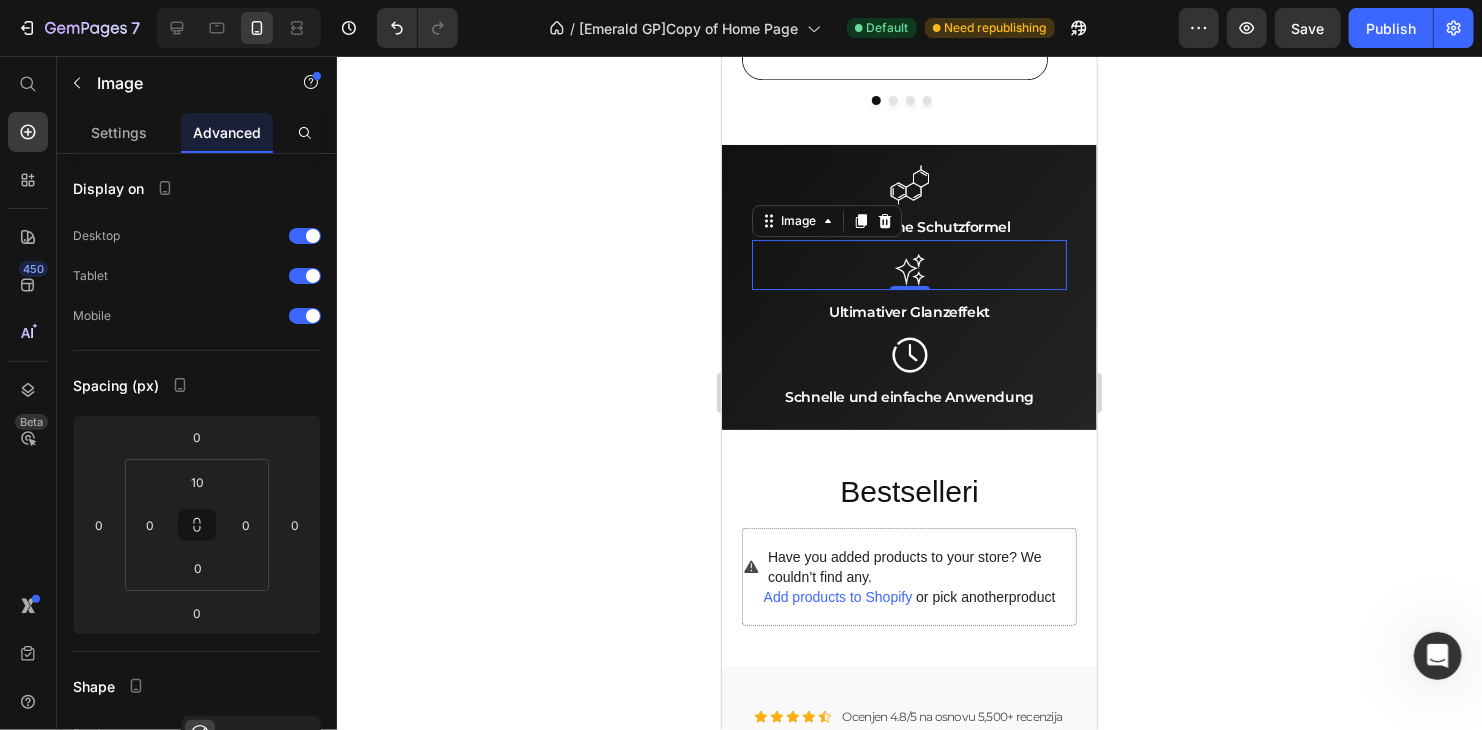 click 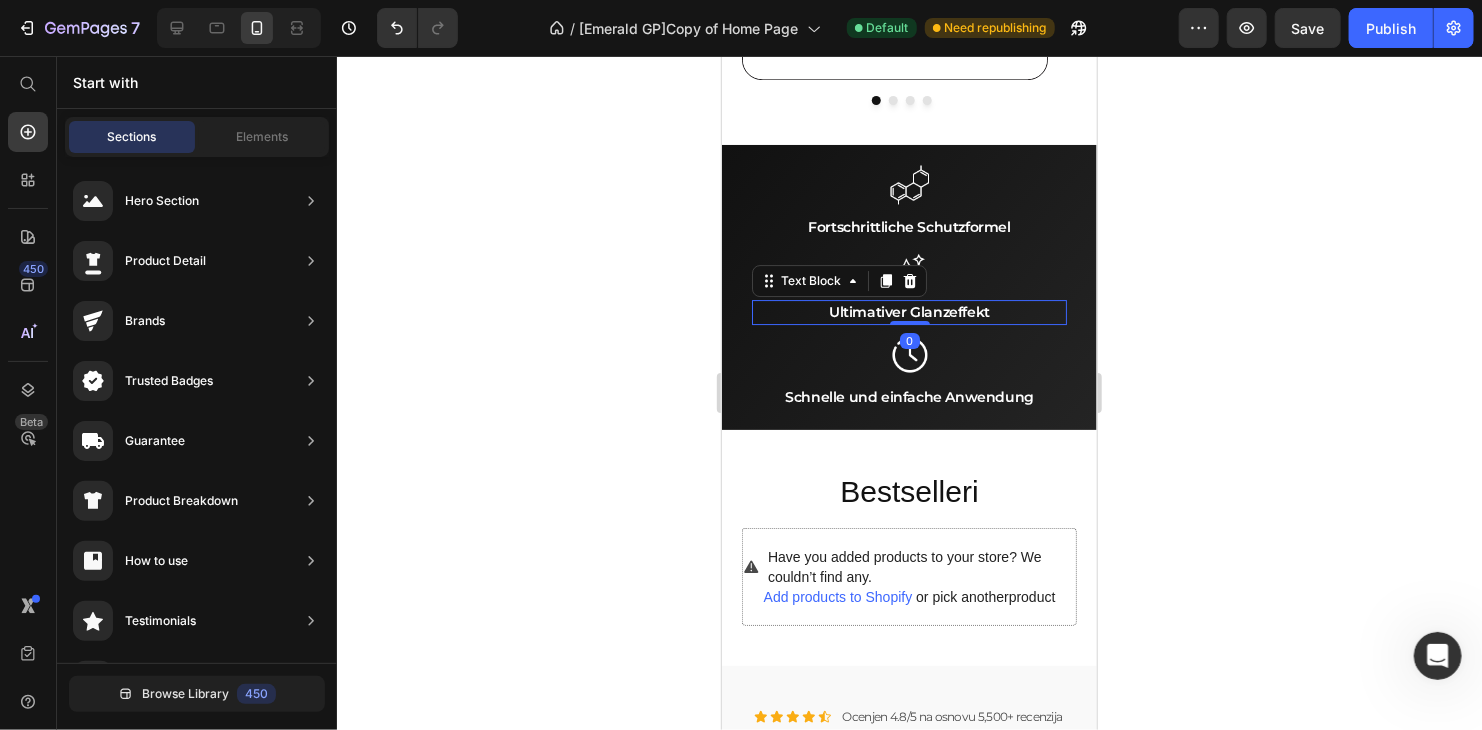 click on "Ultimativer Glanzeffekt" at bounding box center [908, 311] 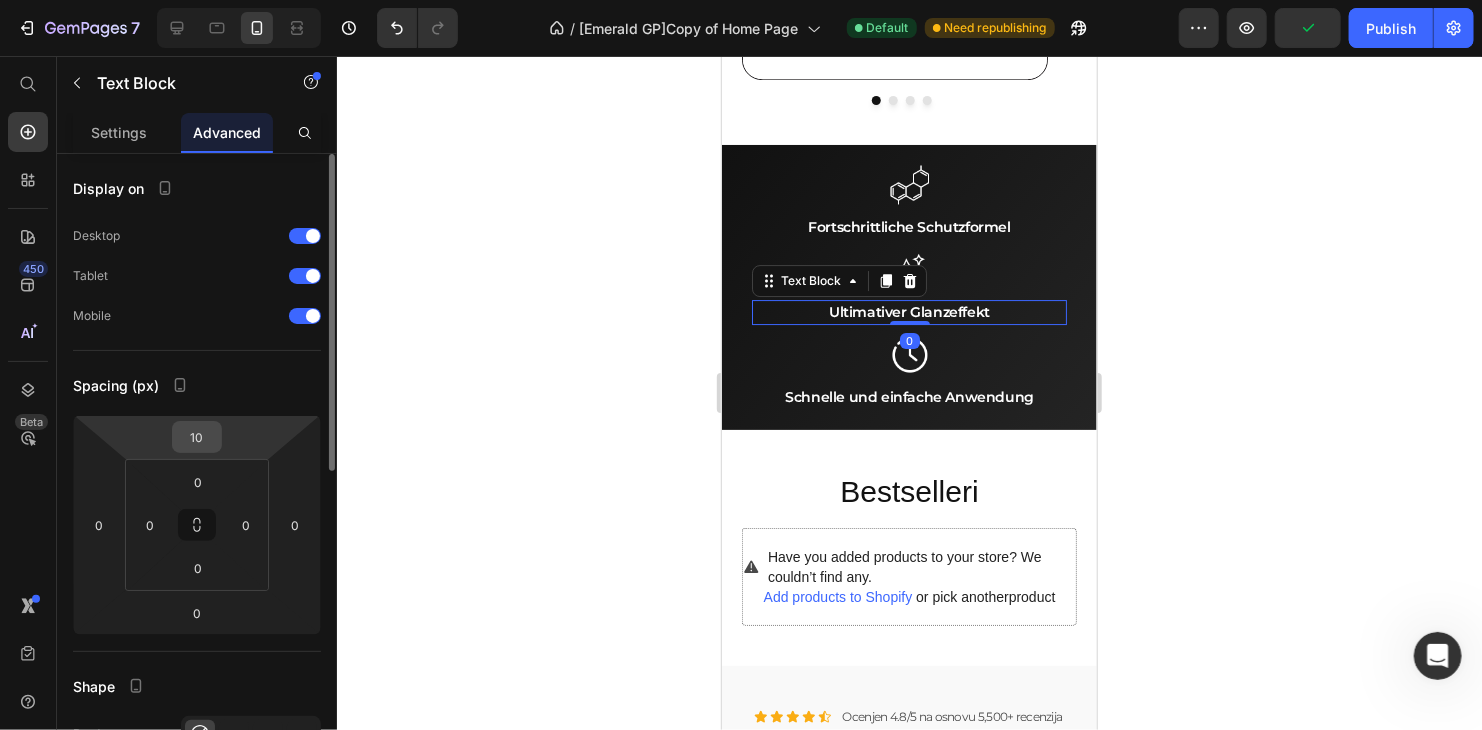 click on "10" at bounding box center [197, 437] 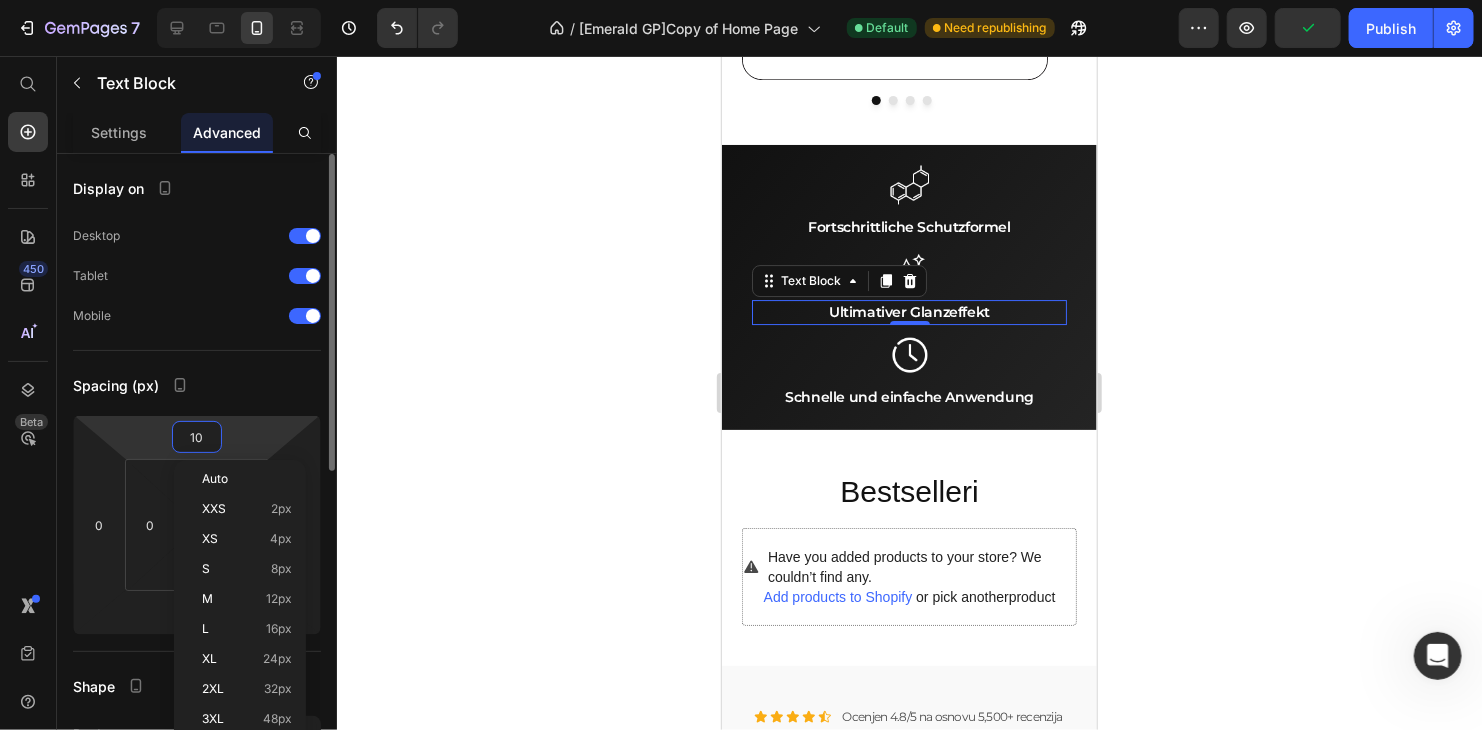 type 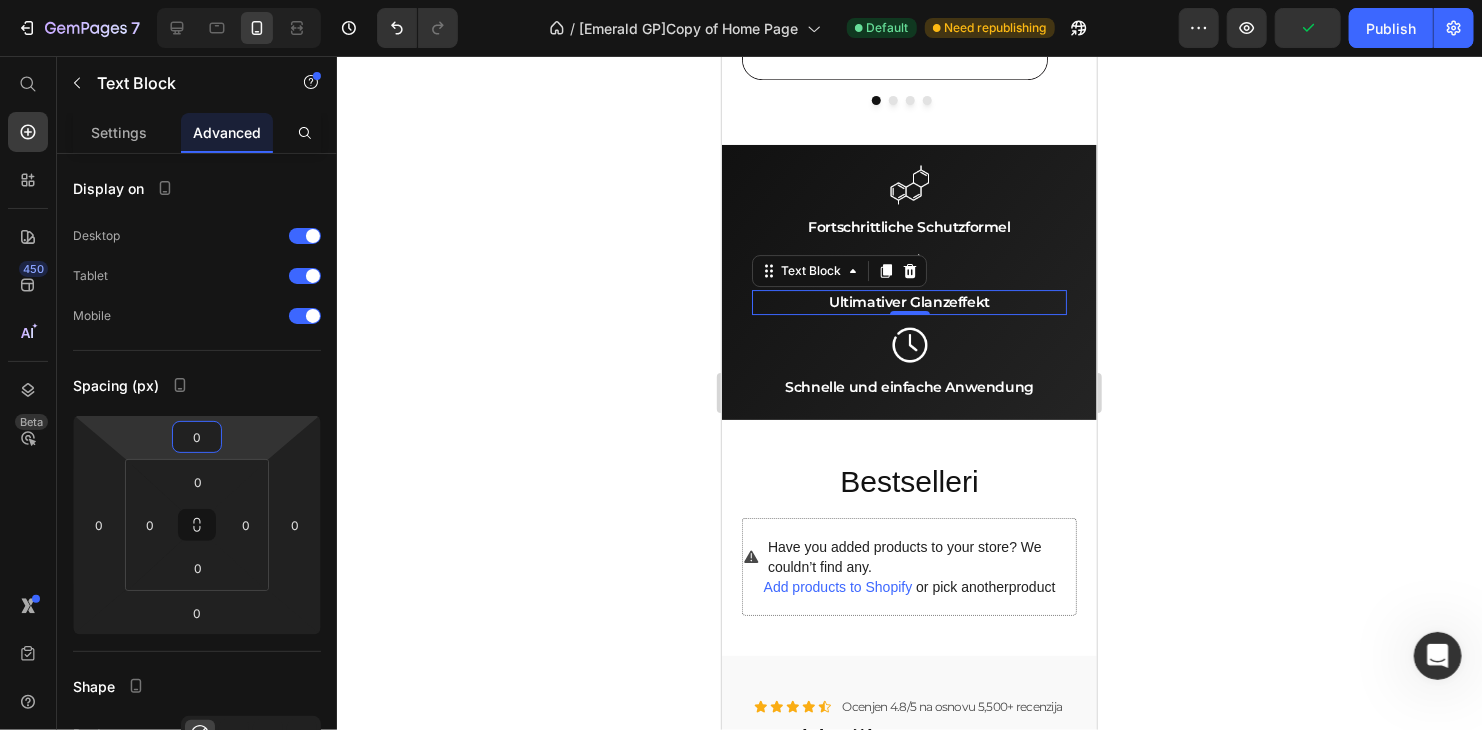 click 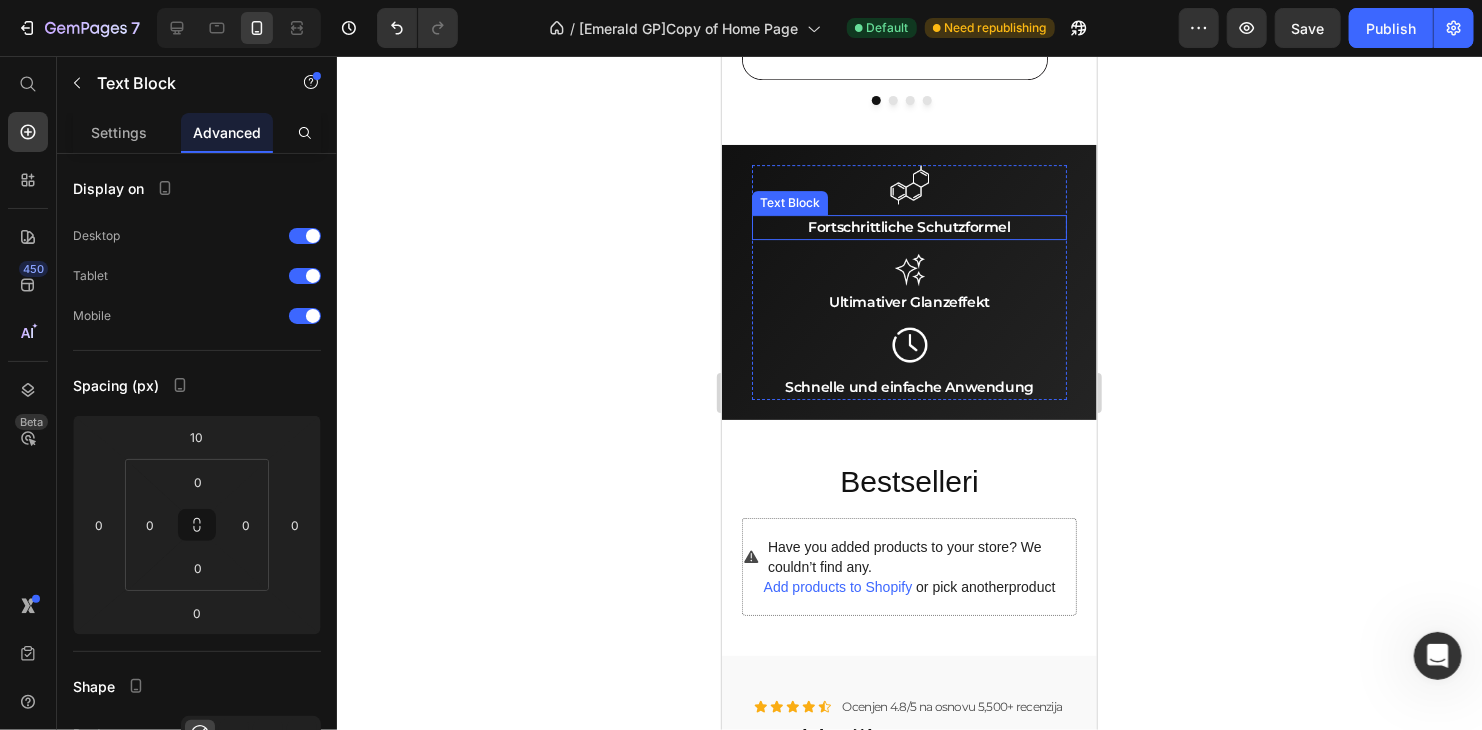 click on "Fortschrittliche Schutzformel" at bounding box center (908, 226) 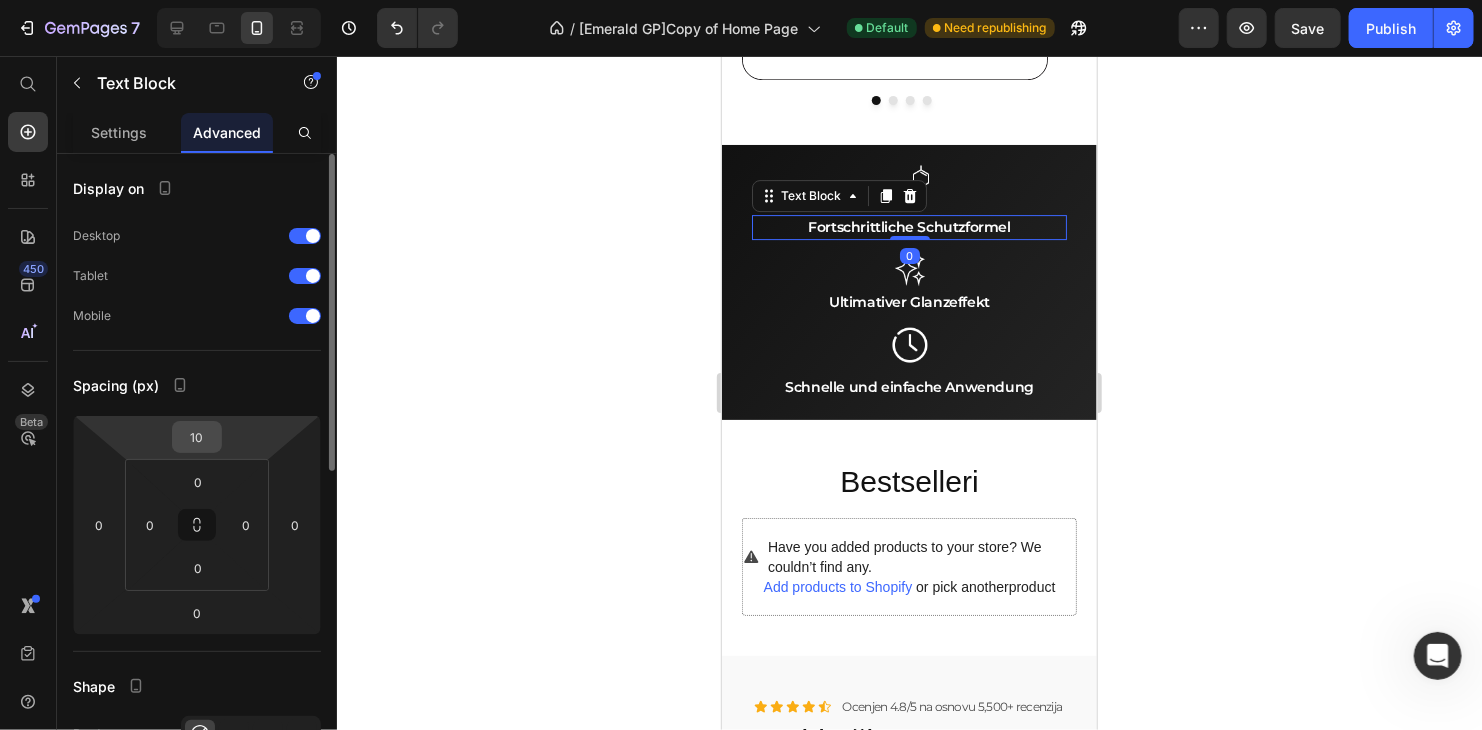 click on "10" at bounding box center (197, 437) 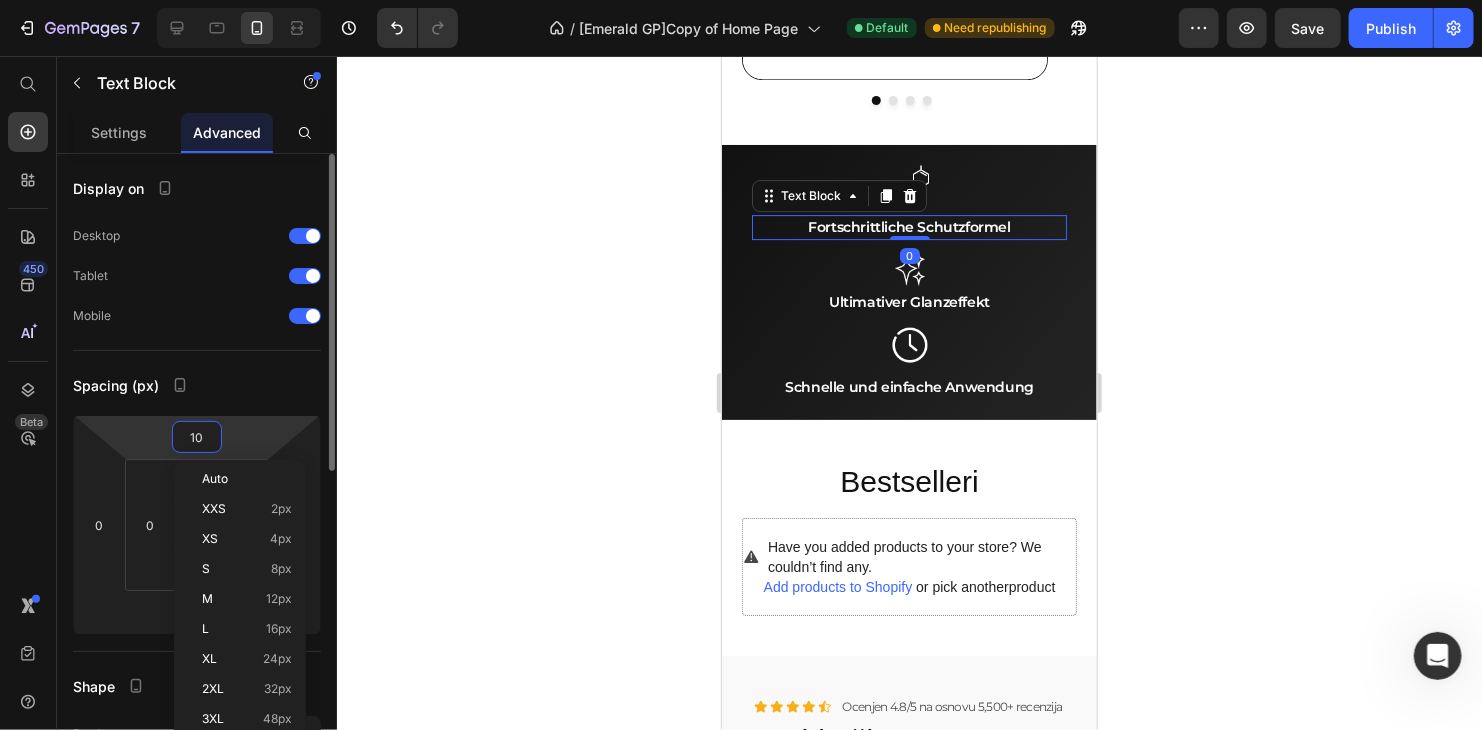 click on "10" at bounding box center (197, 437) 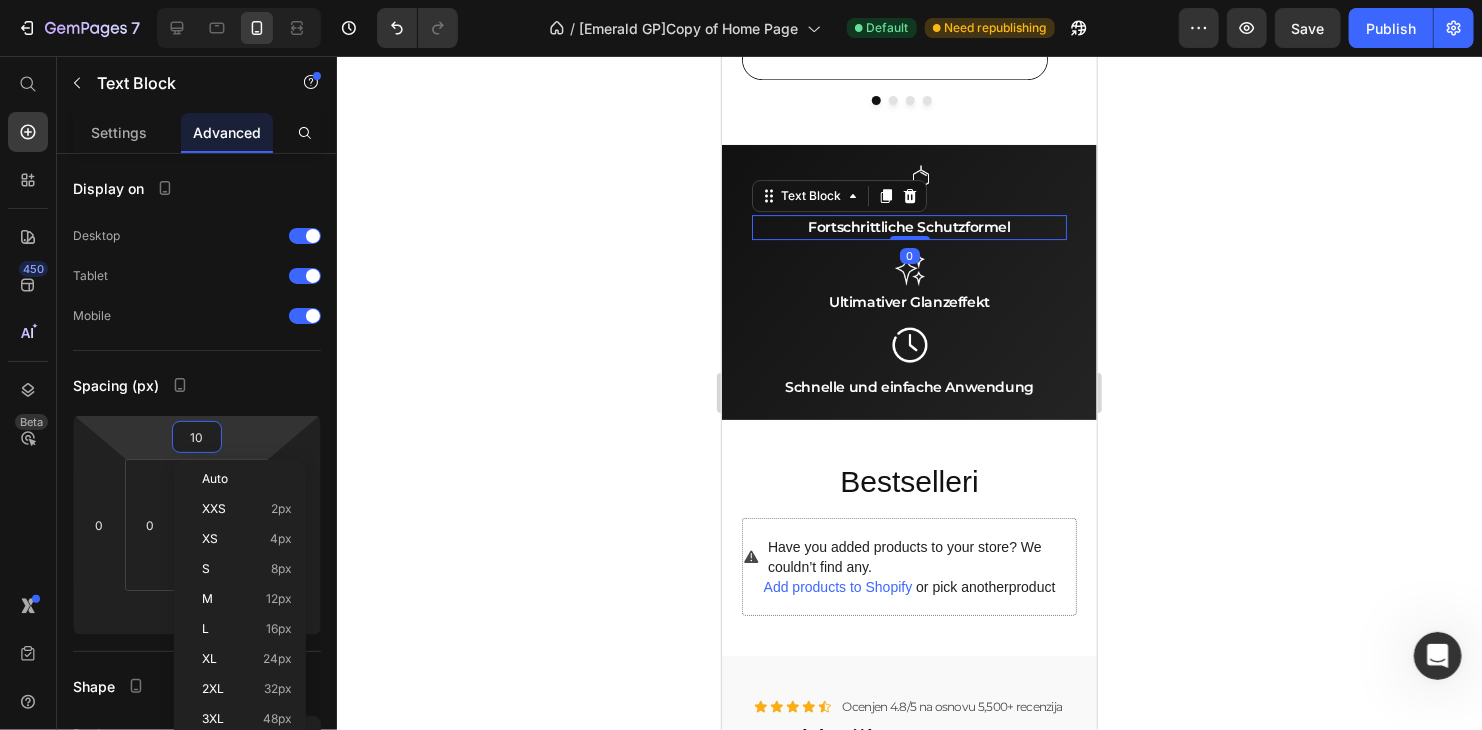type 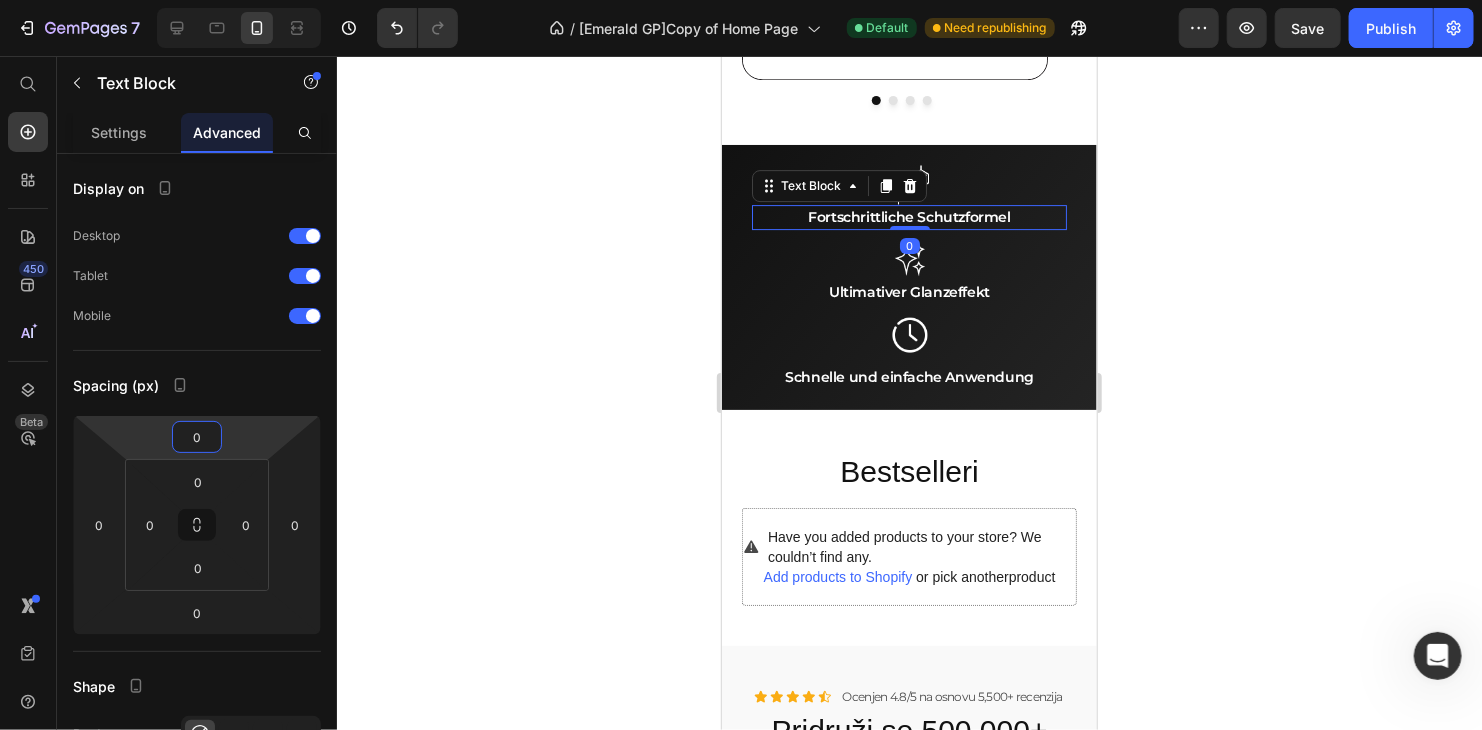 click 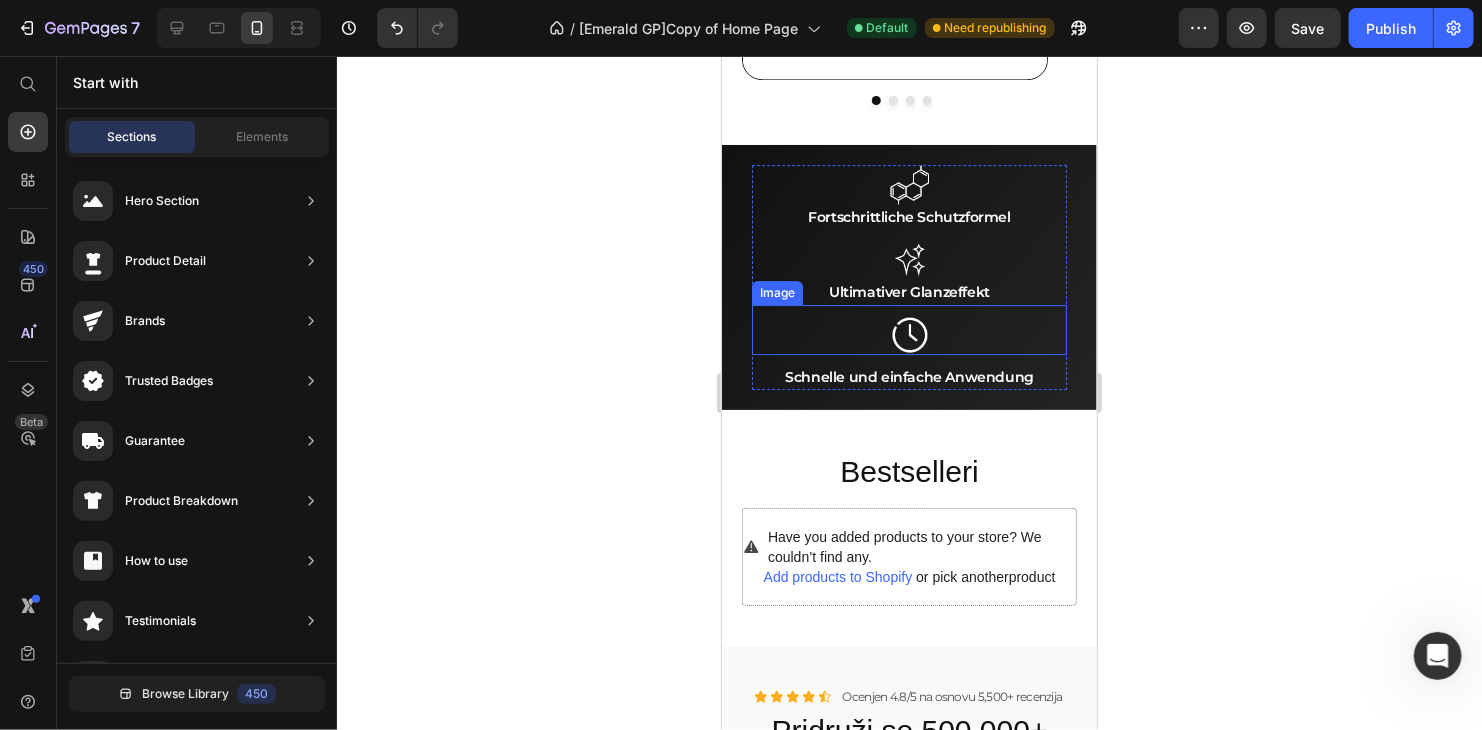 click at bounding box center (908, 329) 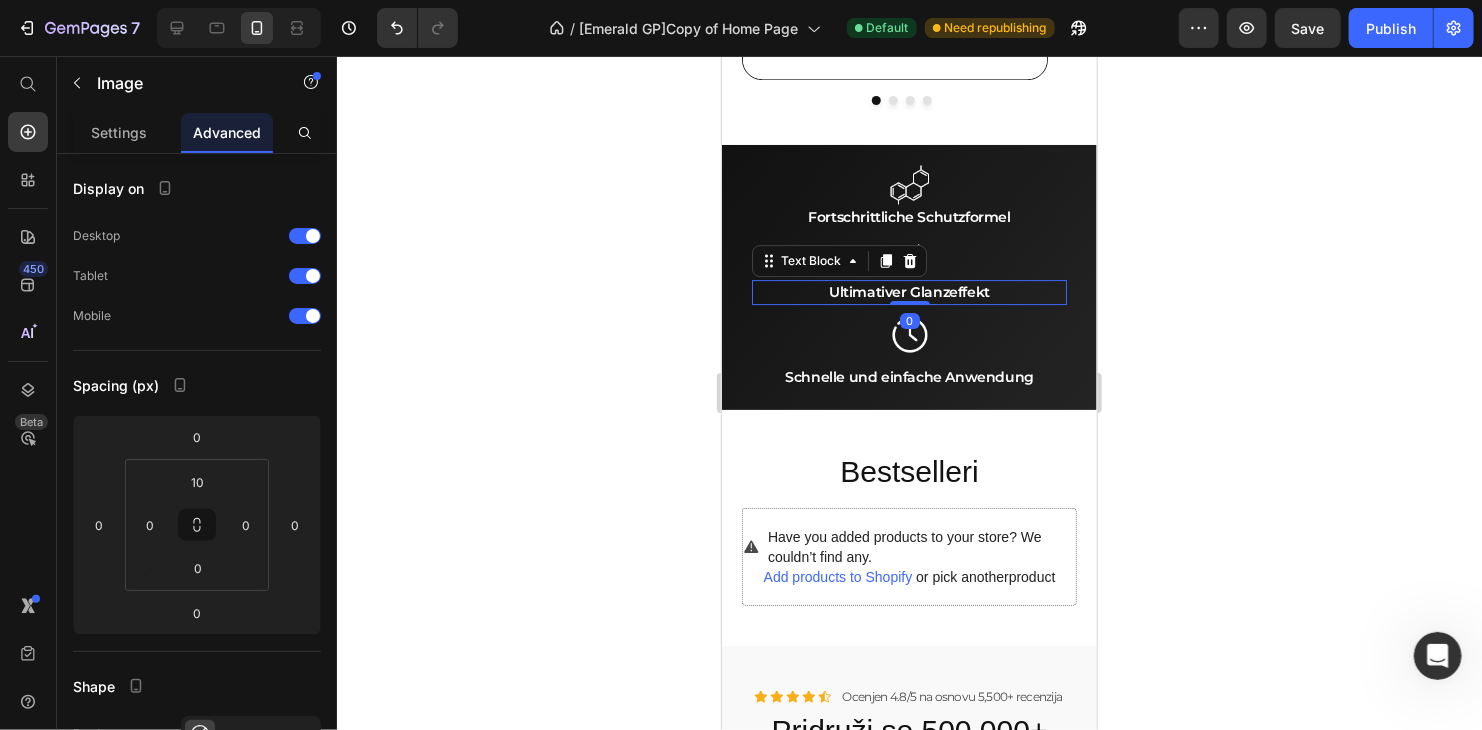 click on "Ultimativer Glanzeffekt" at bounding box center [908, 291] 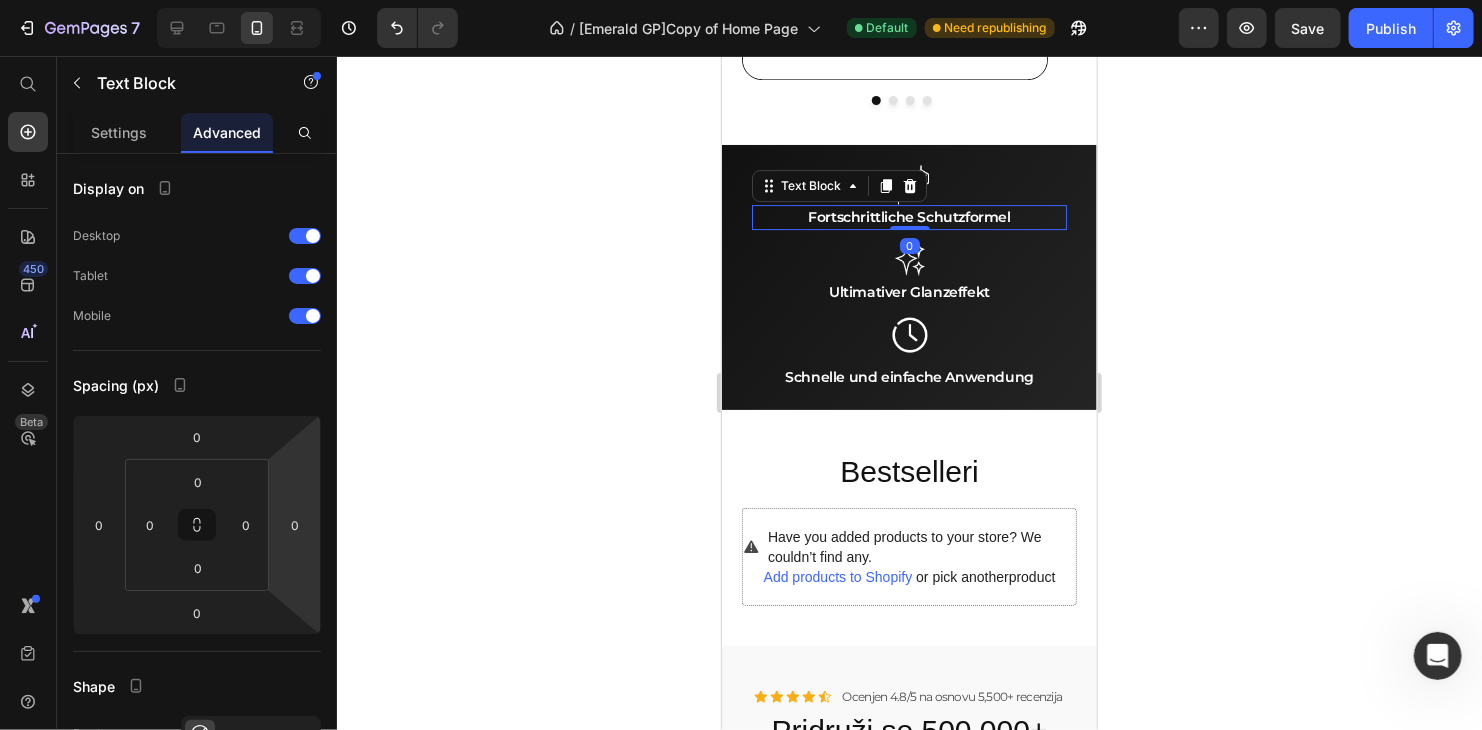 click on "Fortschrittliche Schutzformel" at bounding box center (908, 216) 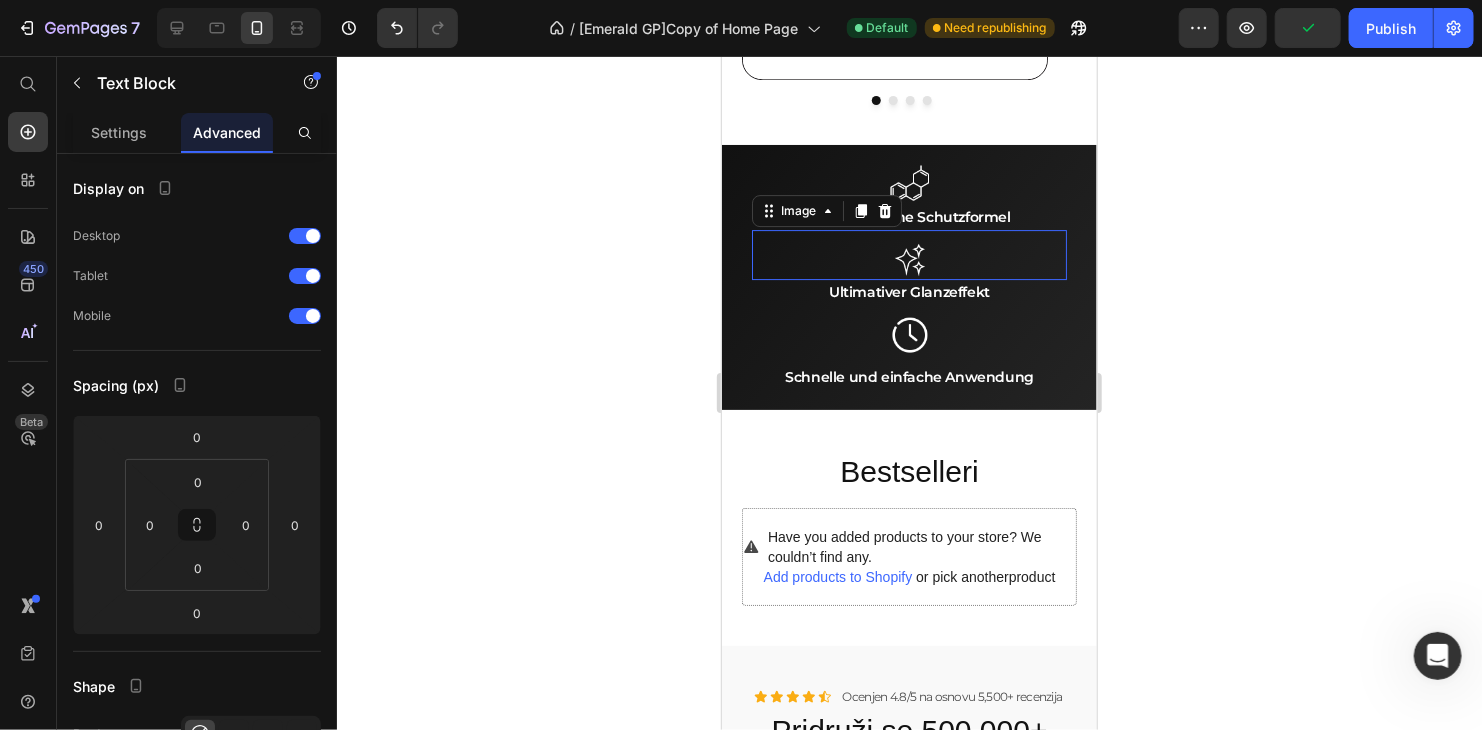 click at bounding box center (908, 254) 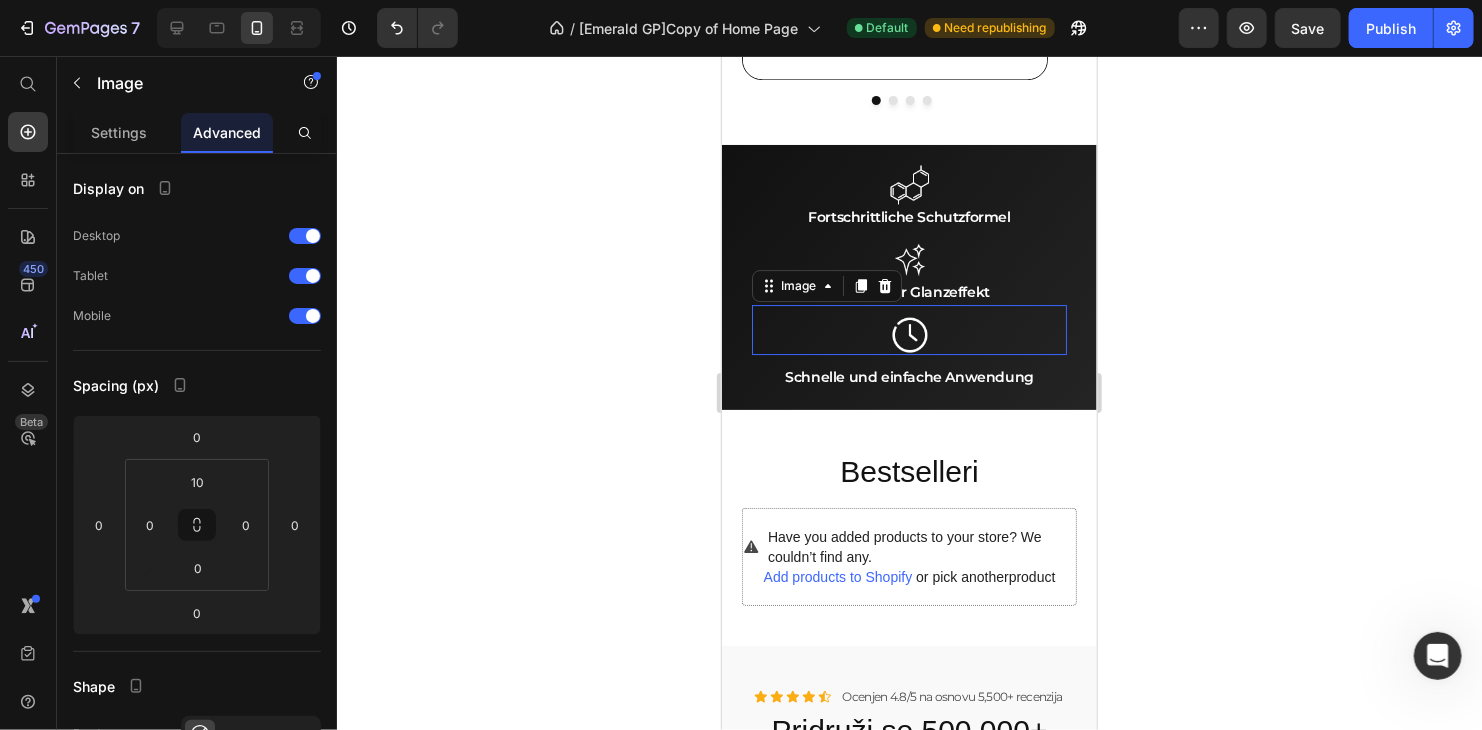 click at bounding box center [908, 329] 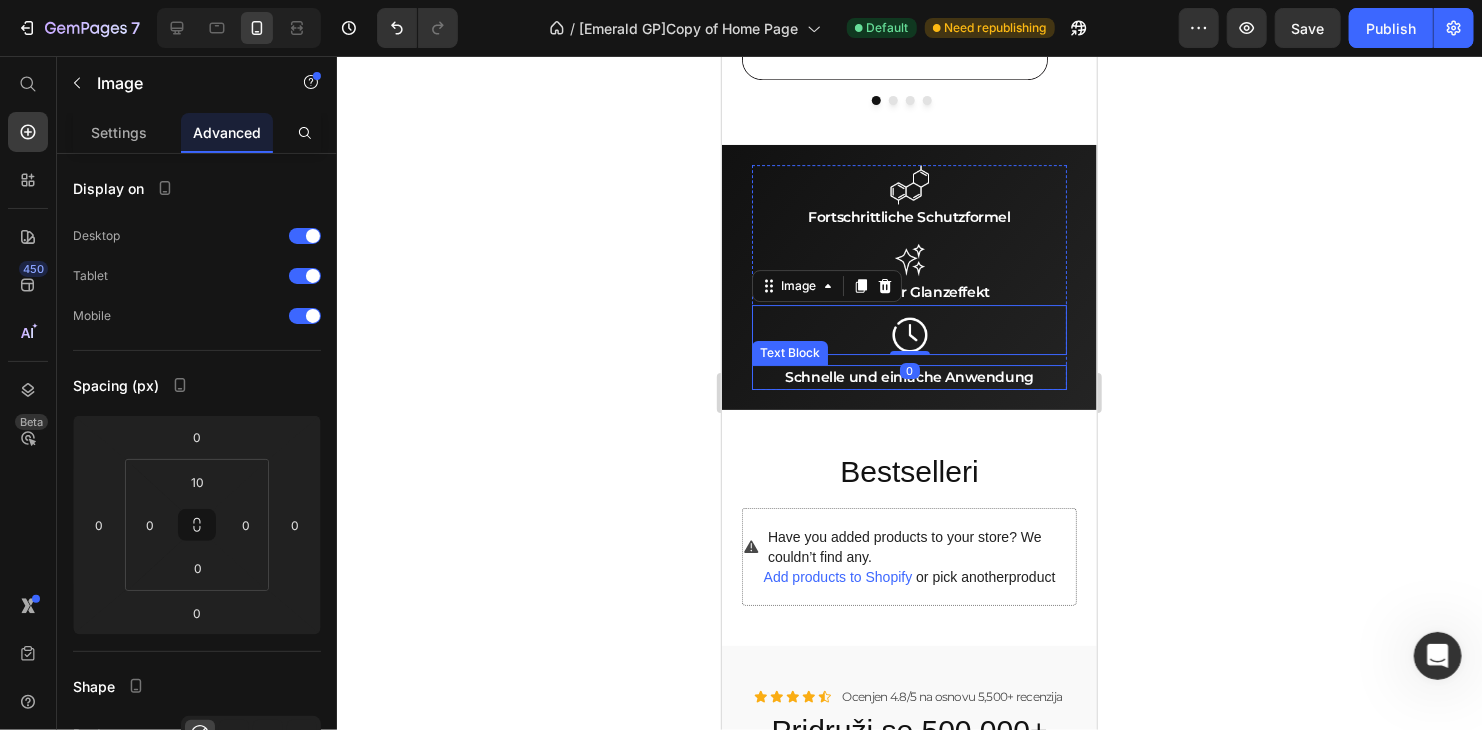 click on "Schnelle und einfache Anwendung" at bounding box center (908, 376) 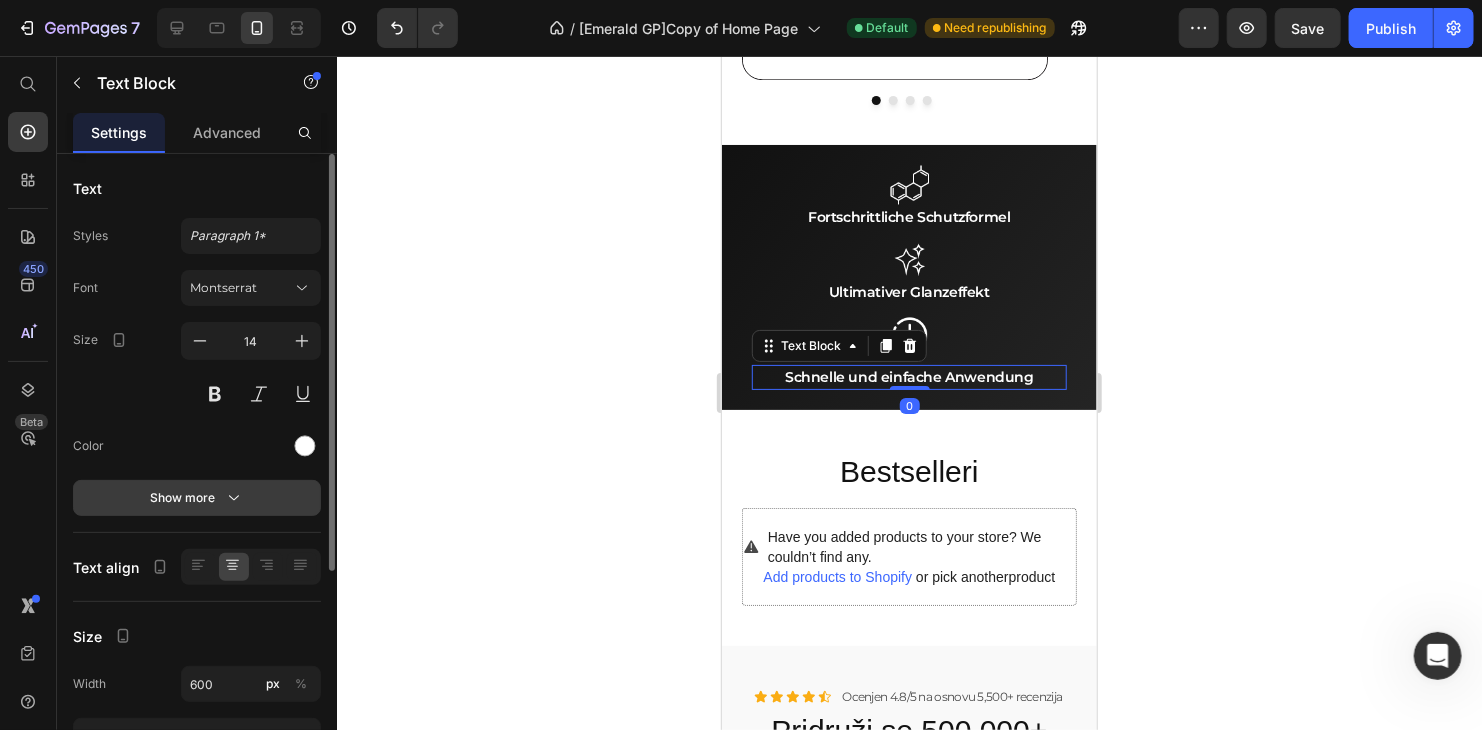 click on "Show more" at bounding box center [197, 498] 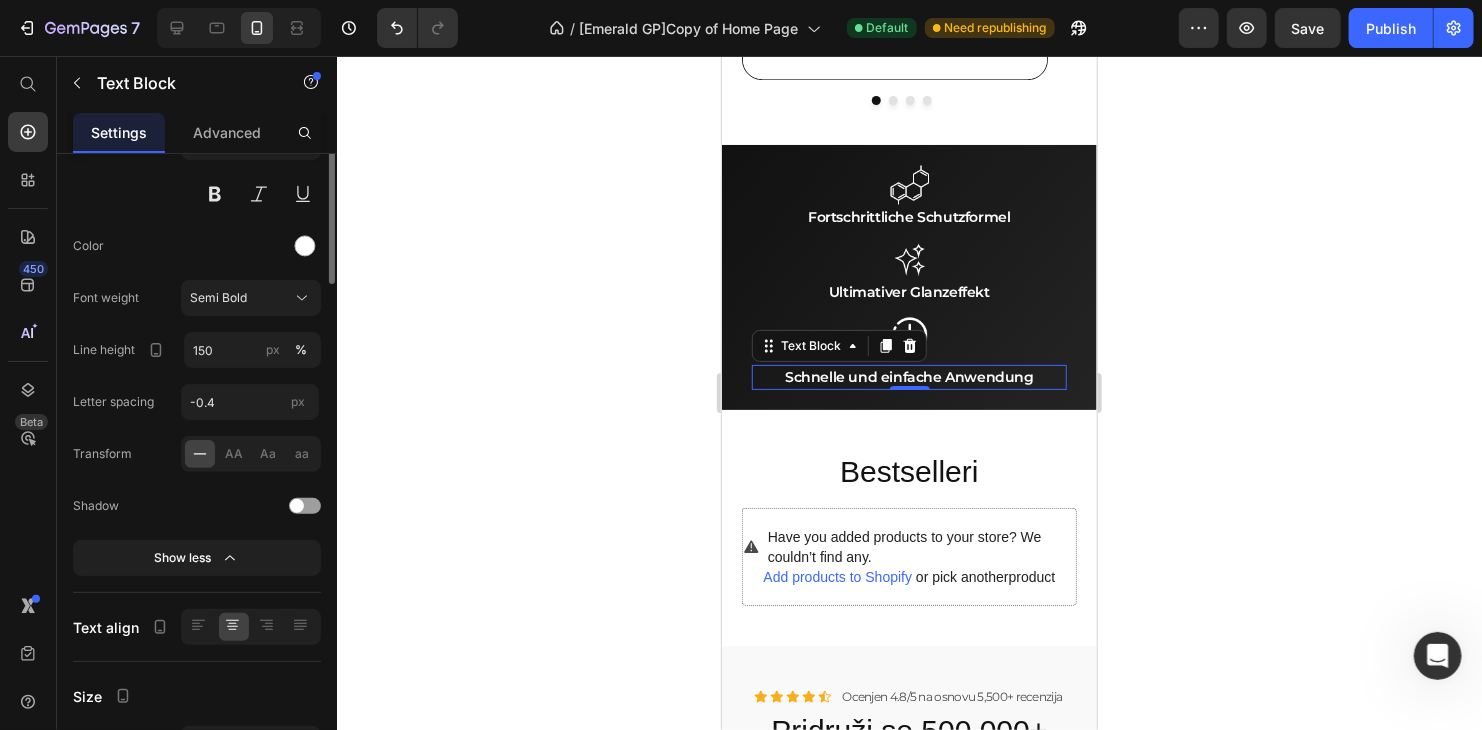 scroll, scrollTop: 0, scrollLeft: 0, axis: both 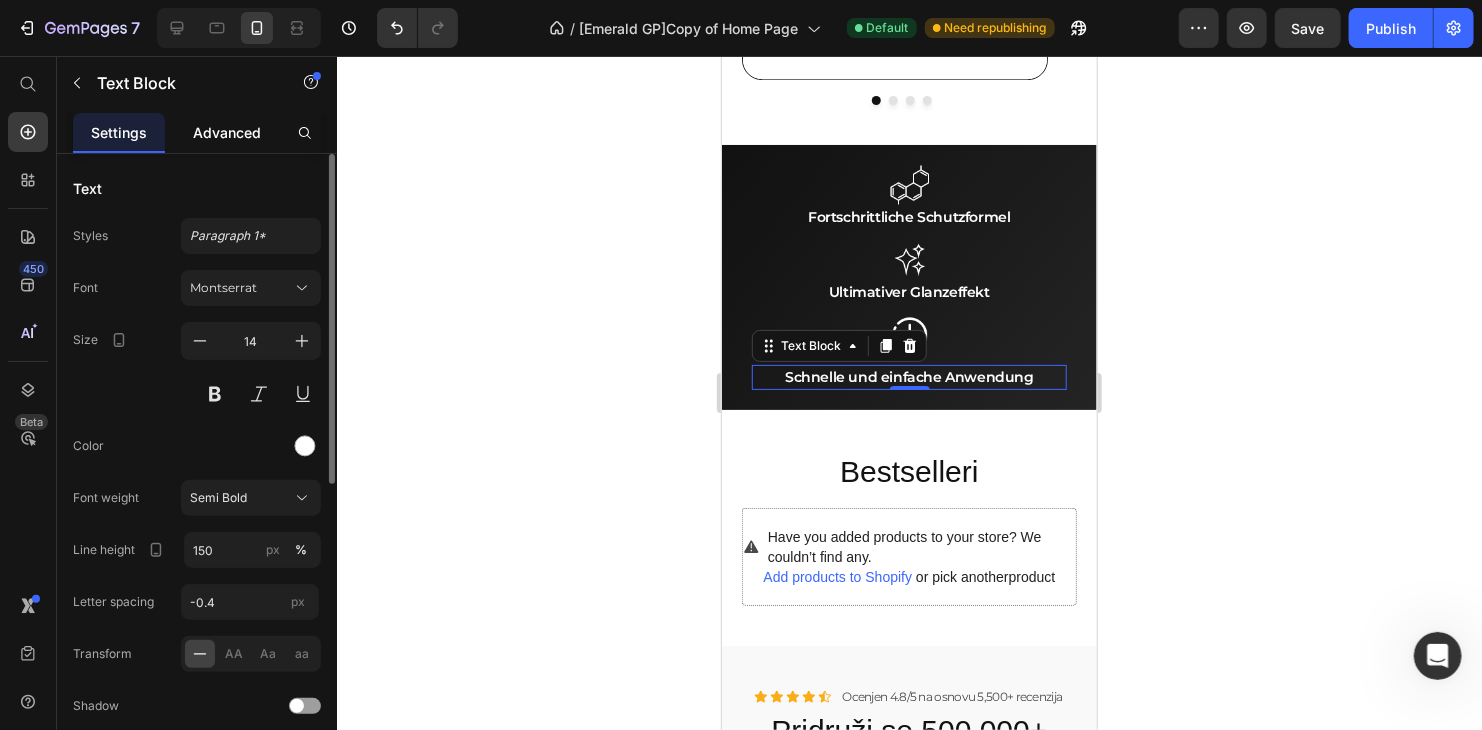 click on "Advanced" at bounding box center (227, 132) 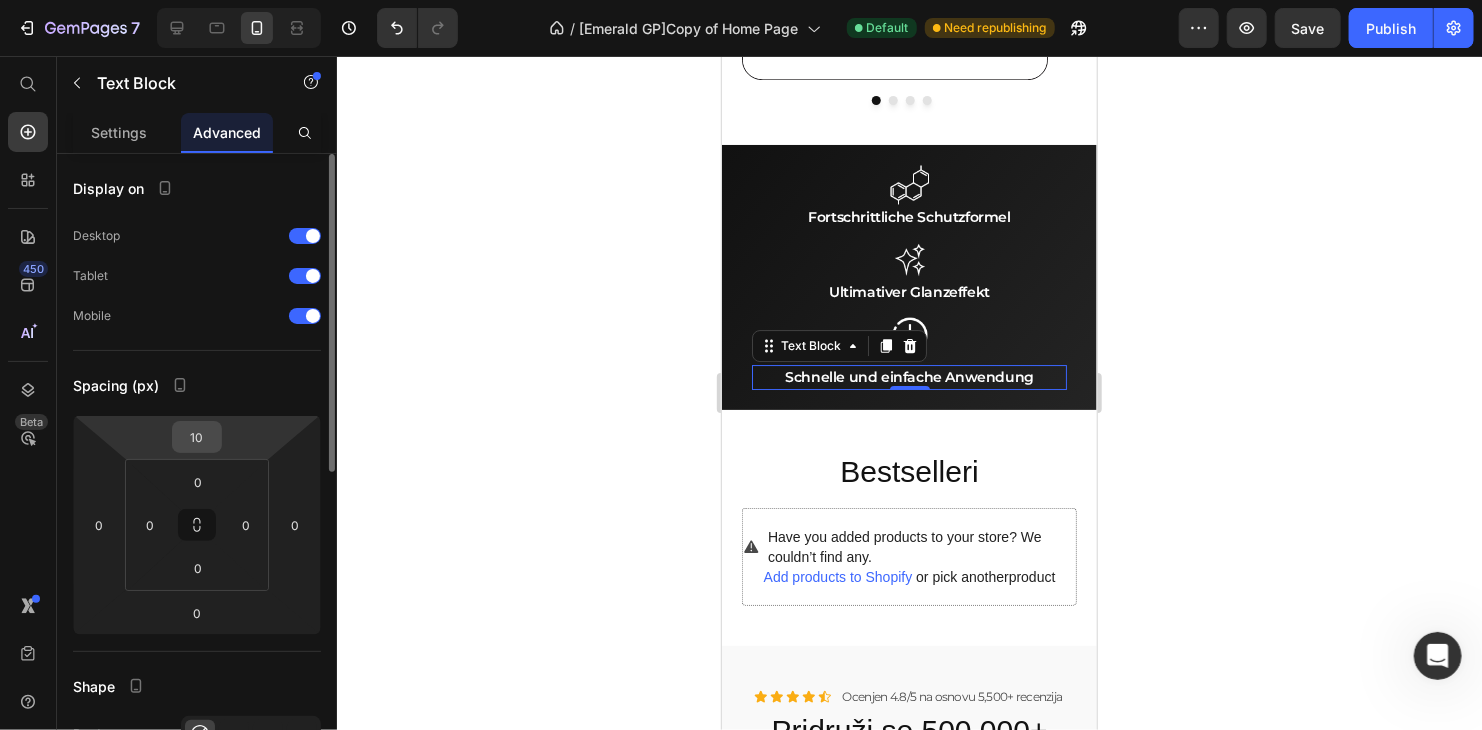 click on "10" at bounding box center (197, 437) 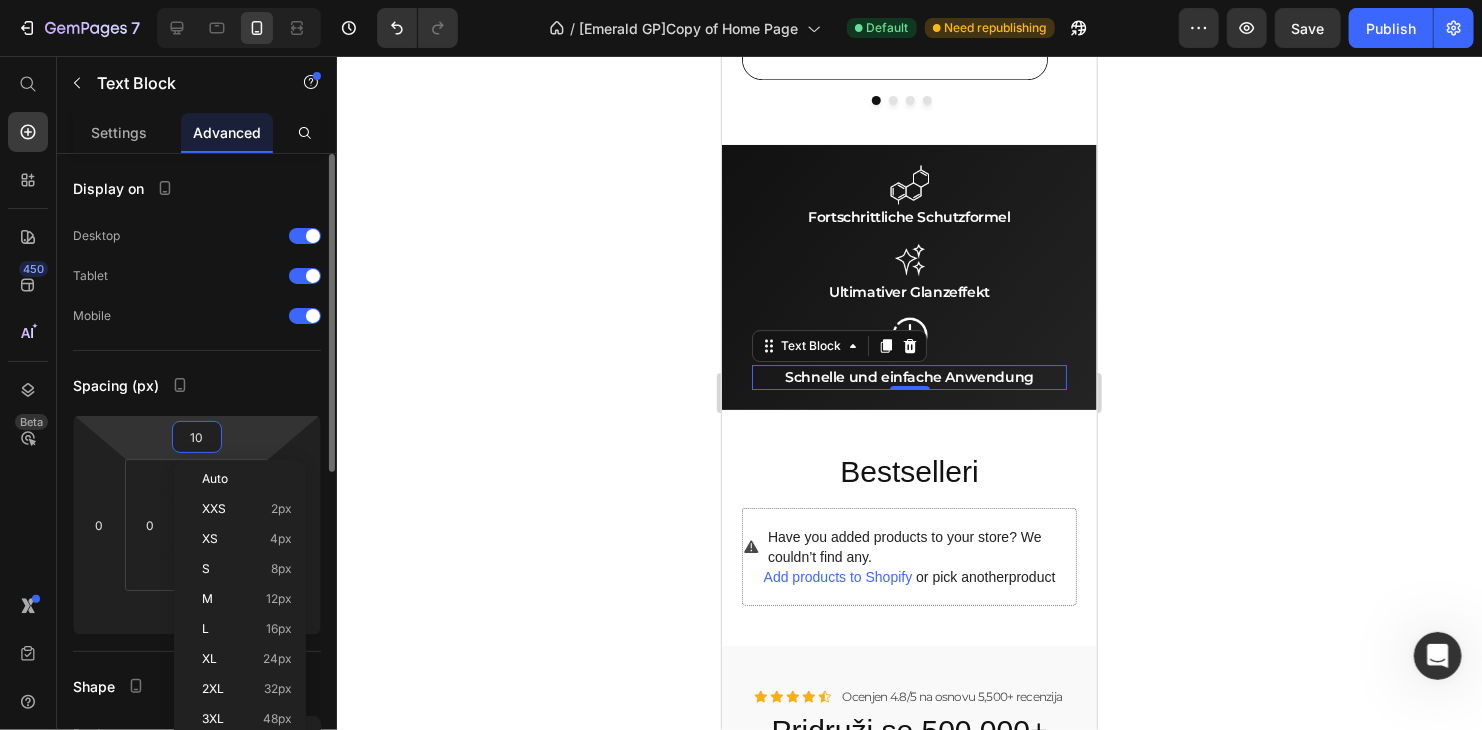 click on "10" at bounding box center [197, 437] 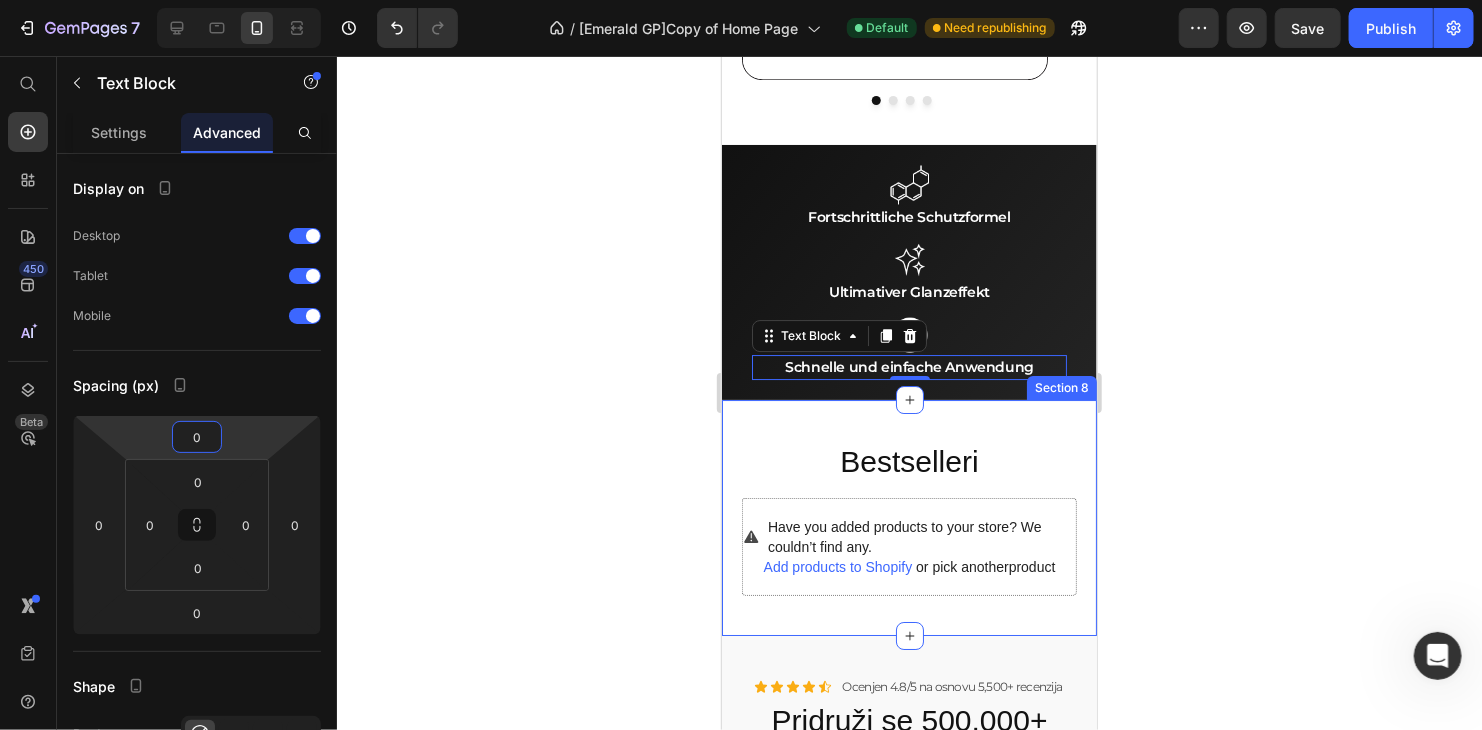 scroll, scrollTop: 6666, scrollLeft: 0, axis: vertical 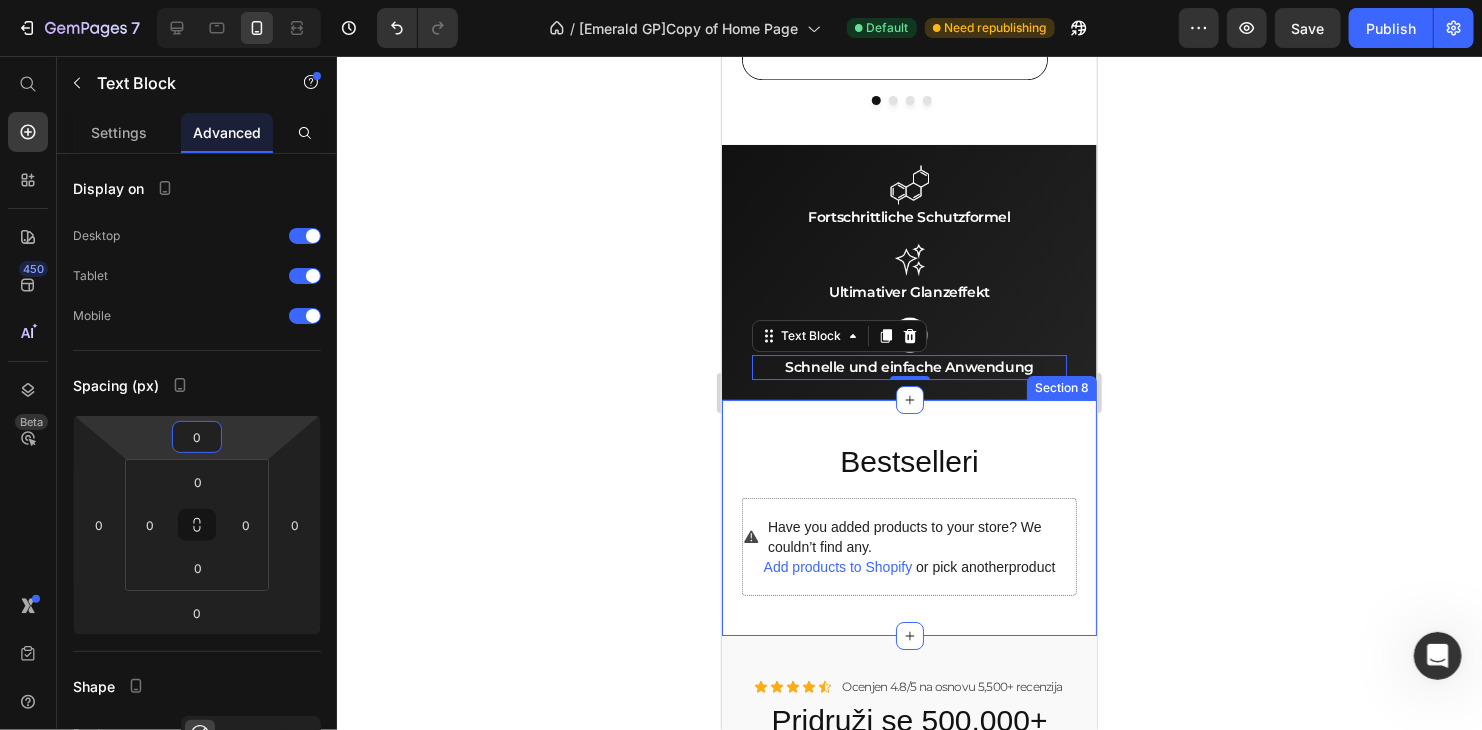 type on "0" 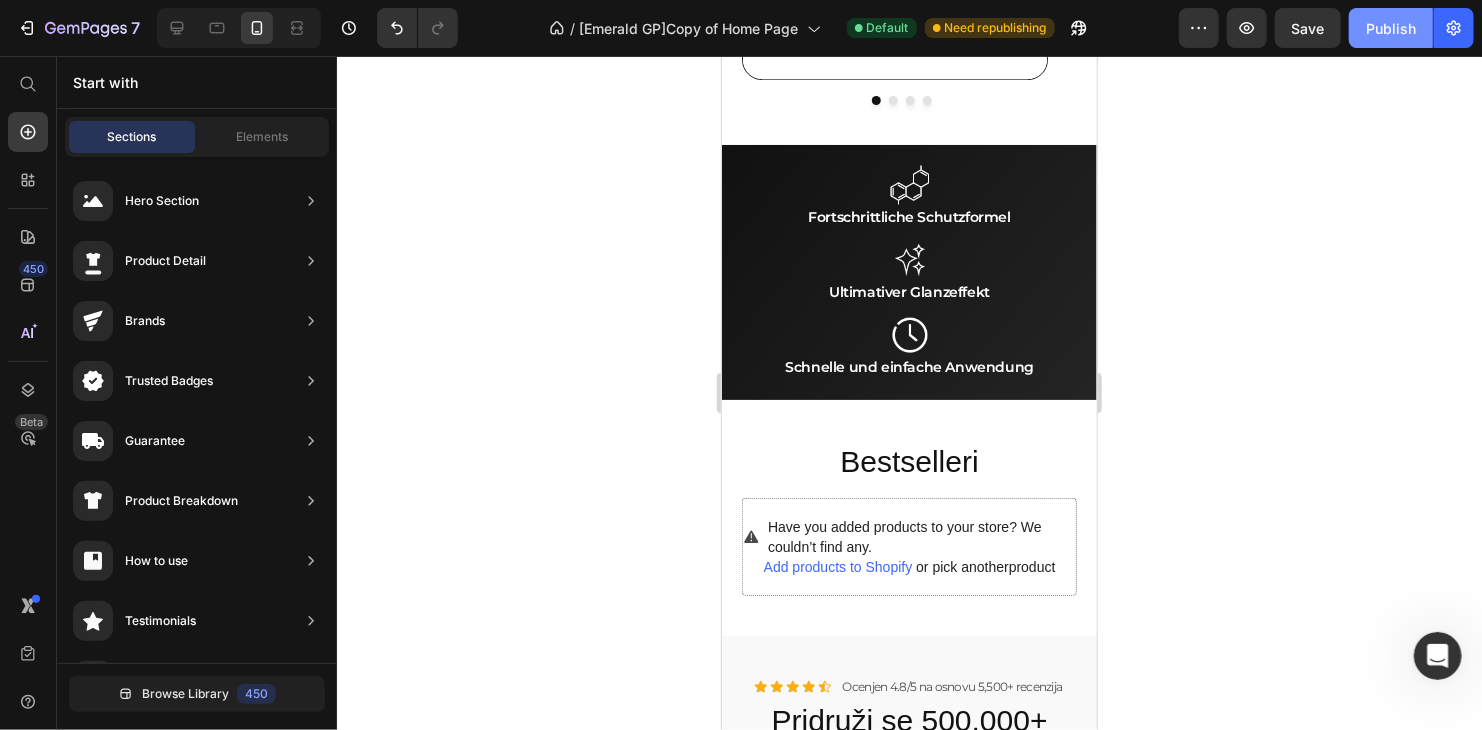 click on "Publish" at bounding box center [1391, 28] 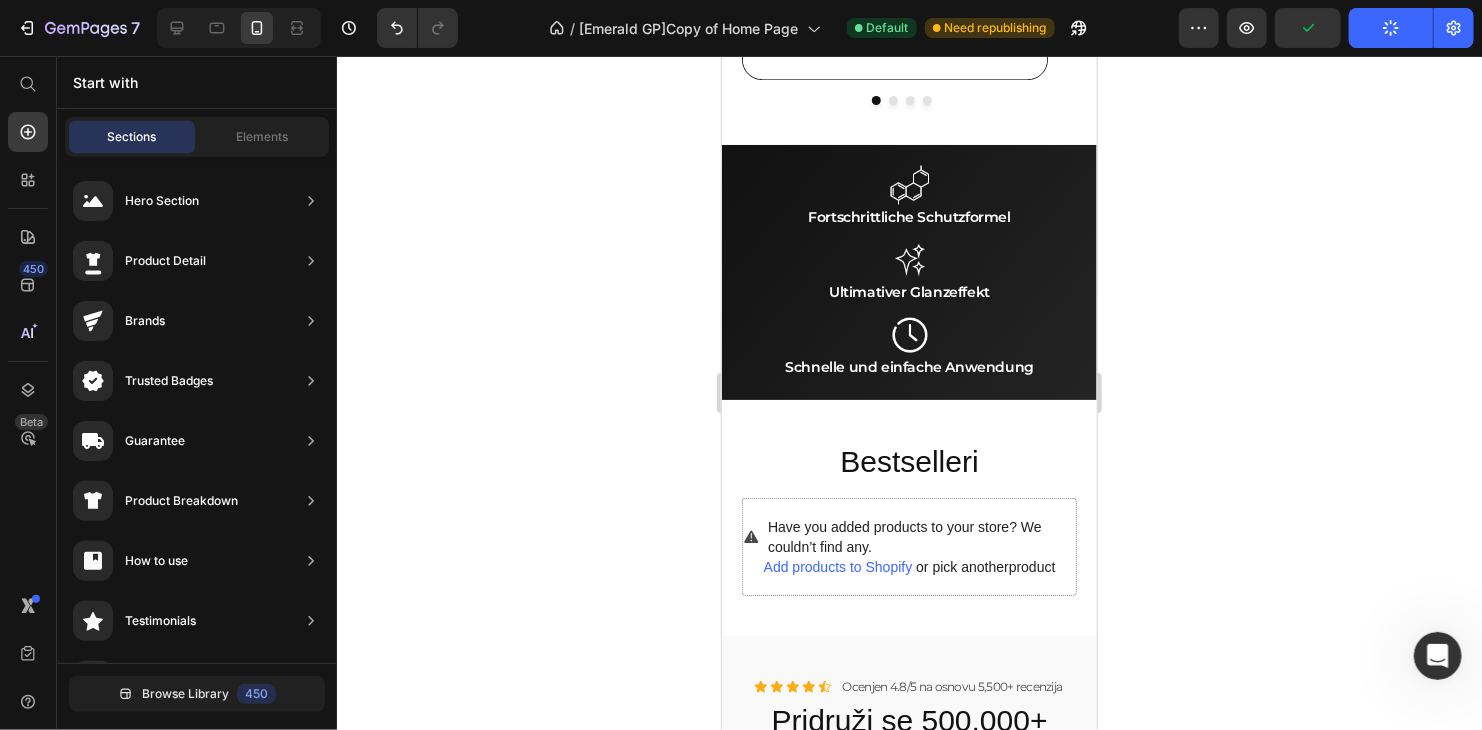 scroll, scrollTop: 6614, scrollLeft: 0, axis: vertical 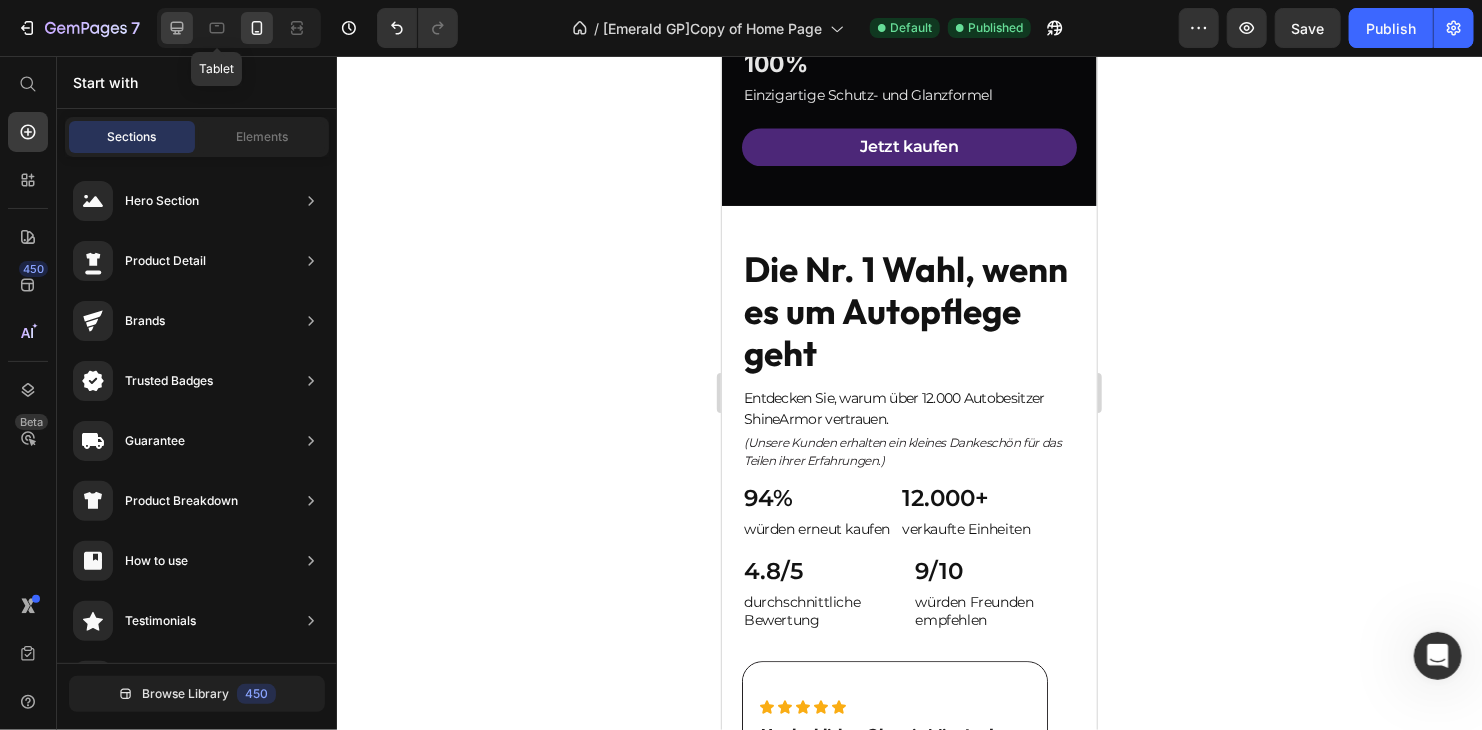 click 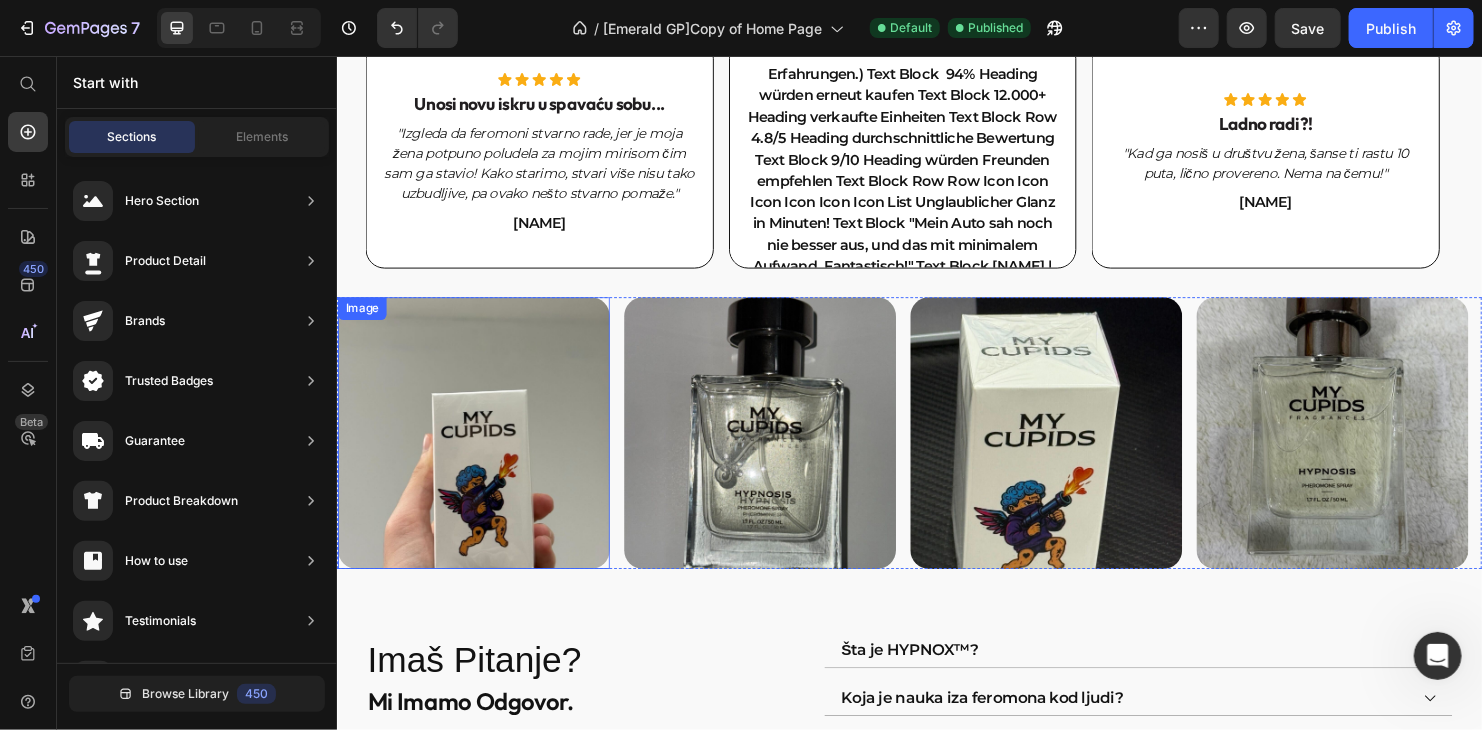 scroll, scrollTop: 3269, scrollLeft: 0, axis: vertical 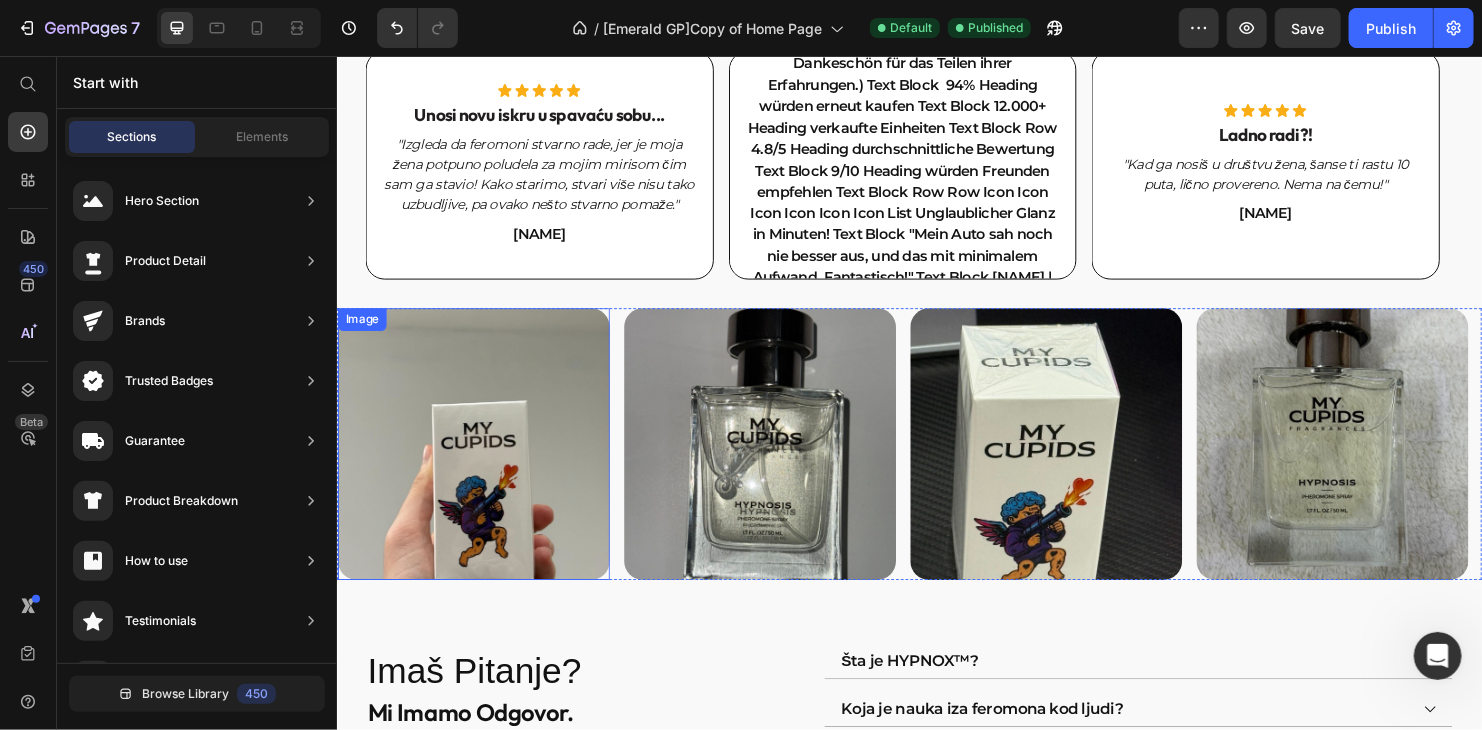 click at bounding box center [479, 461] 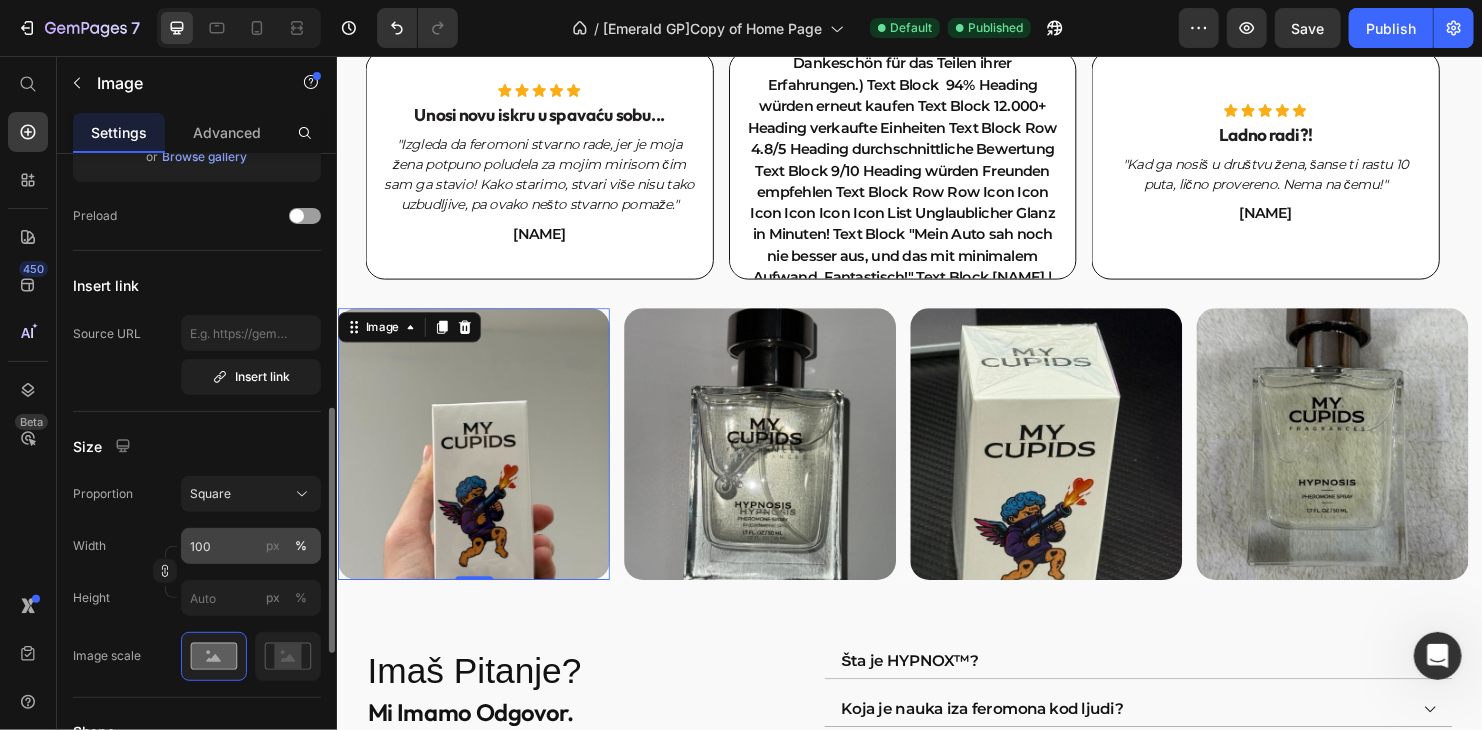 scroll, scrollTop: 400, scrollLeft: 0, axis: vertical 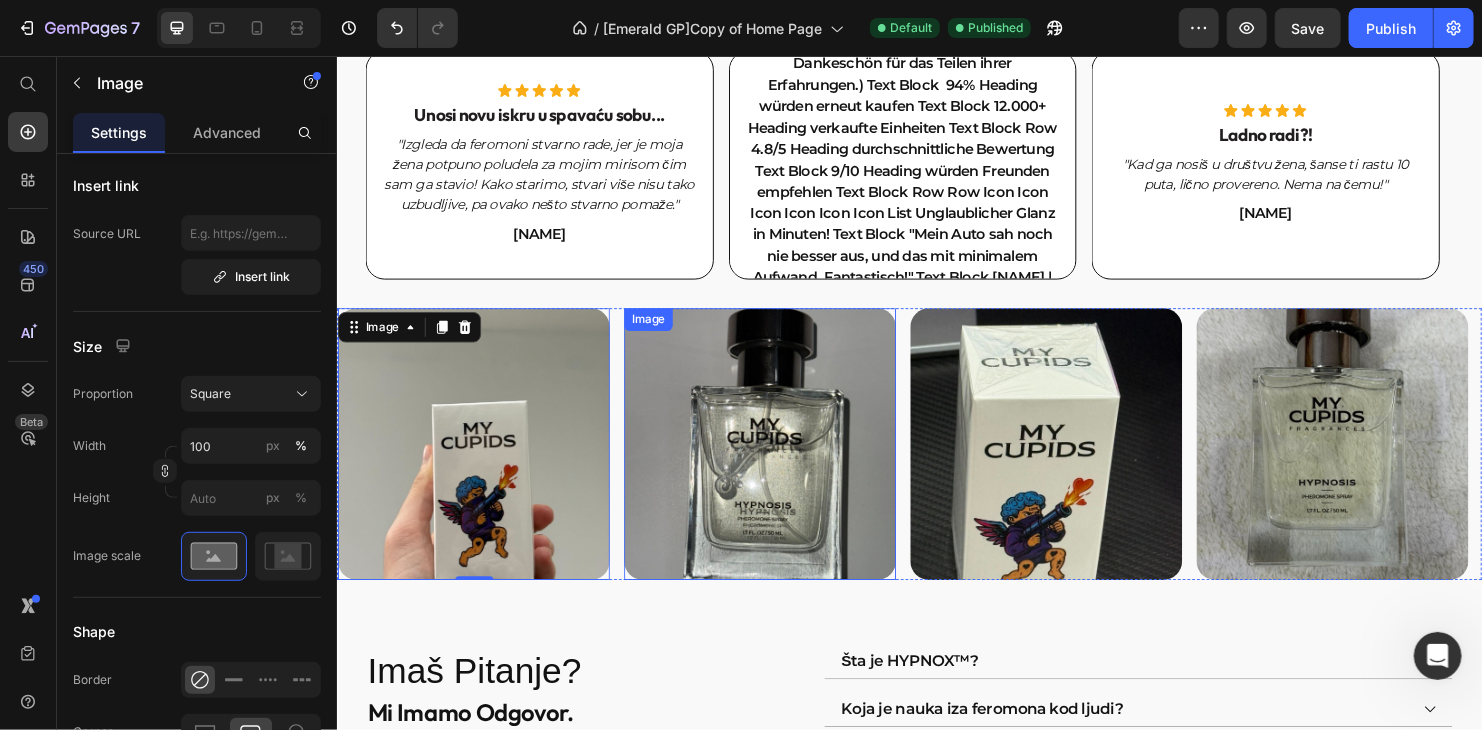 click at bounding box center [779, 461] 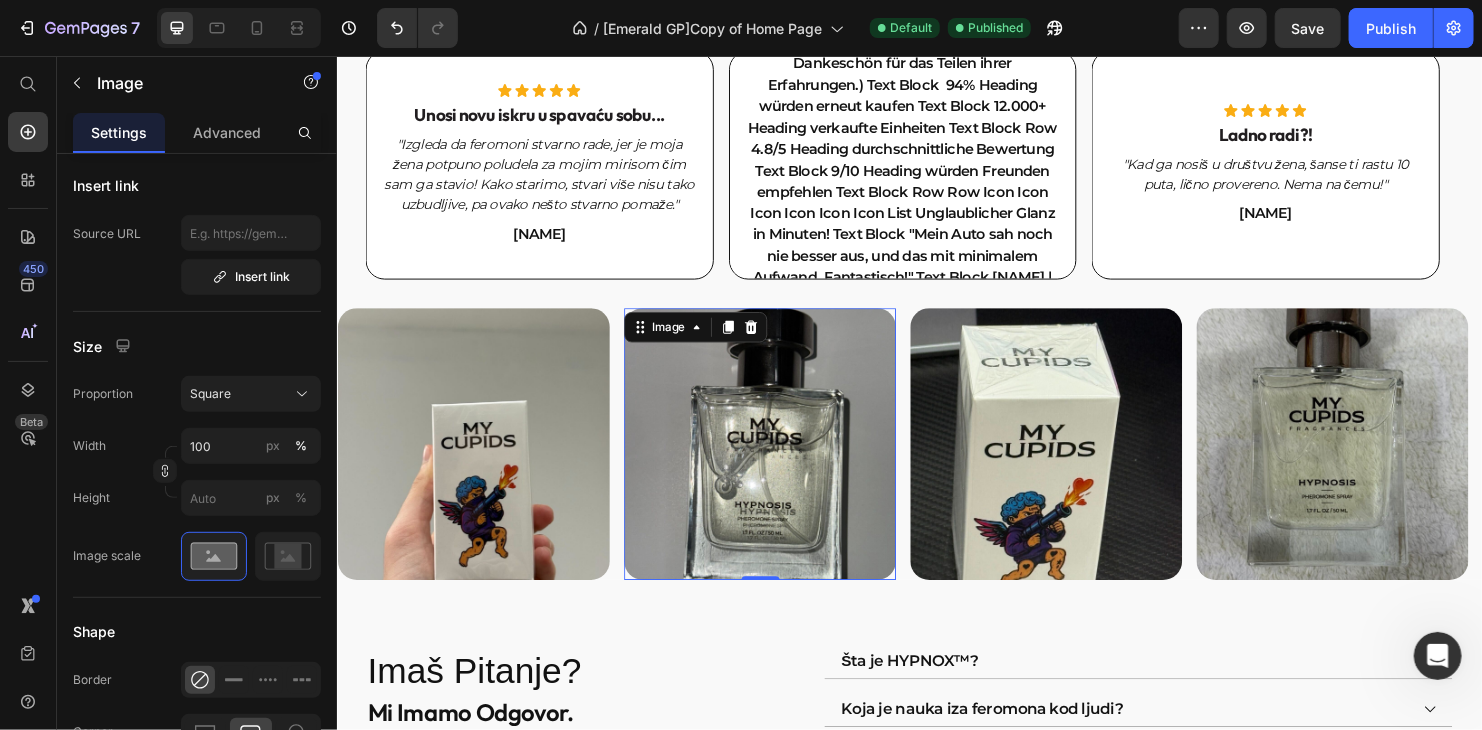 click at bounding box center (1079, 461) 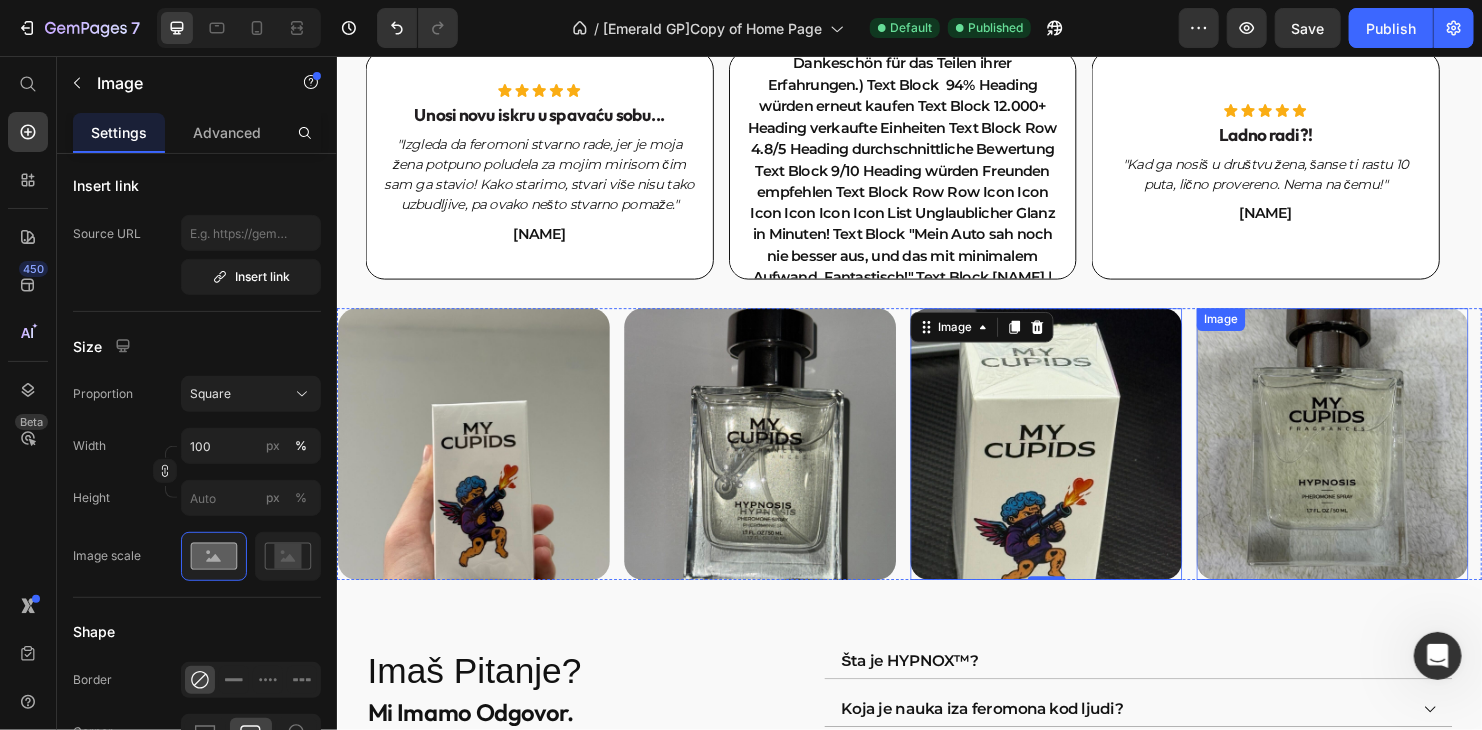 click at bounding box center [1379, 461] 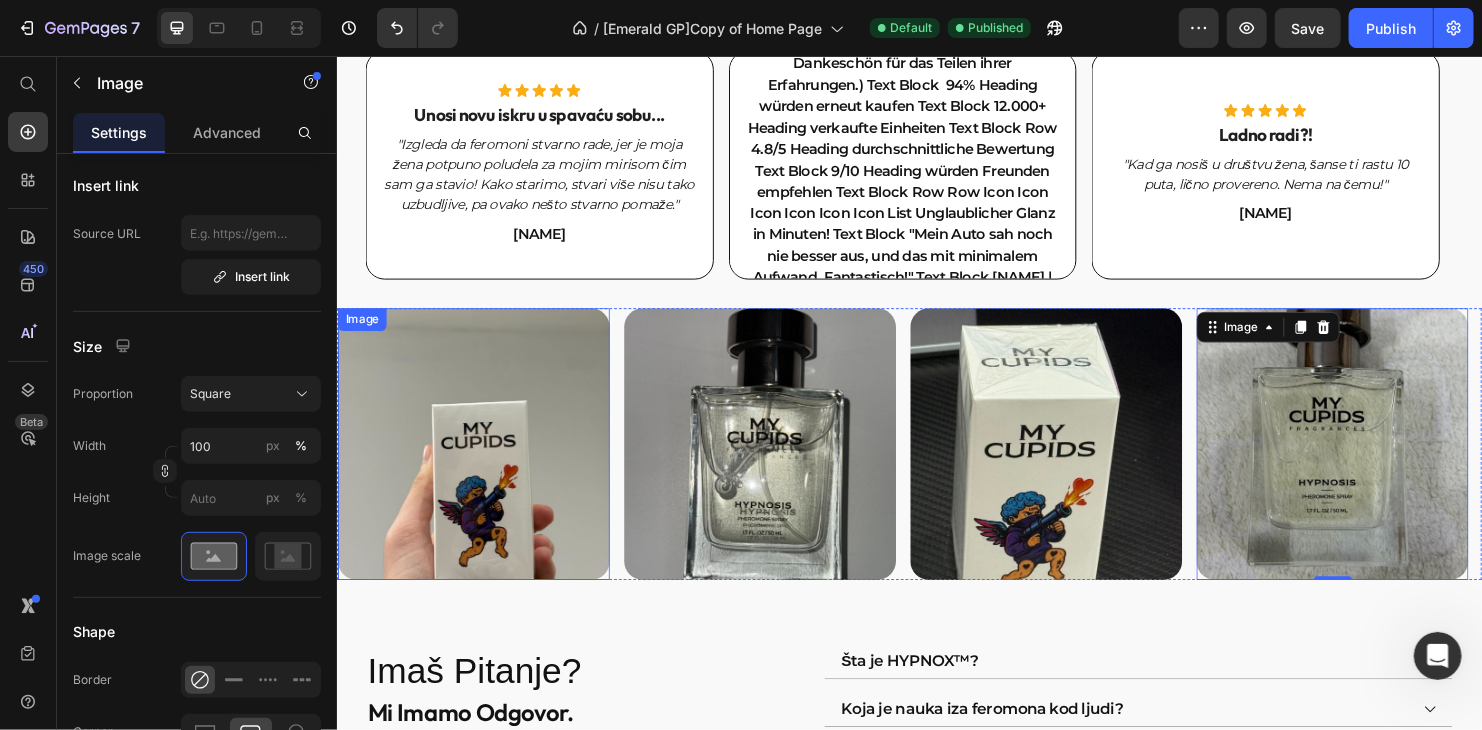 click at bounding box center (479, 461) 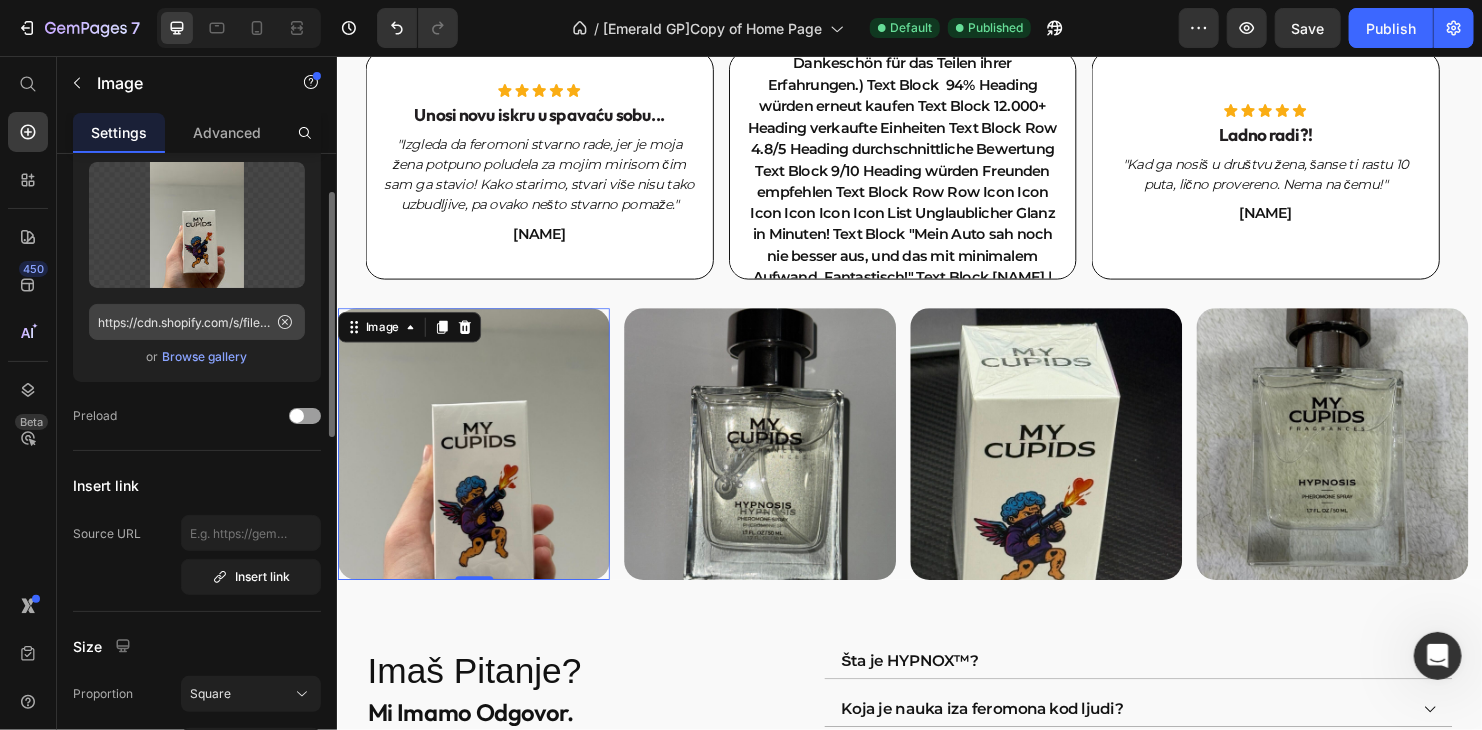 scroll, scrollTop: 0, scrollLeft: 0, axis: both 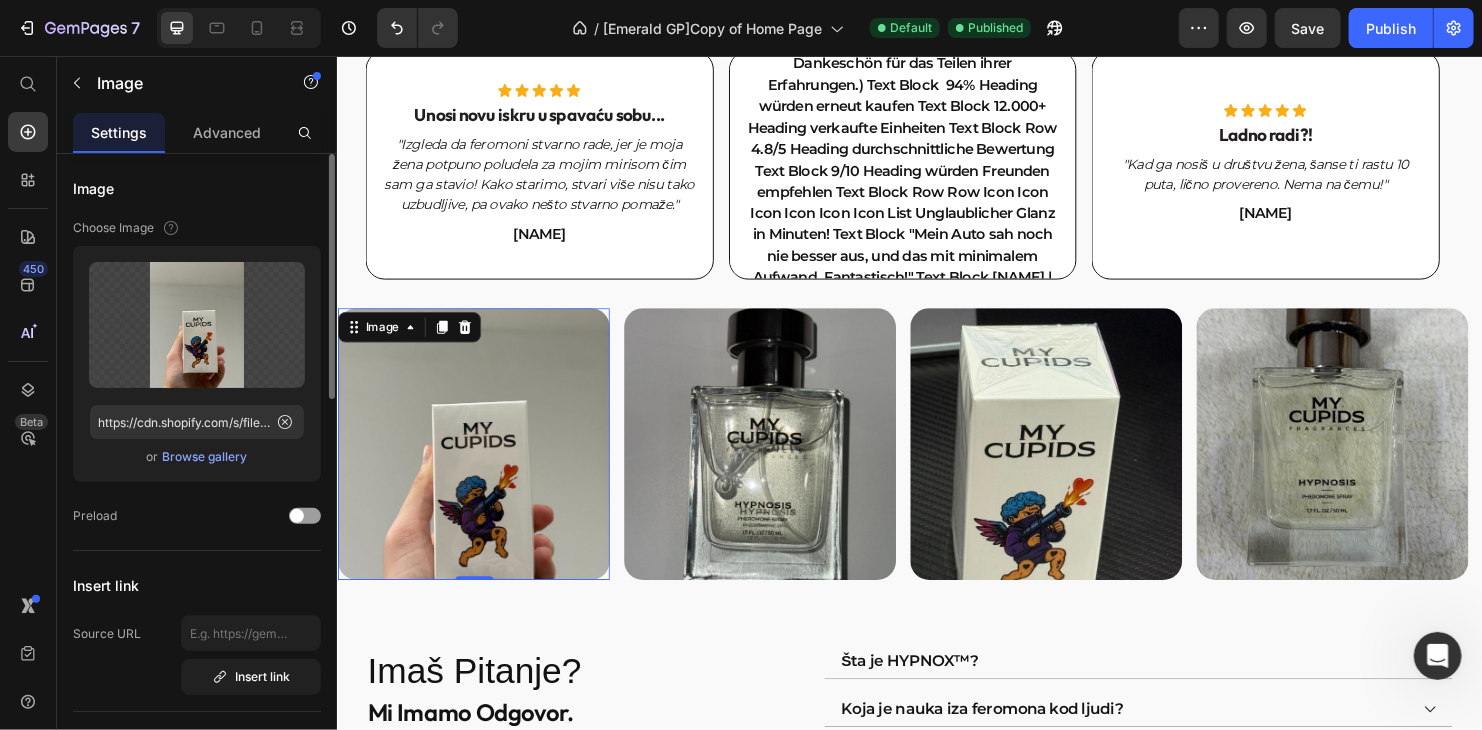 click on "Browse gallery" at bounding box center [205, 457] 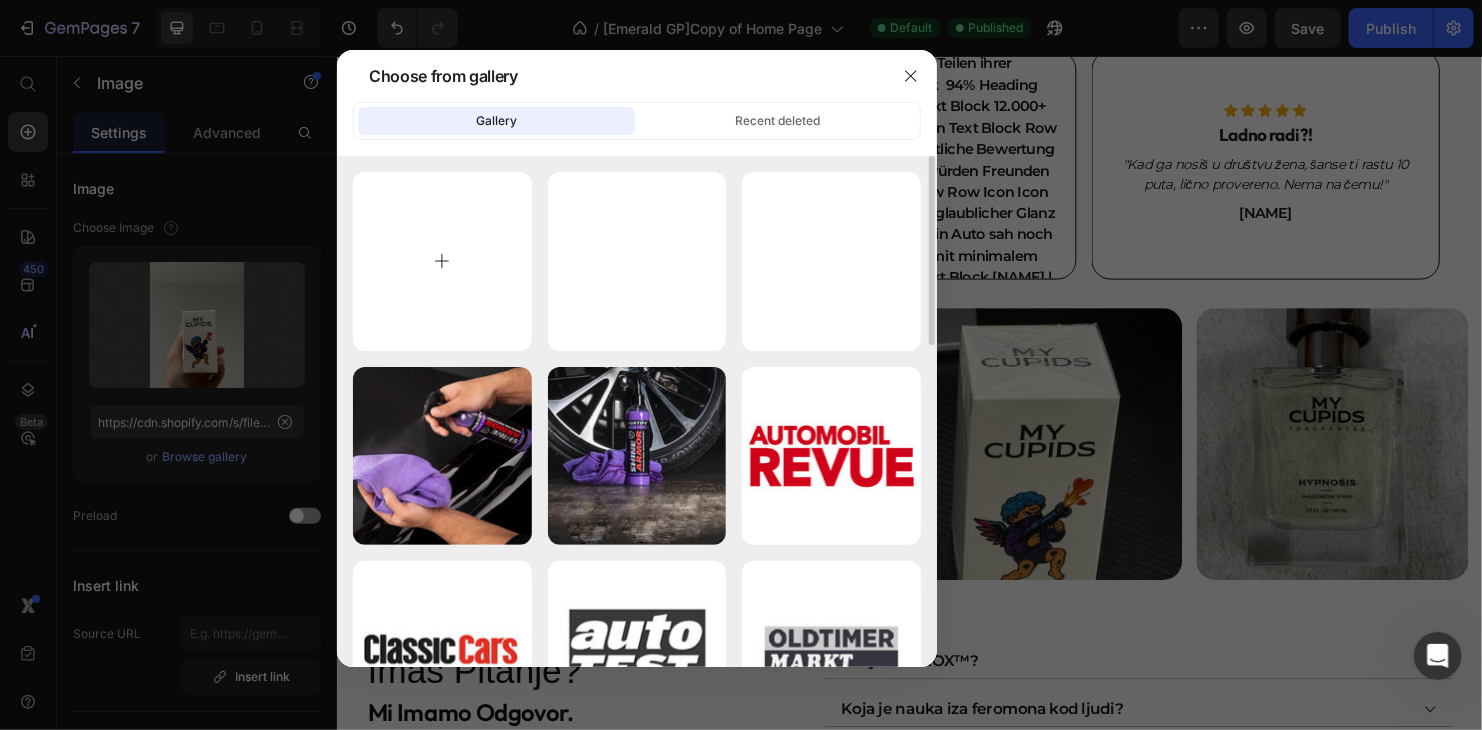 click at bounding box center [442, 261] 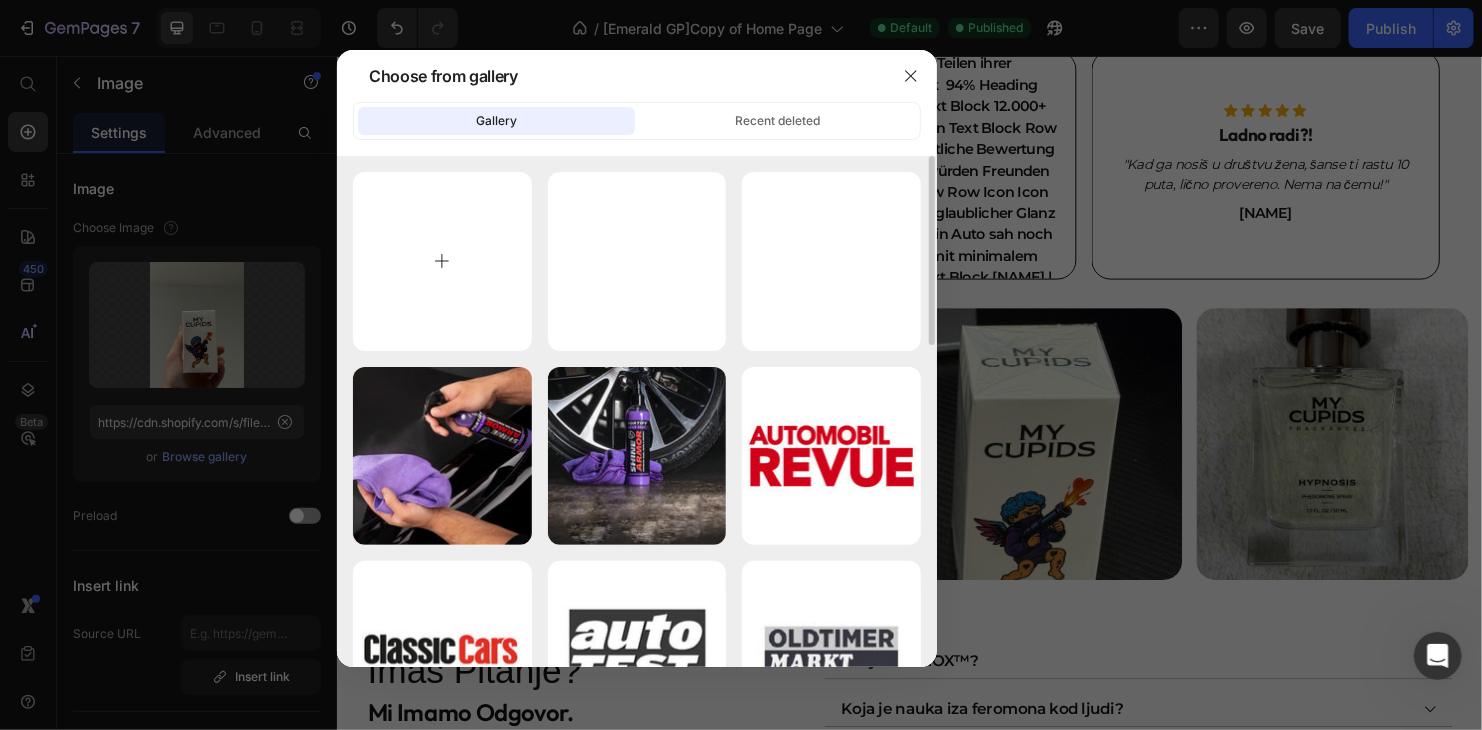 type on "C:\fakepath\rec-1.jpg" 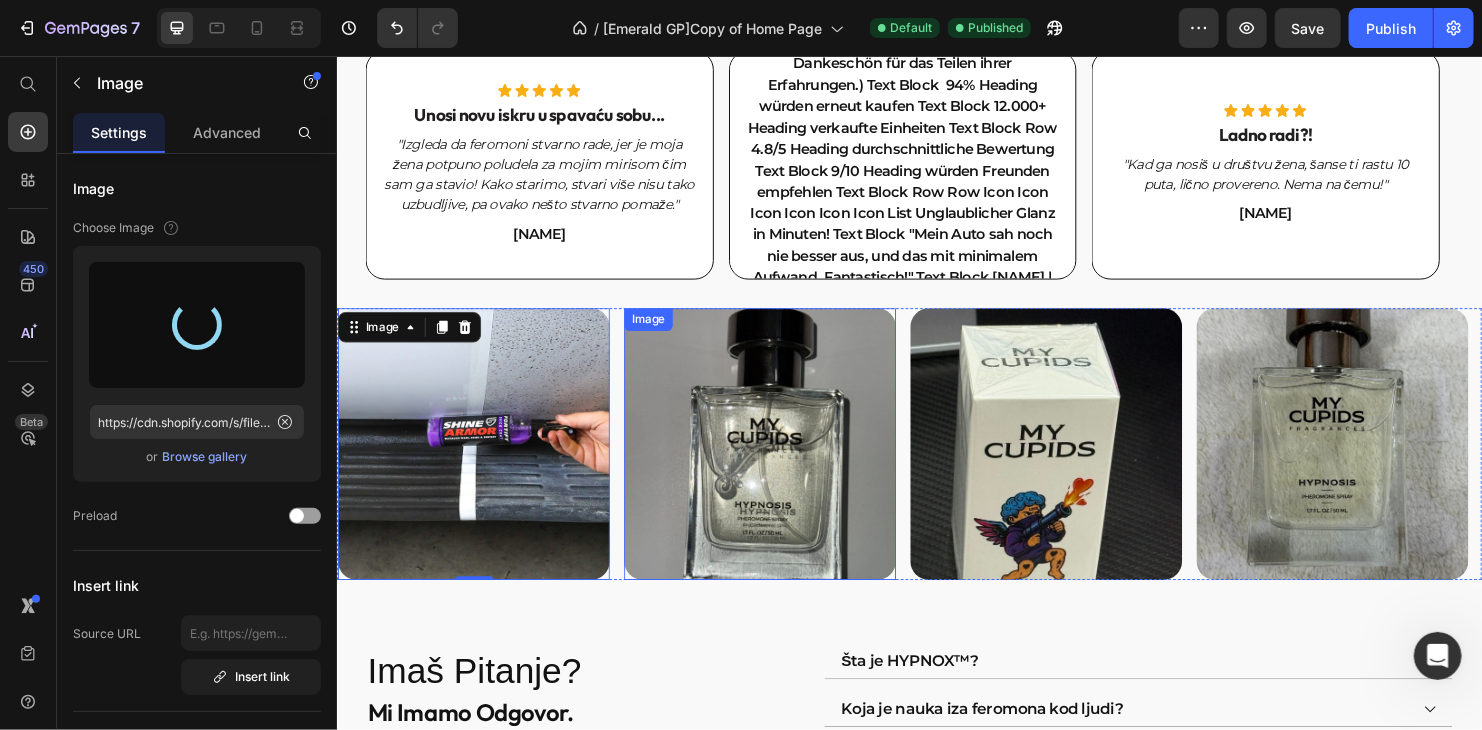 type on "https://cdn.shopify.com/s/files/1/0393/3451/0759/files/gempages_535957432132699187-eaf1a966-fe9a-44f4-a64e-56dca7c2c029.jpg" 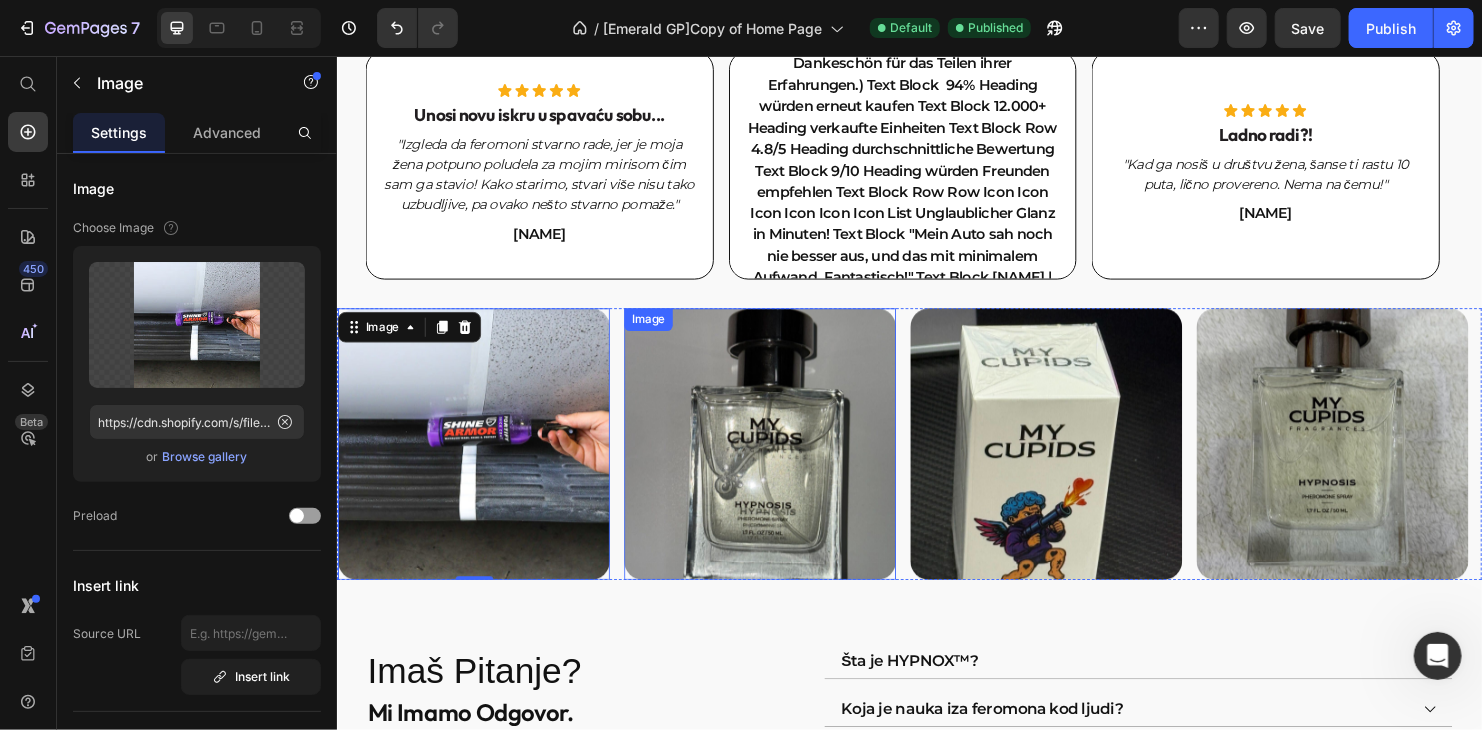 click at bounding box center [779, 461] 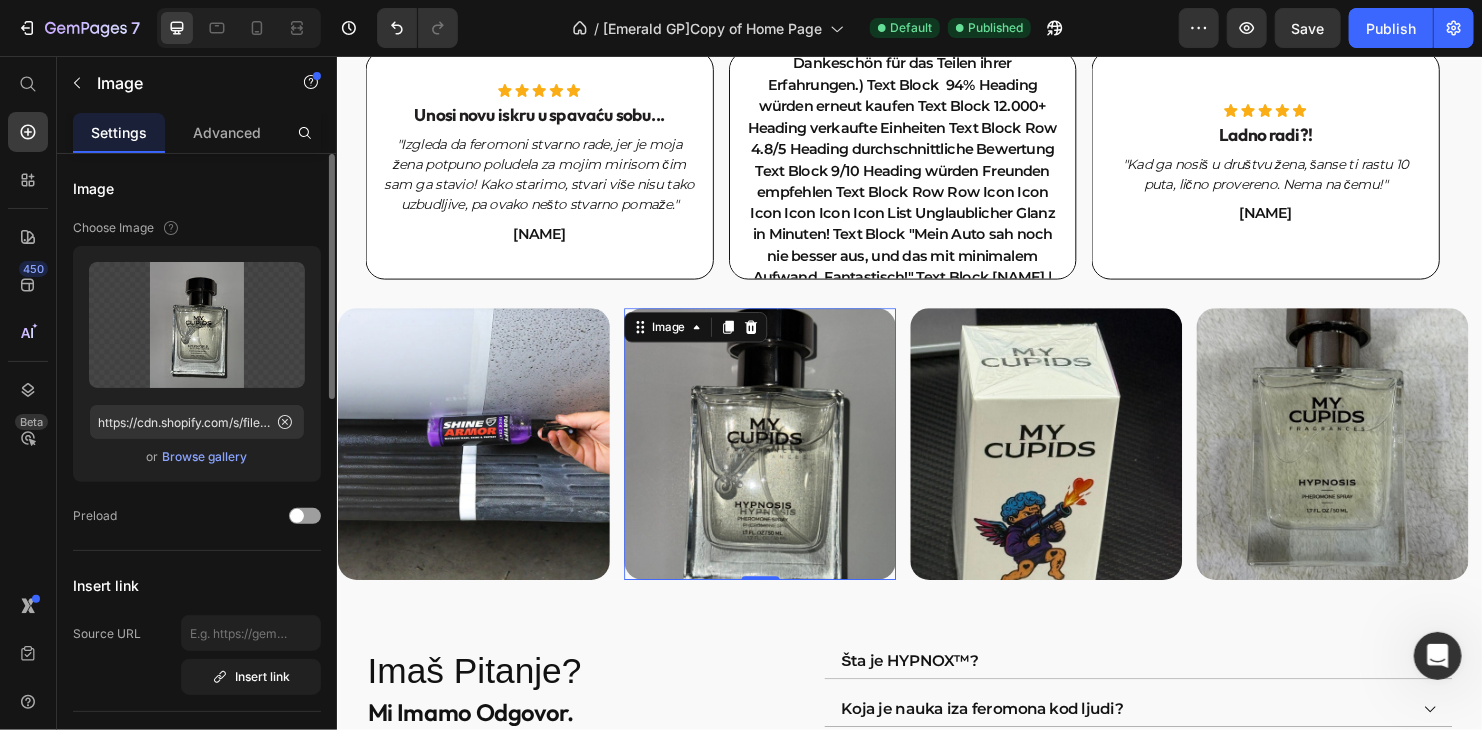 click on "Browse gallery" at bounding box center (205, 457) 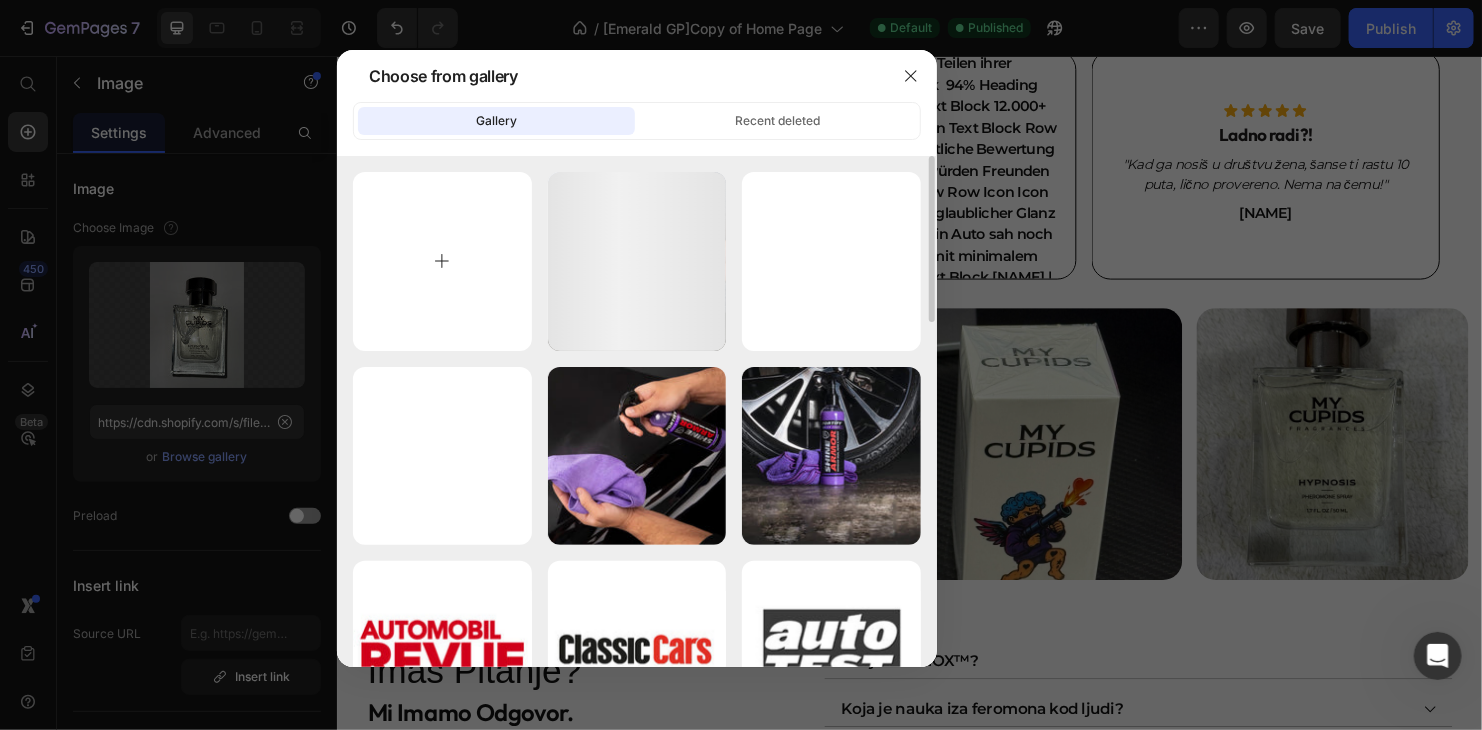 click at bounding box center [442, 261] 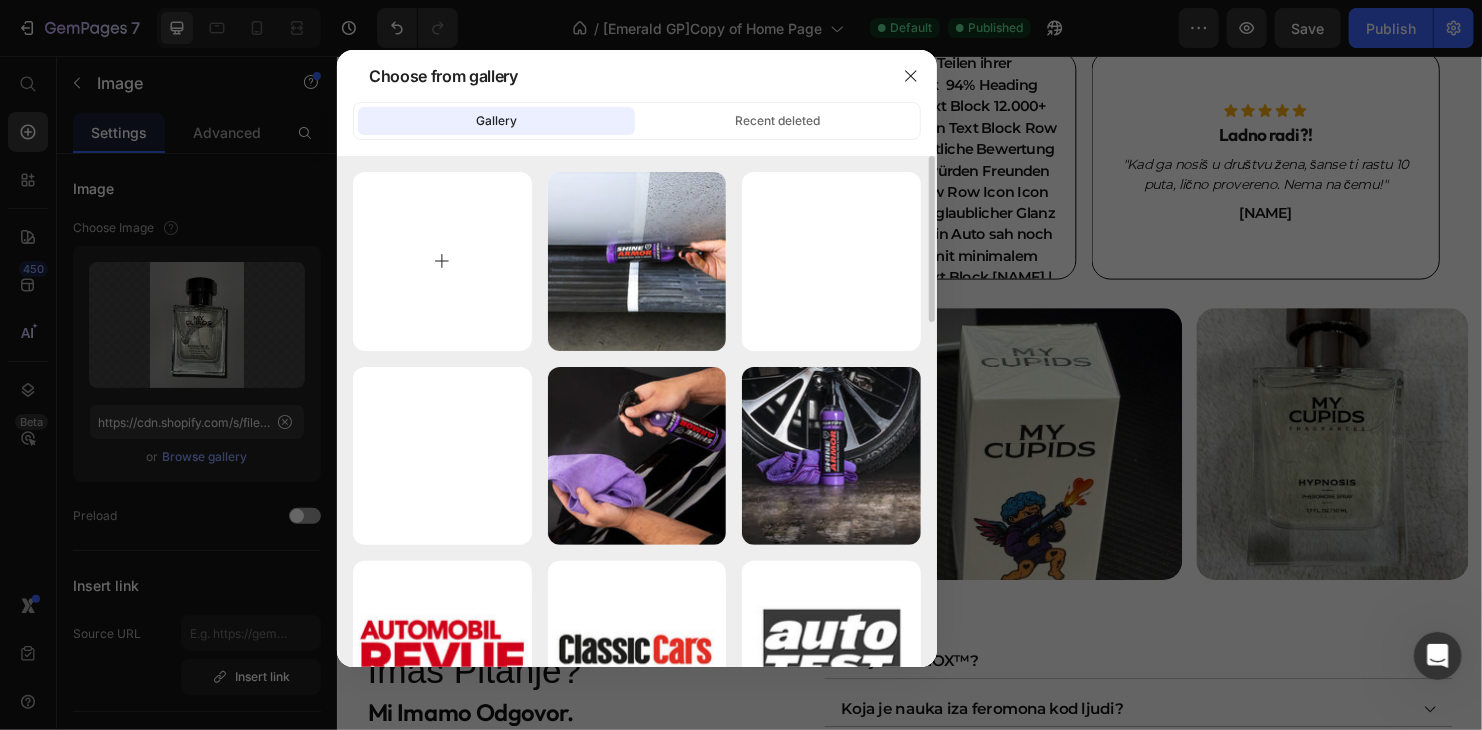 type on "C:\fakepath\rec-2.jpg" 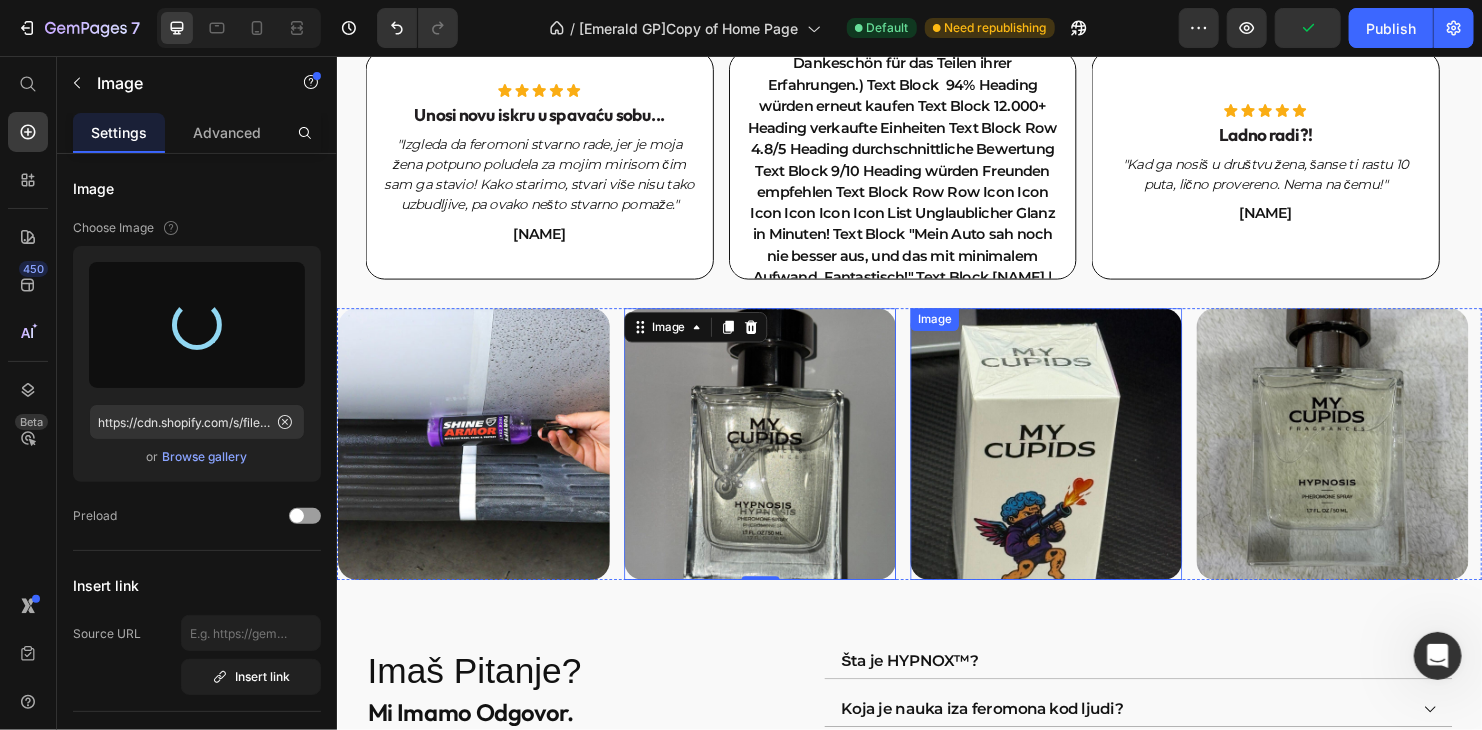 type on "https://cdn.shopify.com/s/files/1/0393/3451/0759/files/gempages_535957432132699187-a5f84ccc-cd98-40f9-8185-142fd7f17c33.jpg" 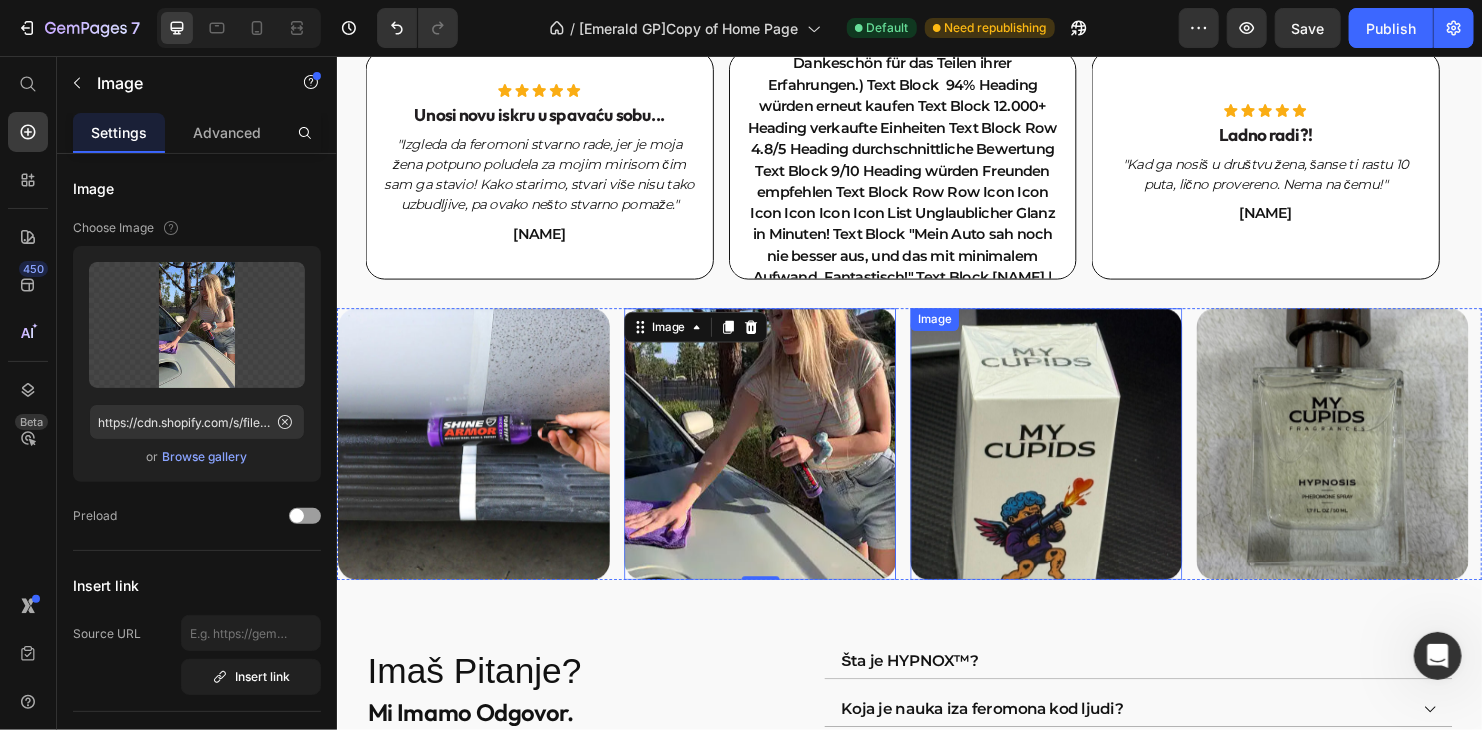 click at bounding box center (1079, 461) 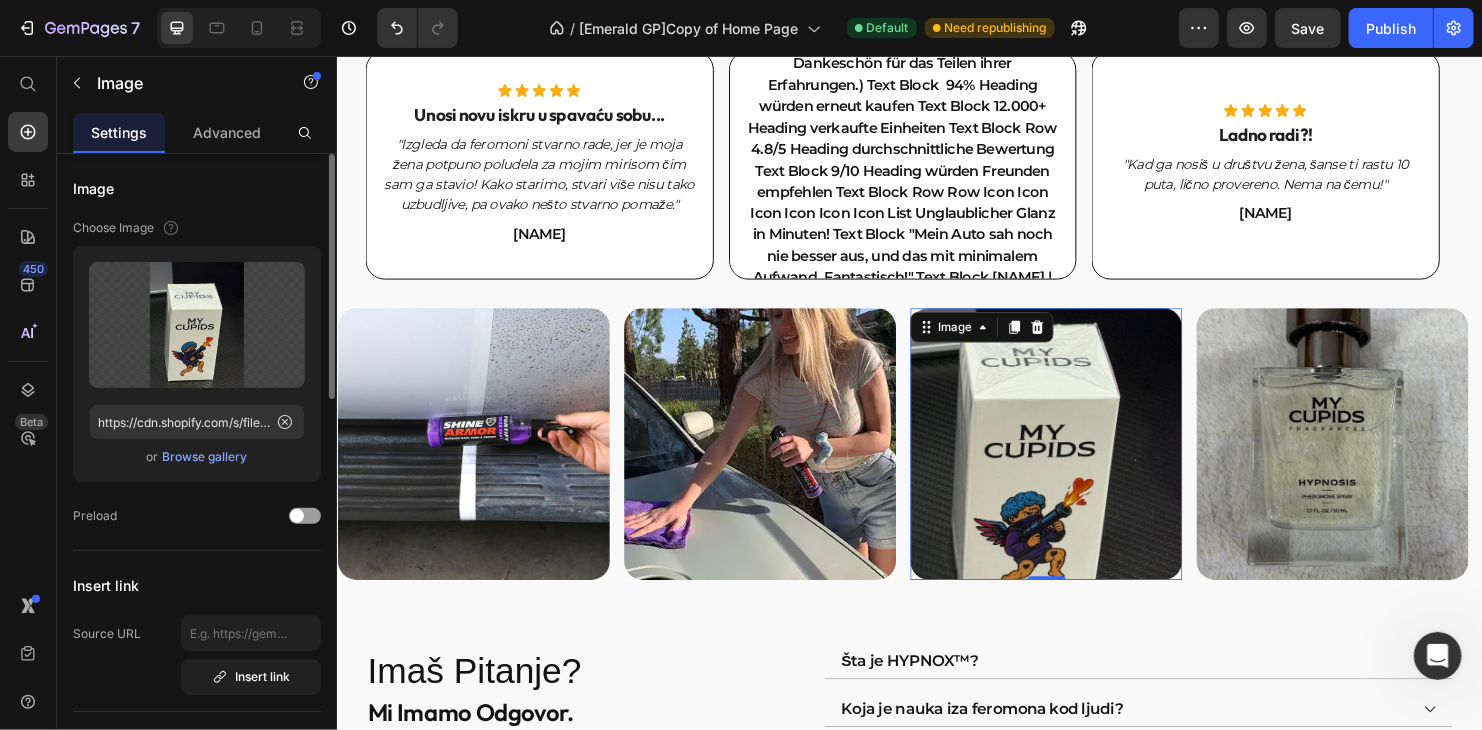 click on "Browse gallery" at bounding box center (205, 457) 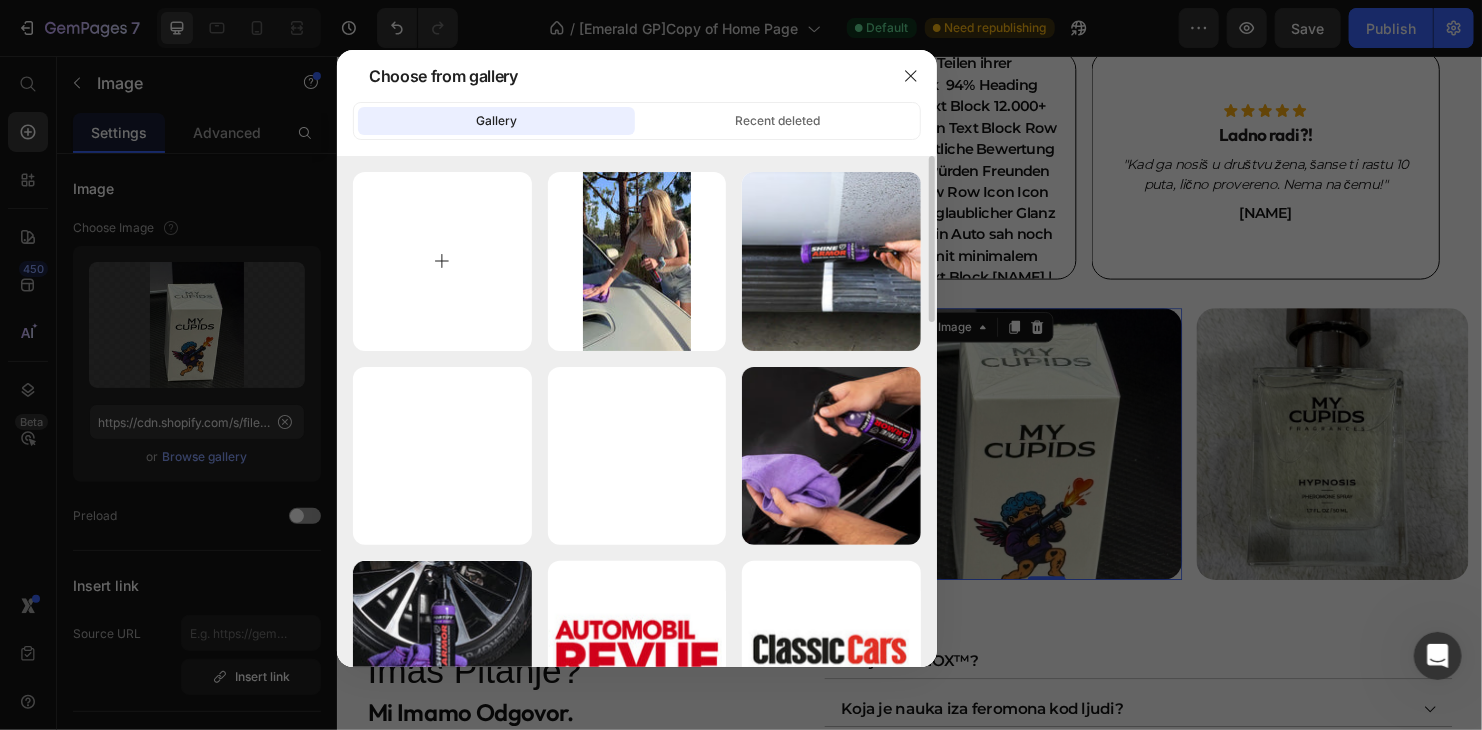 click at bounding box center [442, 261] 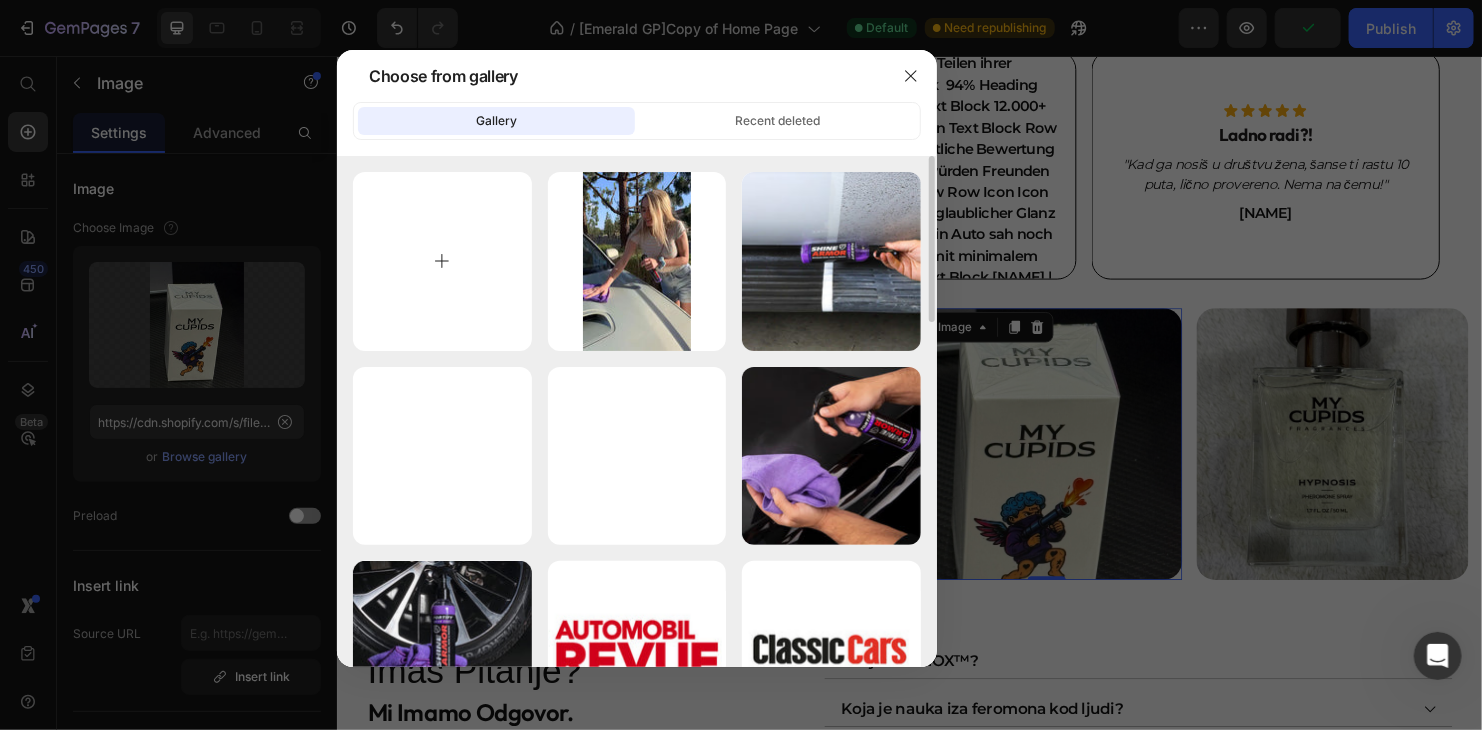 type on "C:\fakepath\rec-4.jpg" 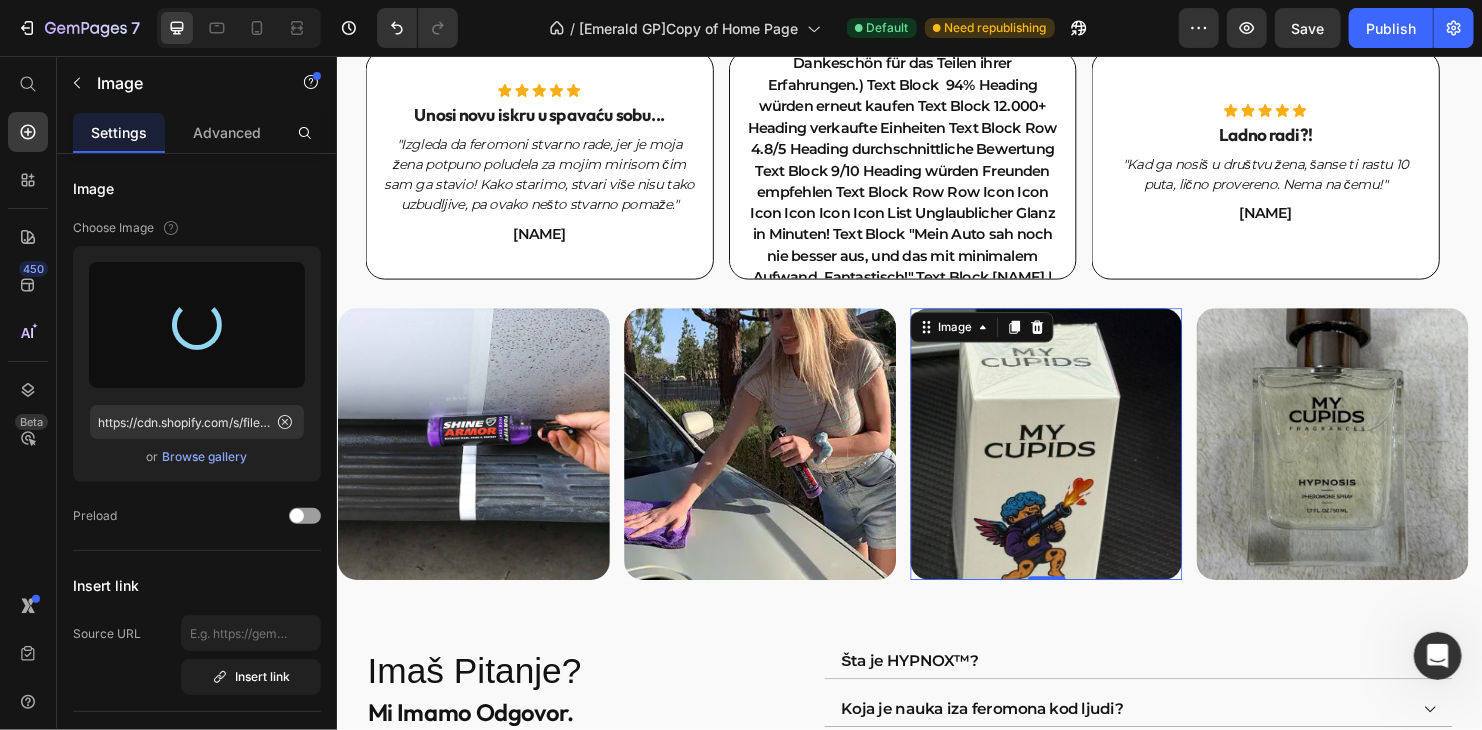 type on "https://cdn.shopify.com/s/files/1/0393/3451/0759/files/gempages_535957432132699187-342b1b17-e522-42f9-bbfa-a93d3ef62e89.jpg" 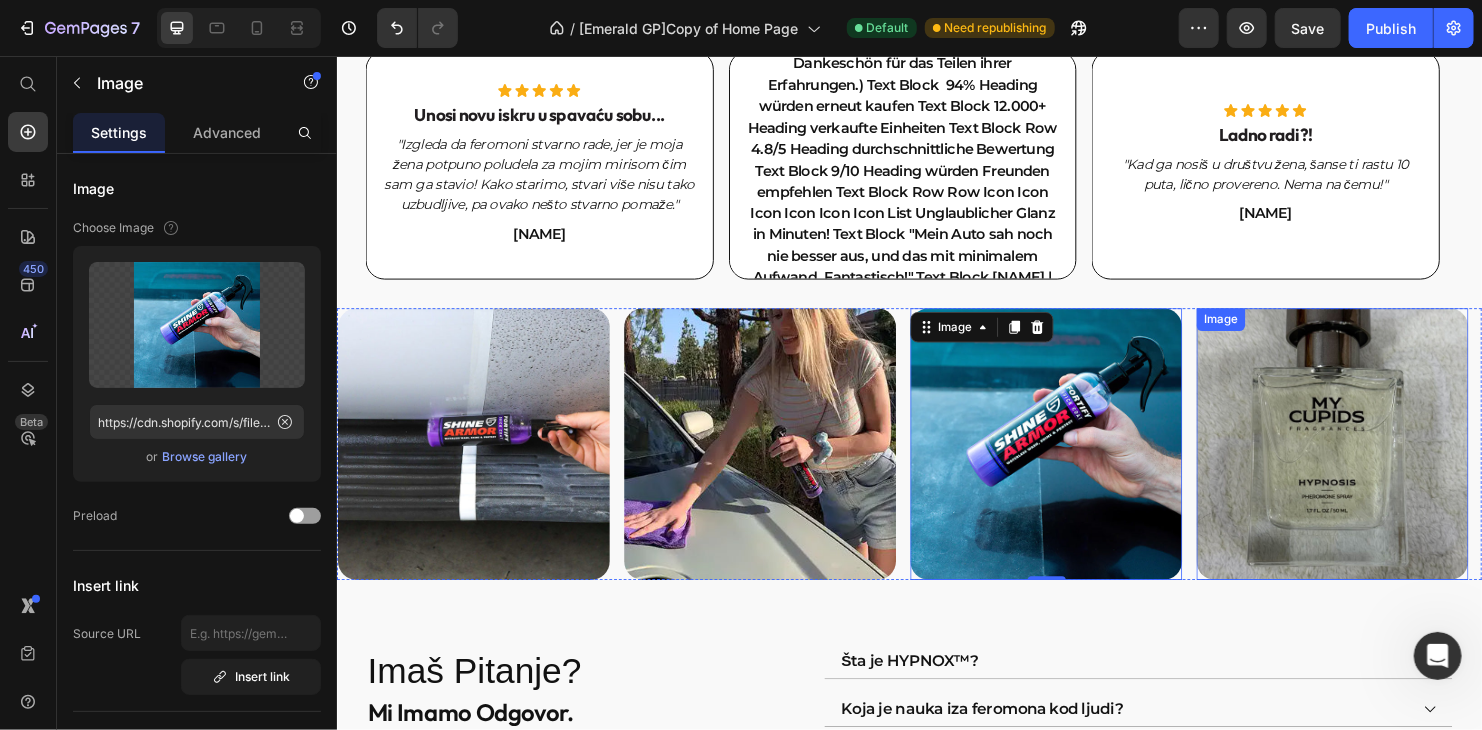 click at bounding box center [1379, 461] 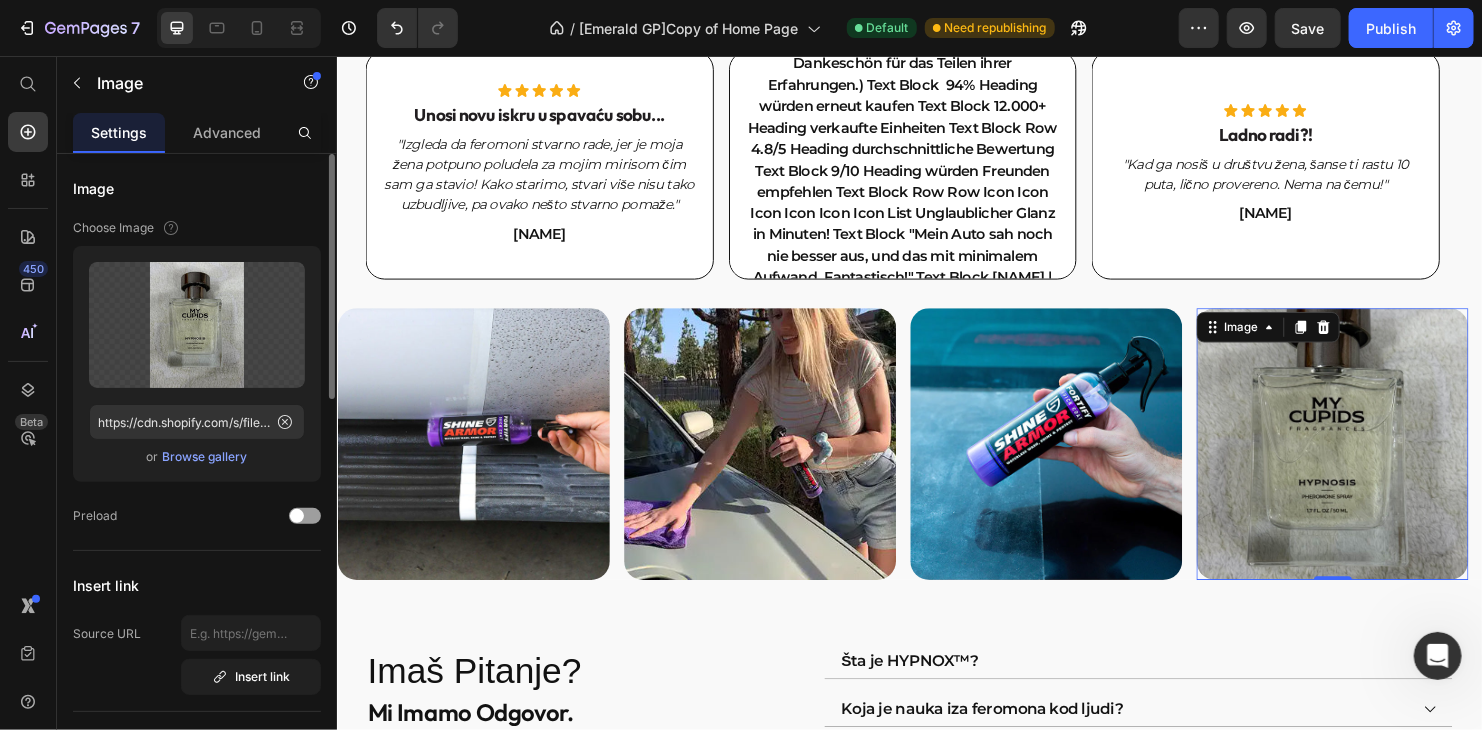 click on "Browse gallery" at bounding box center (205, 457) 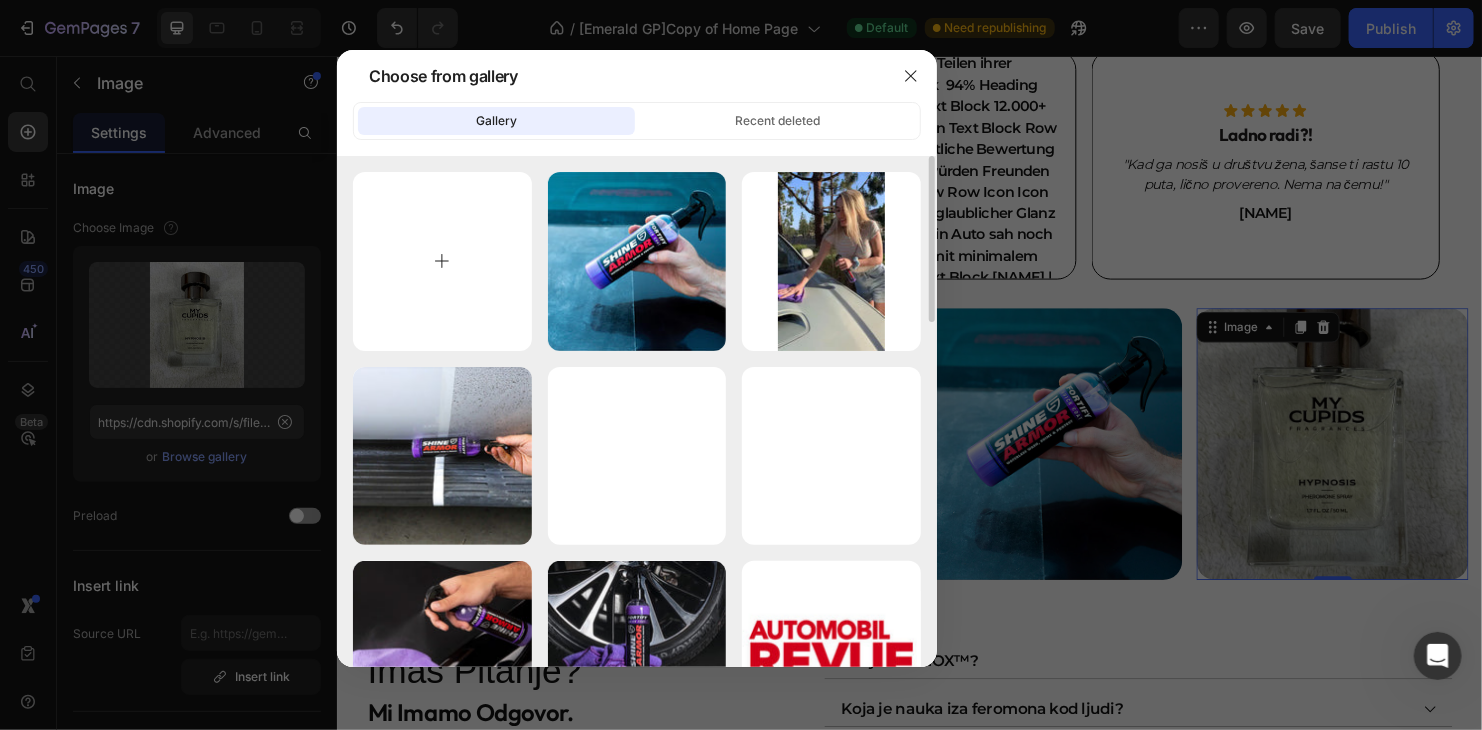 click at bounding box center [442, 261] 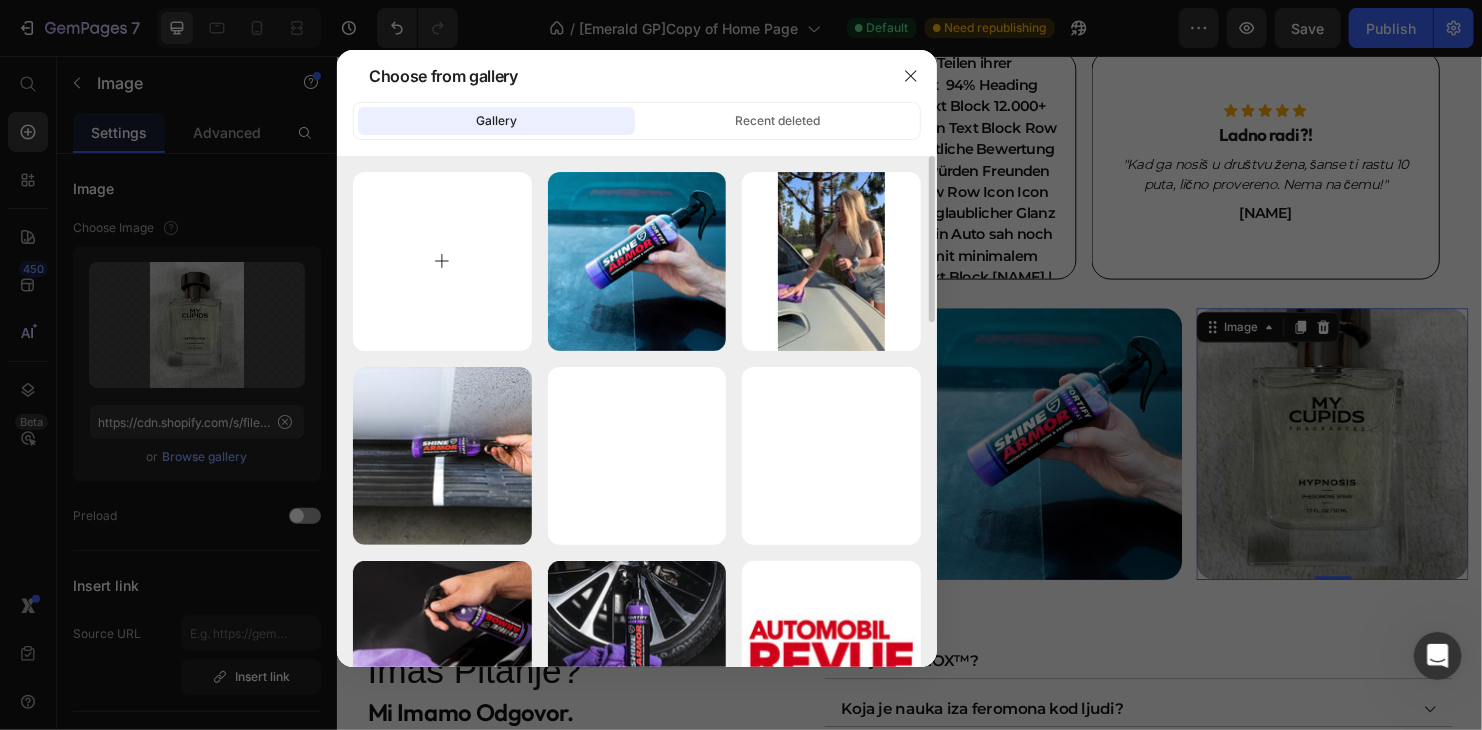 type on "C:\fakepath\rec-3.jpg" 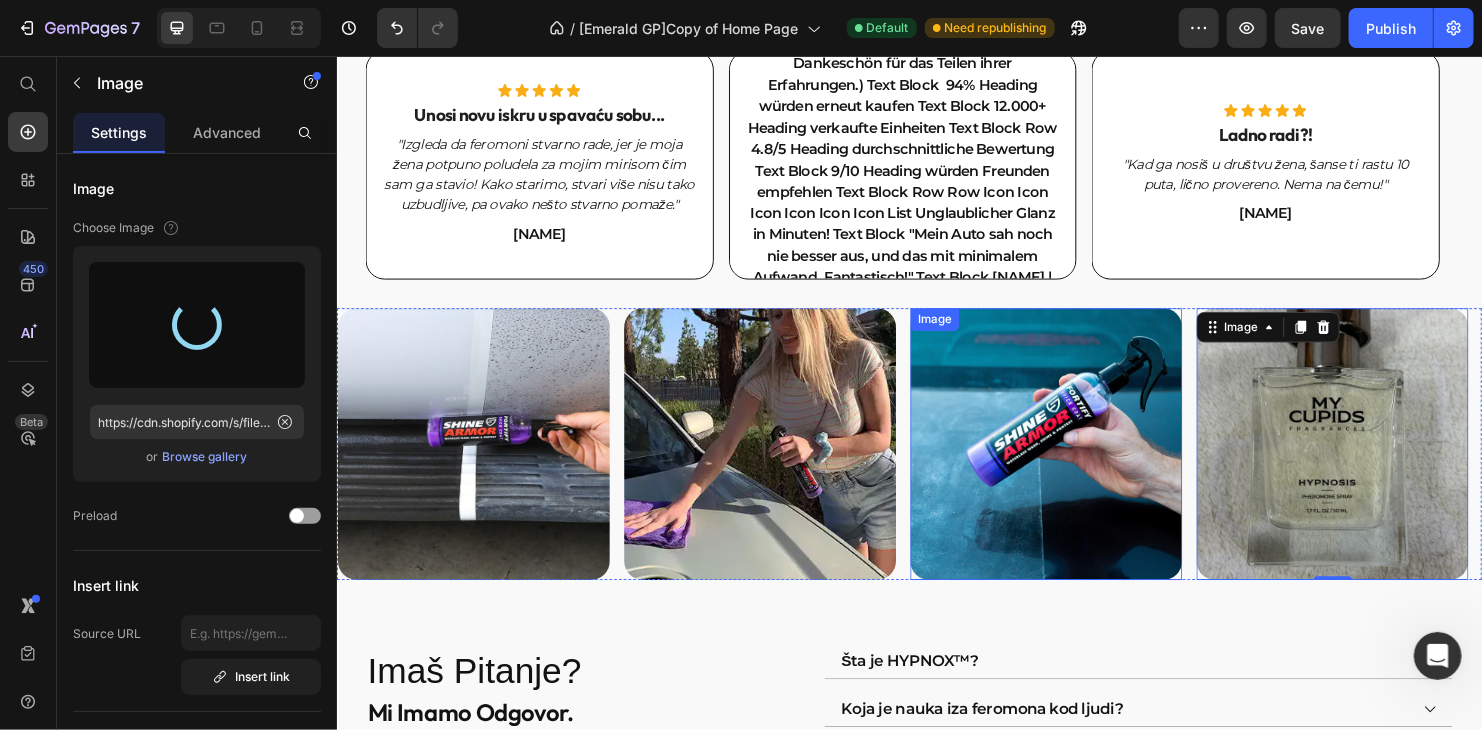 type on "https://cdn.shopify.com/s/files/1/0393/3451/0759/files/gempages_535957432132699187-e8661ef5-cda8-4d7a-a239-b033bd2964e1.jpg" 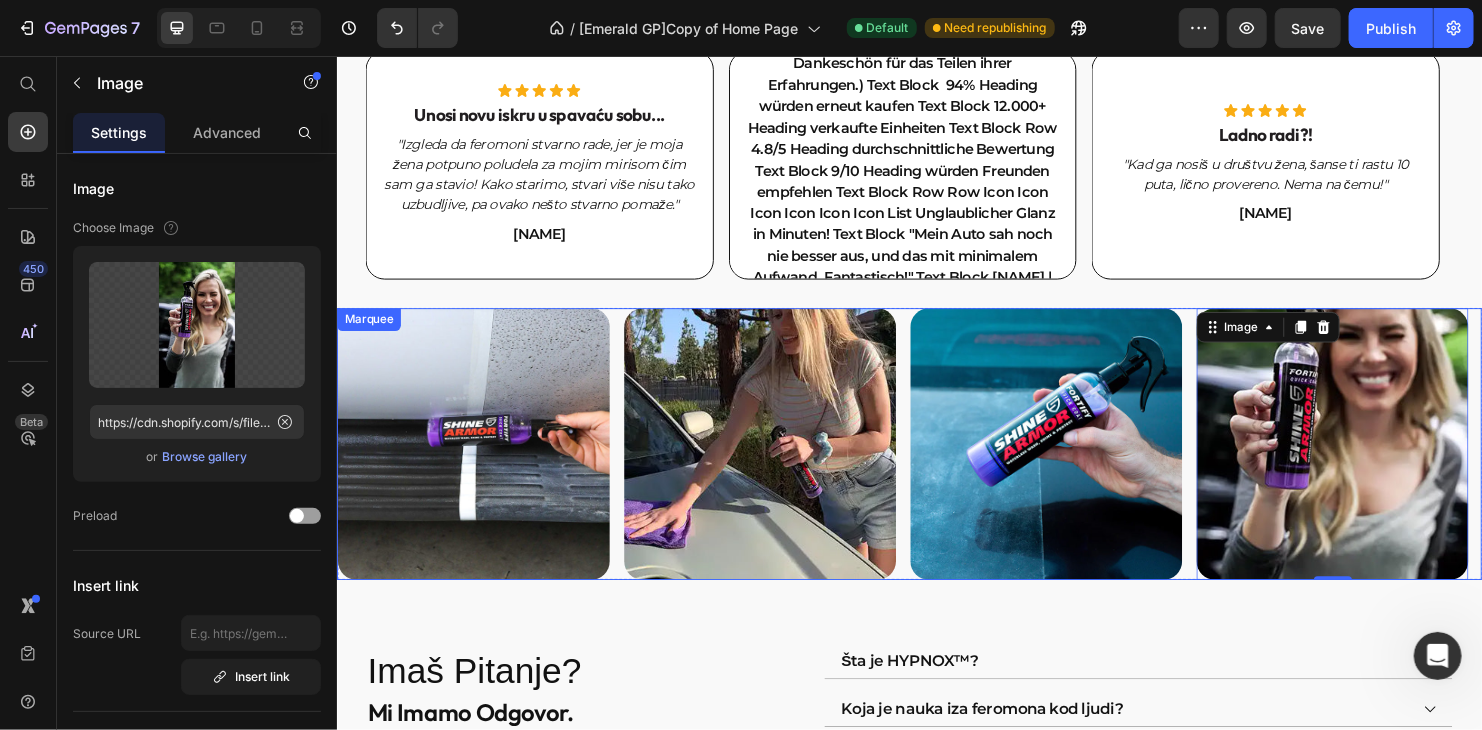 click on "Image" at bounding box center (787, 461) 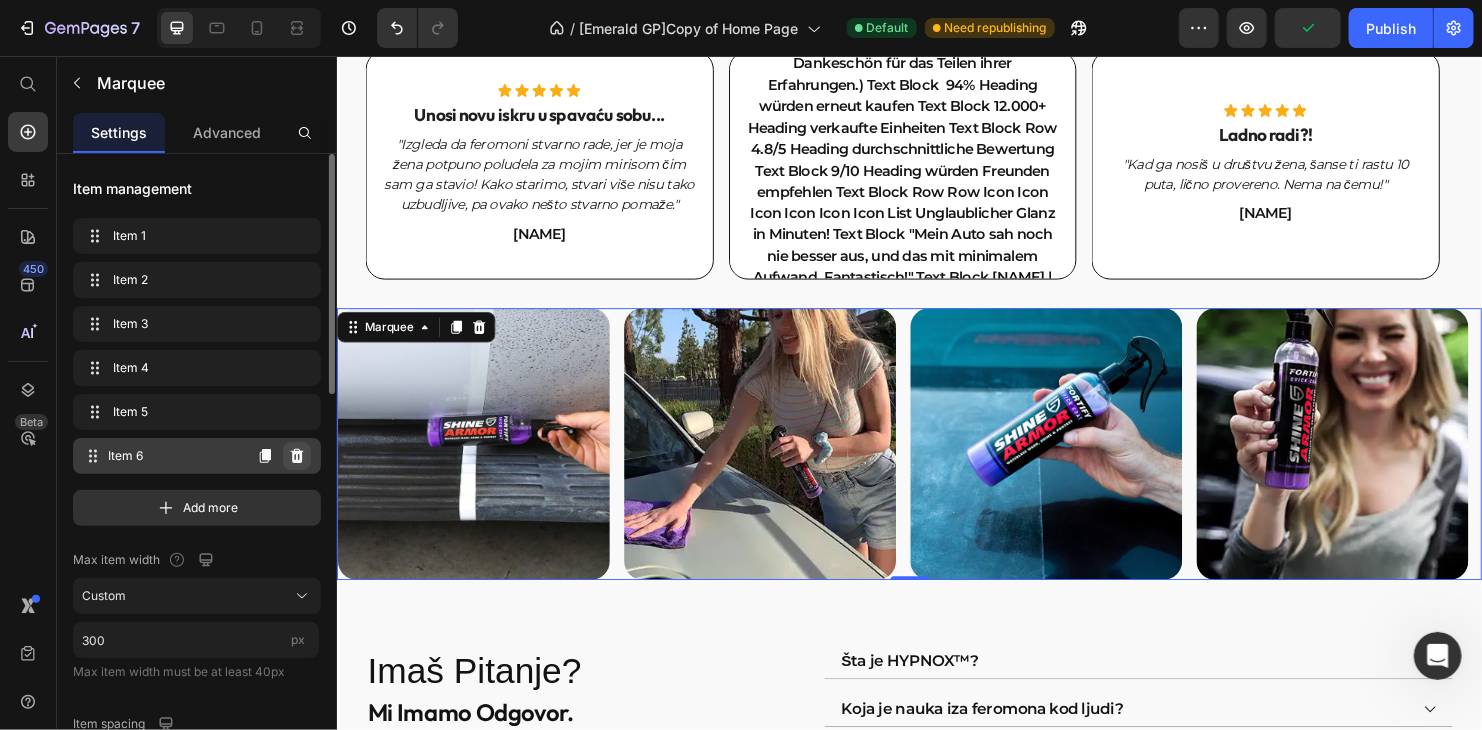 click 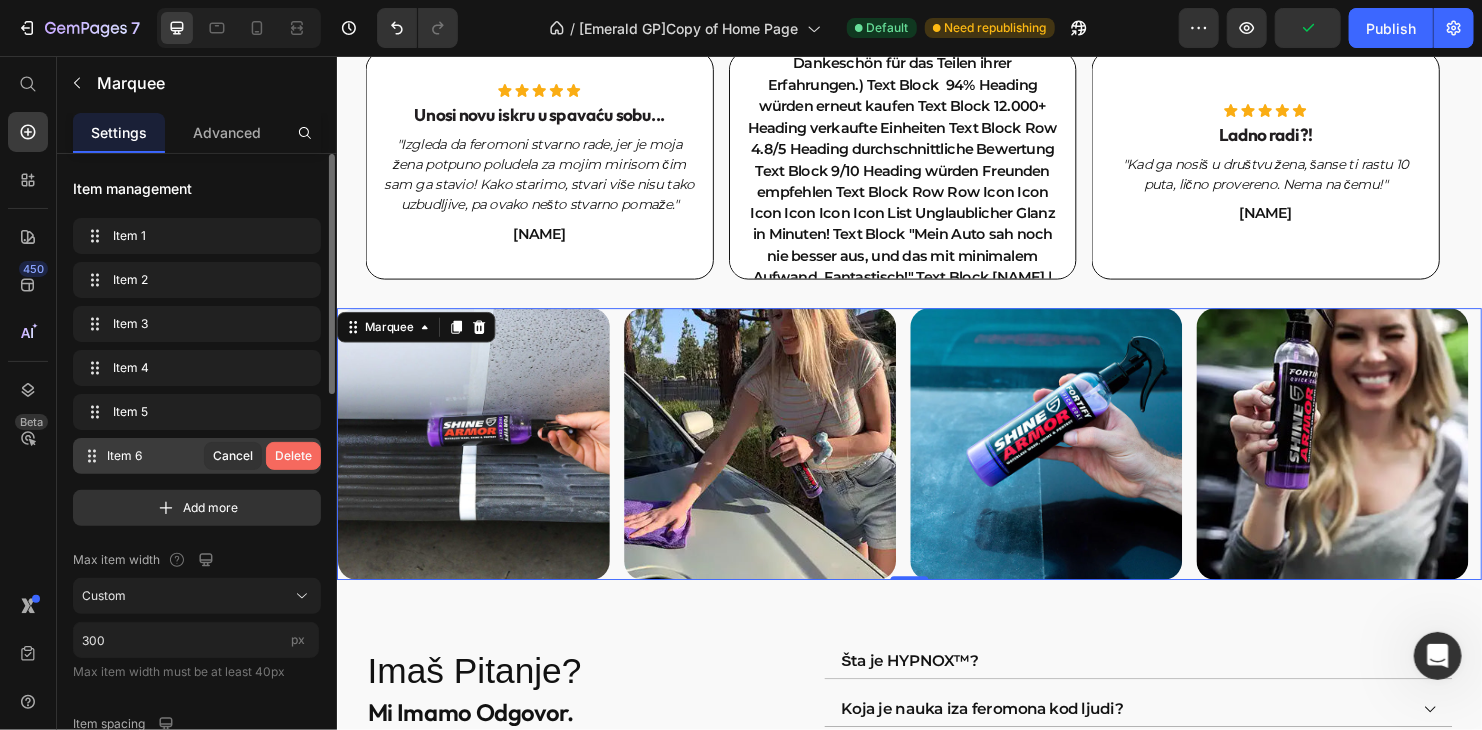 click on "Delete" at bounding box center [293, 456] 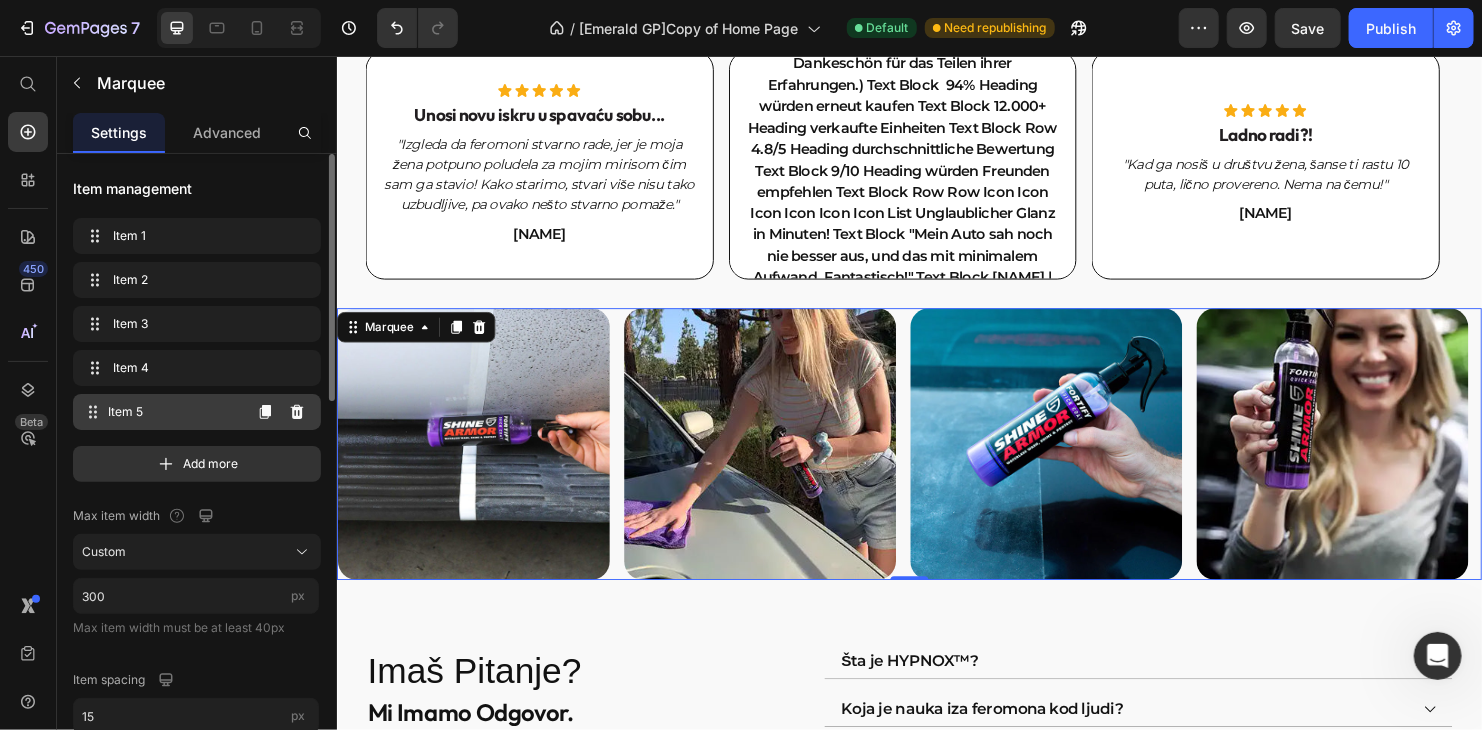 click on "Item 5" at bounding box center (174, 412) 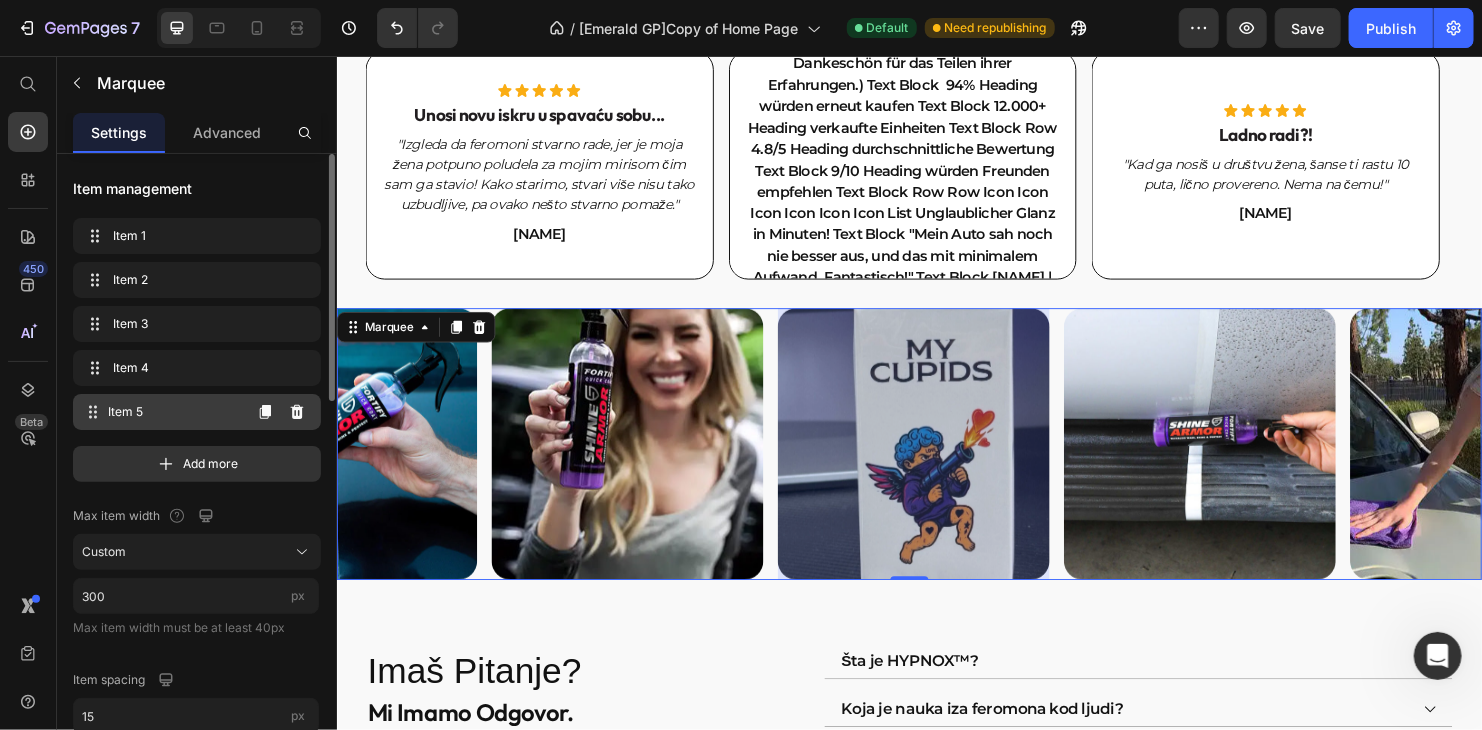 scroll, scrollTop: 0, scrollLeft: 750, axis: horizontal 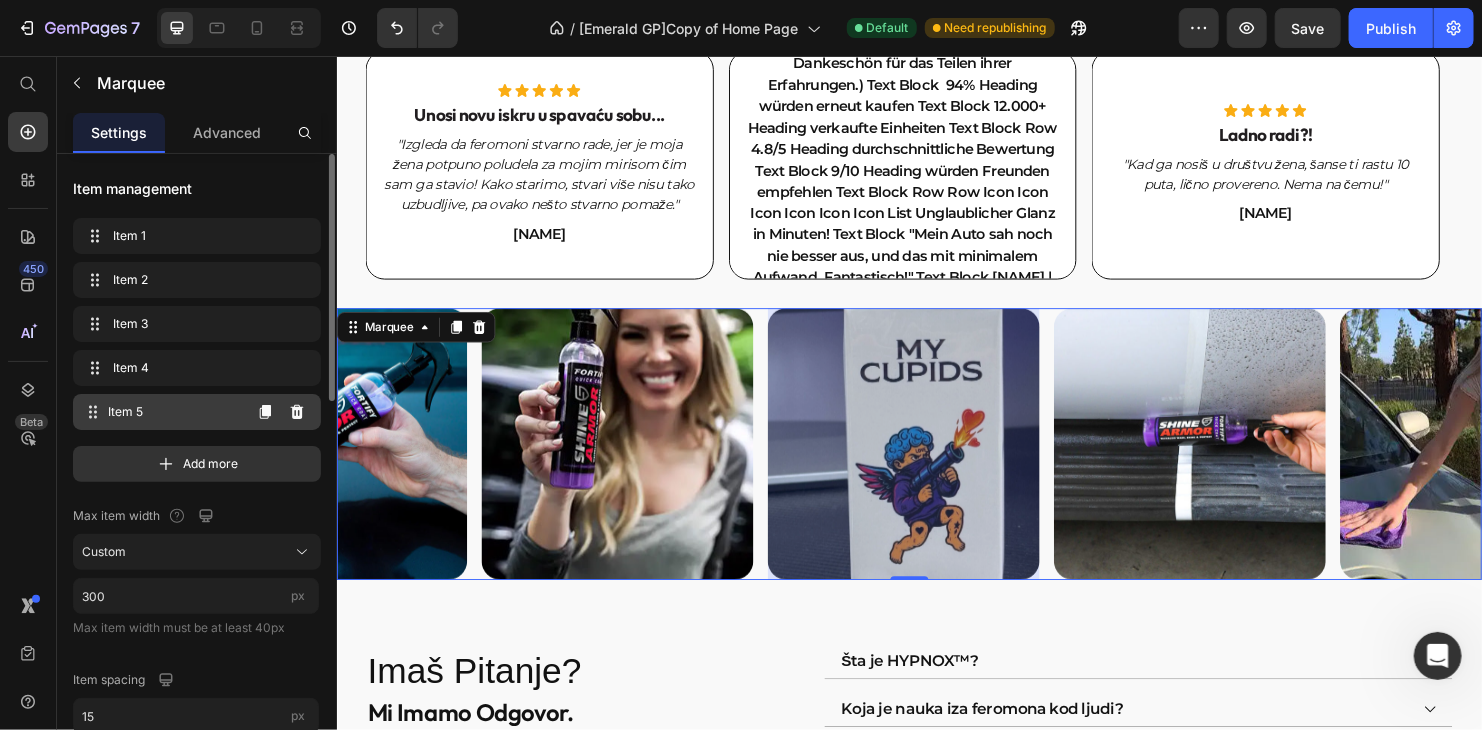 click on "Item 5" at bounding box center [174, 412] 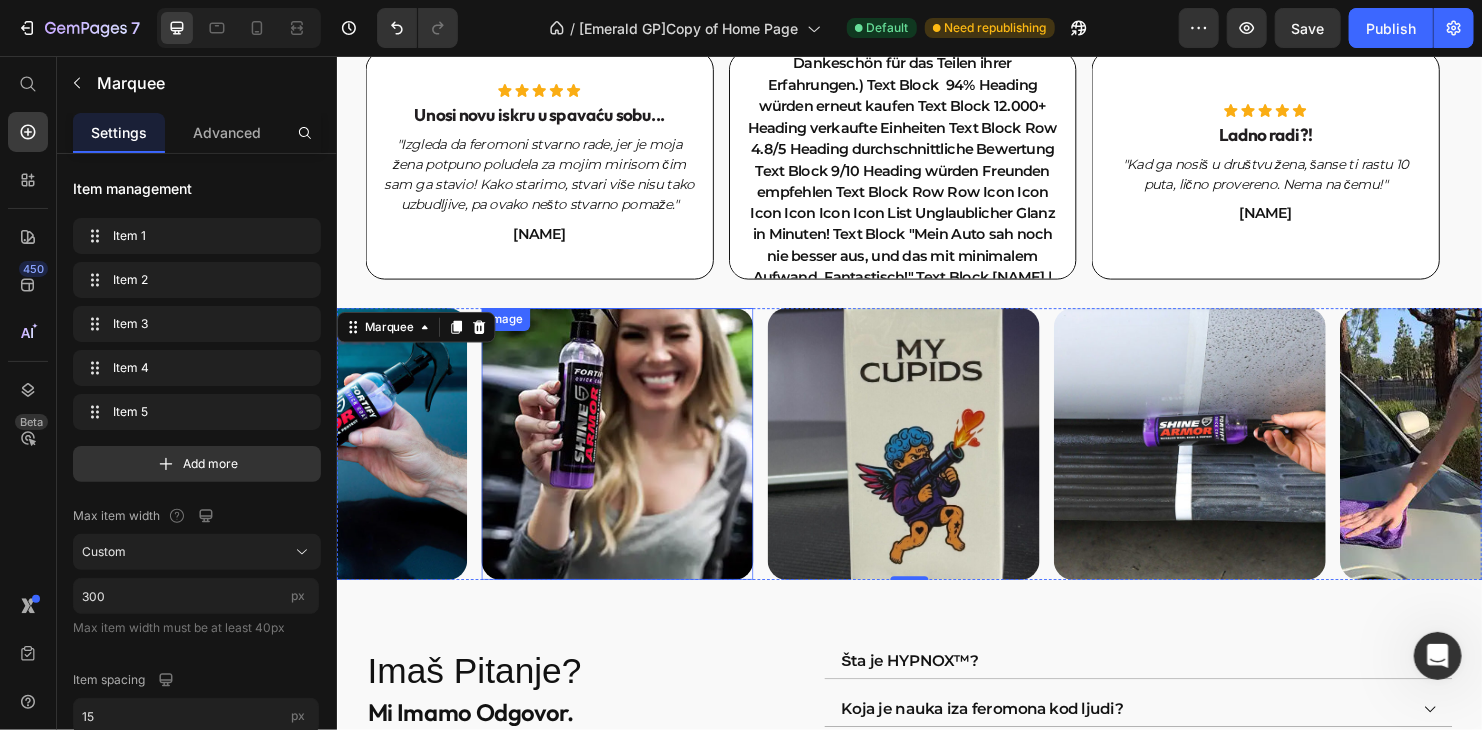 click at bounding box center (929, 461) 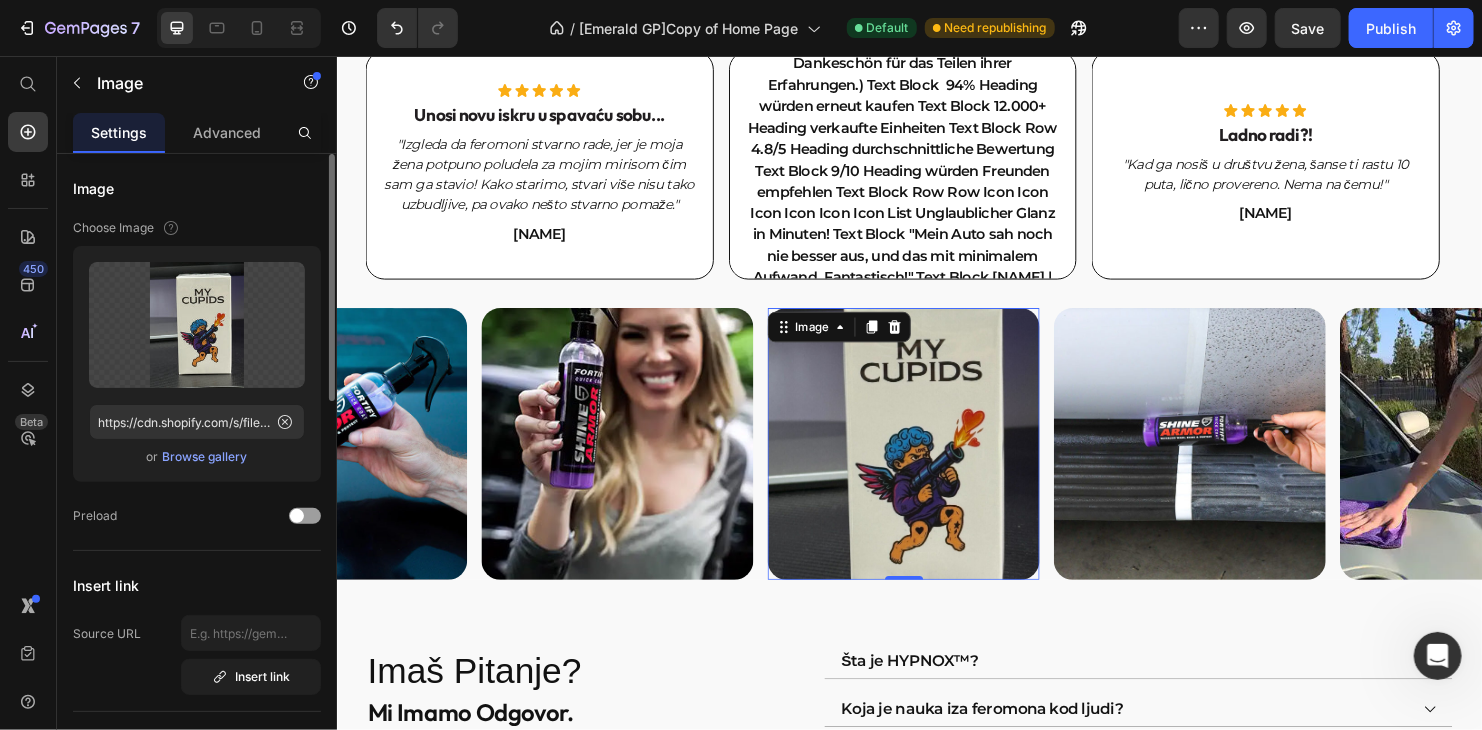 click on "Browse gallery" at bounding box center [205, 457] 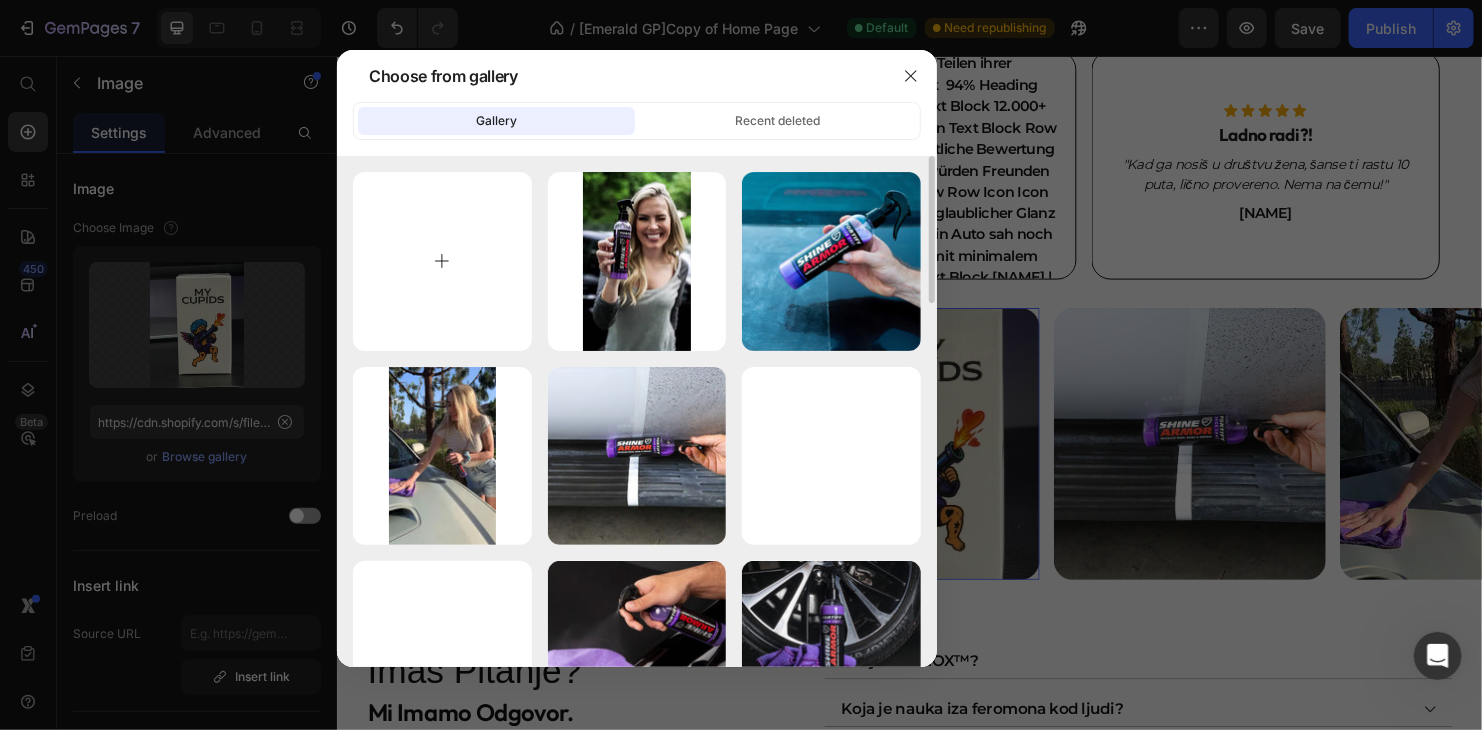 click at bounding box center [442, 261] 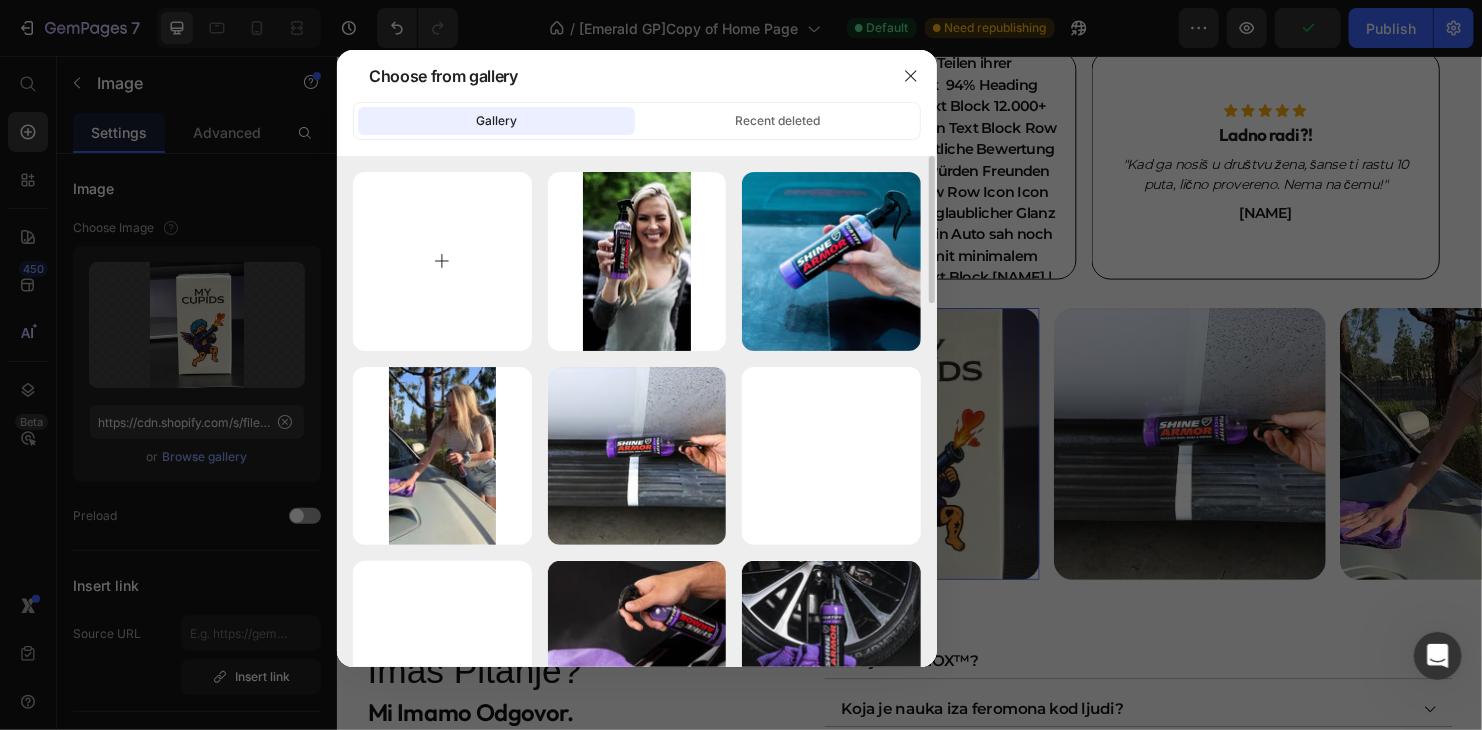 type on "C:\fakepath\rec-5.jpg" 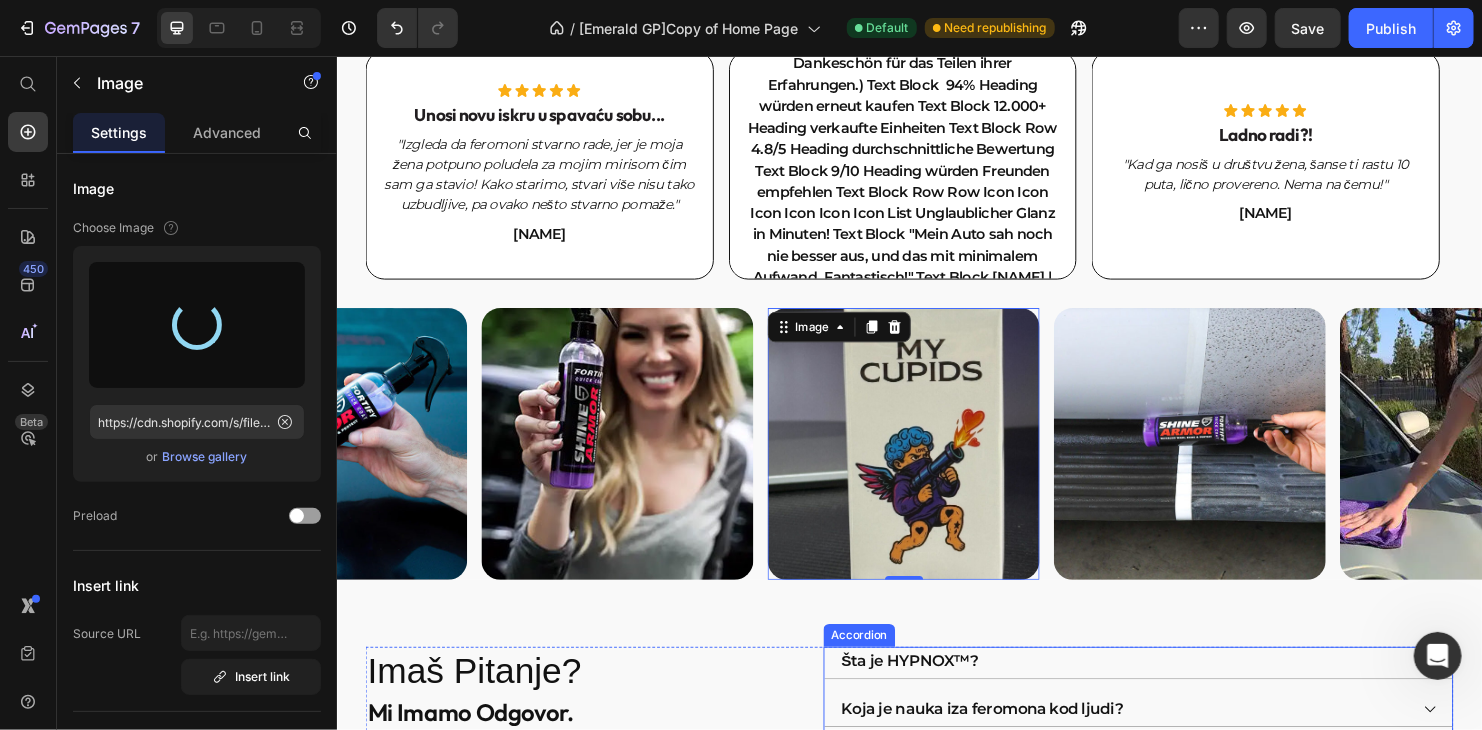 type on "https://cdn.shopify.com/s/files/1/0393/3451/0759/files/gempages_535957432132699187-13b320ea-8727-4553-8260-9c6ccfeb081c.jpg" 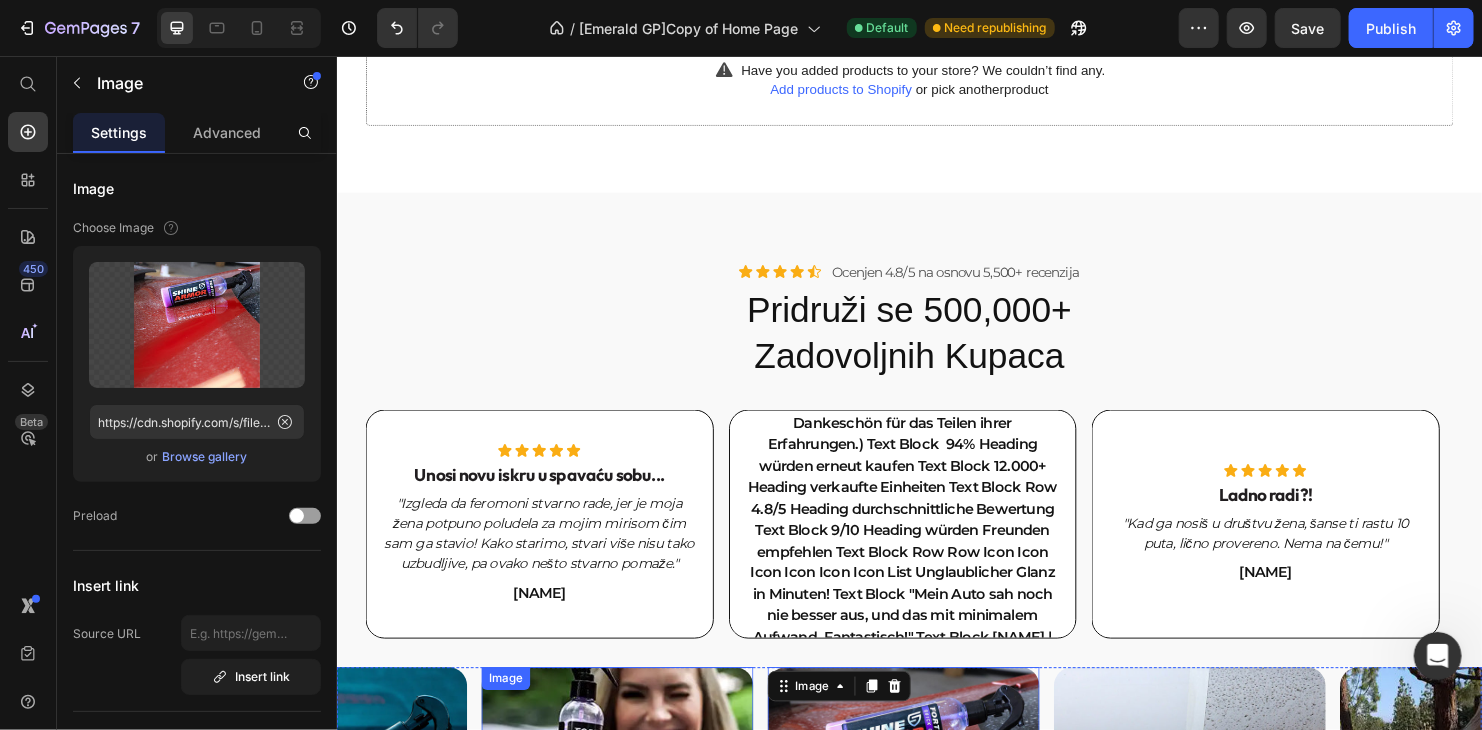 scroll, scrollTop: 2869, scrollLeft: 0, axis: vertical 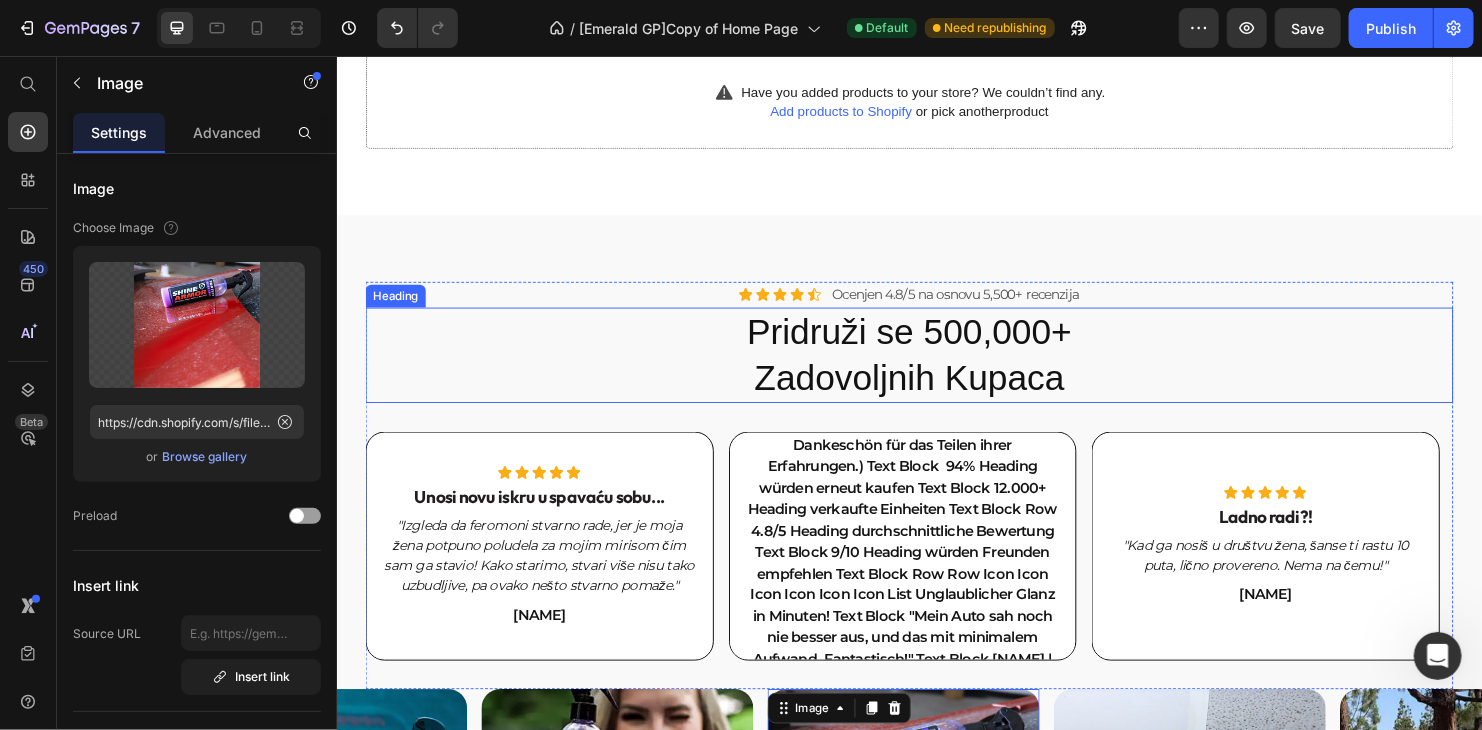 click on "Pridruži se 500,000+ Zadovoljnih Kupaca" at bounding box center [936, 369] 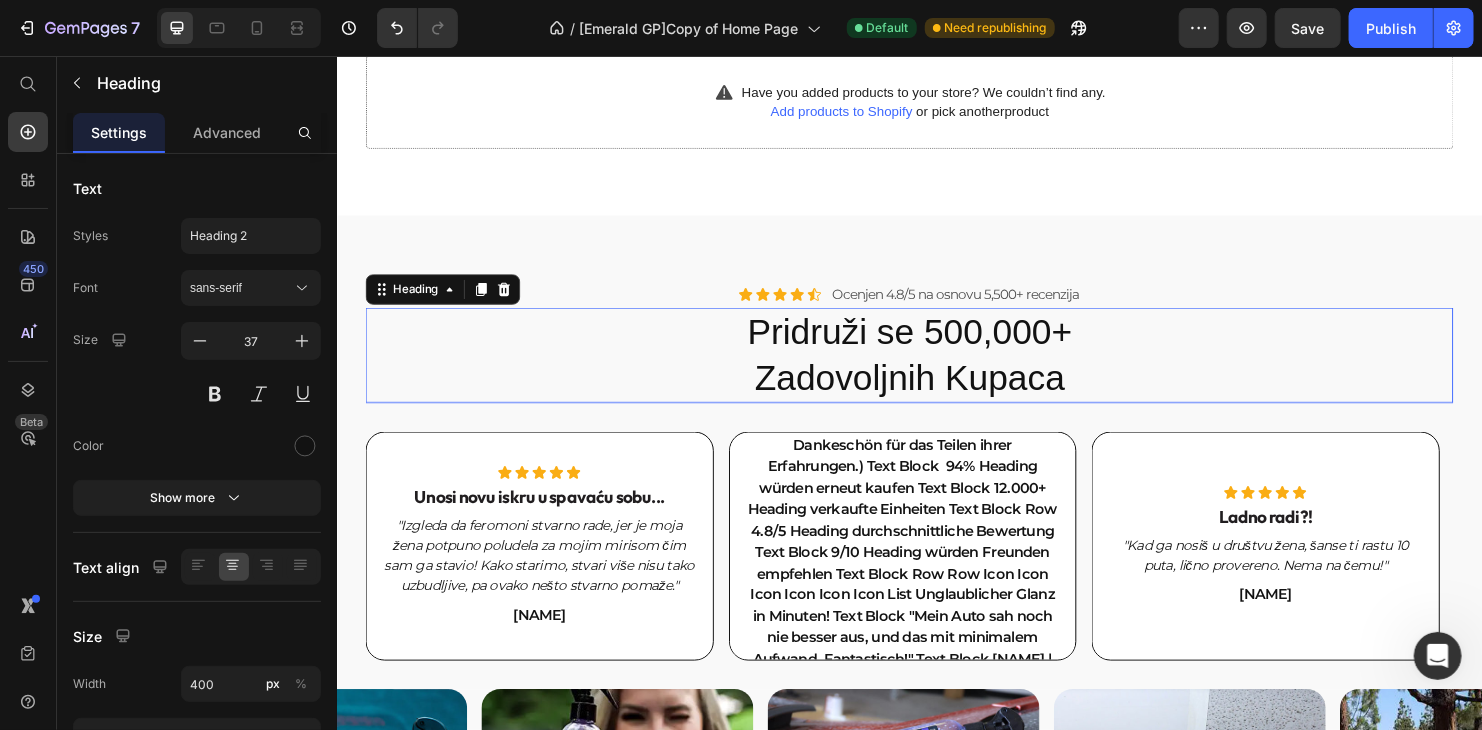 click on "Pridruži se 500,000+ Zadovoljnih Kupaca" at bounding box center (936, 369) 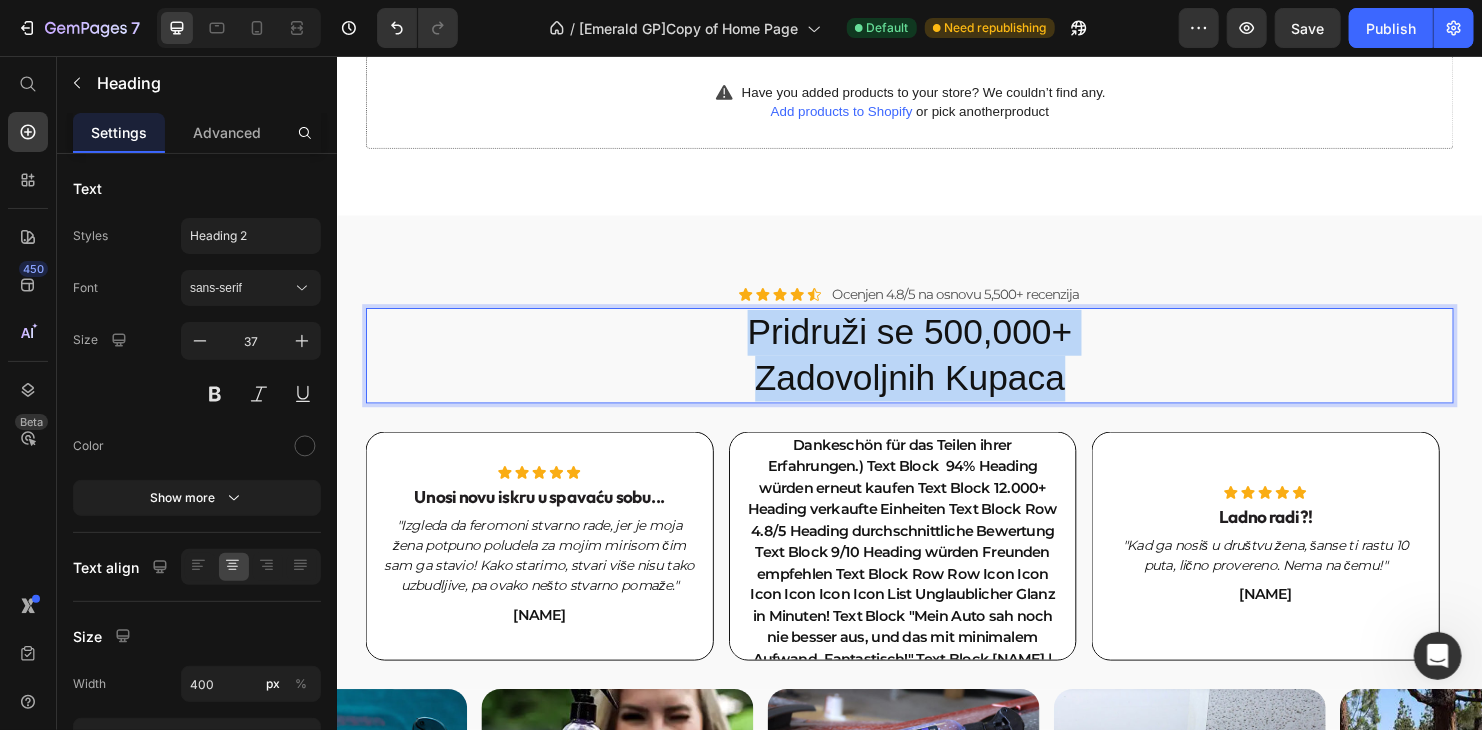 click on "Pridruži se 500,000+ Zadovoljnih Kupaca" at bounding box center (936, 369) 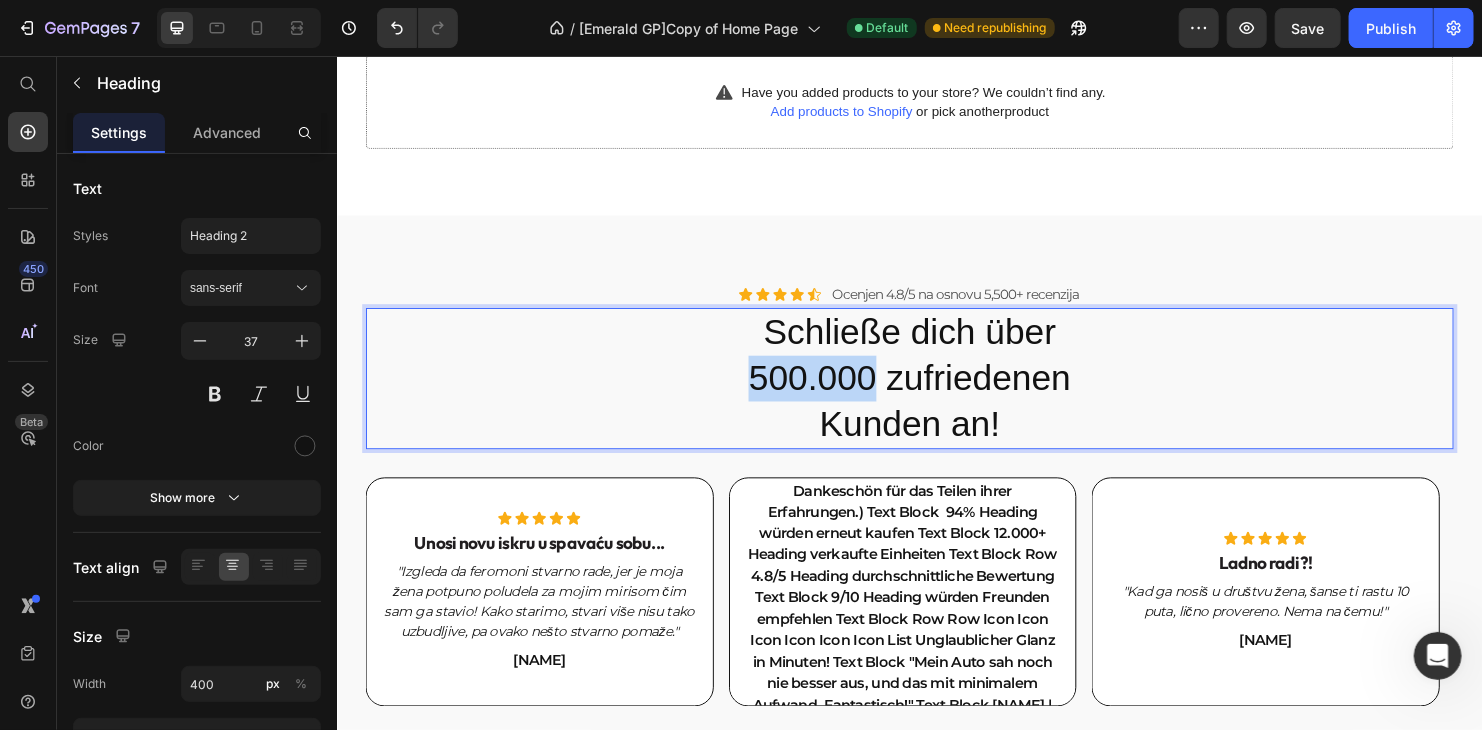 drag, startPoint x: 764, startPoint y: 393, endPoint x: 887, endPoint y: 395, distance: 123.01626 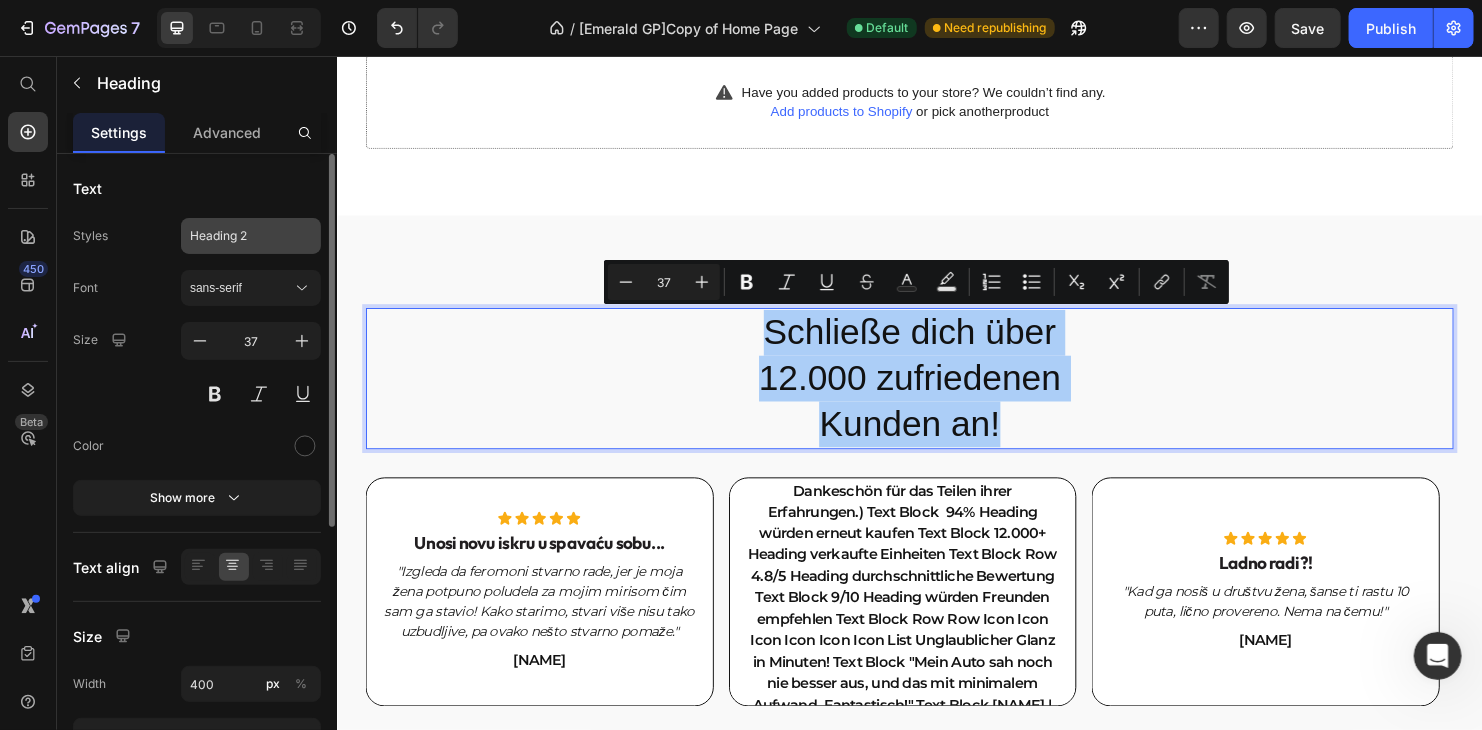 click on "Heading 2" at bounding box center (239, 236) 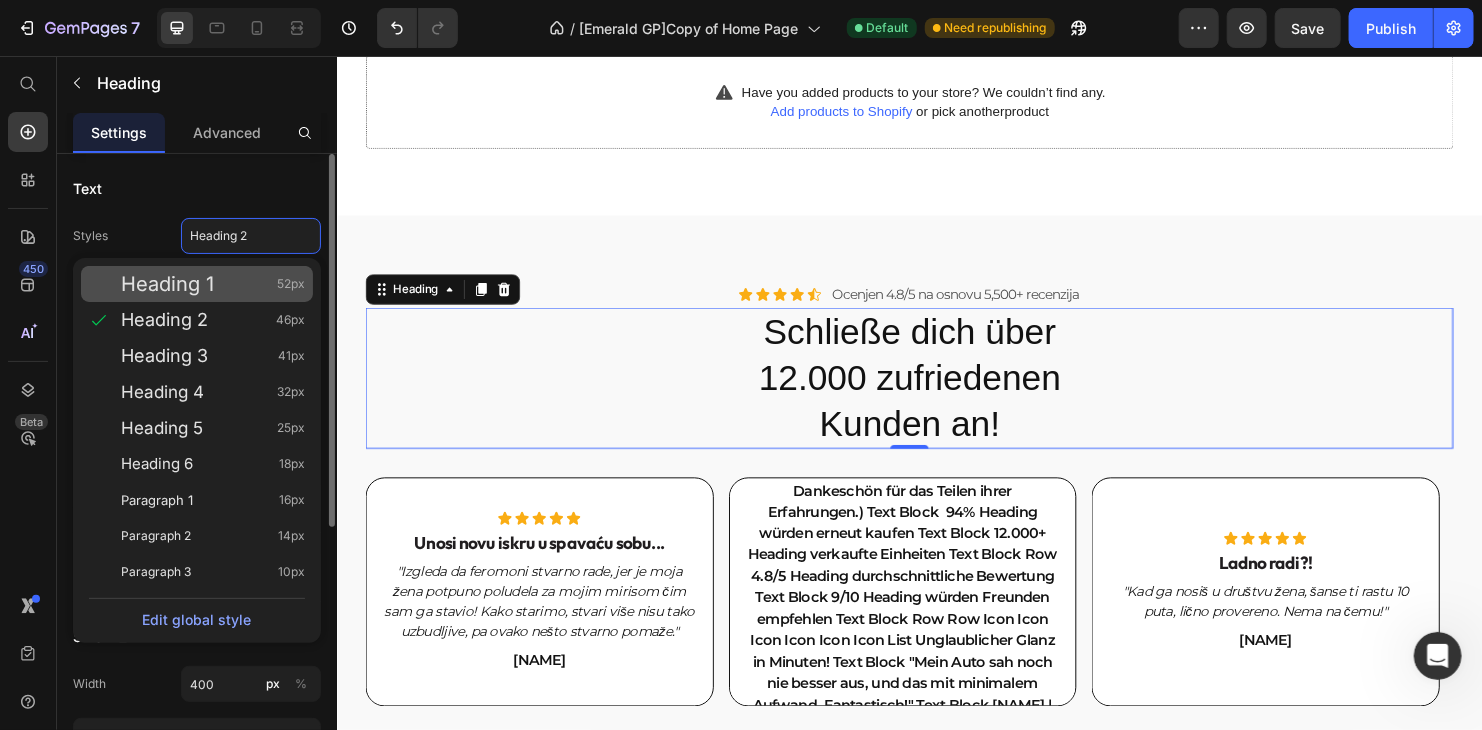 click on "Heading 1 52px" at bounding box center [213, 284] 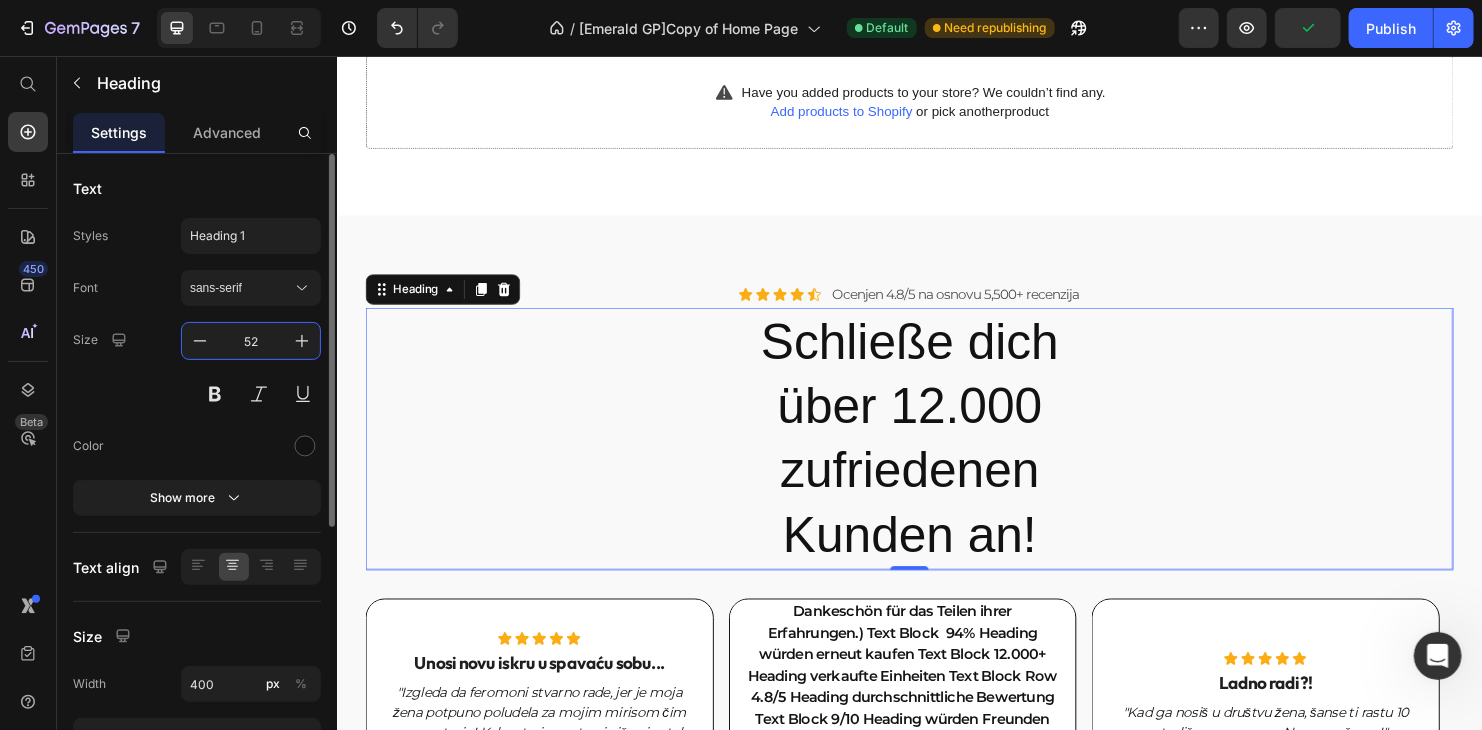 click on "52" at bounding box center (251, 341) 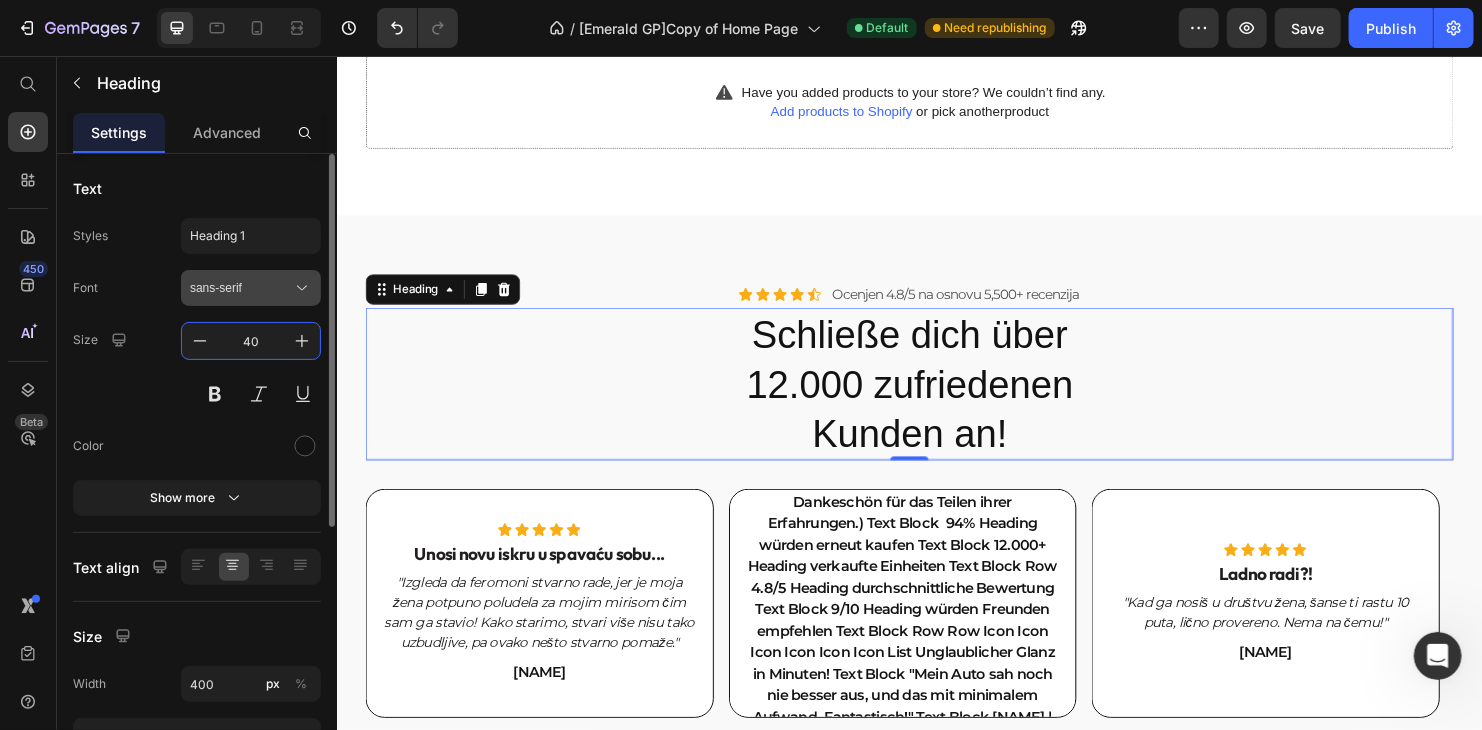 type on "40" 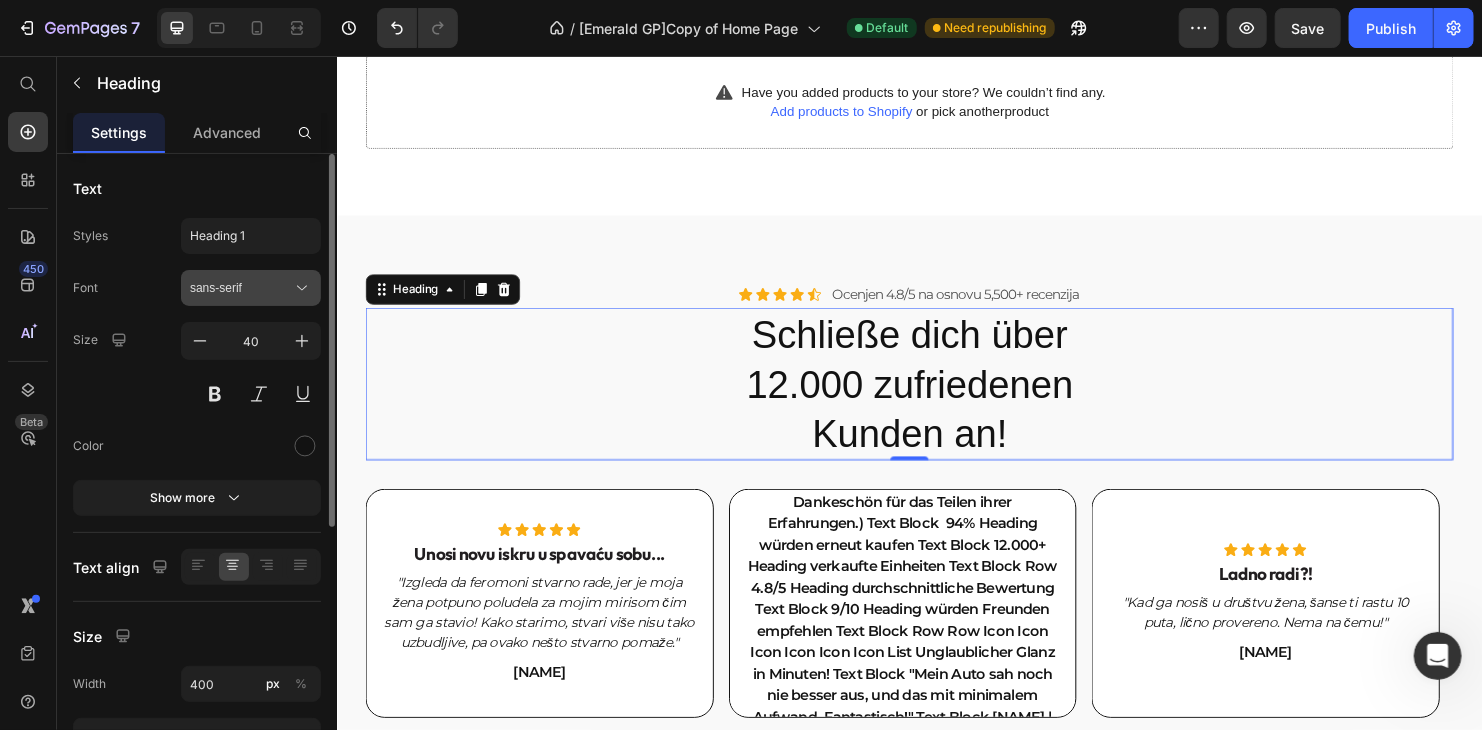 click on "sans-serif" at bounding box center (241, 288) 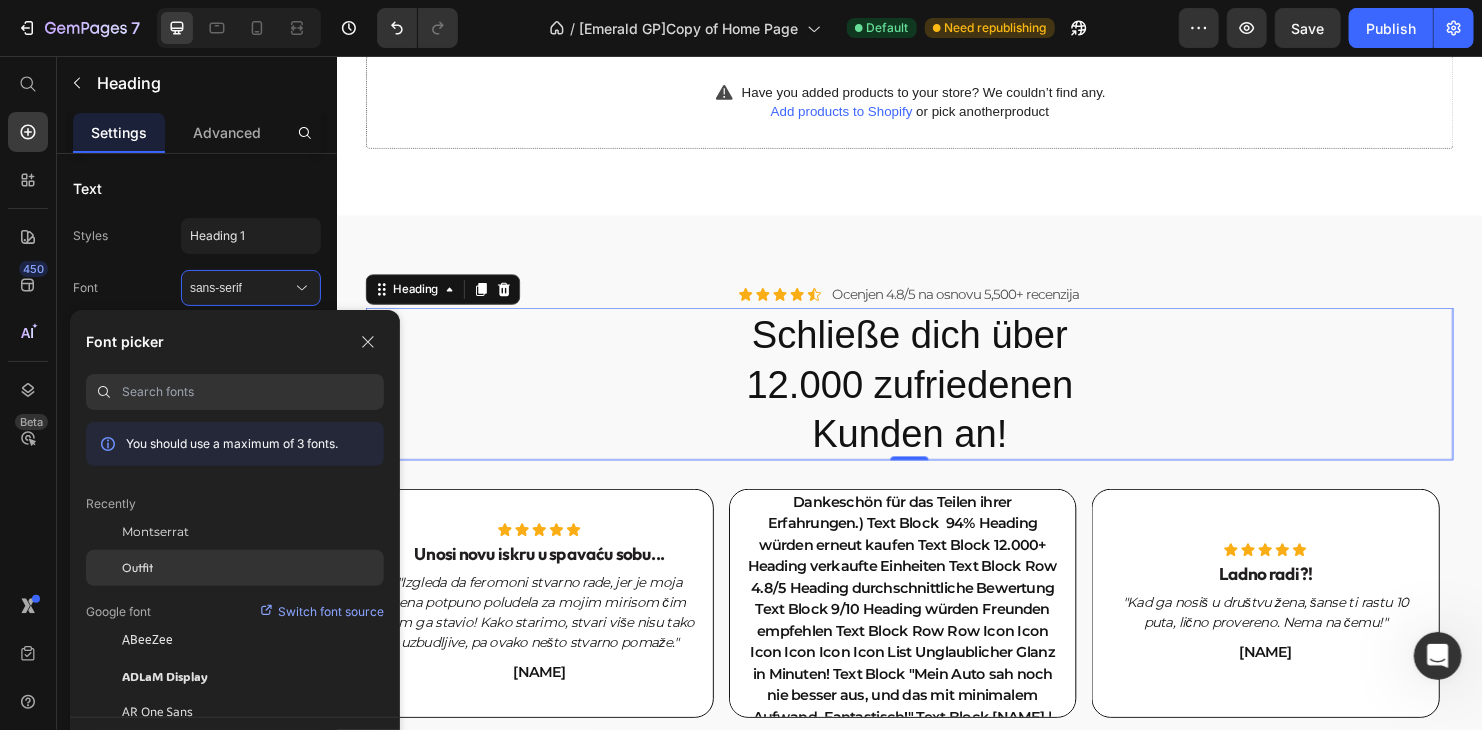 click on "Outfit" 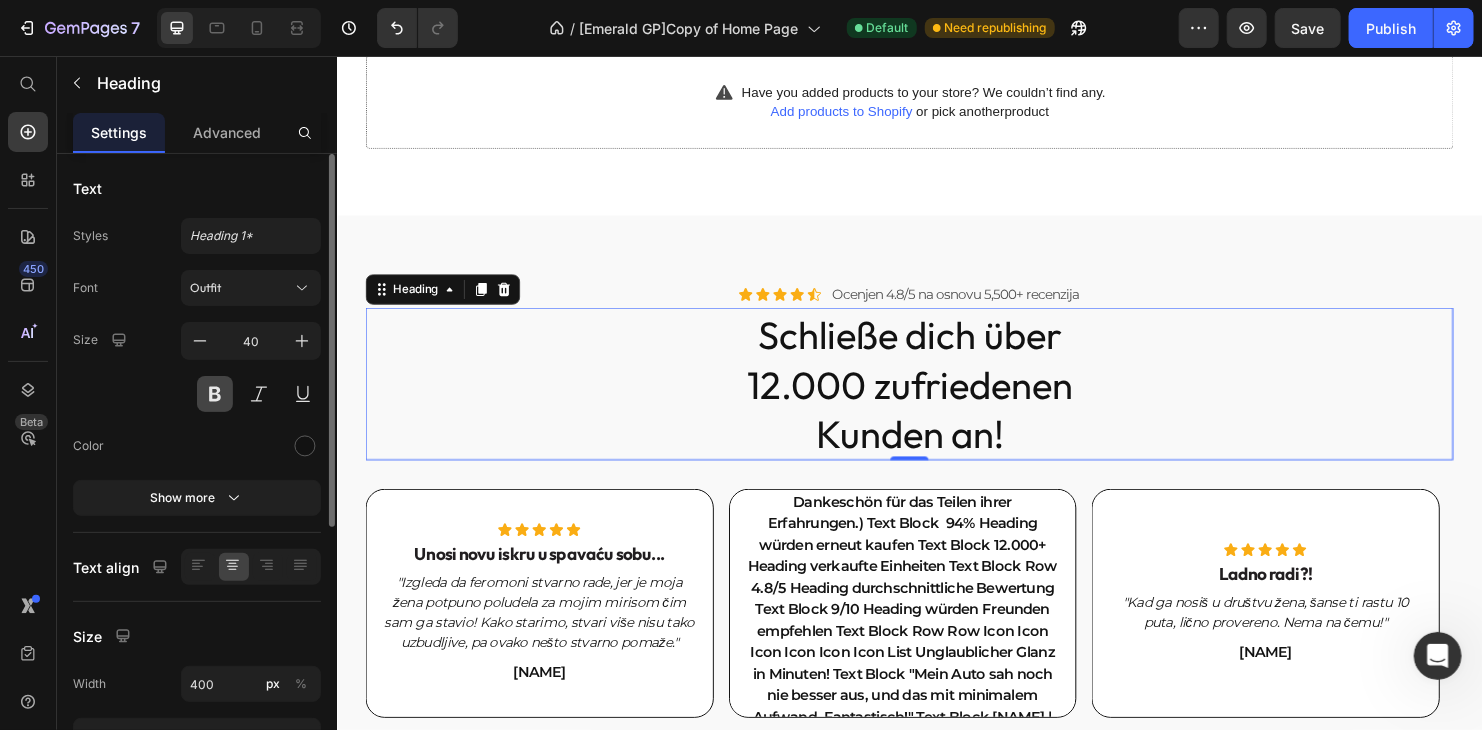 click at bounding box center (215, 394) 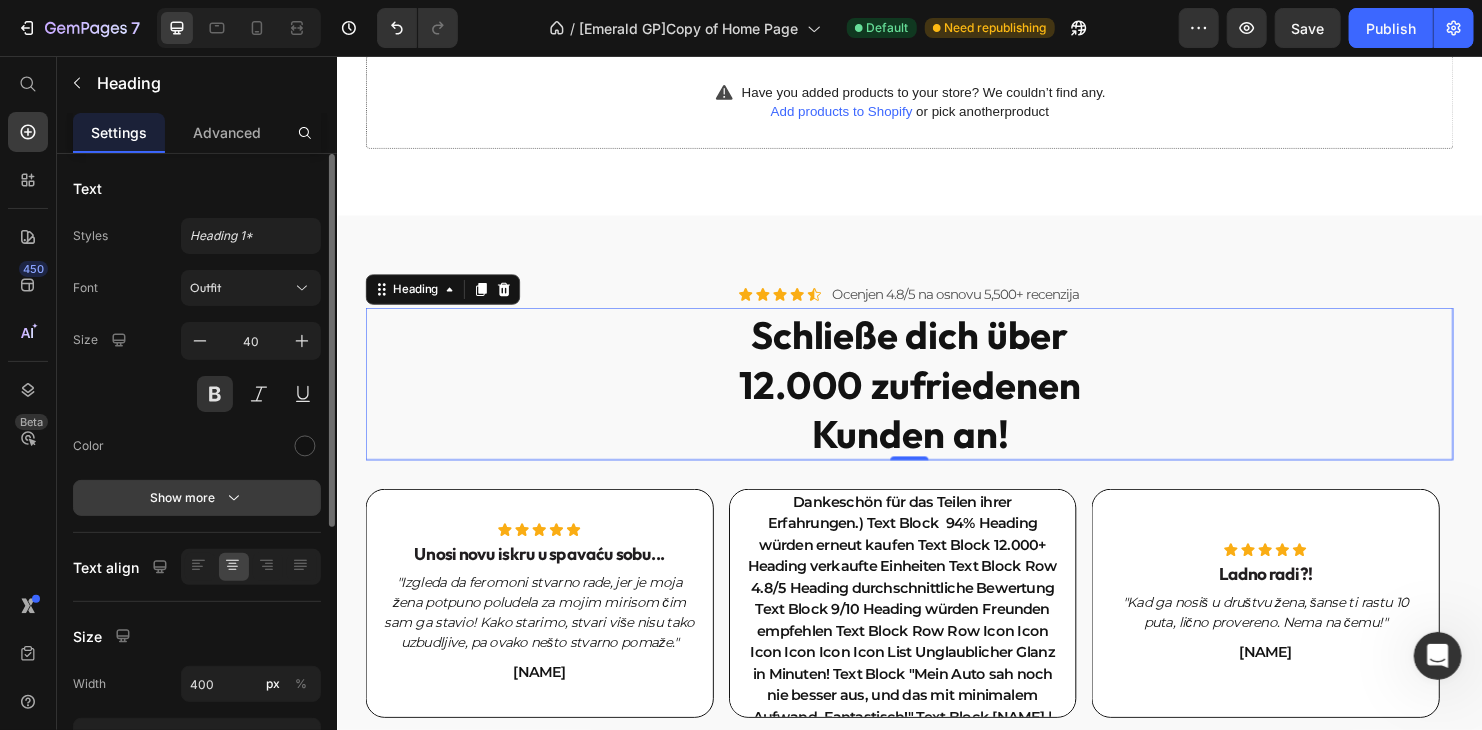 click 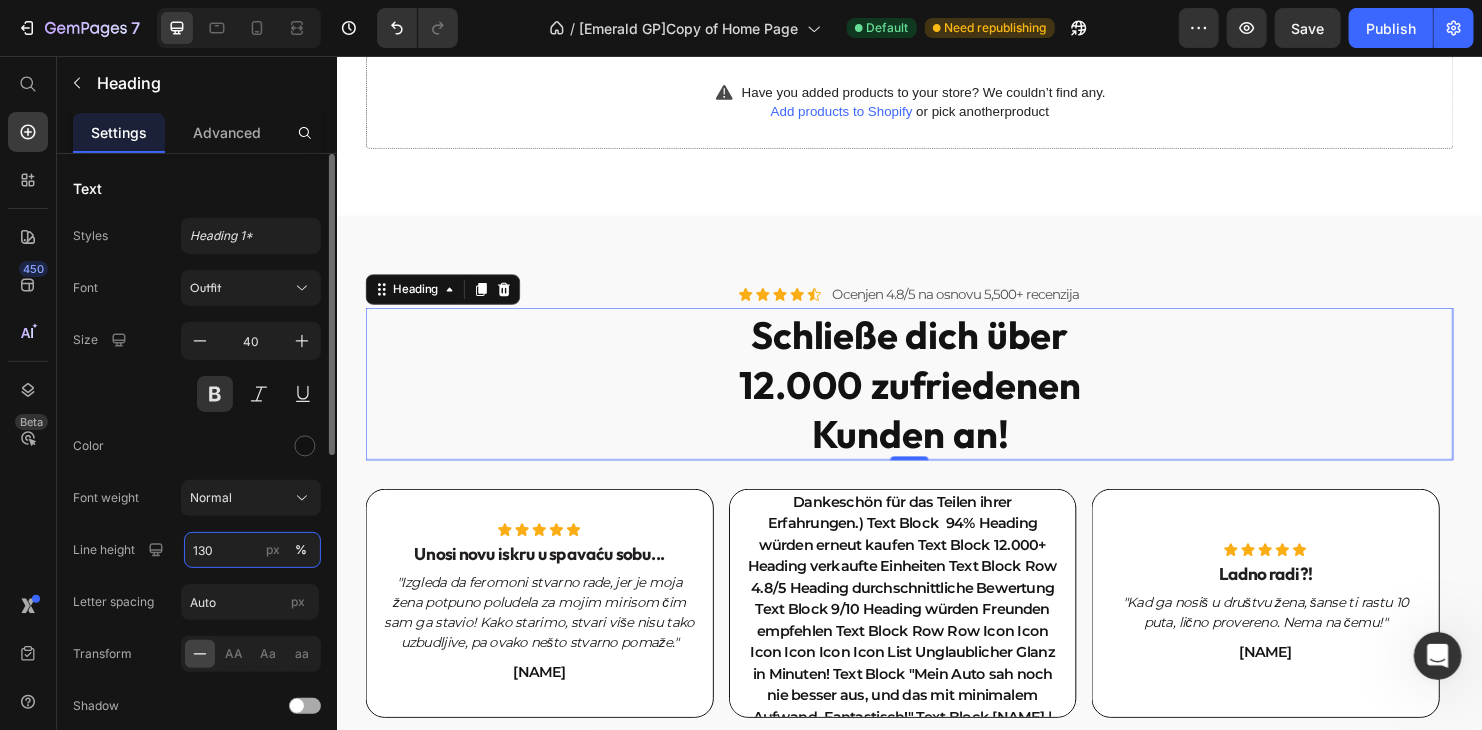 click on "130" at bounding box center [252, 550] 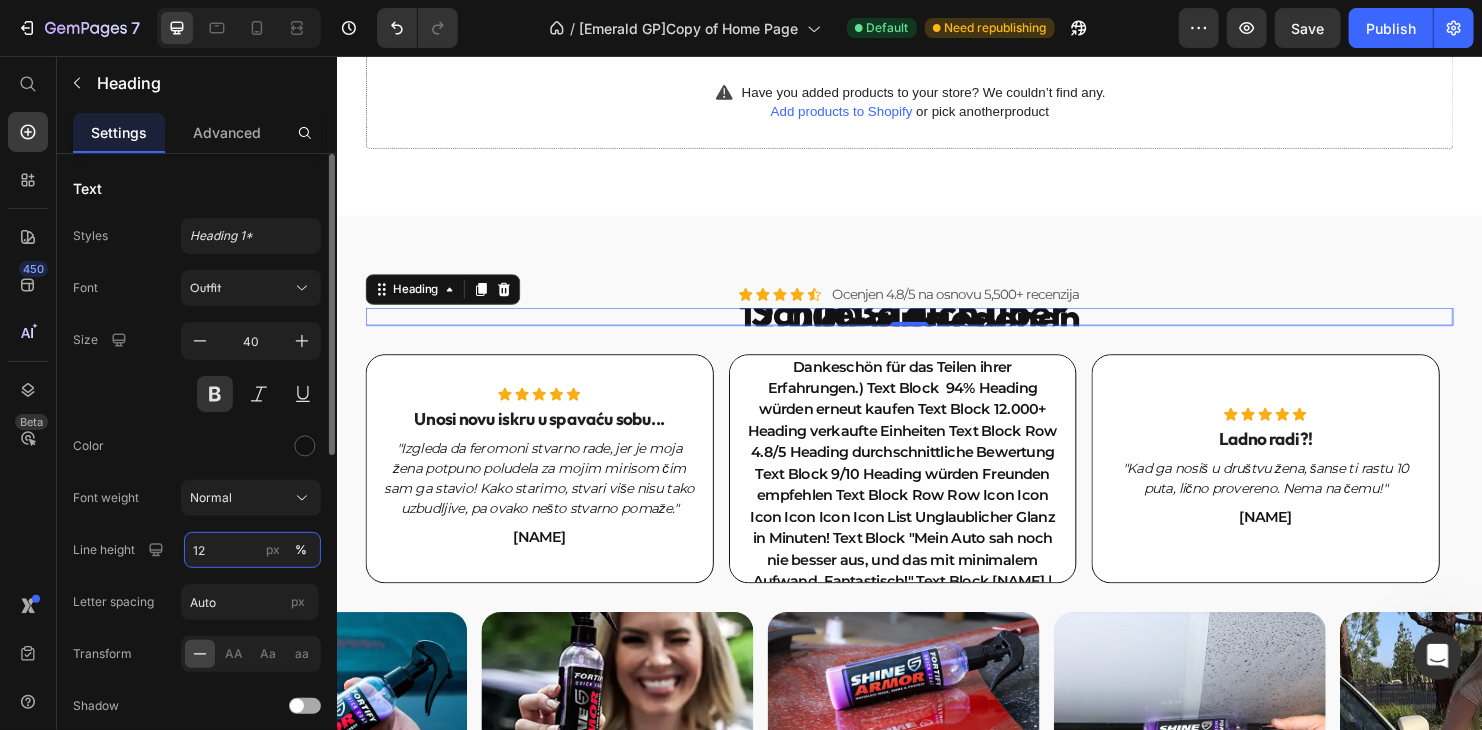 type on "120" 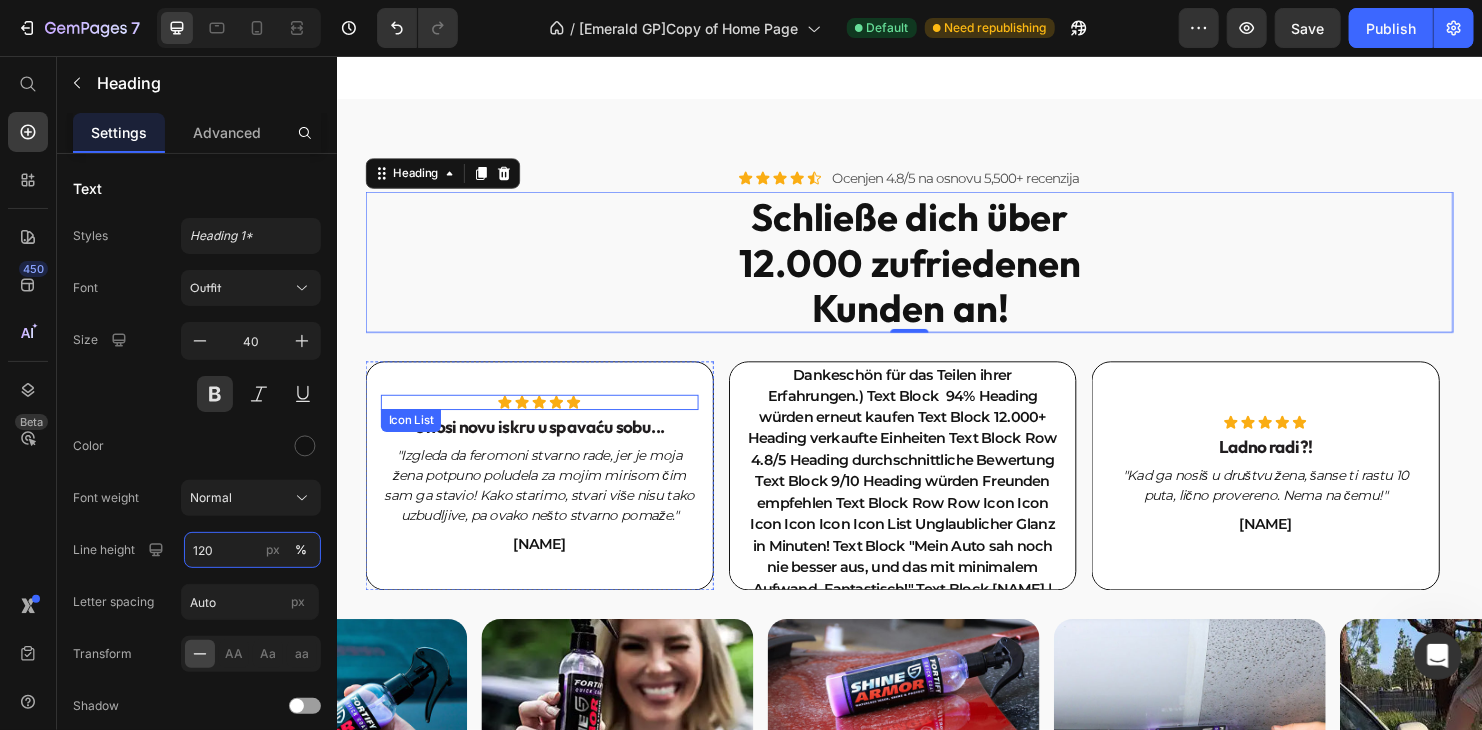 scroll, scrollTop: 2869, scrollLeft: 0, axis: vertical 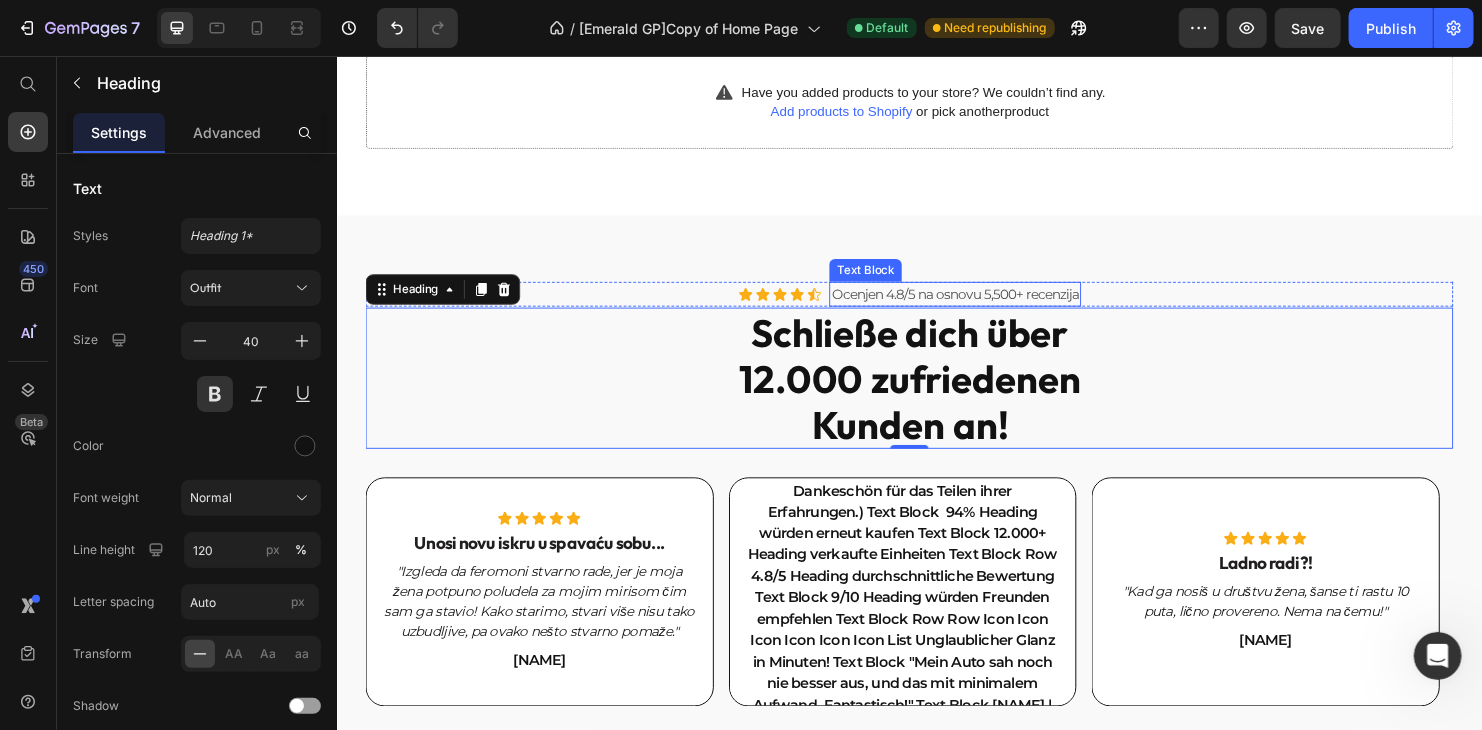 click on "Ocenjen 4.8/5 na osnovu 5,500+ recenzija" at bounding box center (983, 305) 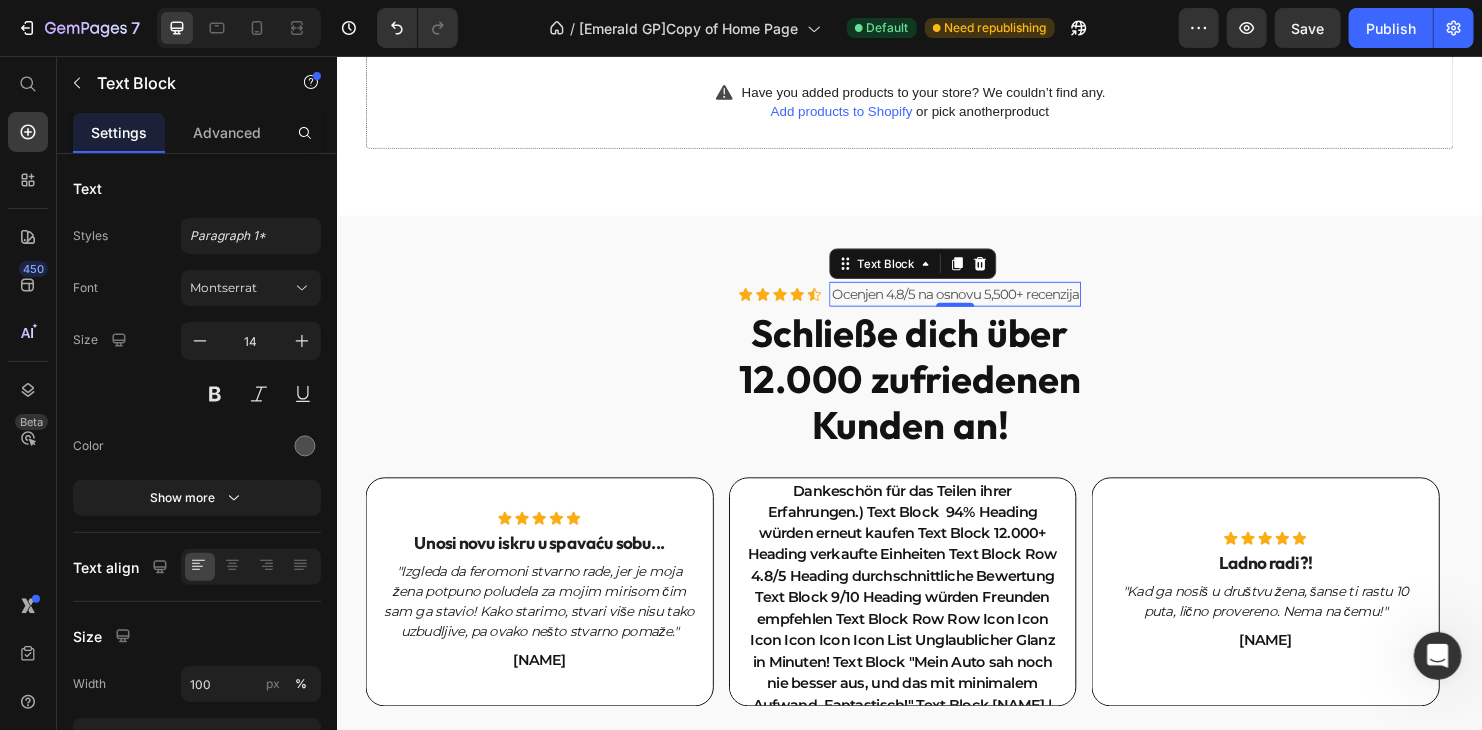 click on "Ocenjen 4.8/5 na osnovu 5,500+ recenzija" at bounding box center (983, 305) 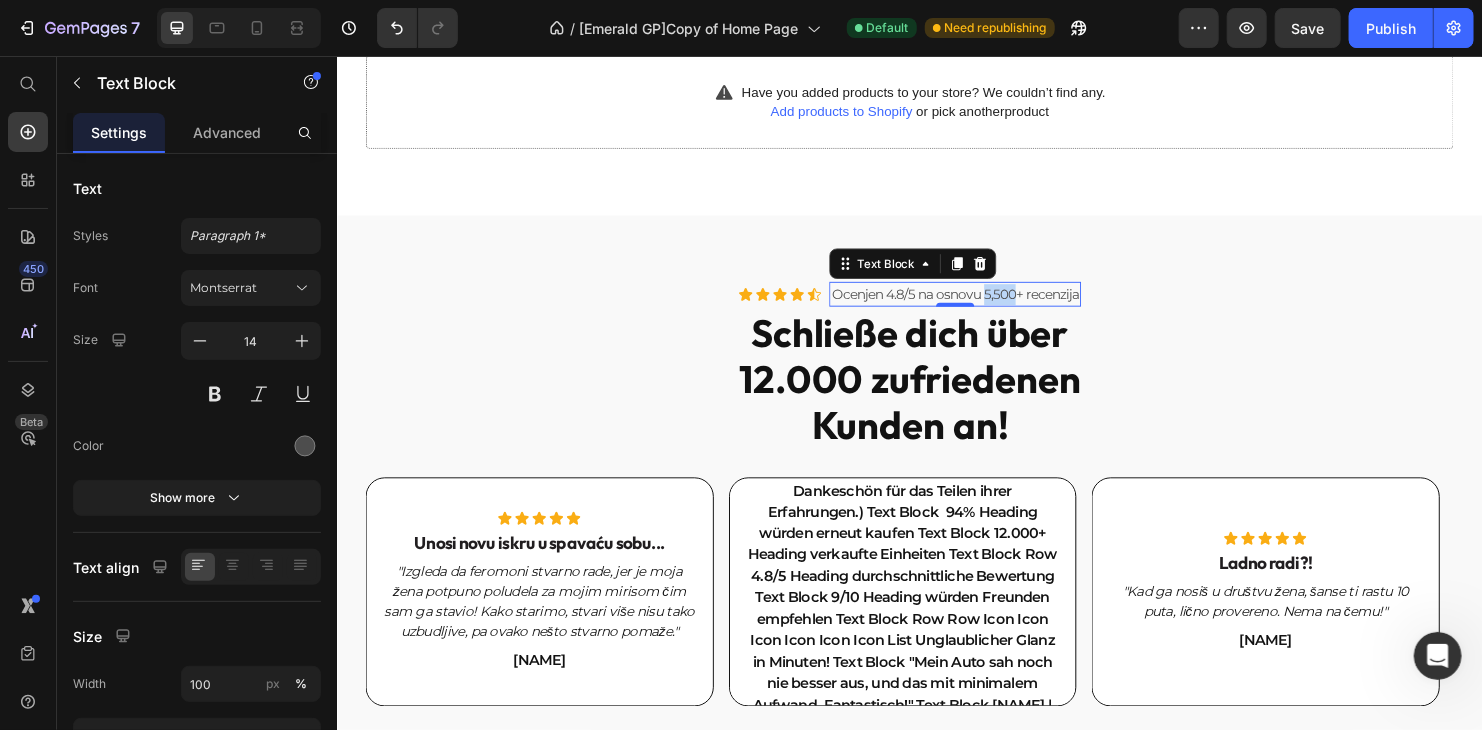 click on "Ocenjen 4.8/5 na osnovu 5,500+ recenzija" at bounding box center [983, 305] 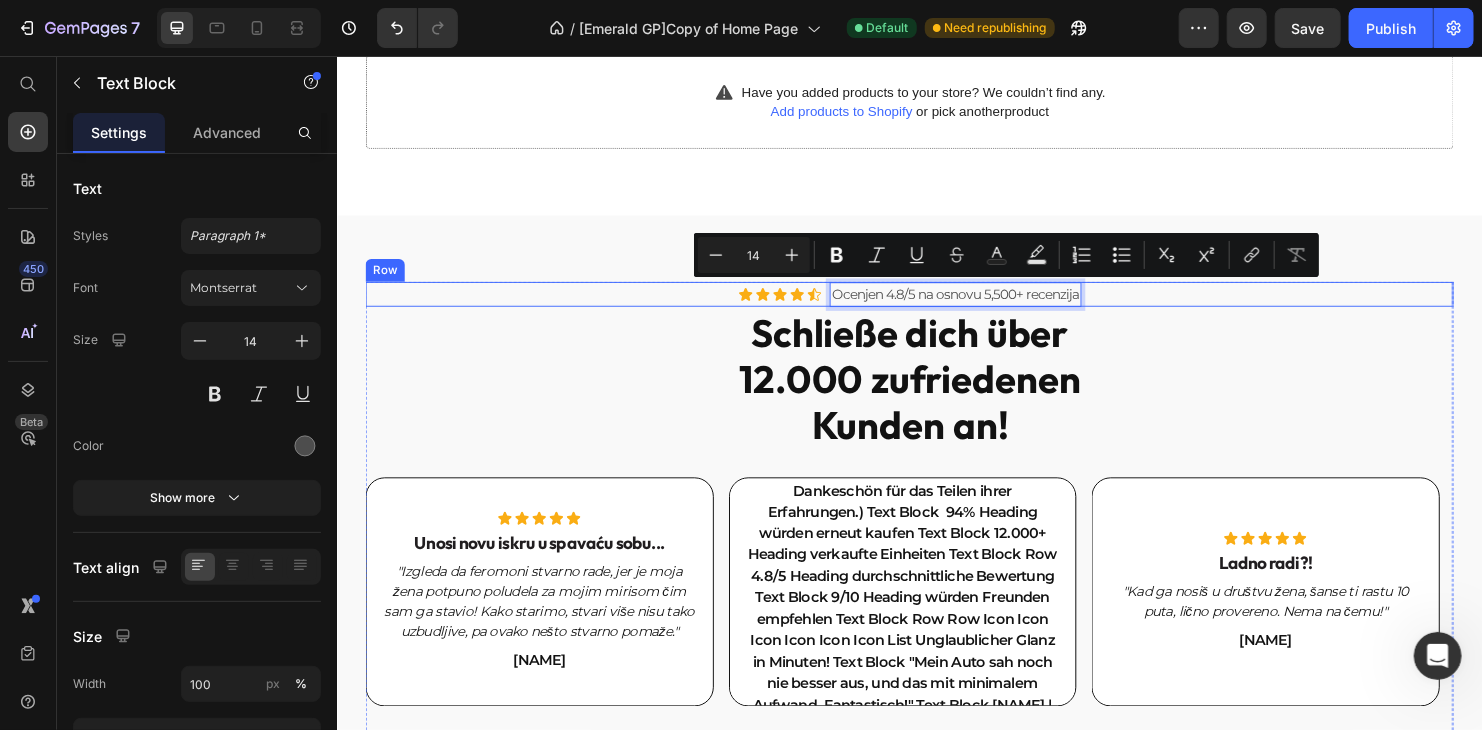 click on "Ocenjen 4.8/5 na osnovu 5,500+ recenzija" at bounding box center [983, 305] 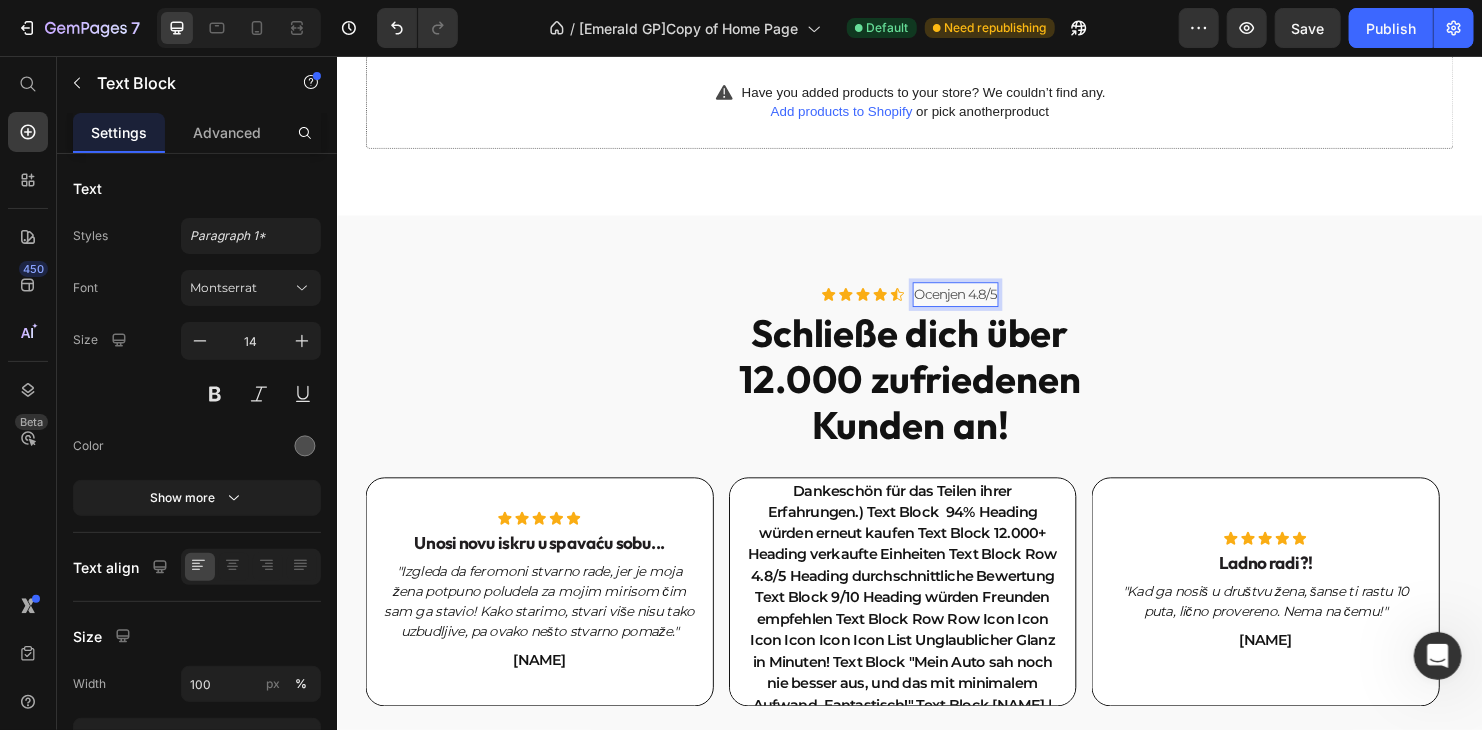 click on "Ocenjen 4.8/5" at bounding box center (984, 305) 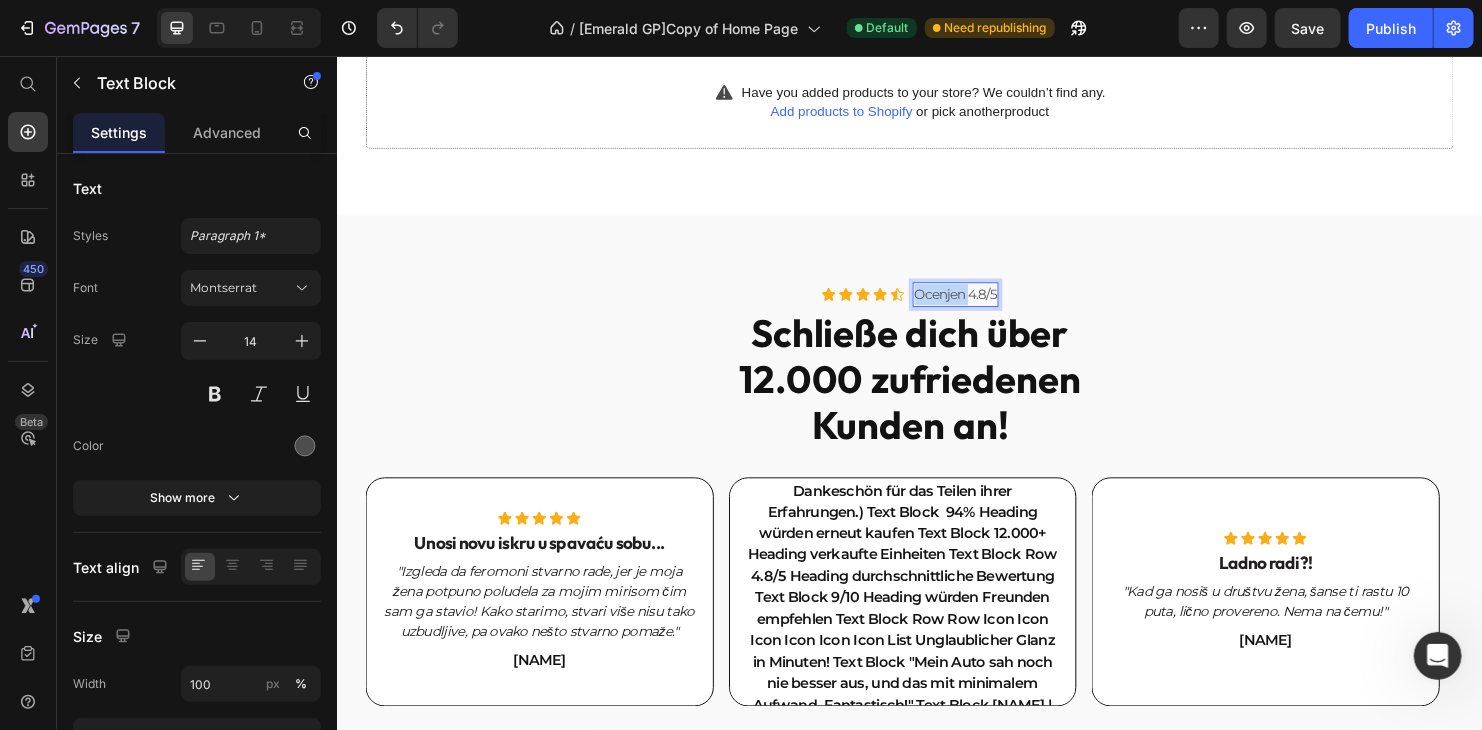 click on "Ocenjen 4.8/5" at bounding box center [984, 305] 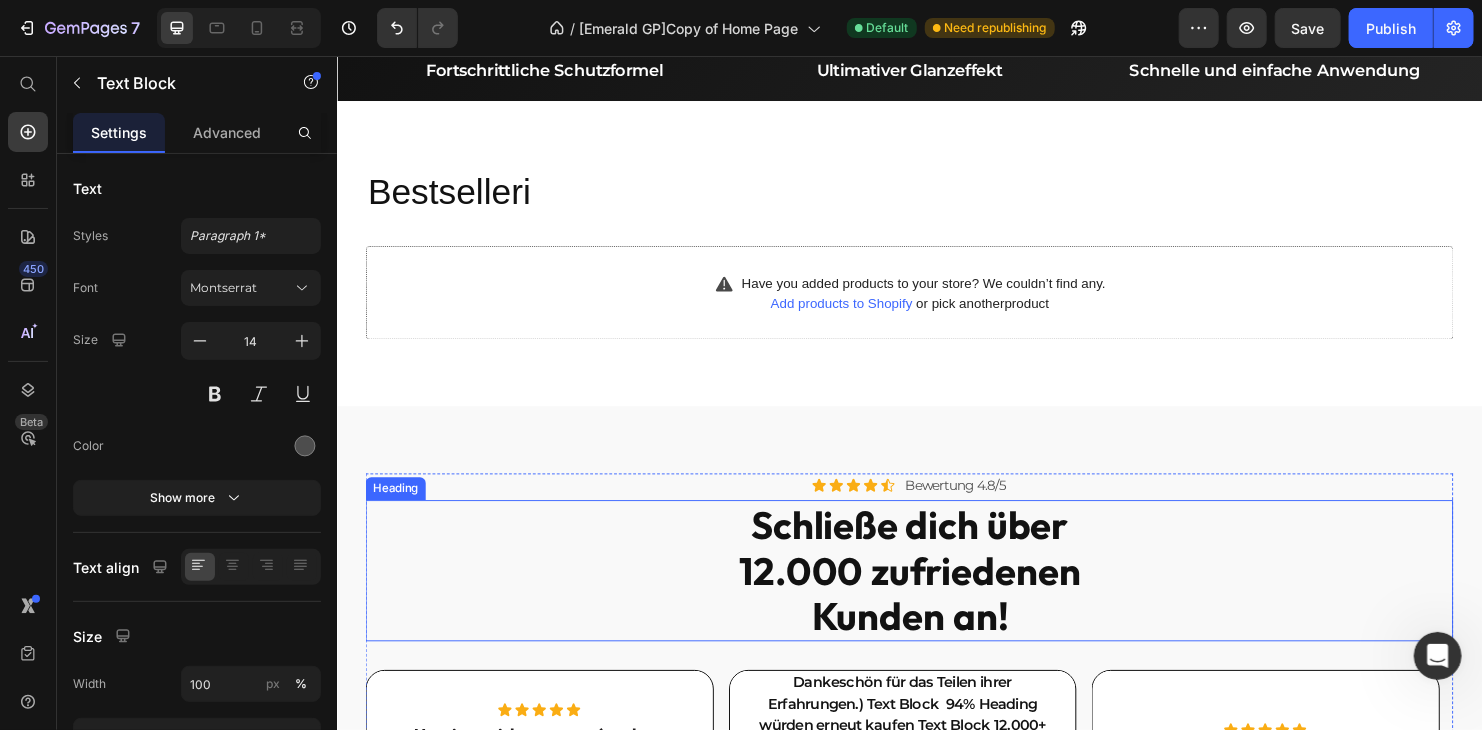 scroll, scrollTop: 2952, scrollLeft: 0, axis: vertical 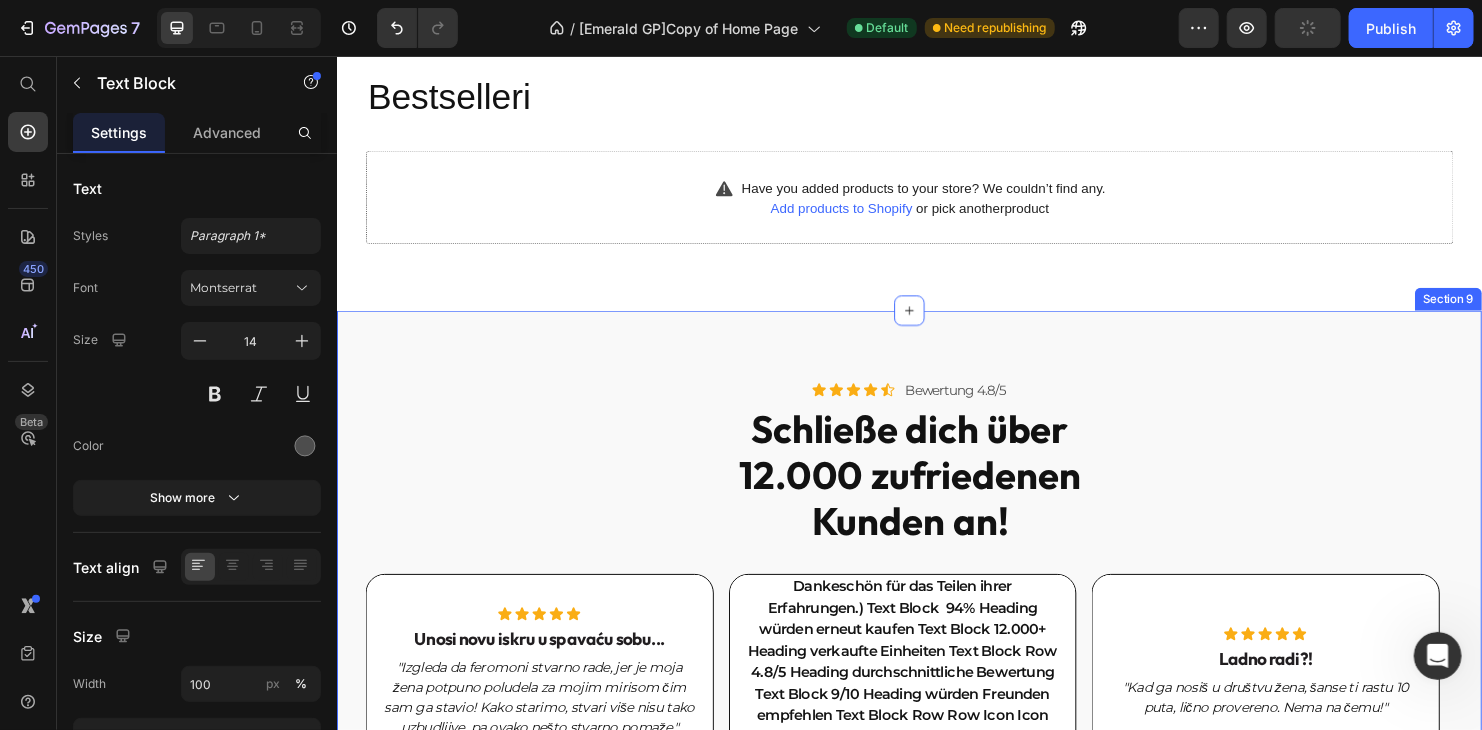 click on "Icon Icon Icon Icon Icon Icon List Bewertung 4.8/5 Text Block Row Schließe dich über 12.000 zufriedenen Kunden an! Heading Icon Icon Icon Icon
Icon Icon List Unosi novu iskru u spavaću sobu... Text Block "Izgleda da feromoni stvarno rade, jer je moja žena potpuno poludela za mojim mirisom čim sam ga stavio! Kako starimo, stvari više nisu tako uzbudljive, pa ovako nešto stvarno pomaže." Text Block Mihajlo B. Text Block Hero Banner Icon Icon Icon Icon
Icon Icon List Bukvalno magnet za devojke Text Block "Ovo mi je parfem broj jedan kad idem u klubove ili na žurke. Devojke ga obožavaju" Text Block Matija A. Text Block Hero Banner Icon Icon Icon Icon
Icon Icon List Ladno radi?! Text Block "Kad ga nosiš u društvu žena, šanse ti rastu 10 puta, lično provereno. Nema na čemu!" Text Block Filip N. Text Block Hero Banner Carousel Row Section 9" at bounding box center (936, 594) 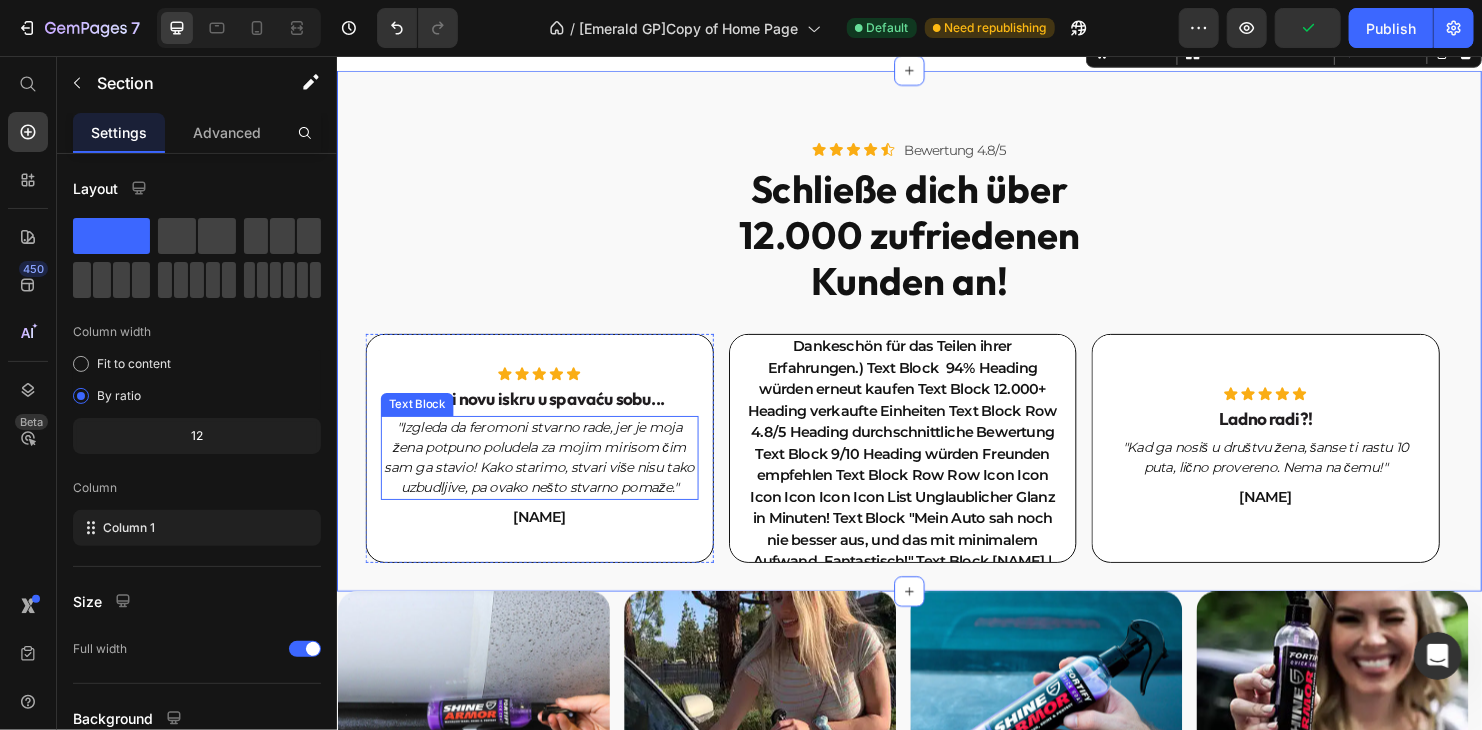 scroll, scrollTop: 3252, scrollLeft: 0, axis: vertical 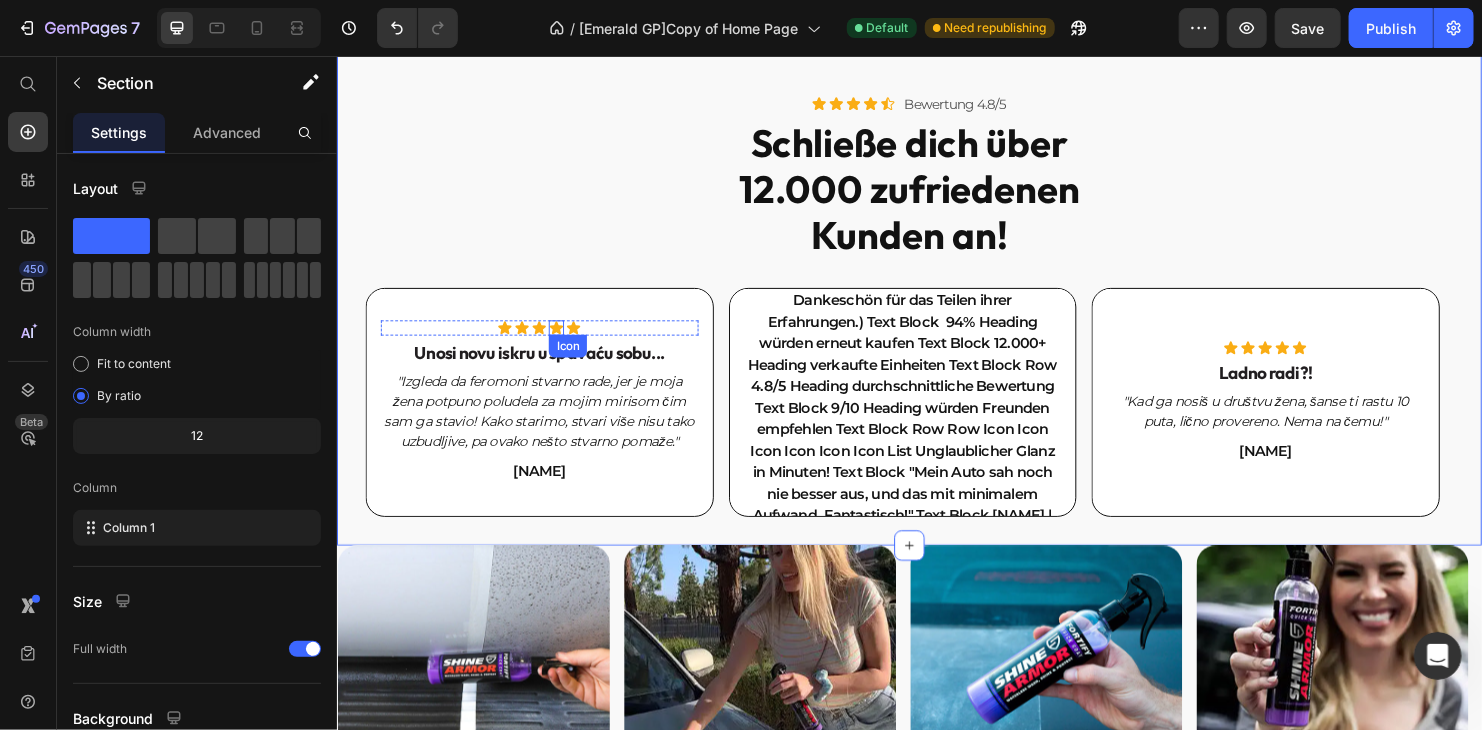 click on "Unosi novu iskru u spavaću sobu..." at bounding box center (548, 366) 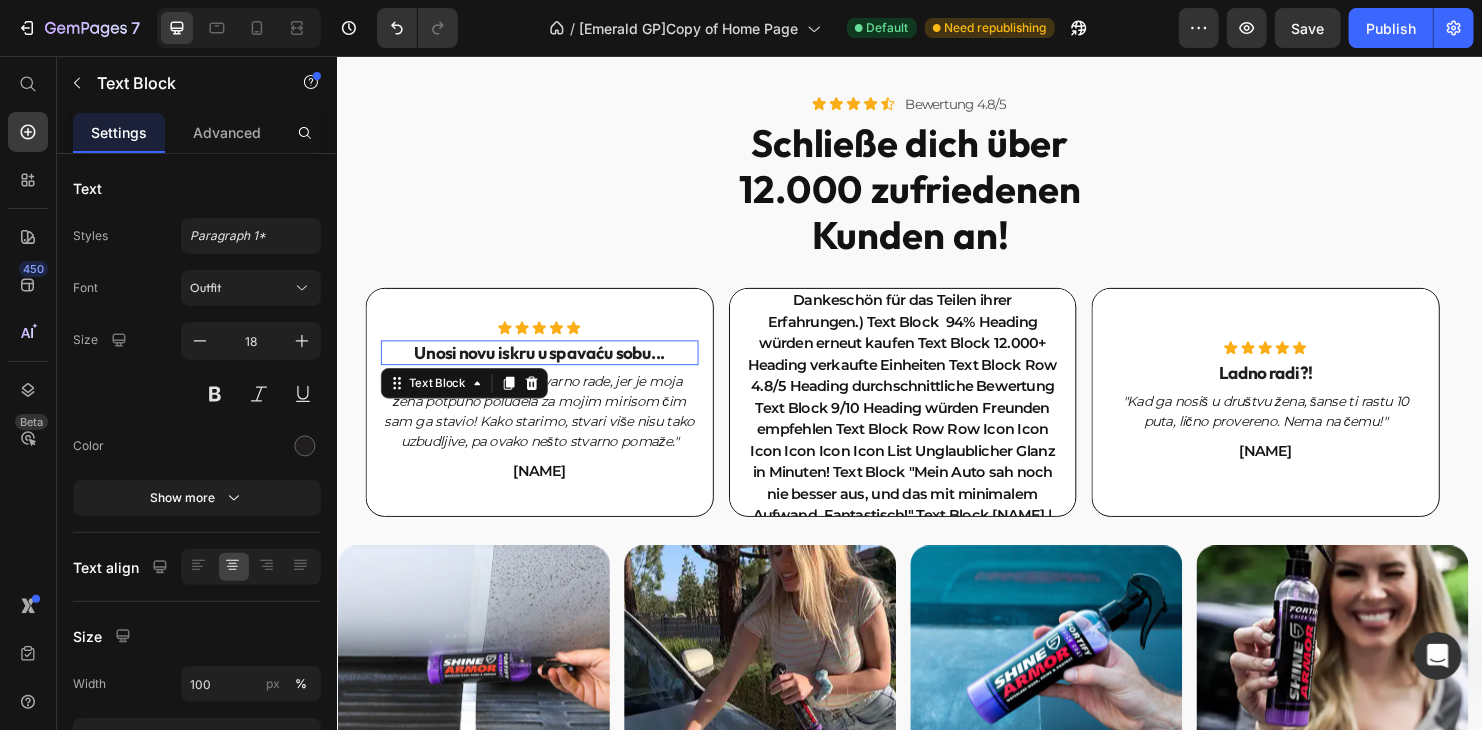 click on "Unosi novu iskru u spavaću sobu..." at bounding box center (548, 366) 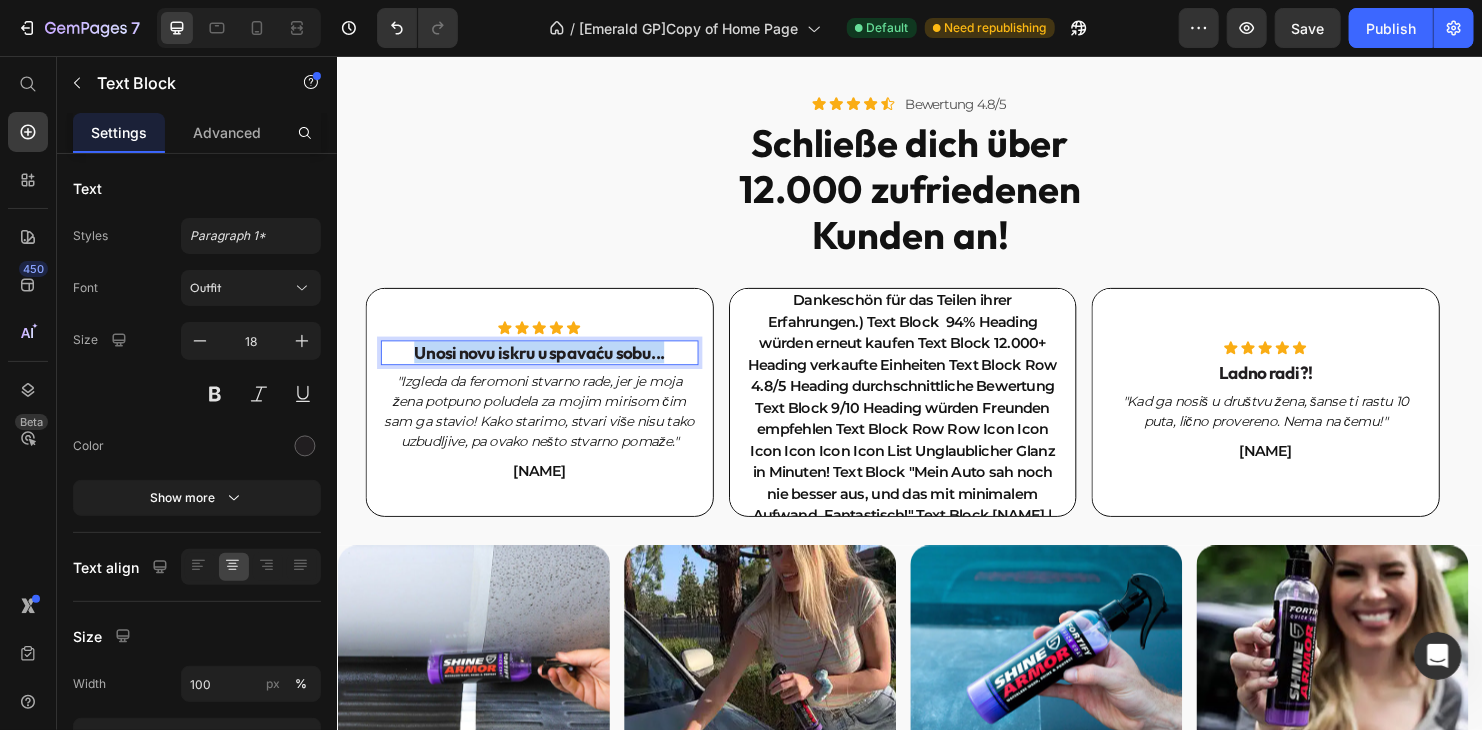 click on "Unosi novu iskru u spavaću sobu..." at bounding box center (548, 366) 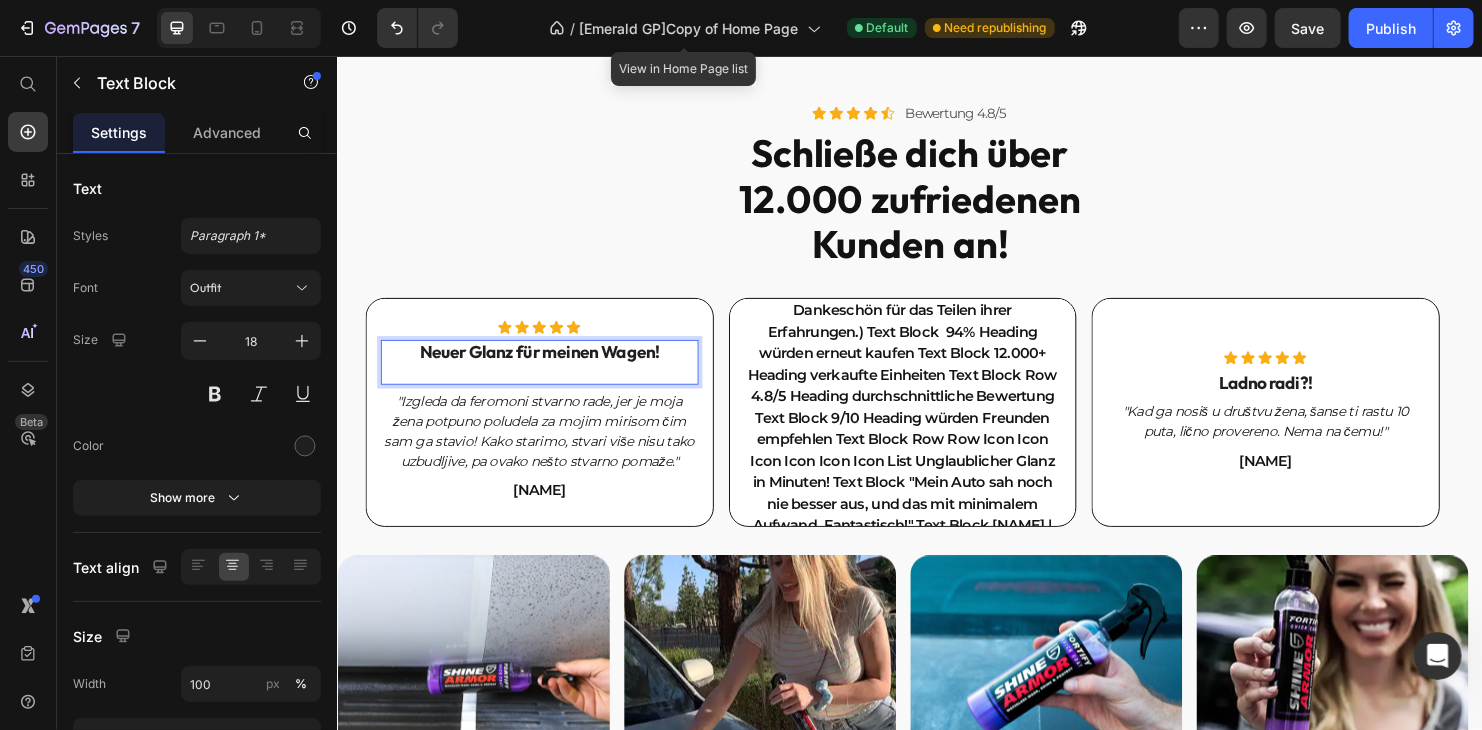 scroll, scrollTop: 3252, scrollLeft: 0, axis: vertical 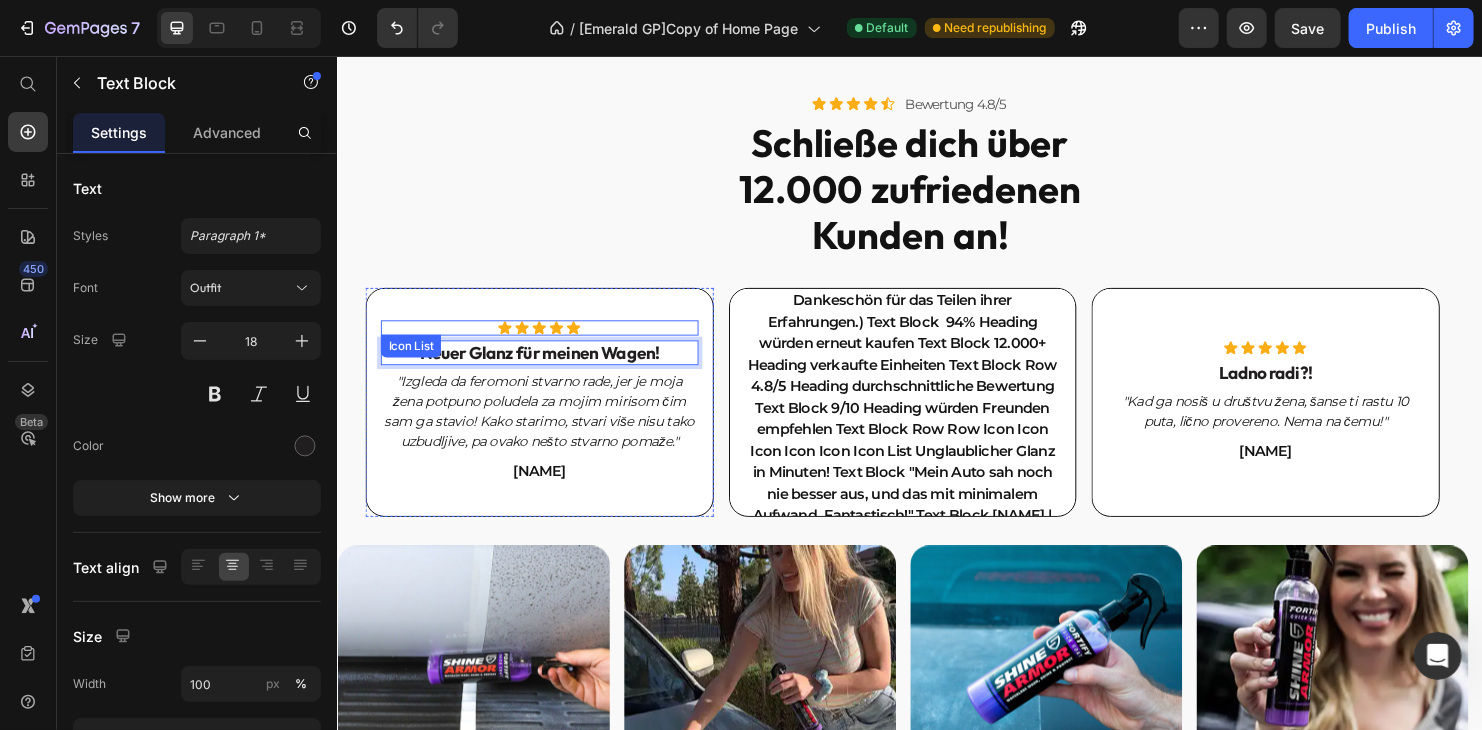 click on ""Izgleda da feromoni stvarno rade, jer je moja žena potpuno poludela za mojim mirisom čim sam ga stavio! Kako starimo, stvari više nisu tako uzbudljive, pa ovako nešto stvarno pomaže."" at bounding box center (548, 428) 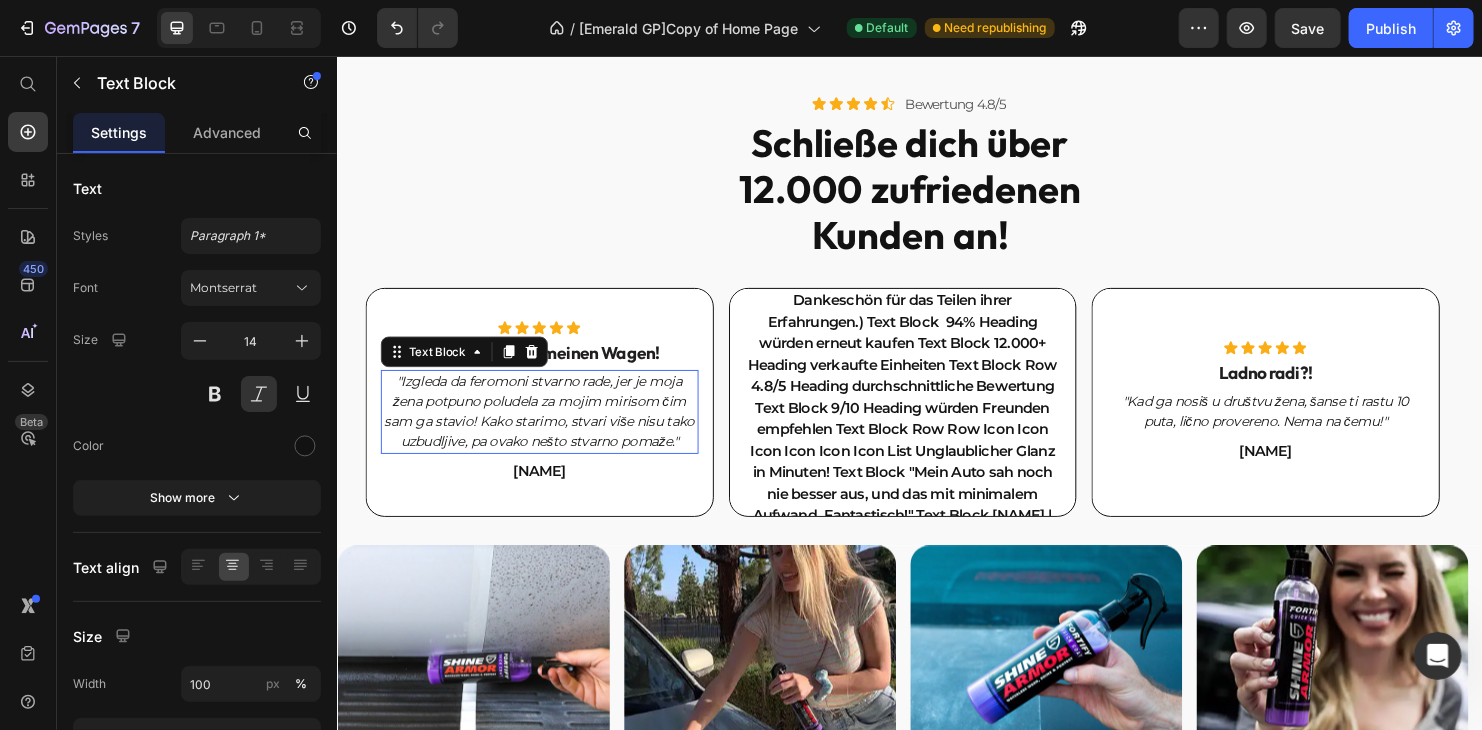 click on ""Izgleda da feromoni stvarno rade, jer je moja žena potpuno poludela za mojim mirisom čim sam ga stavio! Kako starimo, stvari više nisu tako uzbudljive, pa ovako nešto stvarno pomaže."" at bounding box center [548, 428] 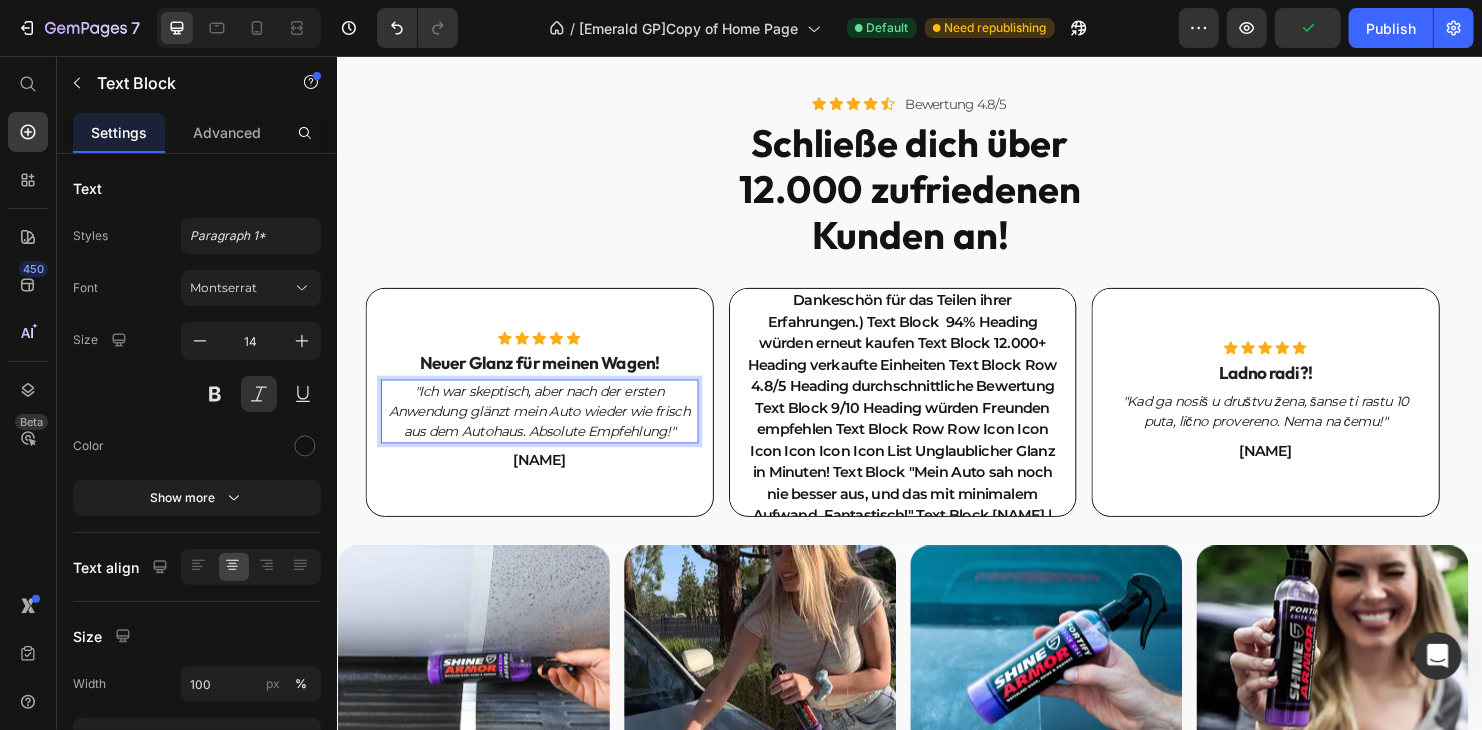 scroll, scrollTop: 3263, scrollLeft: 0, axis: vertical 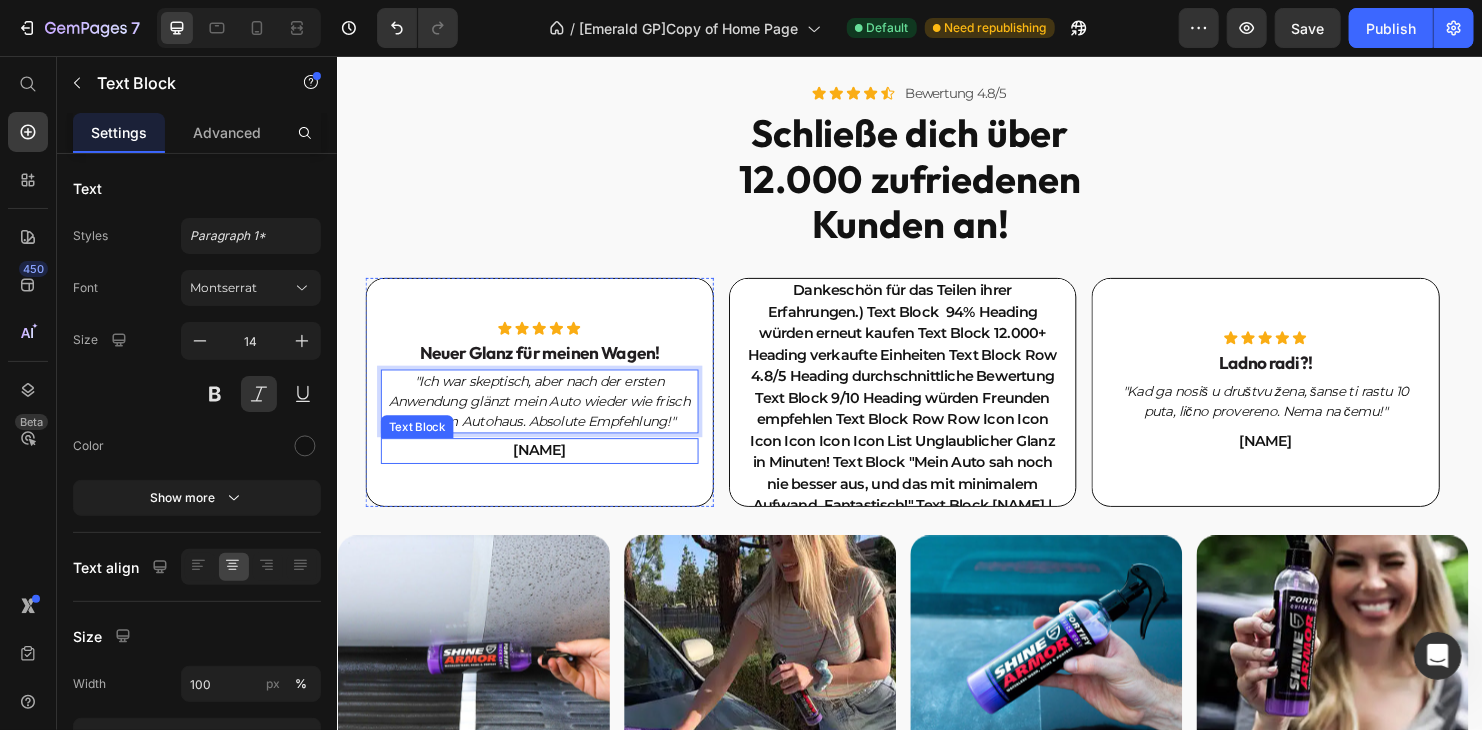 click on "Mihajlo B." at bounding box center (548, 468) 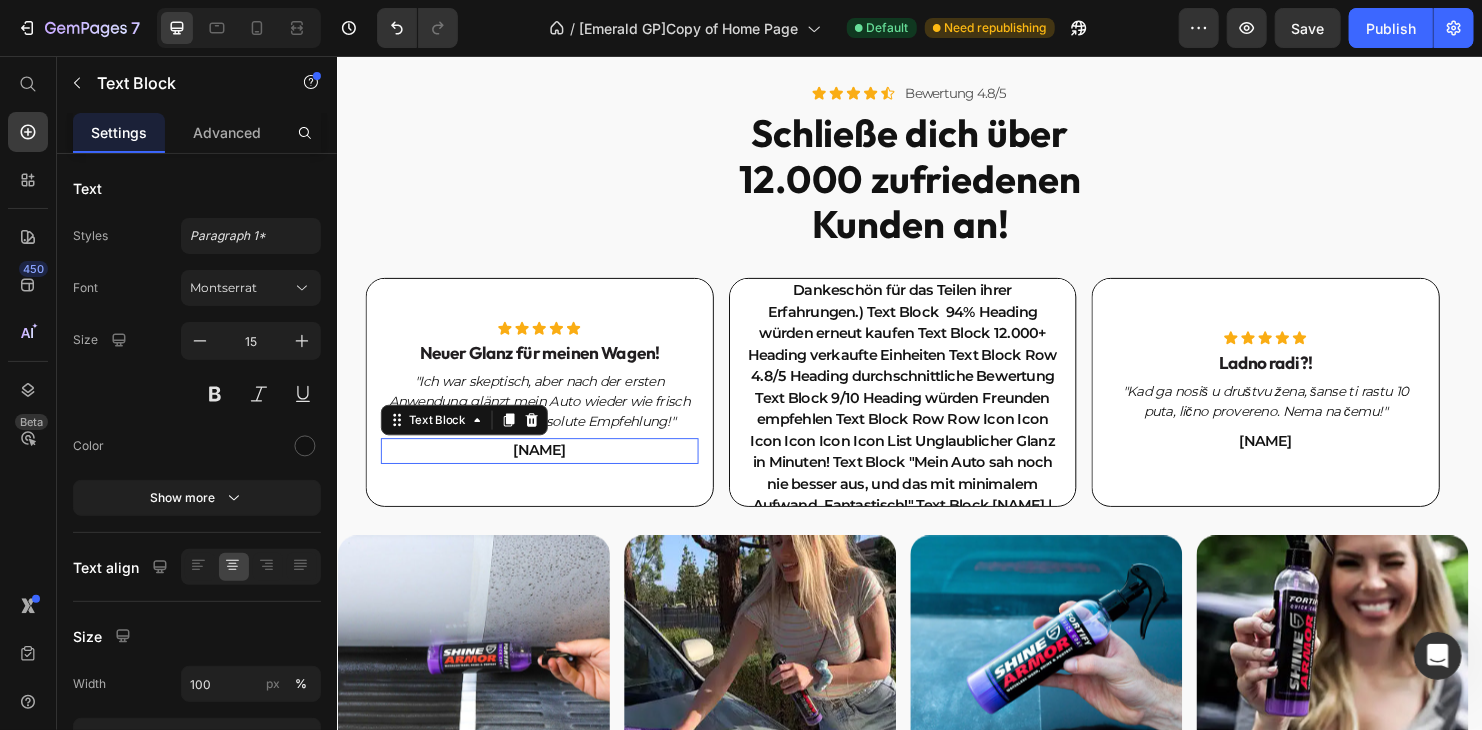 click on "Mihajlo B." at bounding box center [548, 468] 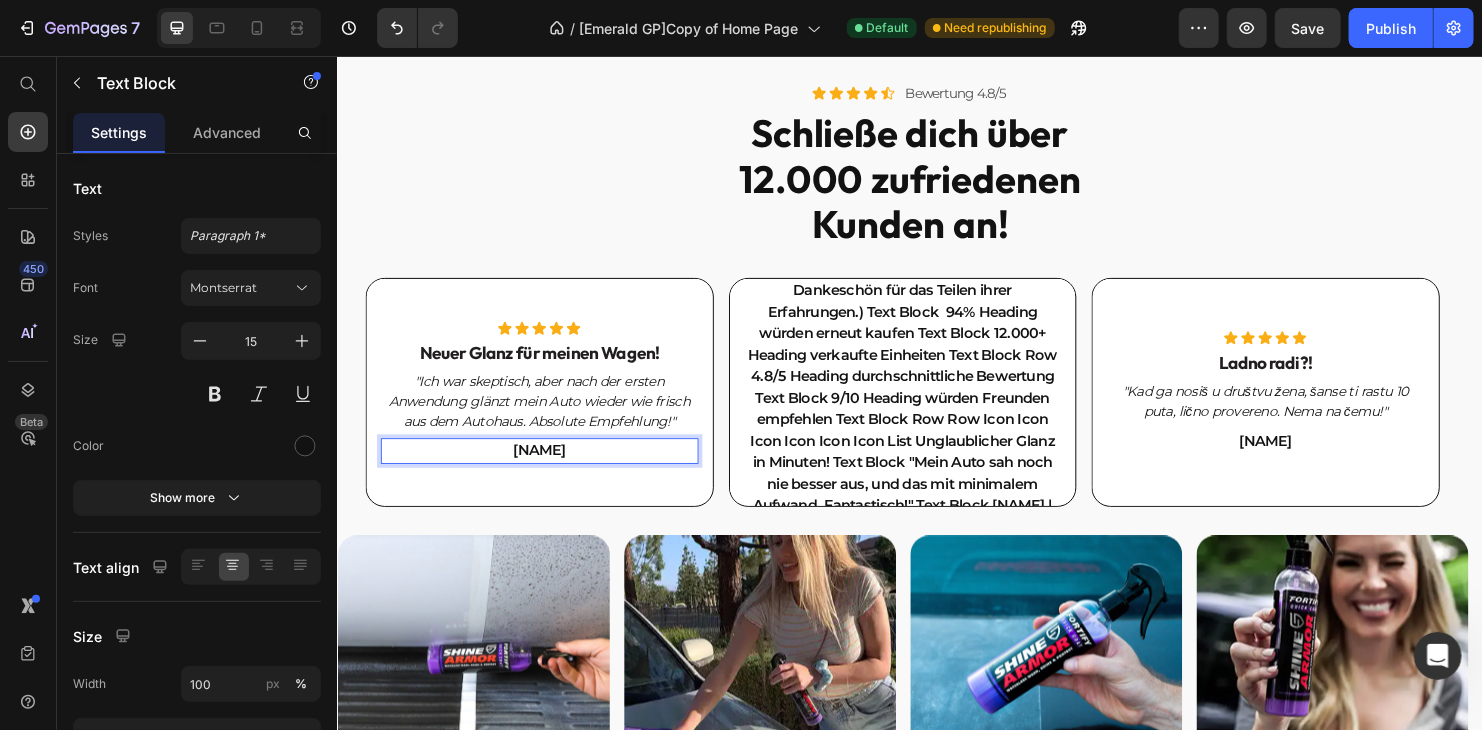 click on "Mihajlo B." at bounding box center (548, 468) 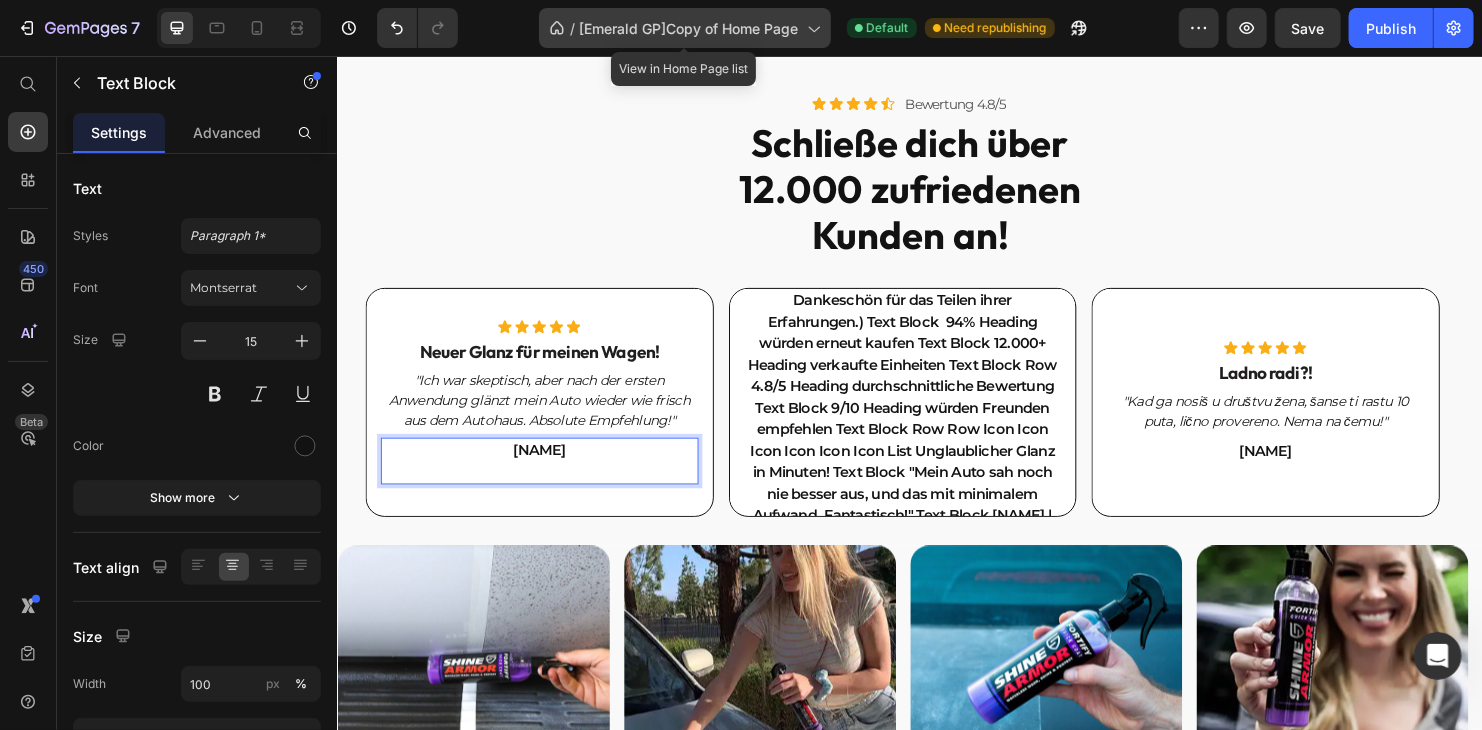 scroll, scrollTop: 3263, scrollLeft: 0, axis: vertical 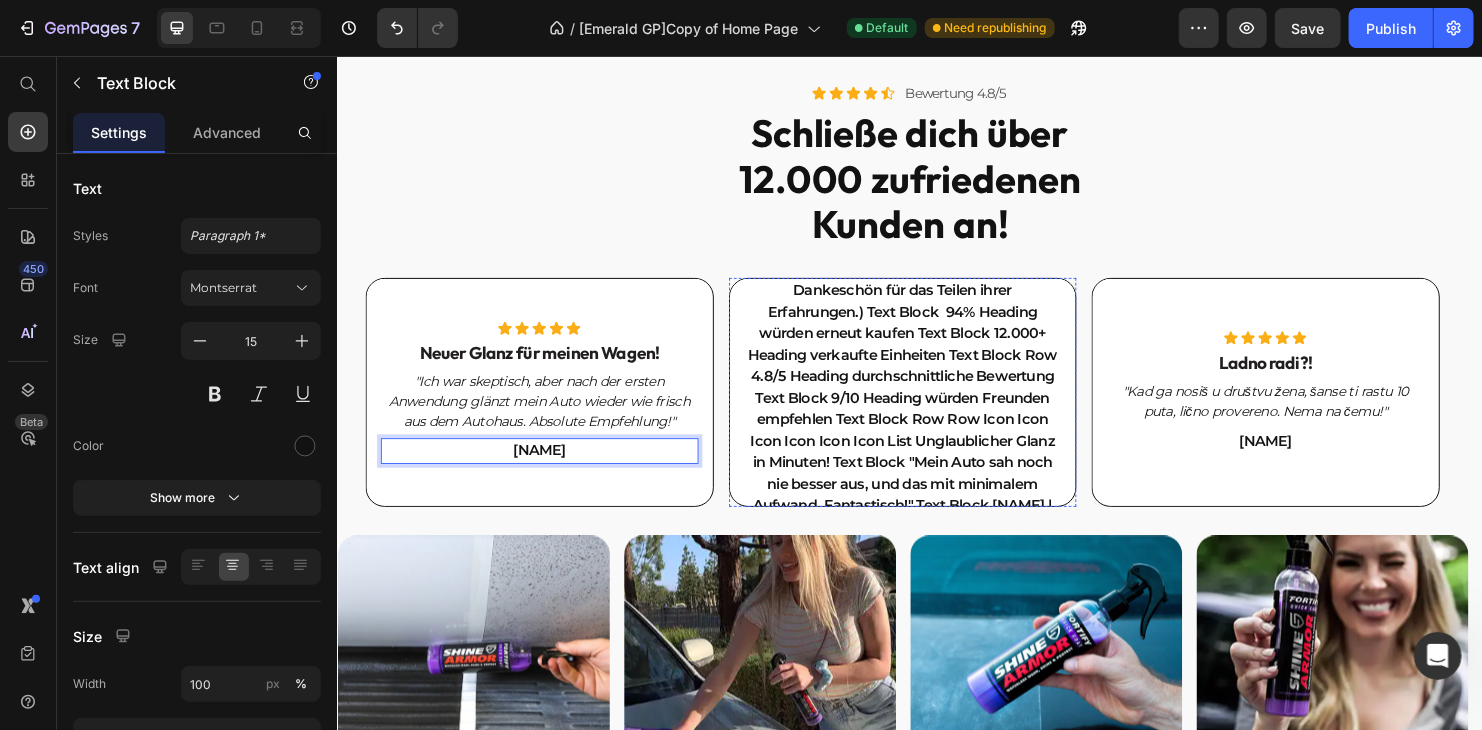 click on "Bukvalno magnet za devojke" at bounding box center (929, 129) 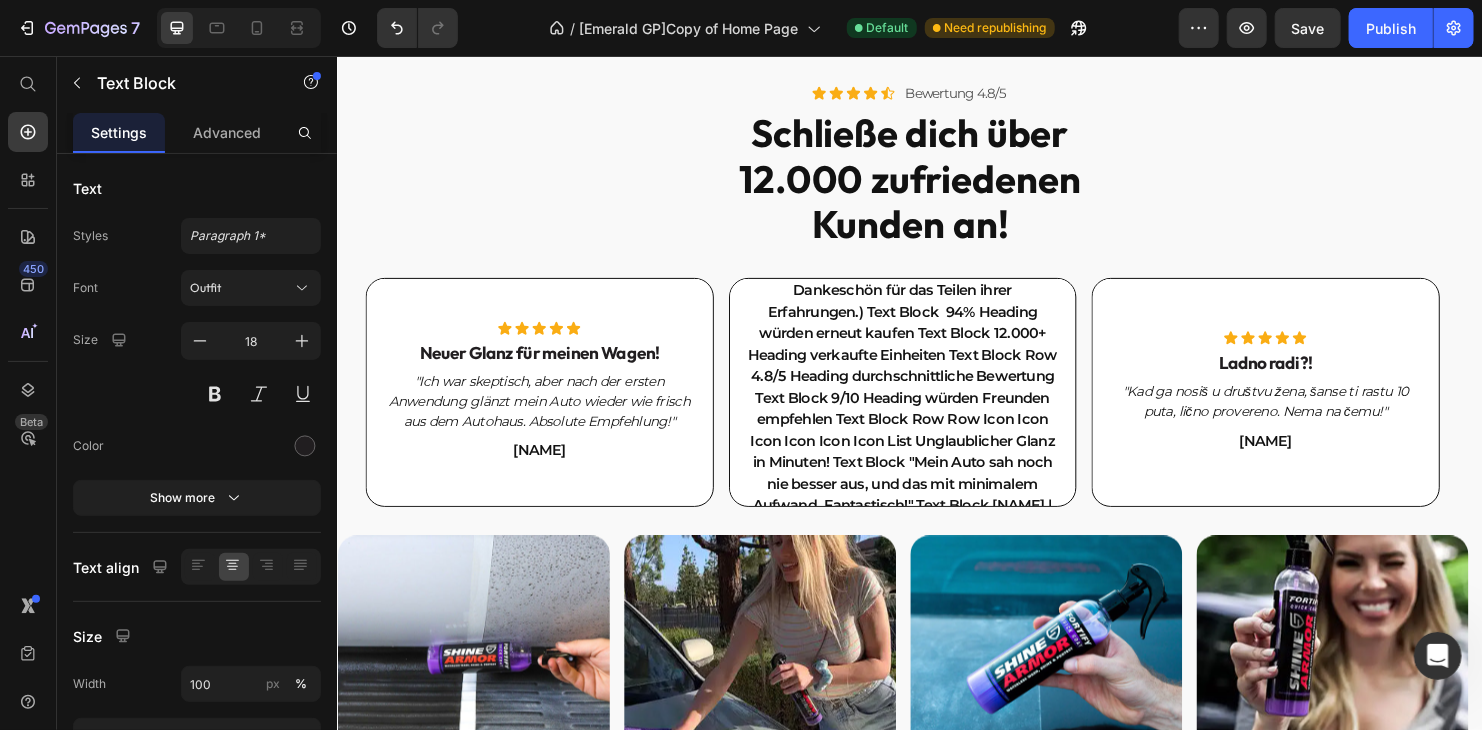 click on "Bukvalno magnet za devojke" at bounding box center (929, 129) 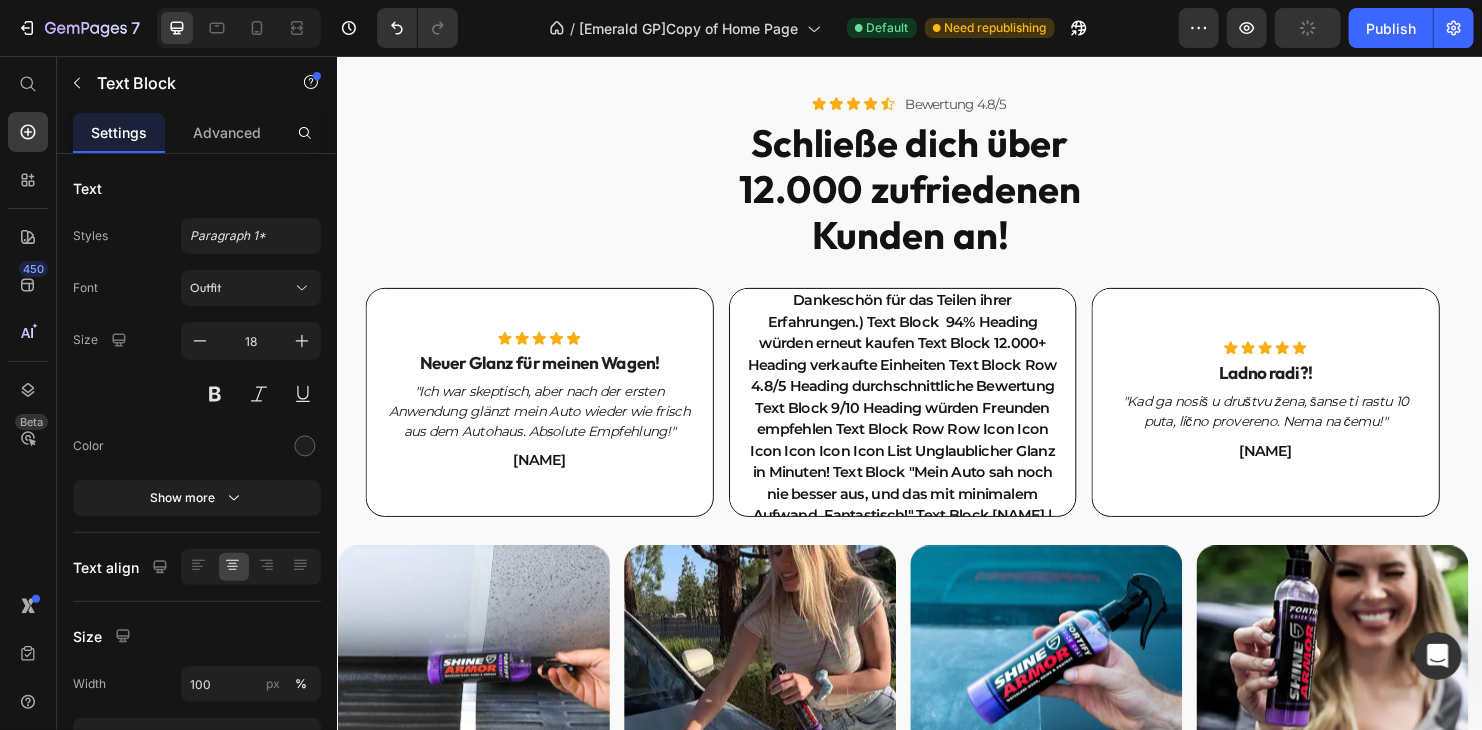 scroll, scrollTop: 3263, scrollLeft: 0, axis: vertical 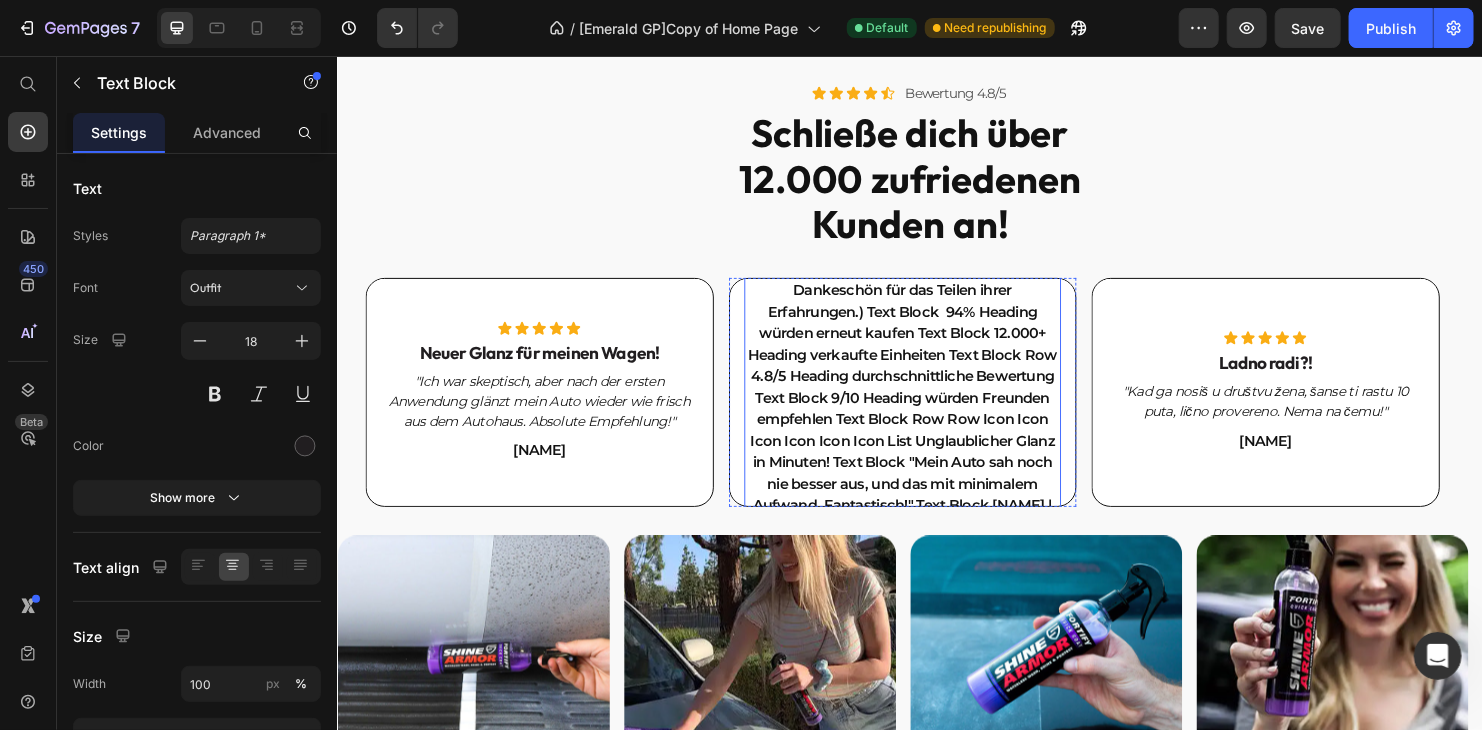 click on ""Ovo mi je parfem broj jedan kad idem u klubove ili na žurke. Devojke ga obožavaju"" at bounding box center (929, 169) 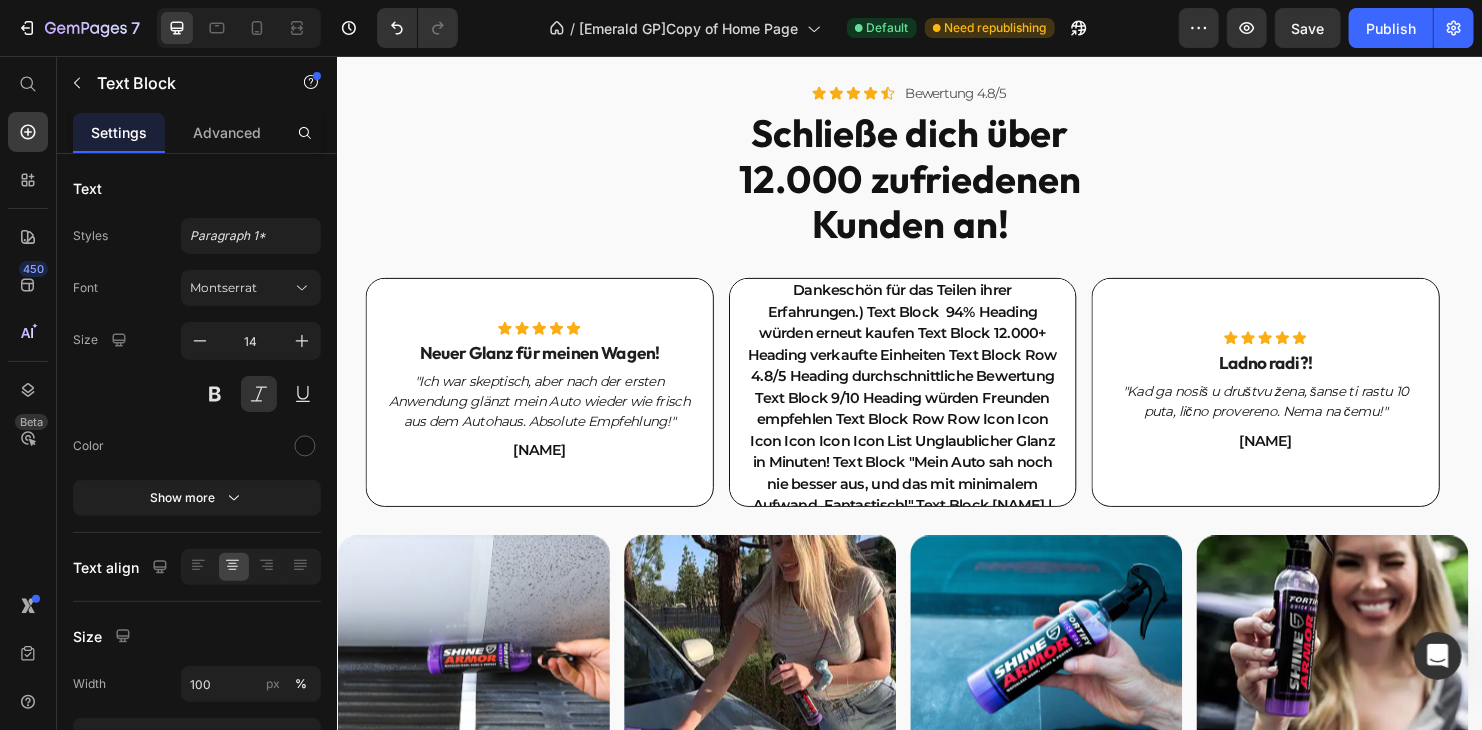 click on ""Ovo mi je parfem broj jedan kad idem u klubove ili na žurke. Devojke ga obožavaju"" at bounding box center (929, 169) 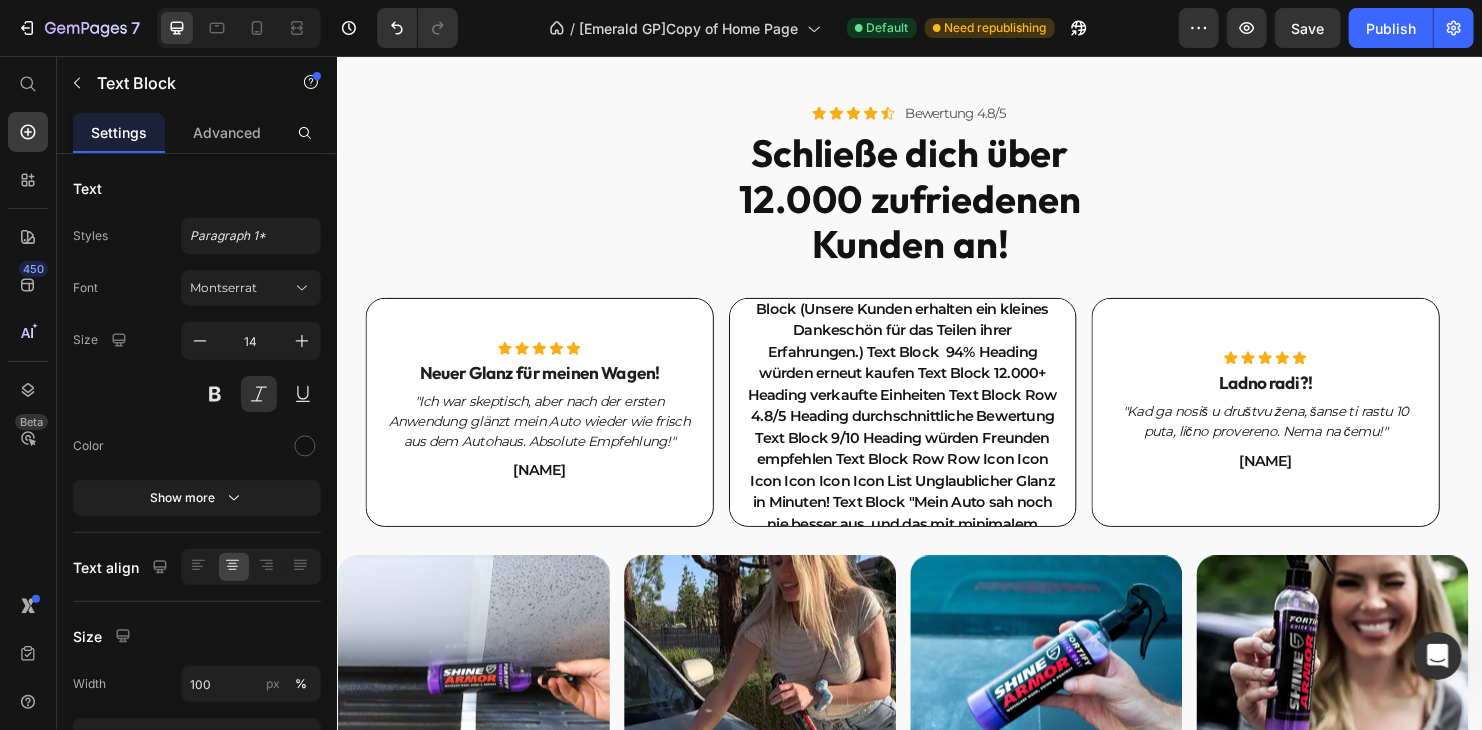 scroll, scrollTop: 3252, scrollLeft: 0, axis: vertical 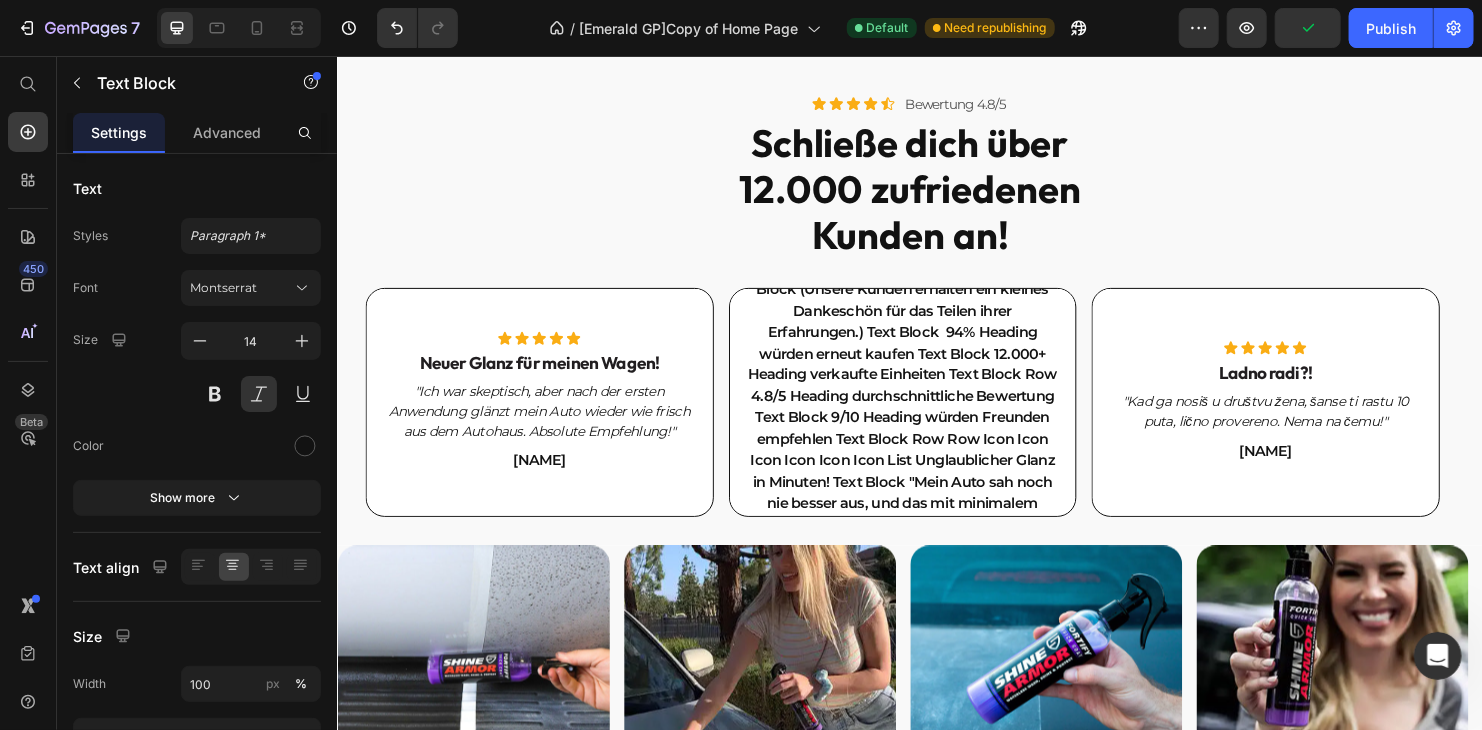click on "Matija A." at bounding box center [929, 480] 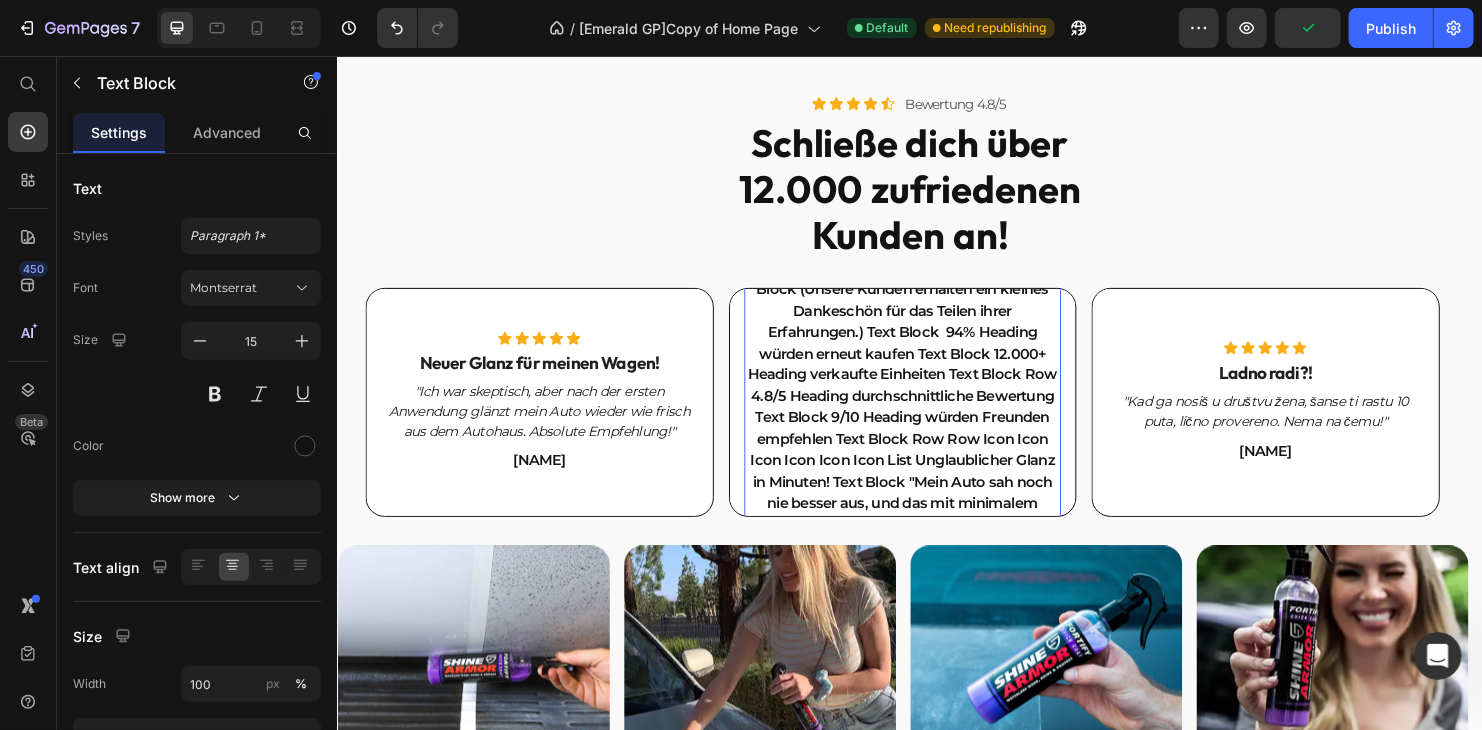 click on "Matija A." at bounding box center [929, 480] 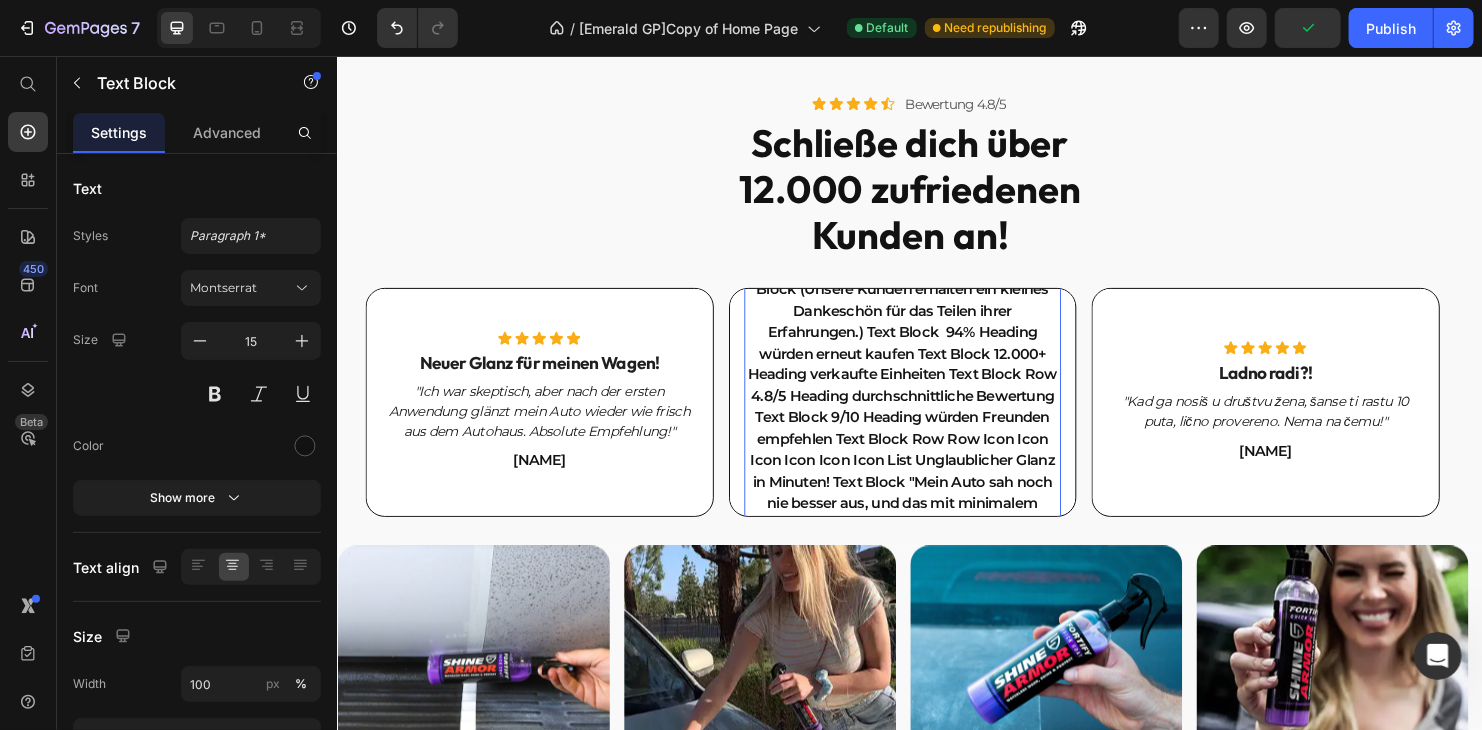click on "Matija A." at bounding box center [929, 480] 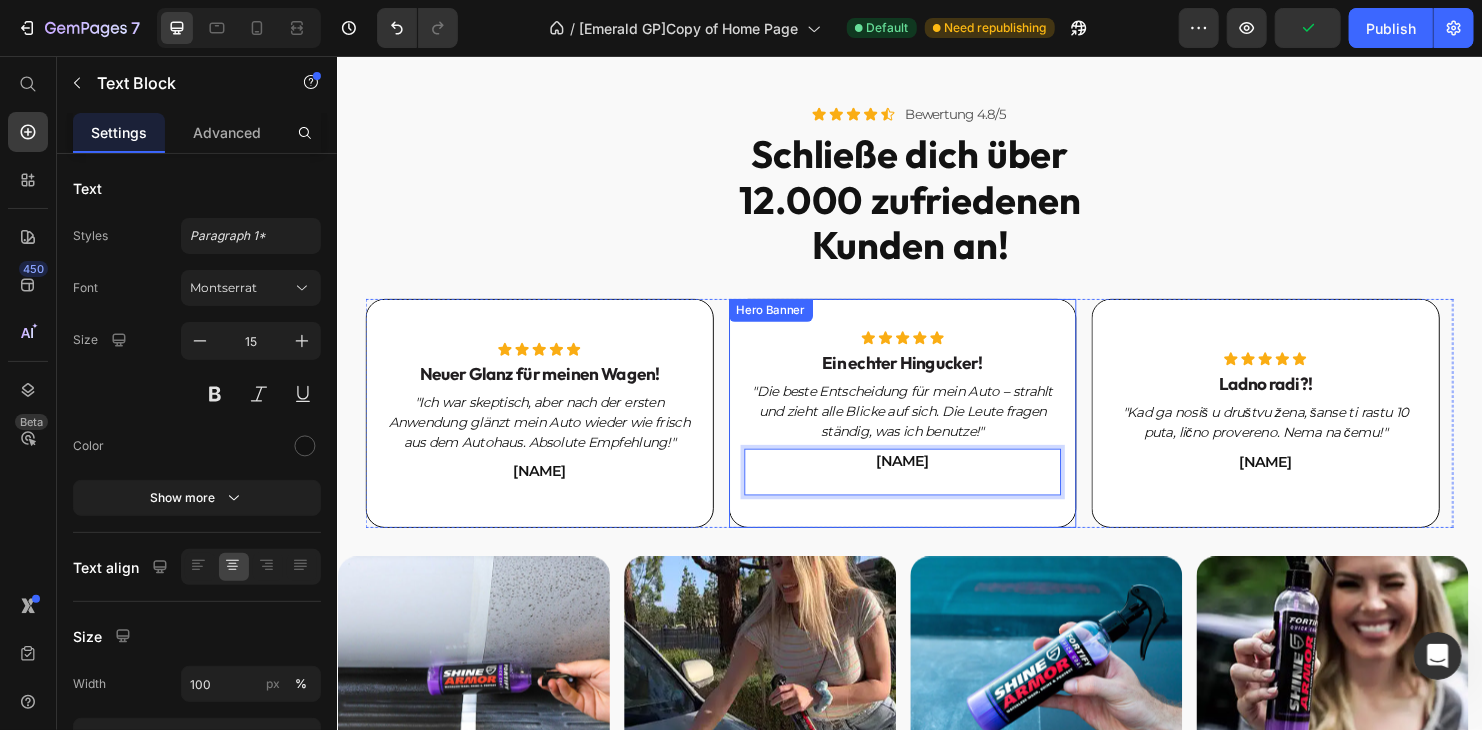 scroll, scrollTop: 3252, scrollLeft: 0, axis: vertical 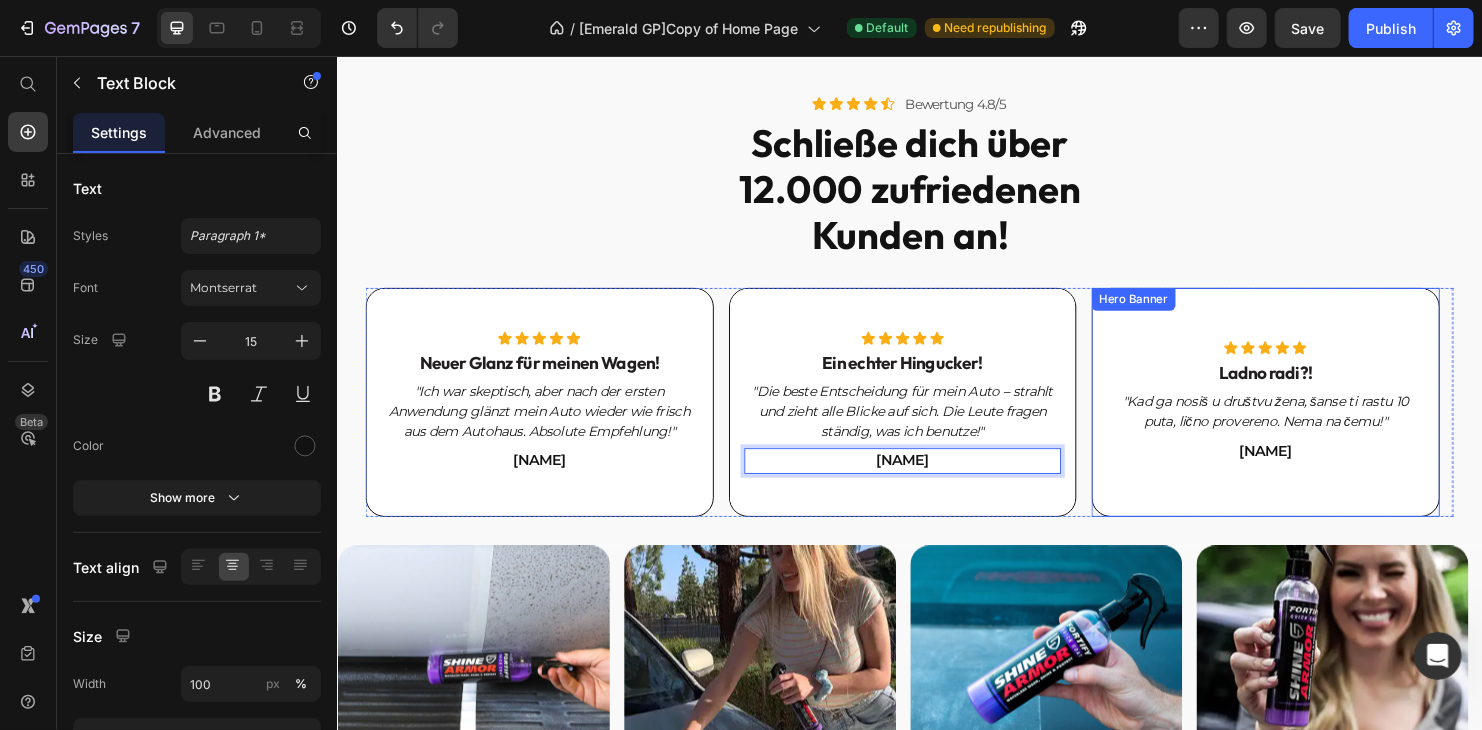 click on "Ladno radi?!" at bounding box center (1309, 387) 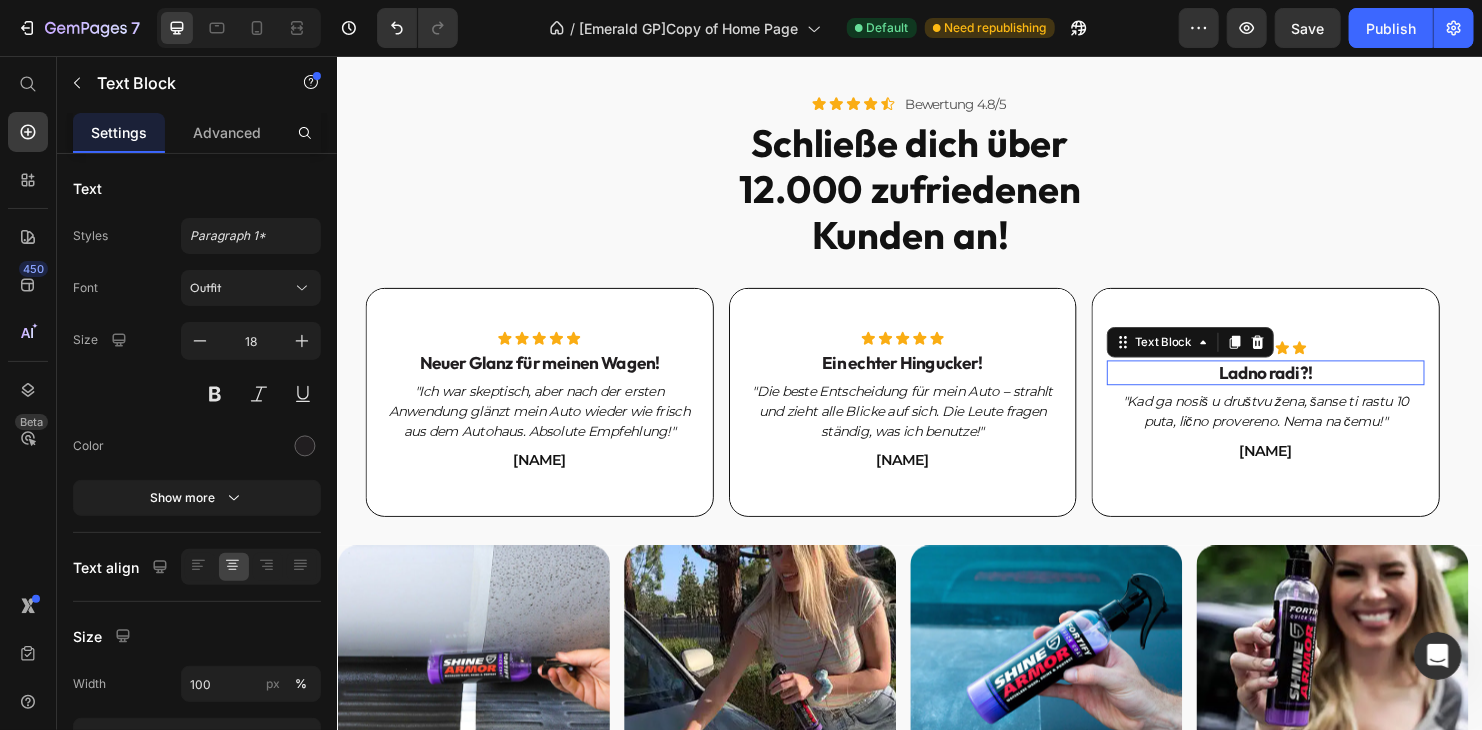 click on "Ladno radi?!" at bounding box center (1309, 387) 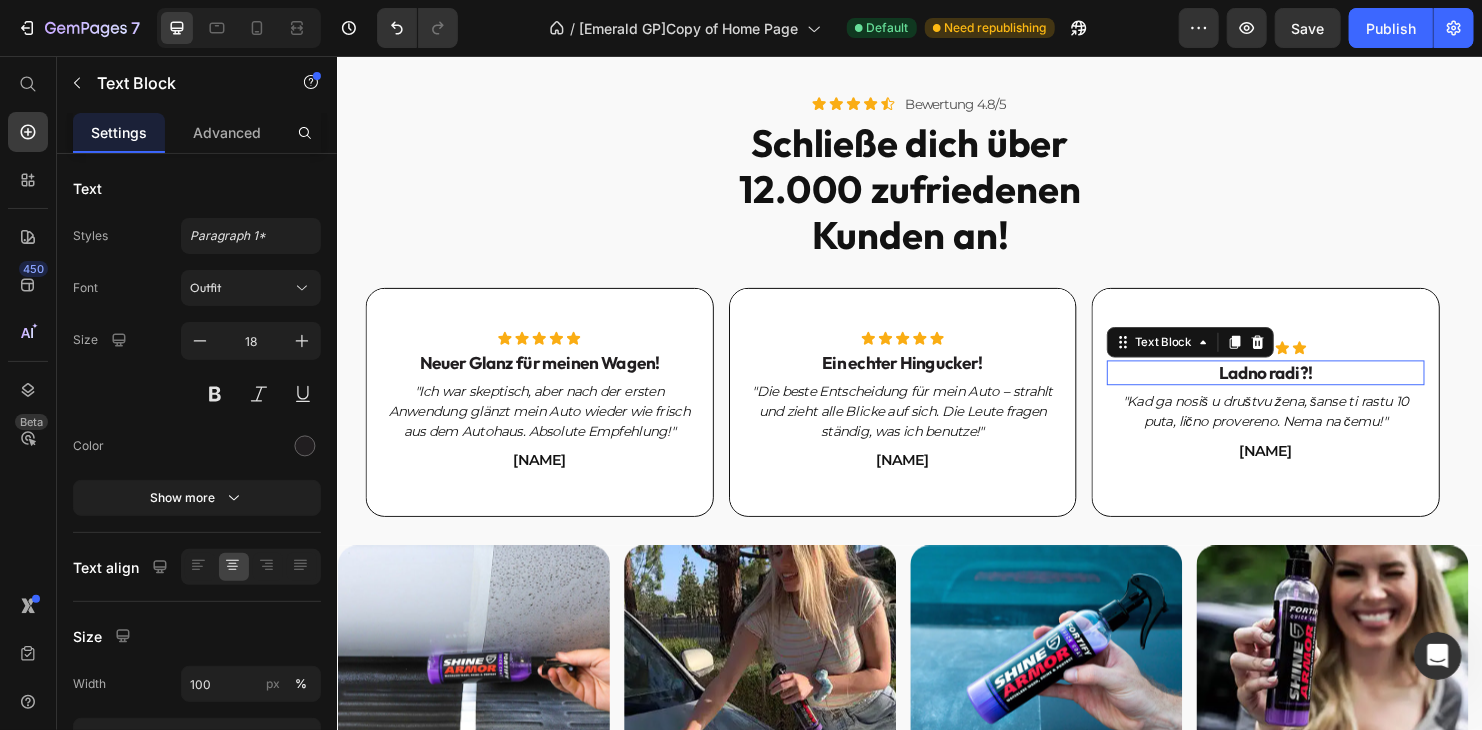 click on "Ladno radi?!" at bounding box center (1309, 387) 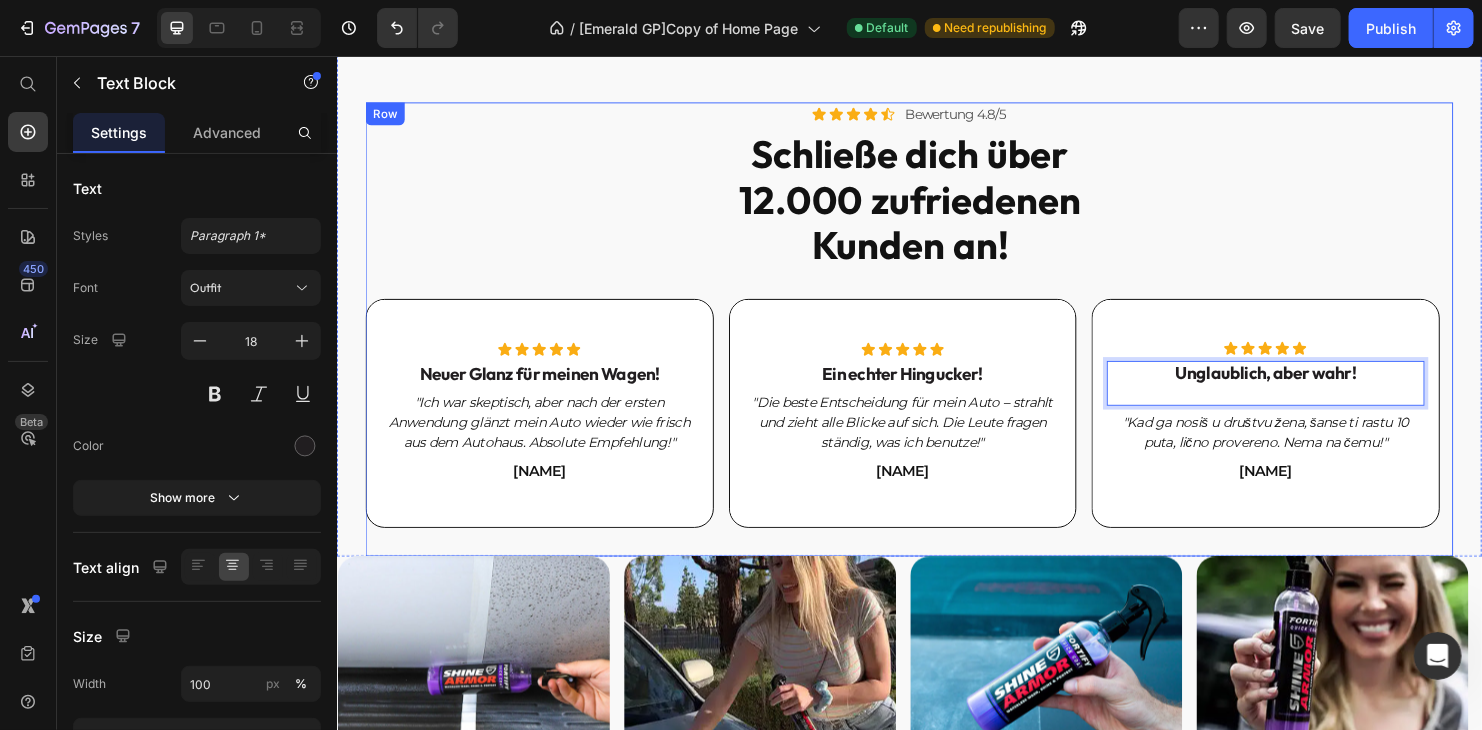 scroll, scrollTop: 3252, scrollLeft: 0, axis: vertical 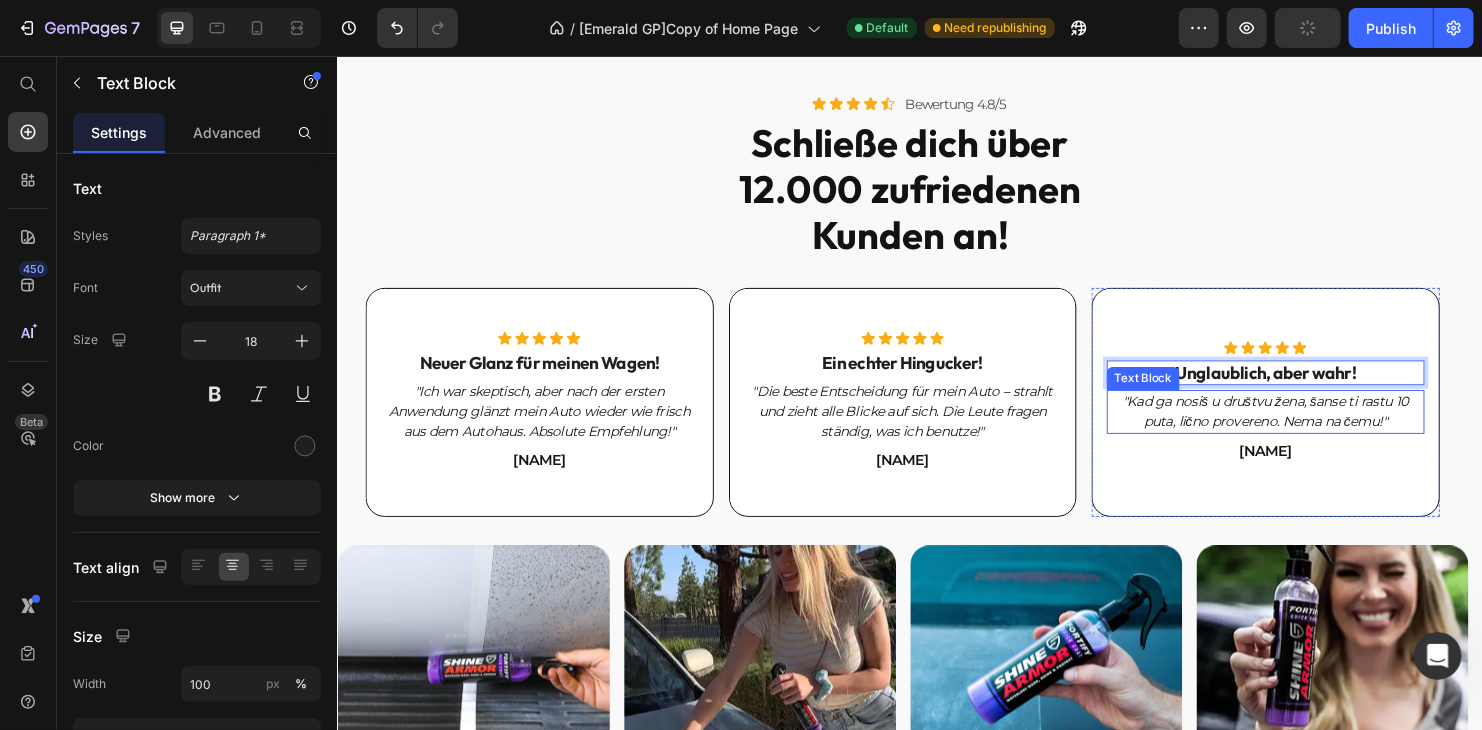 click on ""Kad ga nosiš u društvu žena, šanse ti rastu 10 puta, lično provereno. Nema na čemu!"" at bounding box center [1309, 428] 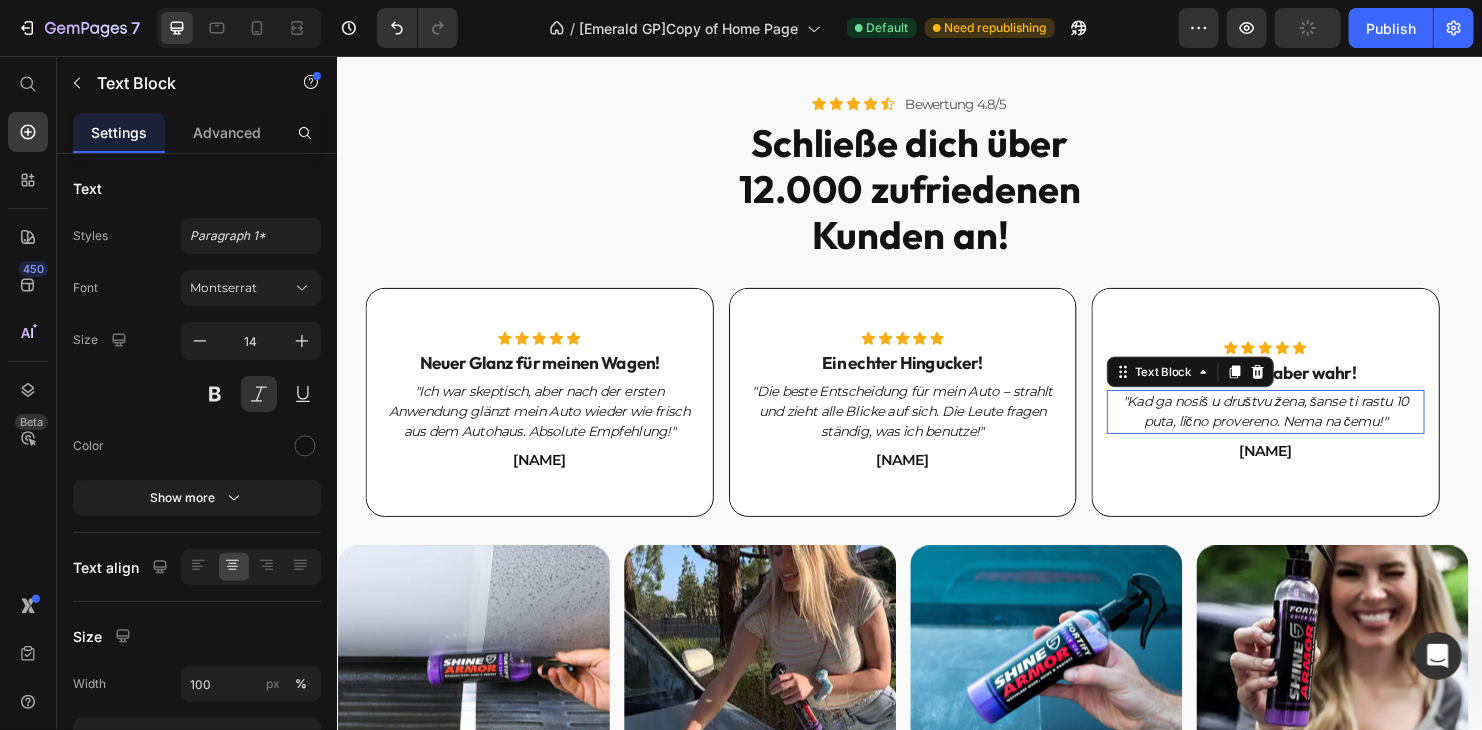 click on ""Kad ga nosiš u društvu žena, šanse ti rastu 10 puta, lično provereno. Nema na čemu!"" at bounding box center [1309, 428] 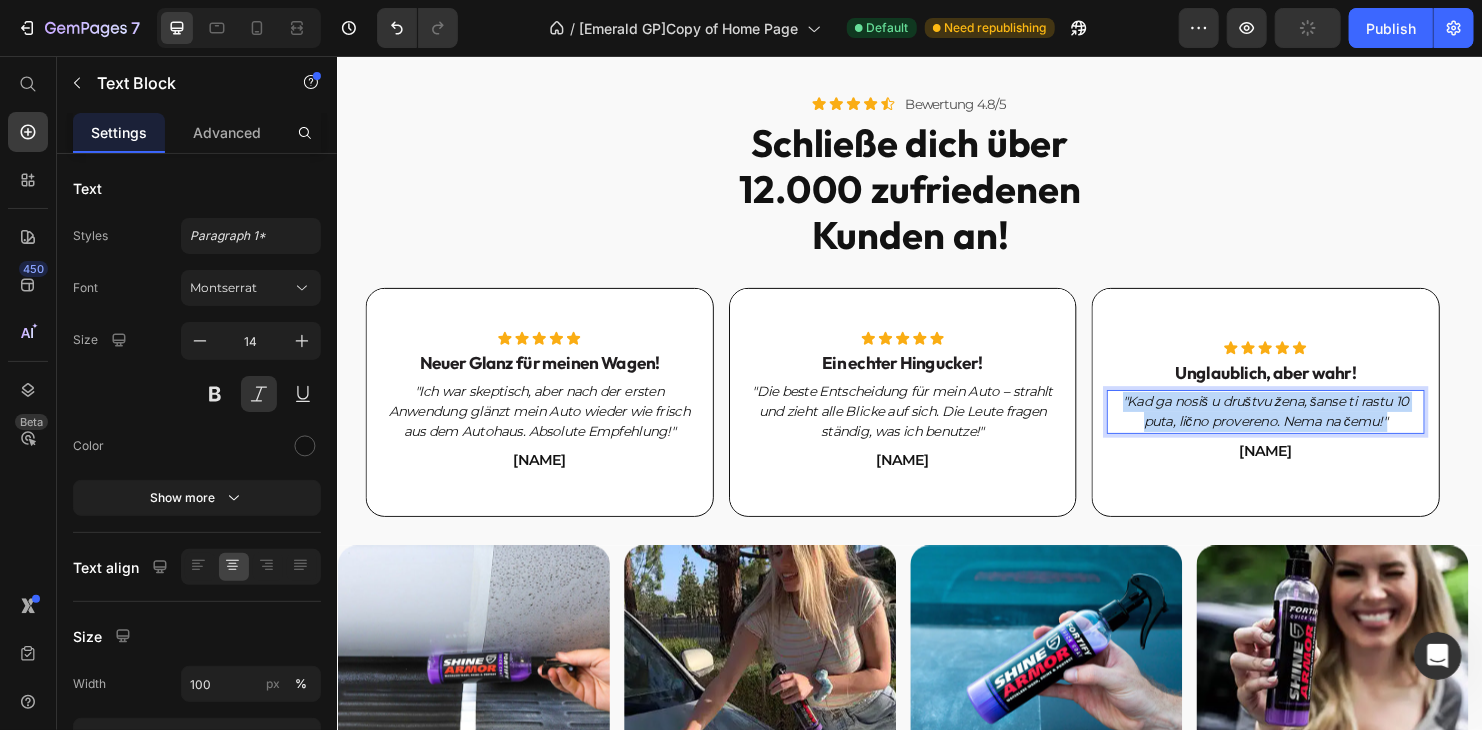 click on ""Kad ga nosiš u društvu žena, šanse ti rastu 10 puta, lično provereno. Nema na čemu!"" at bounding box center [1309, 428] 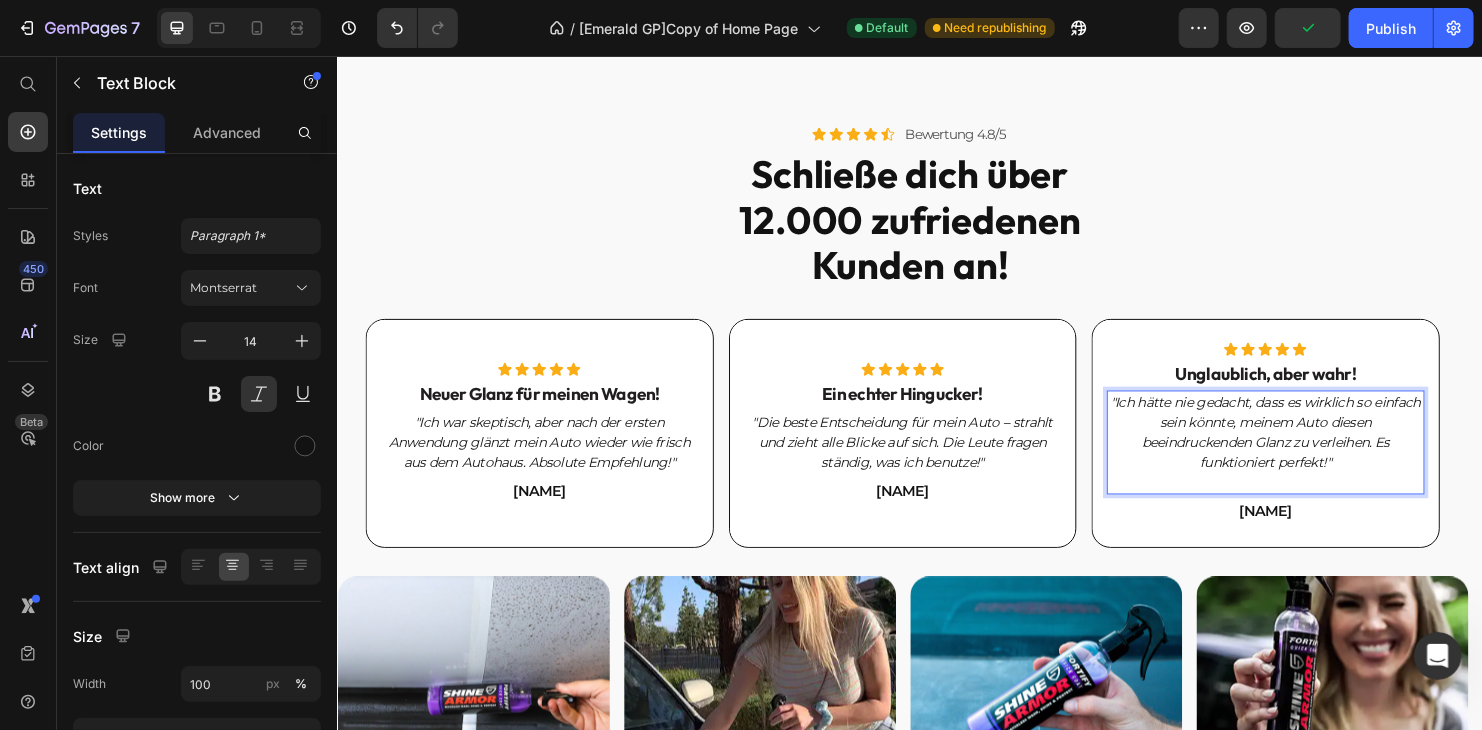scroll, scrollTop: 3232, scrollLeft: 0, axis: vertical 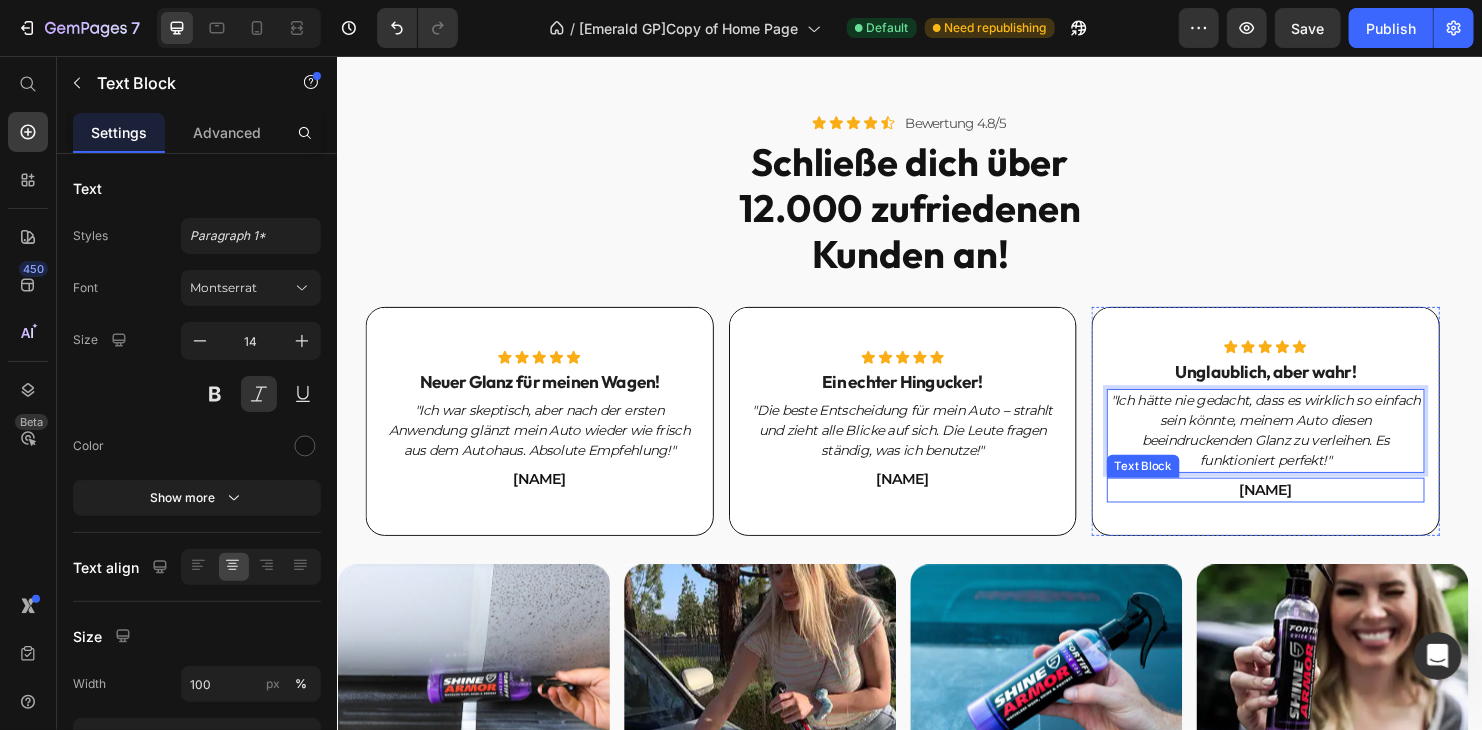 click on "Filip N." at bounding box center (1309, 510) 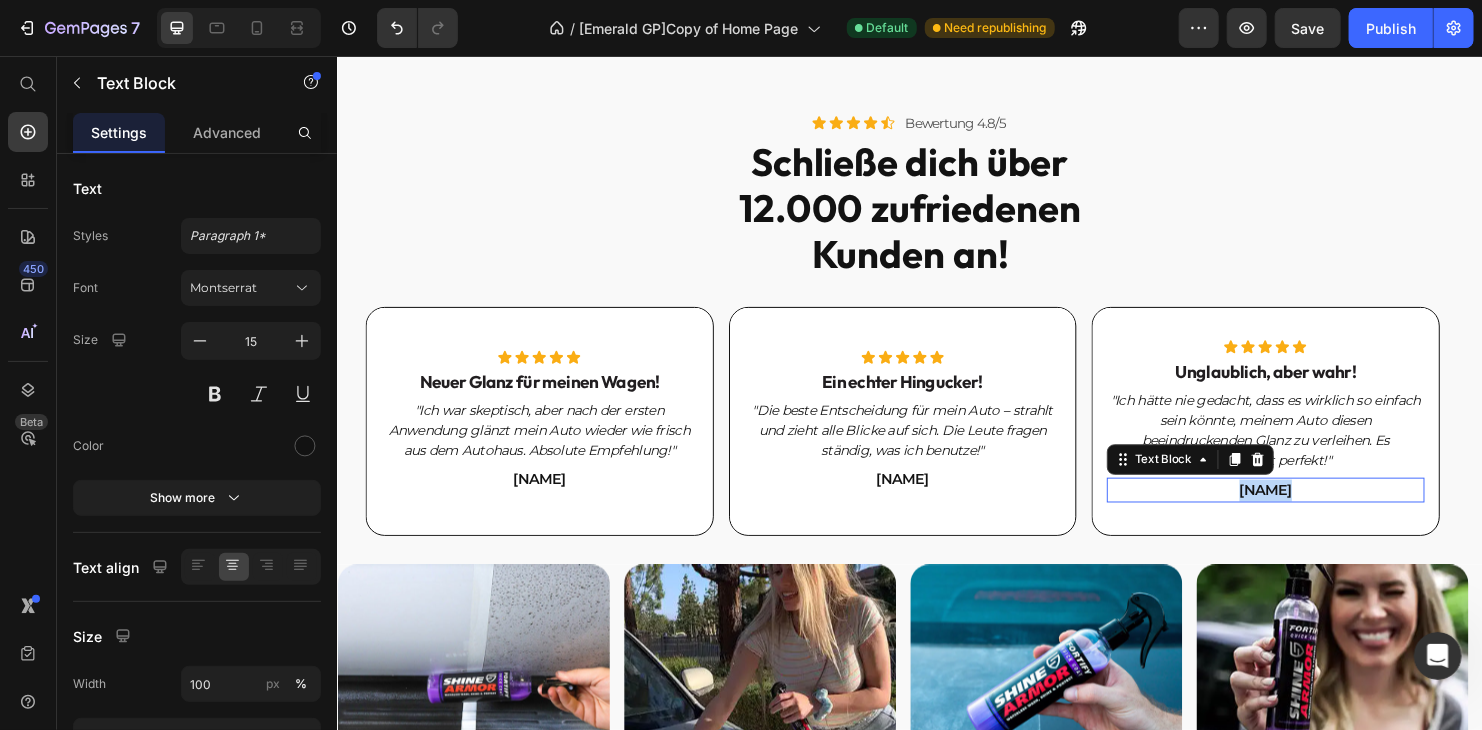 click on "Filip N." at bounding box center [1309, 510] 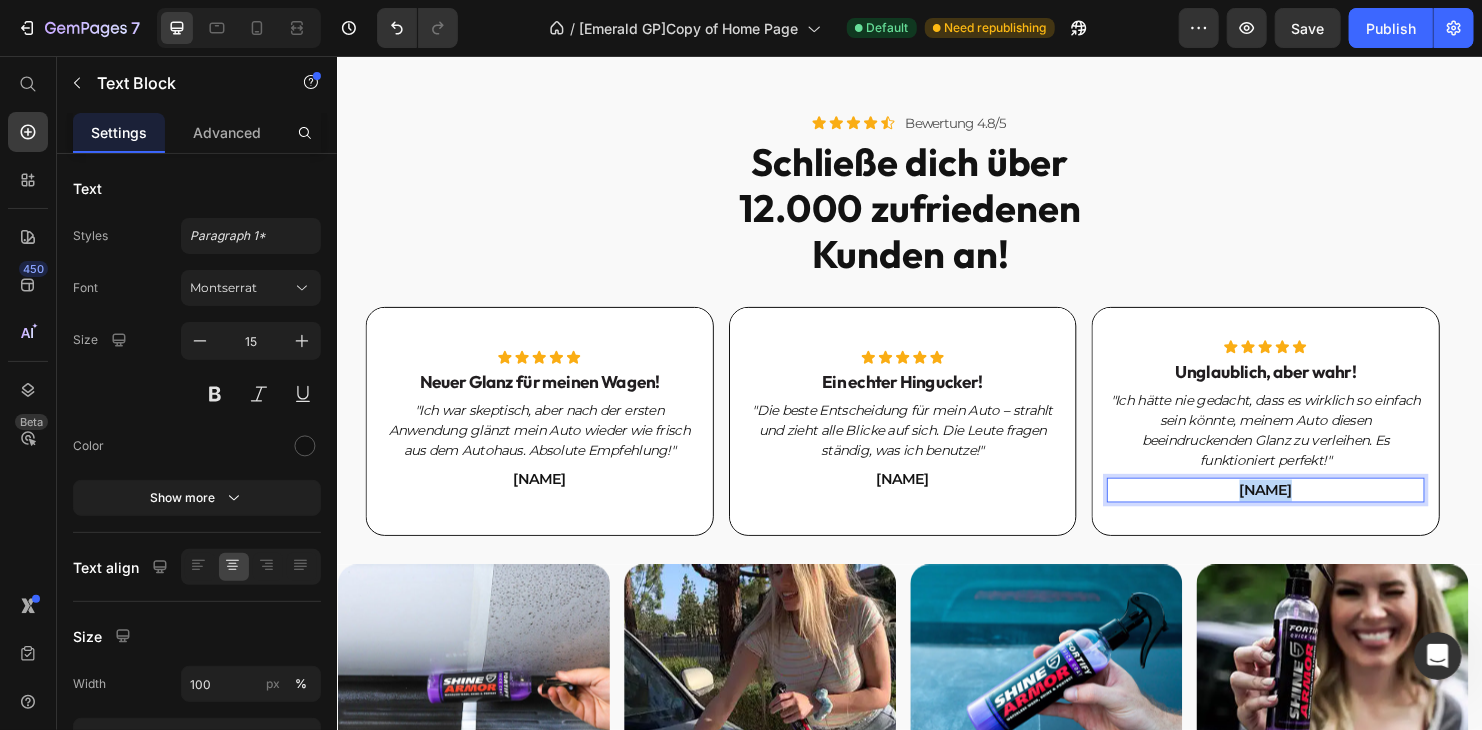 click on "Filip N." at bounding box center (1309, 510) 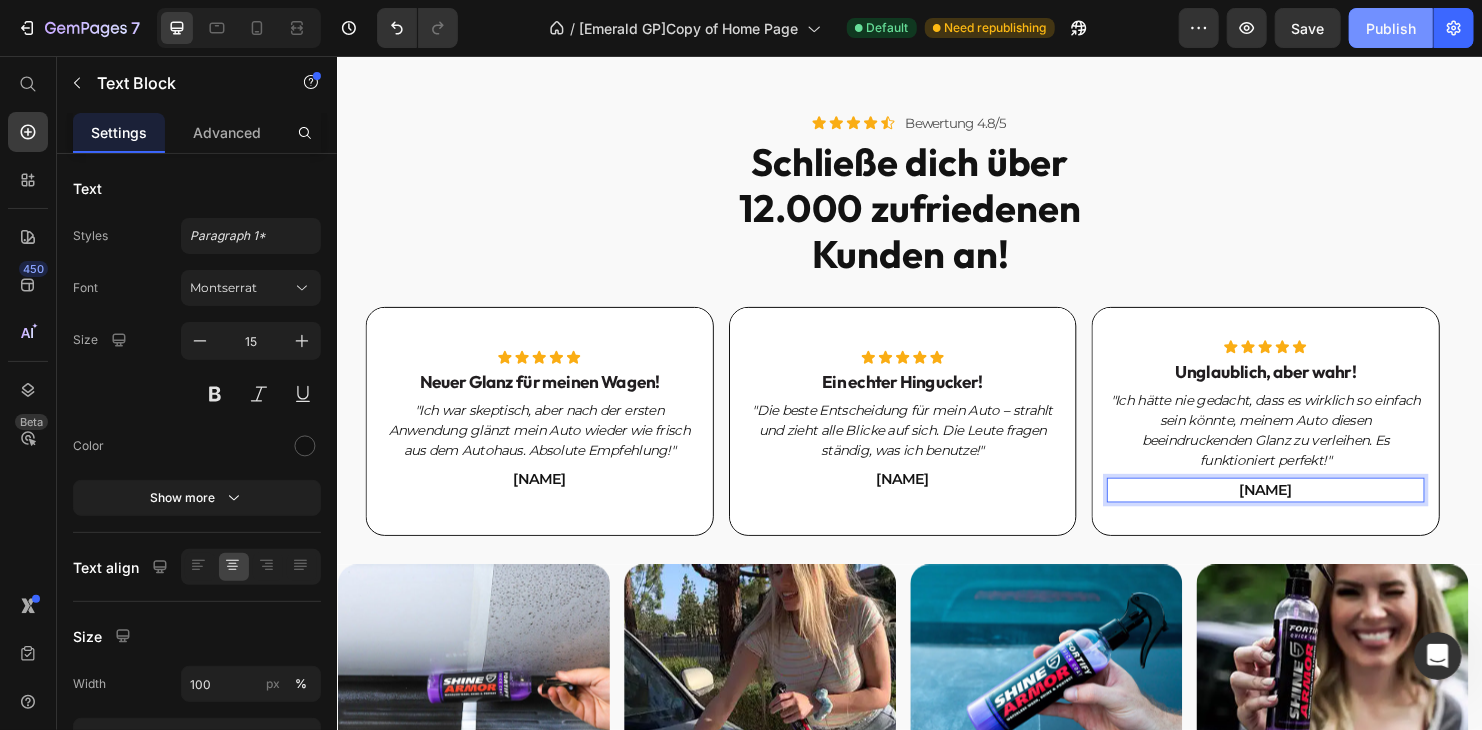 click on "Publish" 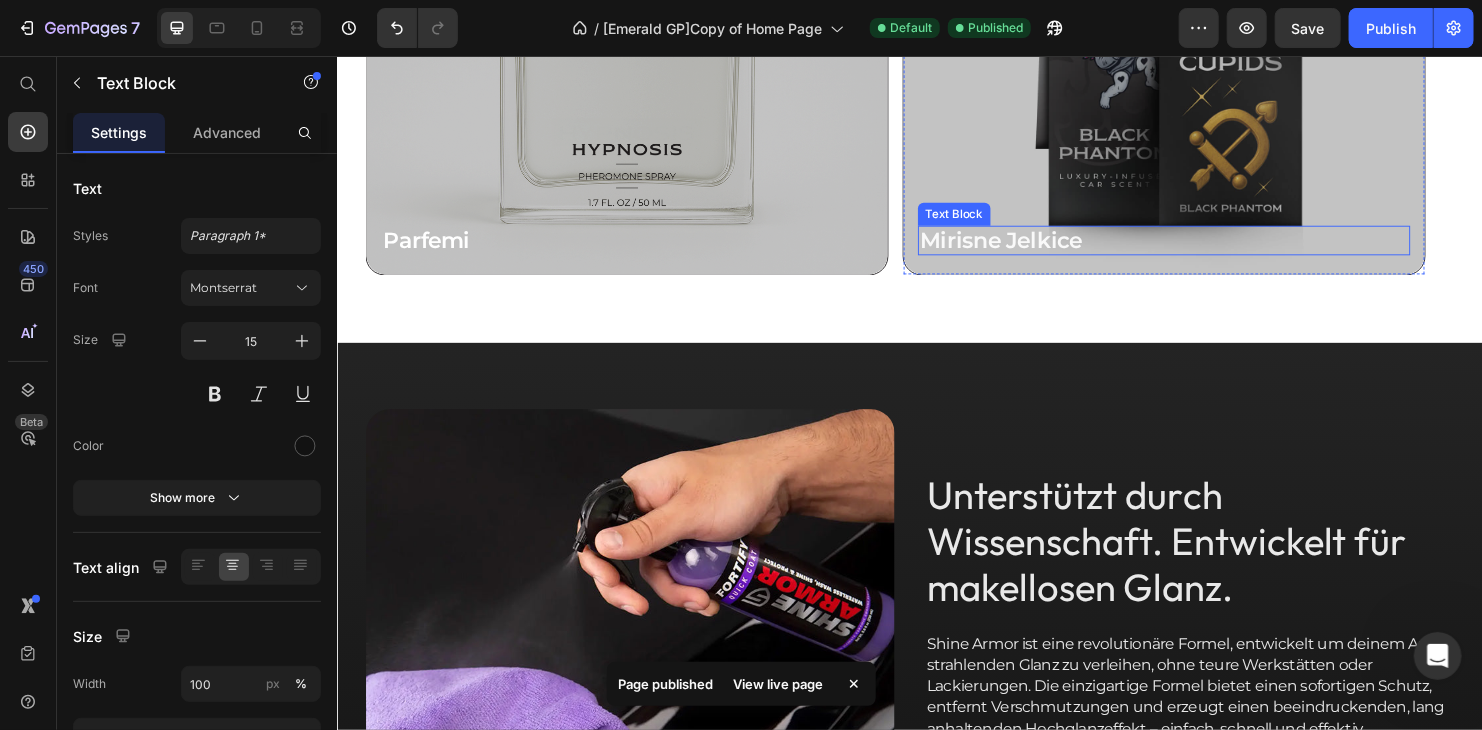 scroll, scrollTop: 1003, scrollLeft: 0, axis: vertical 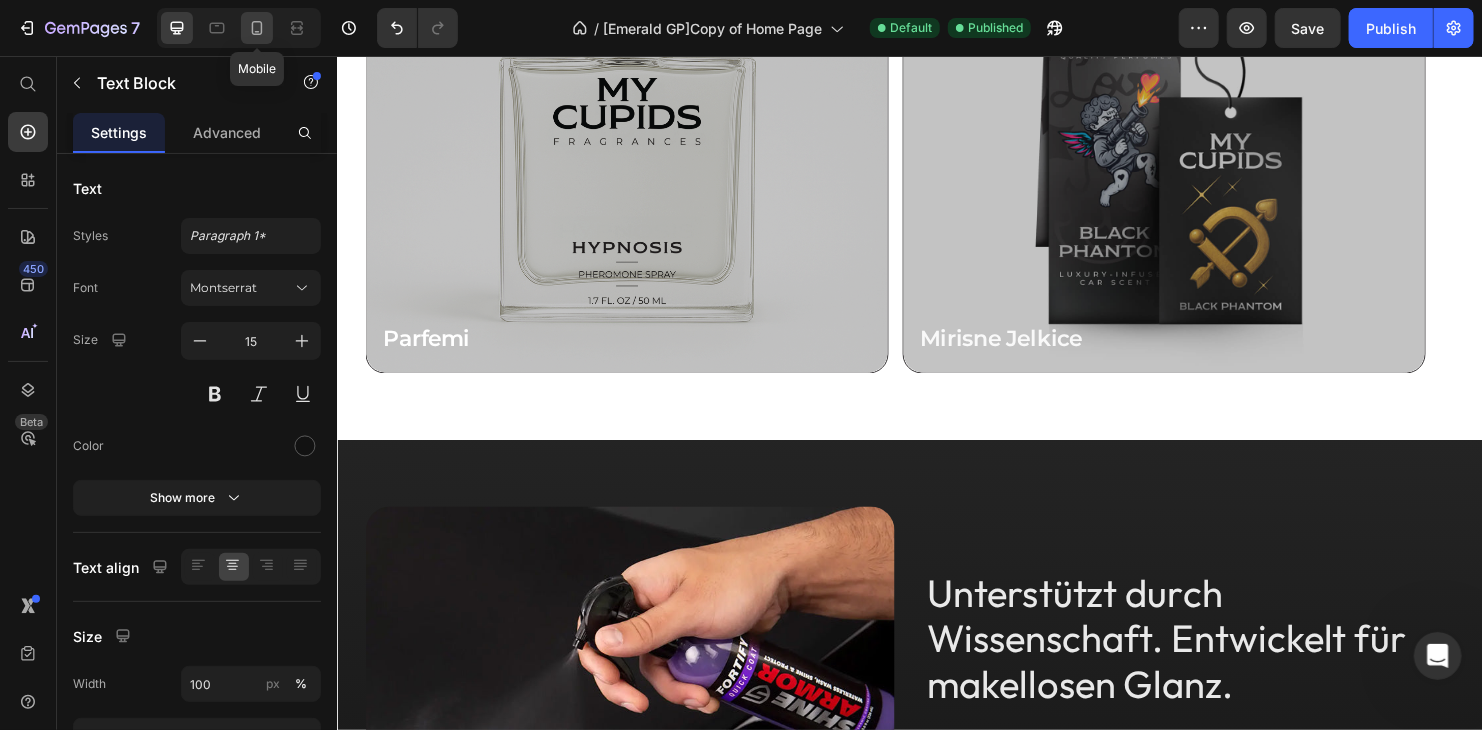 click 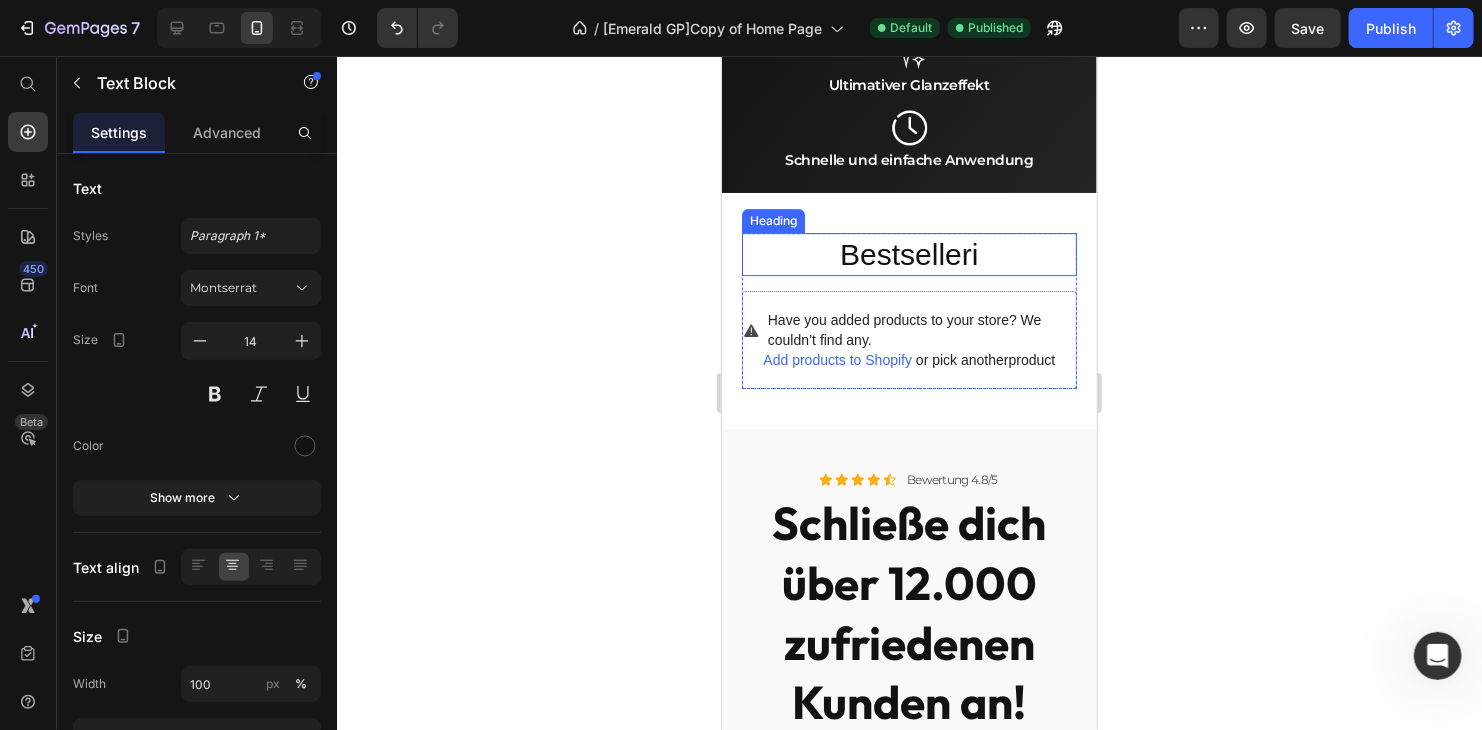 scroll, scrollTop: 3396, scrollLeft: 0, axis: vertical 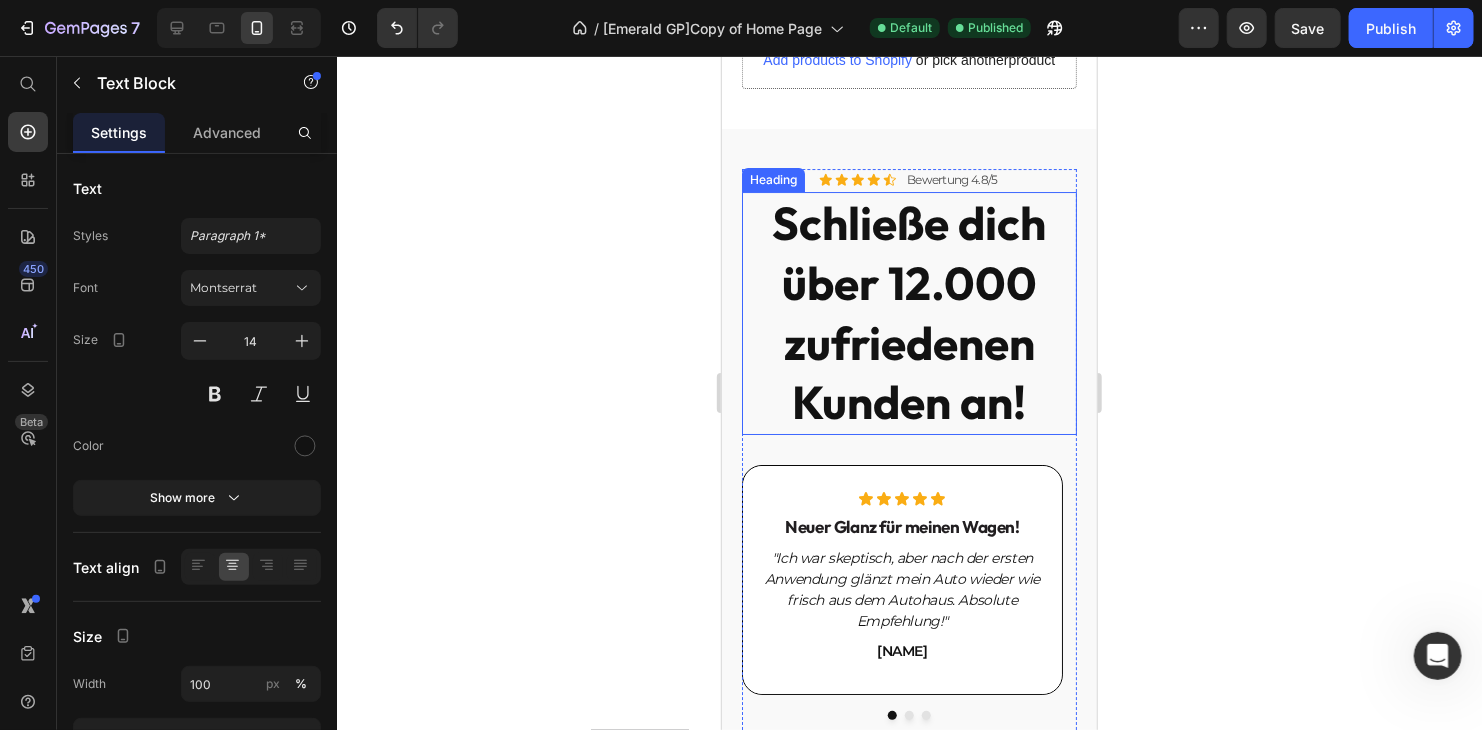 click on "Schließe dich über 12.000 zufriedenen Kunden an!" at bounding box center [908, 312] 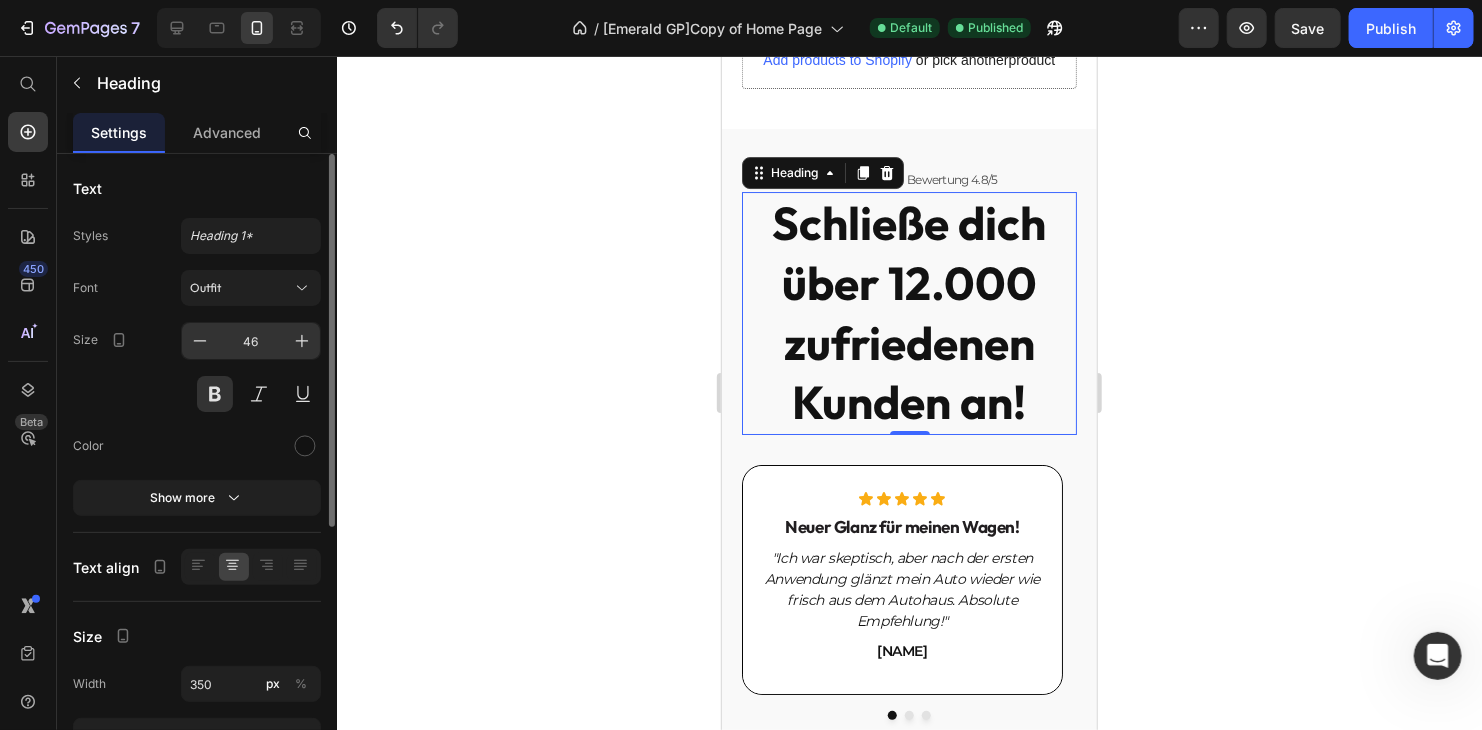 click on "46" at bounding box center [251, 341] 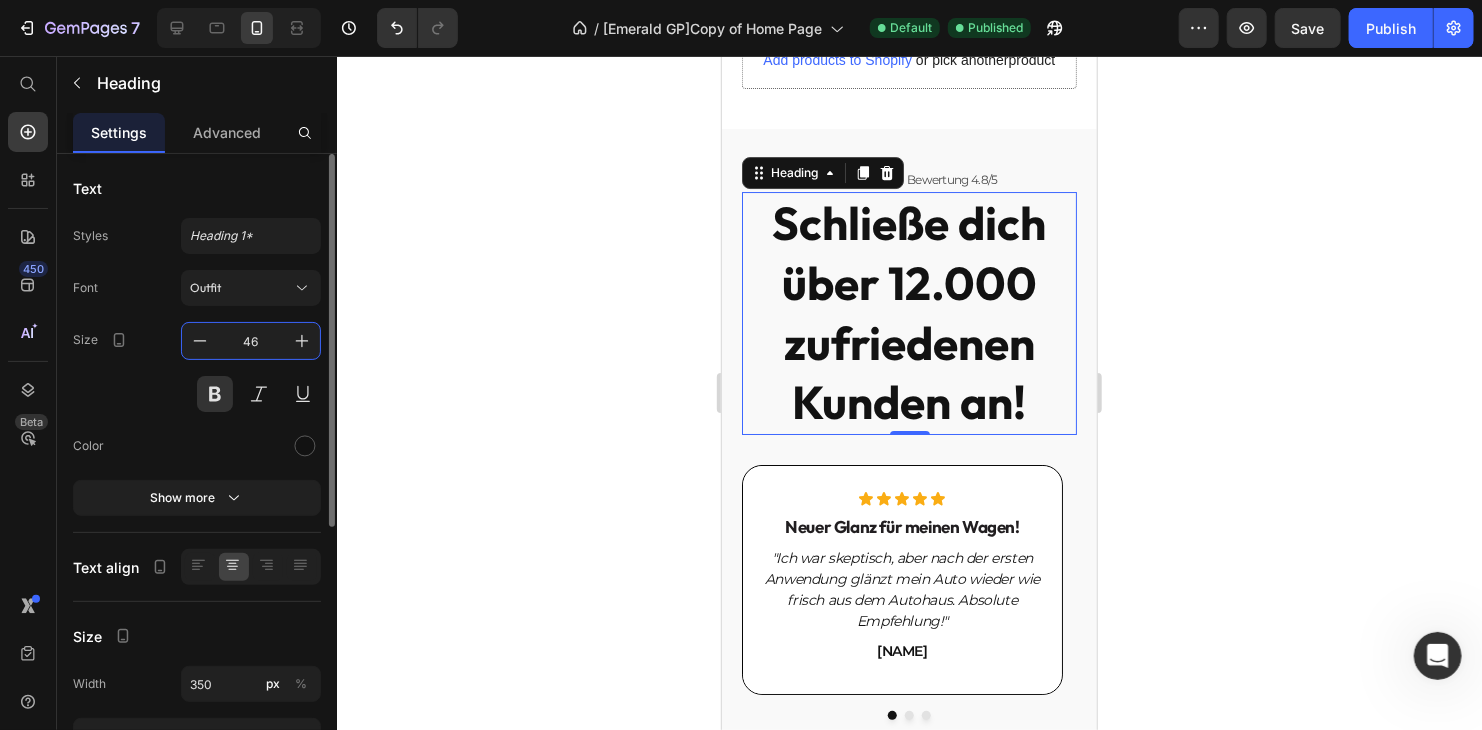 click on "46" at bounding box center (251, 341) 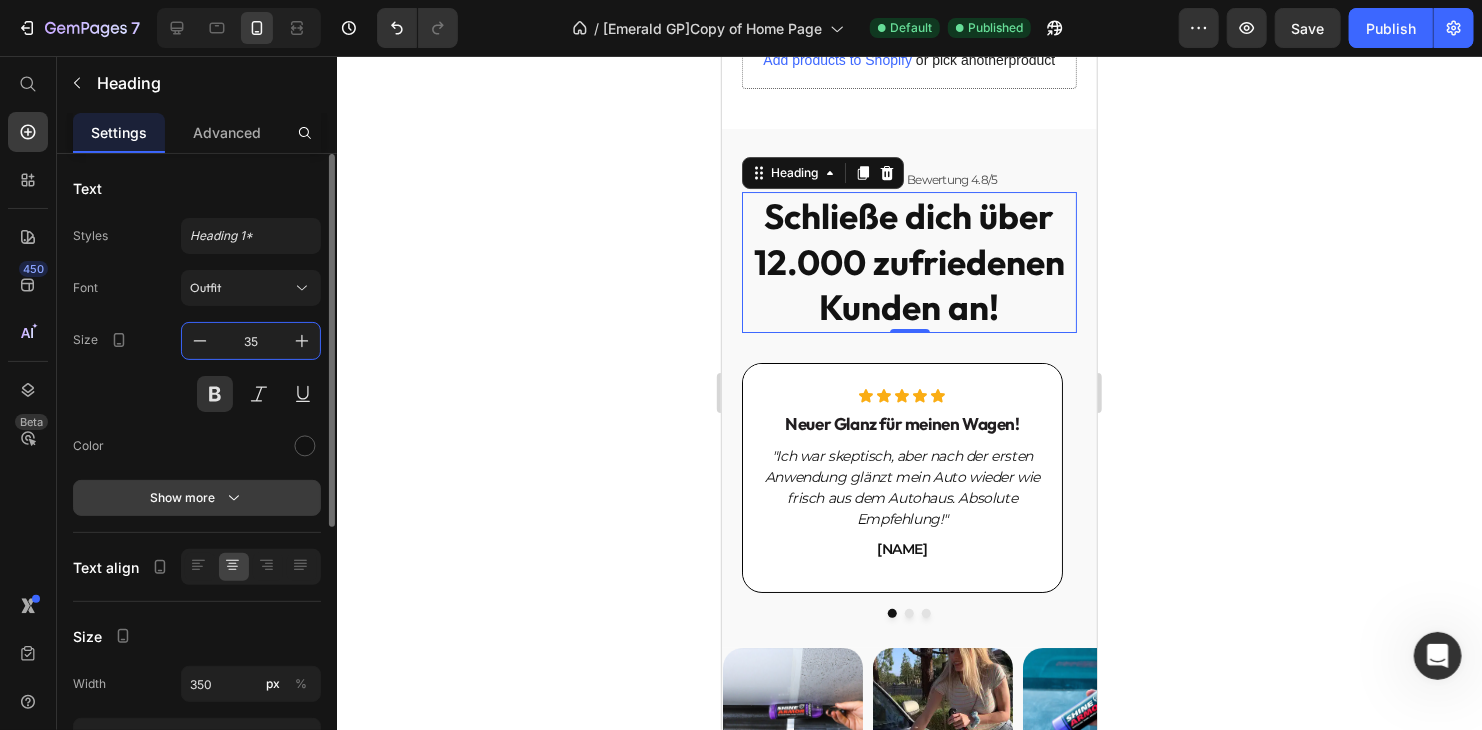 type on "35" 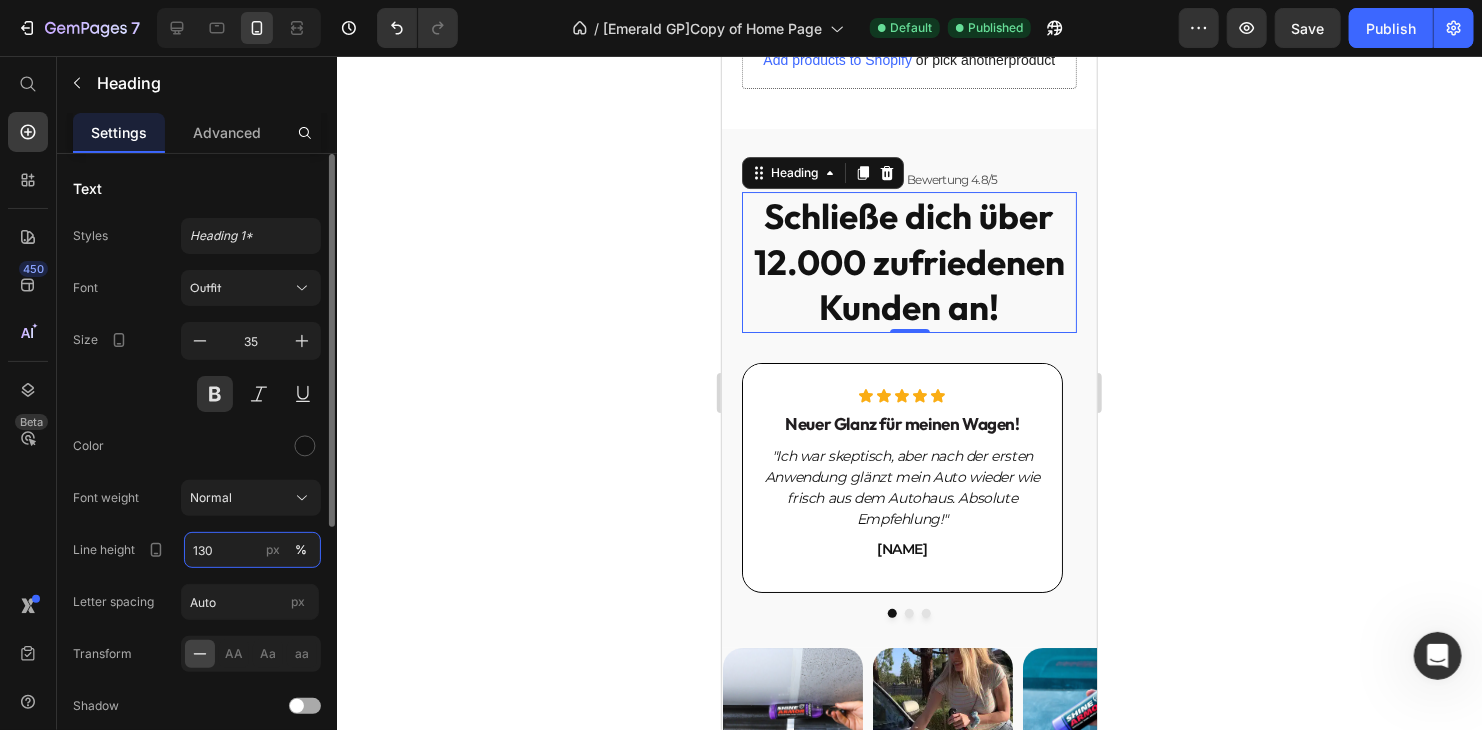 click on "130" at bounding box center [252, 550] 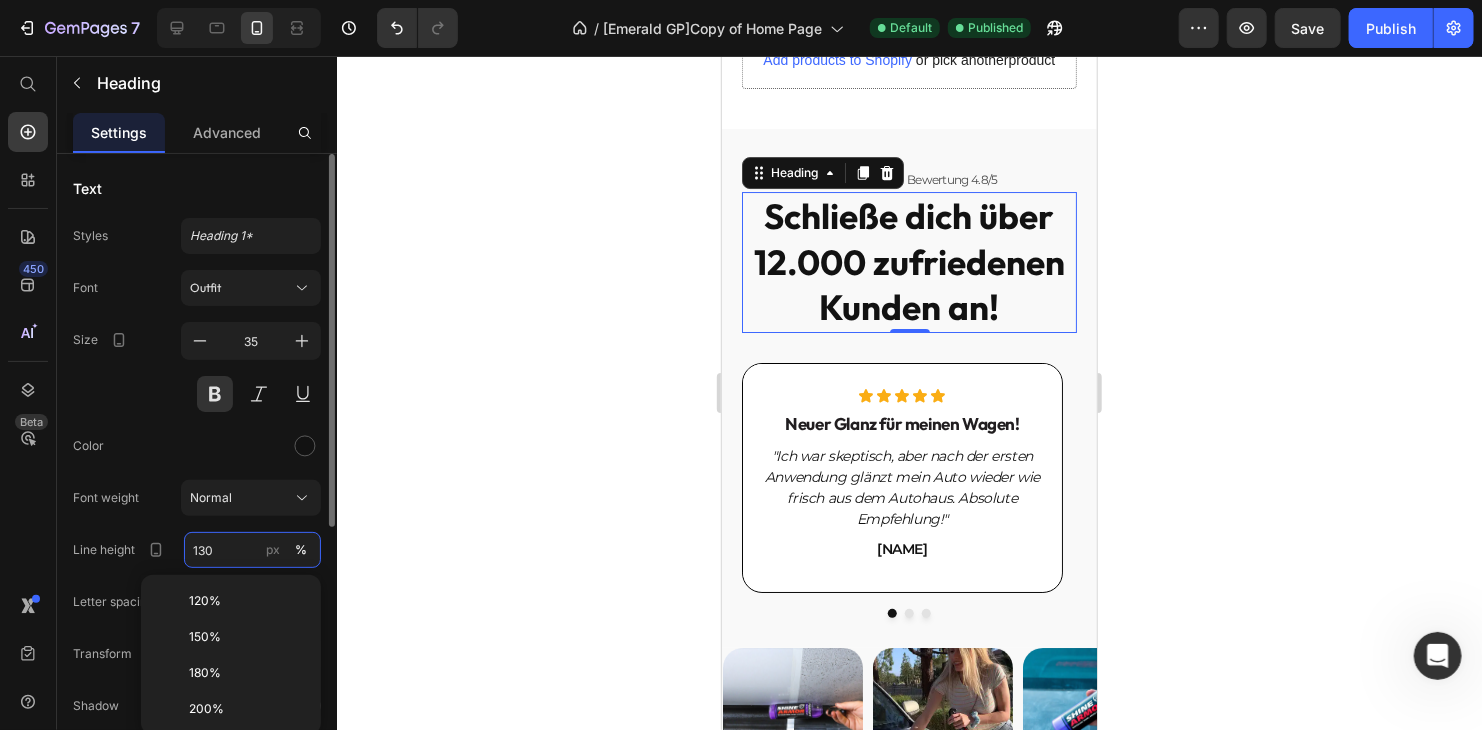click on "130" at bounding box center [252, 550] 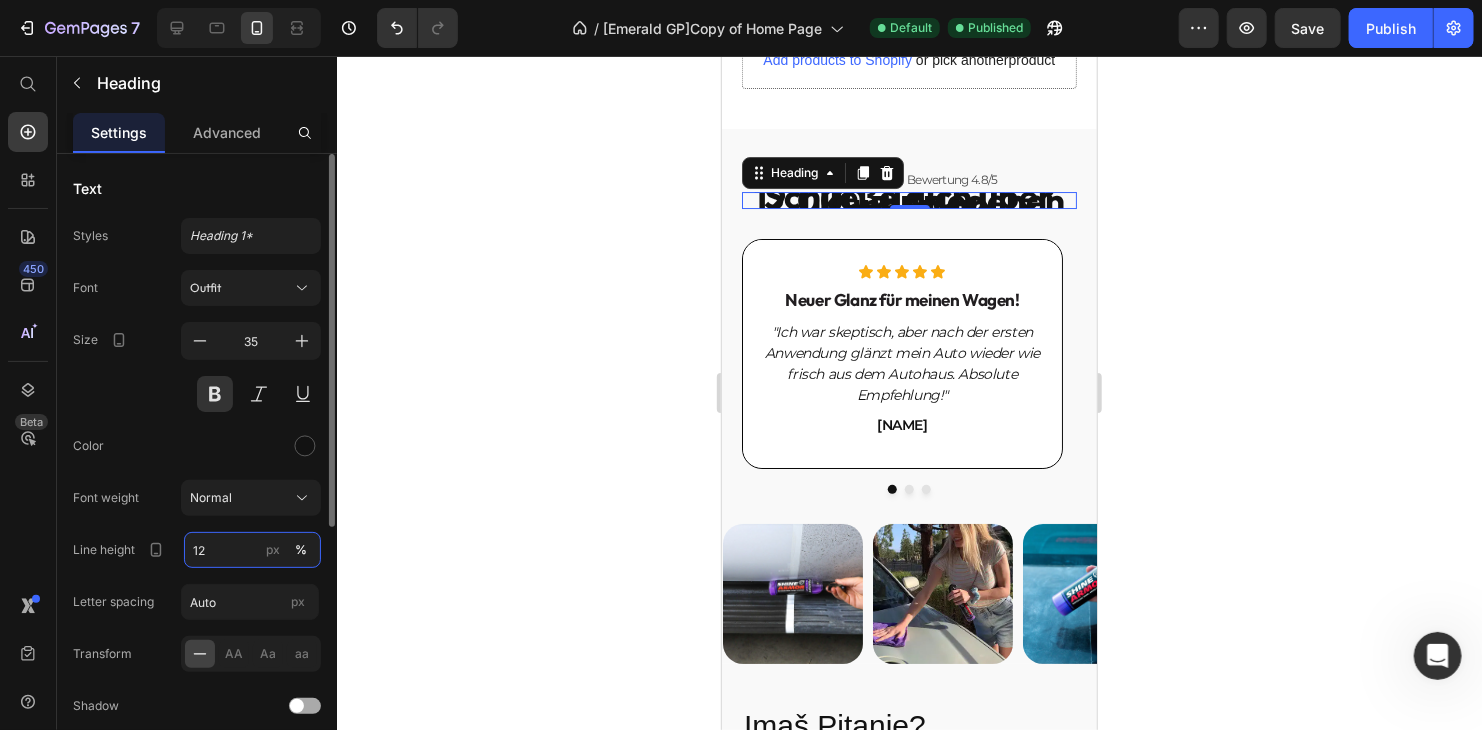 type on "120" 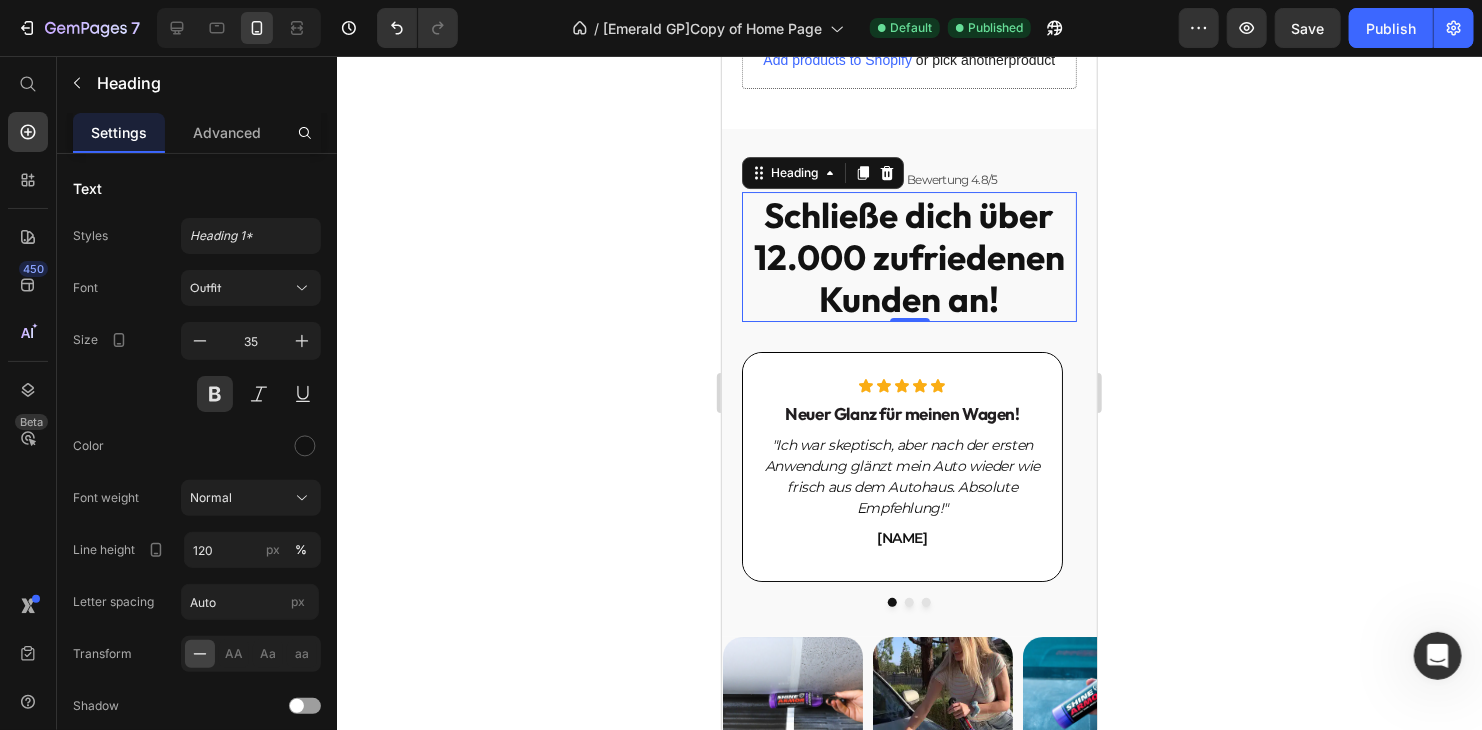 click 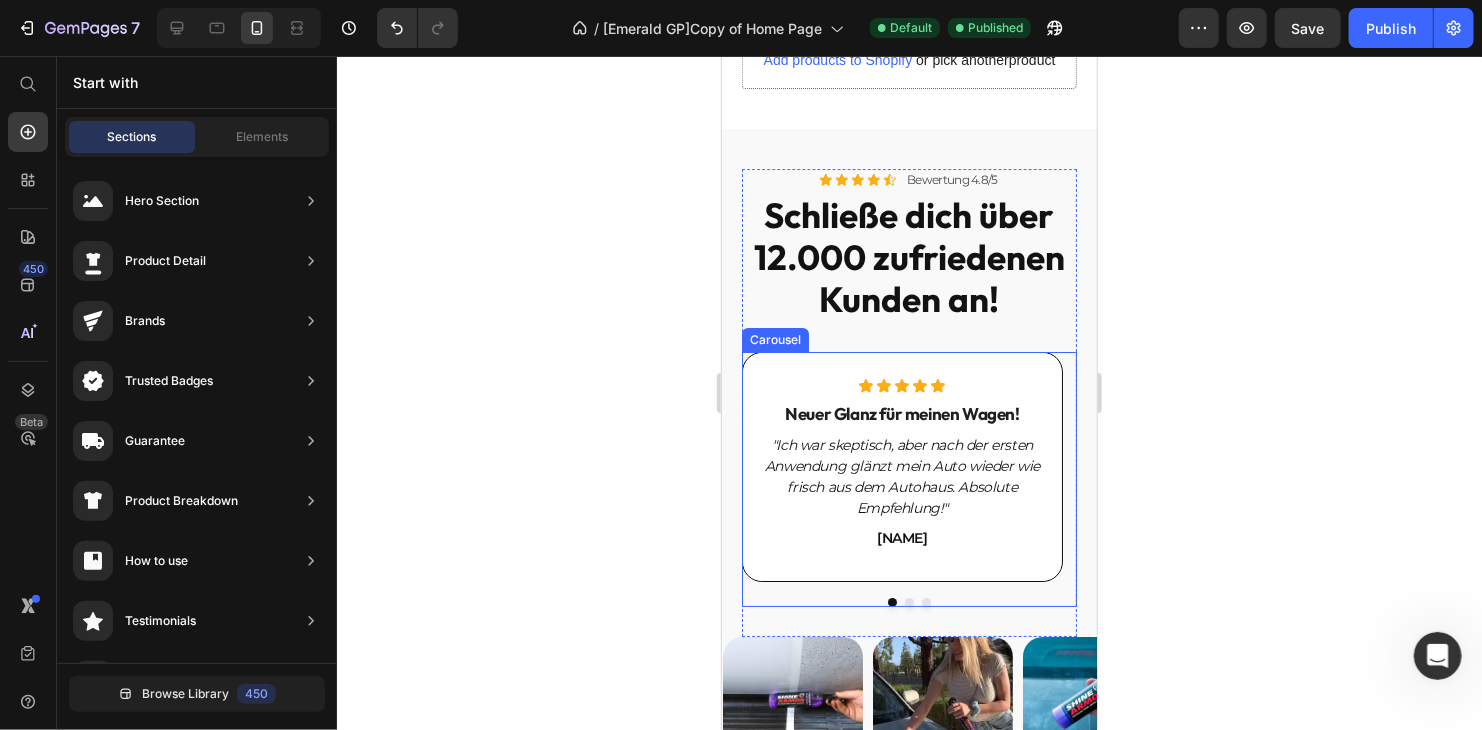 click at bounding box center [908, 601] 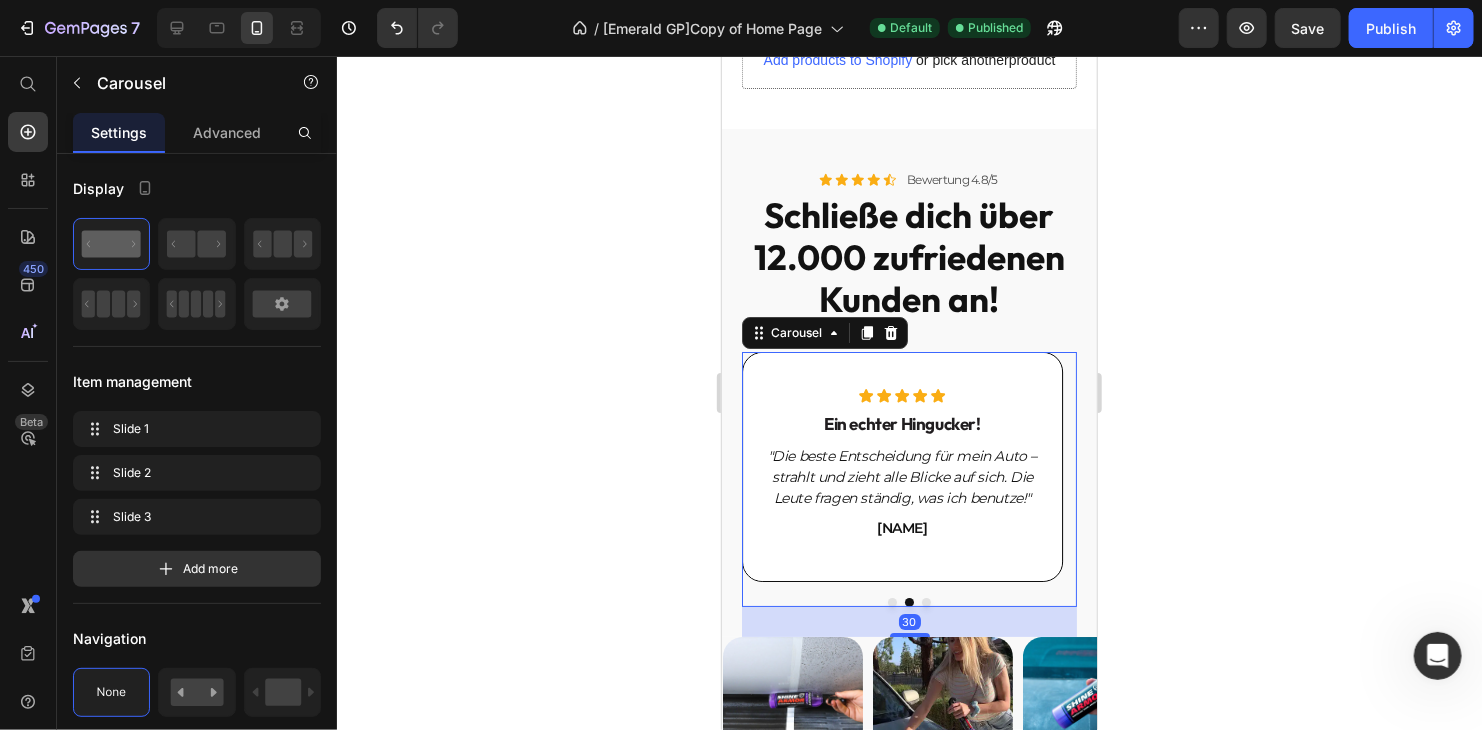 click at bounding box center (925, 601) 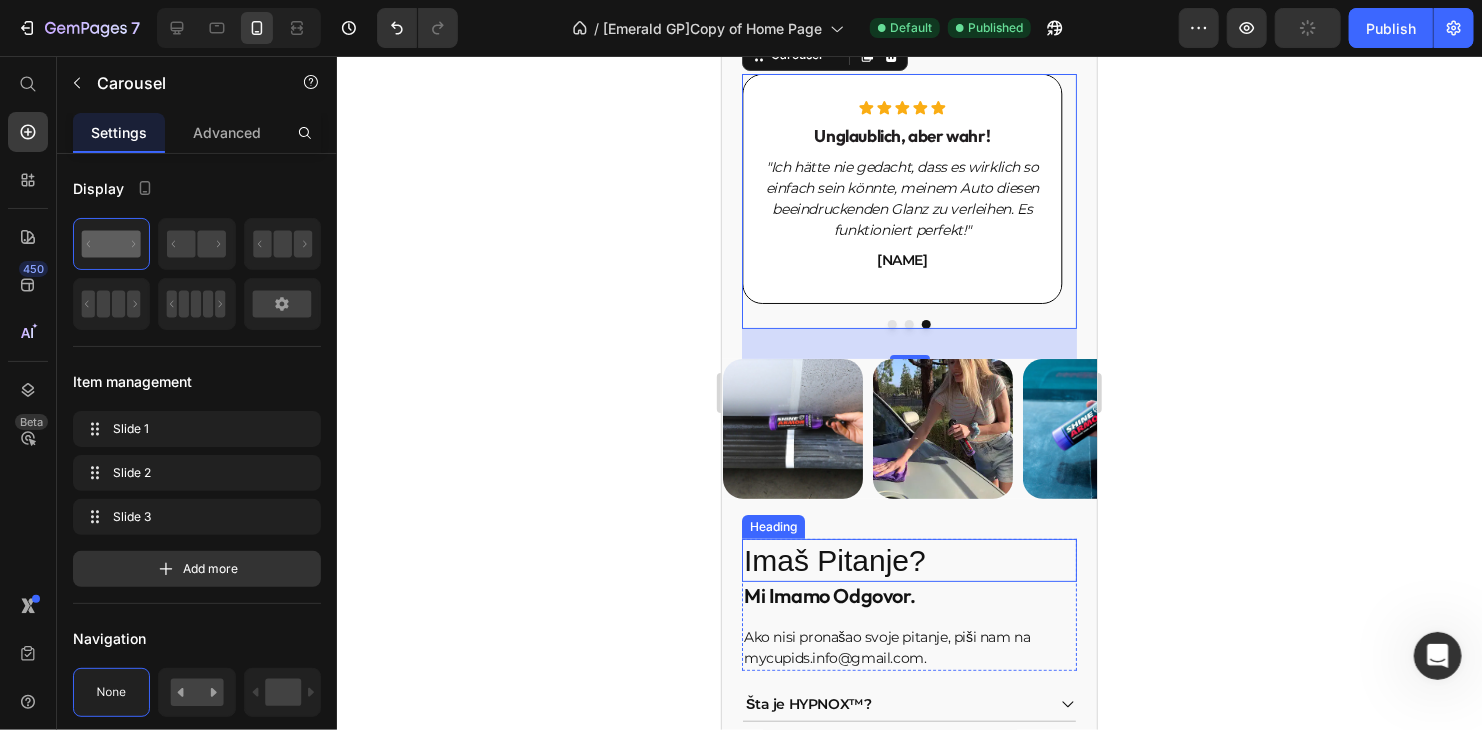 scroll, scrollTop: 3696, scrollLeft: 0, axis: vertical 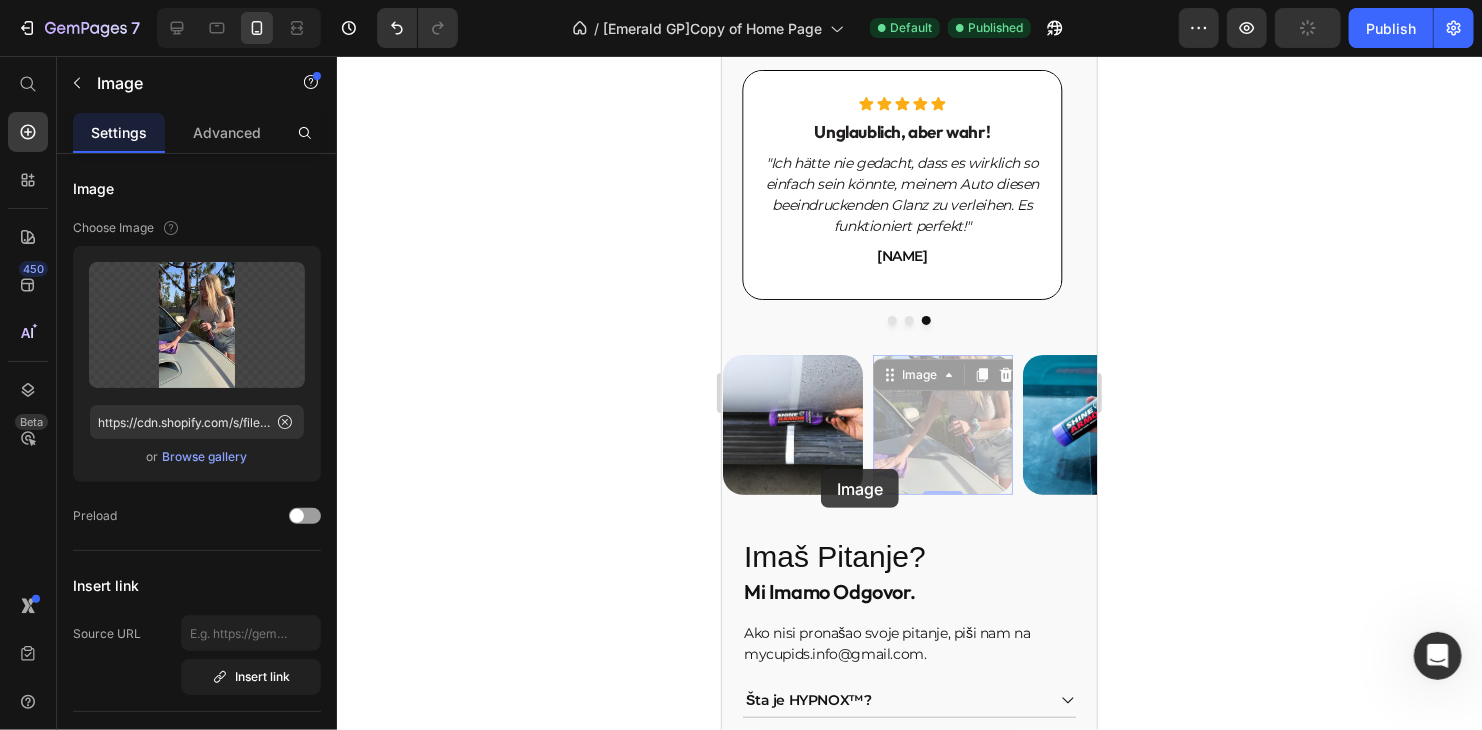 drag, startPoint x: 951, startPoint y: 468, endPoint x: 820, endPoint y: 468, distance: 131 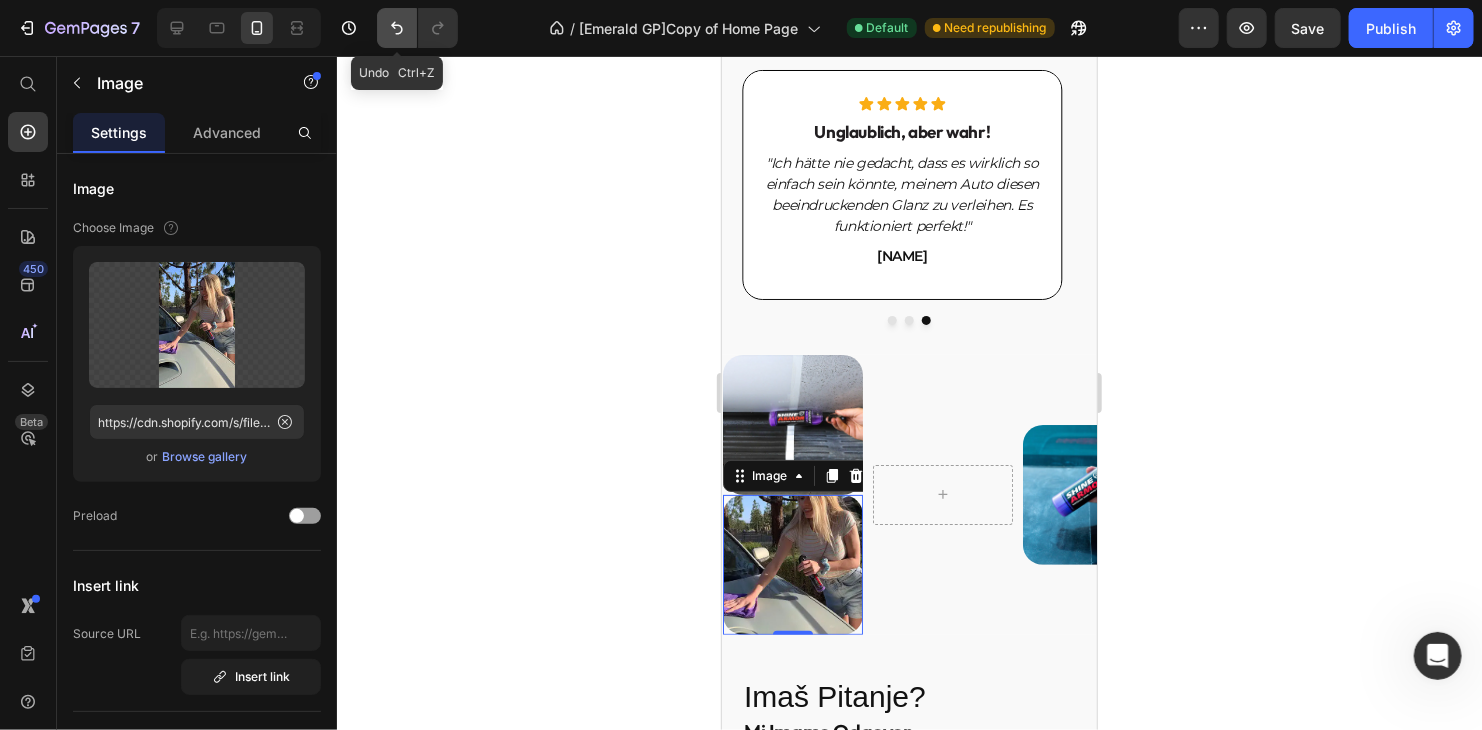 click 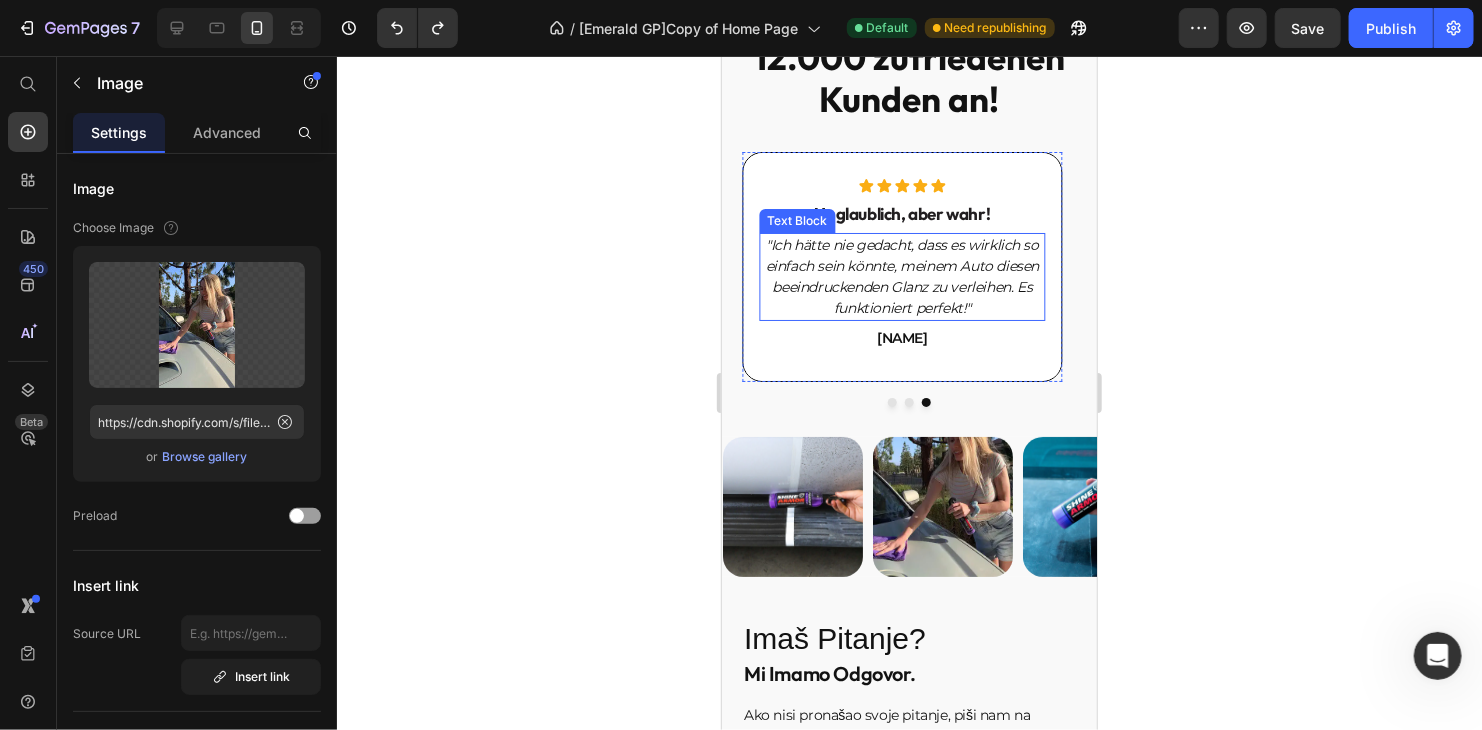 scroll, scrollTop: 3296, scrollLeft: 0, axis: vertical 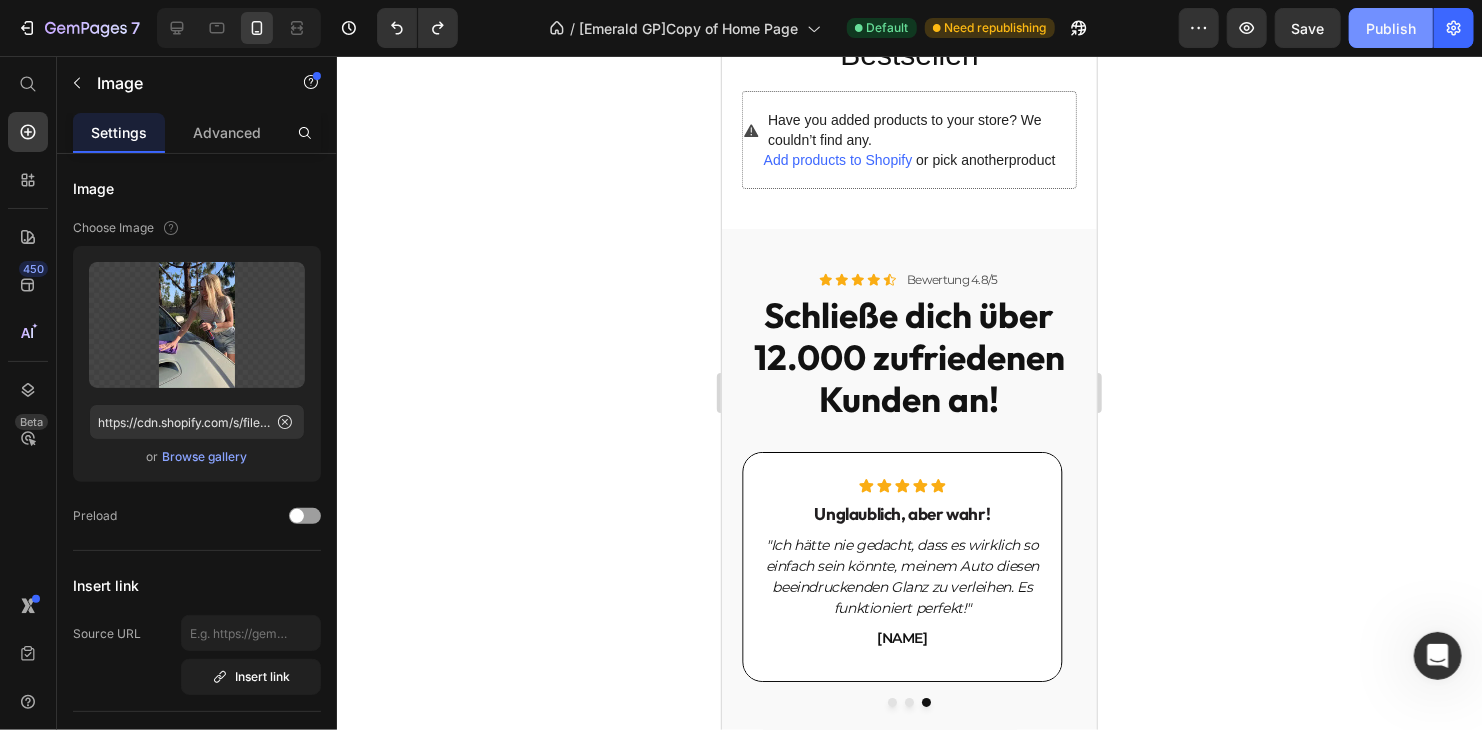 click on "Publish" 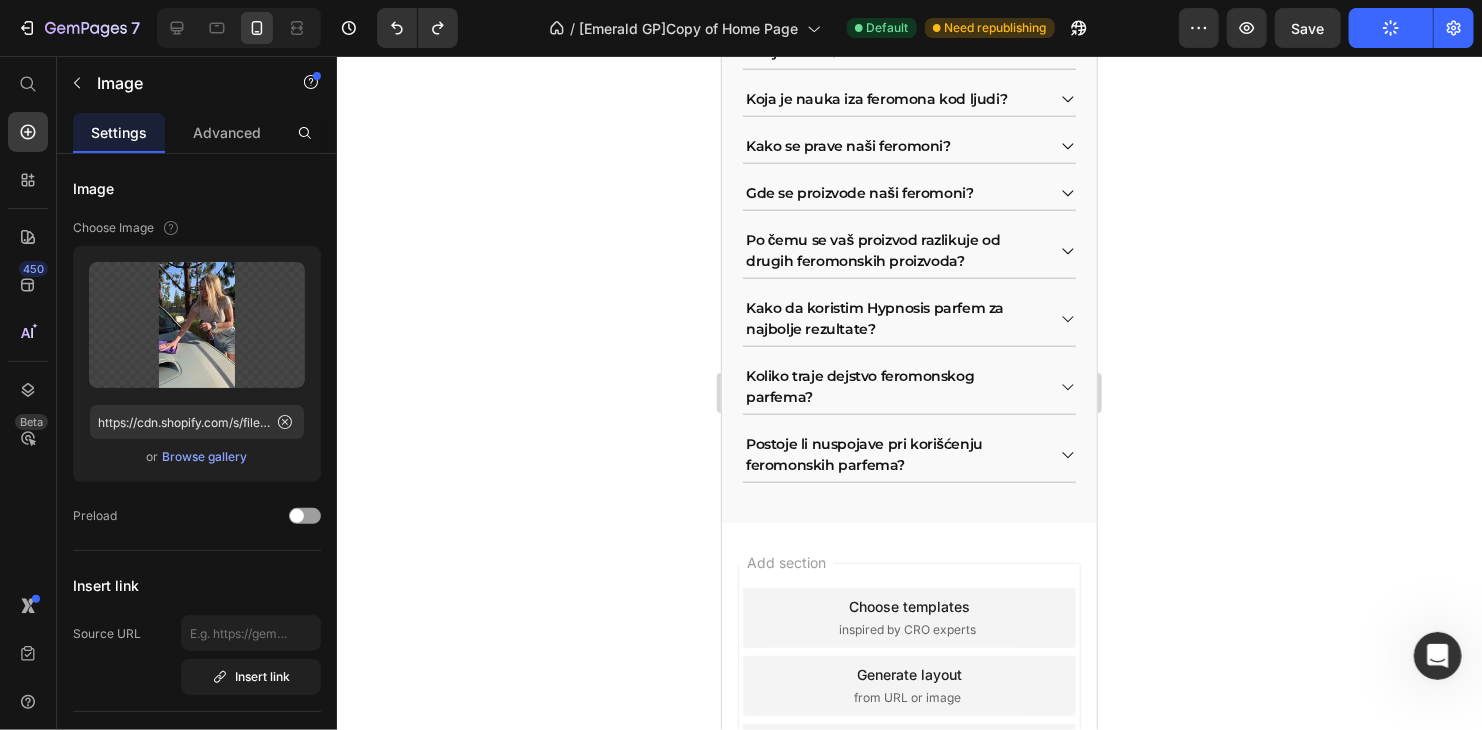scroll, scrollTop: 4370, scrollLeft: 0, axis: vertical 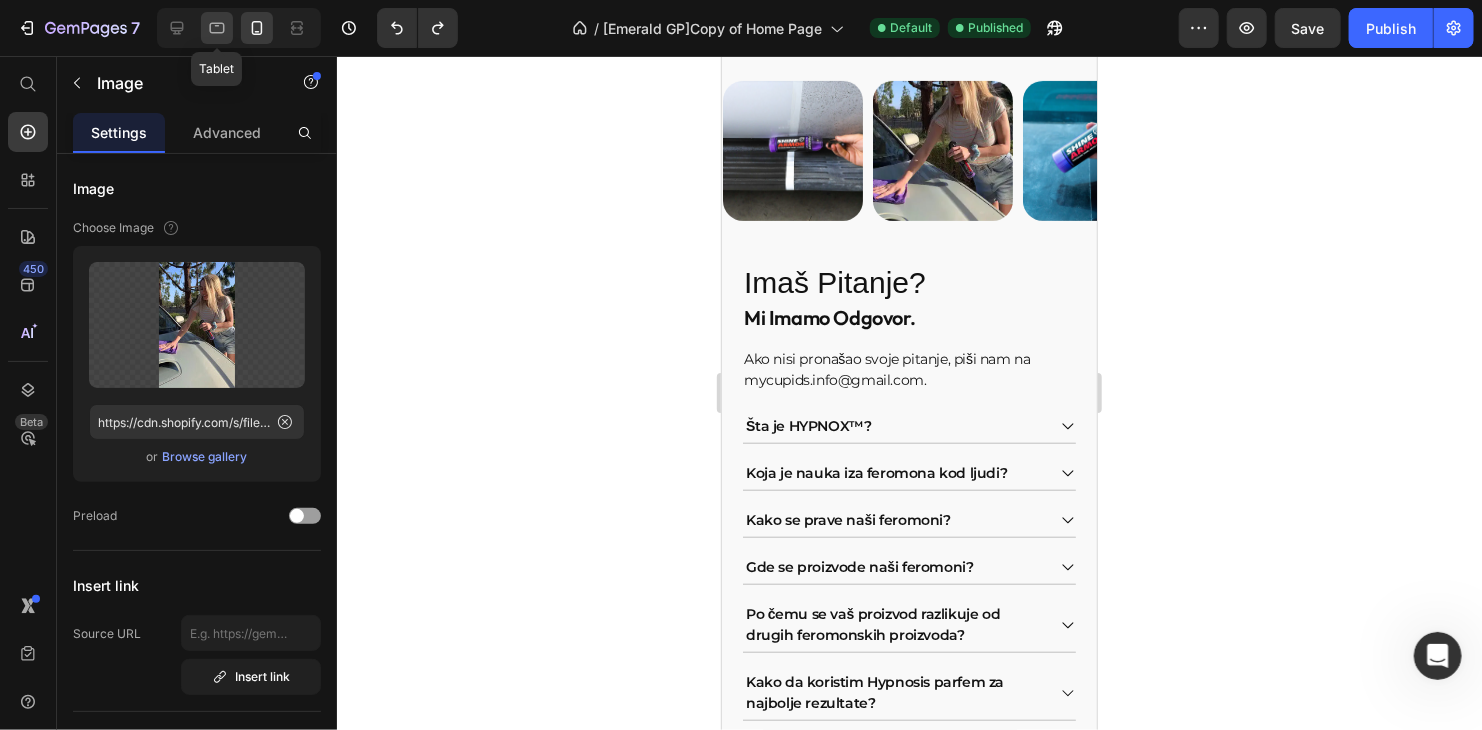click 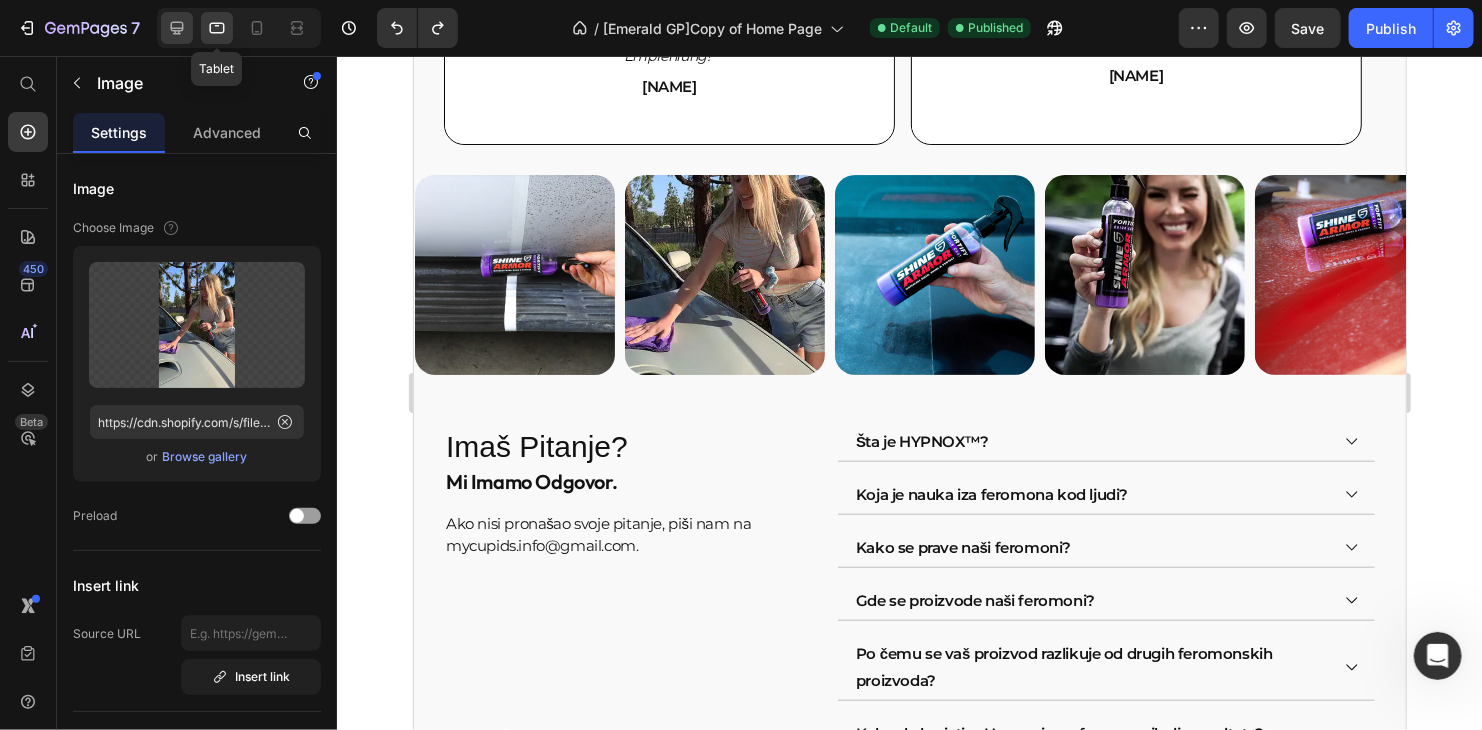click 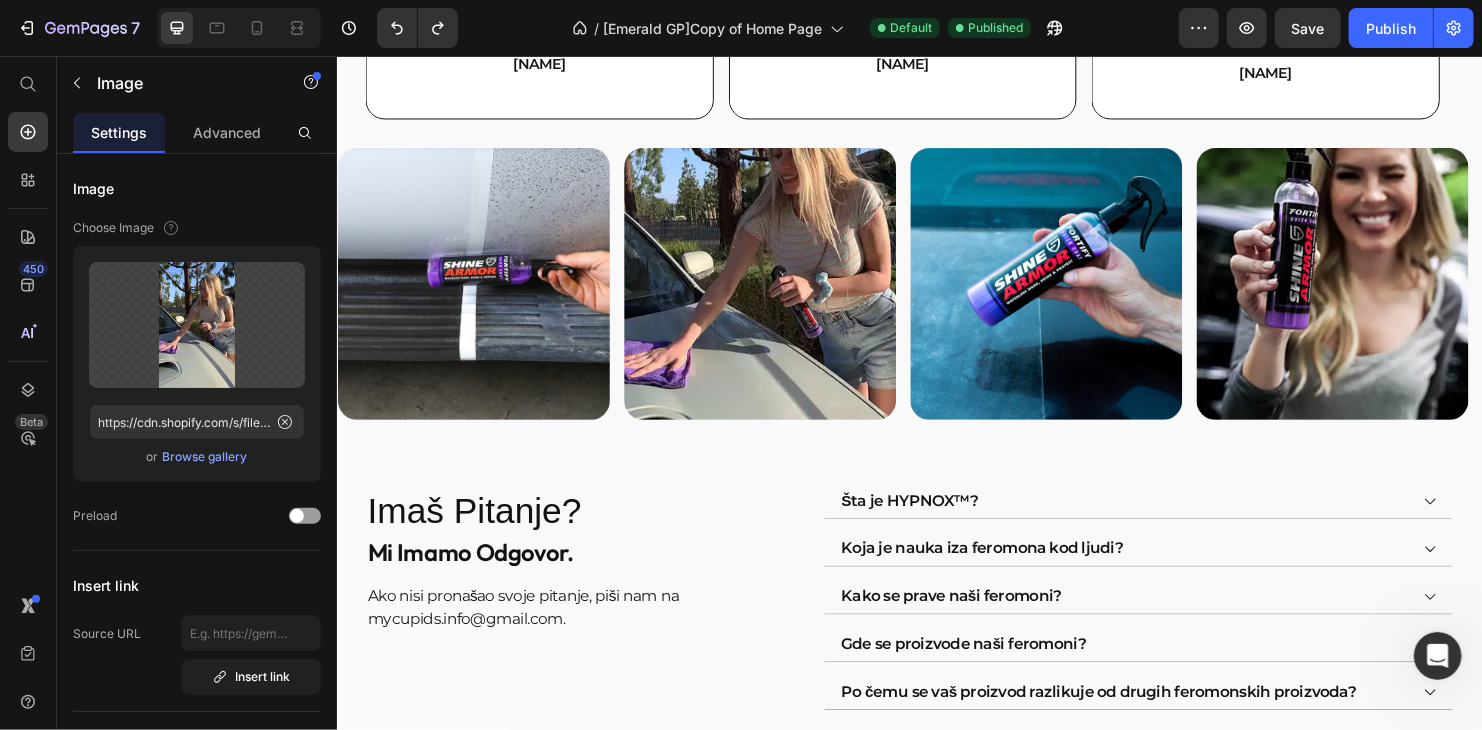 scroll, scrollTop: 3876, scrollLeft: 0, axis: vertical 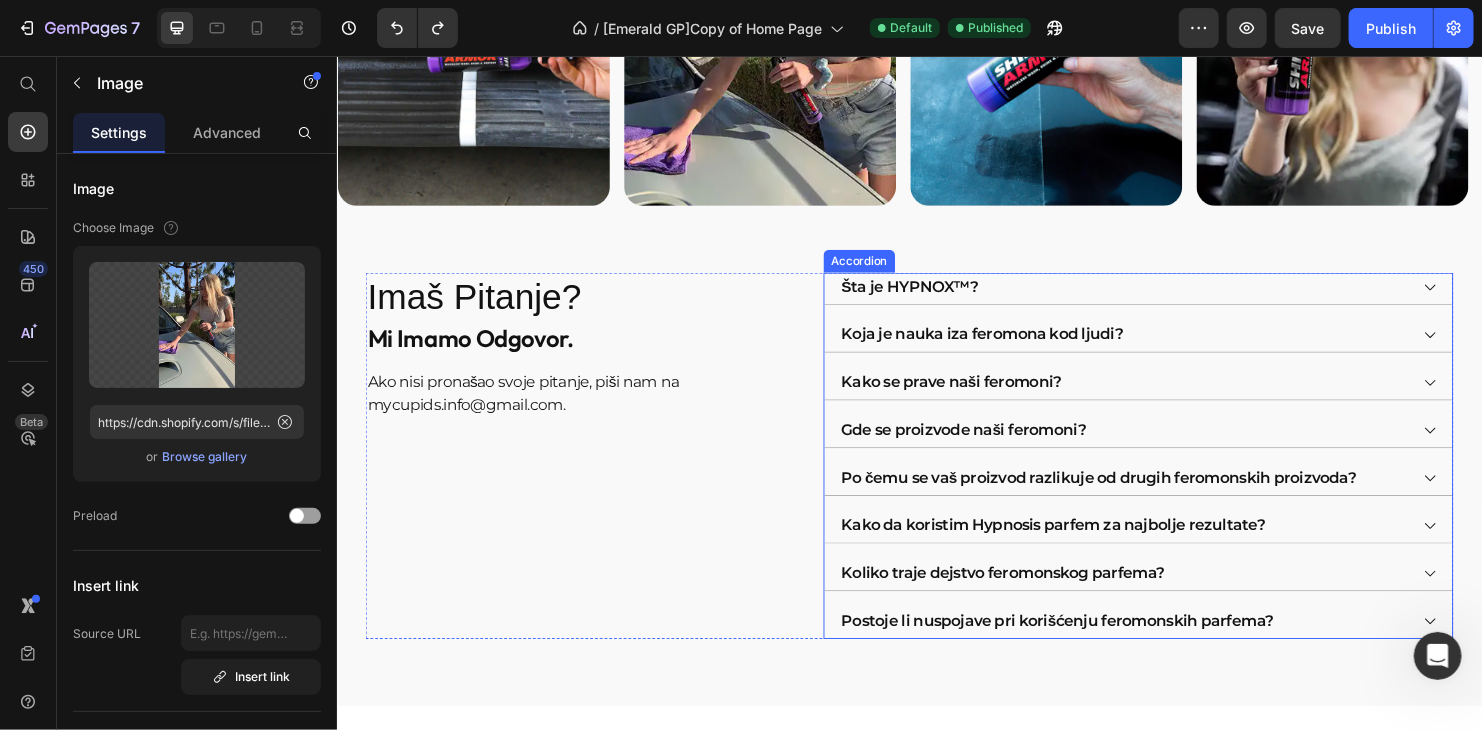 click on "Šta je HYPNOX™?" at bounding box center (937, 297) 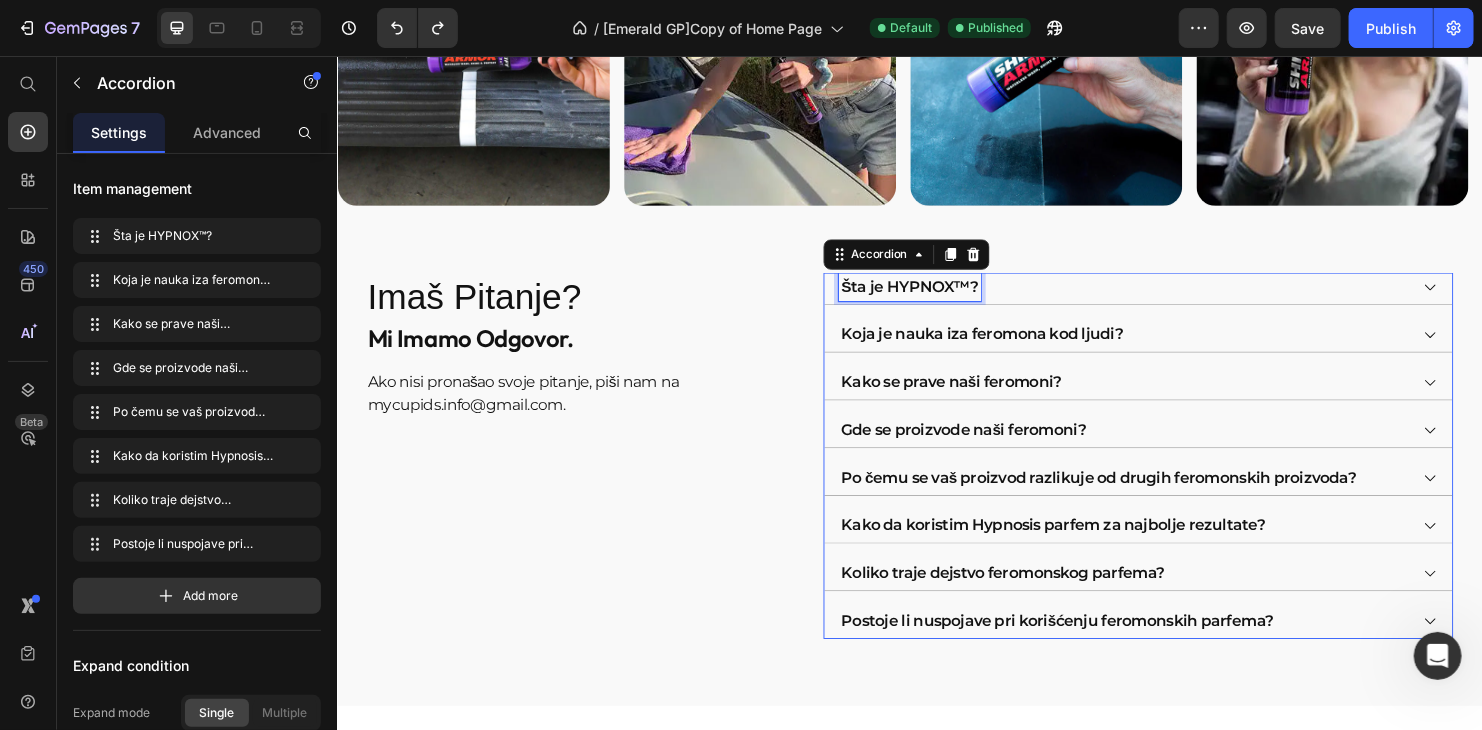 click on "Šta je HYPNOX™?" at bounding box center [937, 297] 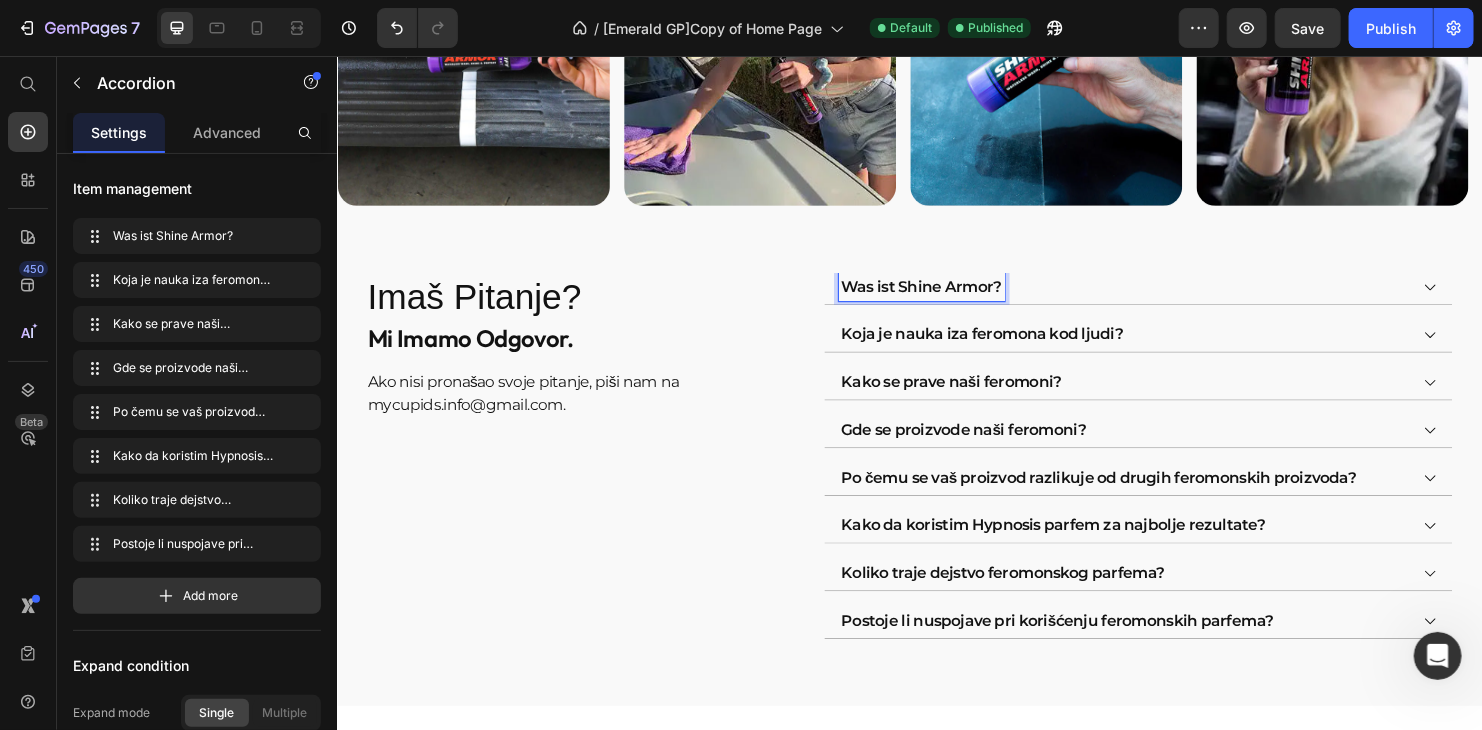 click on "Was ist Shine Armor?" at bounding box center (1160, 297) 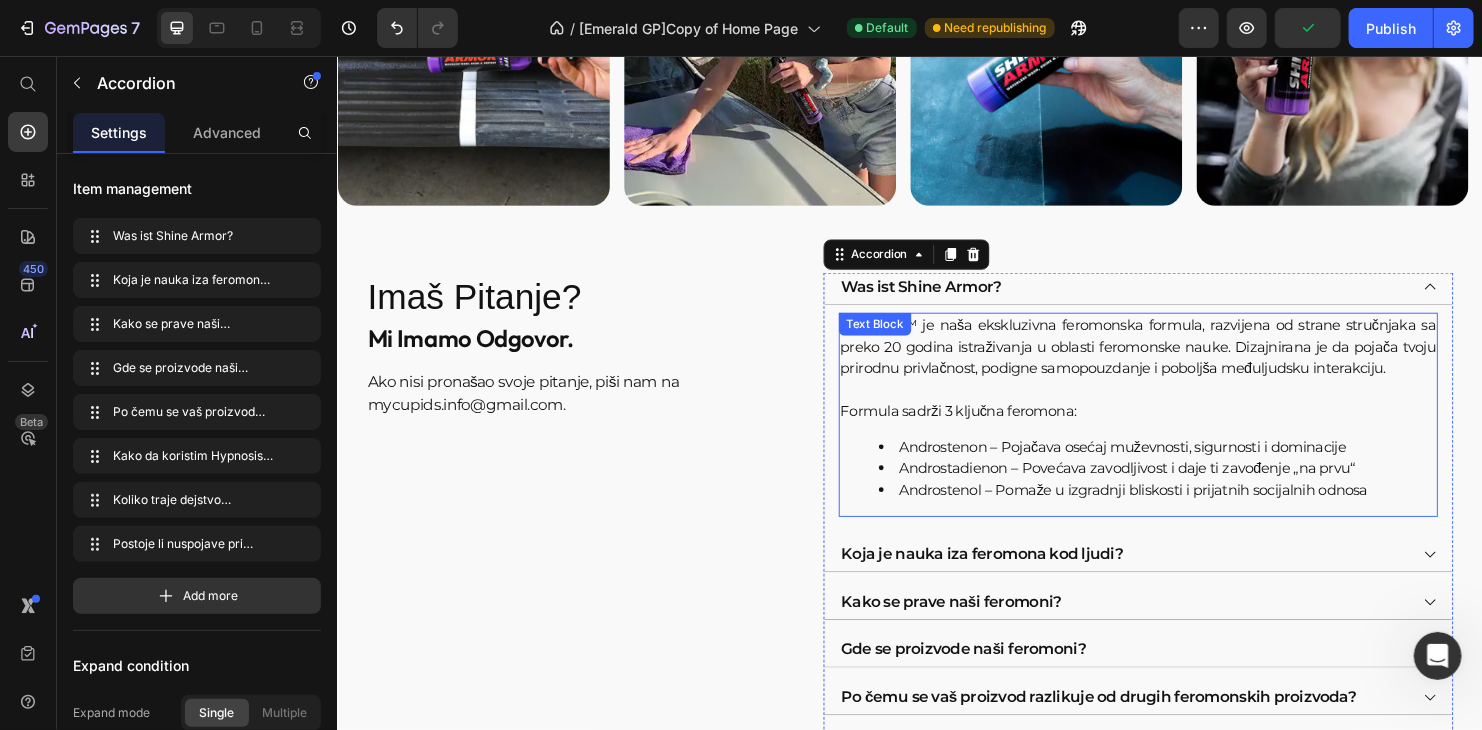 click on "Text Block" at bounding box center [900, 336] 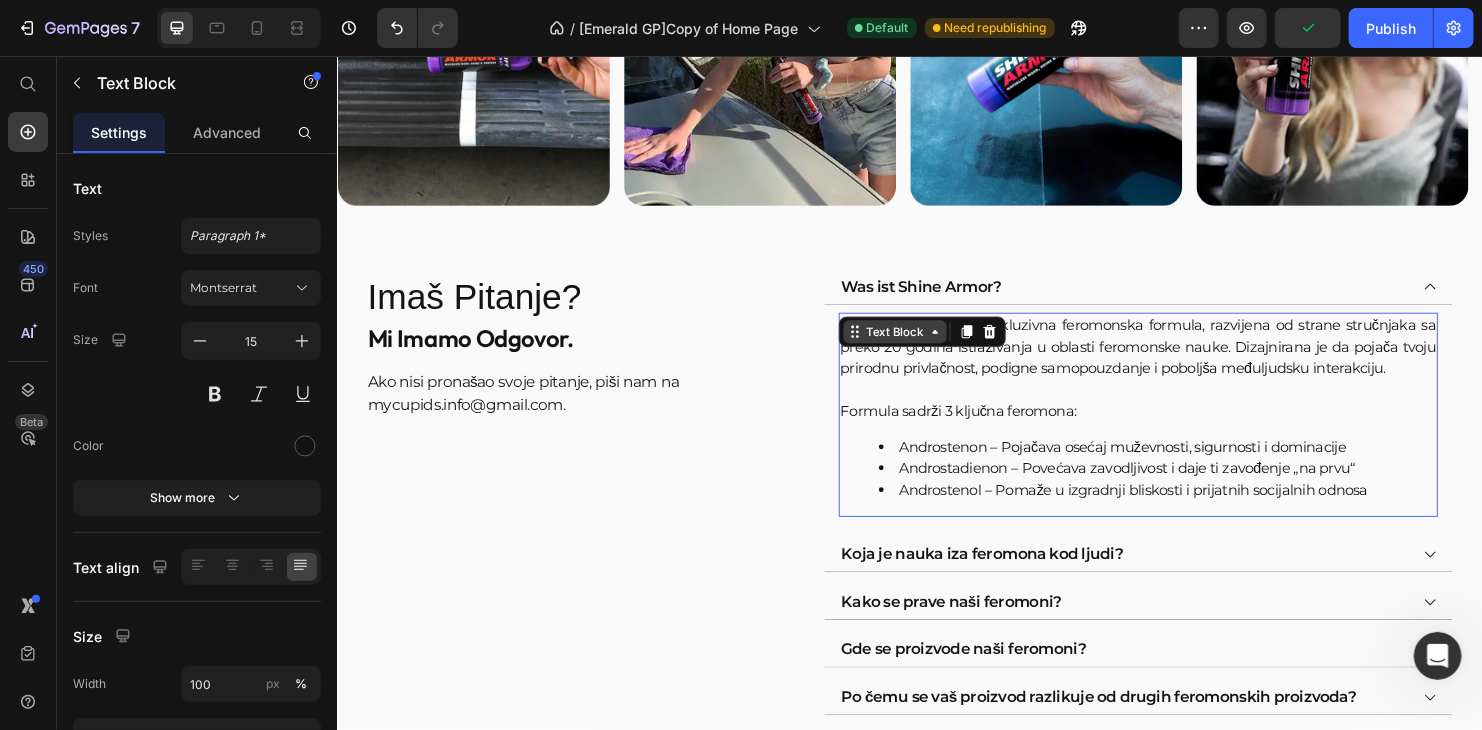 click on "Text Block" at bounding box center [921, 344] 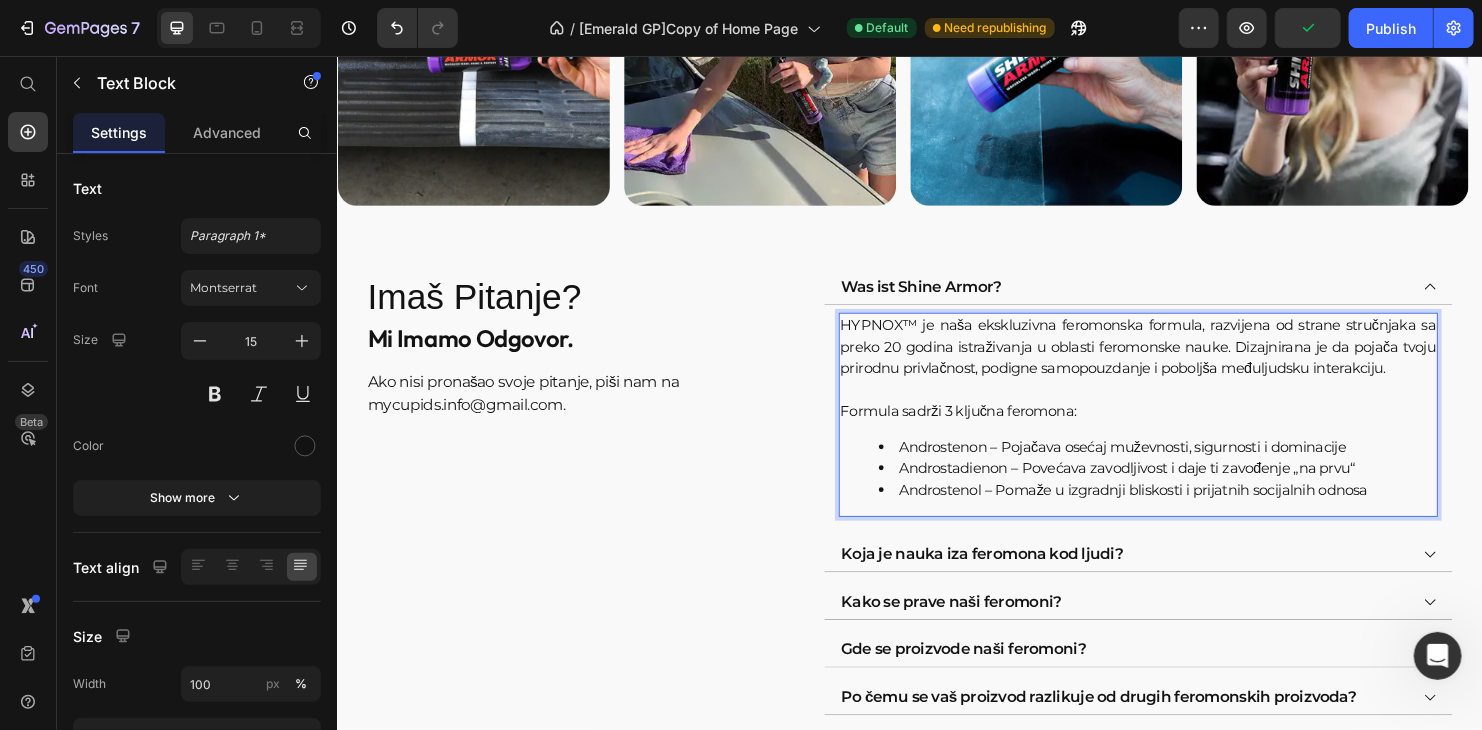 click on "HYPNOX™ je naša ekskluzivna feromonska formula, razvijena od strane stručnjaka sa preko 20 godina istraživanja u oblasti feromonske nauke. Dizajnirana je da pojača tvoju prirodnu privlačnost, podigne samopouzdanje i poboljša međuljudsku interakciju." at bounding box center (1176, 371) 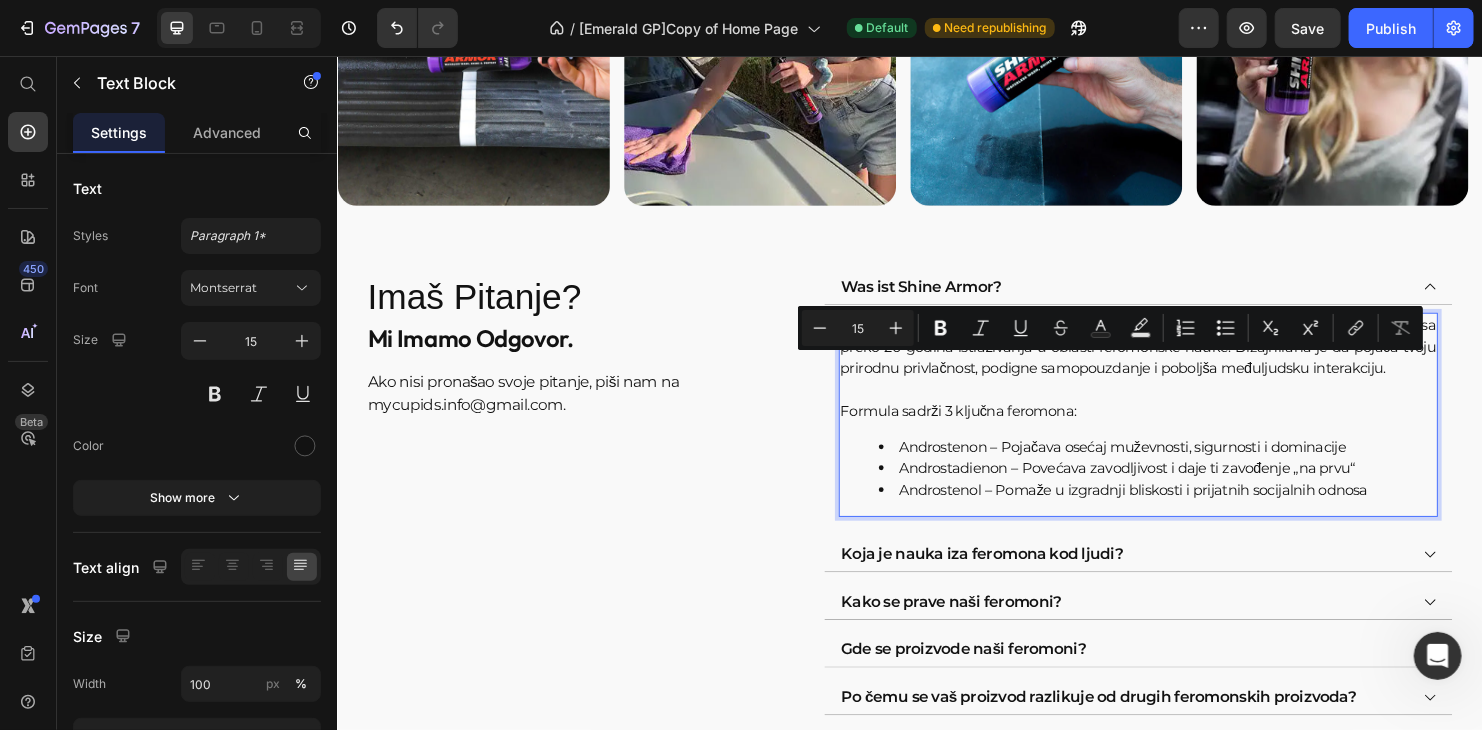 click on "HYPNOX™ je naša ekskluzivna feromonska formula, razvijena od strane stručnjaka sa preko 20 godina istraživanja u oblasti feromonske nauke. Dizajnirana je da pojača tvoju prirodnu privlačnost, podigne samopouzdanje i poboljša međuljudsku interakciju." at bounding box center [1176, 371] 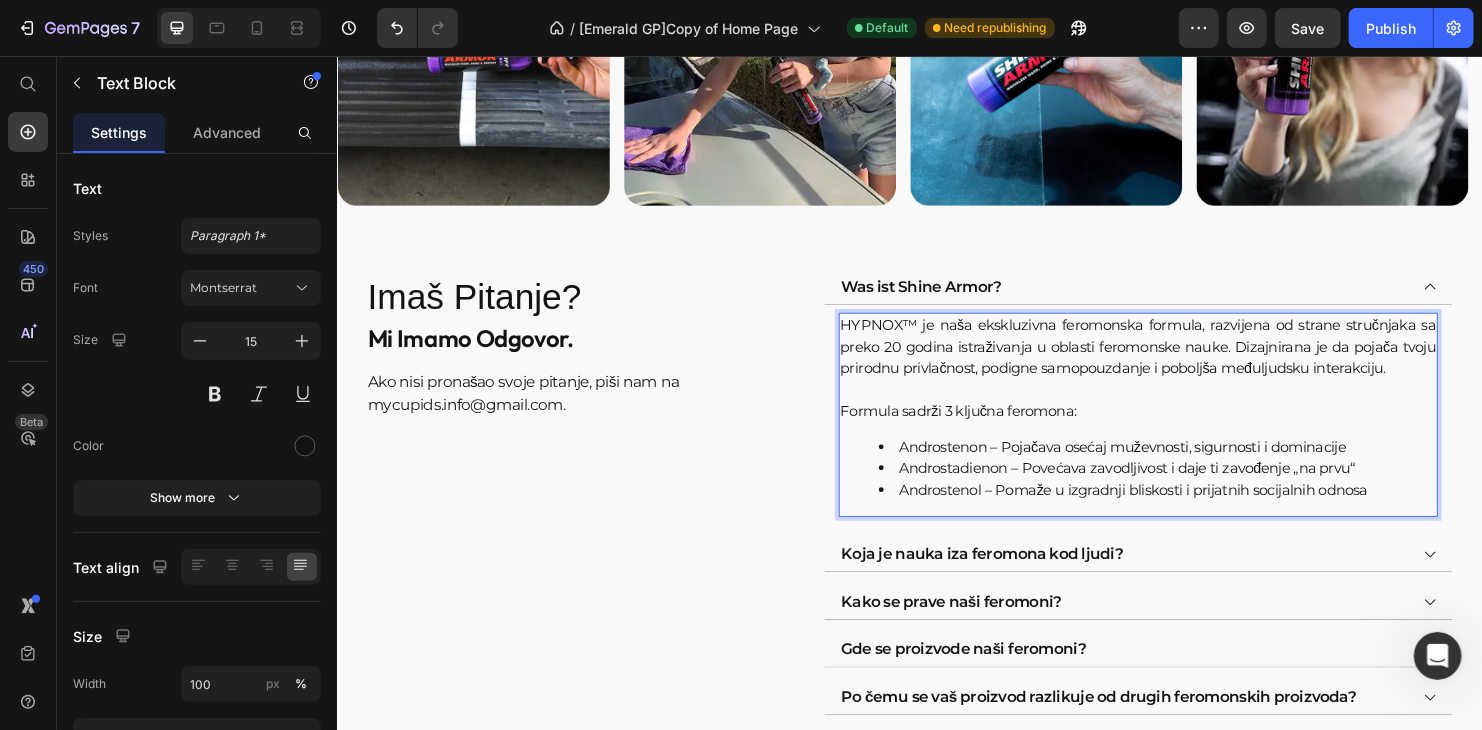 click on "HYPNOX™ je naša ekskluzivna feromonska formula, razvijena od strane stručnjaka sa preko 20 godina istraživanja u oblasti feromonske nauke. Dizajnirana je da pojača tvoju prirodnu privlačnost, podigne samopouzdanje i poboljša međuljudsku interakciju." at bounding box center (1176, 371) 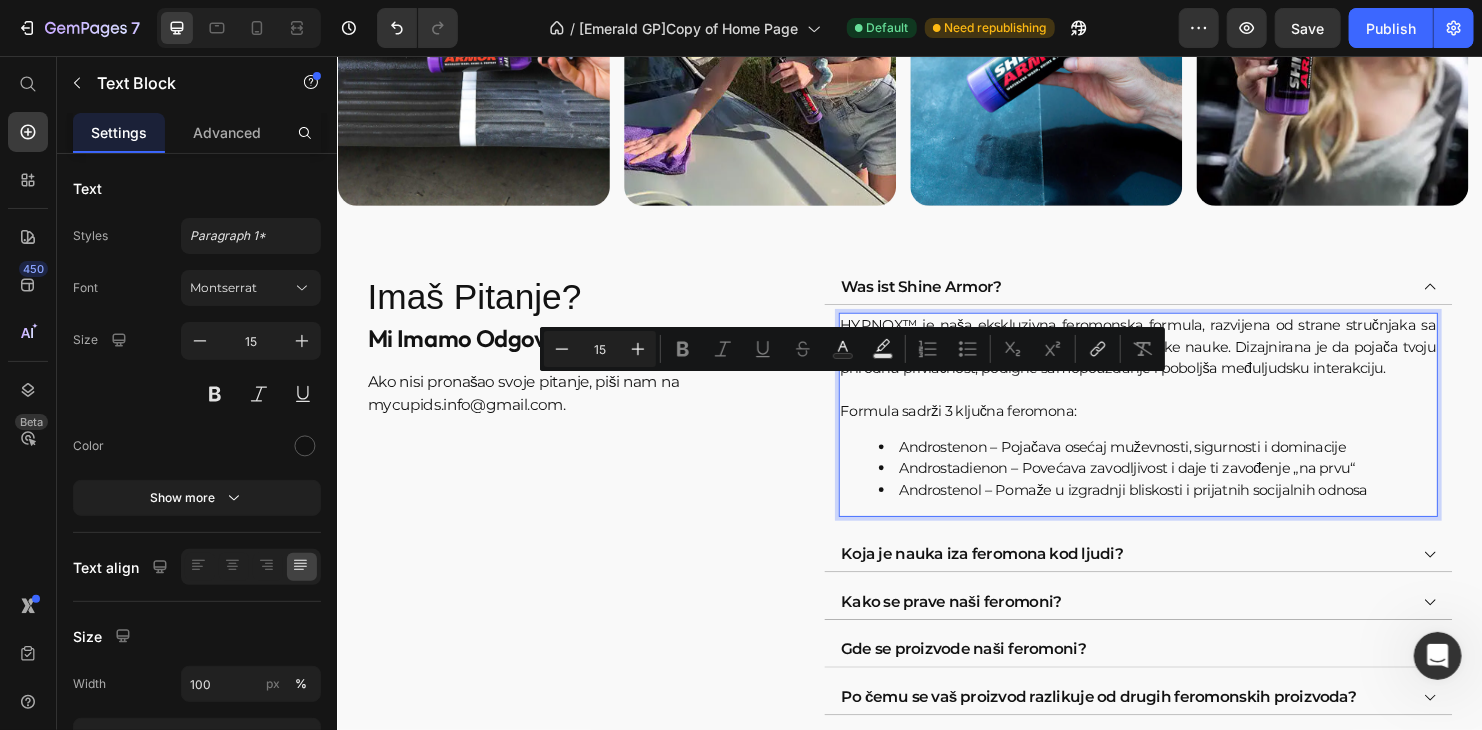 click on "Formula sadrži 3 ključna feromona:" at bounding box center (1176, 427) 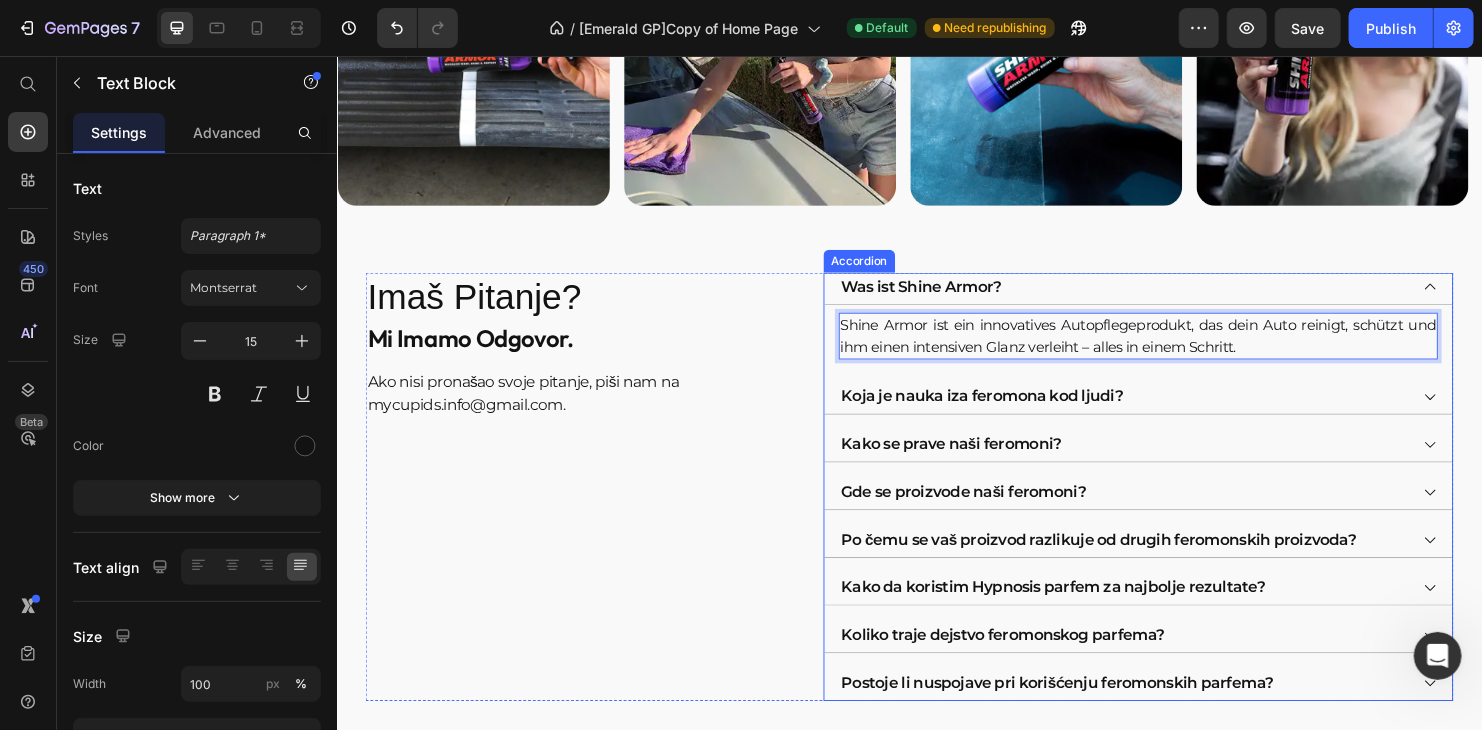 click on "Koja je nauka iza feromona kod ljudi?" at bounding box center (1160, 412) 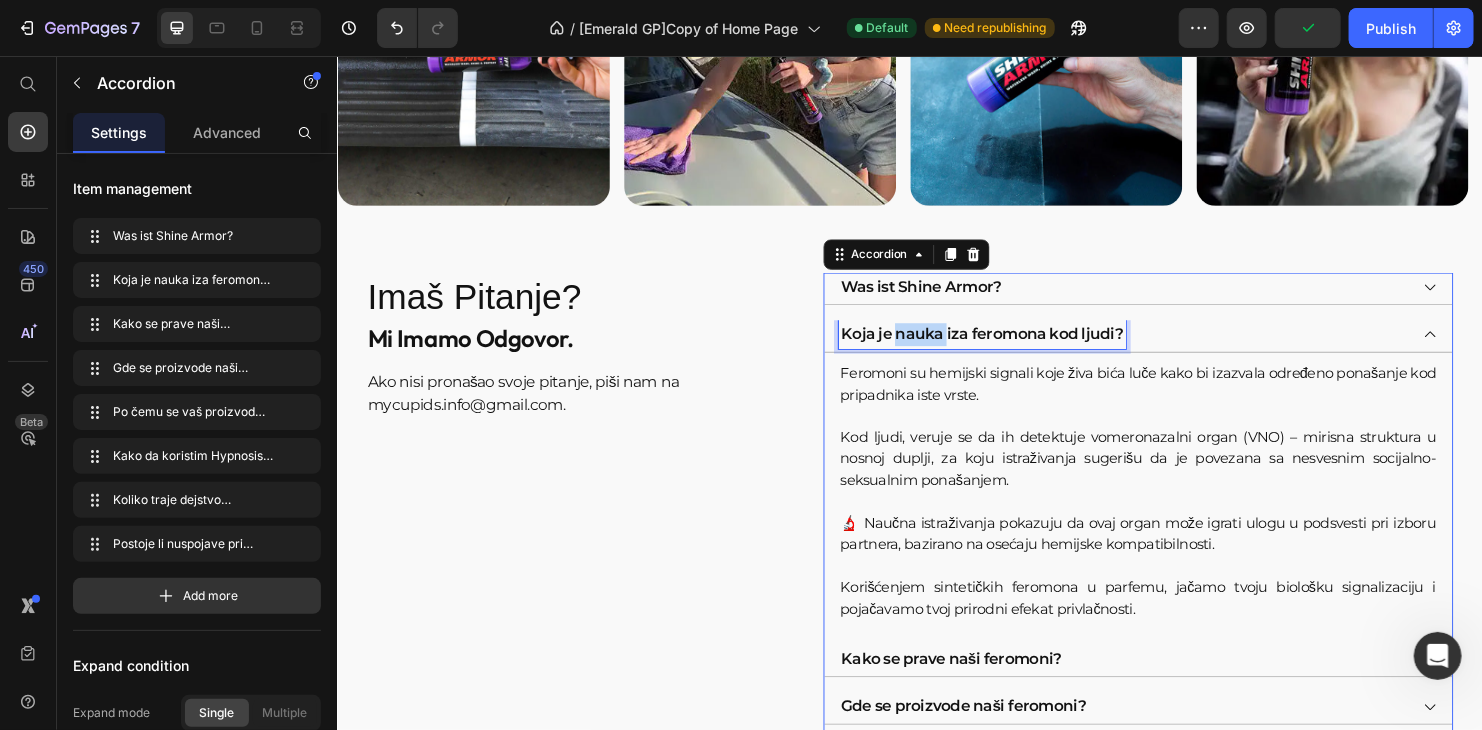 click on "Koja je nauka iza feromona kod ljudi?" at bounding box center (1012, 347) 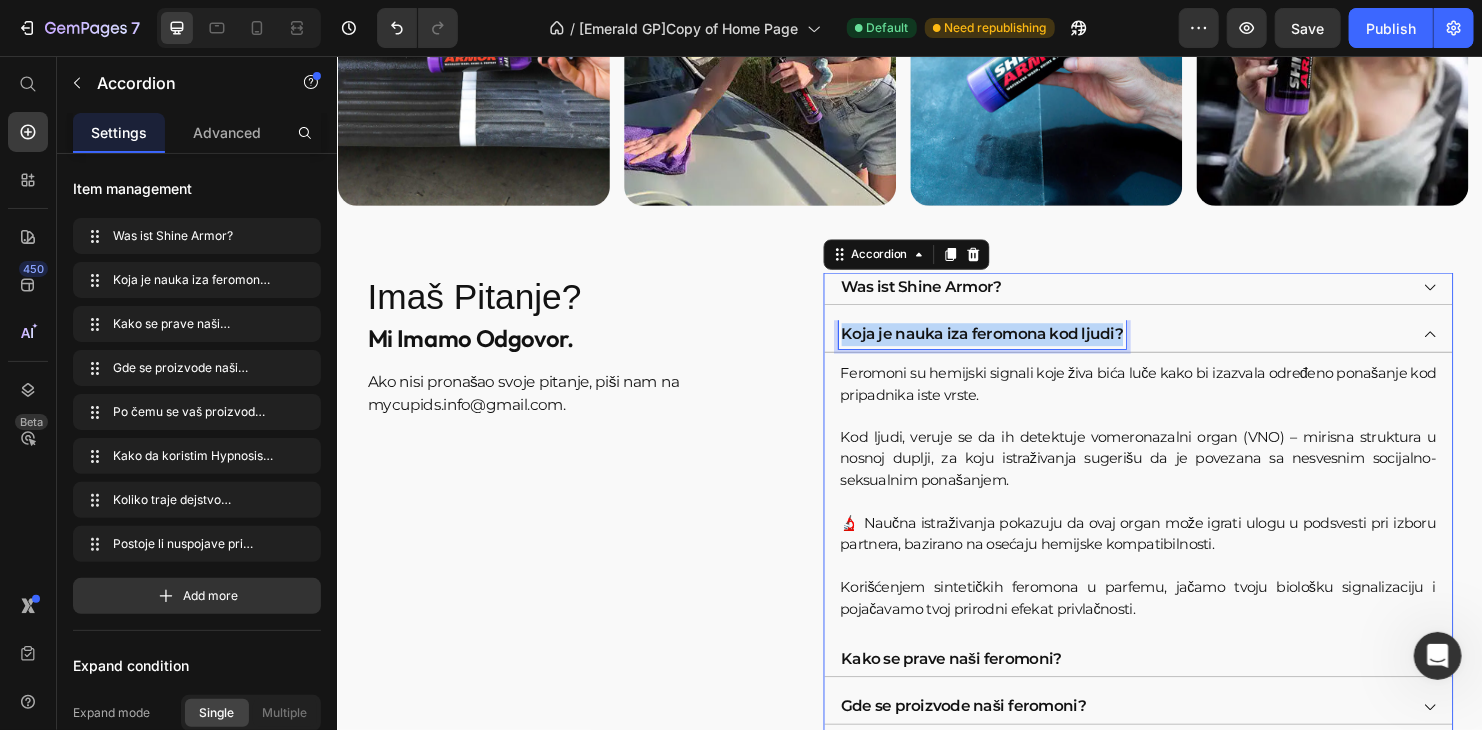 click on "Koja je nauka iza feromona kod ljudi?" at bounding box center [1012, 347] 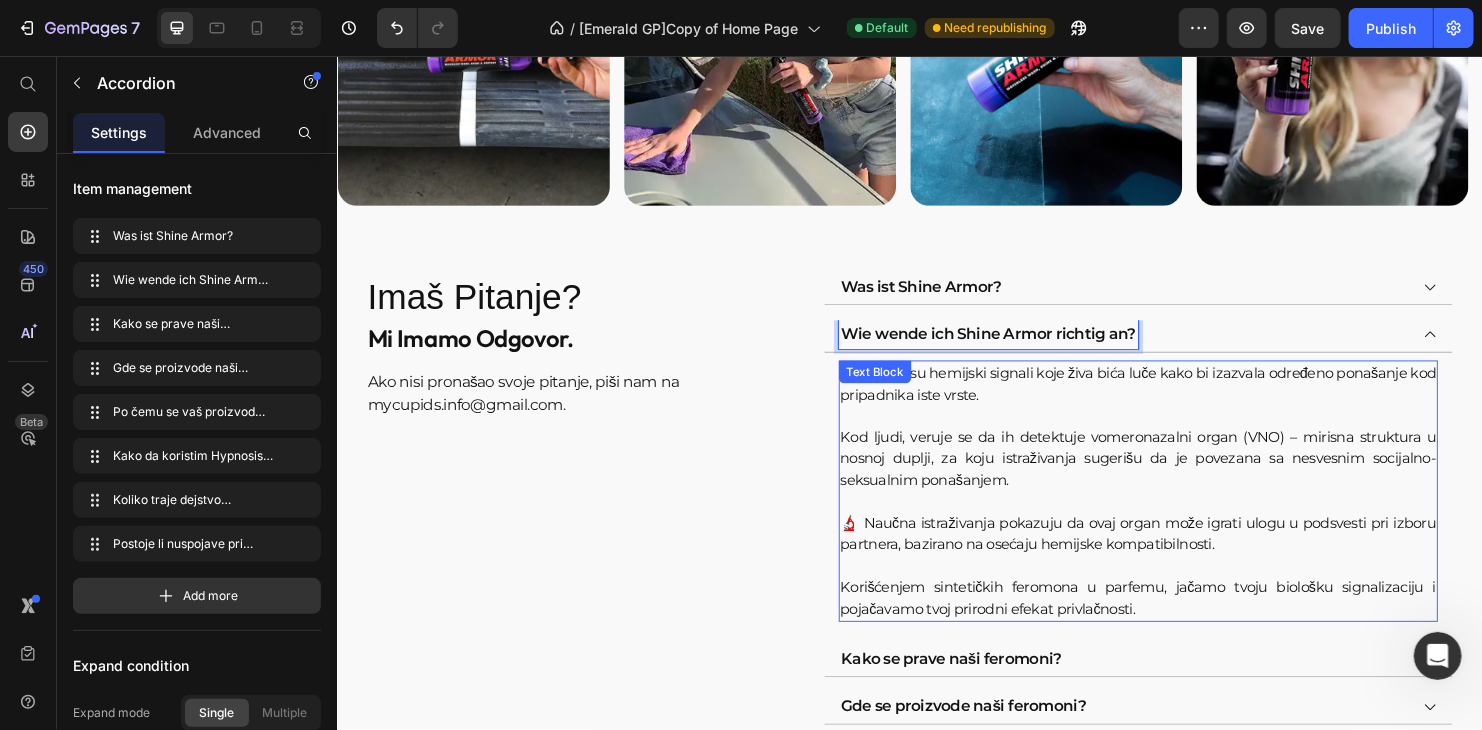 click on "Feromoni su hemijski signali koje živa bića luče kako bi izazvala određeno ponašanje kod pripadnika iste vrste." at bounding box center (1176, 410) 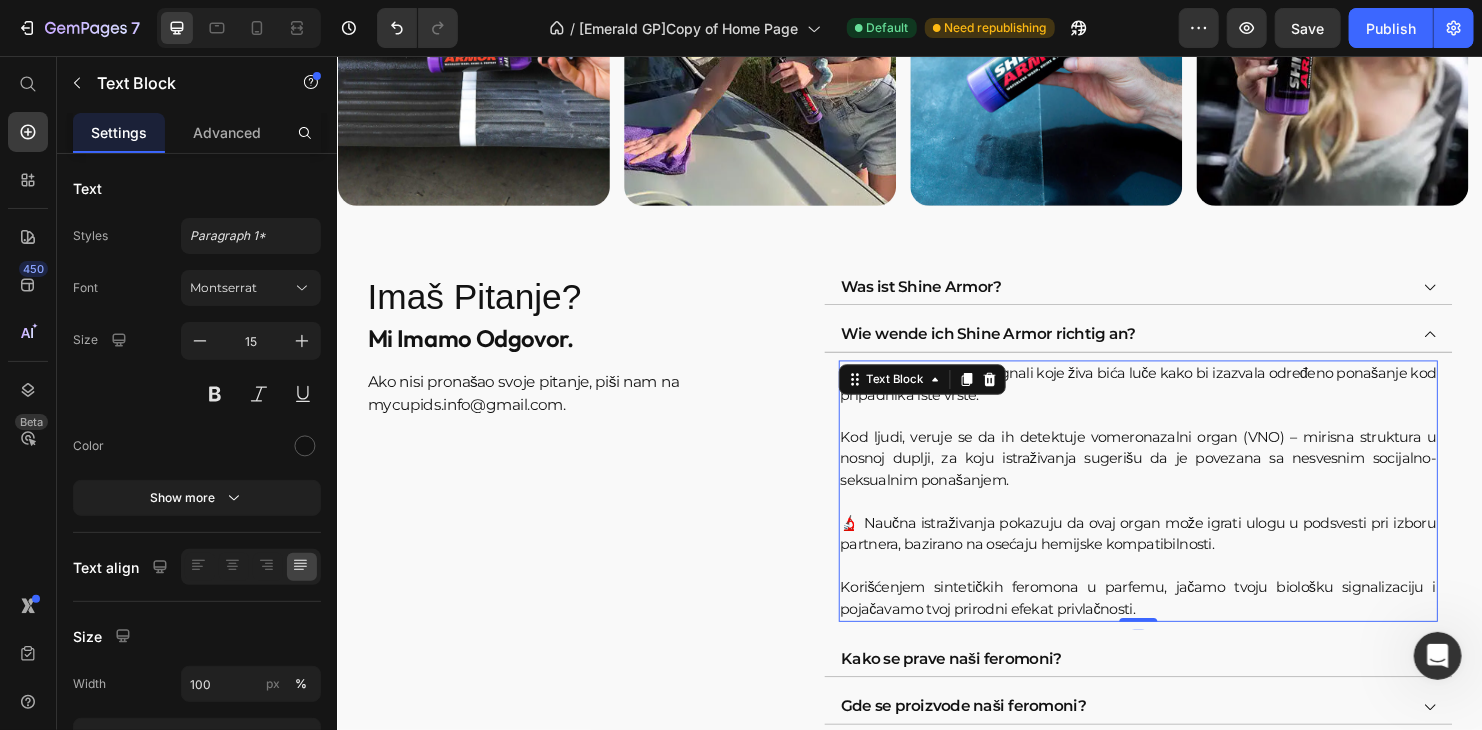 click on "Feromoni su hemijski signali koje živa bića luče kako bi izazvala određeno ponašanje kod pripadnika iste vrste." at bounding box center (1176, 410) 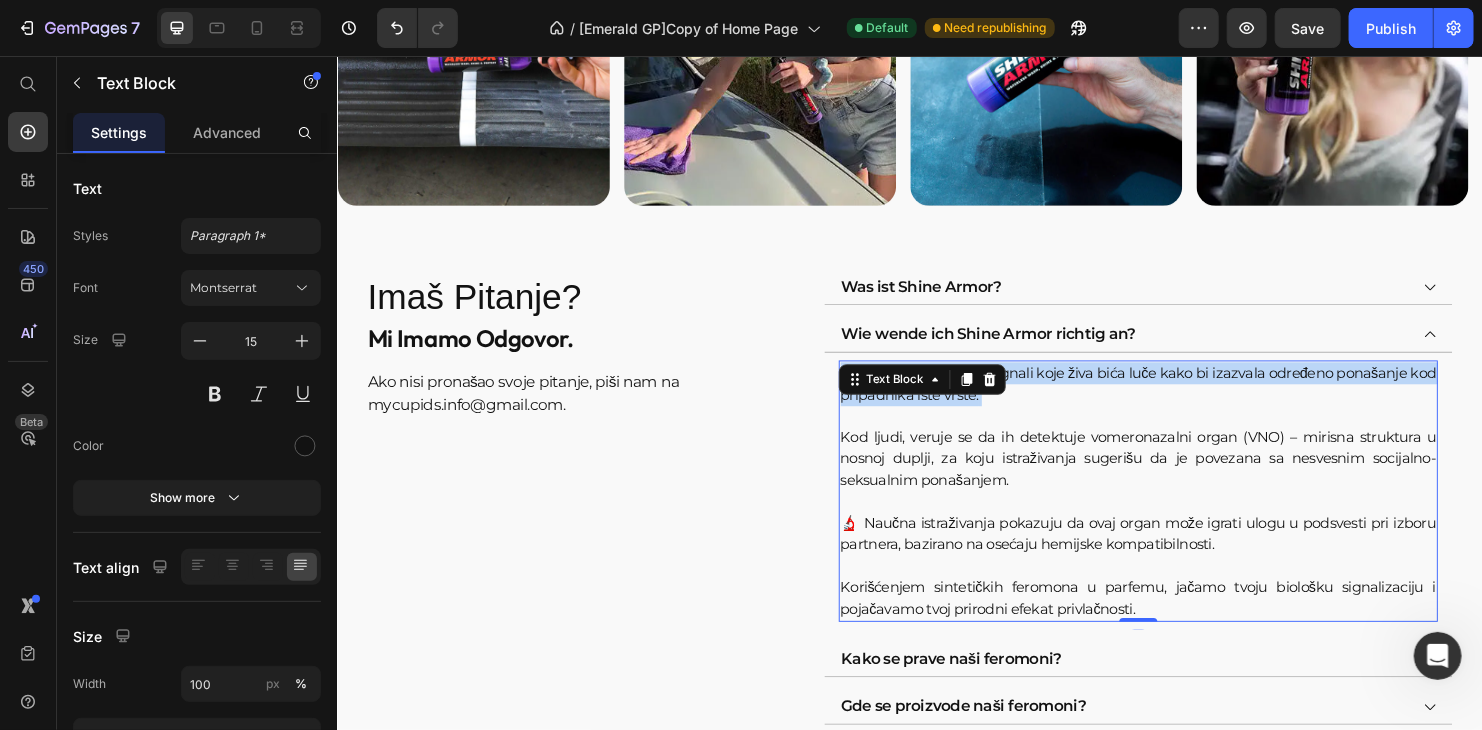 click on "Feromoni su hemijski signali koje živa bića luče kako bi izazvala određeno ponašanje kod pripadnika iste vrste." at bounding box center [1176, 410] 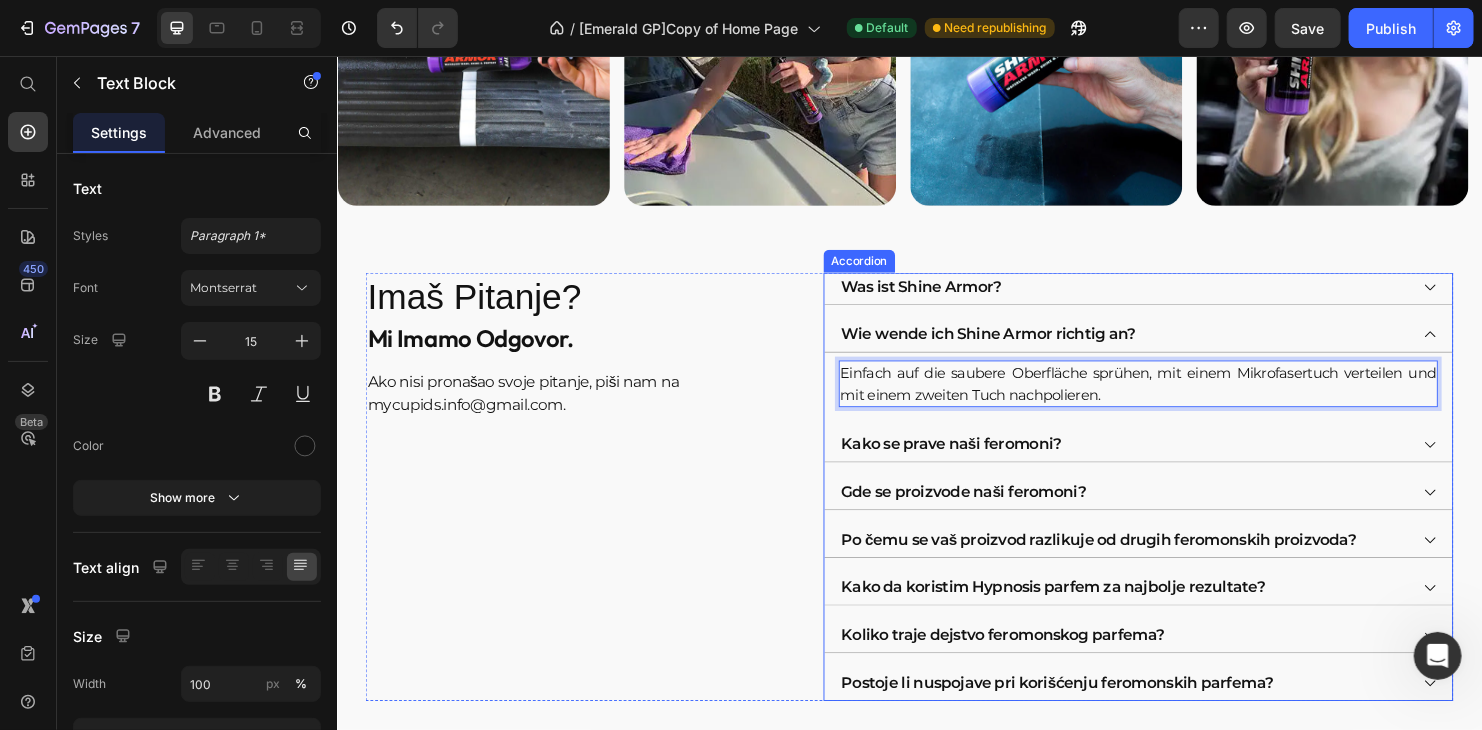 click on "Wie wende ich Shine Armor richtig an?" at bounding box center [1160, 347] 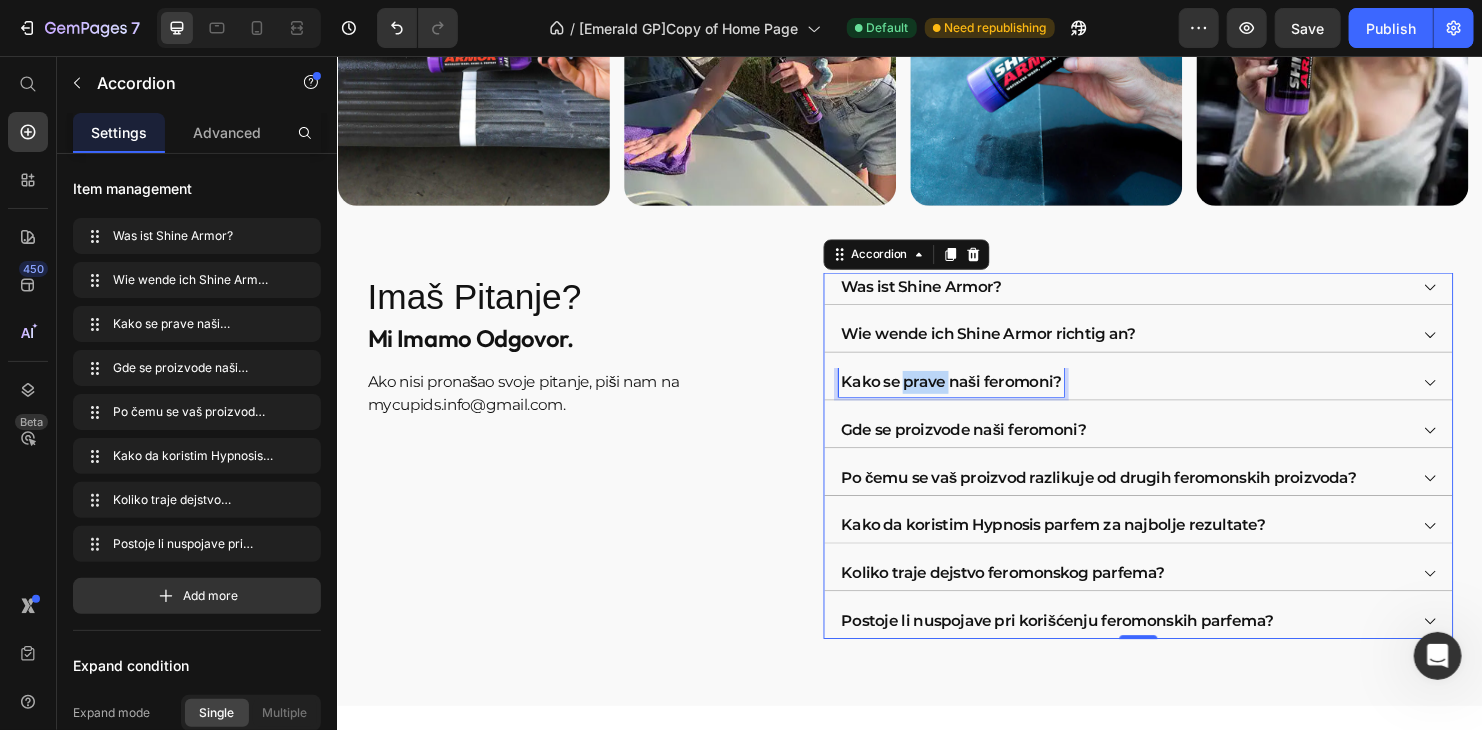 click on "Kako se prave naši feromoni?" at bounding box center [980, 397] 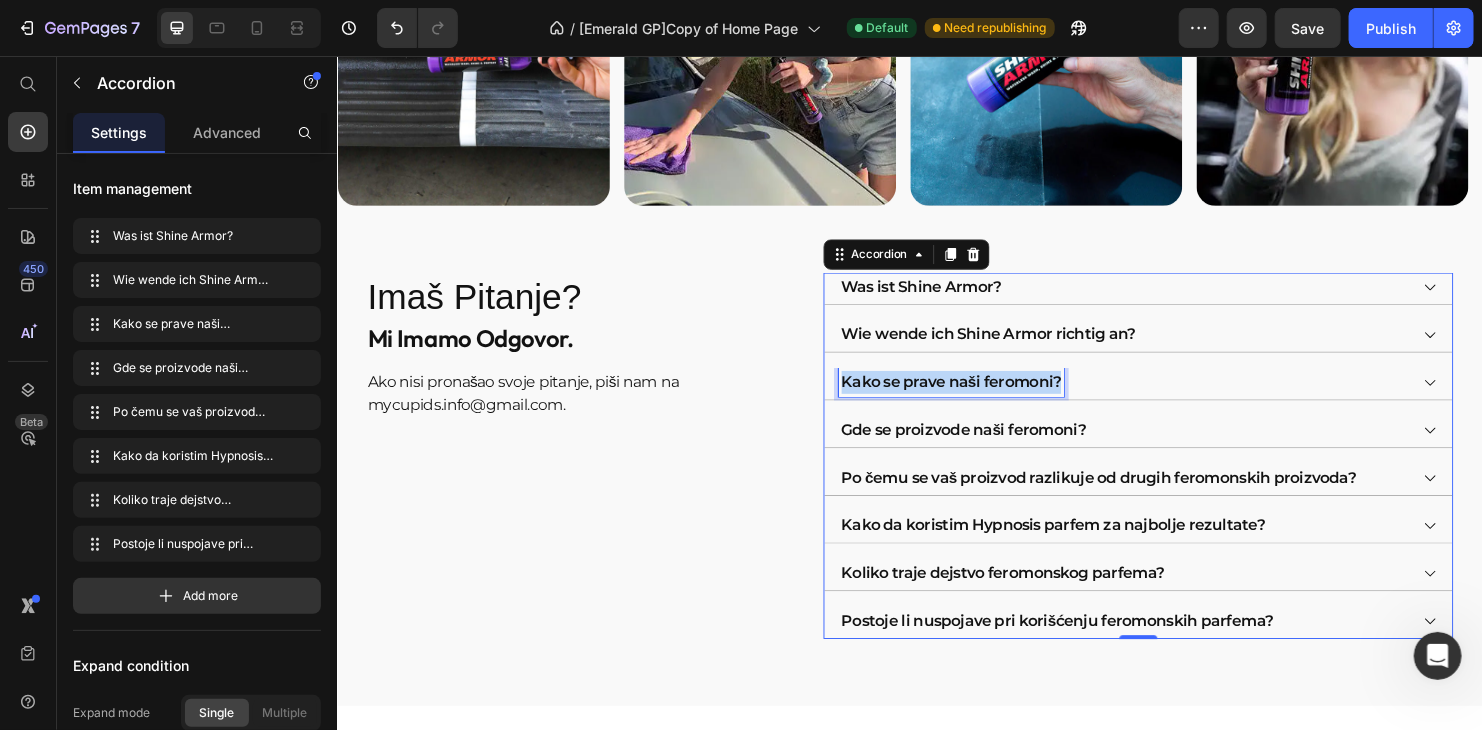 click on "Kako se prave naši feromoni?" at bounding box center (980, 397) 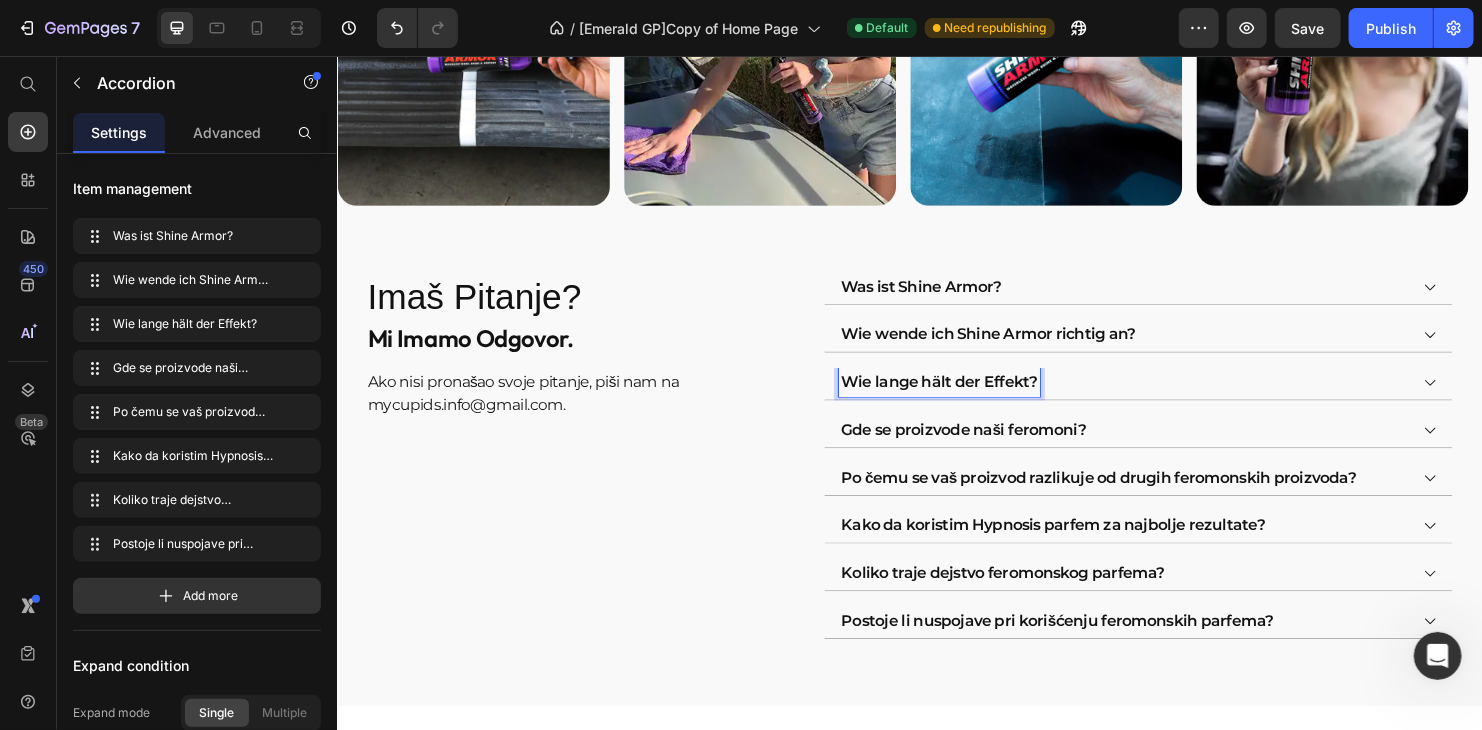 click on "Wie lange hält der Effekt?" at bounding box center [1160, 397] 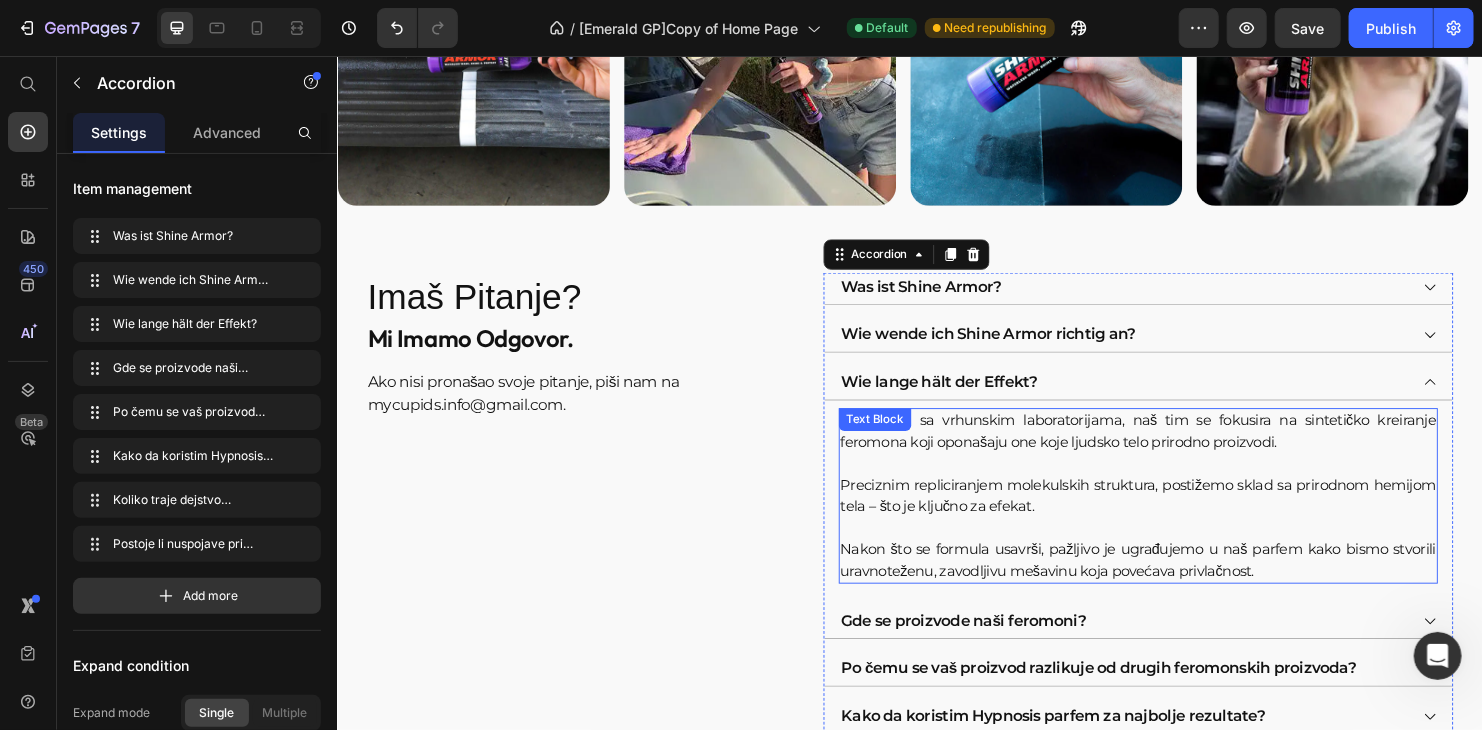 click on "U saradnji sa vrhunskim laboratorijama, naš tim se fokusira na sintetičko kreiranje feromona koji oponašaju one koje ljudsko telo prirodno proizvodi." at bounding box center (1176, 448) 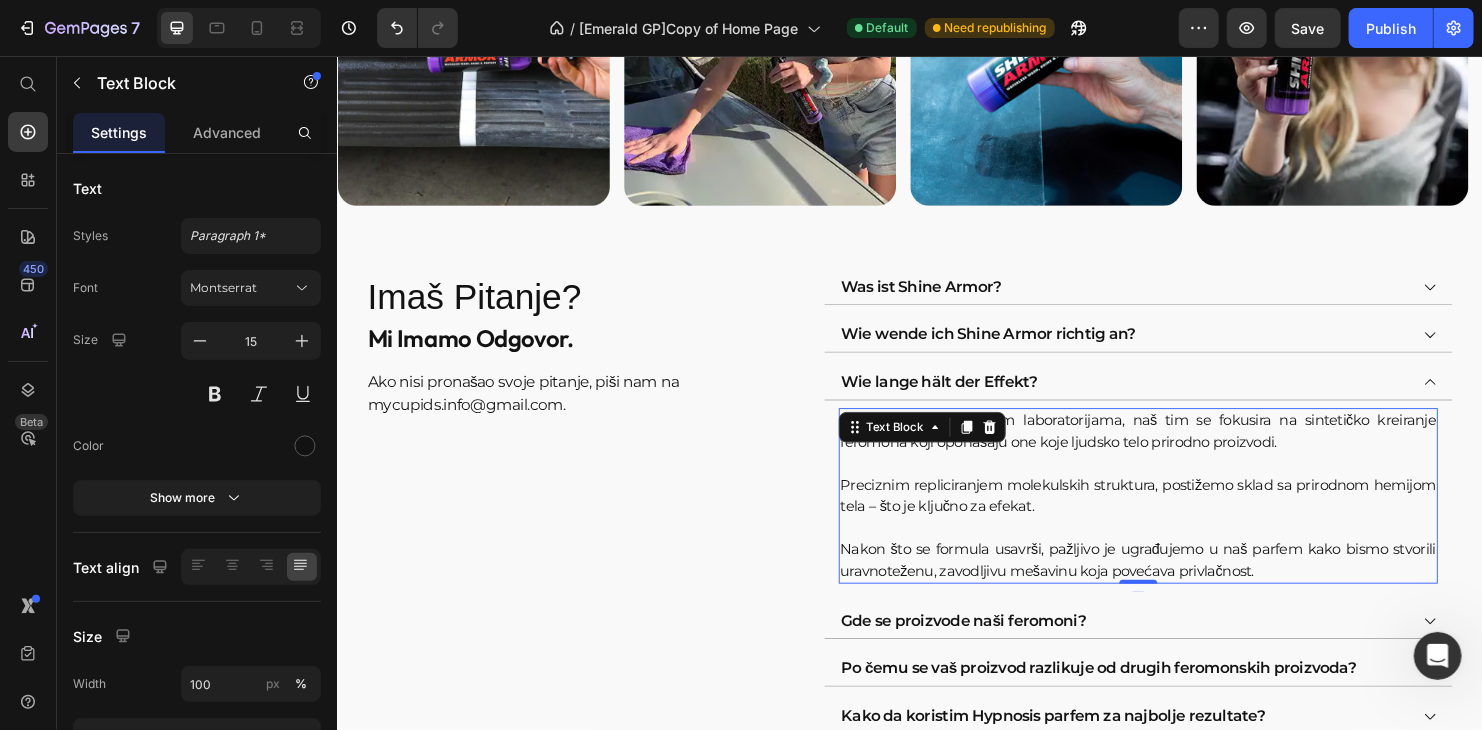 click on "U saradnji sa vrhunskim laboratorijama, naš tim se fokusira na sintetičko kreiranje feromona koji oponašaju one koje ljudsko telo prirodno proizvodi." at bounding box center (1176, 448) 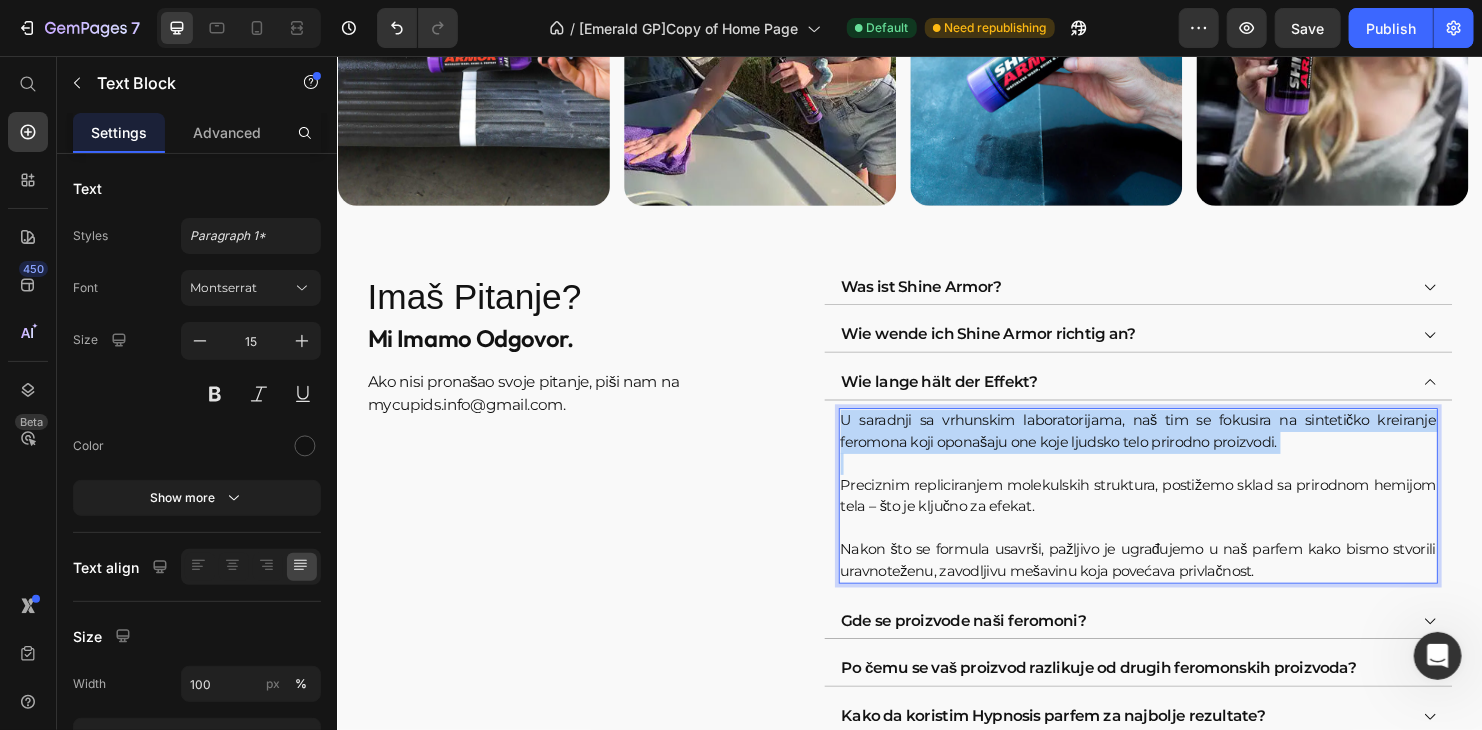 click on "U saradnji sa vrhunskim laboratorijama, naš tim se fokusira na sintetičko kreiranje feromona koji oponašaju one koje ljudsko telo prirodno proizvodi." at bounding box center [1176, 448] 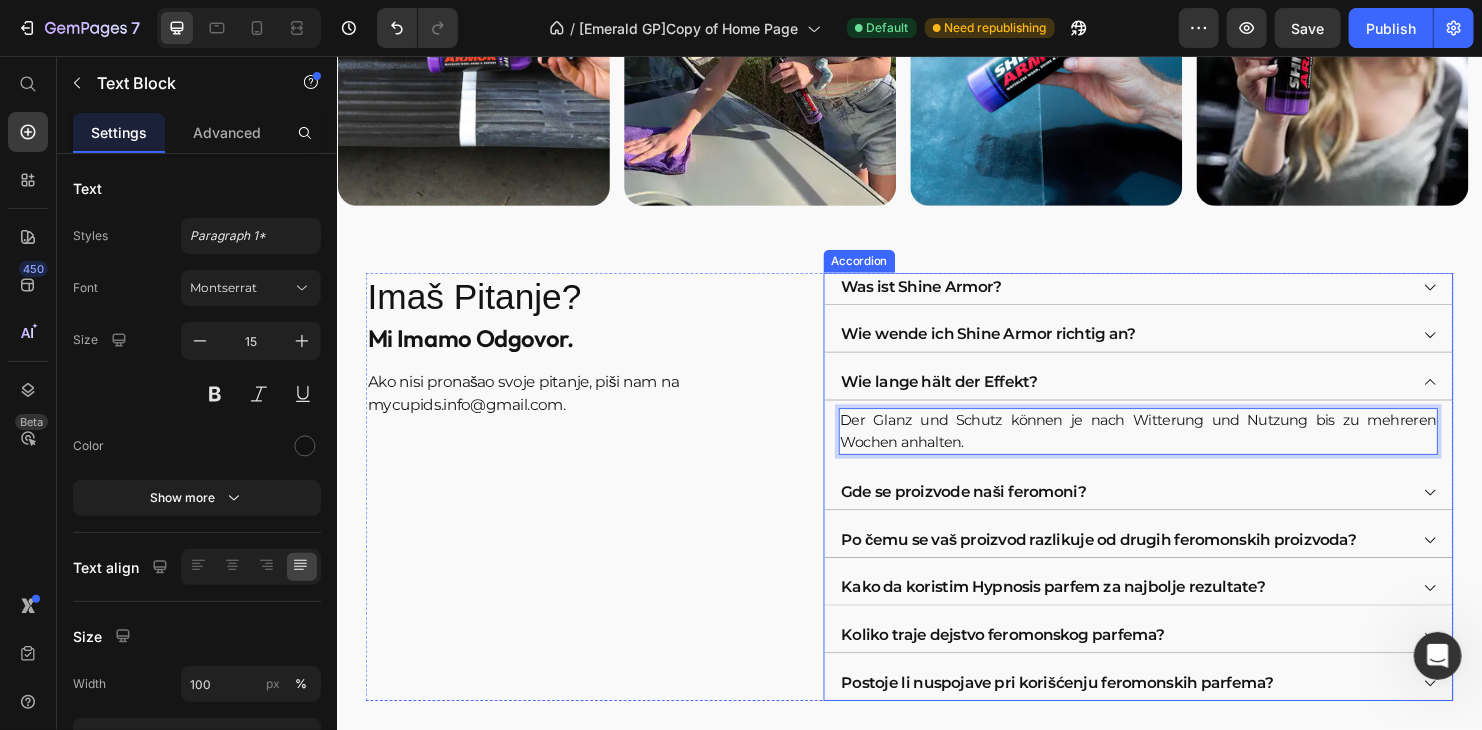 click on "Gde se proizvode naši feromoni?" at bounding box center (993, 512) 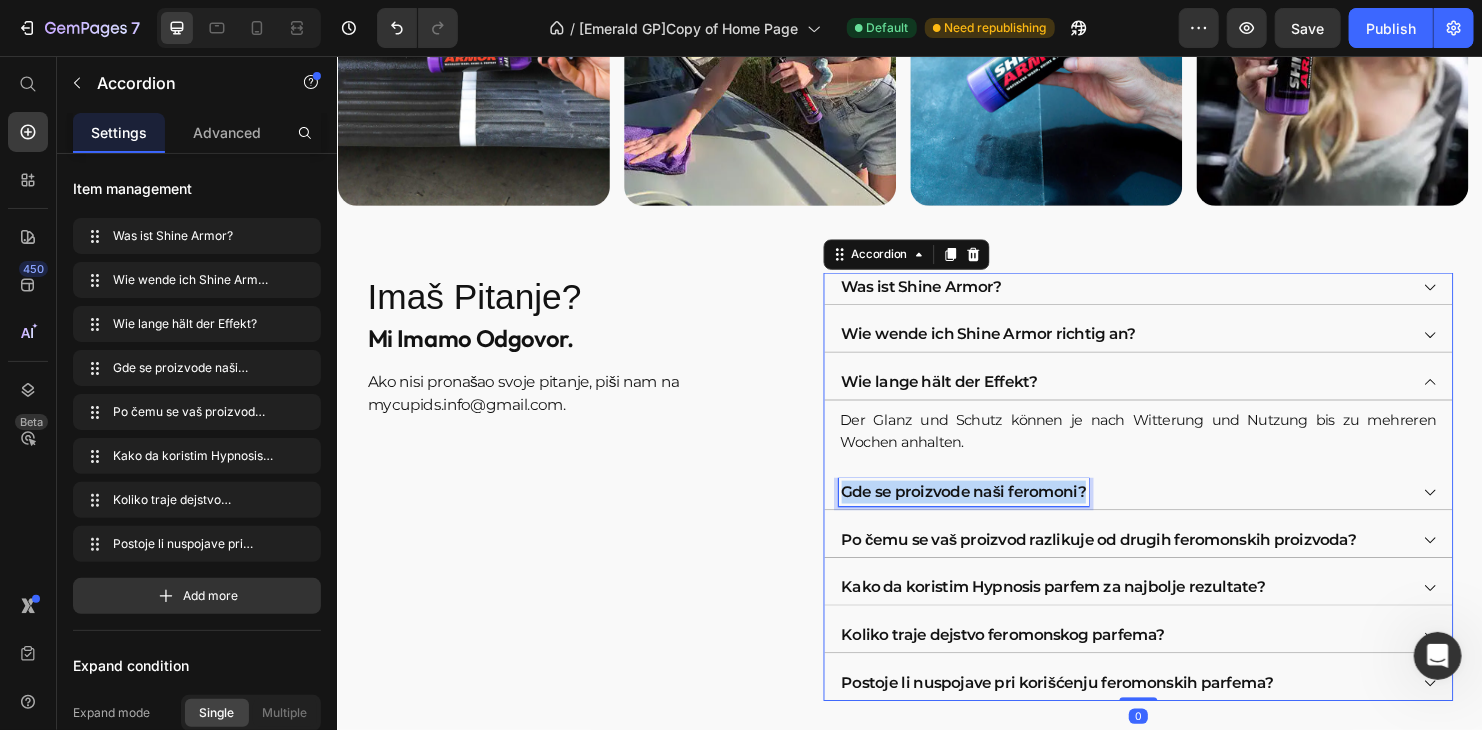 click on "Gde se proizvode naši feromoni?" at bounding box center [993, 512] 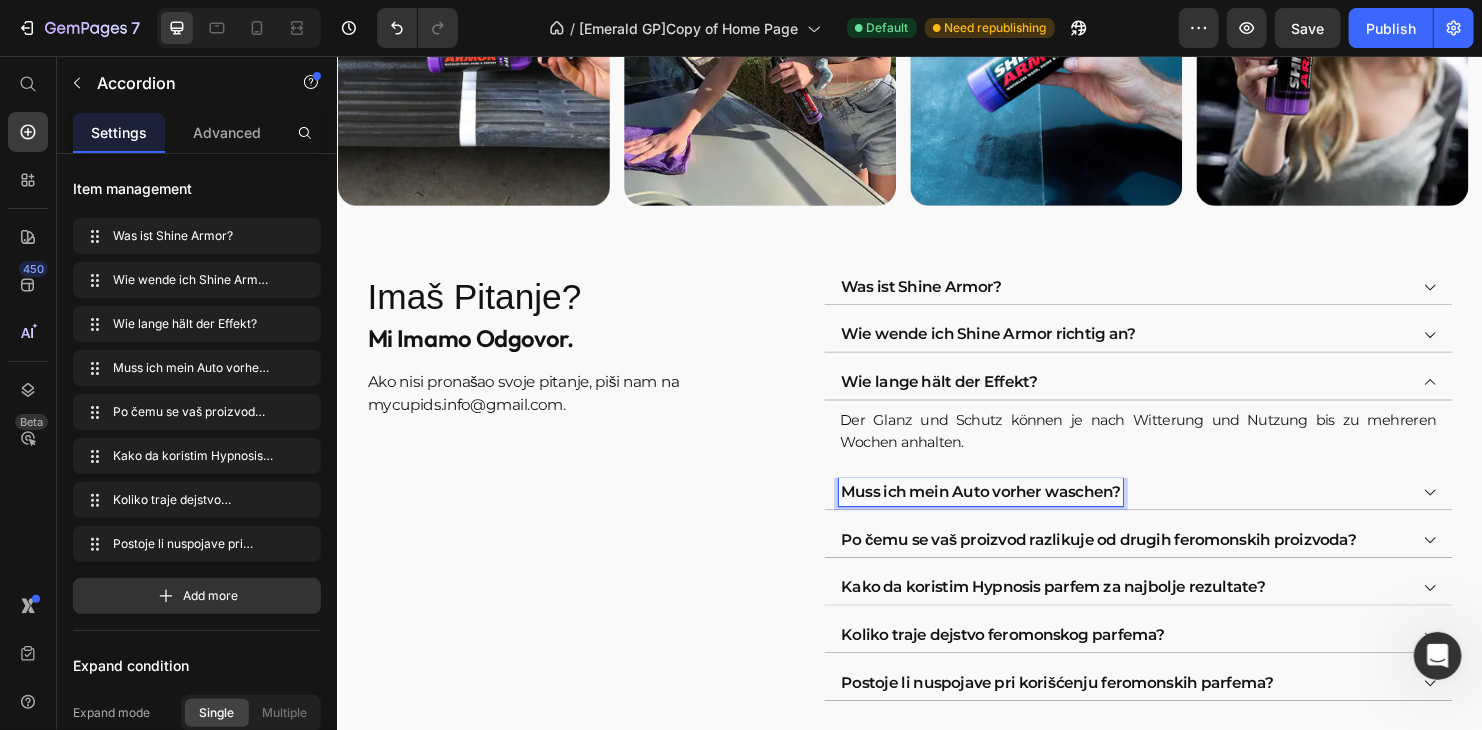scroll, scrollTop: 4276, scrollLeft: 0, axis: vertical 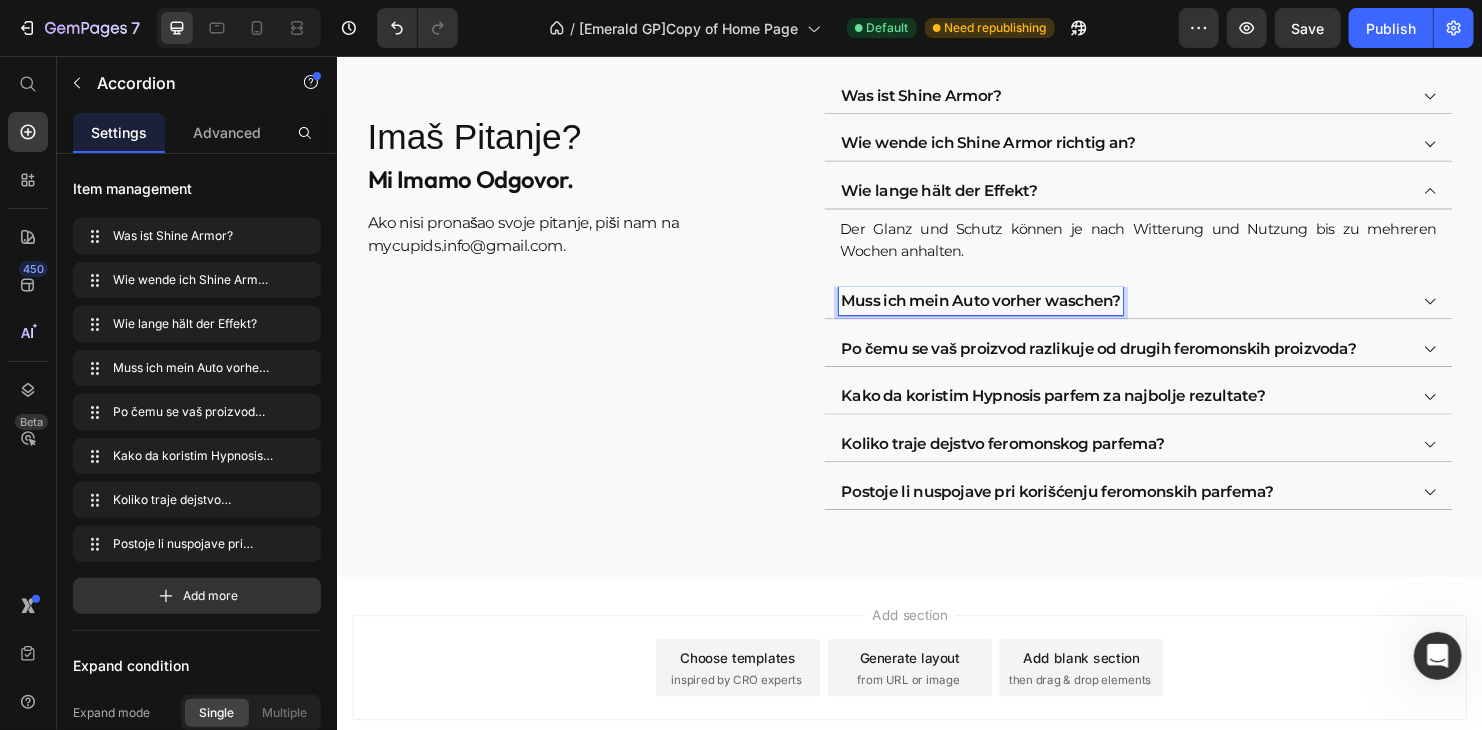 click on "Muss ich mein Auto vorher waschen?" at bounding box center (1160, 312) 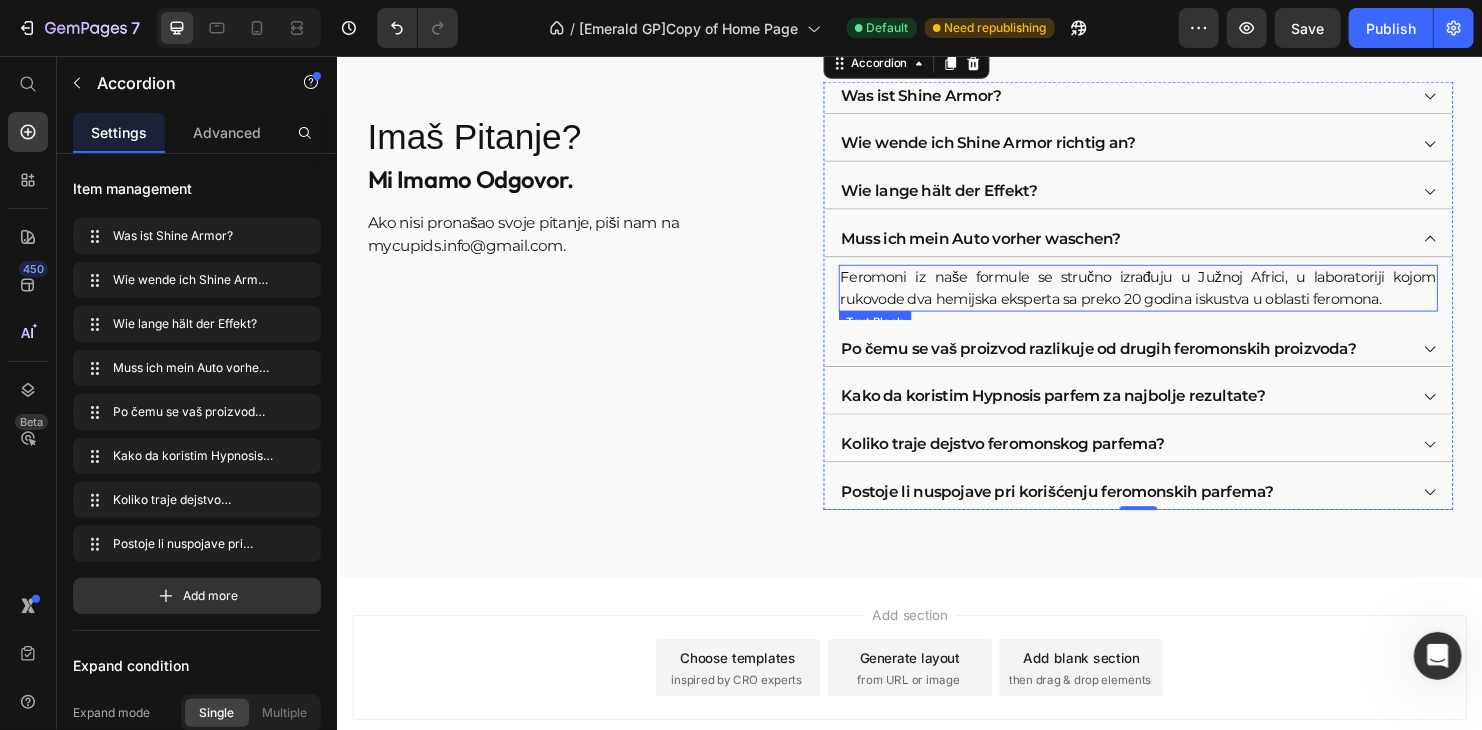 click on "Feromoni iz naše formule se stručno izrađuju u Južnoj Africi, u laboratoriji kojom rukovode dva hemijska eksperta sa preko 20 godina iskustva u oblasti feromona." at bounding box center [1176, 298] 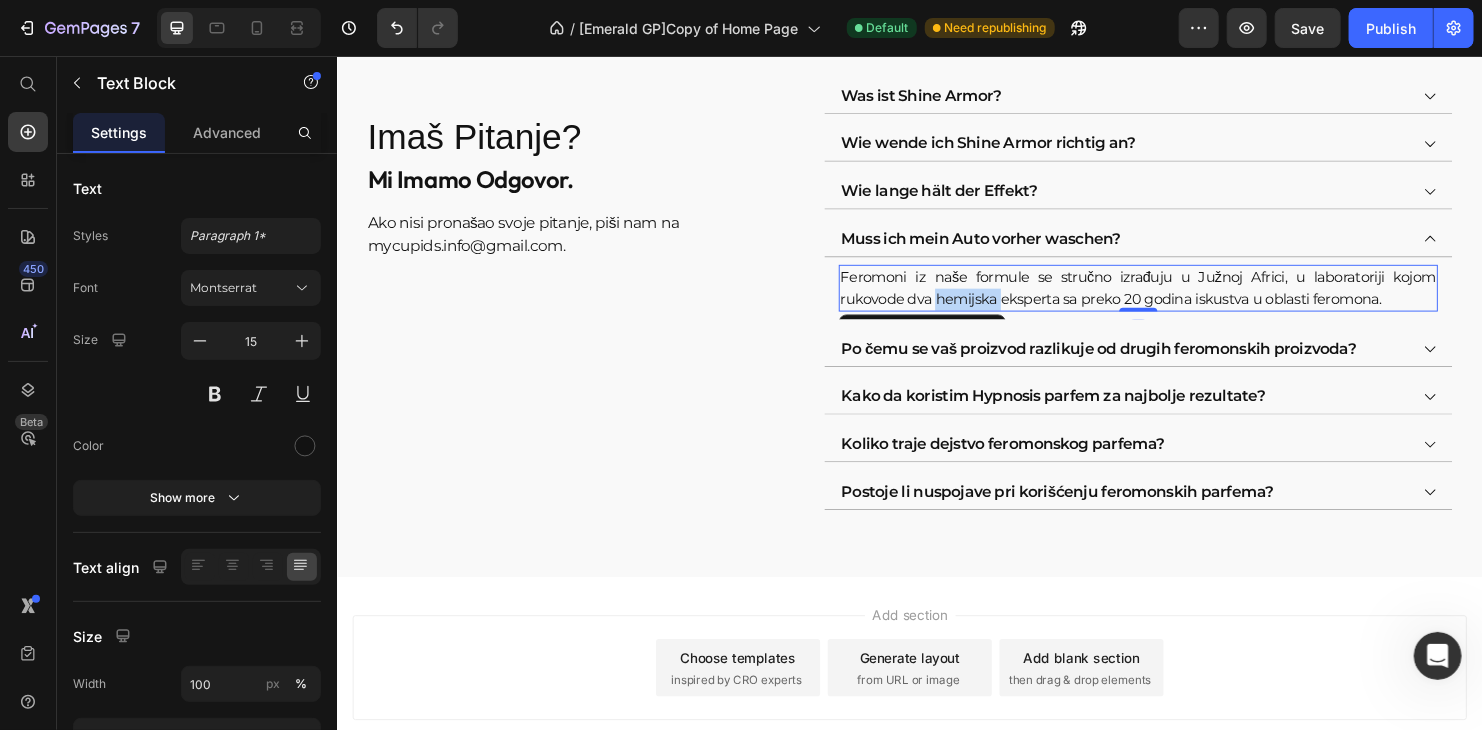 click on "Feromoni iz naše formule se stručno izrađuju u Južnoj Africi, u laboratoriji kojom rukovode dva hemijska eksperta sa preko 20 godina iskustva u oblasti feromona." at bounding box center [1176, 298] 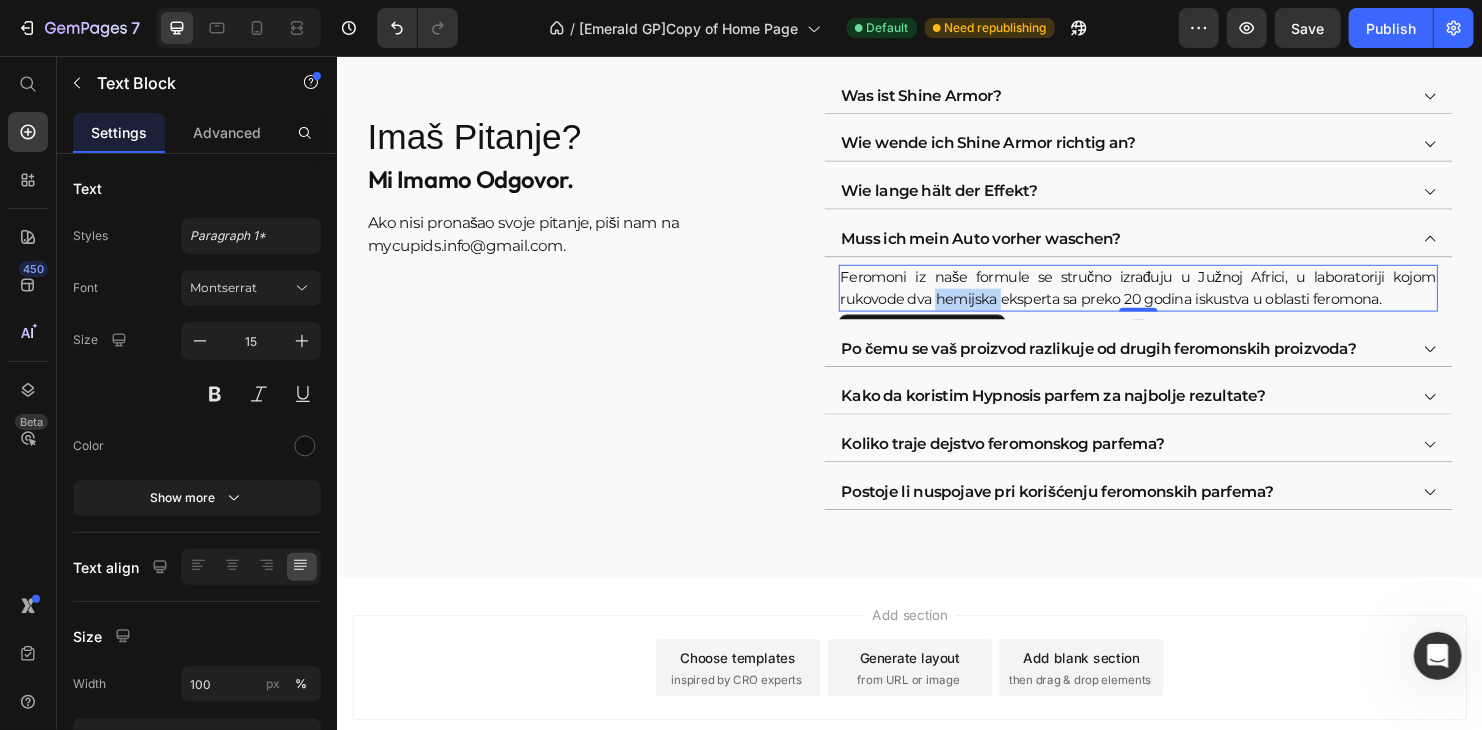 click on "Feromoni iz naše formule se stručno izrađuju u Južnoj Africi, u laboratoriji kojom rukovode dva hemijska eksperta sa preko 20 godina iskustva u oblasti feromona." at bounding box center (1176, 298) 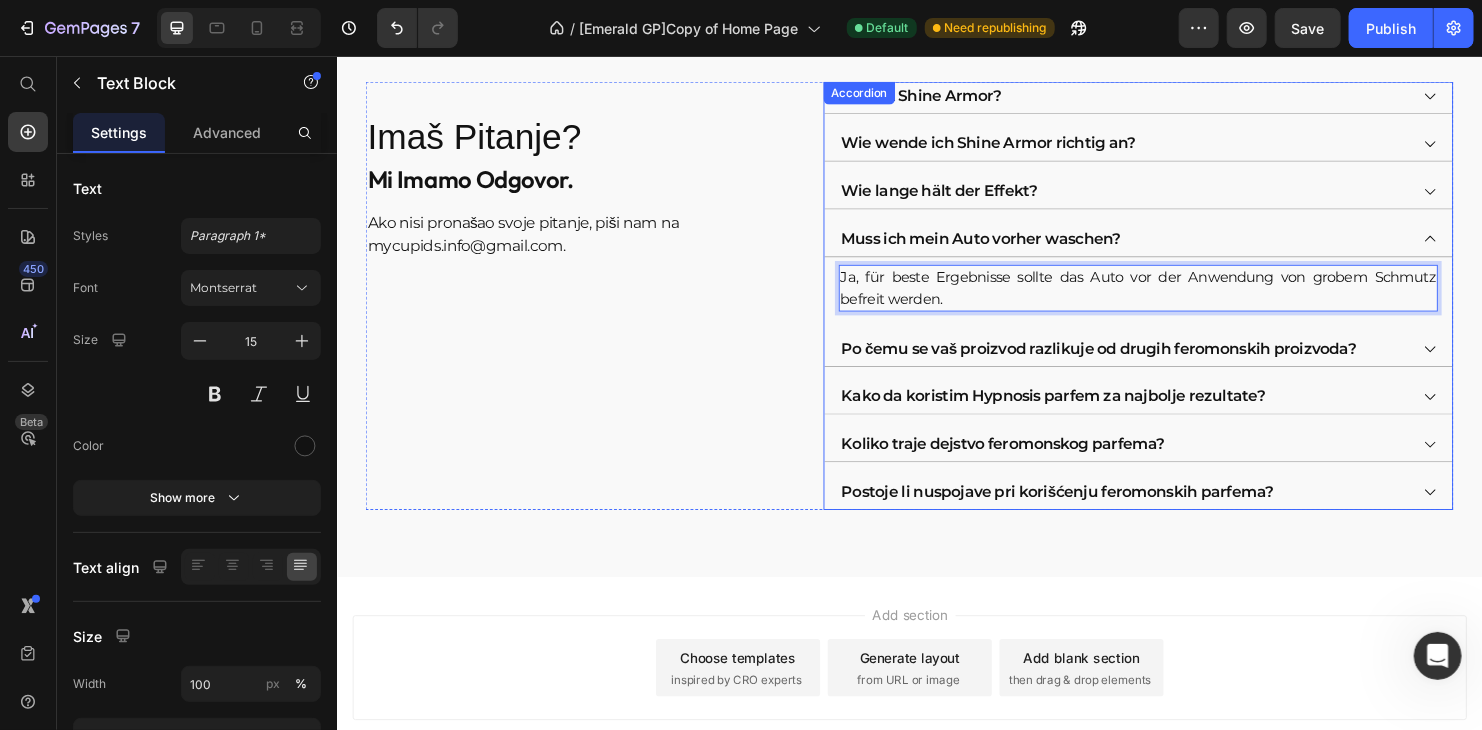 click on "Po čemu se vaš proizvod razlikuje od drugih feromonskih proizvoda?" at bounding box center (1134, 362) 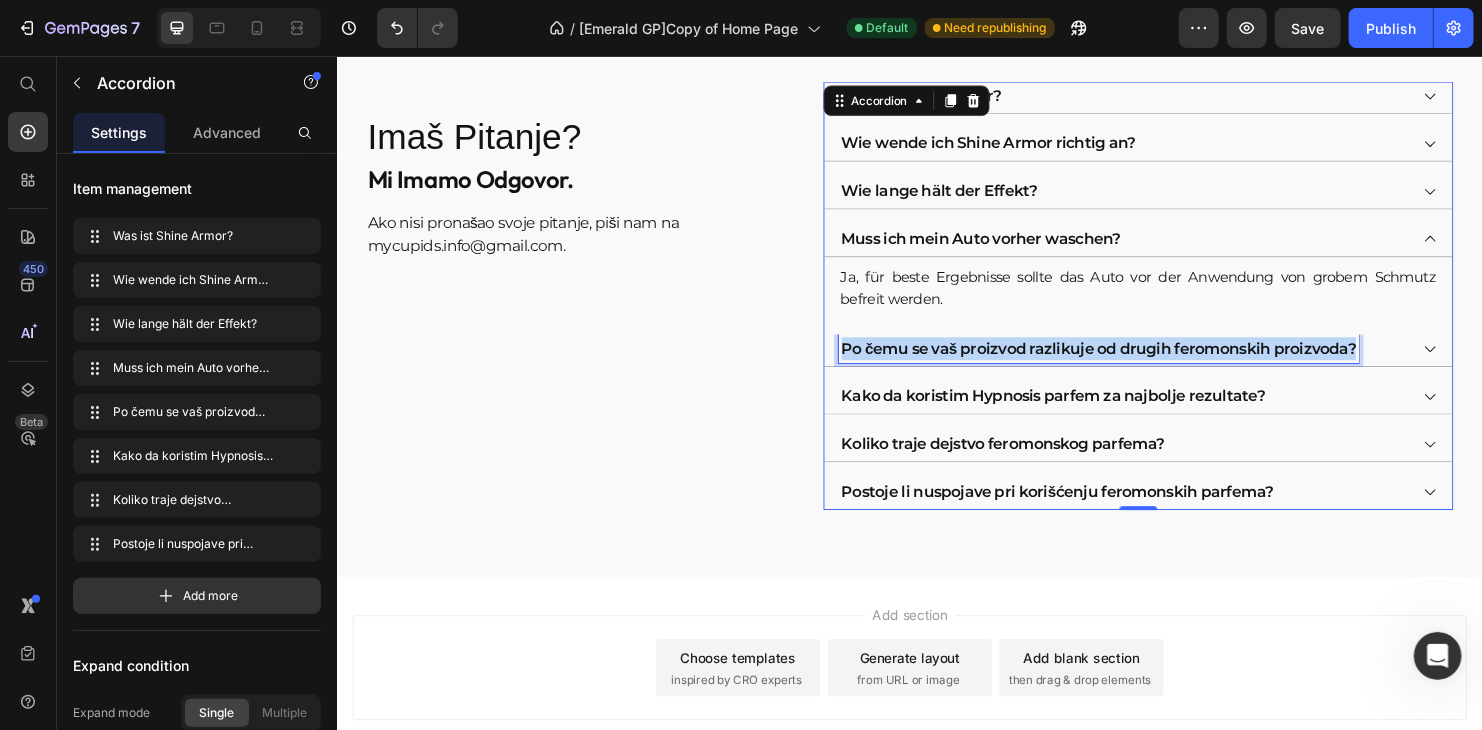 click on "Po čemu se vaš proizvod razlikuje od drugih feromonskih proizvoda?" at bounding box center [1134, 362] 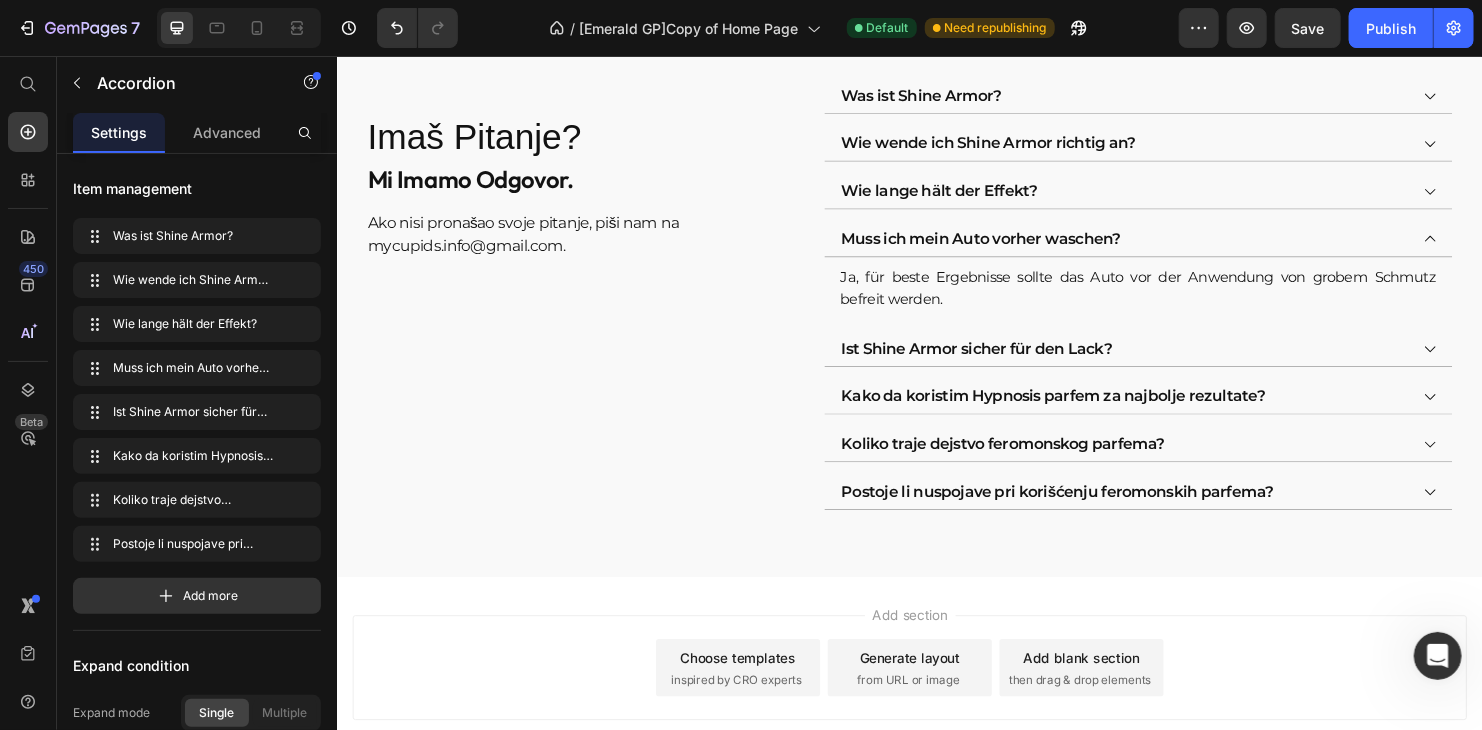 click on "Ist Shine Armor sicher für den Lack?" at bounding box center (1160, 362) 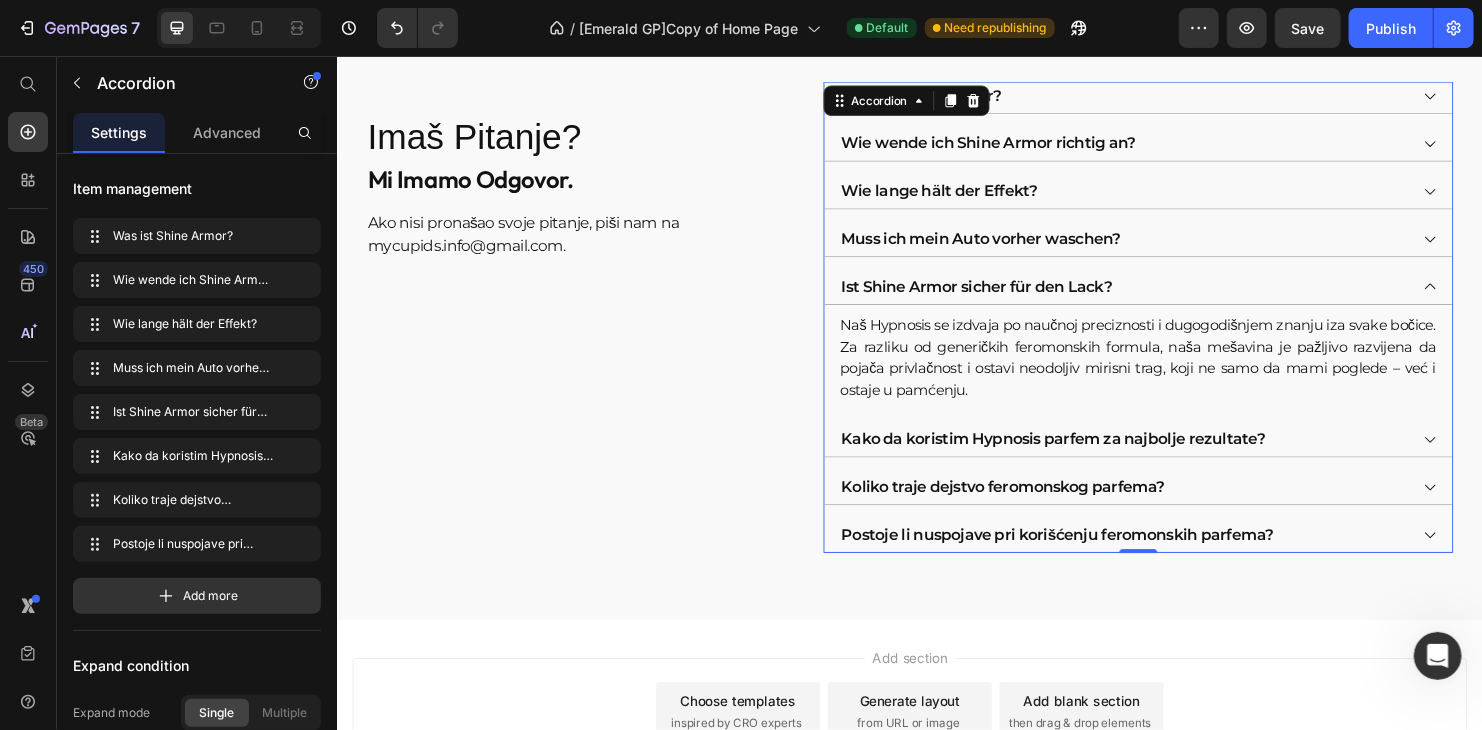 click on "Naš Hypnosis se izdvaja po naučnoj preciznosti i dugogodišnjem znanju iza svake bočice. Za razliku od generičkih feromonskih formula, naša mešavina je pažljivo razvijena da pojača privlačnost i ostavi neodoljiv mirisni trag, koji ne samo da mami poglede – već i ostaje u pamćenju." at bounding box center [1176, 371] 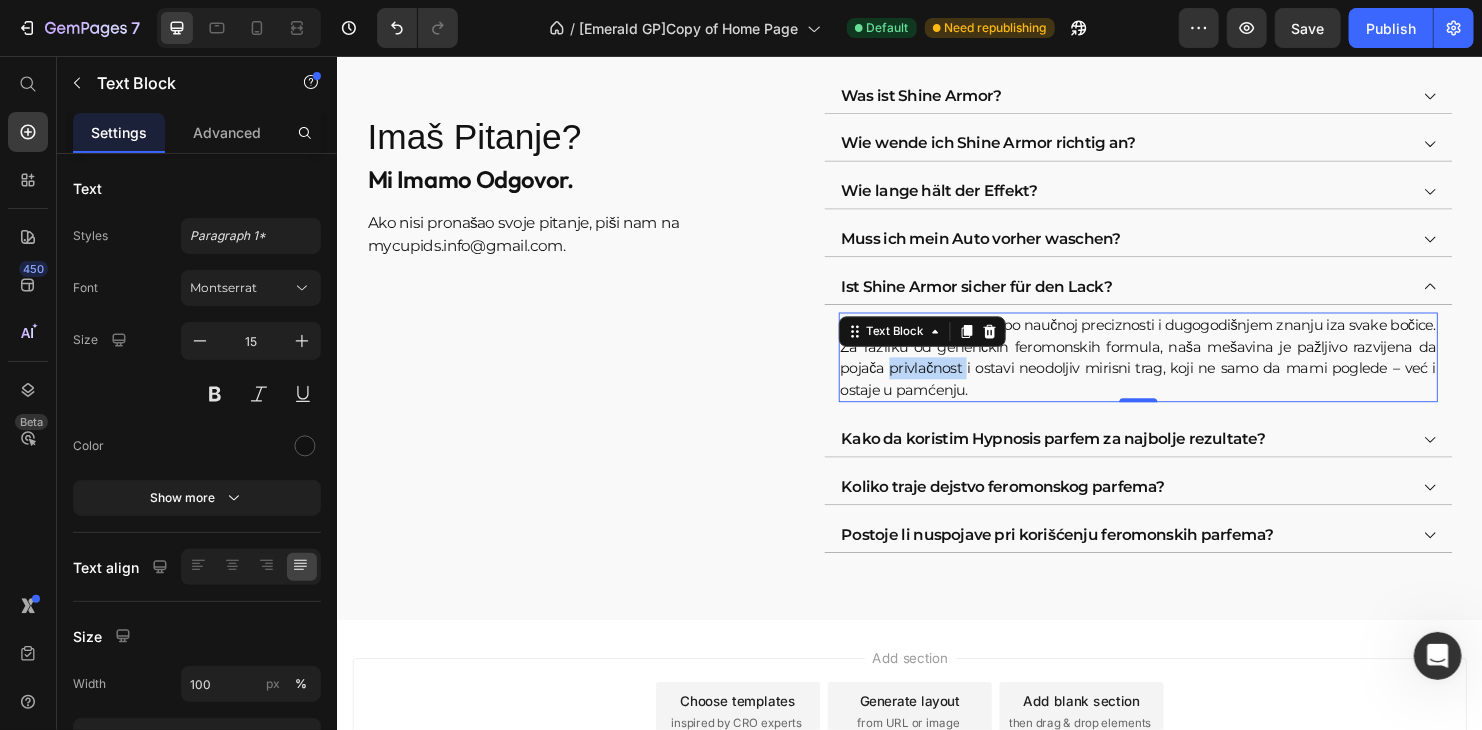 click on "Naš Hypnosis se izdvaja po naučnoj preciznosti i dugogodišnjem znanju iza svake bočice. Za razliku od generičkih feromonskih formula, naša mešavina je pažljivo razvijena da pojača privlačnost i ostavi neodoljiv mirisni trag, koji ne samo da mami poglede – već i ostaje u pamćenju." at bounding box center (1176, 371) 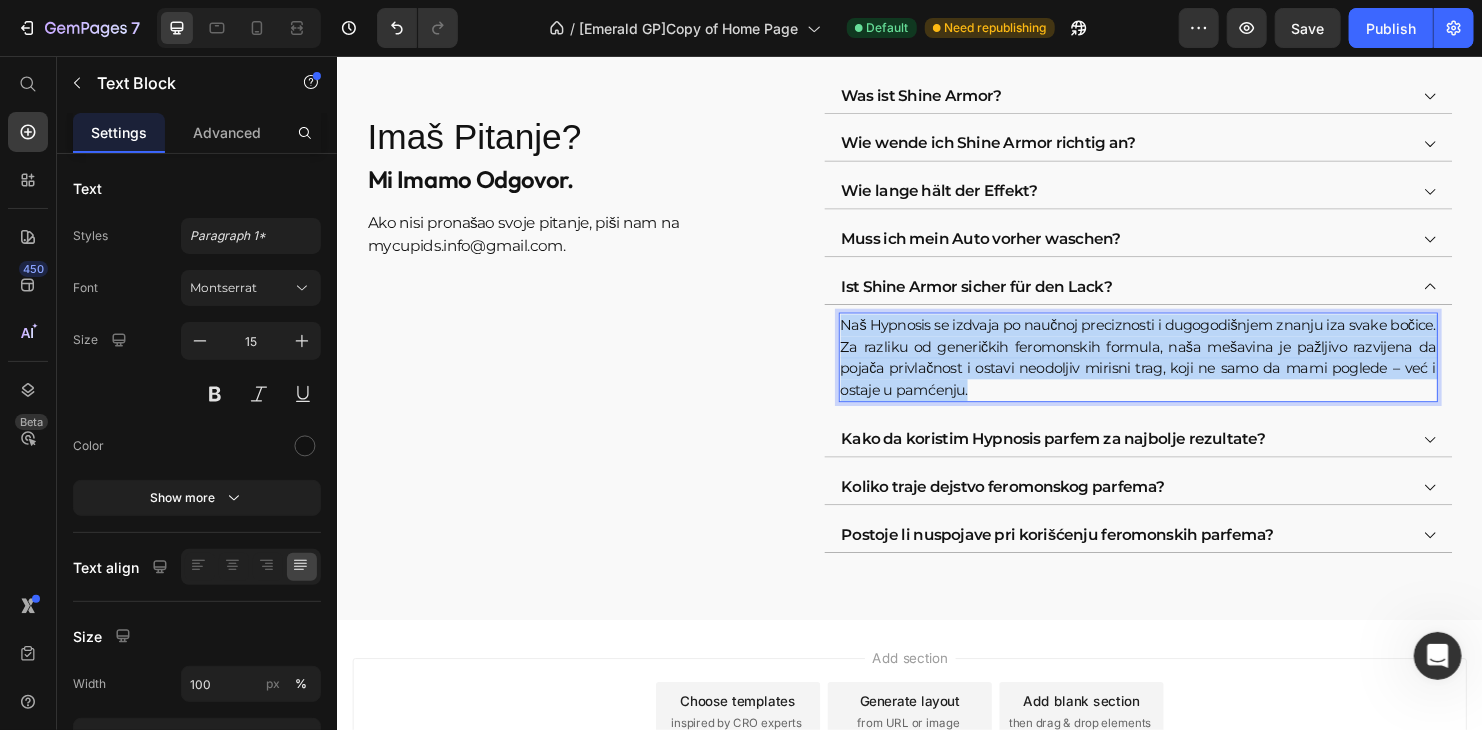 click on "Naš Hypnosis se izdvaja po naučnoj preciznosti i dugogodišnjem znanju iza svake bočice. Za razliku od generičkih feromonskih formula, naša mešavina je pažljivo razvijena da pojača privlačnost i ostavi neodoljiv mirisni trag, koji ne samo da mami poglede – već i ostaje u pamćenju." at bounding box center (1176, 371) 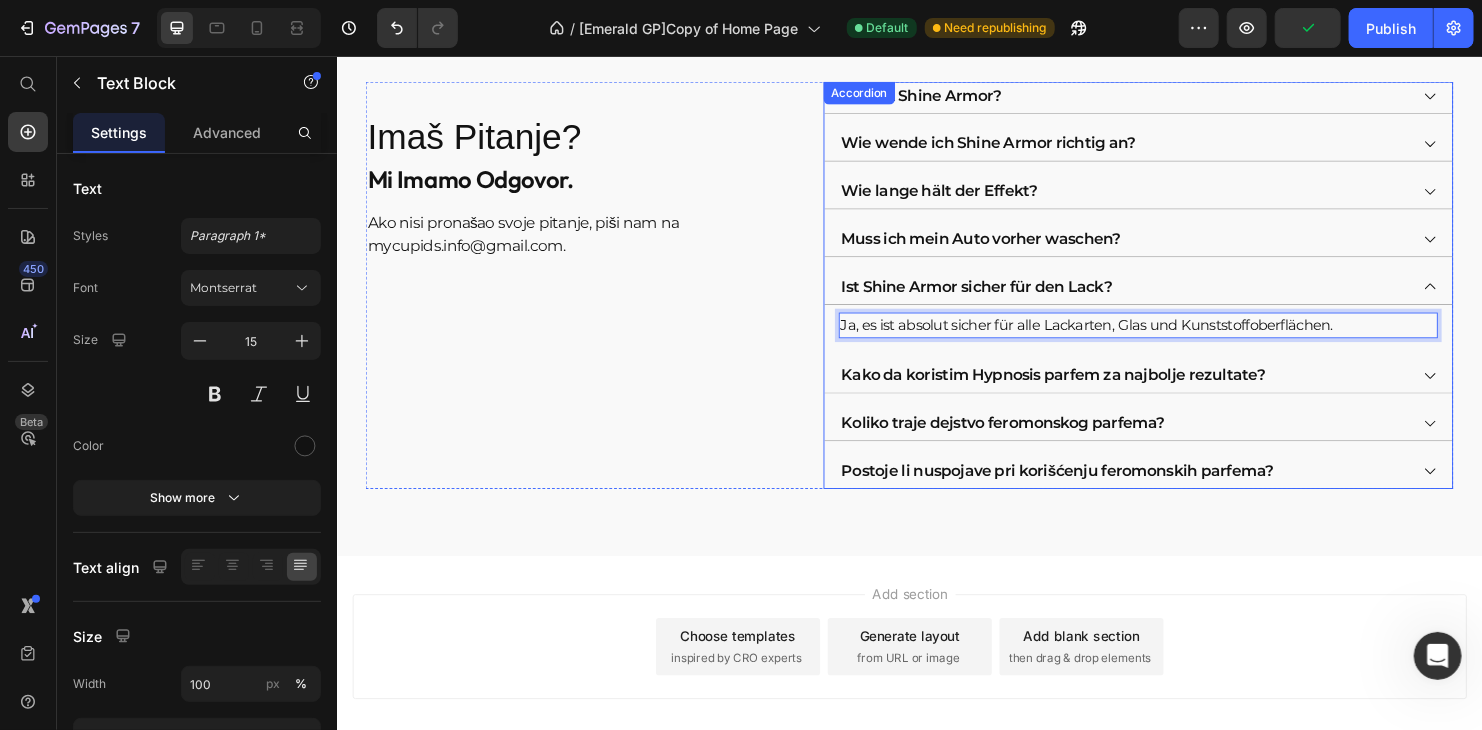 click on "Kako da koristim Hypnosis parfem za najbolje rezultate?" at bounding box center (1160, 390) 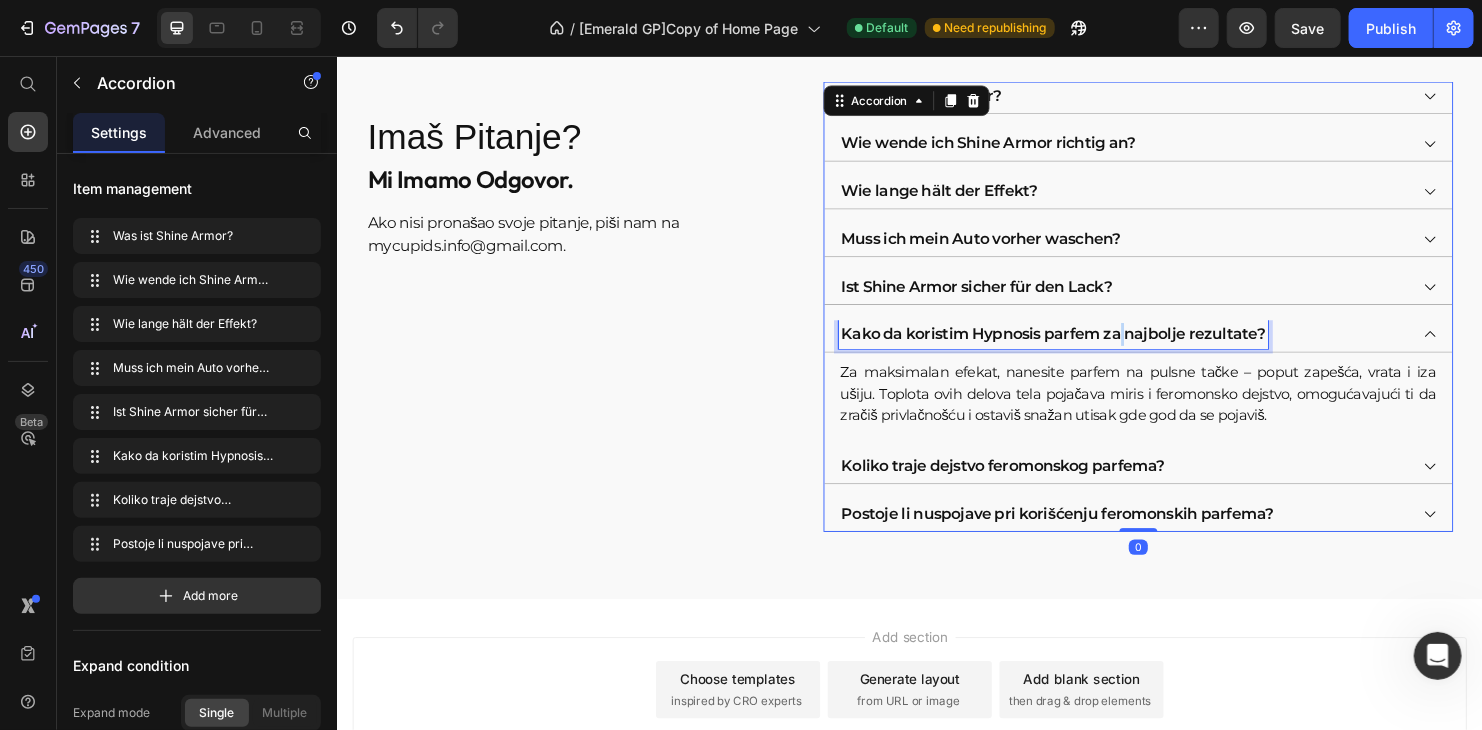 click on "Kako da koristim Hypnosis parfem za najbolje rezultate?" at bounding box center (1087, 347) 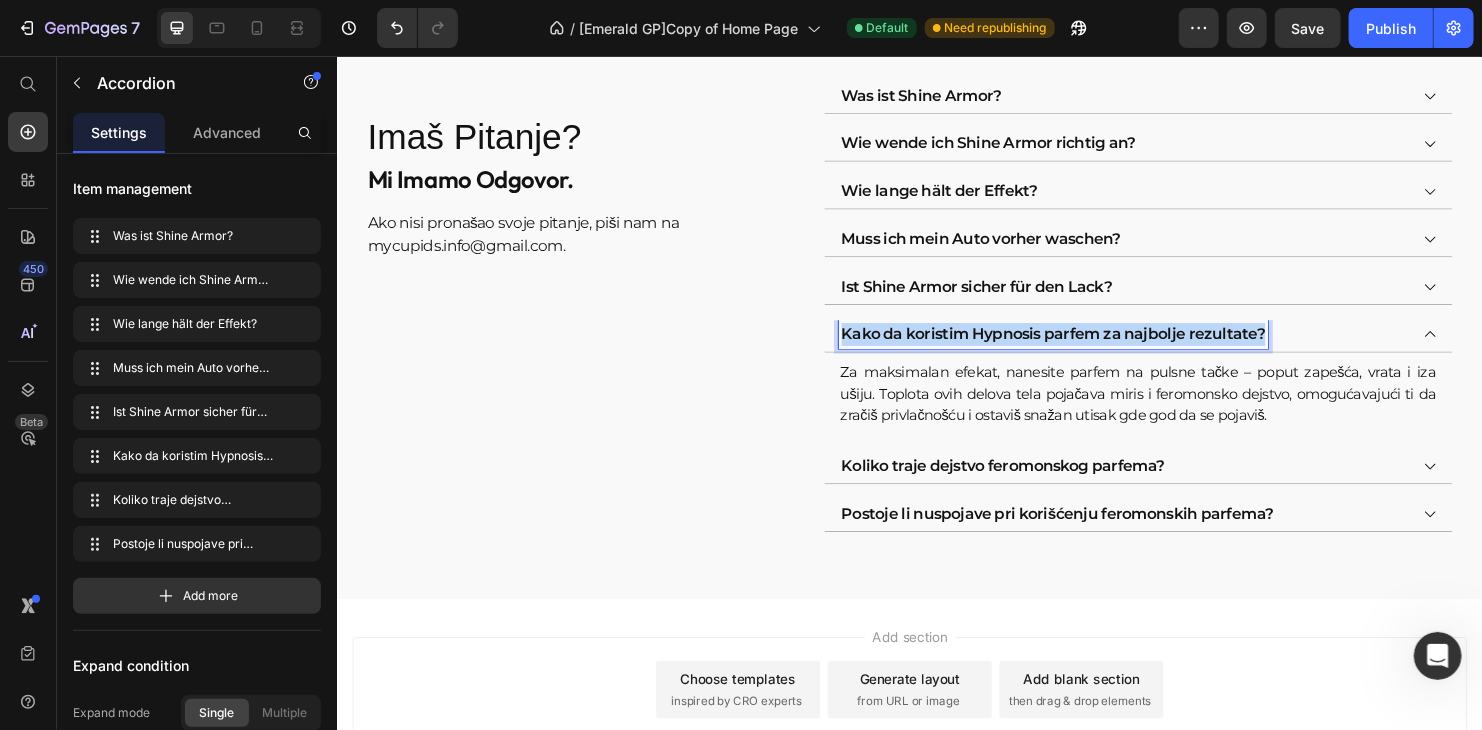 click on "Kako da koristim Hypnosis parfem za najbolje rezultate?" at bounding box center (1087, 347) 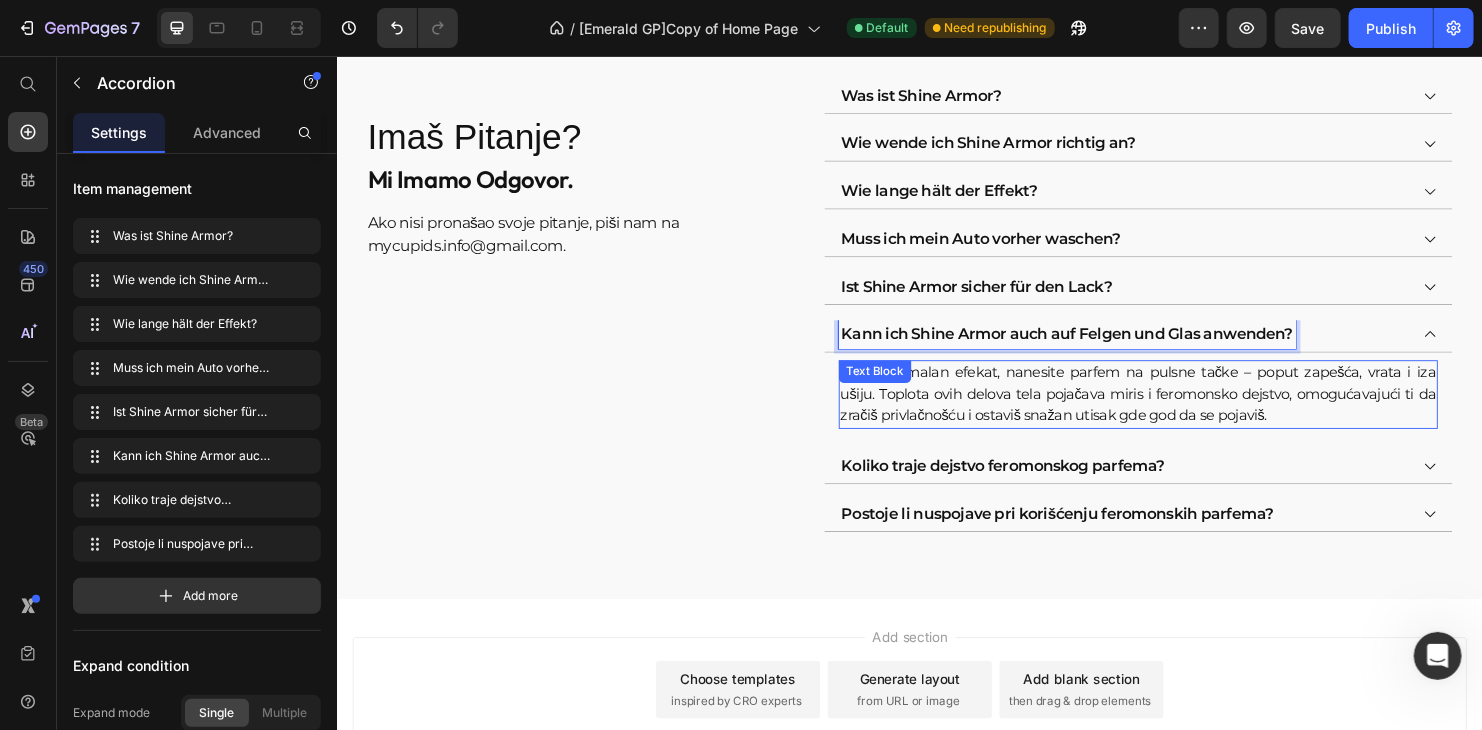 click on "Za maksimalan efekat, nanesite parfem na pulsne tačke – poput zapešća, vrata i iza ušiju. Toplota ovih delova tela pojačava miris i feromonsko dejstvo, omogućavajući ti da zračiš privlačnošću i ostaviš snažan utisak gde god da se pojaviš." at bounding box center [1176, 410] 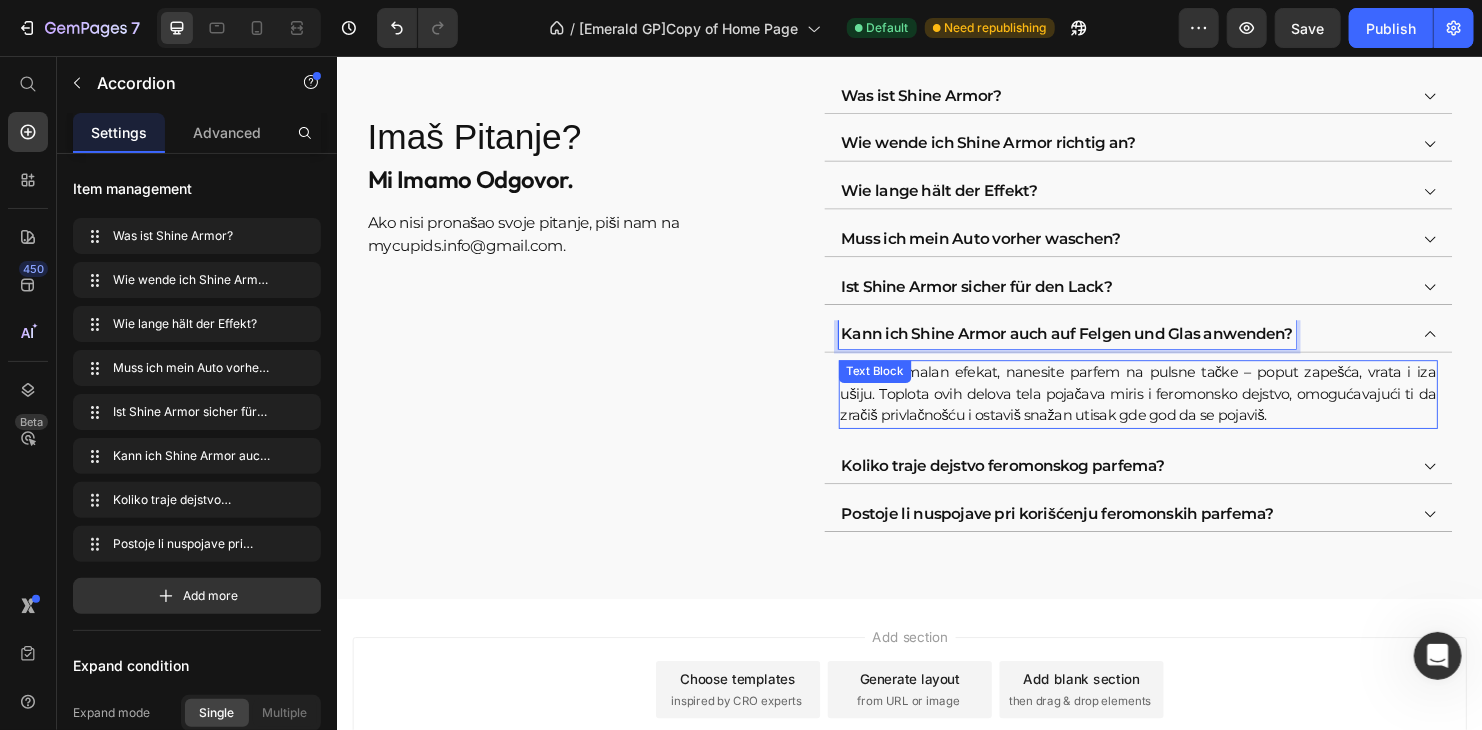 click on "Za maksimalan efekat, nanesite parfem na pulsne tačke – poput zapešća, vrata i iza ušiju. Toplota ovih delova tela pojačava miris i feromonsko dejstvo, omogućavajući ti da zračiš privlačnošću i ostaviš snažan utisak gde god da se pojaviš." at bounding box center [1176, 410] 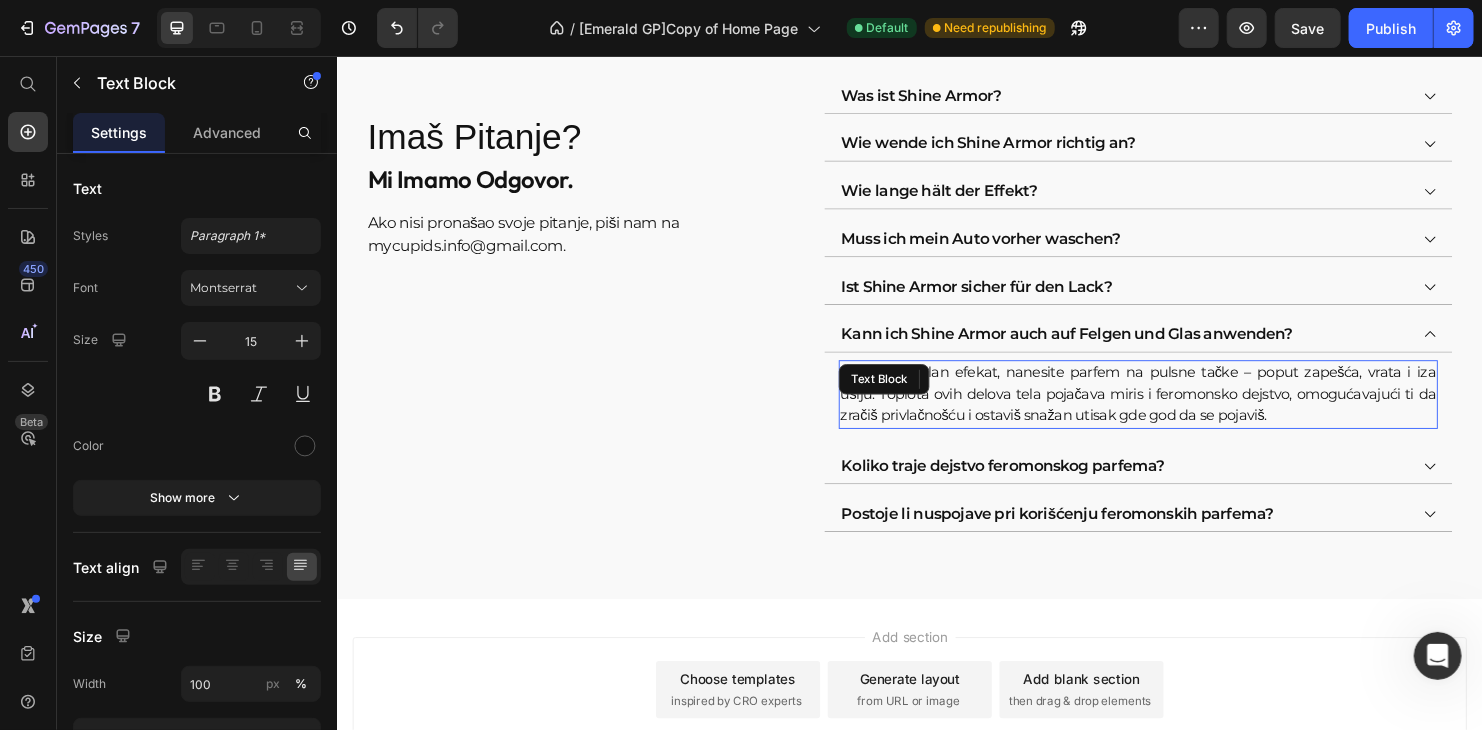 click on "Za maksimalan efekat, nanesite parfem na pulsne tačke – poput zapešća, vrata i iza ušiju. Toplota ovih delova tela pojačava miris i feromonsko dejstvo, omogućavajući ti da zračiš privlačnošću i ostaviš snažan utisak gde god da se pojaviš." at bounding box center (1176, 410) 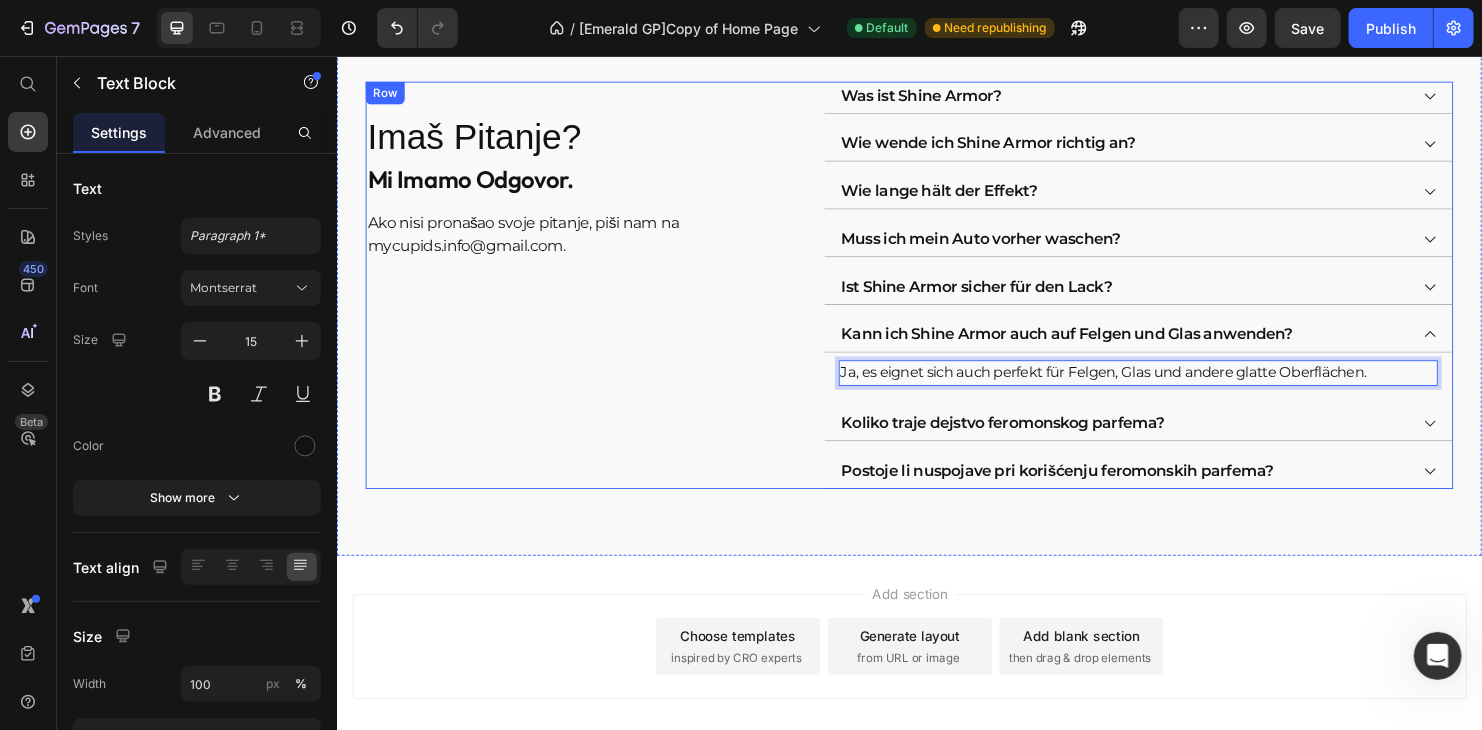 click on "Imaš Pitanje? Heading Mi Imamo Odgovor. Heading Ako nisi pronašao svoje pitanje, piši nam na mycupids.info@gmail.com. Text Block Row" at bounding box center [602, 295] 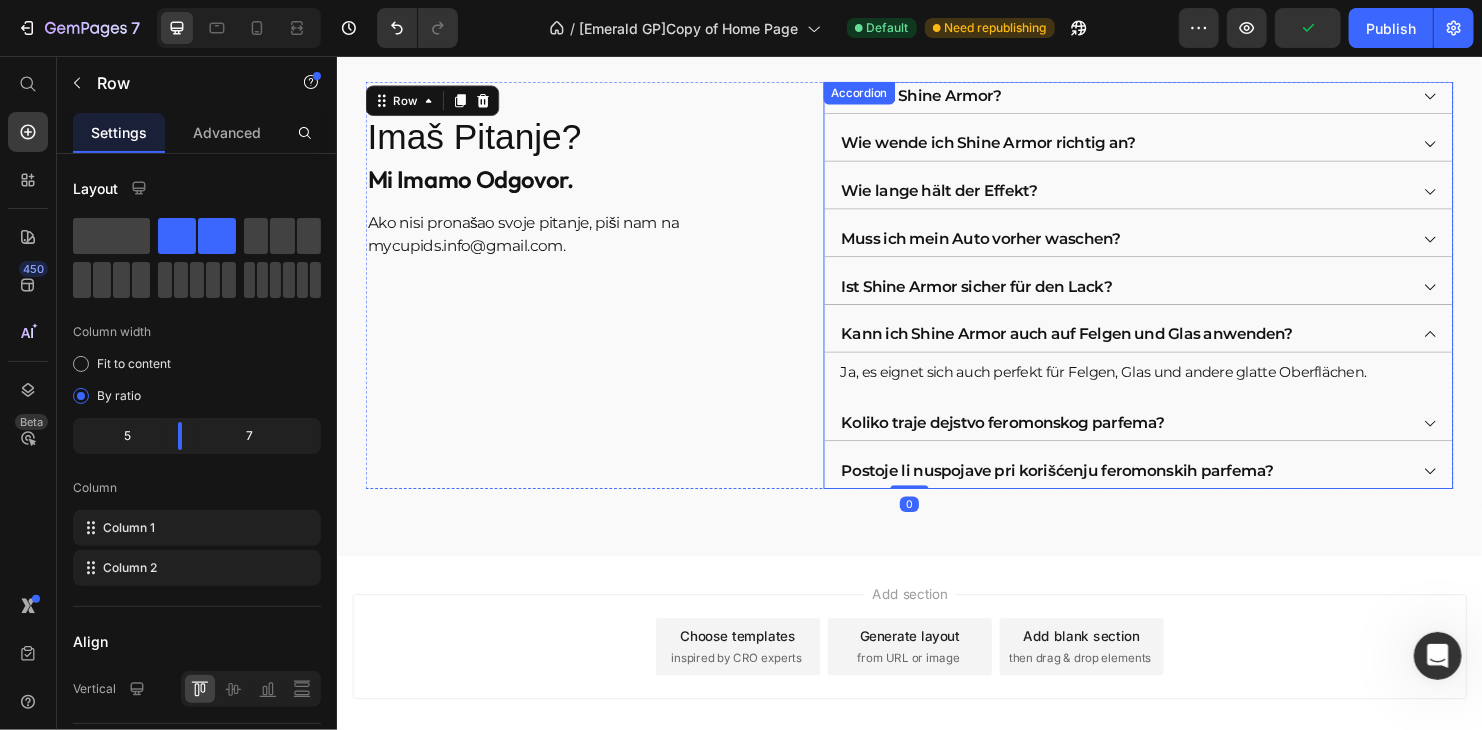 click on "Koliko traje dejstvo feromonskog parfema?" at bounding box center (1034, 440) 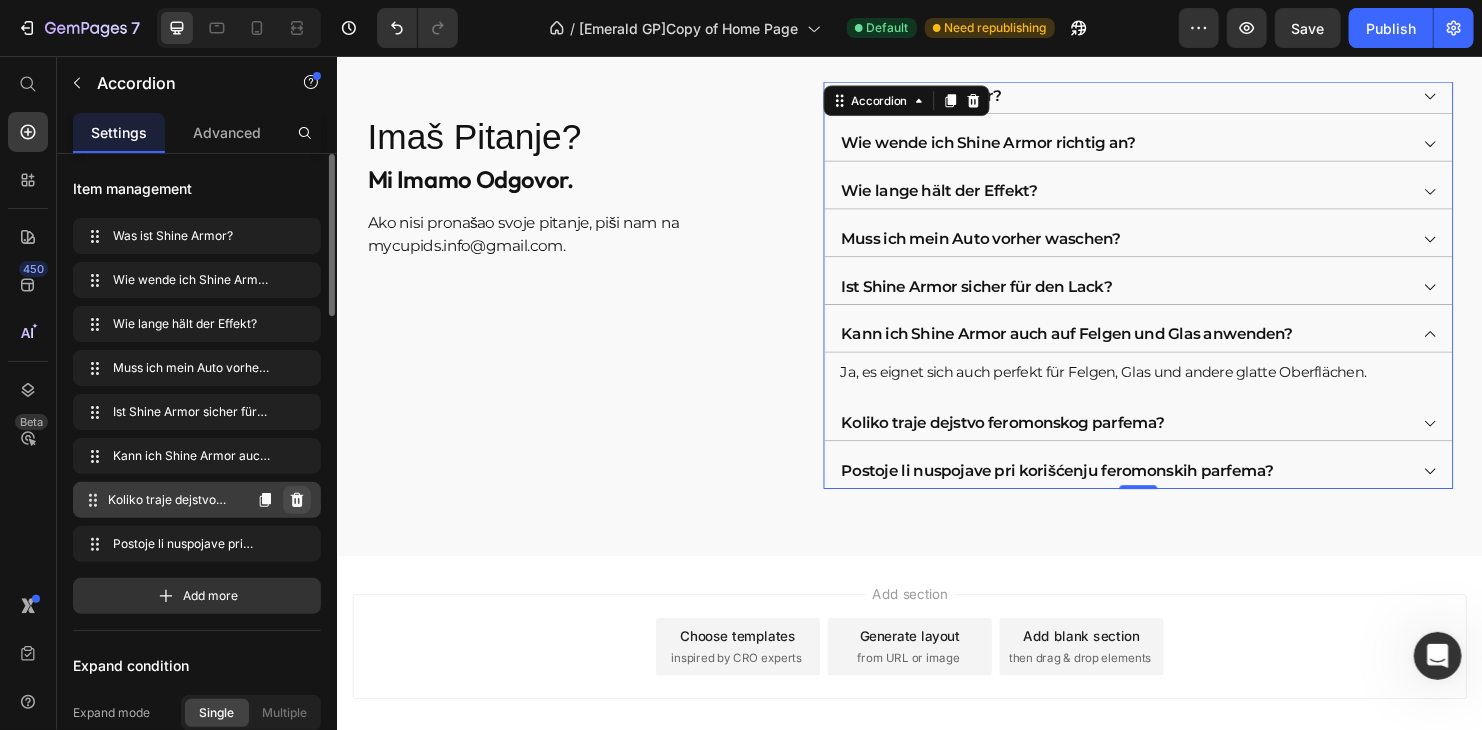 click 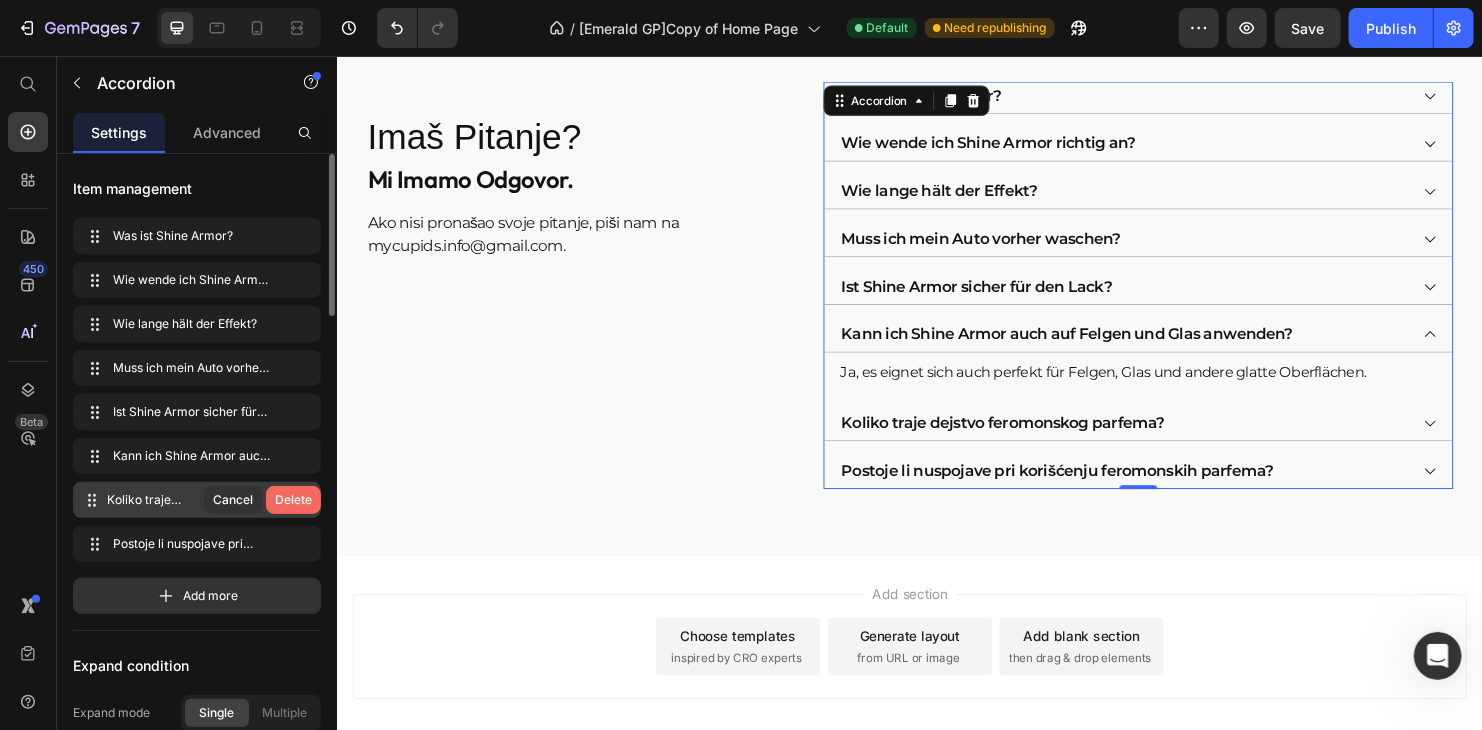 click on "Delete" at bounding box center (293, 500) 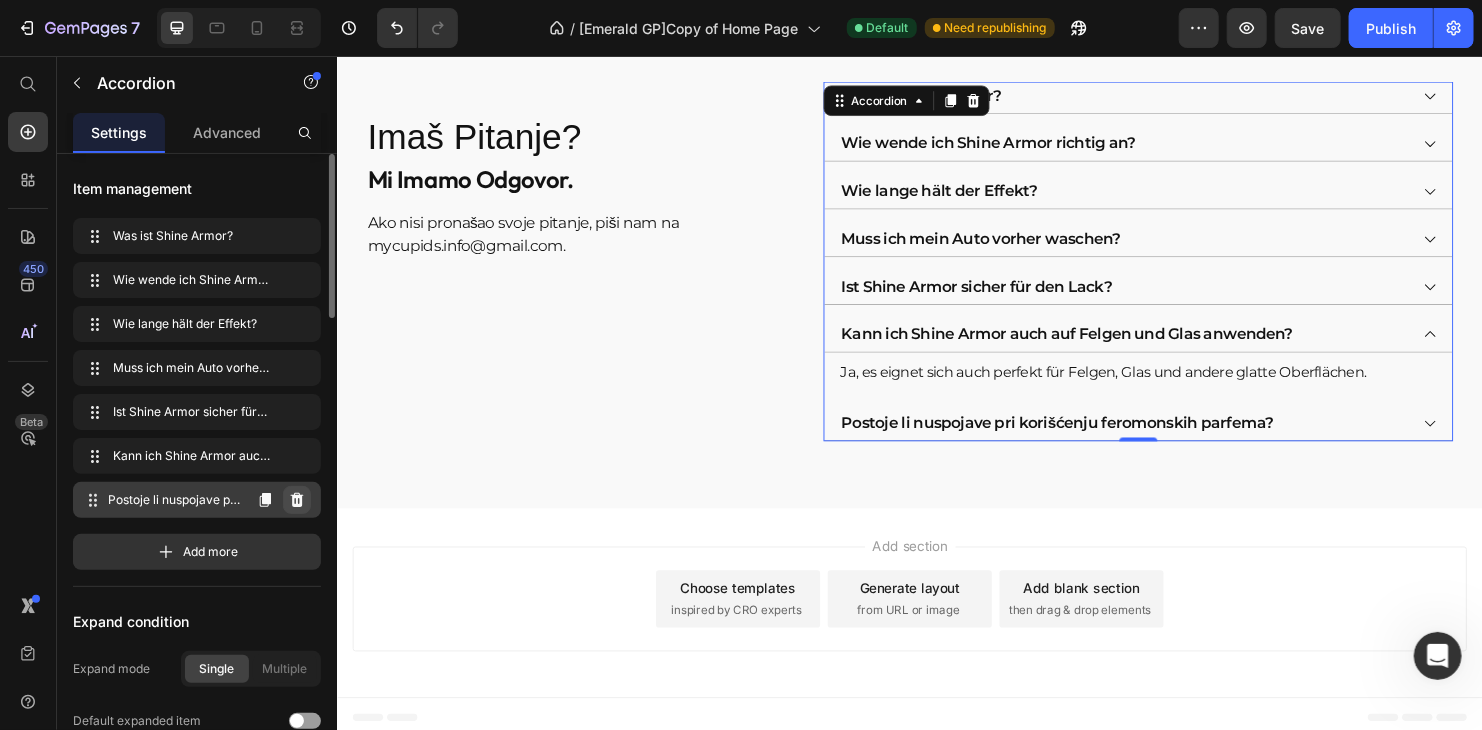 click 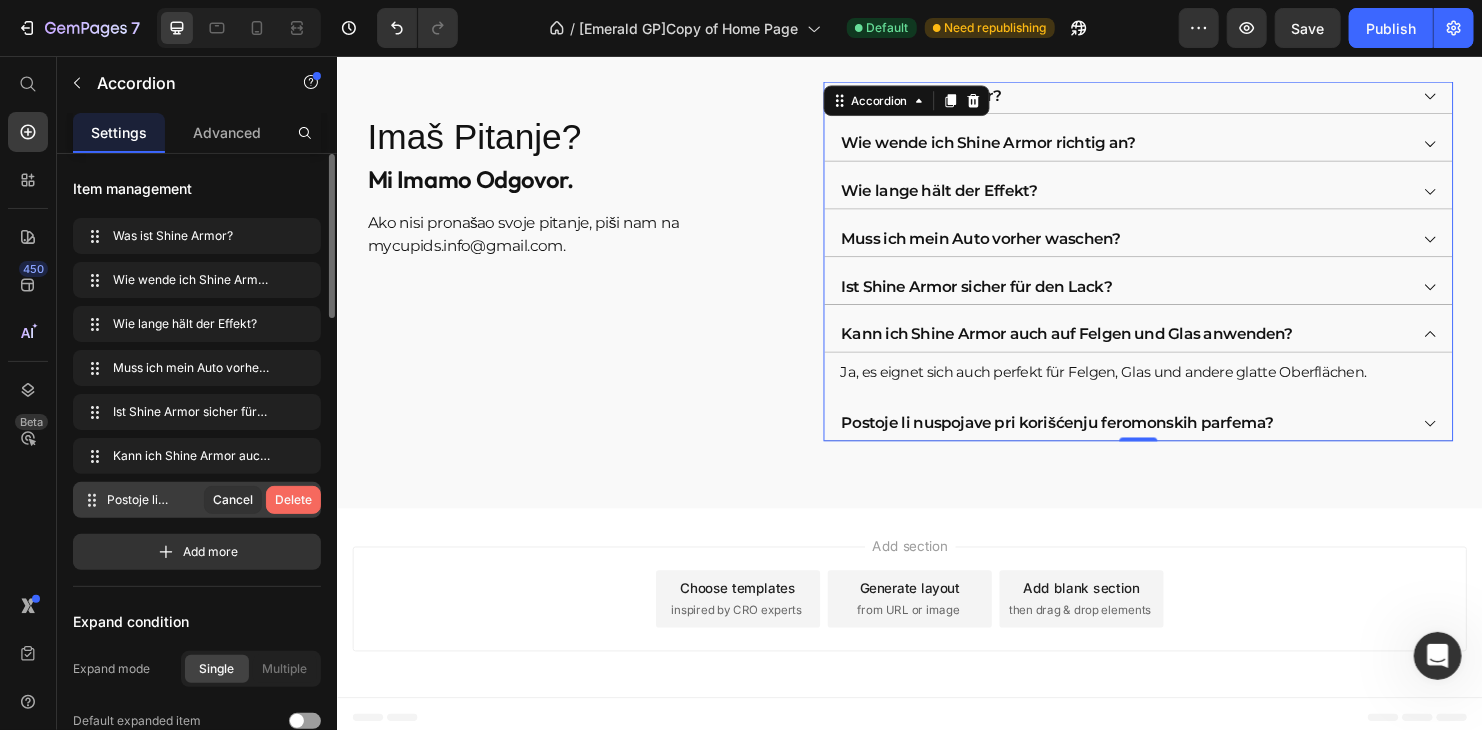 click on "Delete" at bounding box center (293, 500) 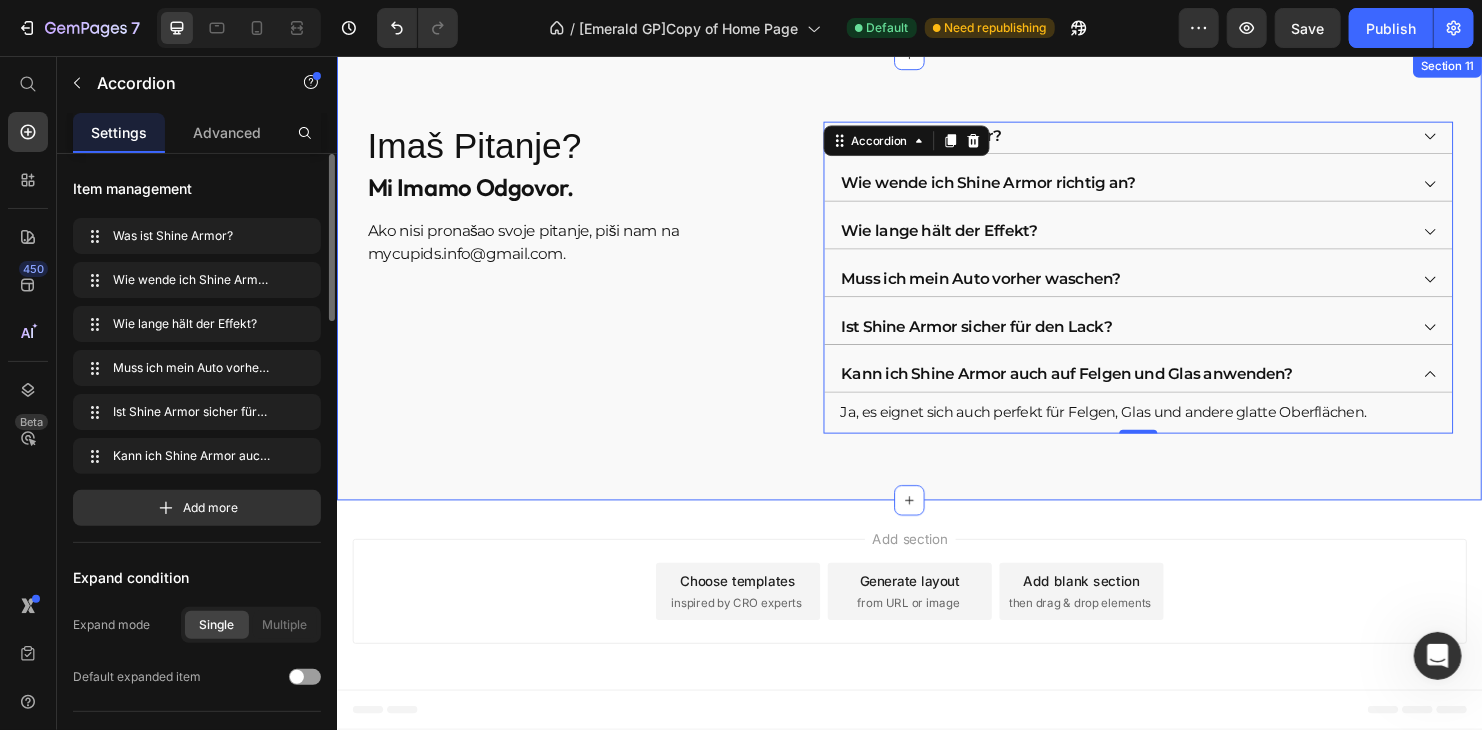 scroll, scrollTop: 4228, scrollLeft: 0, axis: vertical 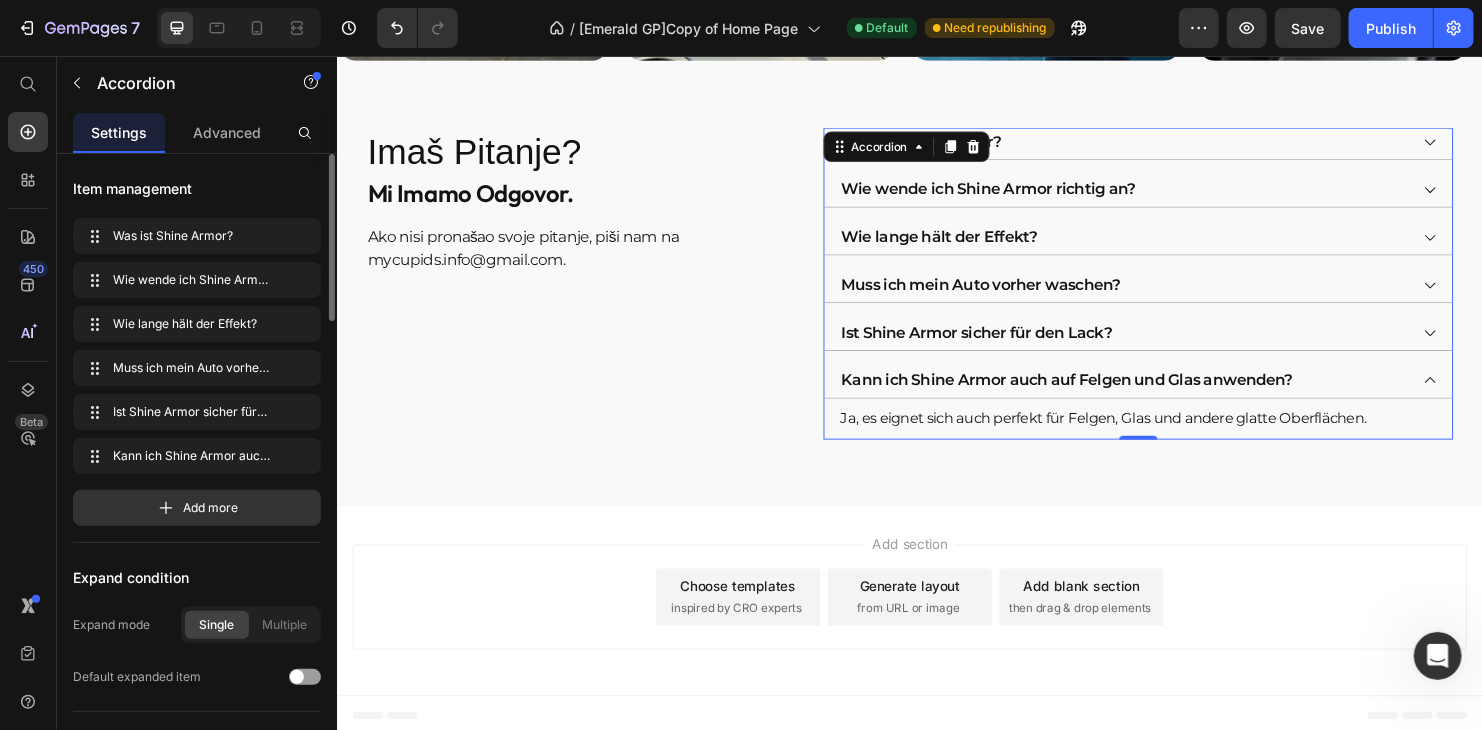 click on "Kann ich Shine Armor auch auf Felgen und Glas anwenden?" at bounding box center [1160, 395] 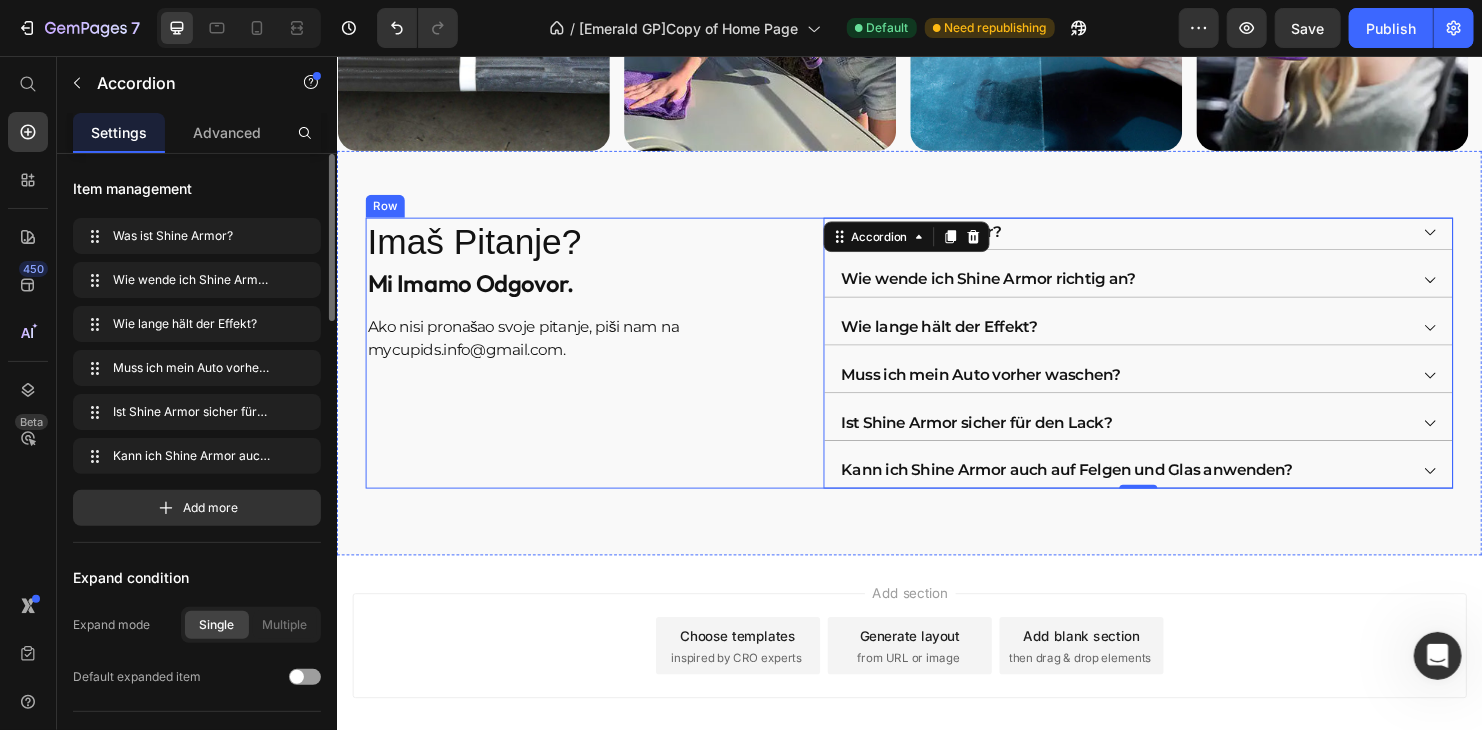 scroll, scrollTop: 4085, scrollLeft: 0, axis: vertical 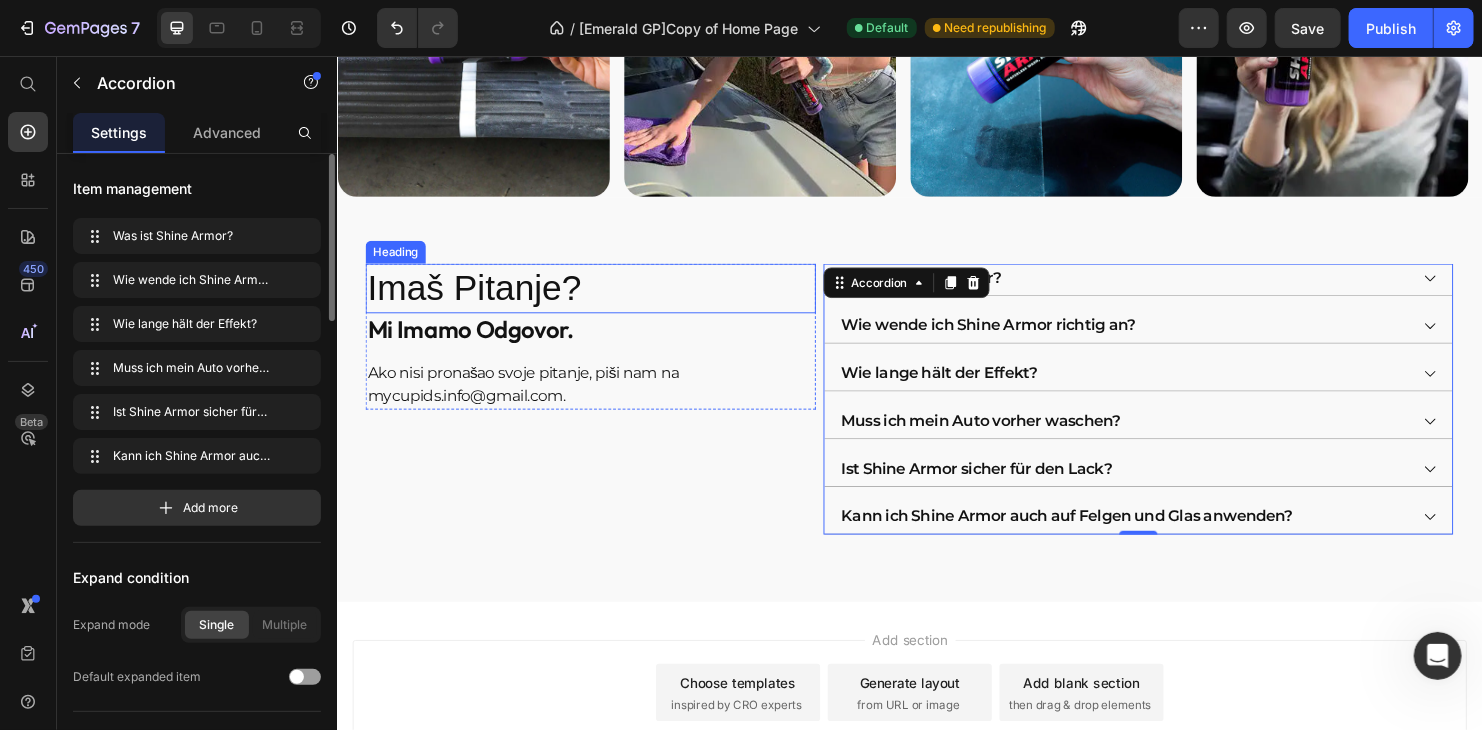 click on "Imaš Pitanje?" at bounding box center (602, 299) 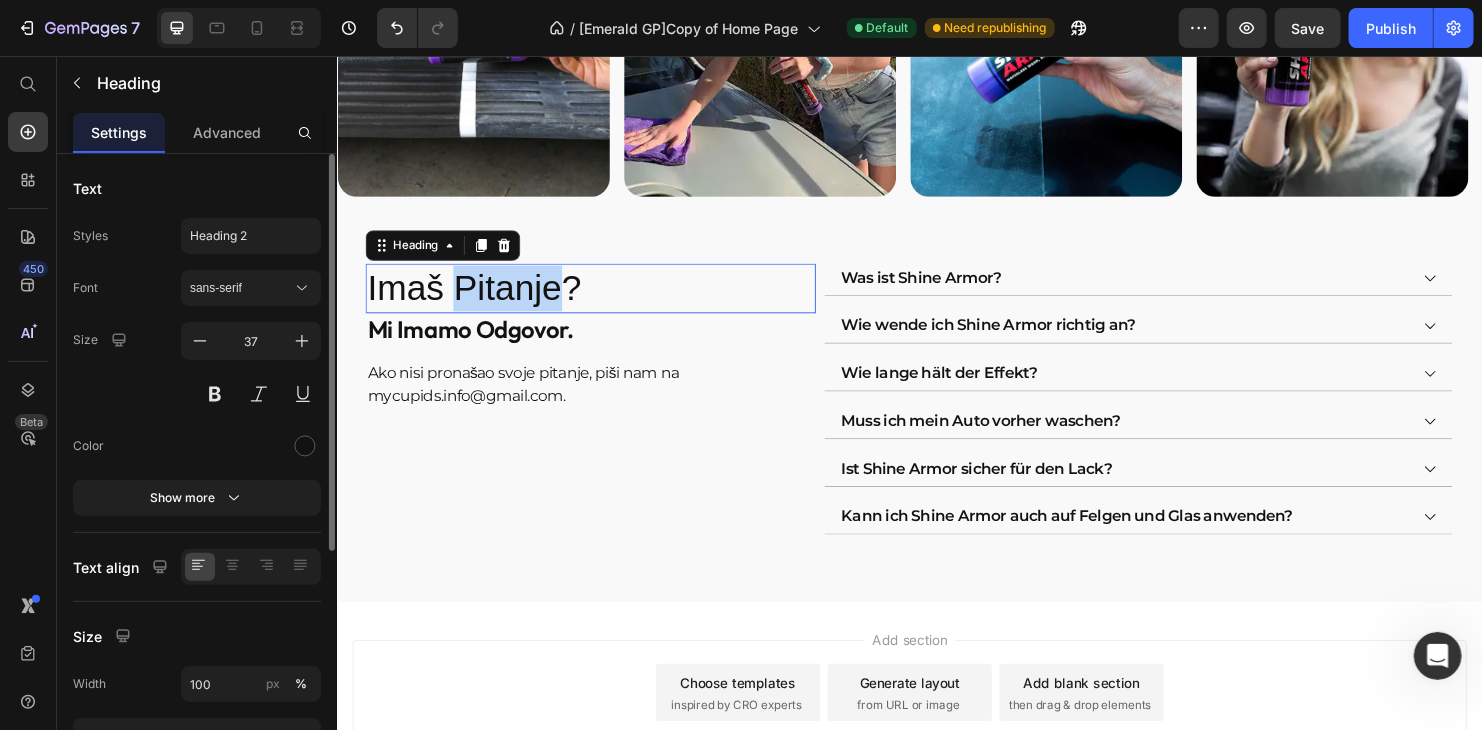 click on "Imaš Pitanje?" at bounding box center (602, 299) 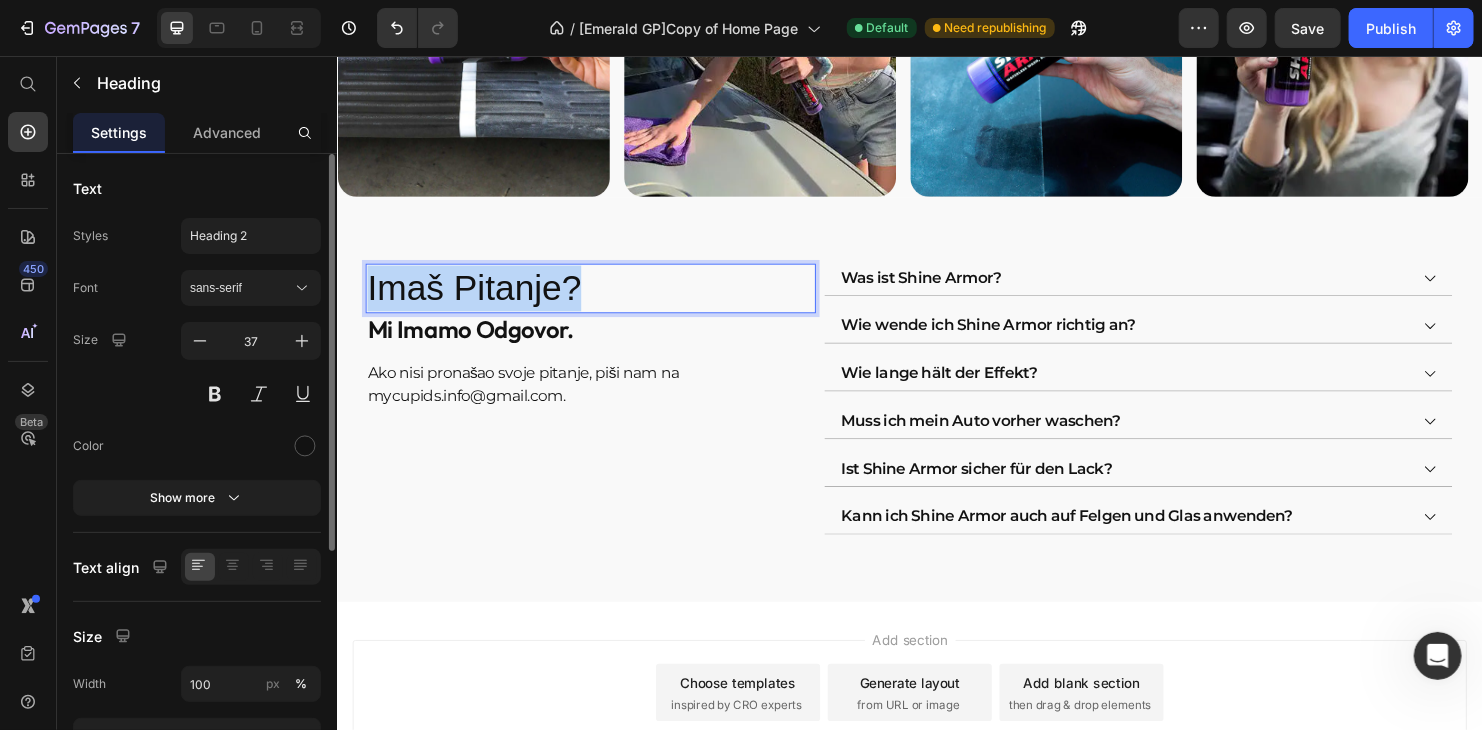 click on "Imaš Pitanje?" at bounding box center [602, 299] 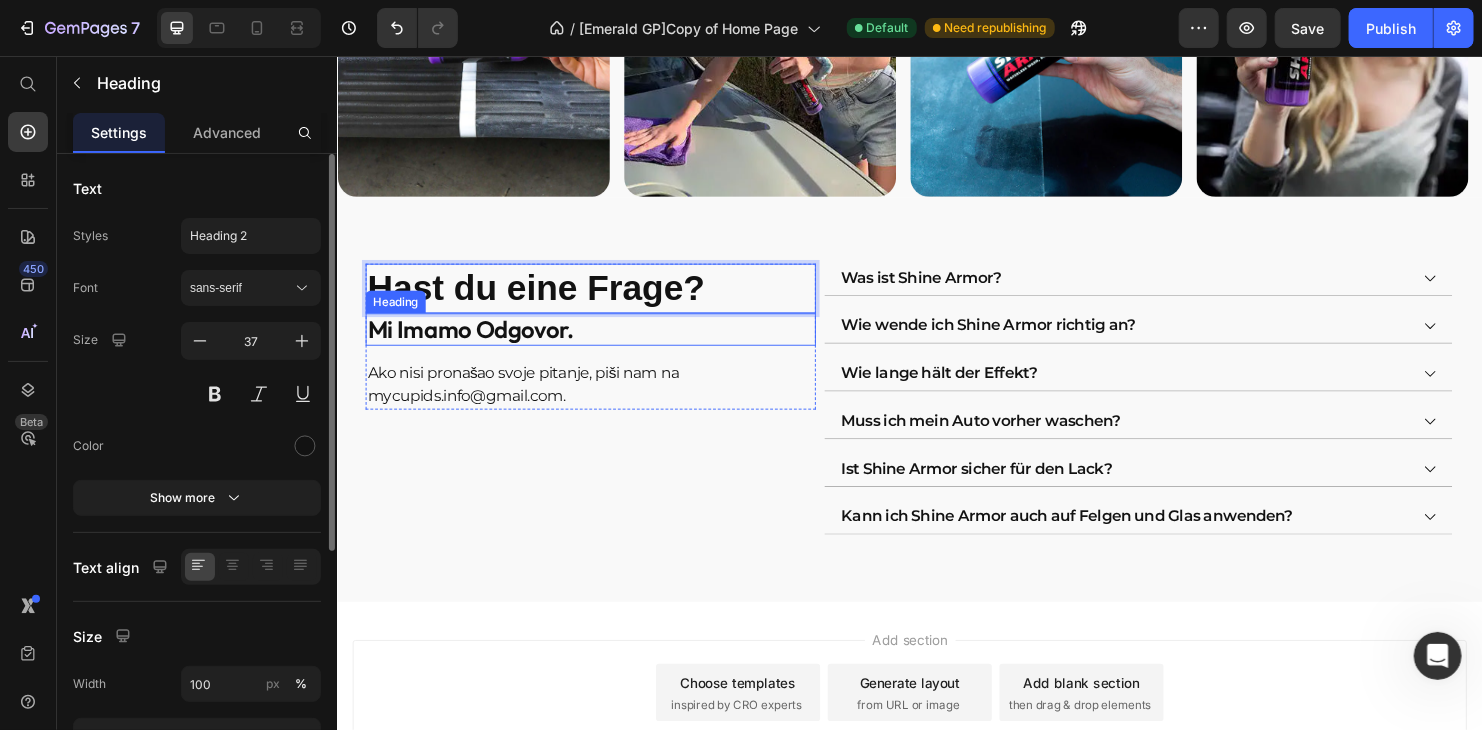 click on "Mi Imamo Odgovor." at bounding box center (602, 342) 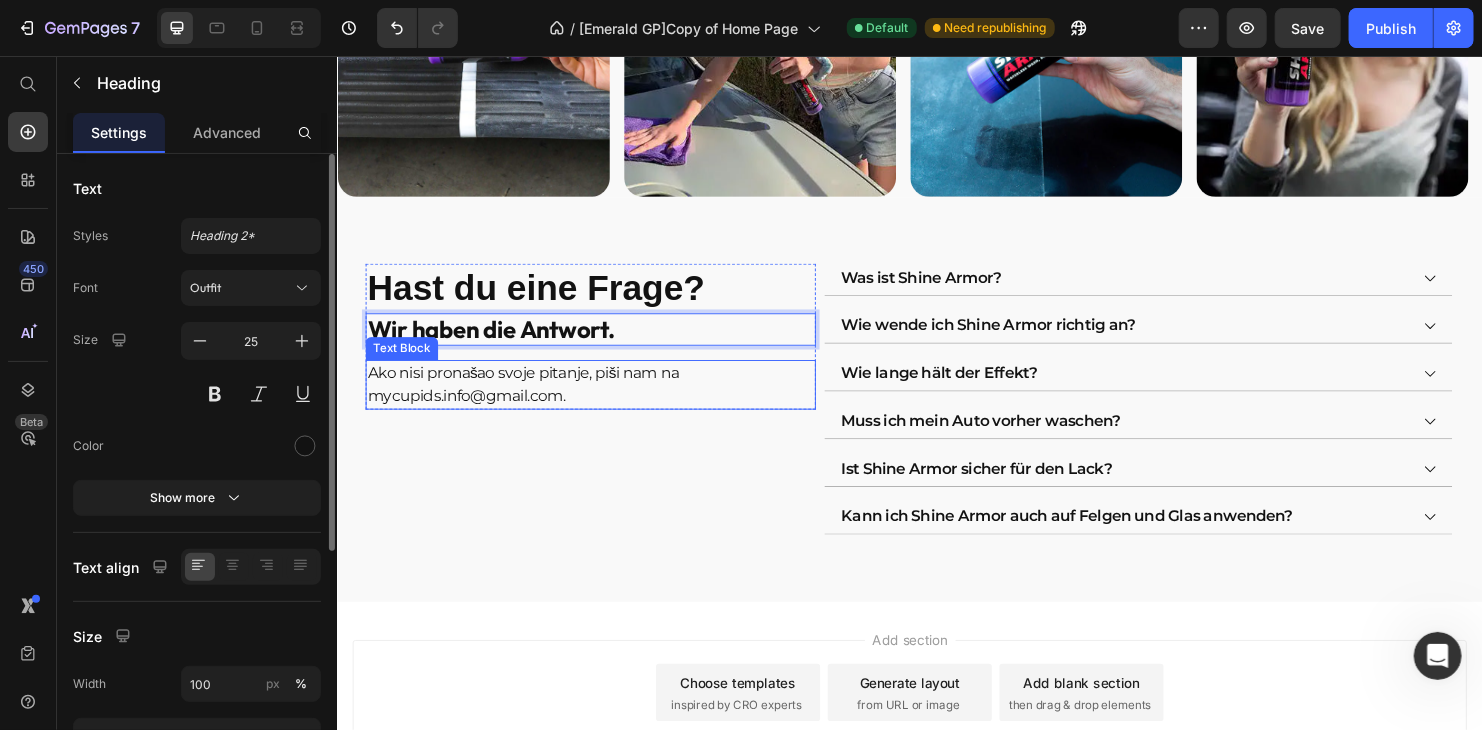 click on "Ako nisi pronašao svoje pitanje, piši nam na mycupids.info@gmail.com." at bounding box center [602, 400] 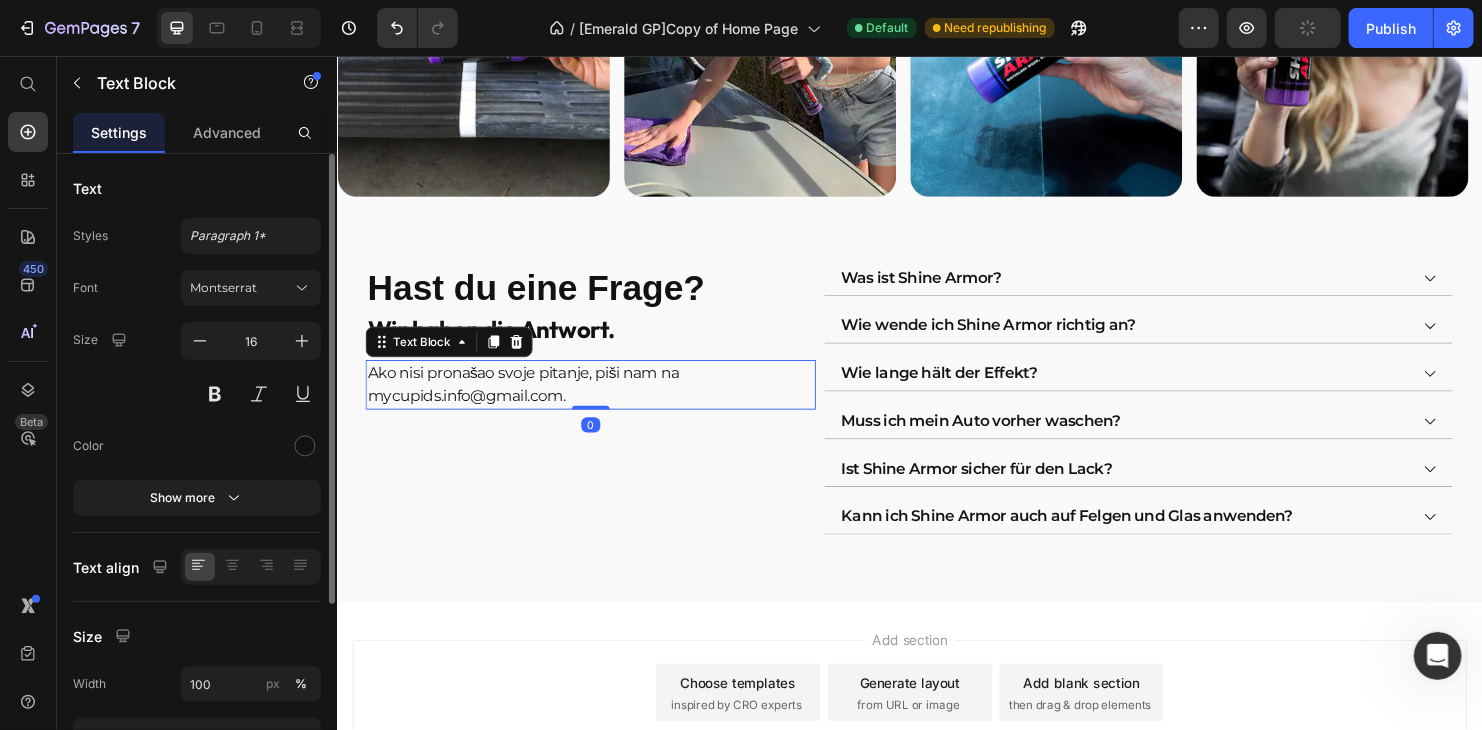 click on "Ako nisi pronašao svoje pitanje, piši nam na mycupids.info@gmail.com." at bounding box center [602, 400] 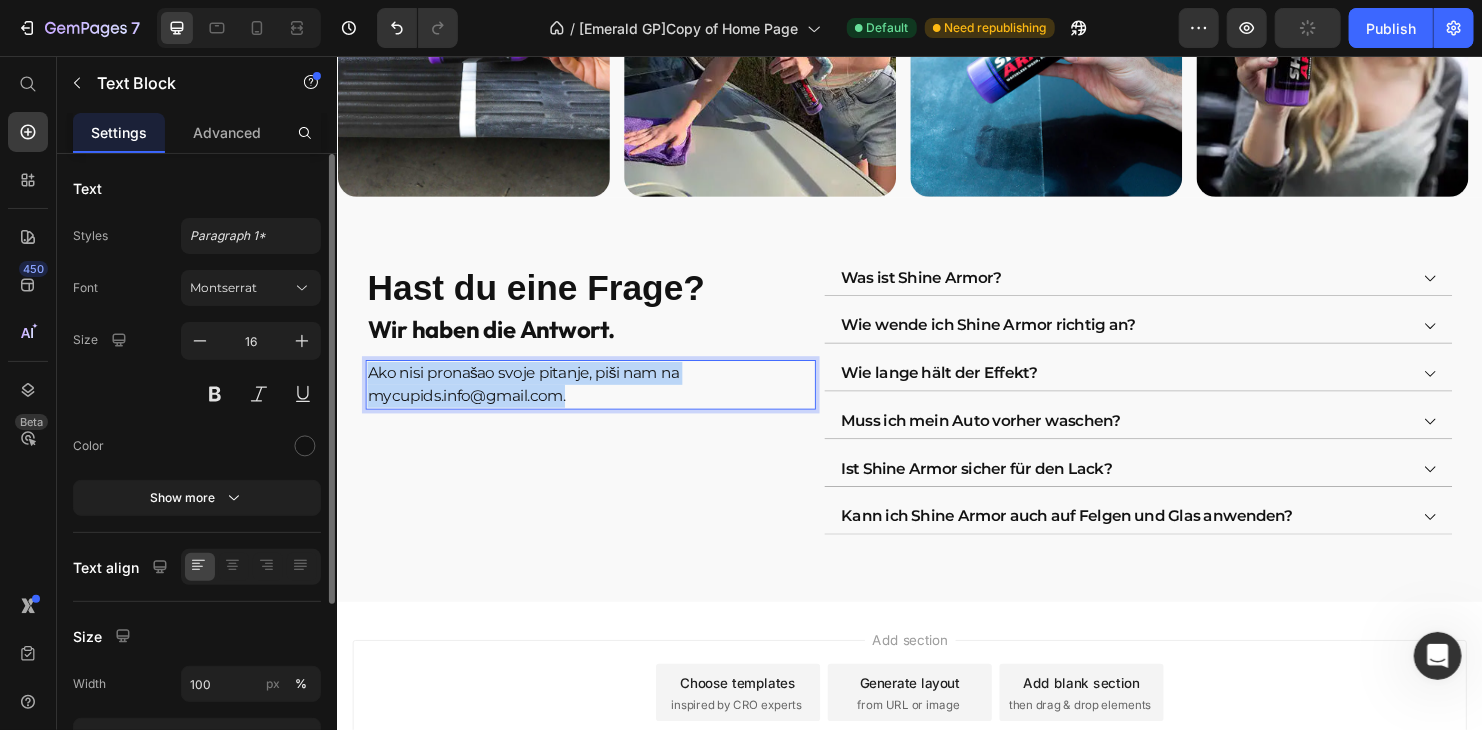 click on "Ako nisi pronašao svoje pitanje, piši nam na mycupids.info@gmail.com." at bounding box center (602, 400) 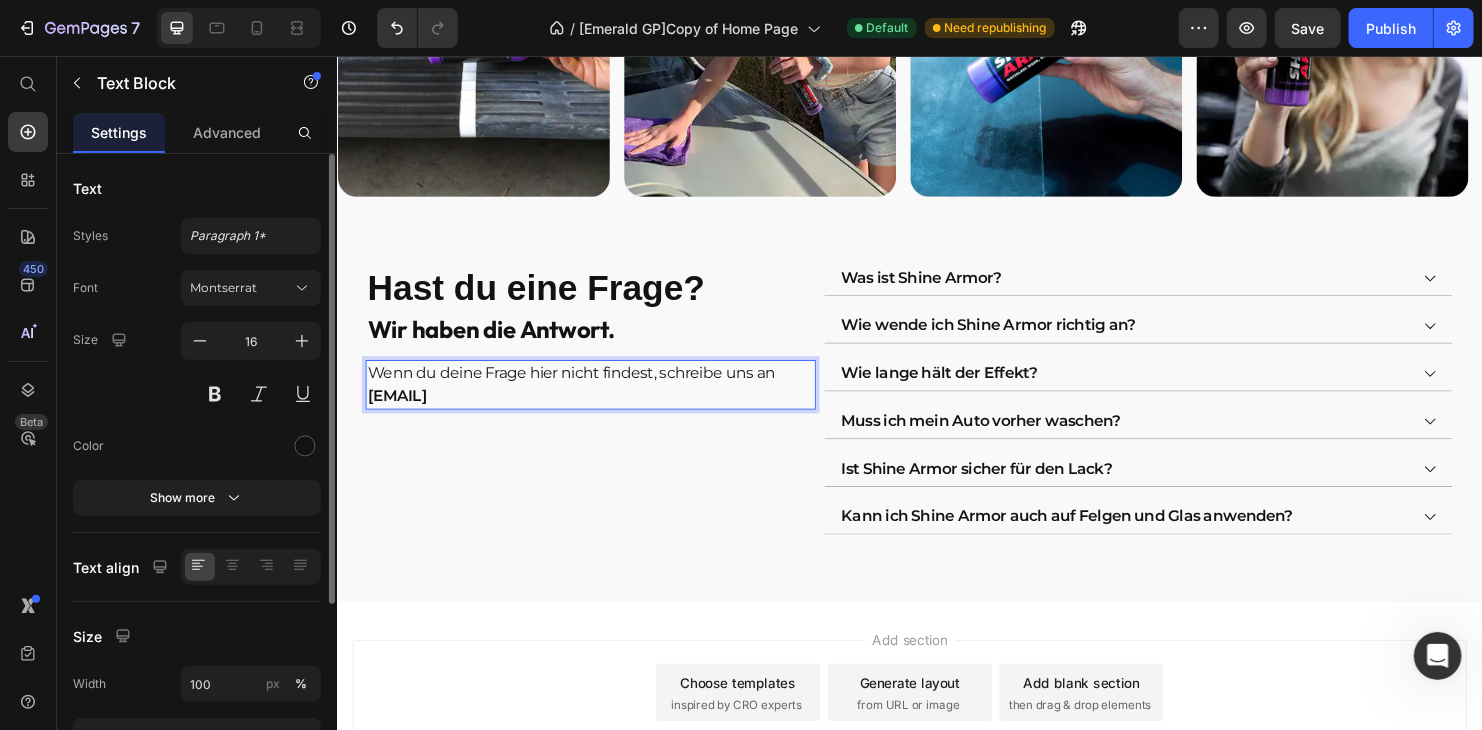 click on "mycupids.info@gmail.com." at bounding box center [399, 411] 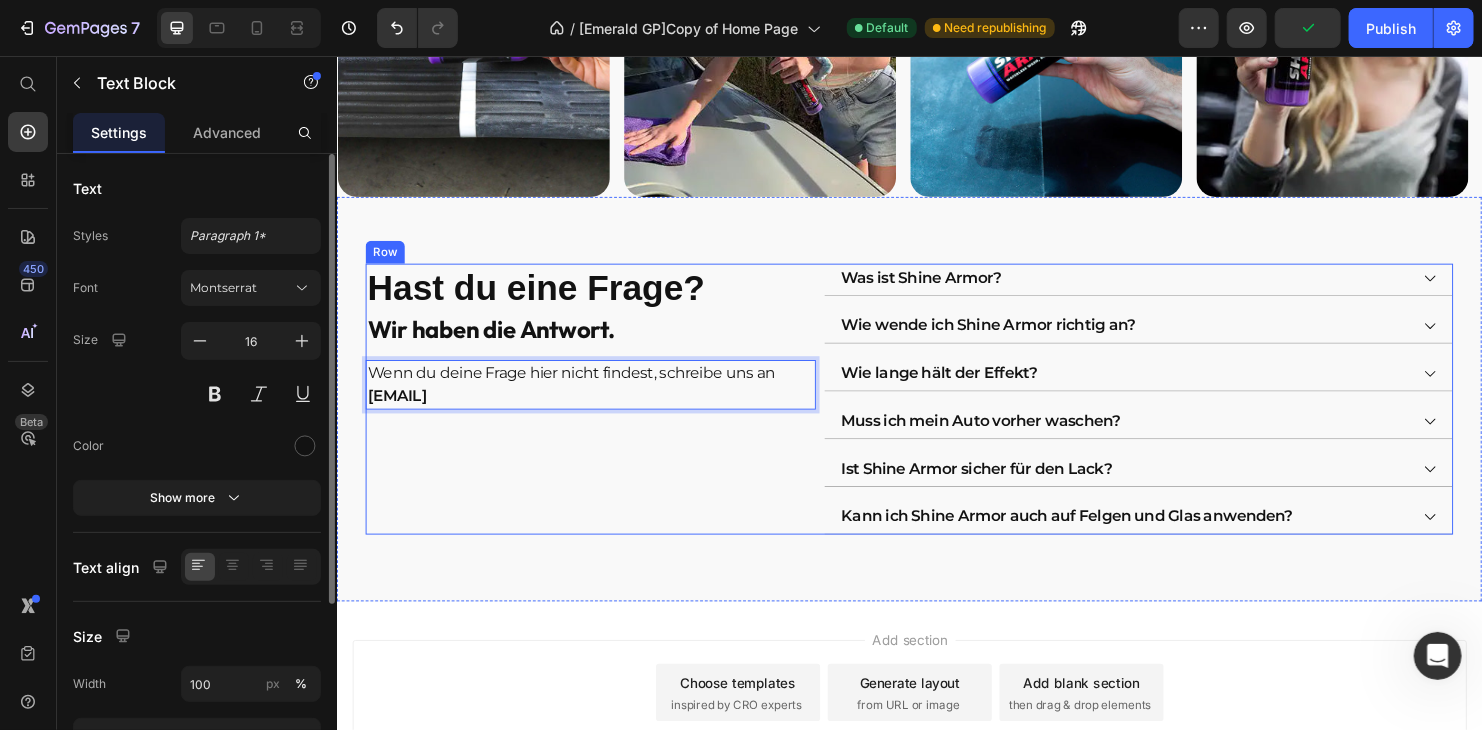 click on "⁠⁠⁠⁠⁠⁠⁠ Hast du eine Frage? Heading ⁠⁠⁠⁠⁠⁠⁠ Wir haben die Antwort. Heading Wenn du deine Frage hier nicht findest, schreibe uns an info@carglow.com Text Block   0 Row" at bounding box center [602, 415] 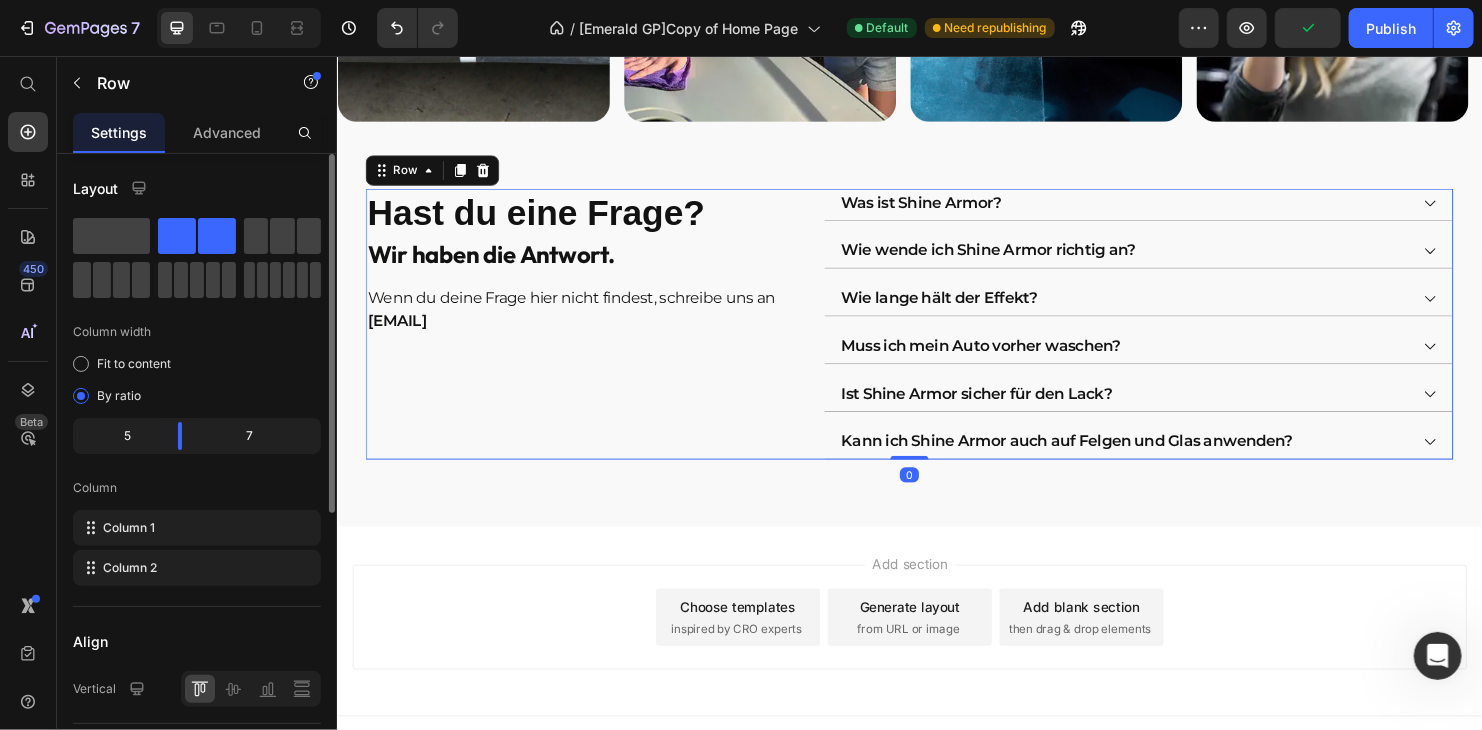scroll, scrollTop: 4185, scrollLeft: 0, axis: vertical 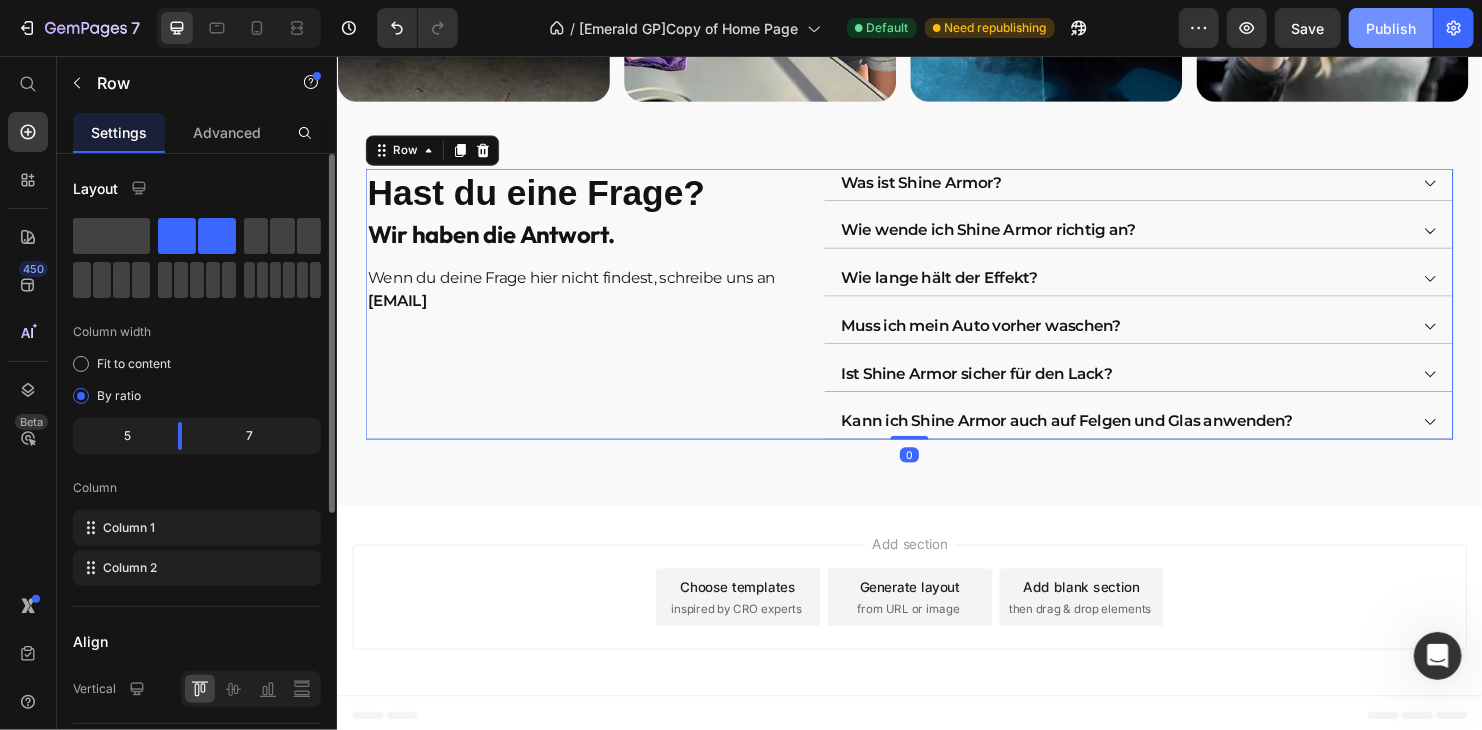 click on "Publish" at bounding box center [1391, 28] 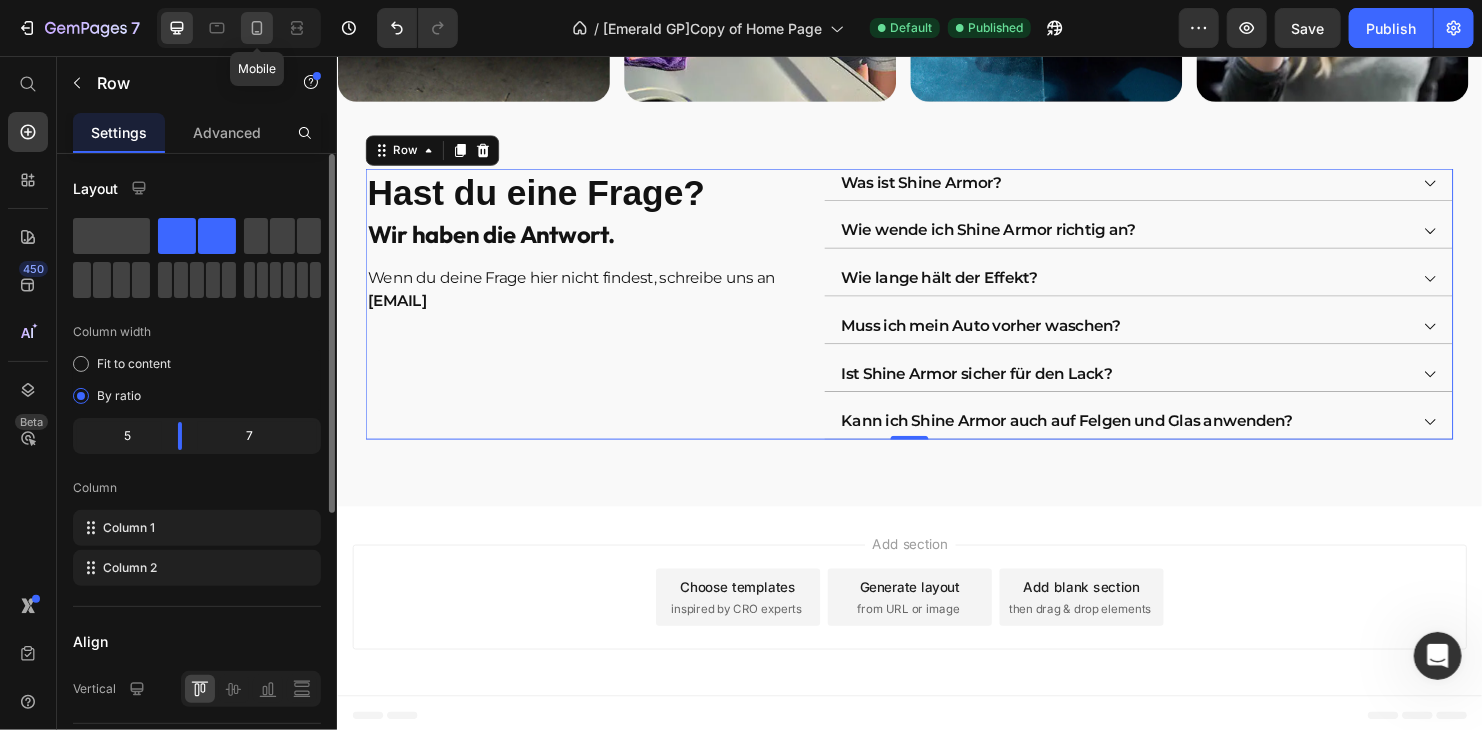 click 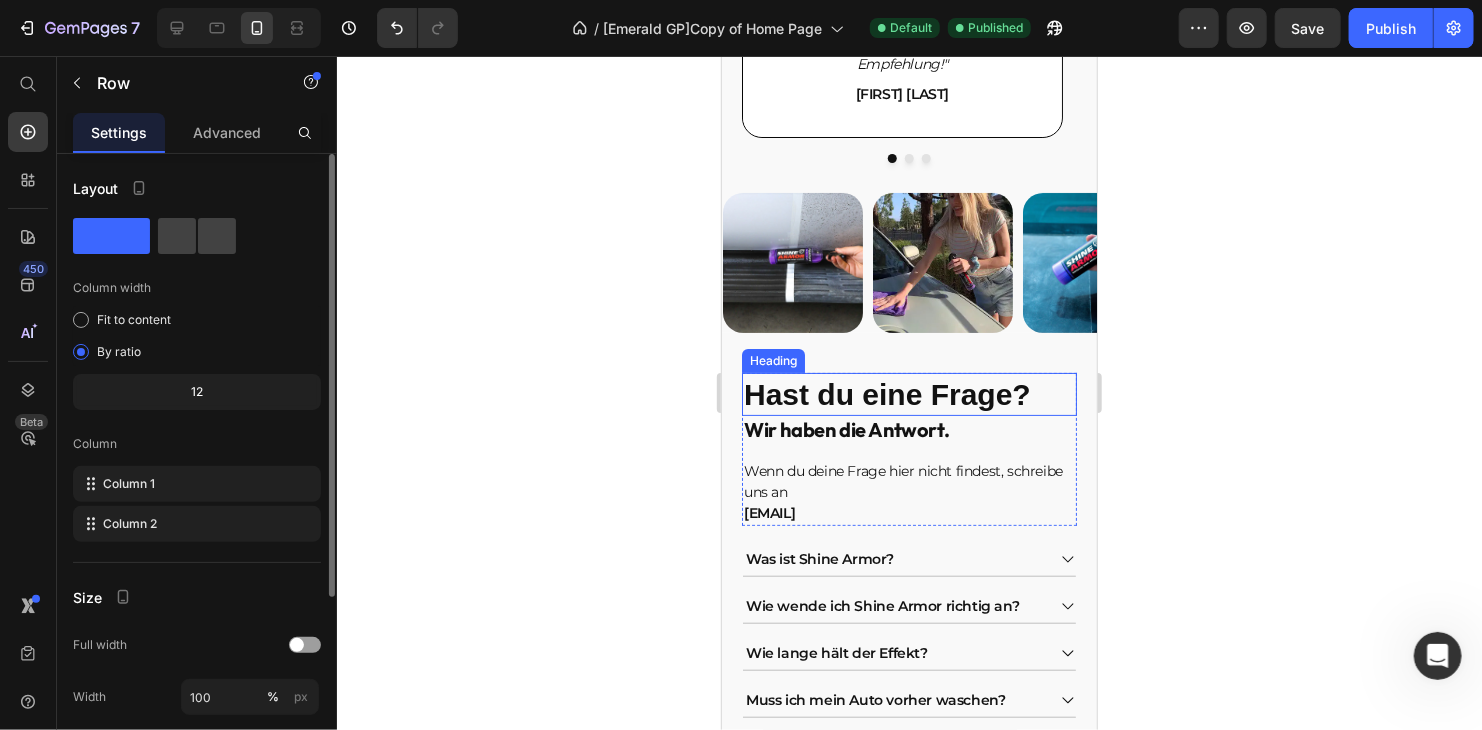 scroll, scrollTop: 3735, scrollLeft: 0, axis: vertical 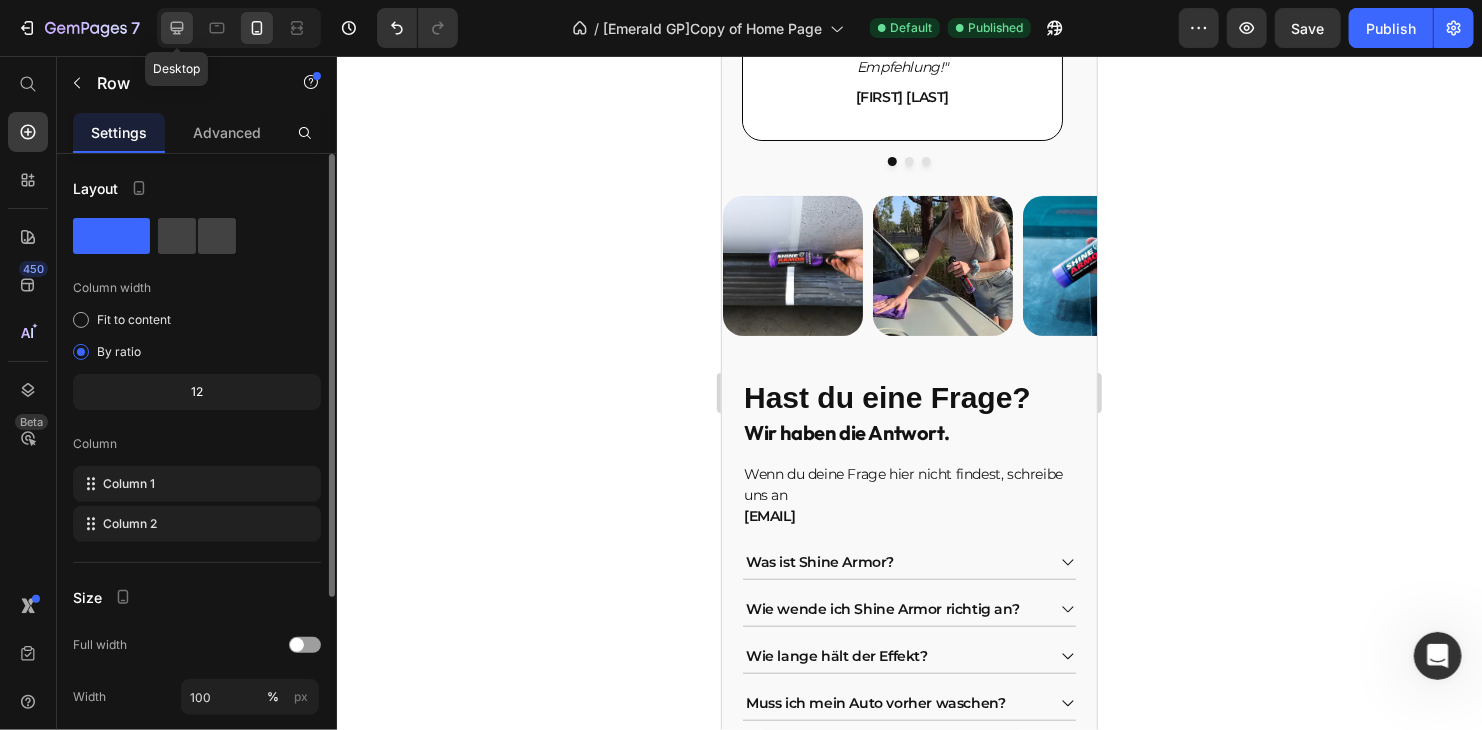 click 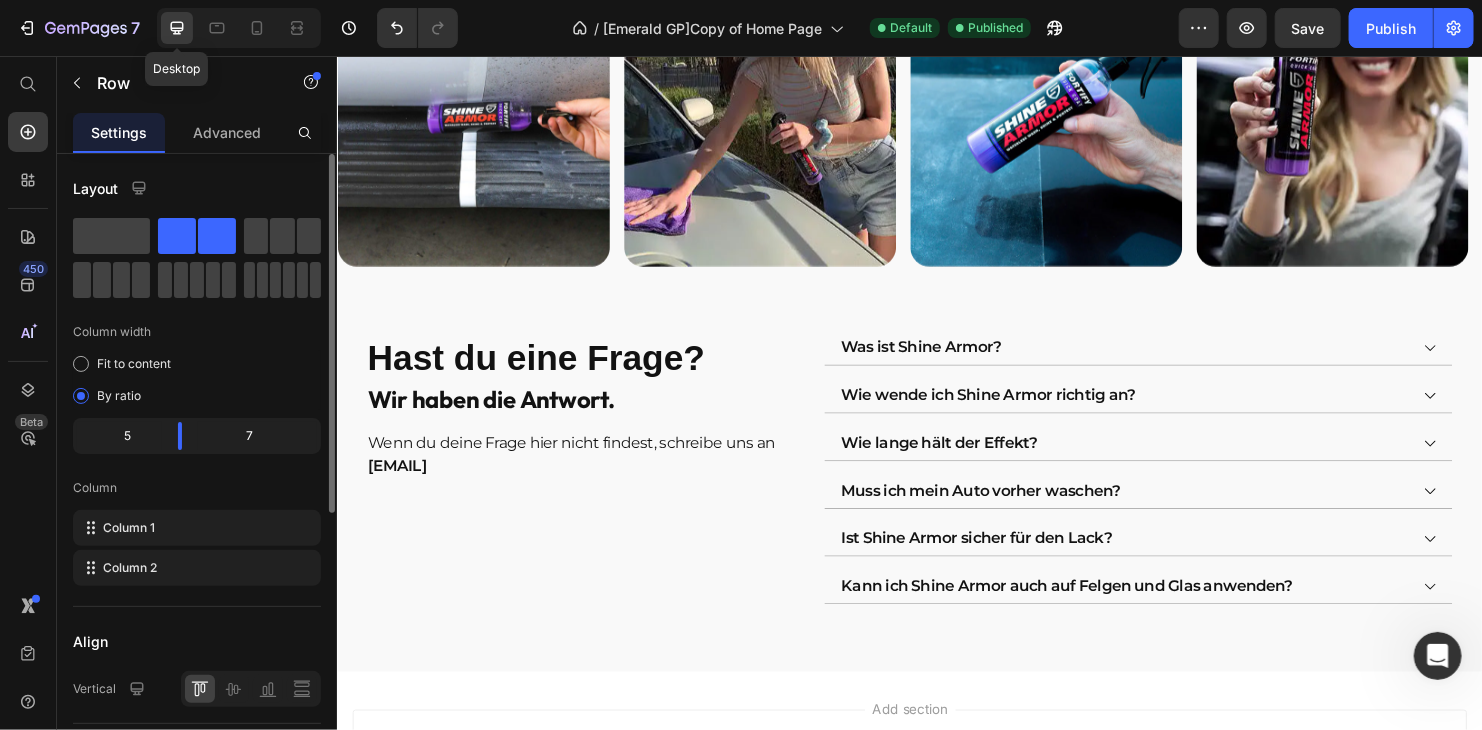 scroll, scrollTop: 4040, scrollLeft: 0, axis: vertical 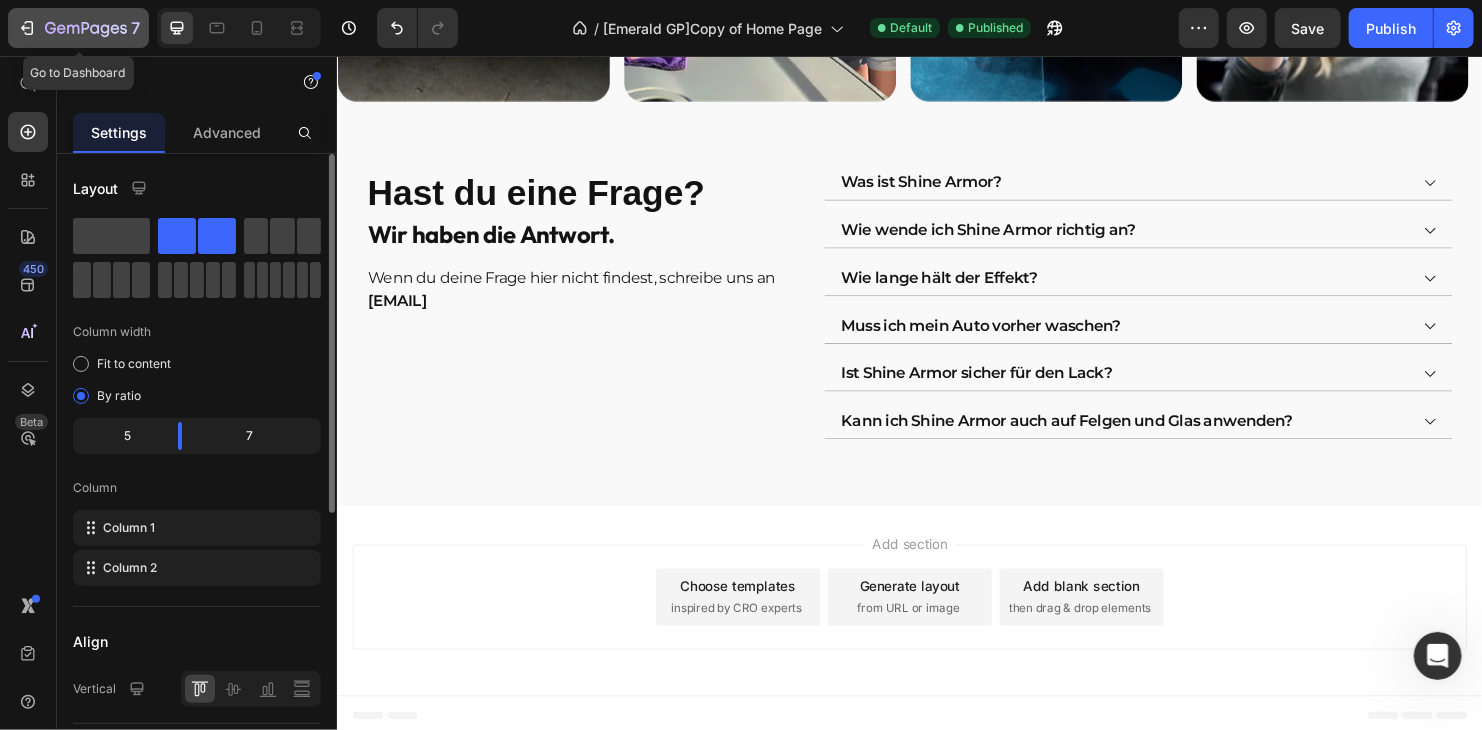 click 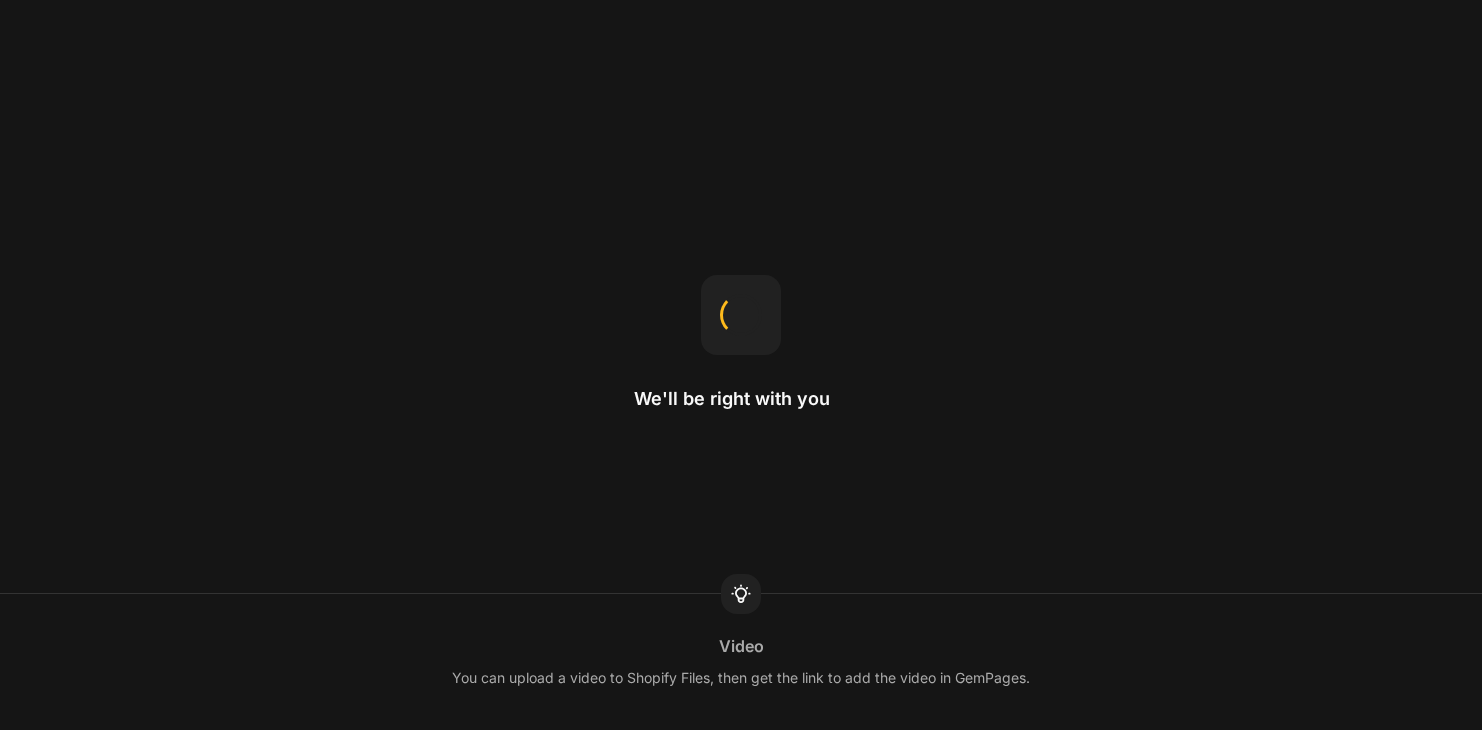 scroll, scrollTop: 0, scrollLeft: 0, axis: both 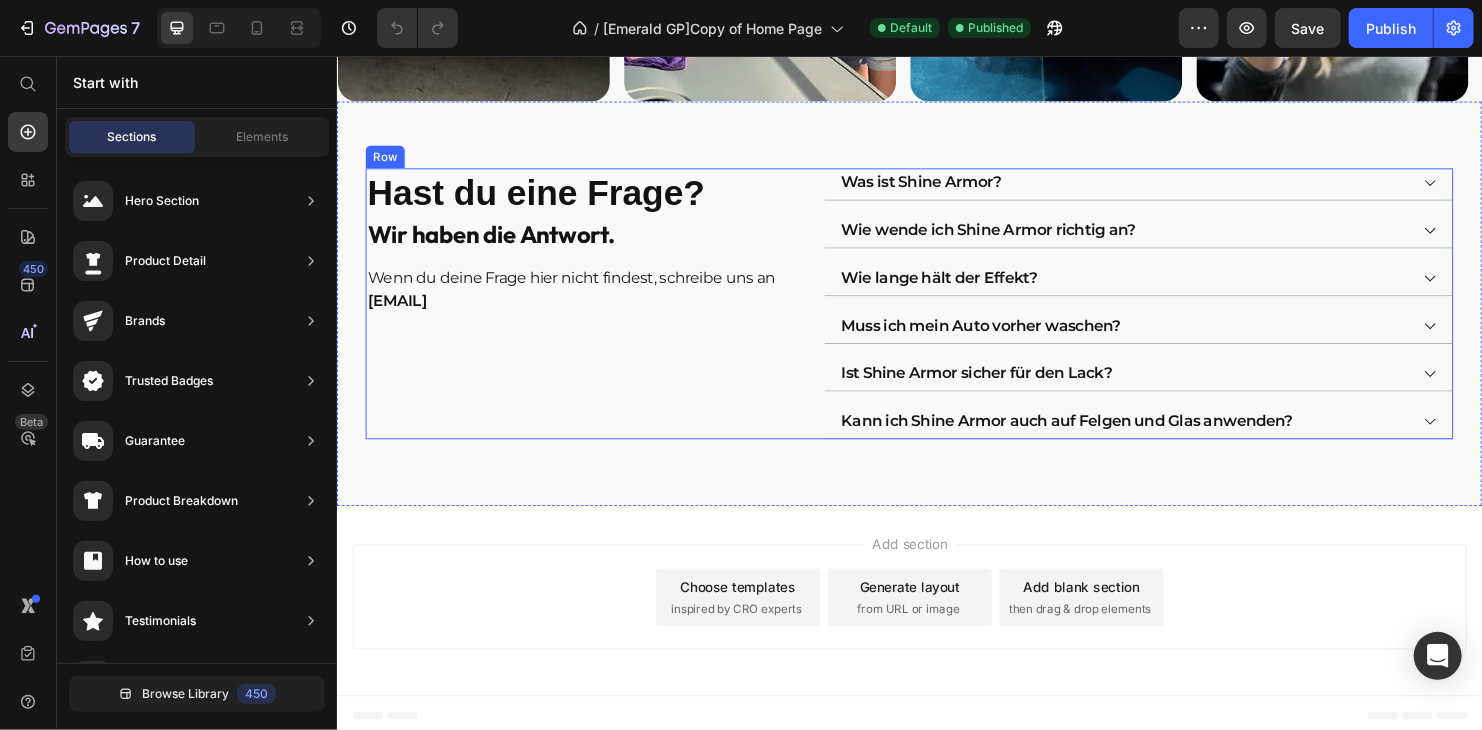 click on "Hast du eine Frage? Heading Wir haben die Antwort. Heading Wenn du deine Frage hier nicht findest, schreibe uns an info@carglow.com Text Block Row" at bounding box center [602, 315] 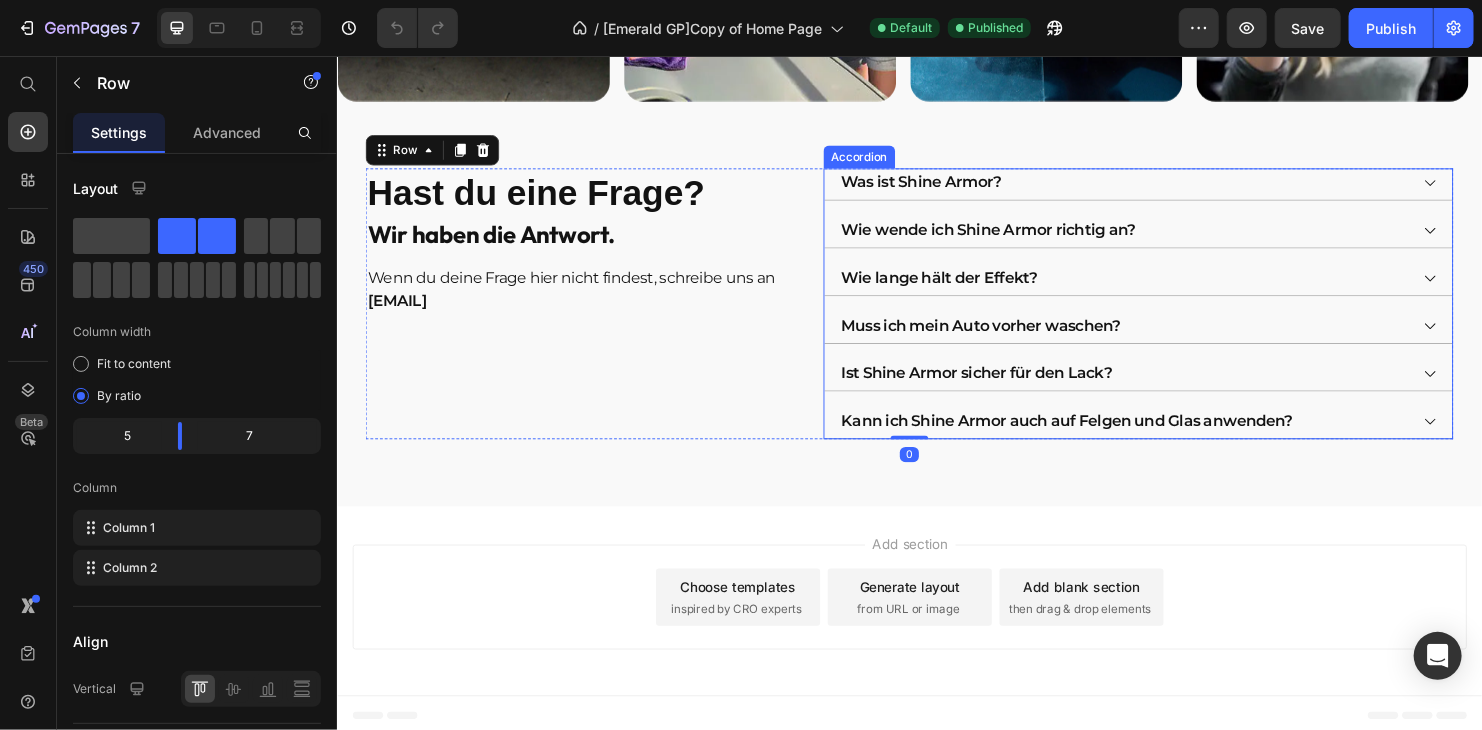 click on "Was ist Shine Armor?
Wie wende ich Shine Armor richtig an?
Wie lange hält der Effekt?
Muss ich mein Auto vorher waschen?
Ist Shine Armor sicher für den Lack?
Kann ich Shine Armor auch auf Felgen und Glas anwenden?" at bounding box center (1176, 315) 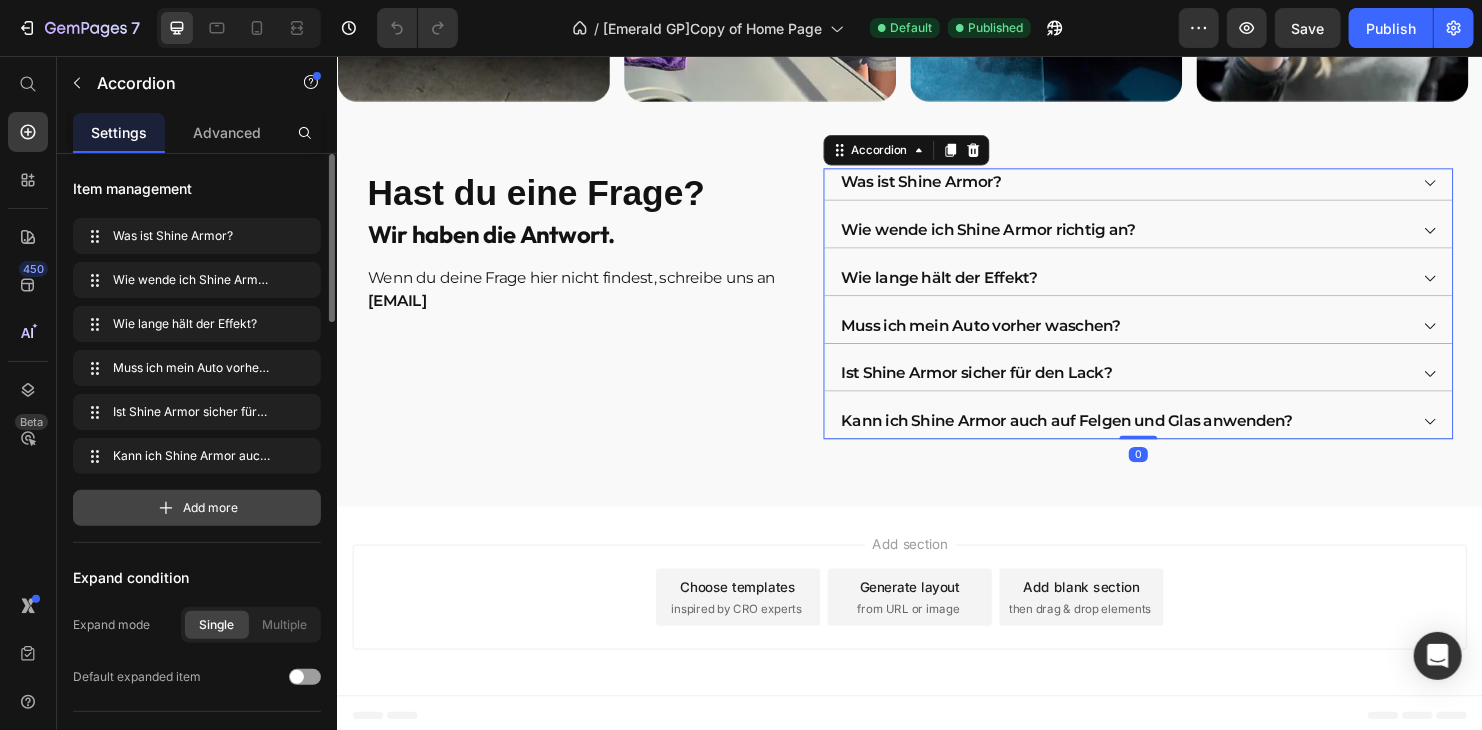 click on "Add more" at bounding box center [211, 508] 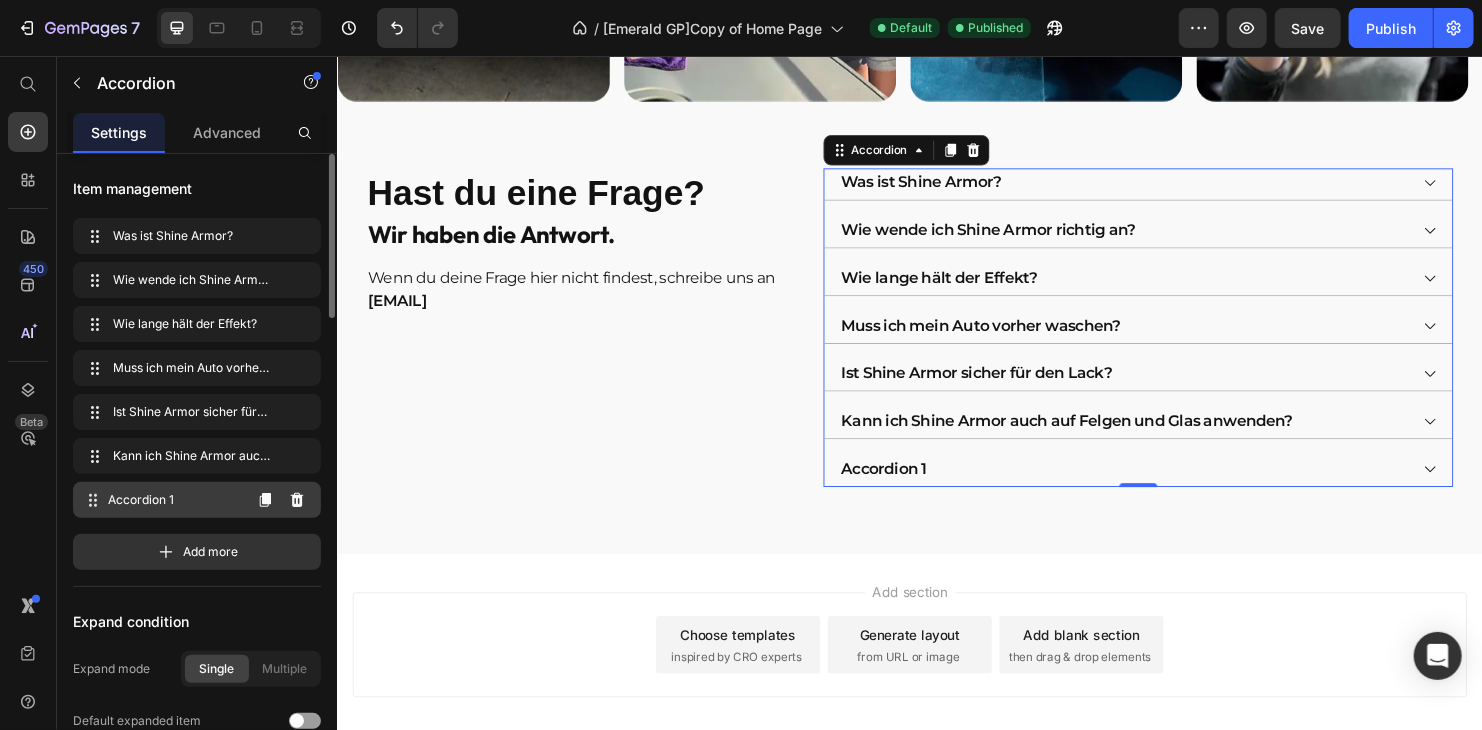 click on "Accordion 1" at bounding box center (174, 500) 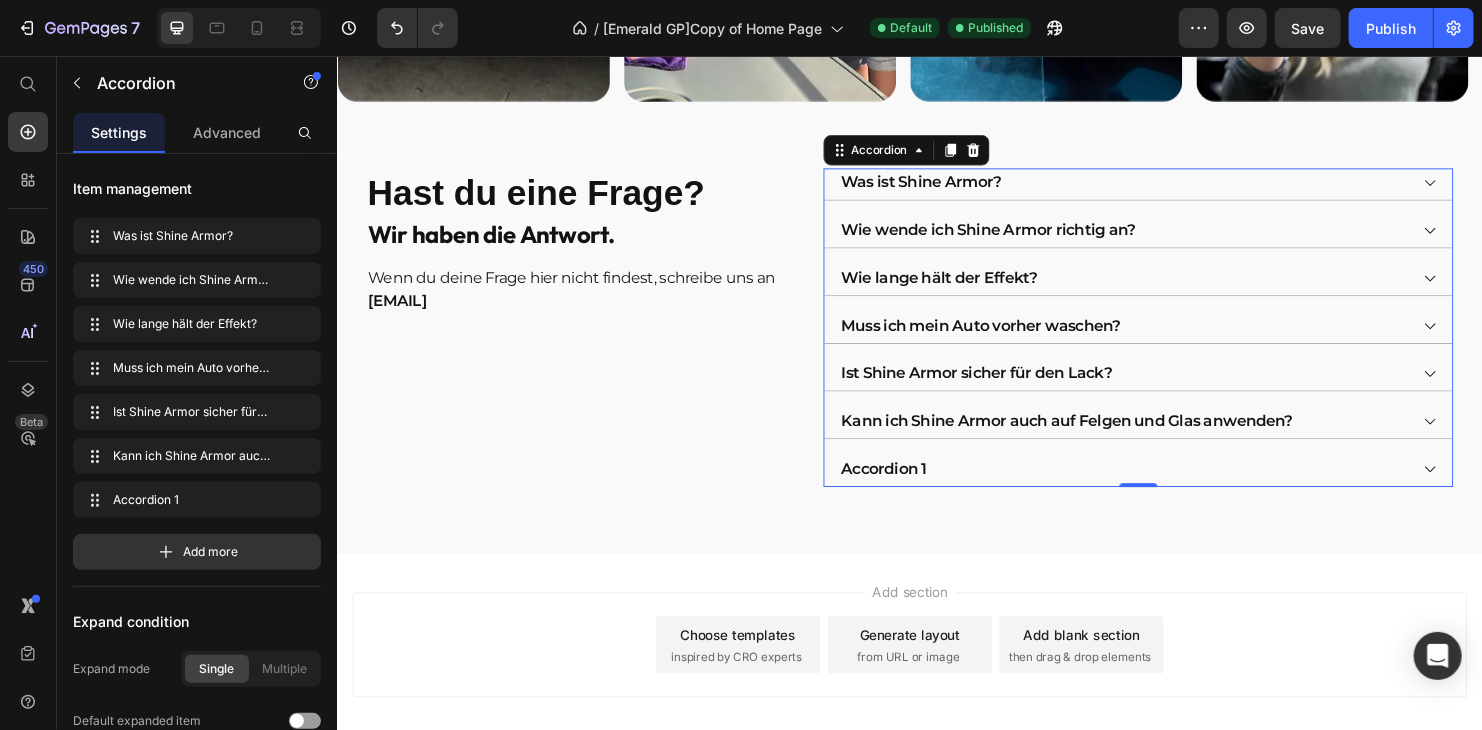 click on "Accordion 1" at bounding box center (1160, 488) 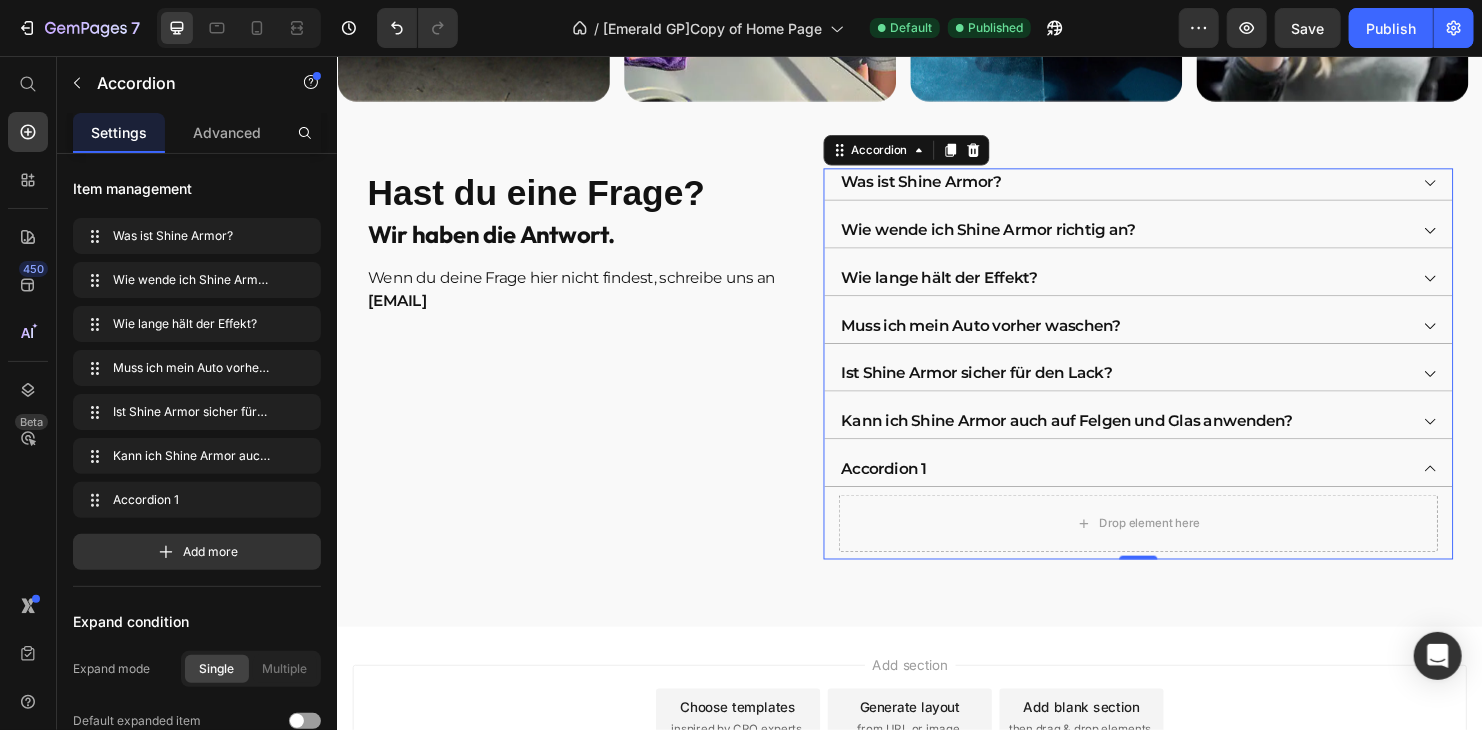 click on "Accordion 1" at bounding box center (910, 488) 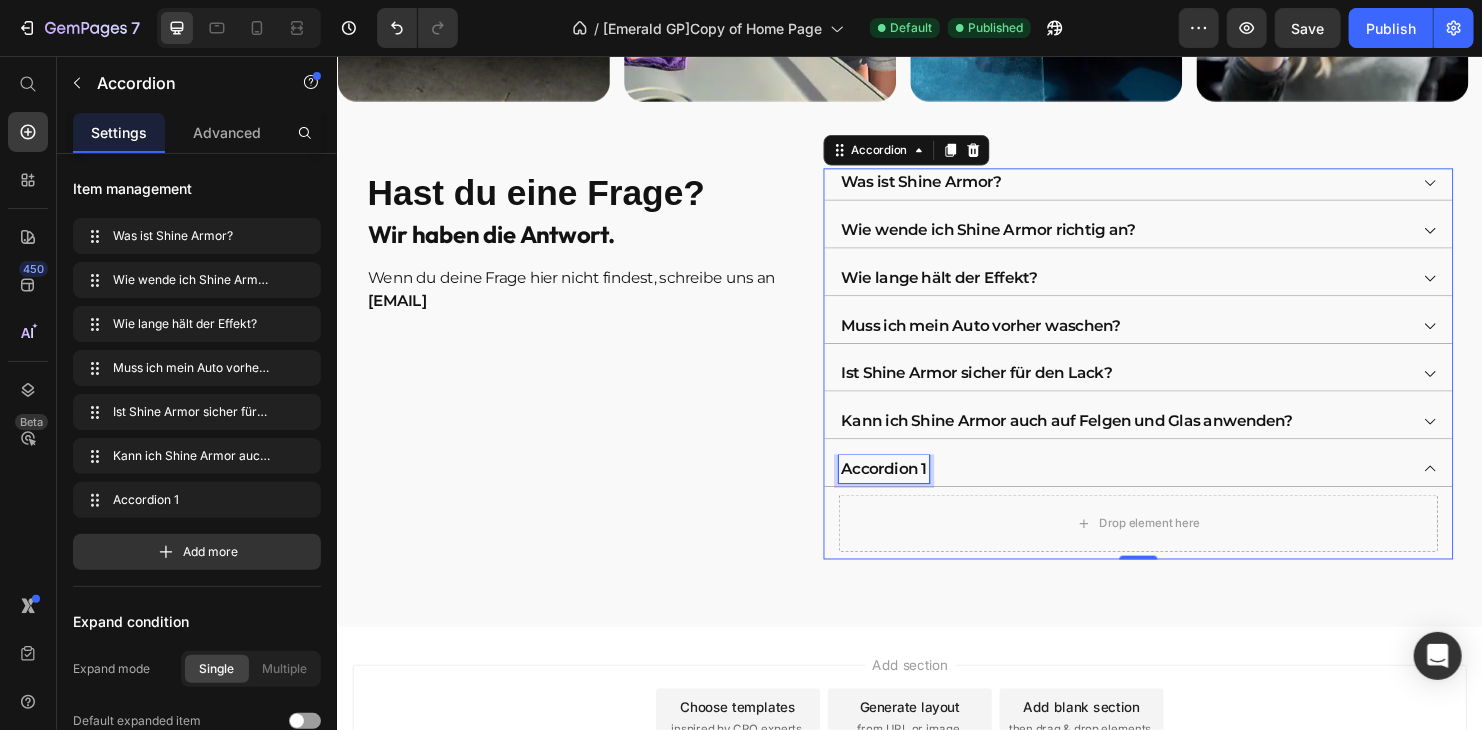 click on "Accordion 1" at bounding box center [910, 488] 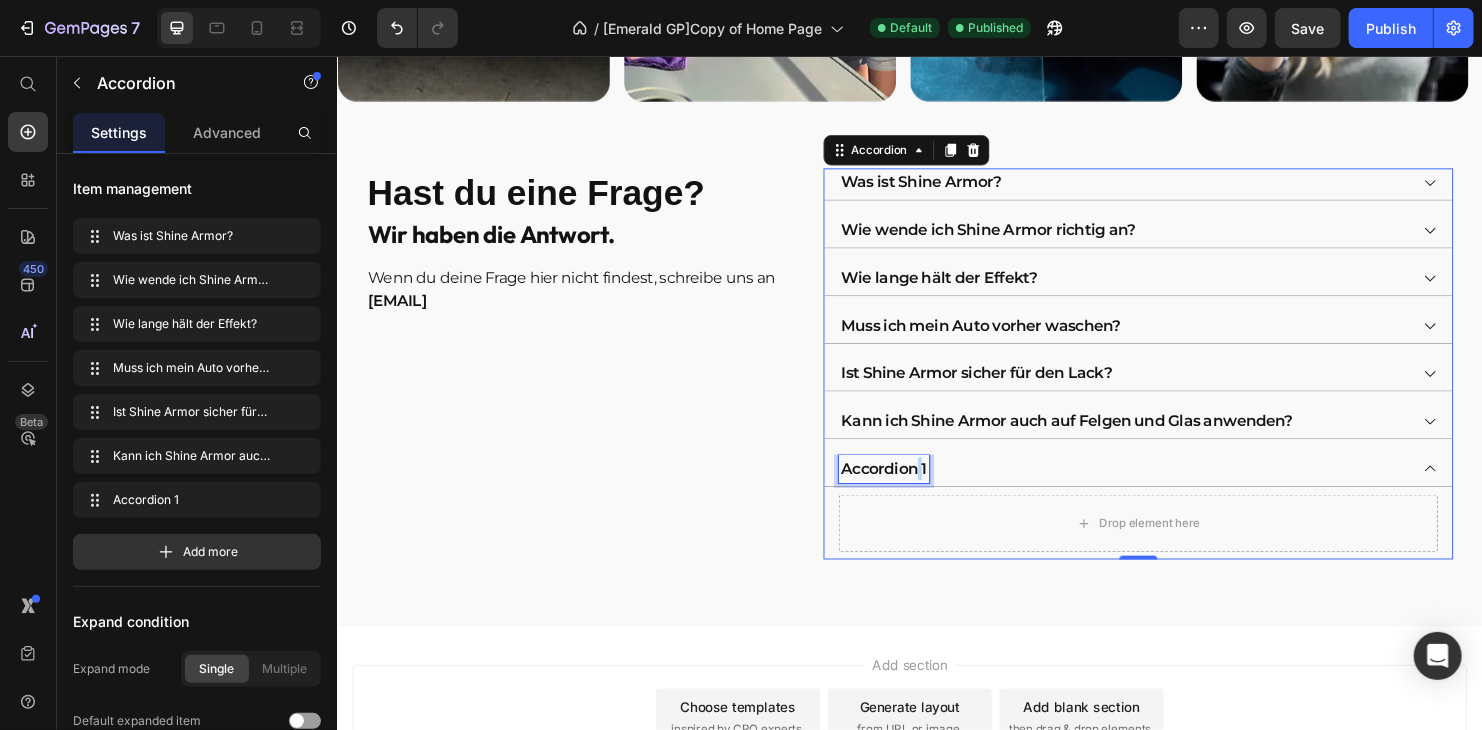 click on "Accordion 1" at bounding box center [910, 488] 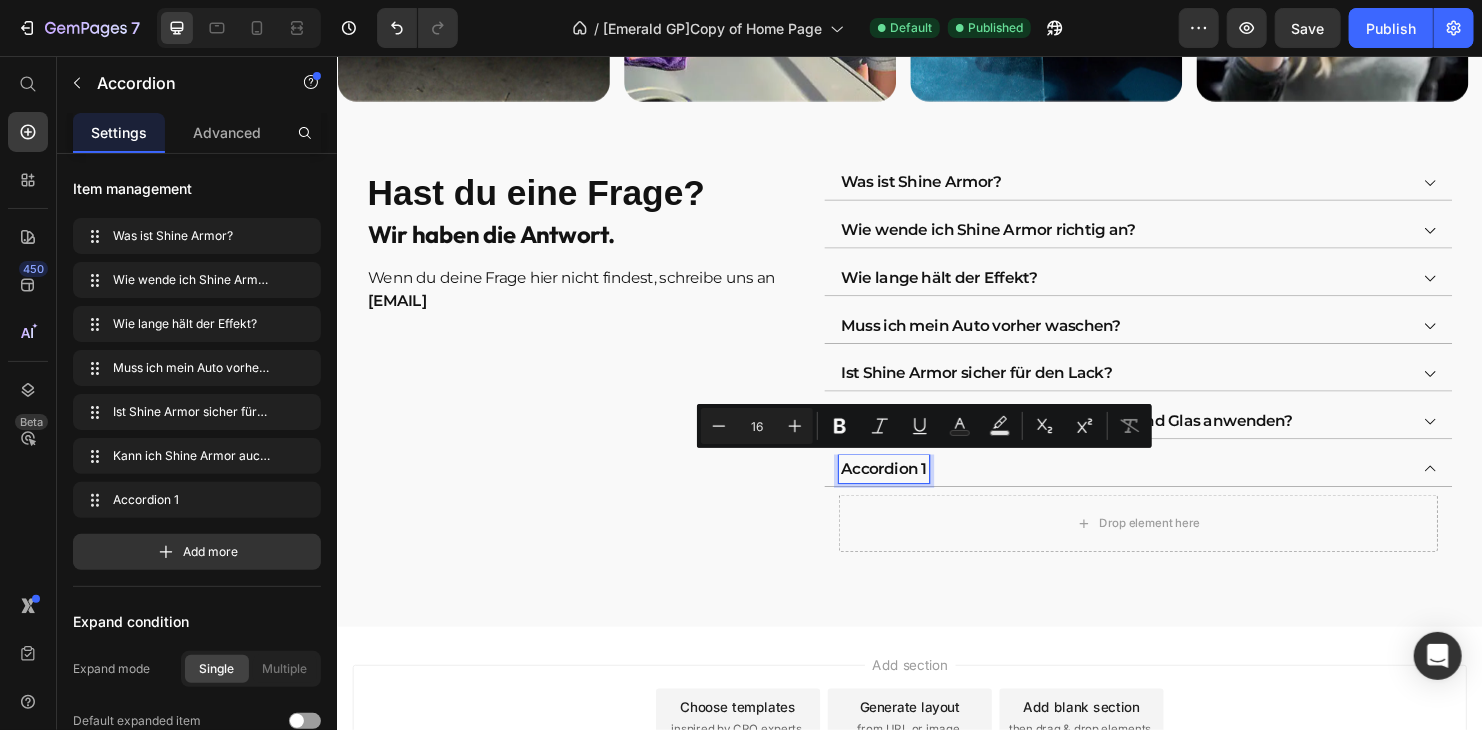 click on "Accordion 1" at bounding box center [910, 488] 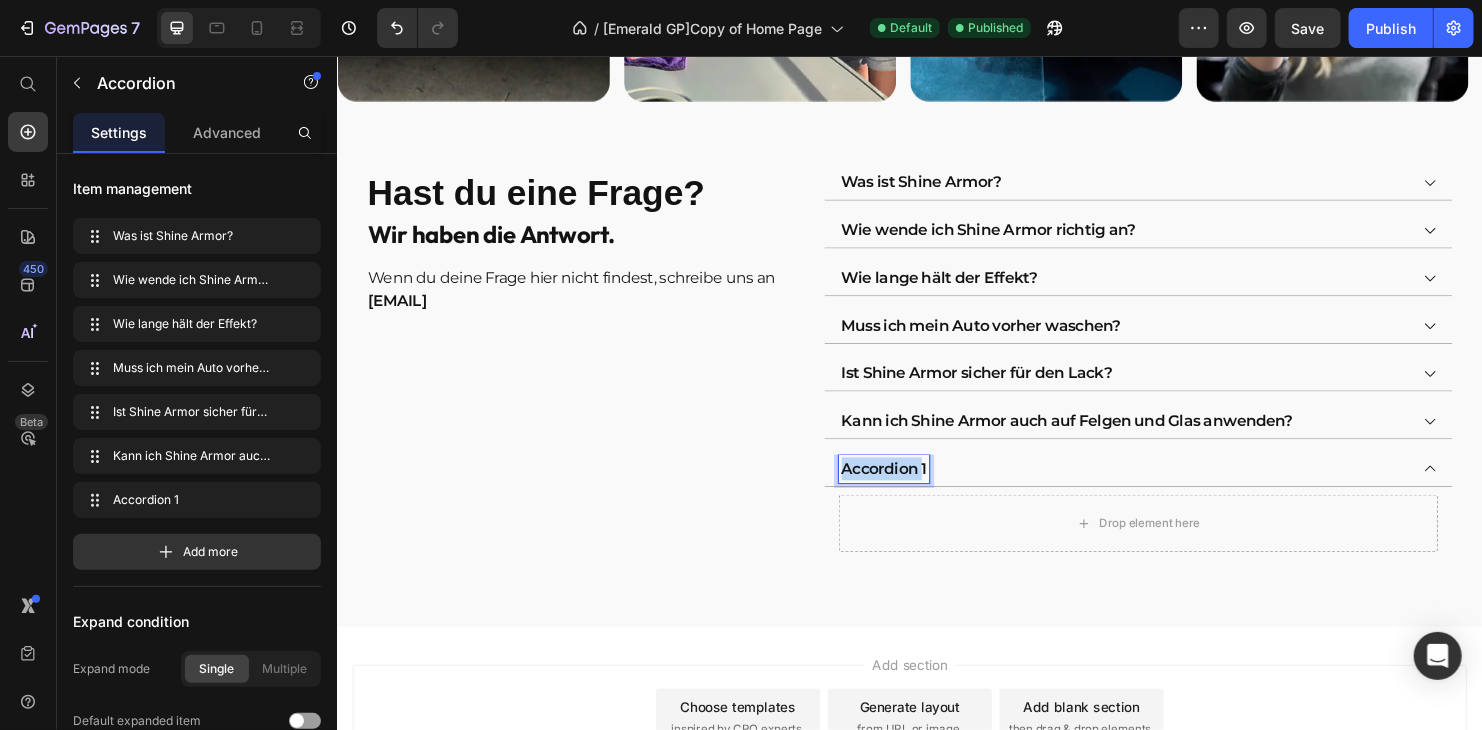 click on "Accordion 1" at bounding box center (910, 488) 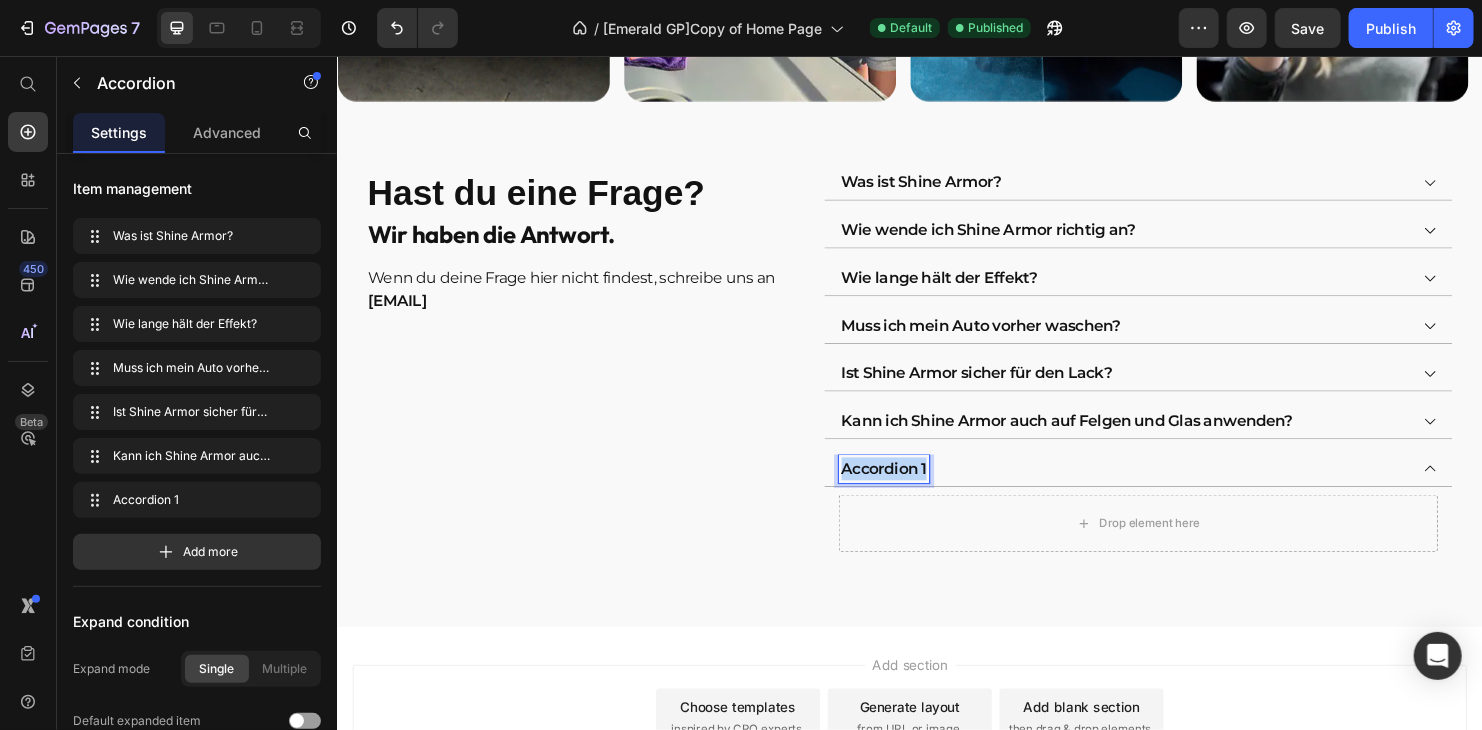 click on "Accordion 1" at bounding box center [910, 488] 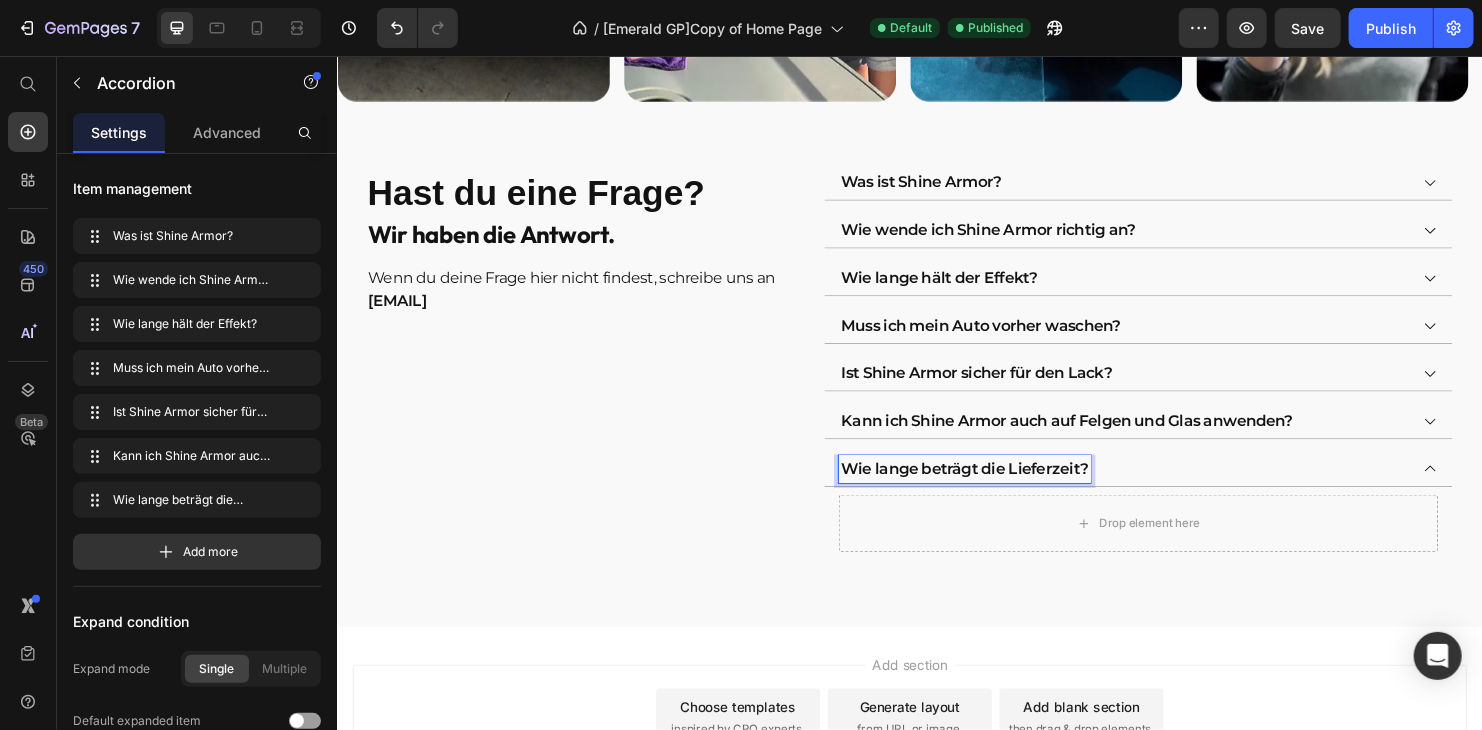 click on "Kann ich Shine Armor auch auf Felgen und Glas anwenden?" at bounding box center (1101, 438) 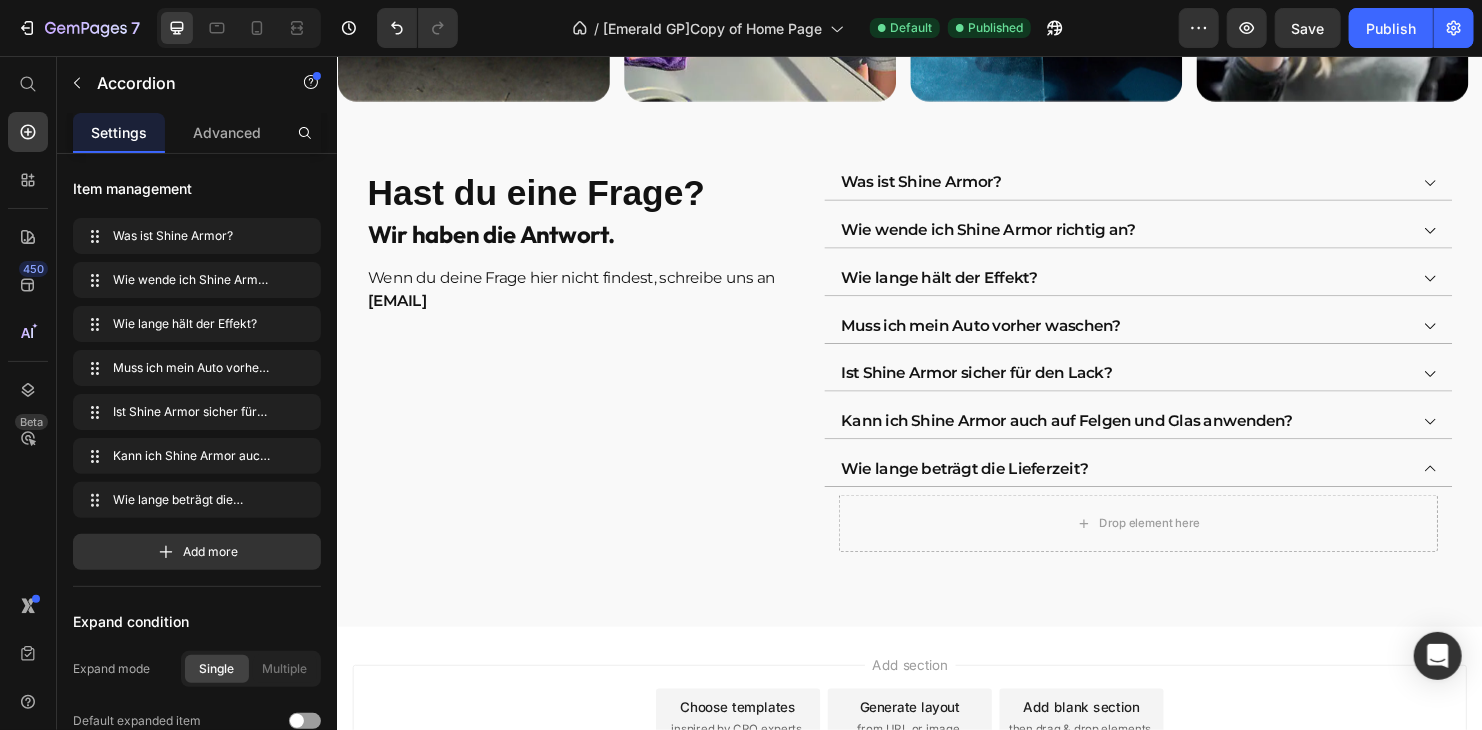 click on "Was ist Shine Armor?
Wie wende ich Shine Armor richtig an?
Wie lange hält der Effekt?
Muss ich mein Auto vorher waschen?
Ist Shine Armor sicher für den Lack?
Kann ich Shine Armor auch auf Felgen und Glas anwenden?
Wie lange beträgt die Lieferzeit?
Drop element here" at bounding box center [1176, 378] 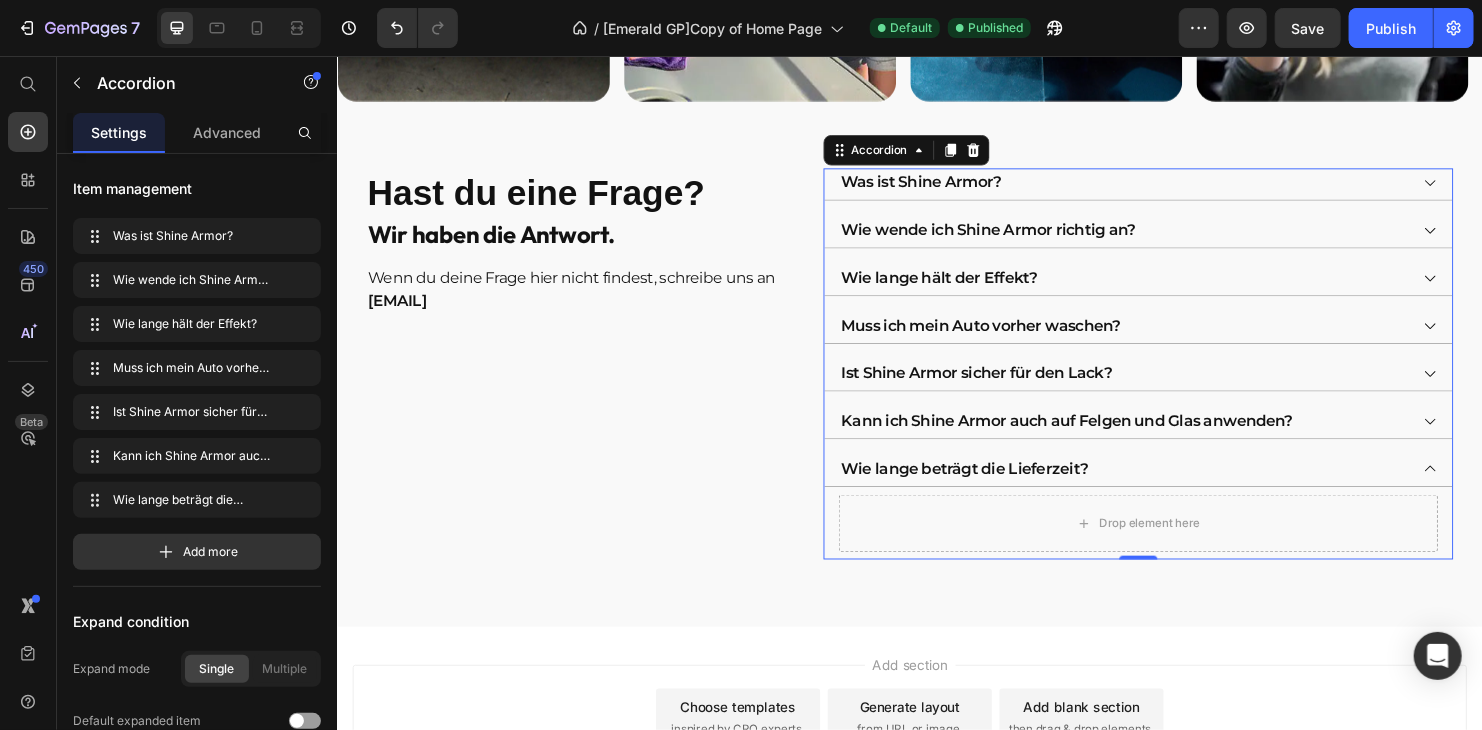 click on "Kann ich Shine Armor auch auf Felgen und Glas anwenden?" at bounding box center (1176, 440) 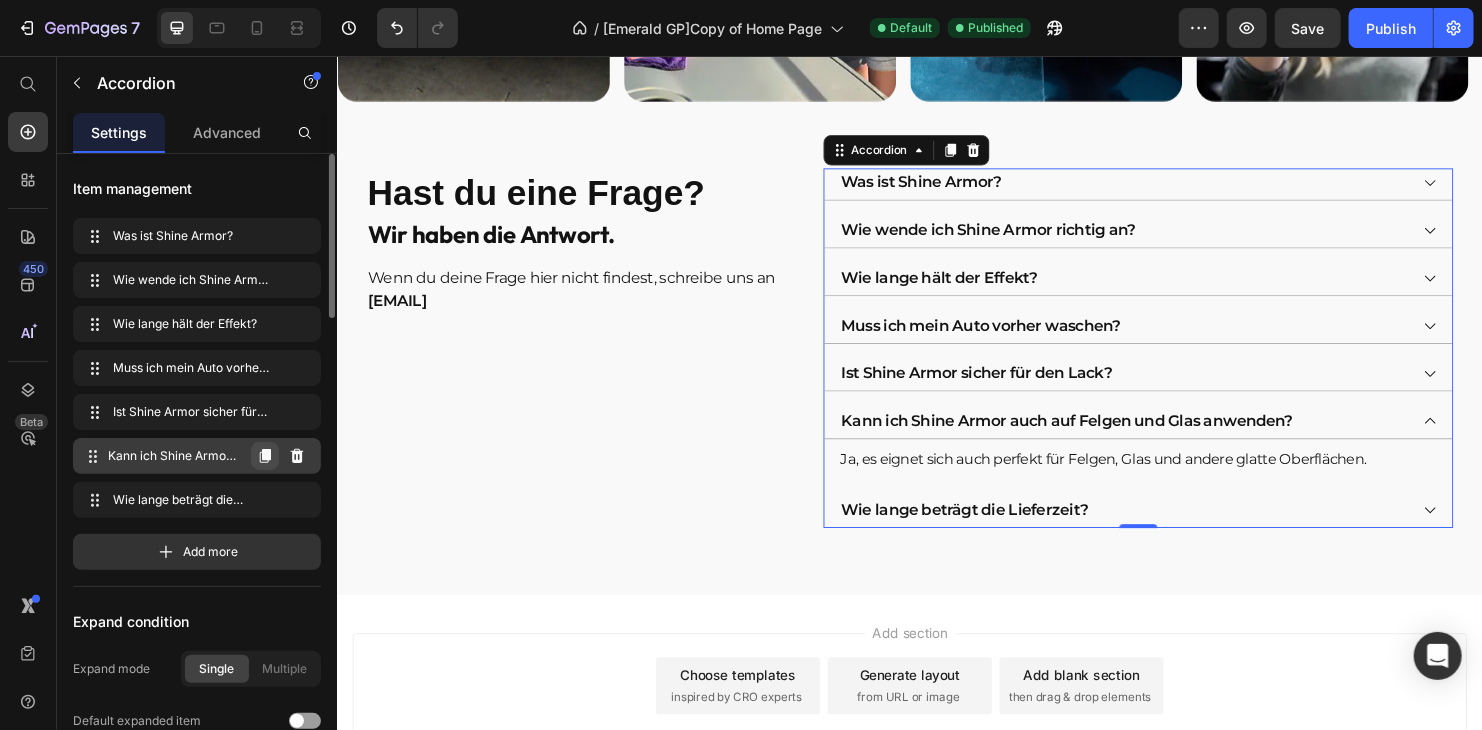 click 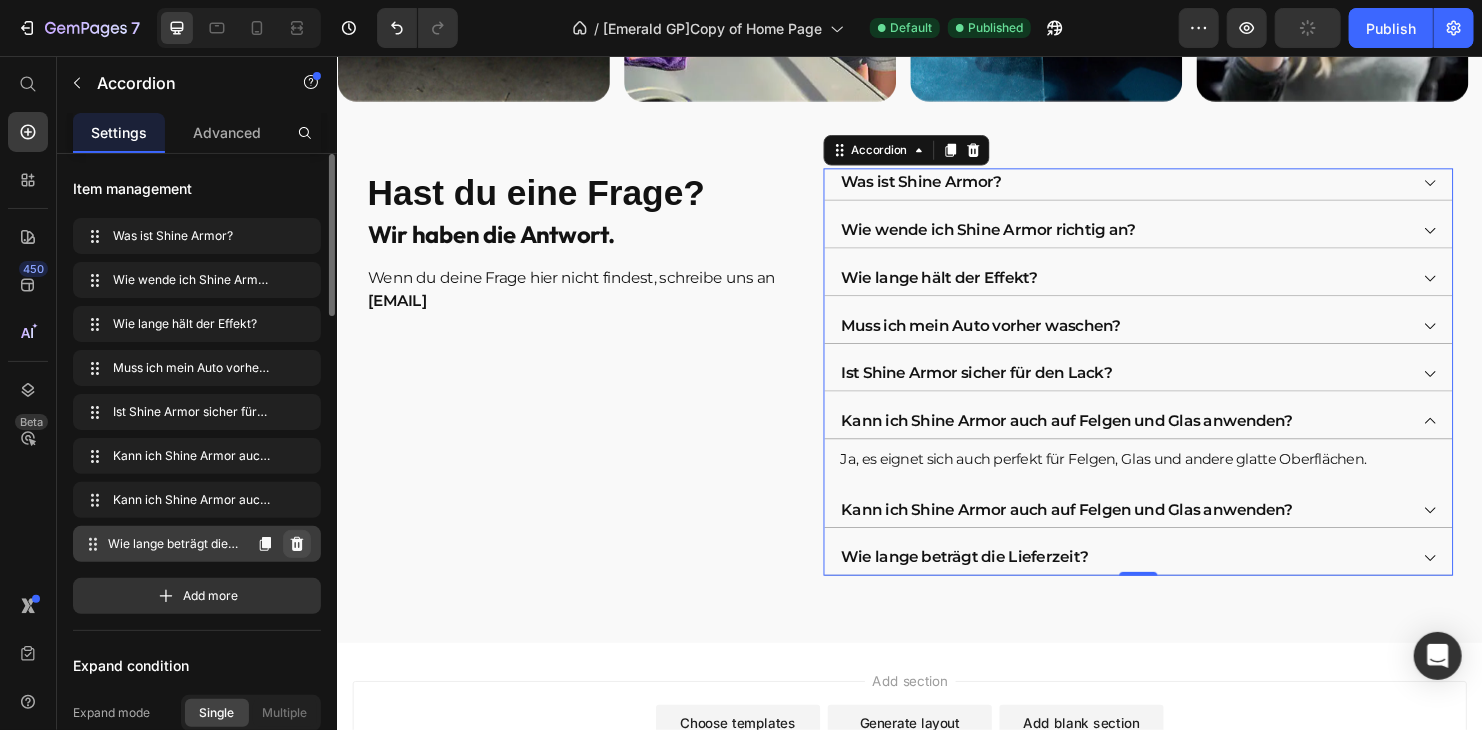 click 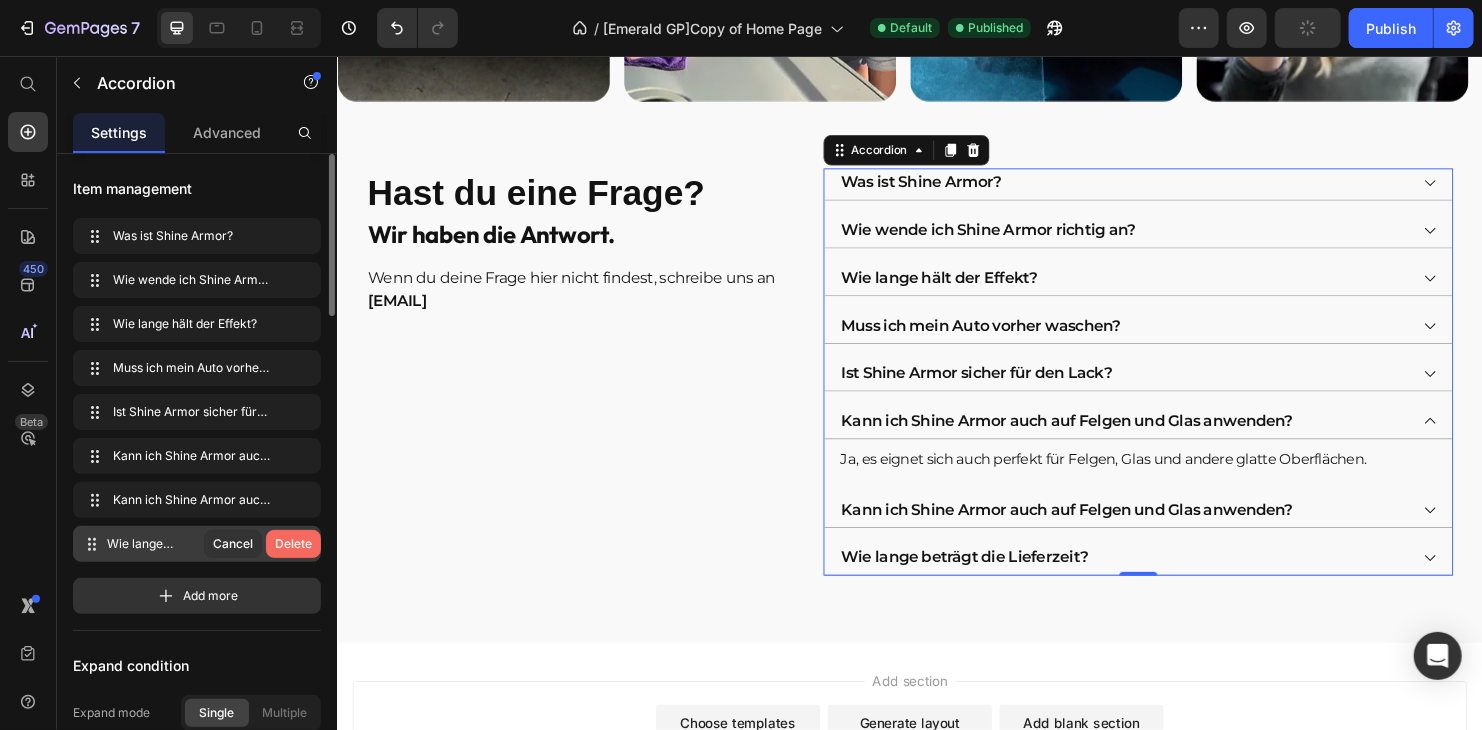 click on "Delete" at bounding box center (293, 544) 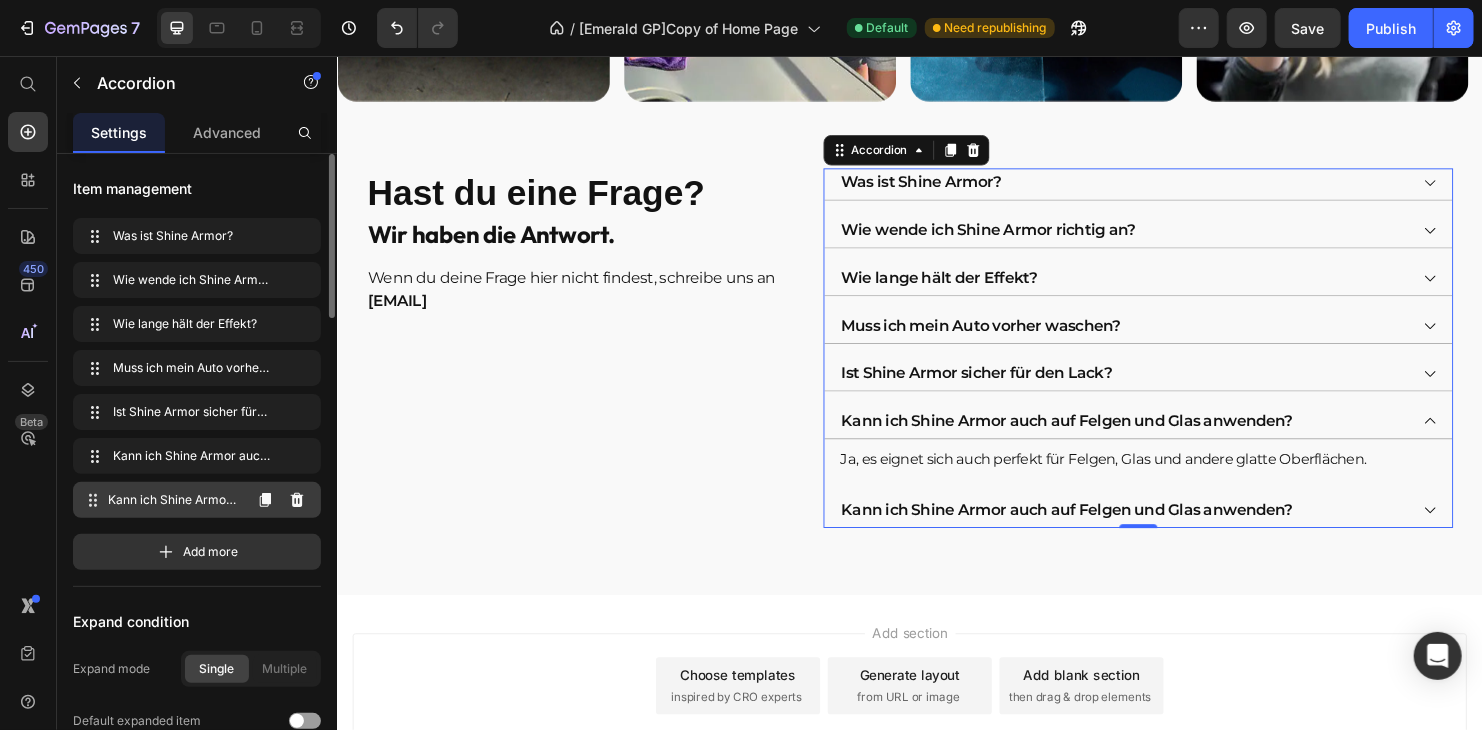 click on "Kann ich Shine Armor auch auf Felgen und Glas anwenden?" at bounding box center (174, 500) 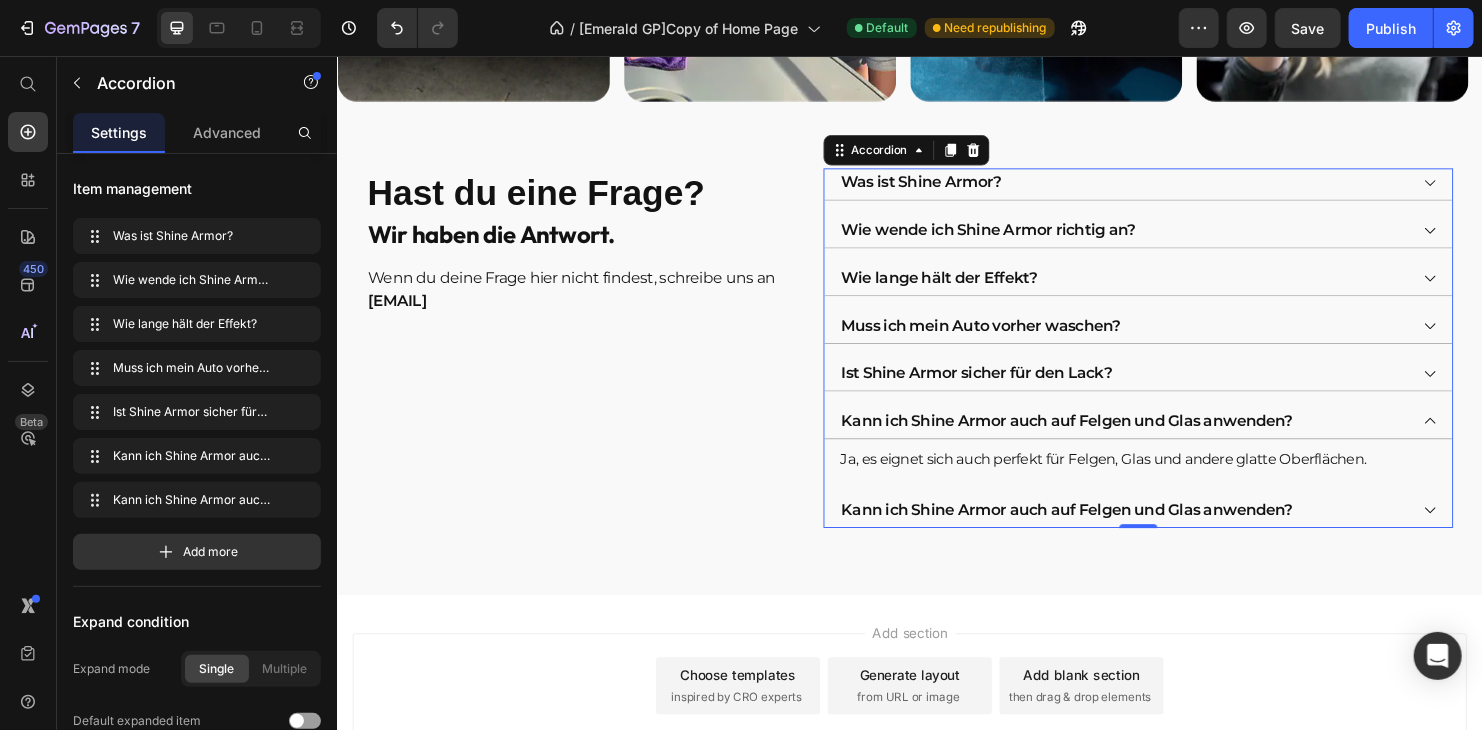 click on "Kann ich Shine Armor auch auf Felgen und Glas anwenden?" at bounding box center (1101, 531) 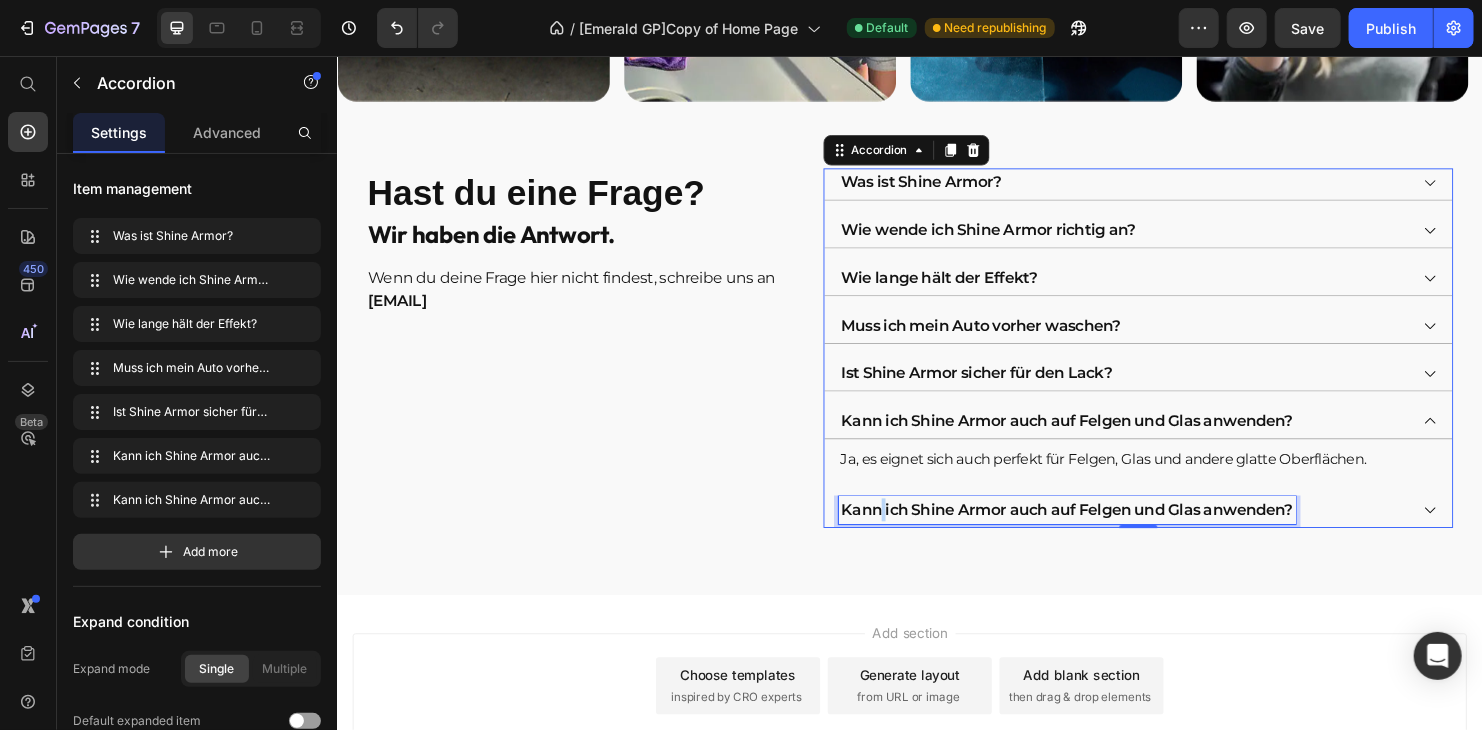 click on "Kann ich Shine Armor auch auf Felgen und Glas anwenden?" at bounding box center [1101, 531] 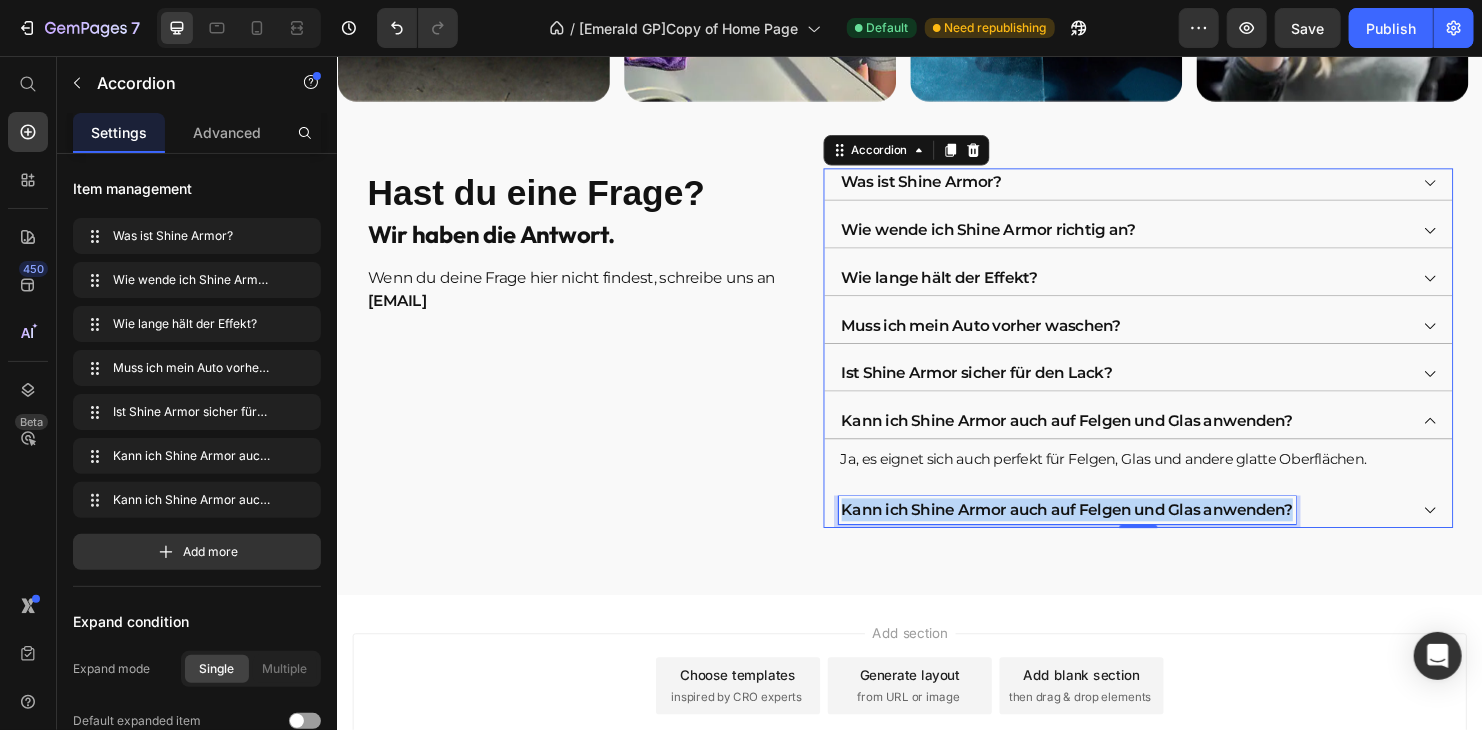 click on "Kann ich Shine Armor auch auf Felgen und Glas anwenden?" at bounding box center (1101, 531) 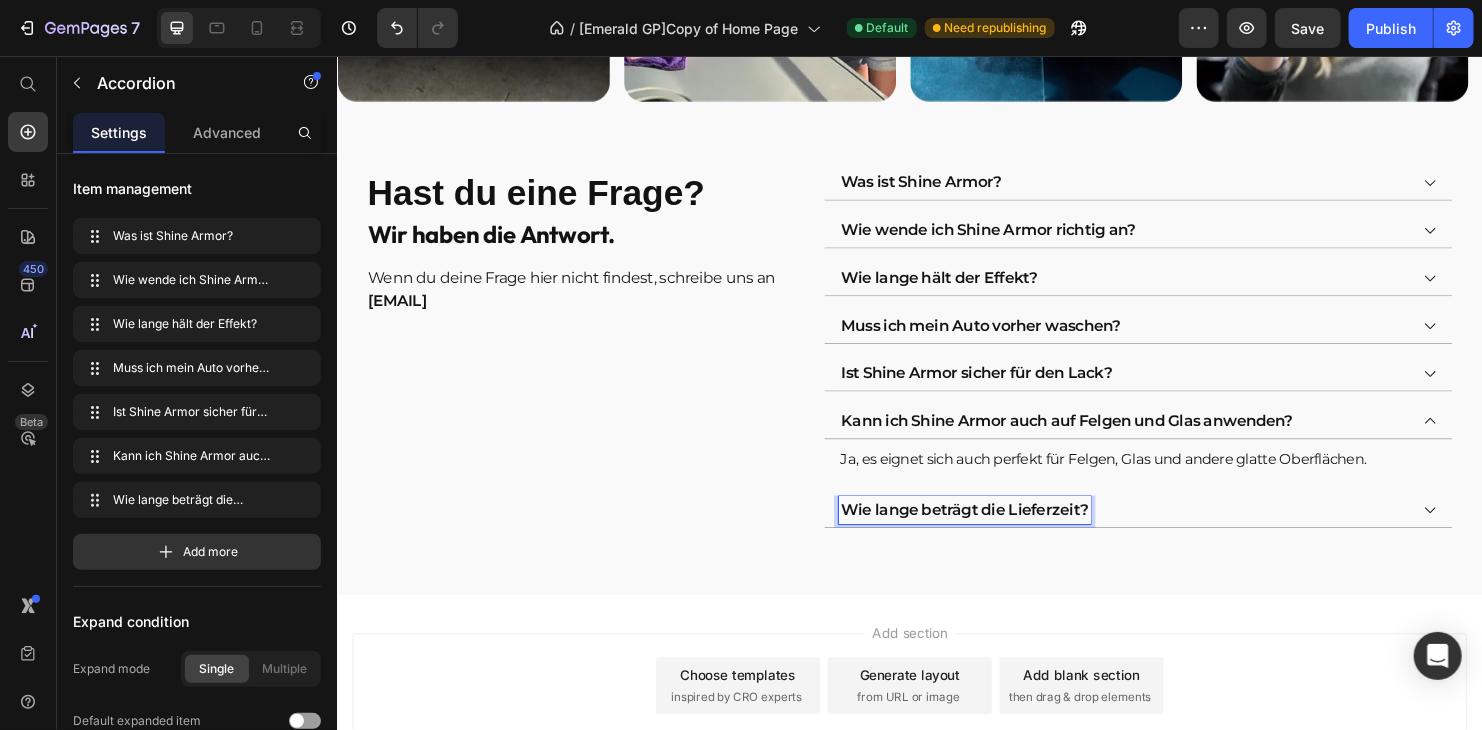 click on "Wie lange beträgt die Lieferzeit?" at bounding box center (1160, 531) 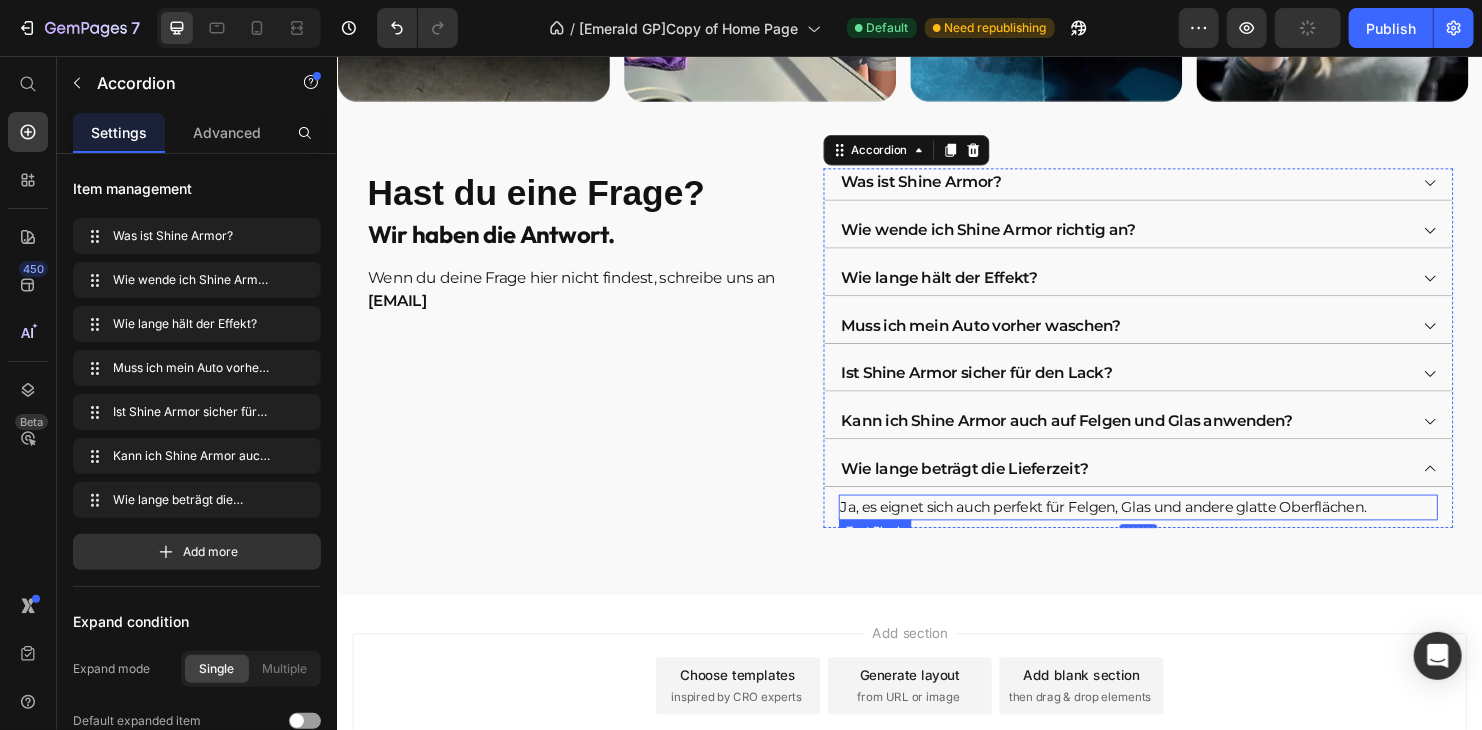 click on "Ja, es eignet sich auch perfekt für Felgen, Glas und andere glatte Oberflächen." at bounding box center [1176, 528] 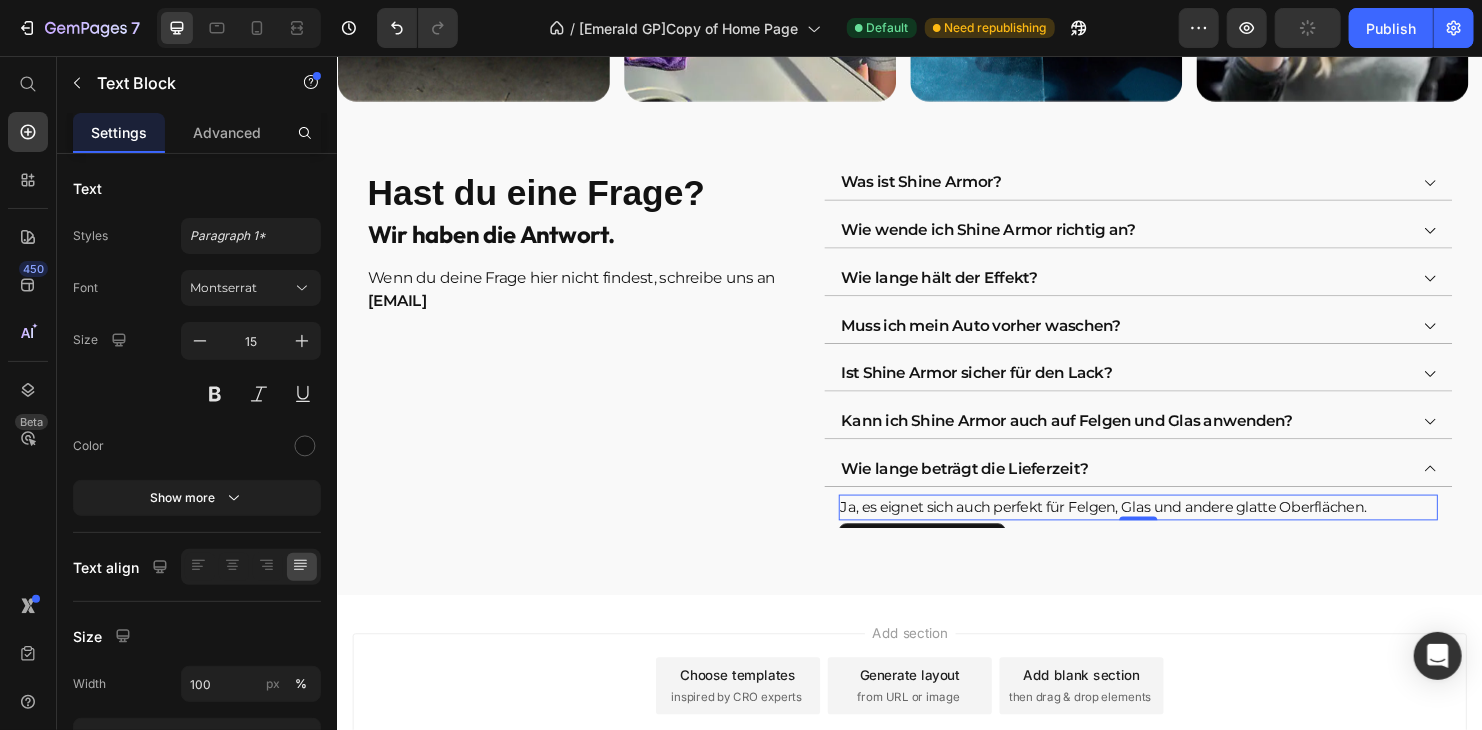 click on "Ja, es eignet sich auch perfekt für Felgen, Glas und andere glatte Oberflächen." at bounding box center [1176, 528] 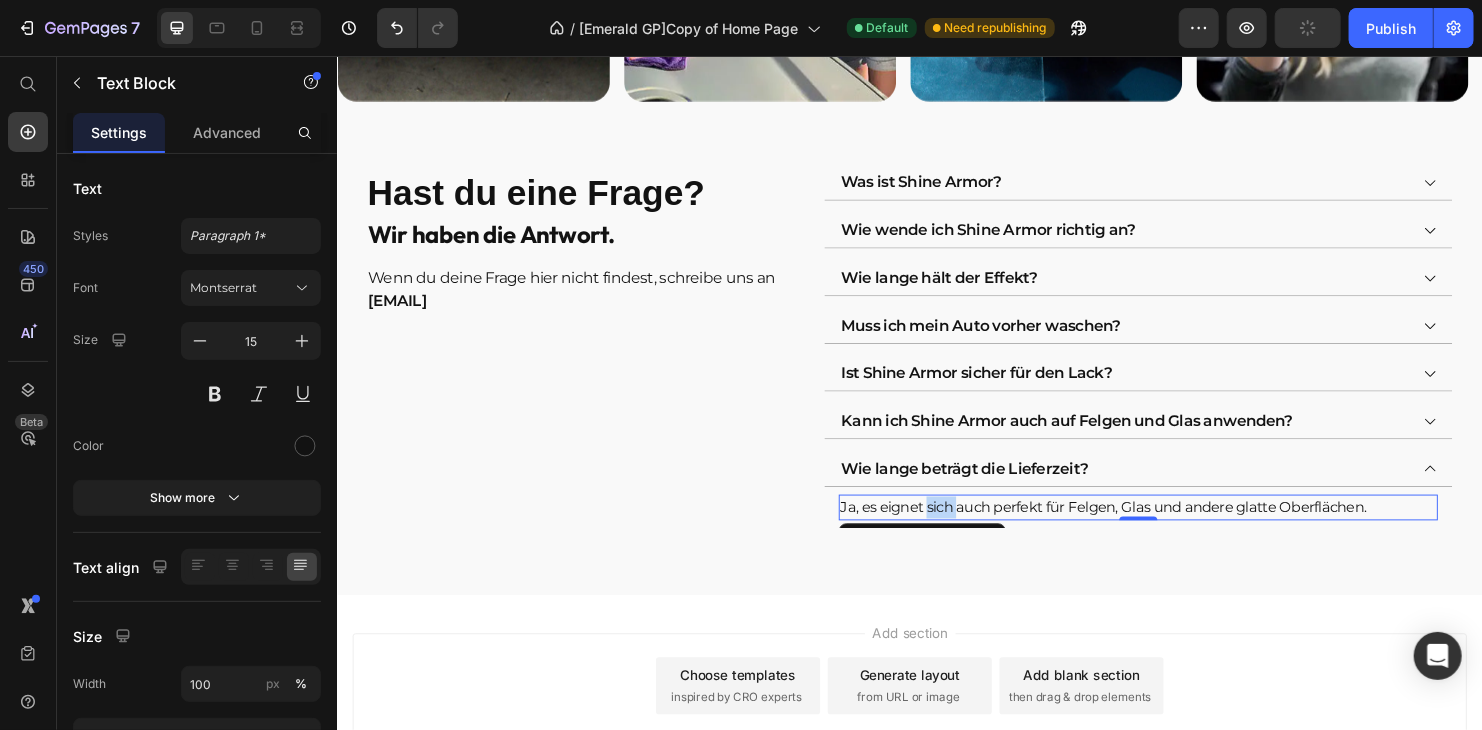 click on "Ja, es eignet sich auch perfekt für Felgen, Glas und andere glatte Oberflächen." at bounding box center [1176, 528] 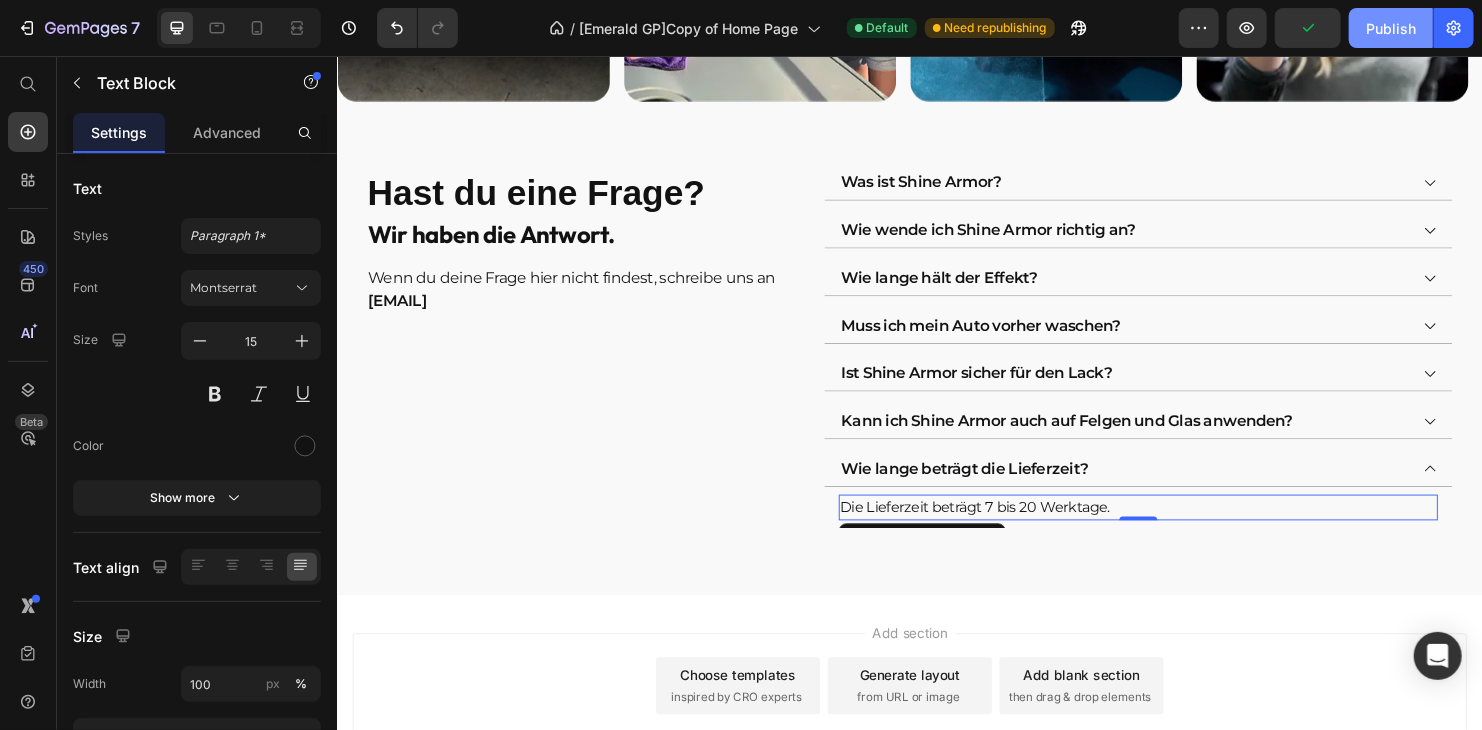 click on "Publish" at bounding box center (1391, 28) 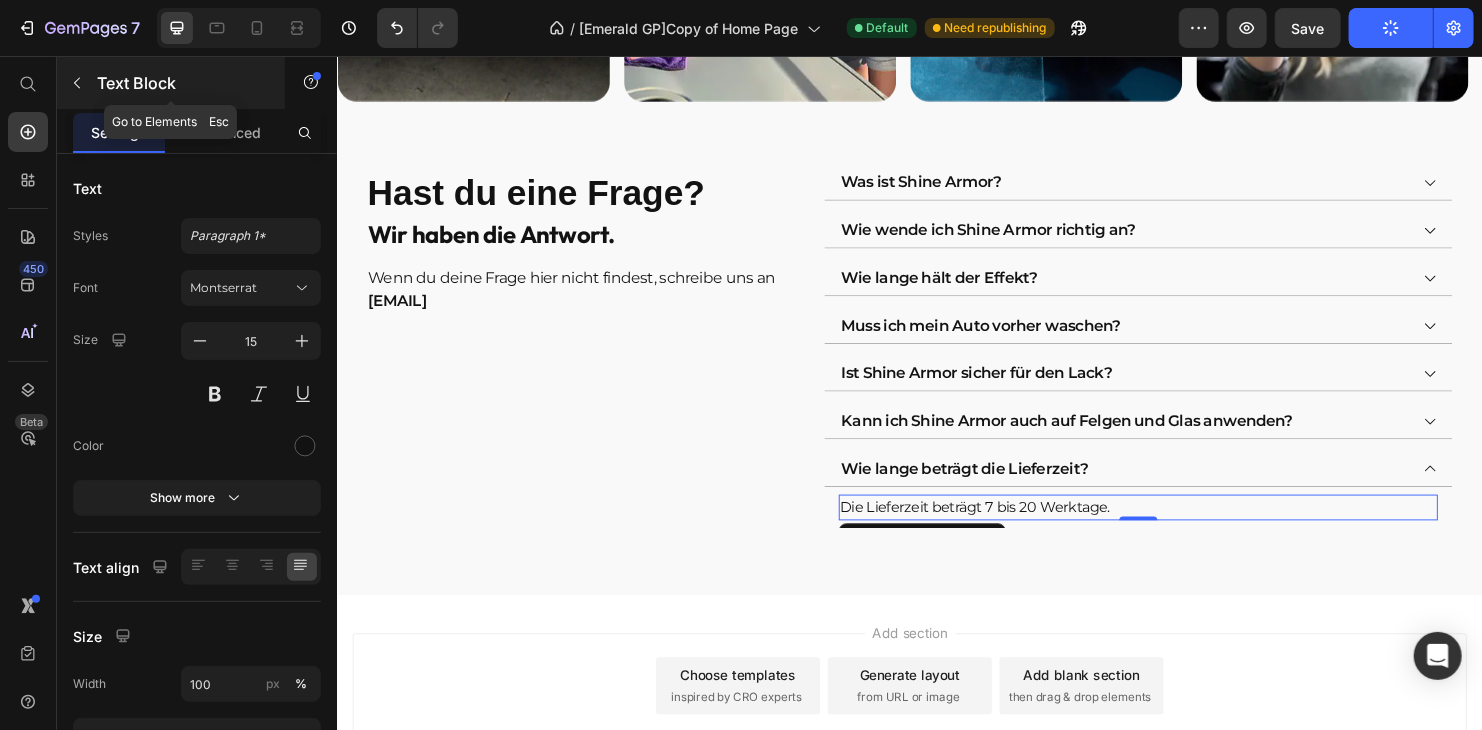 click at bounding box center [77, 83] 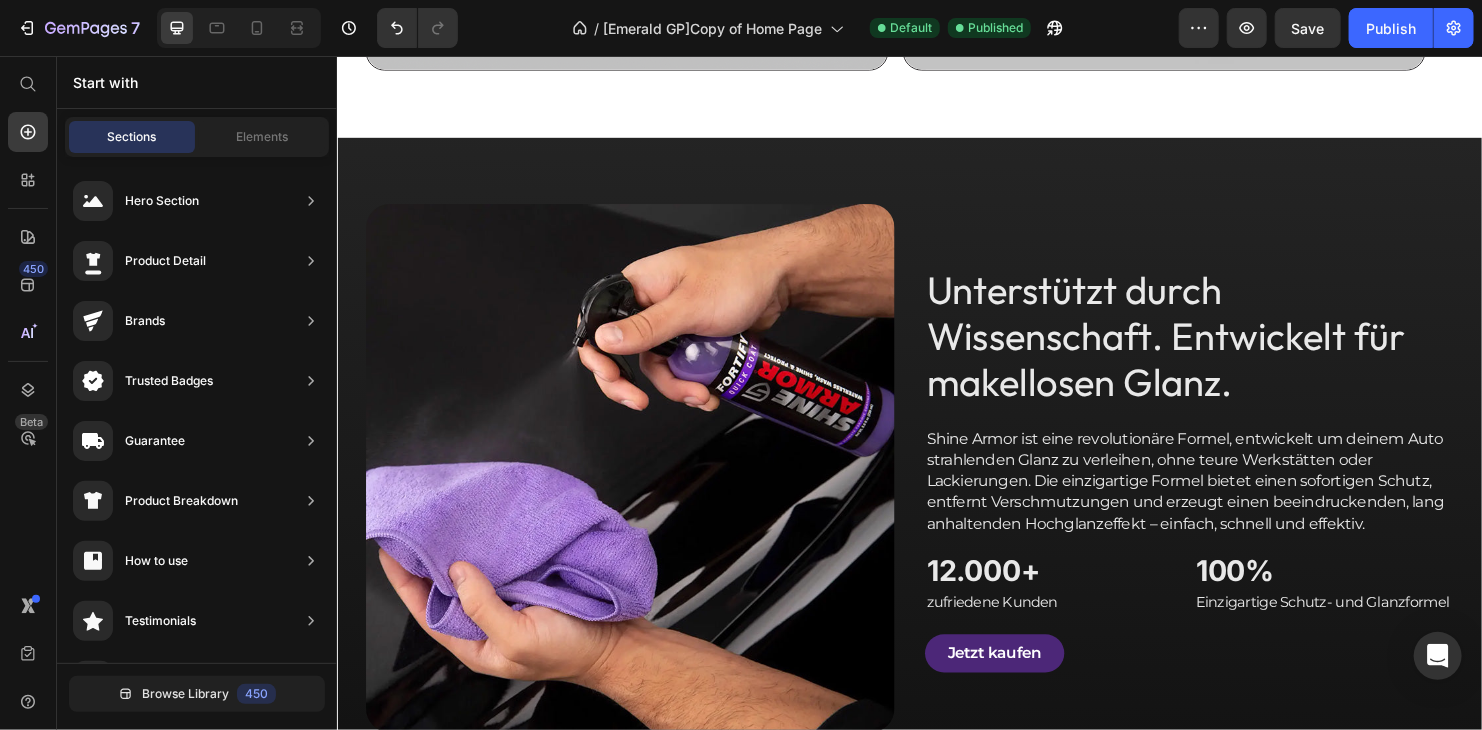 scroll, scrollTop: 1204, scrollLeft: 0, axis: vertical 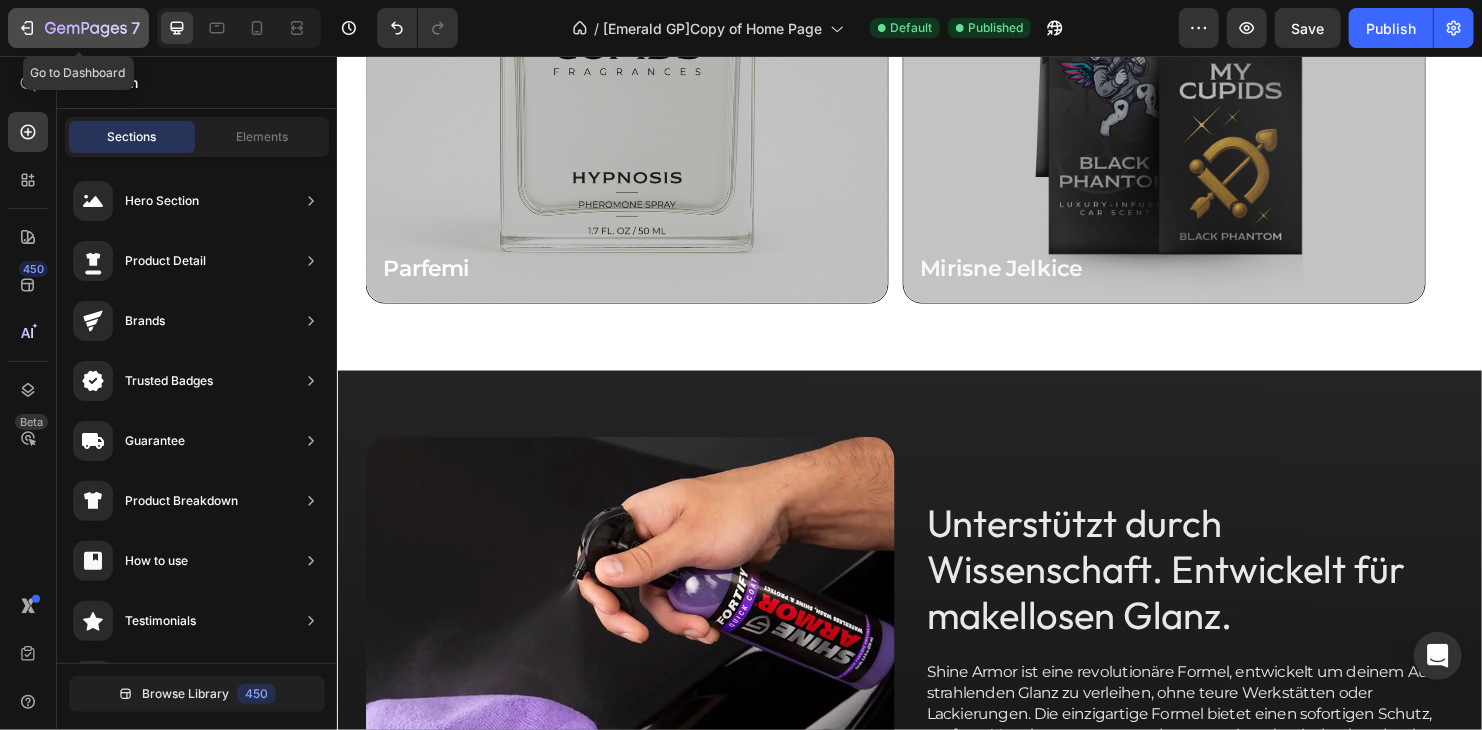 click 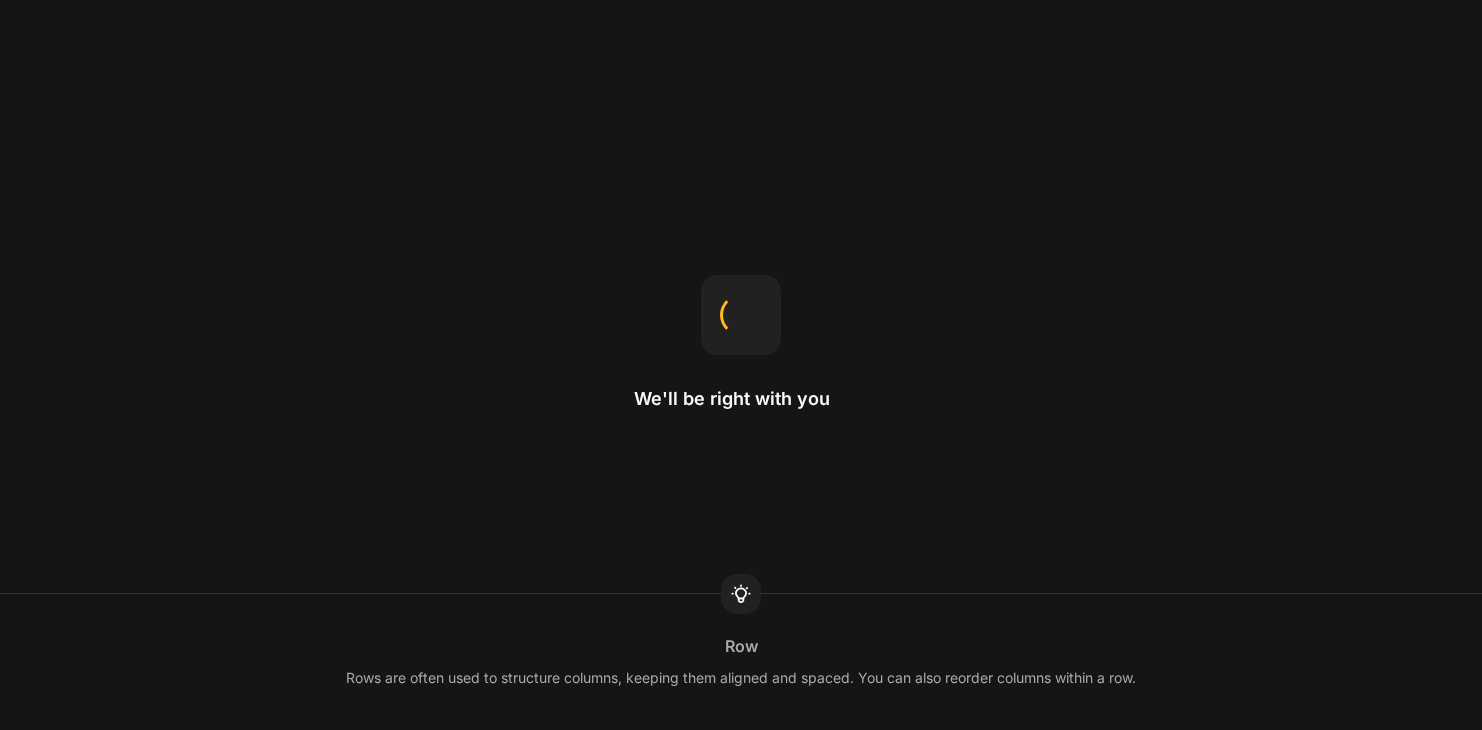 scroll, scrollTop: 0, scrollLeft: 0, axis: both 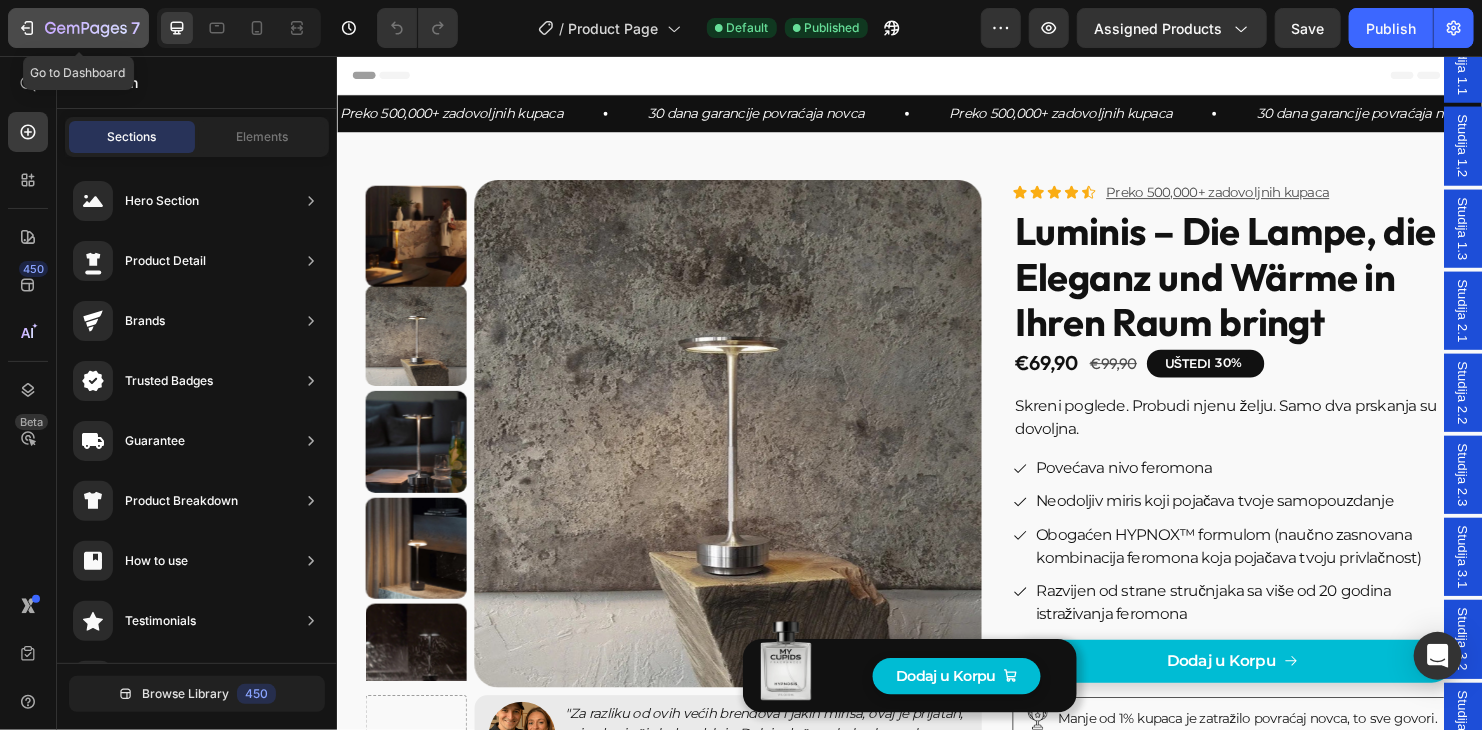 click 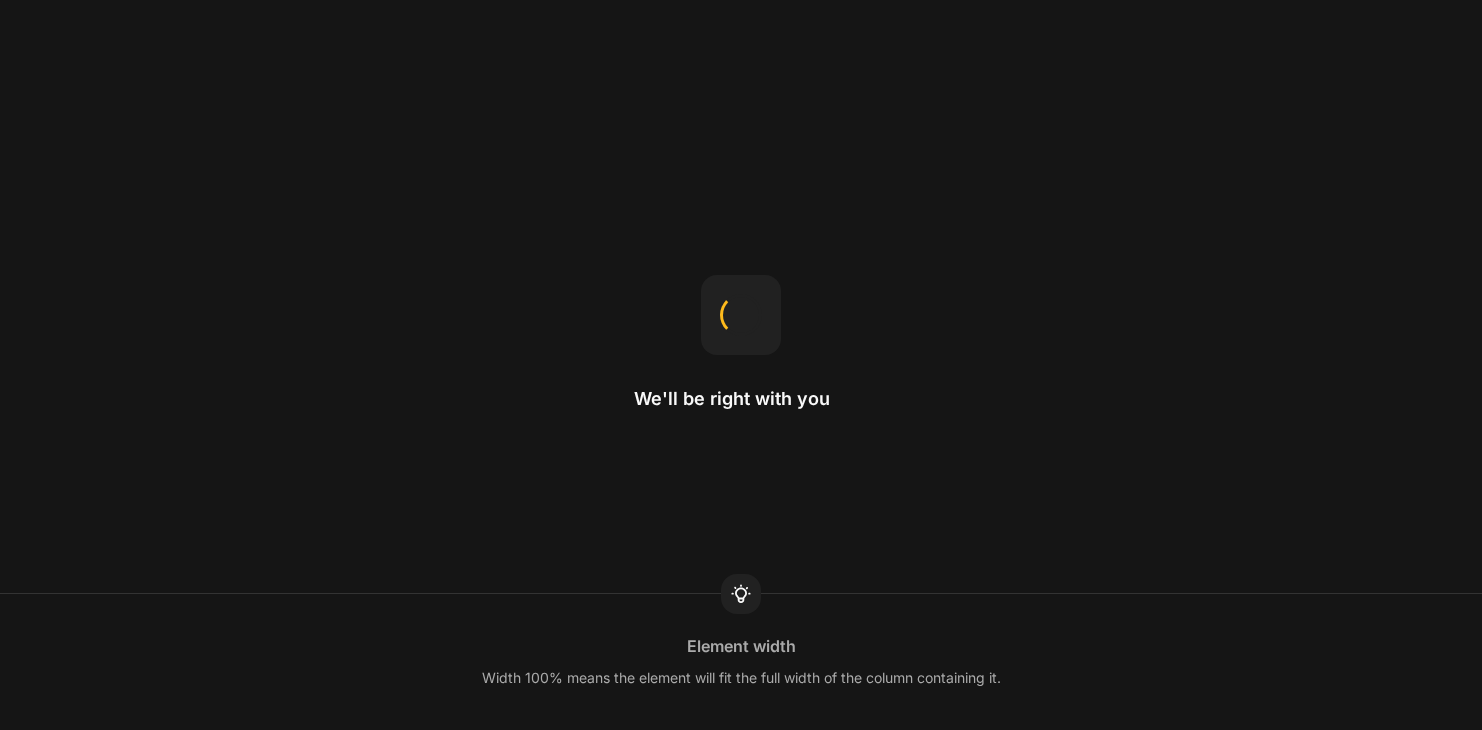scroll, scrollTop: 0, scrollLeft: 0, axis: both 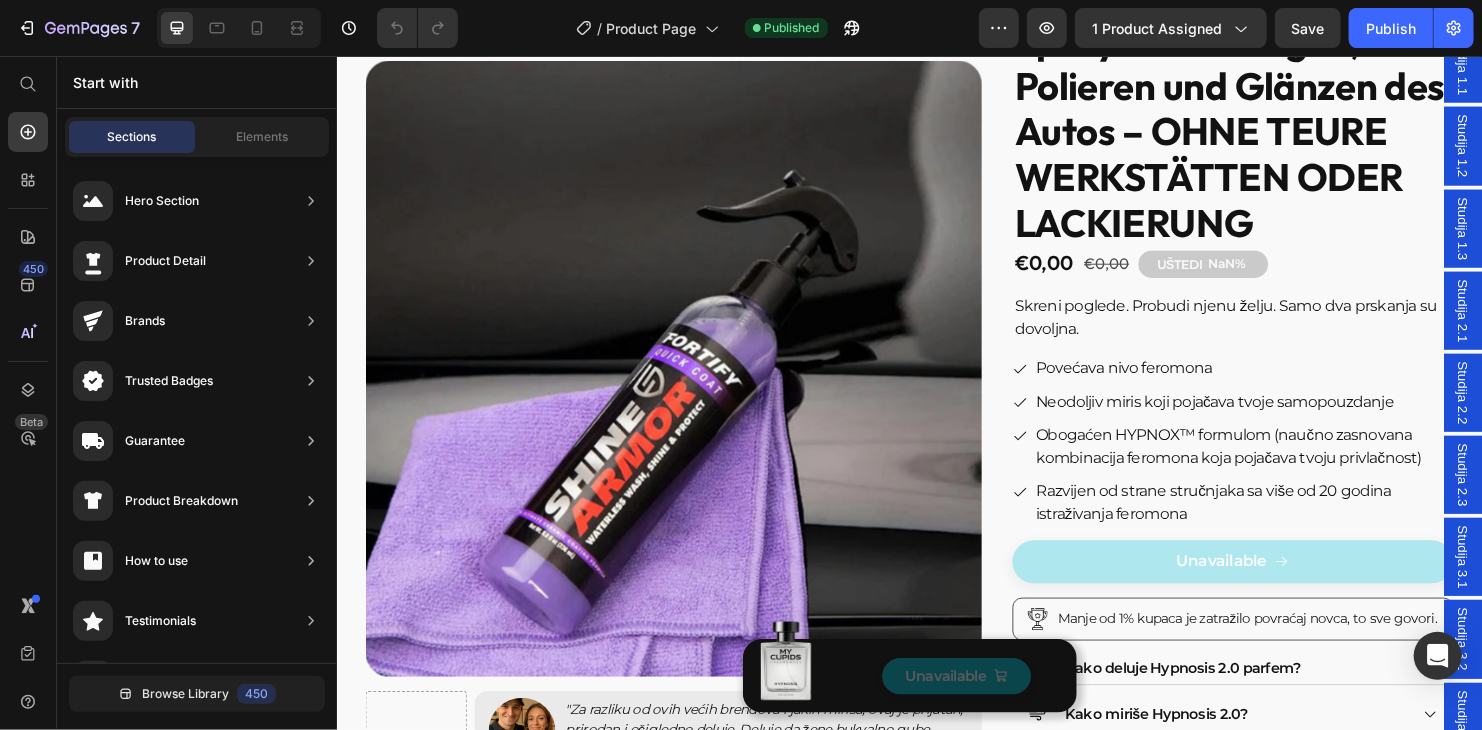 click on "Studija 2.3" at bounding box center (1516, 494) 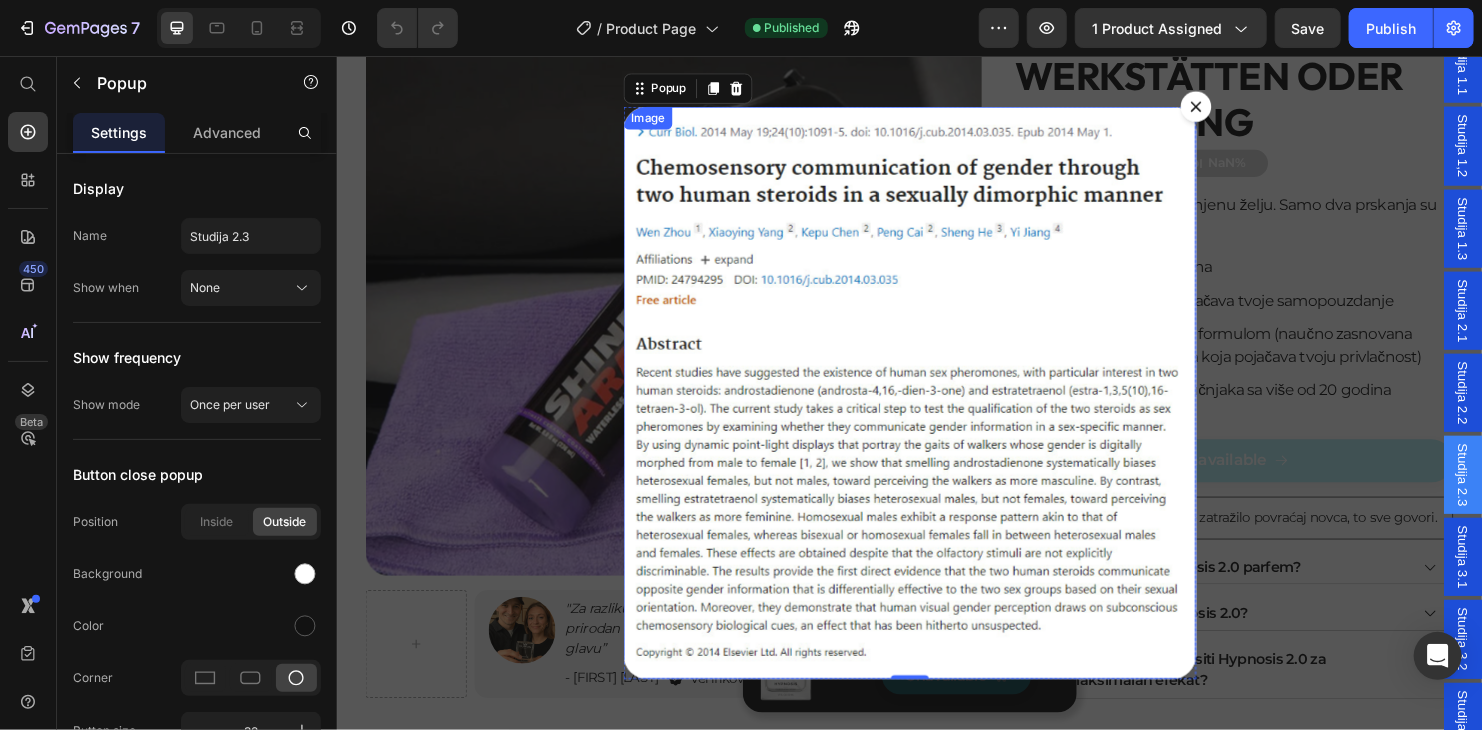 scroll, scrollTop: 500, scrollLeft: 0, axis: vertical 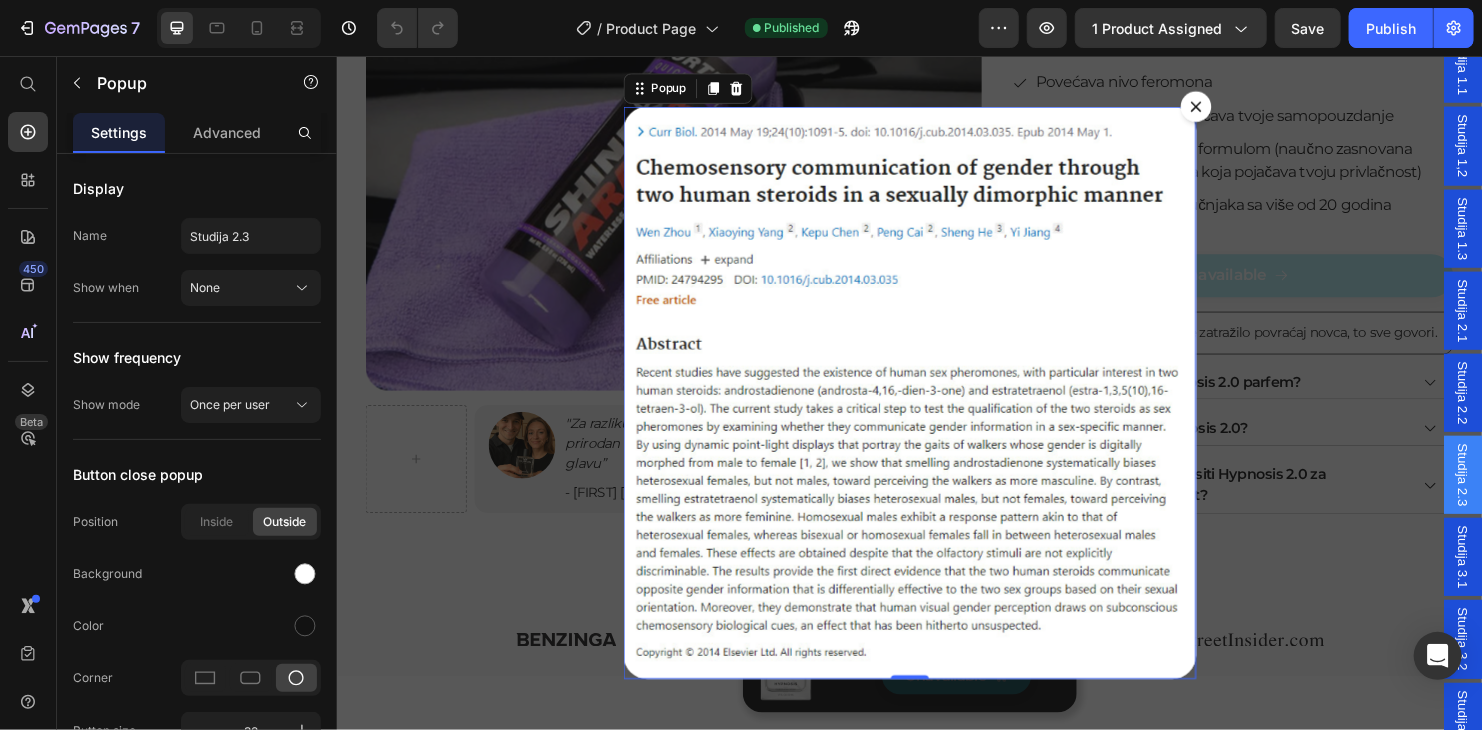 click at bounding box center (1236, 108) 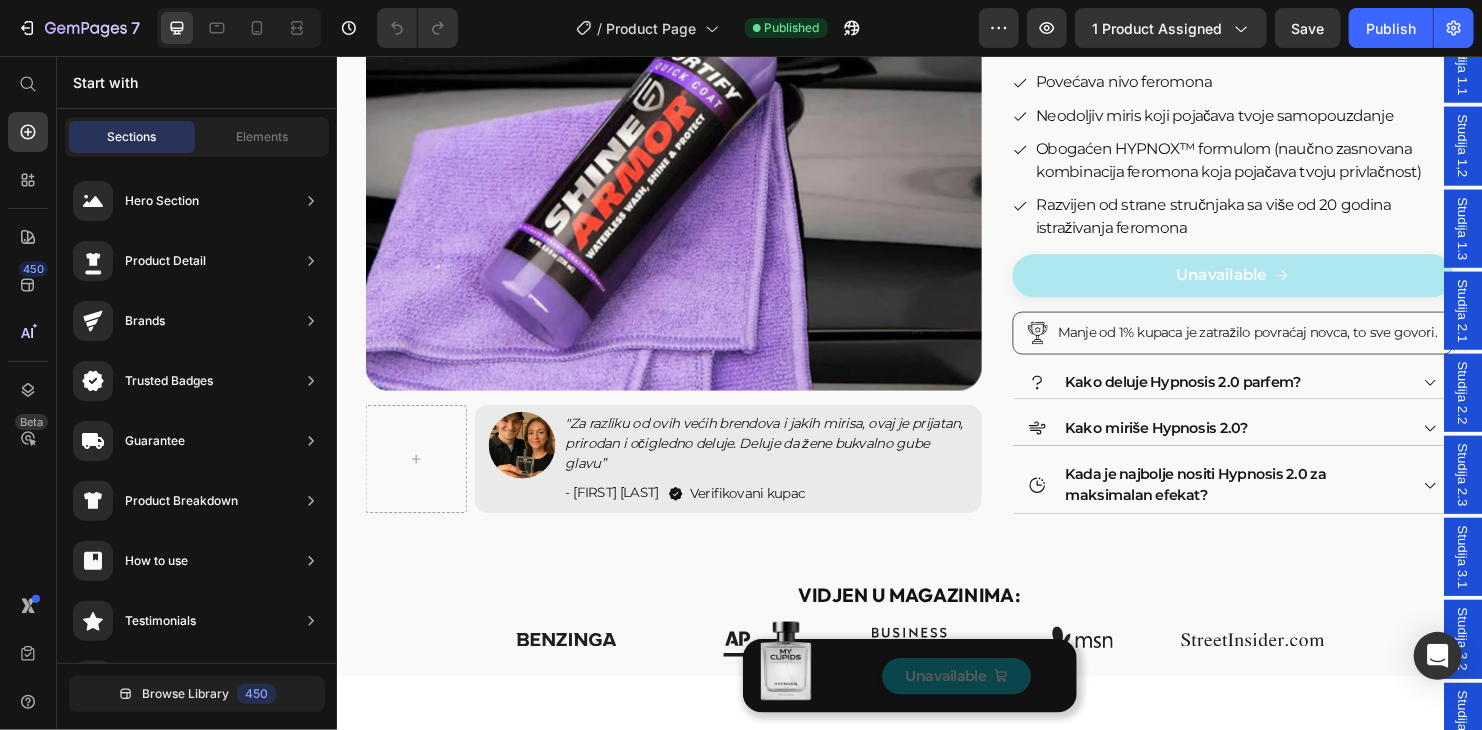 click on "Studija 1.3" at bounding box center (1516, 236) 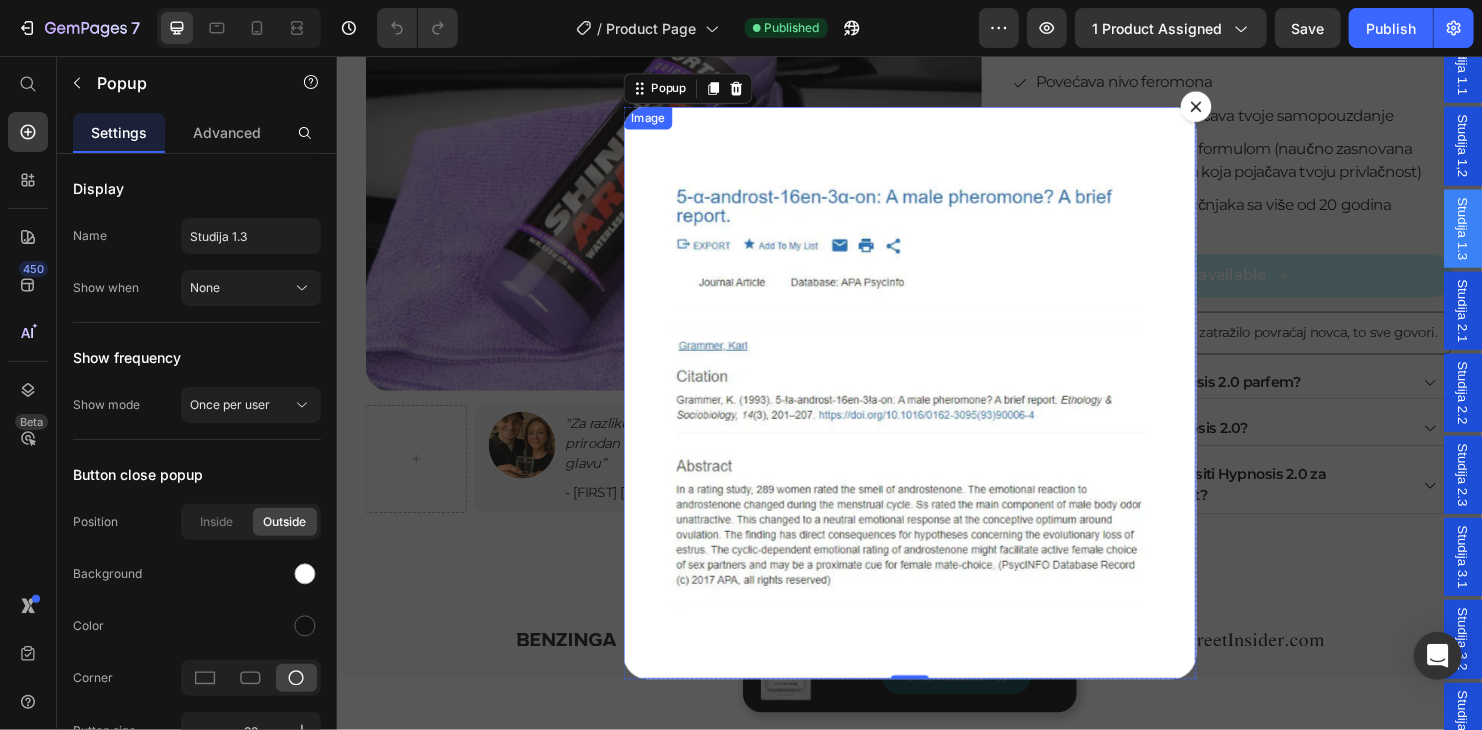 scroll, scrollTop: 600, scrollLeft: 0, axis: vertical 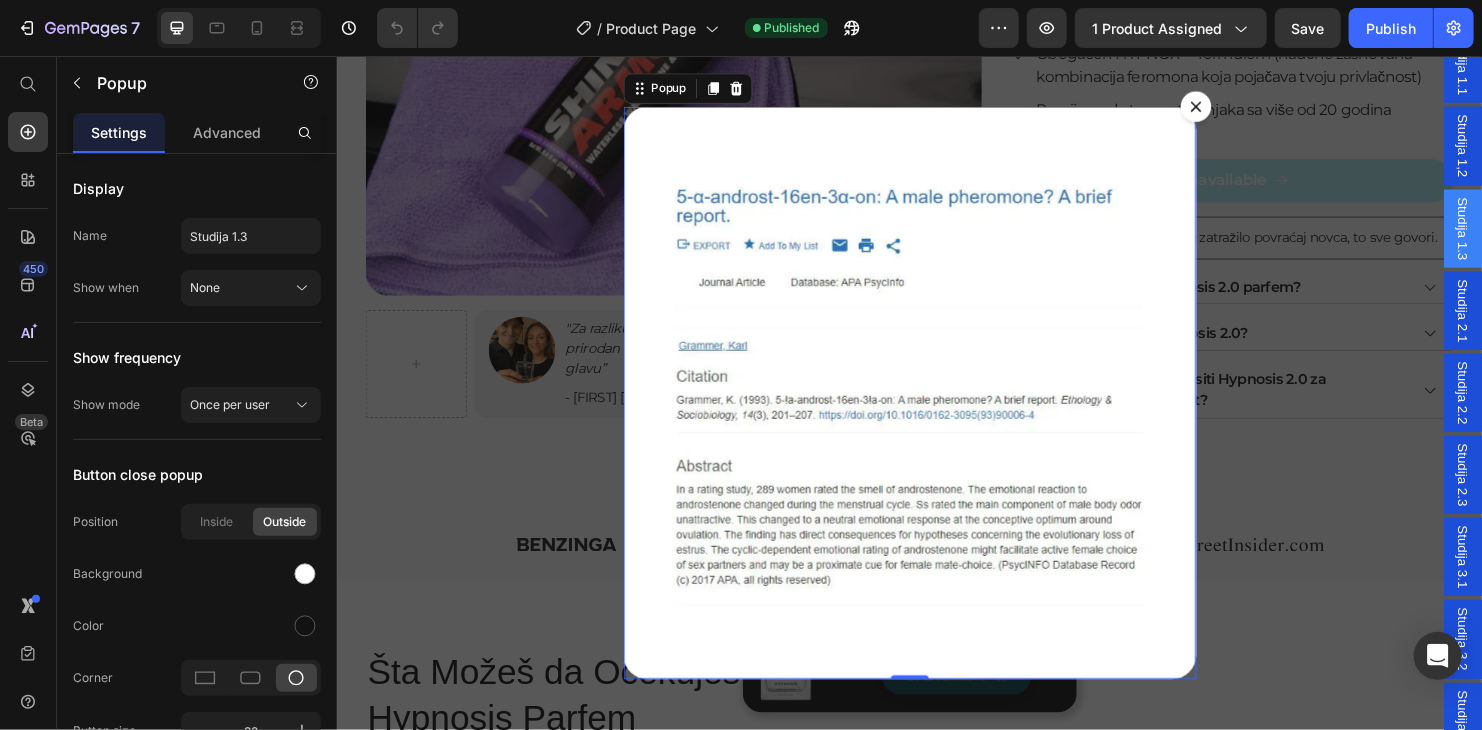 click at bounding box center (1236, 108) 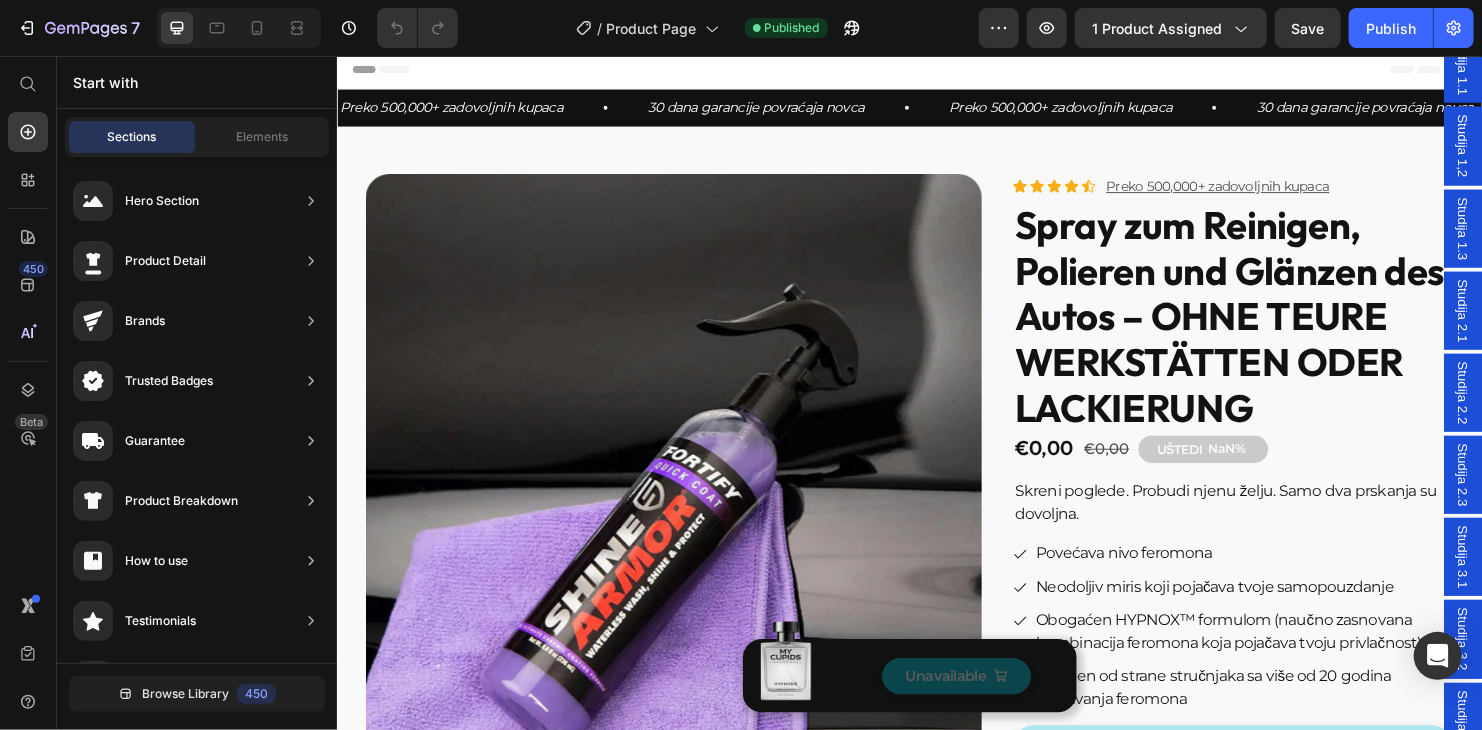 scroll, scrollTop: 0, scrollLeft: 0, axis: both 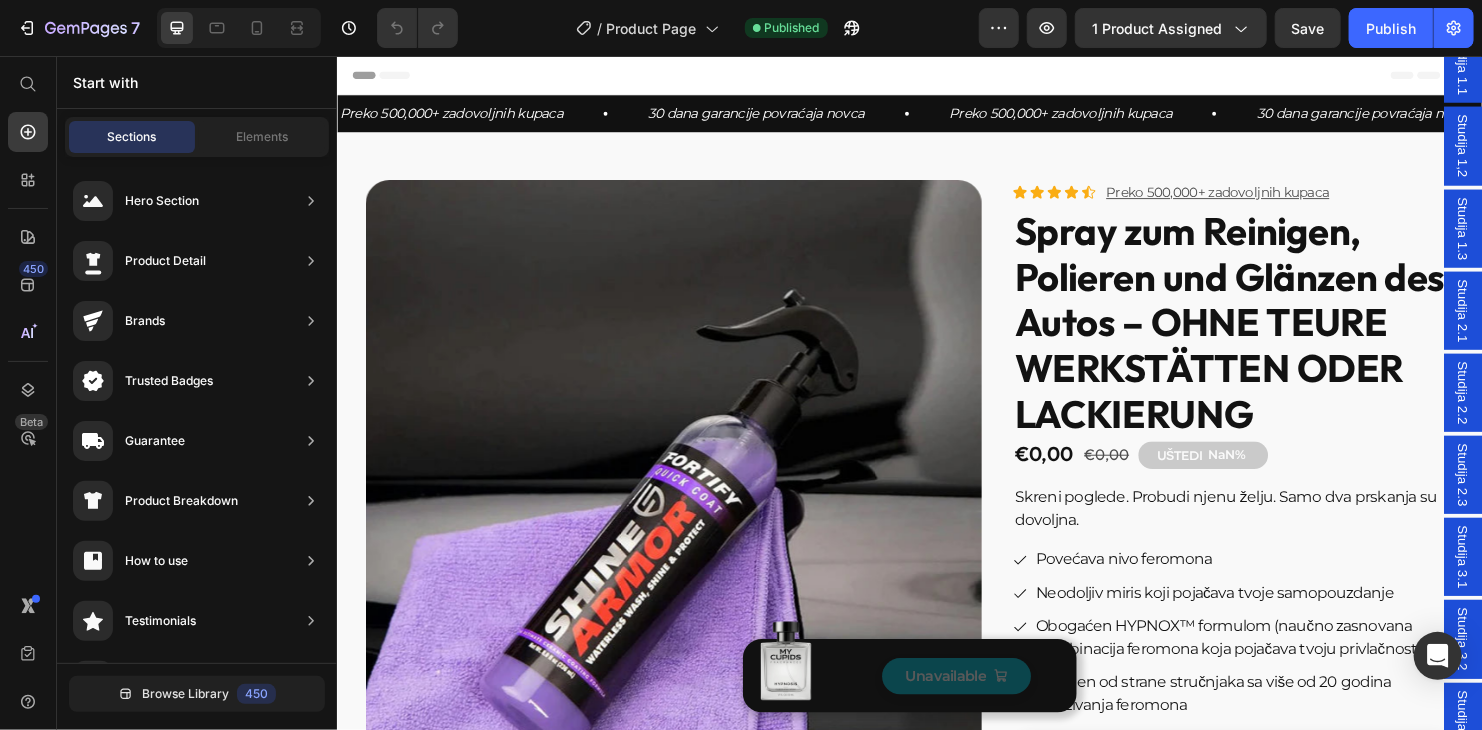 drag, startPoint x: 1489, startPoint y: 65, endPoint x: 1477, endPoint y: 78, distance: 17.691807 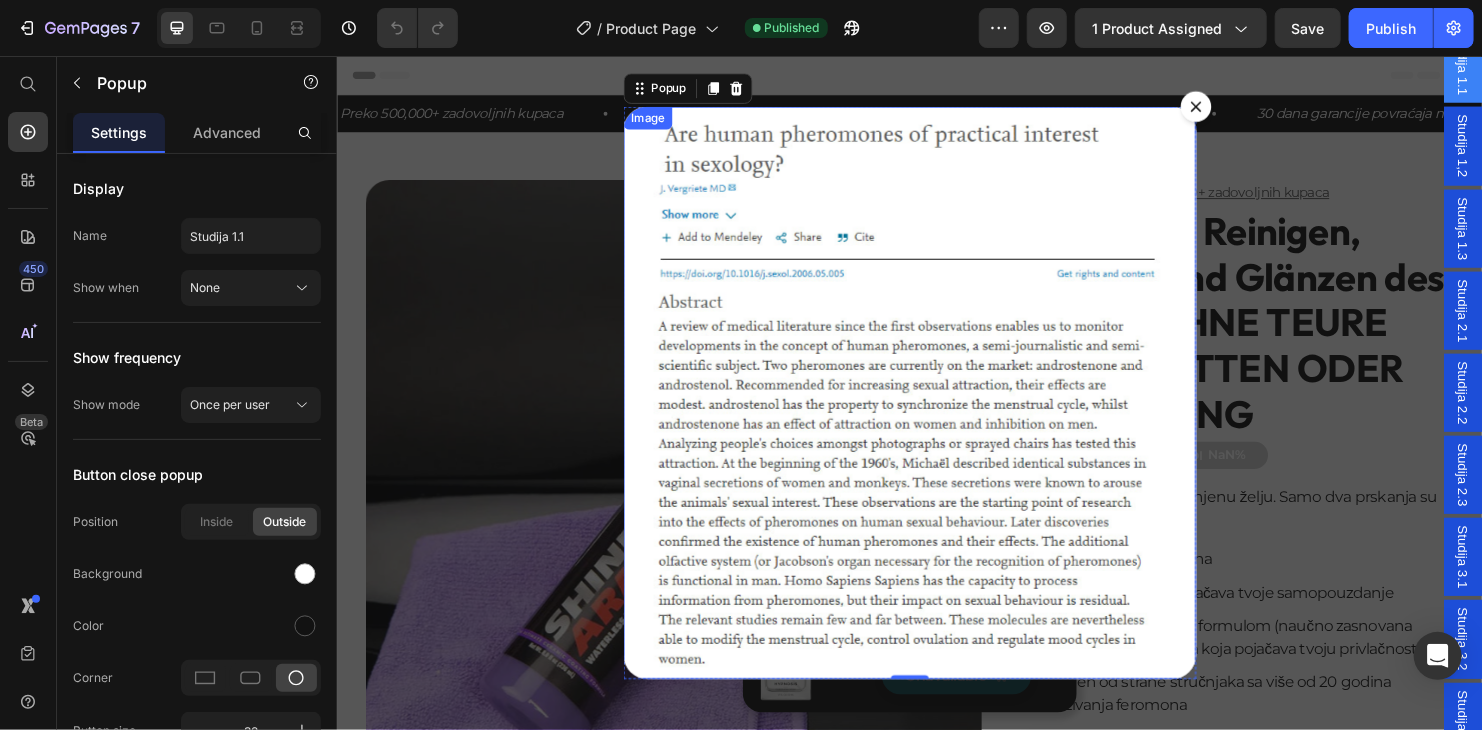 click at bounding box center (936, 408) 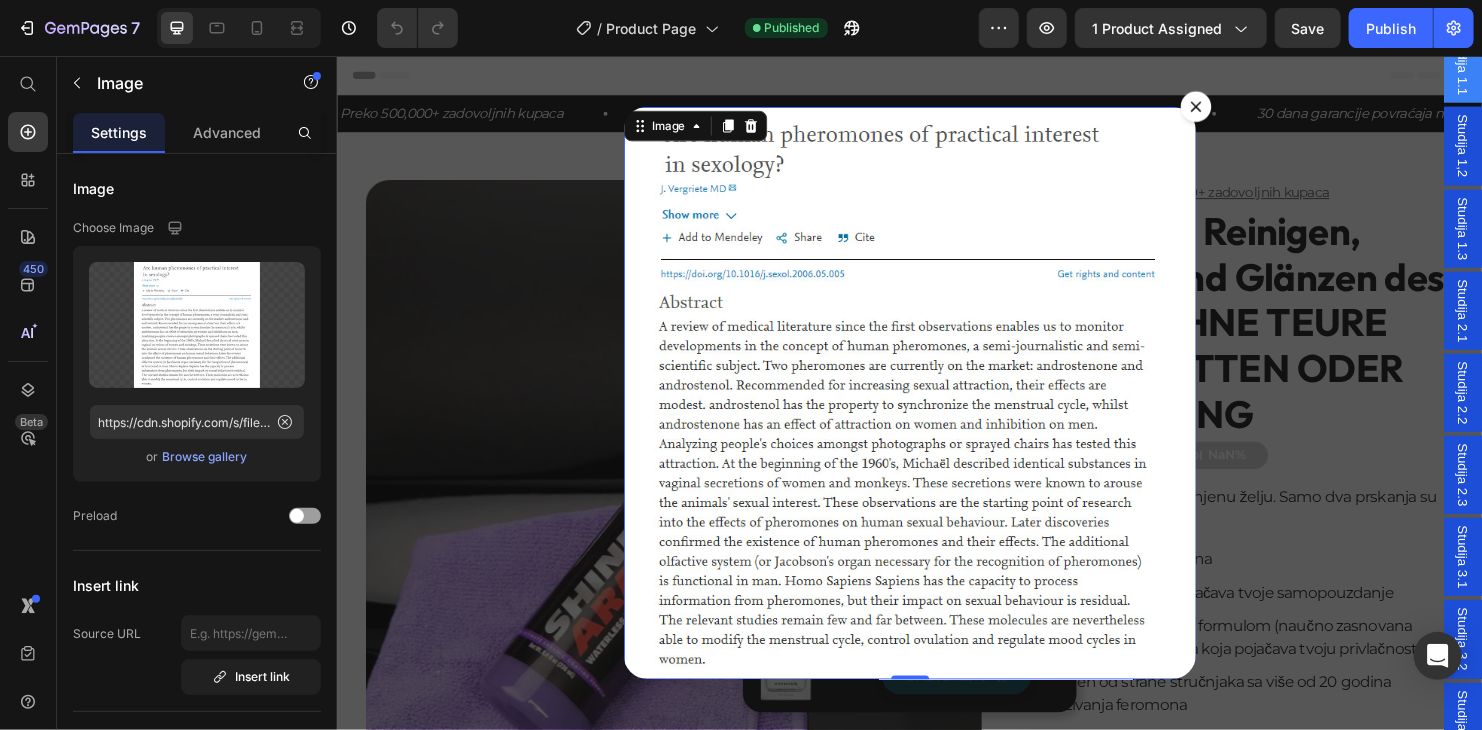 click at bounding box center (936, 408) 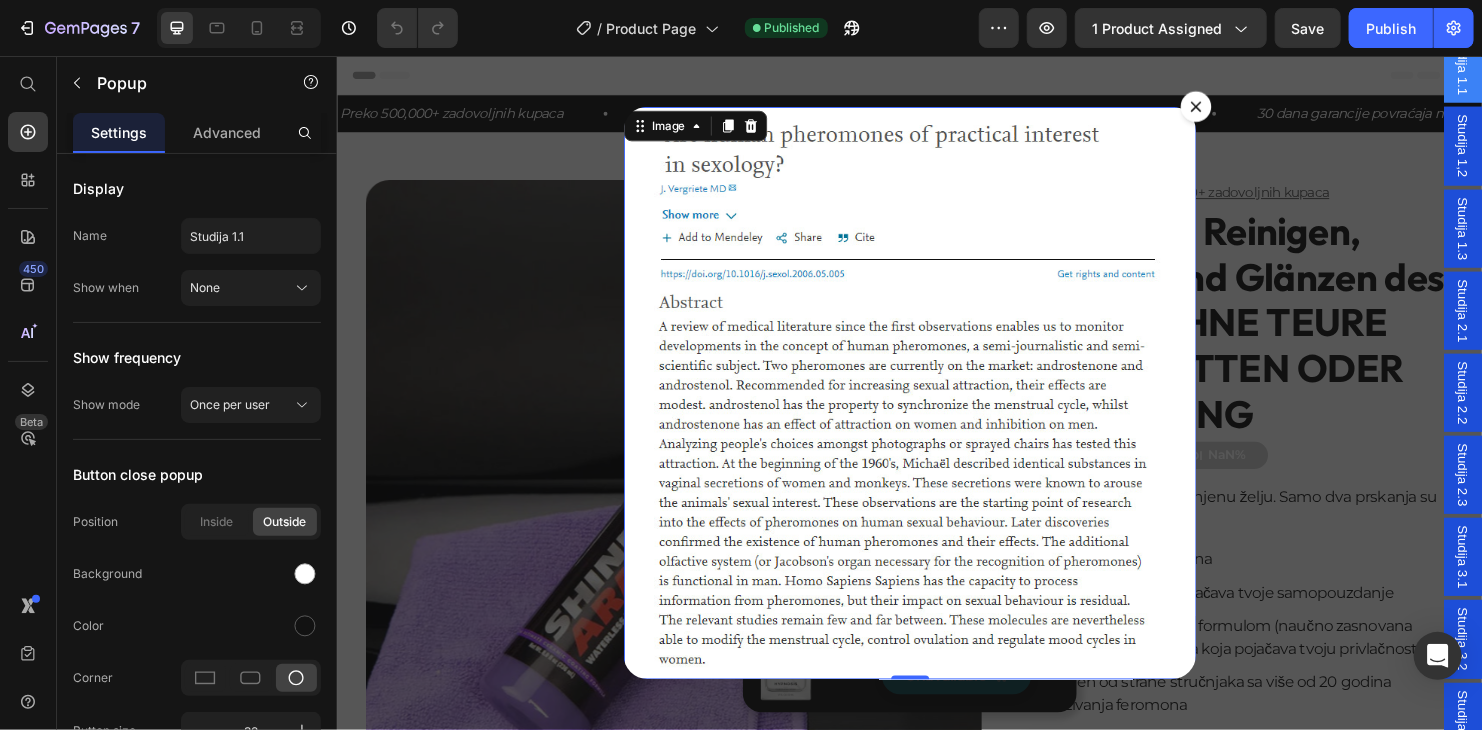 click on "Image   0 Popup" at bounding box center (936, 408) 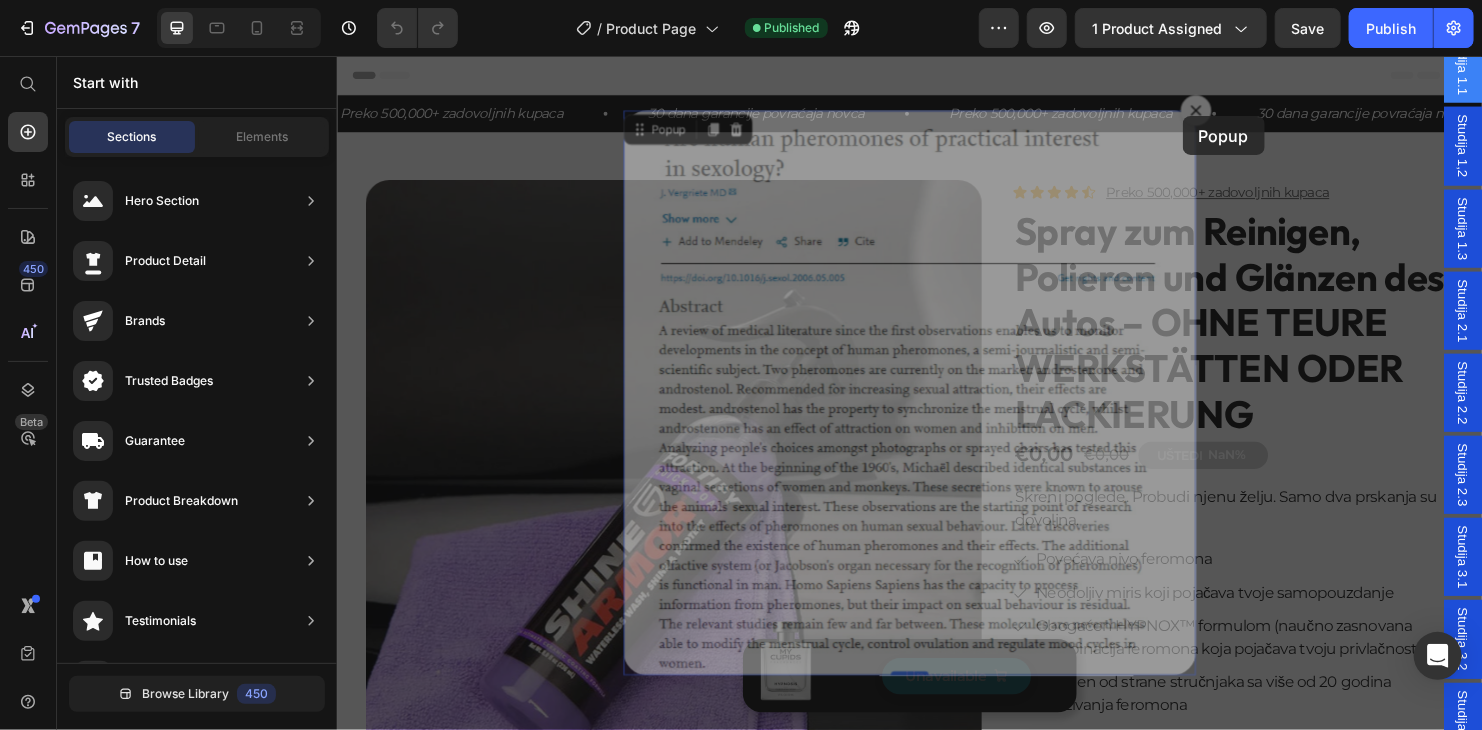 click at bounding box center [936, 4223] 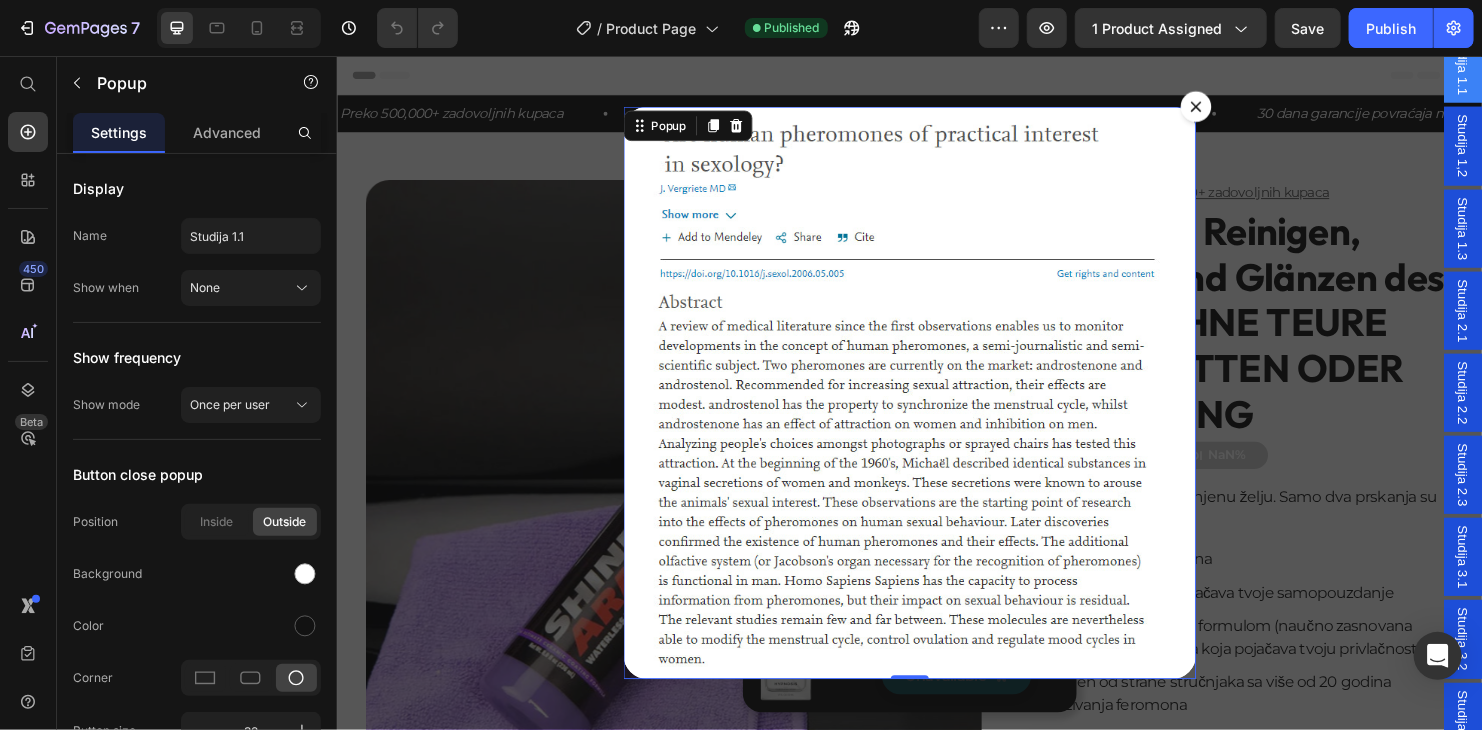 click at bounding box center [1236, 108] 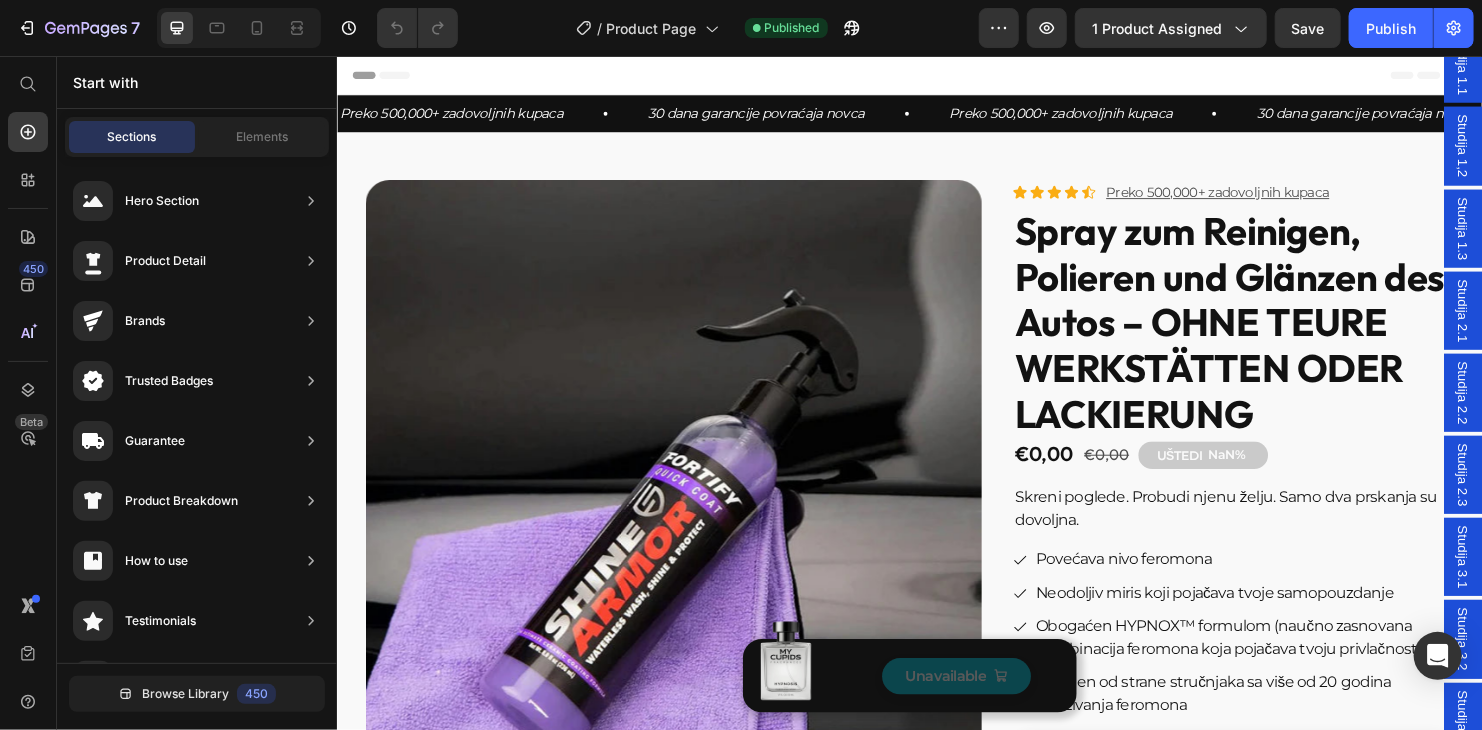 click on "Header" at bounding box center [936, 75] 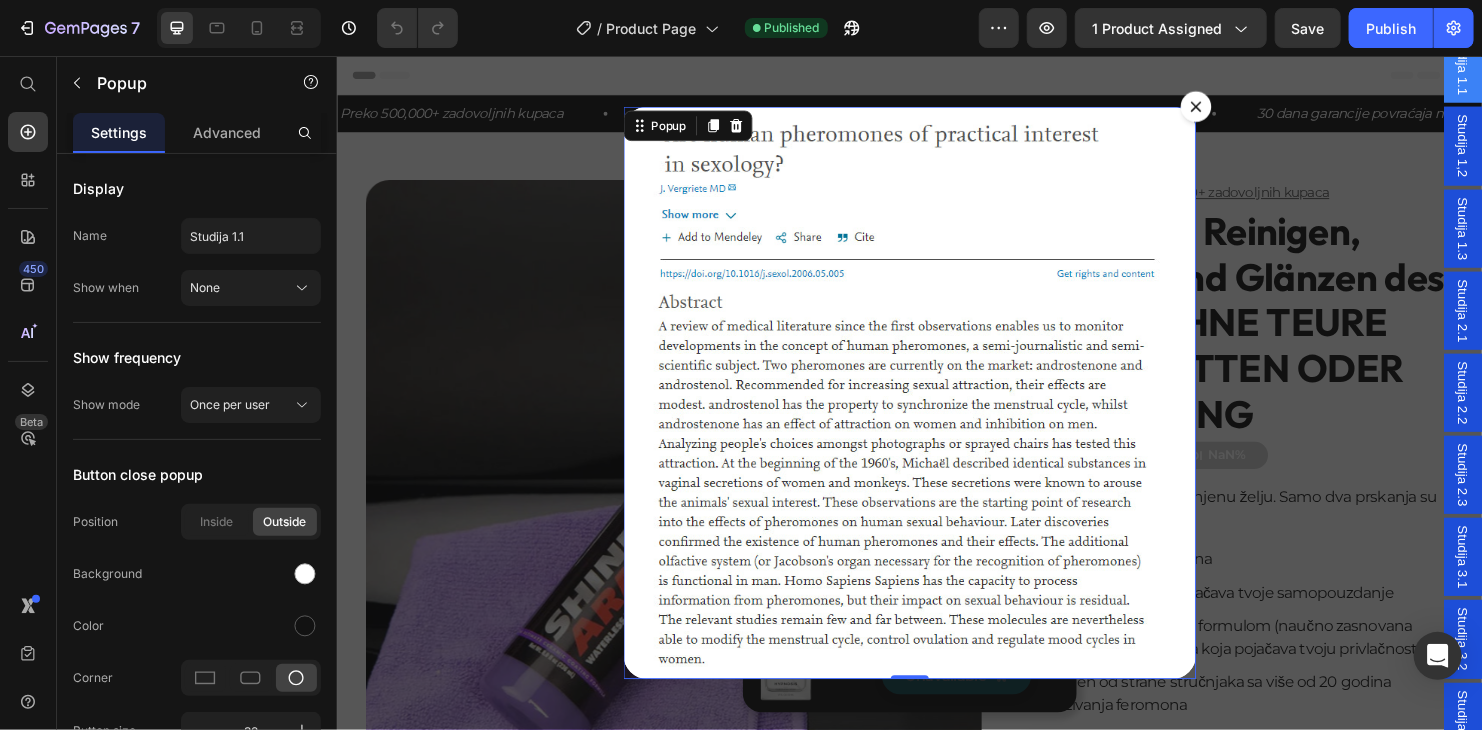 click 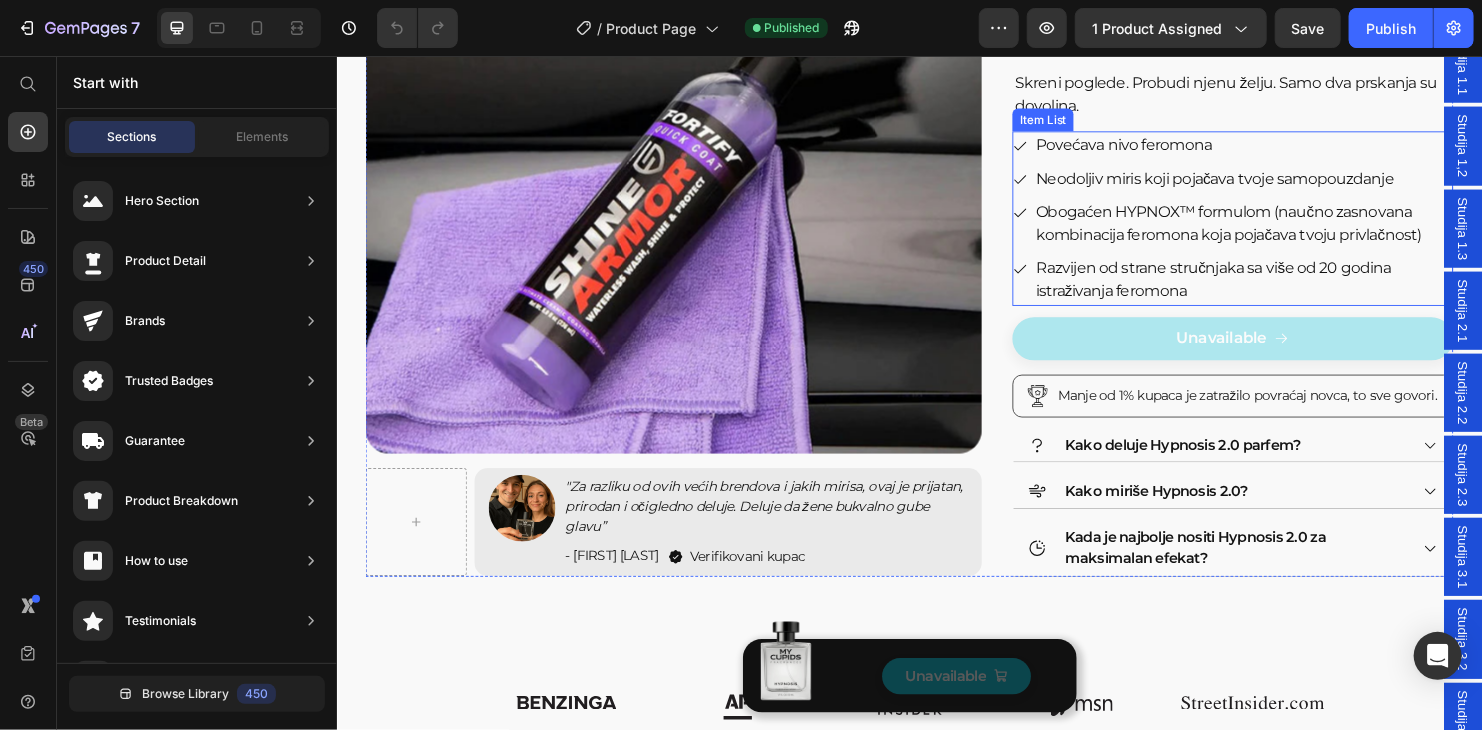scroll, scrollTop: 600, scrollLeft: 0, axis: vertical 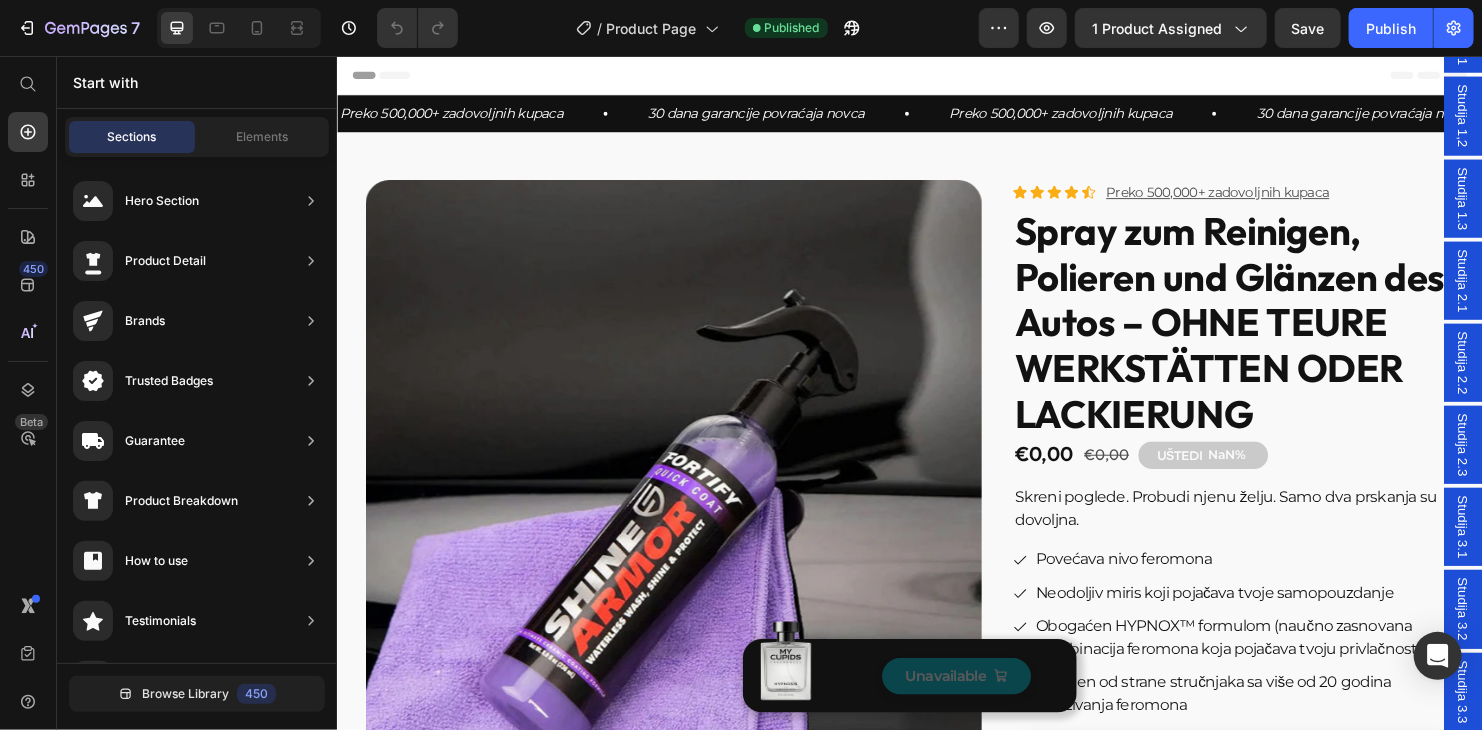 click on "Studija 1.3" at bounding box center [1516, 204] 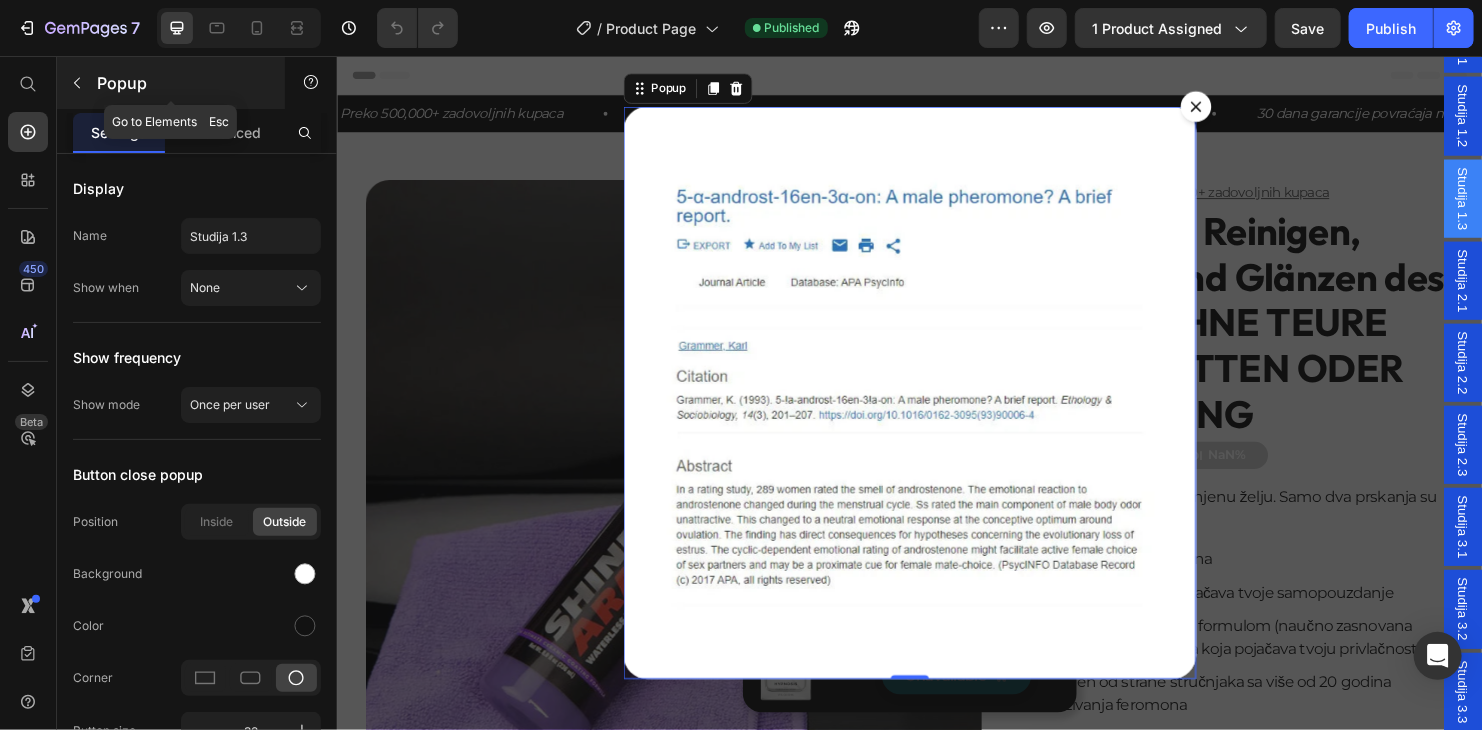 click on "Popup" at bounding box center [182, 83] 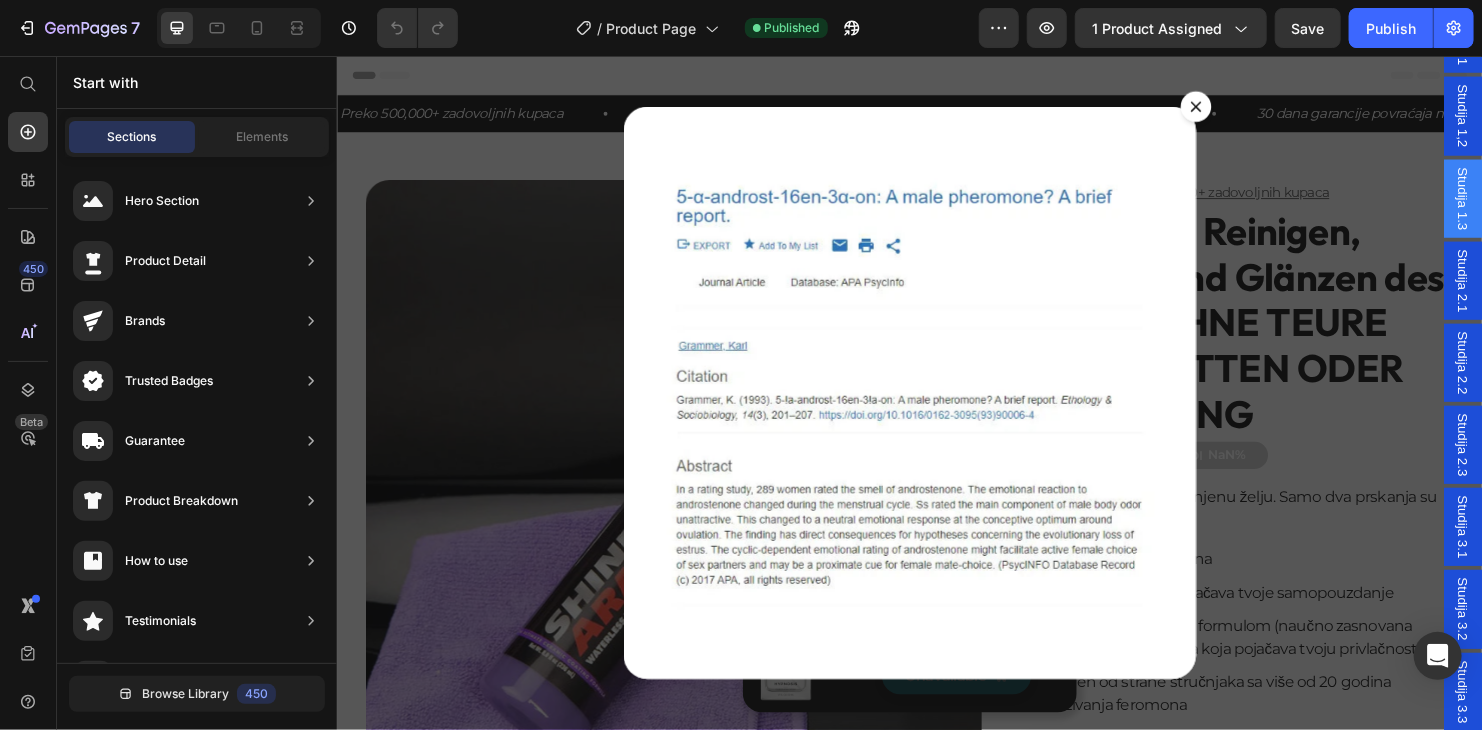 click at bounding box center [936, 408] 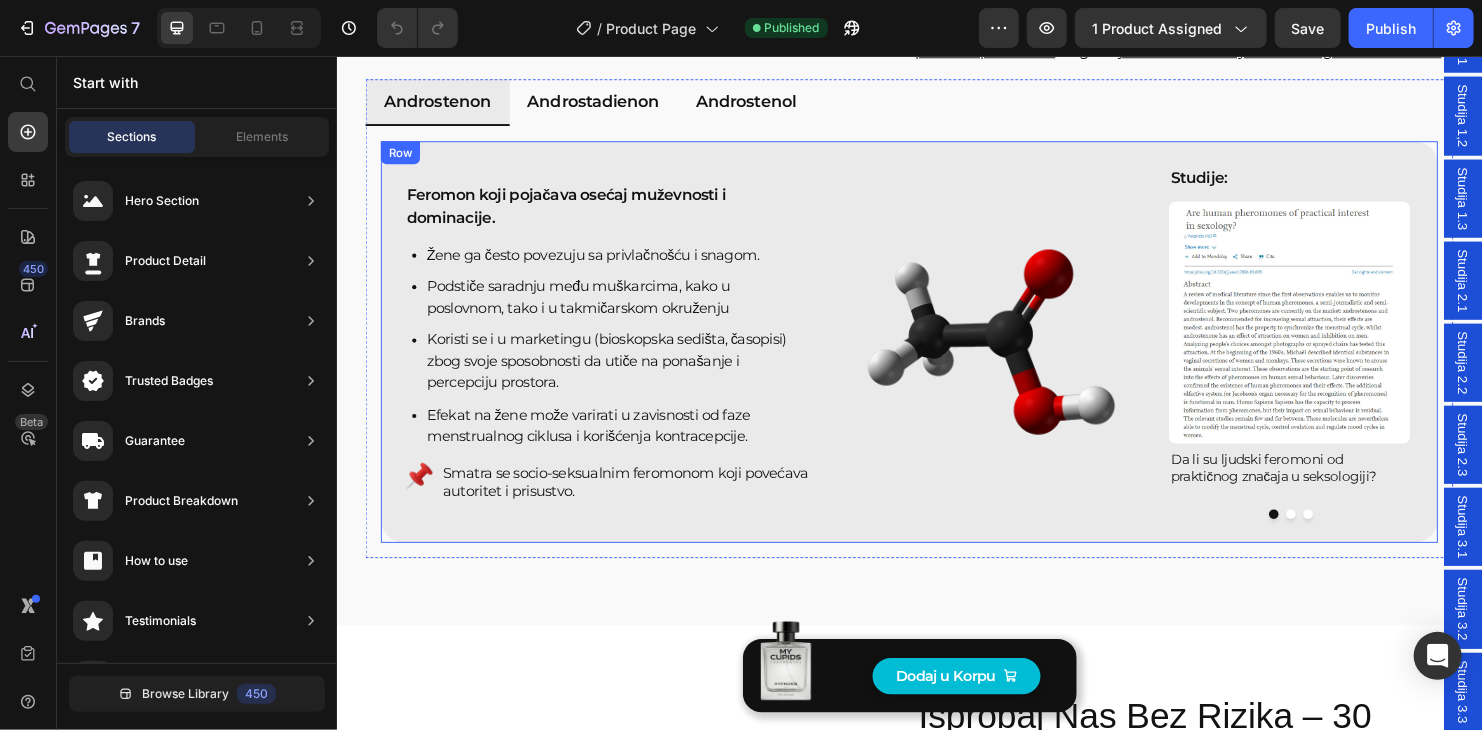 scroll, scrollTop: 3905, scrollLeft: 0, axis: vertical 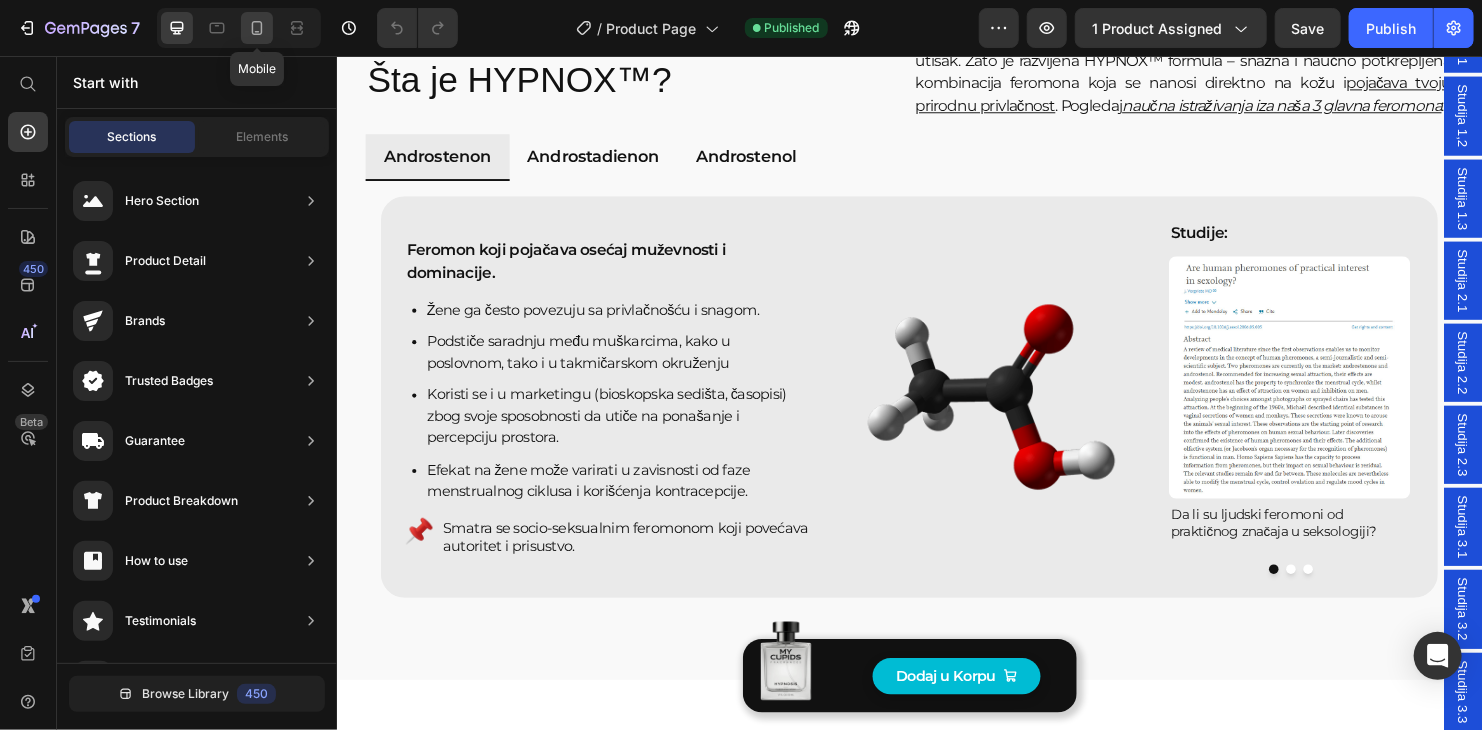 click 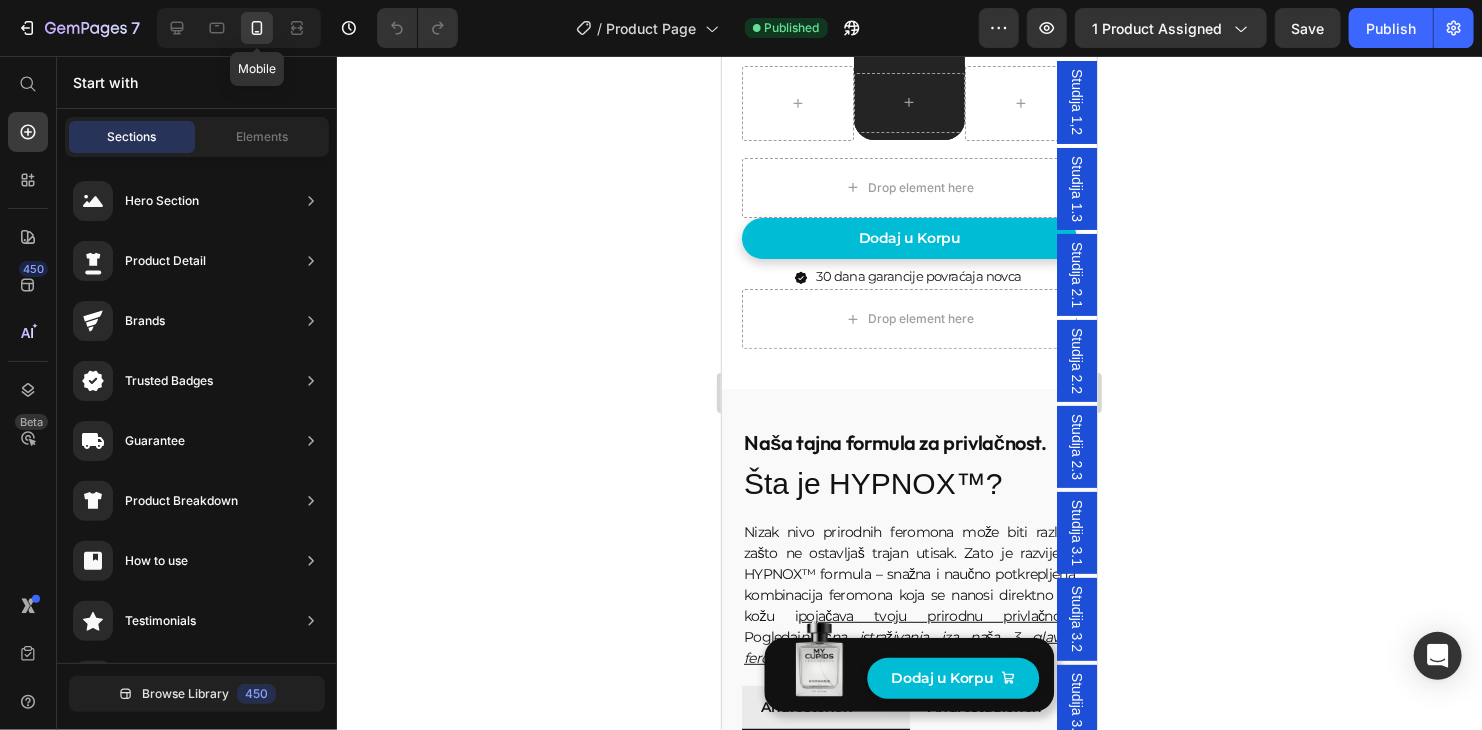 scroll, scrollTop: 16, scrollLeft: 0, axis: vertical 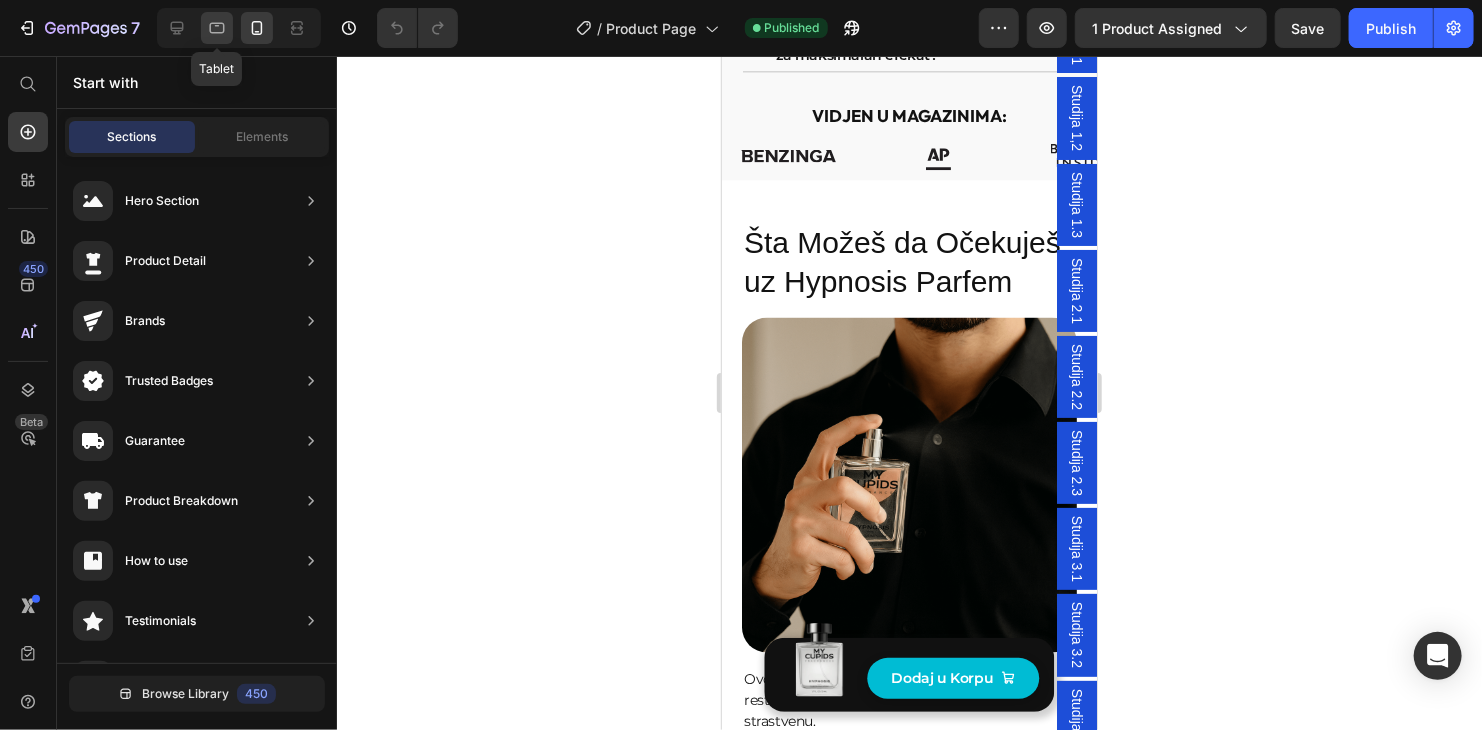 click 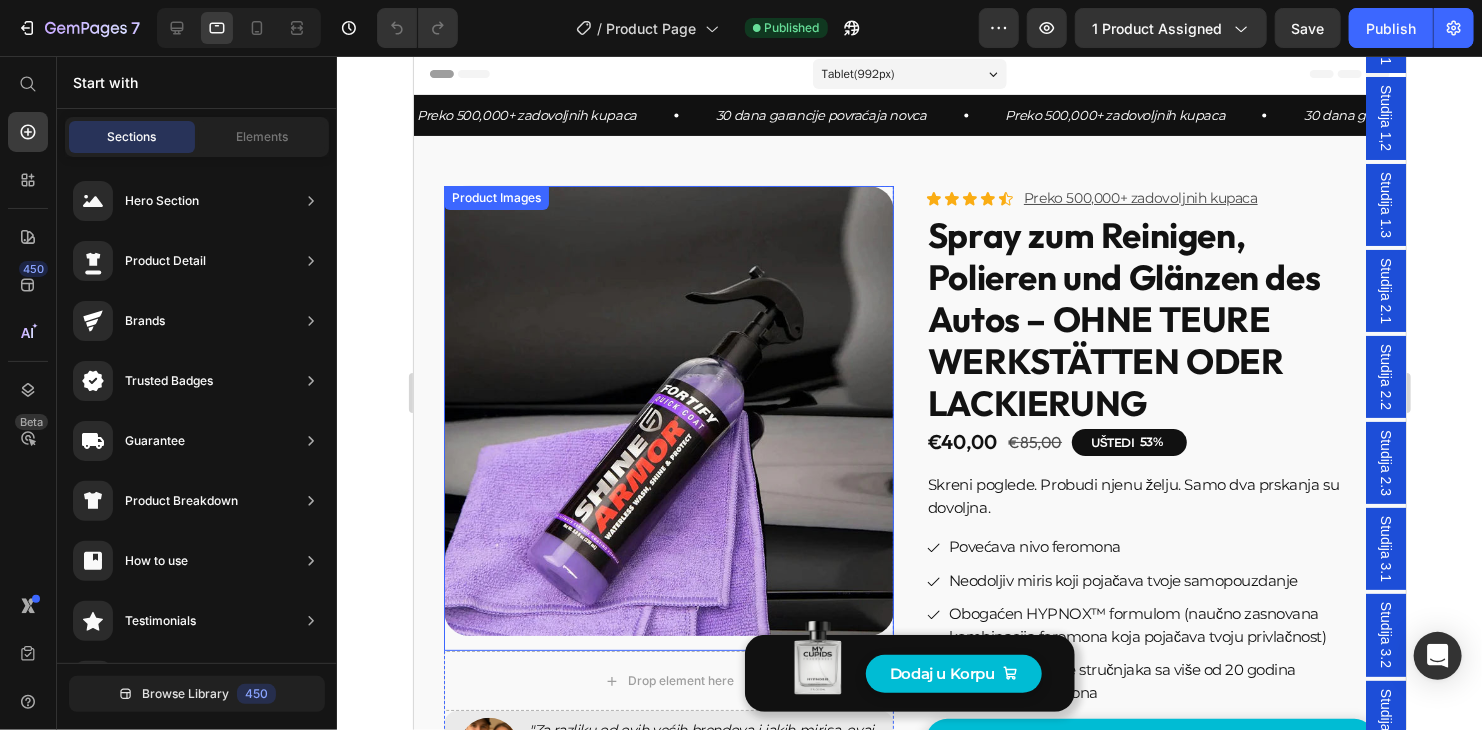 scroll, scrollTop: 0, scrollLeft: 0, axis: both 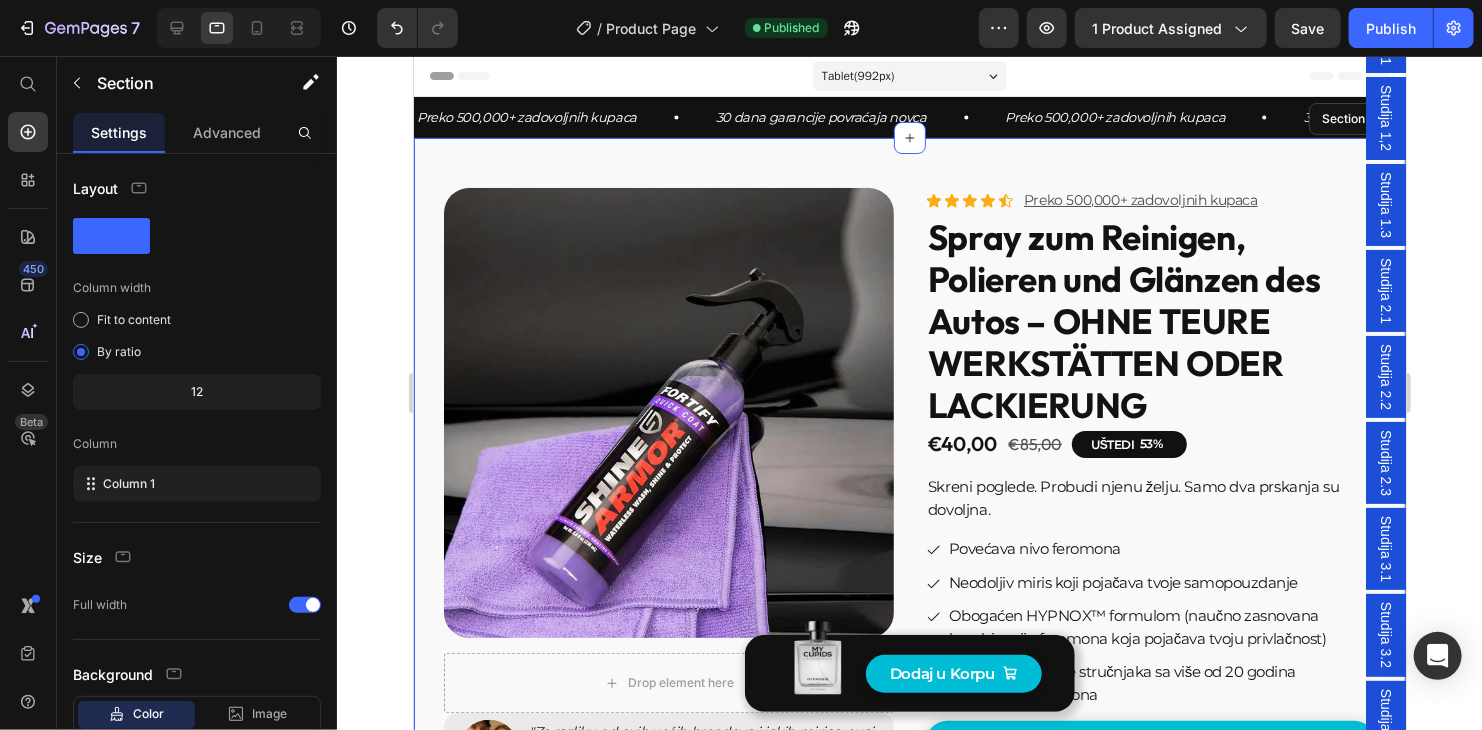 click on "Studija 2.1" at bounding box center (1385, 290) 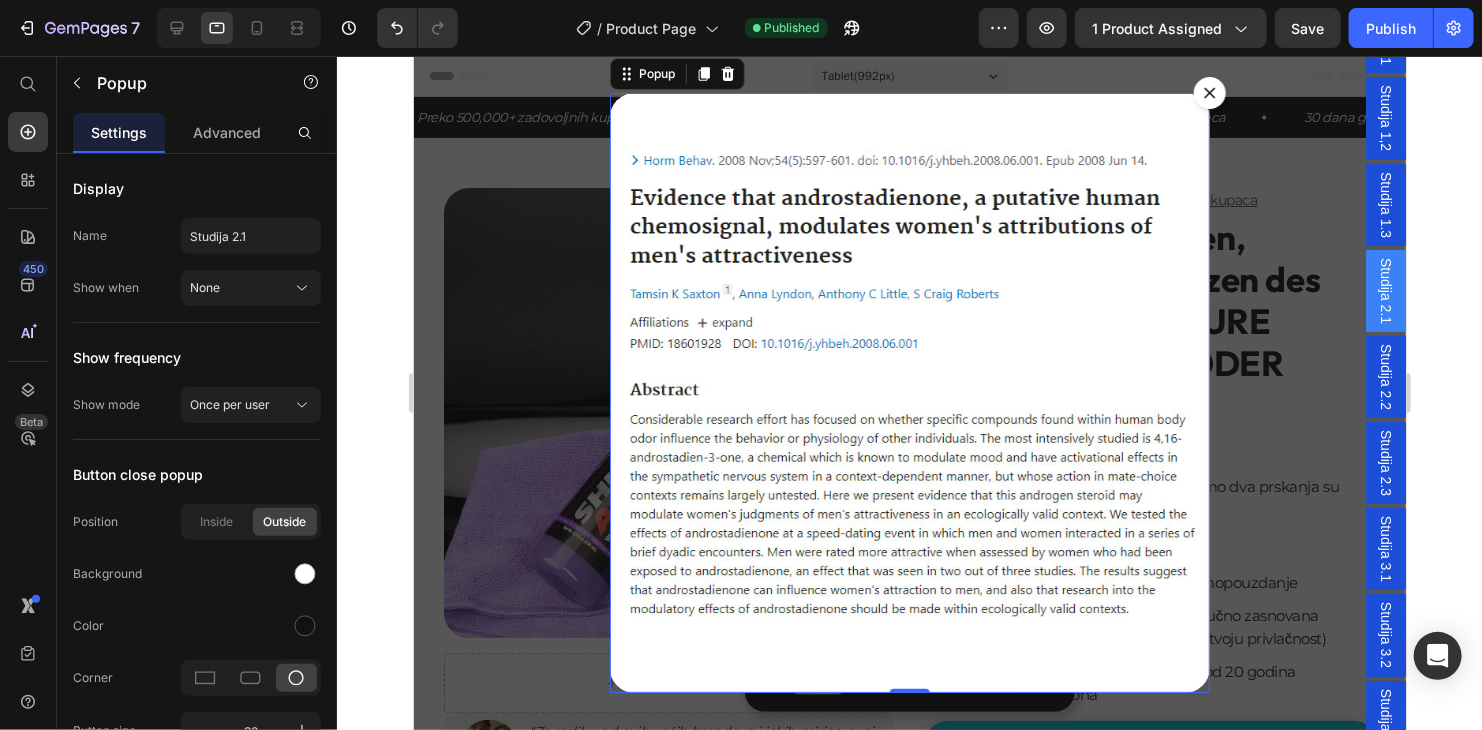 click on "Studija 2.1" at bounding box center (1385, 290) 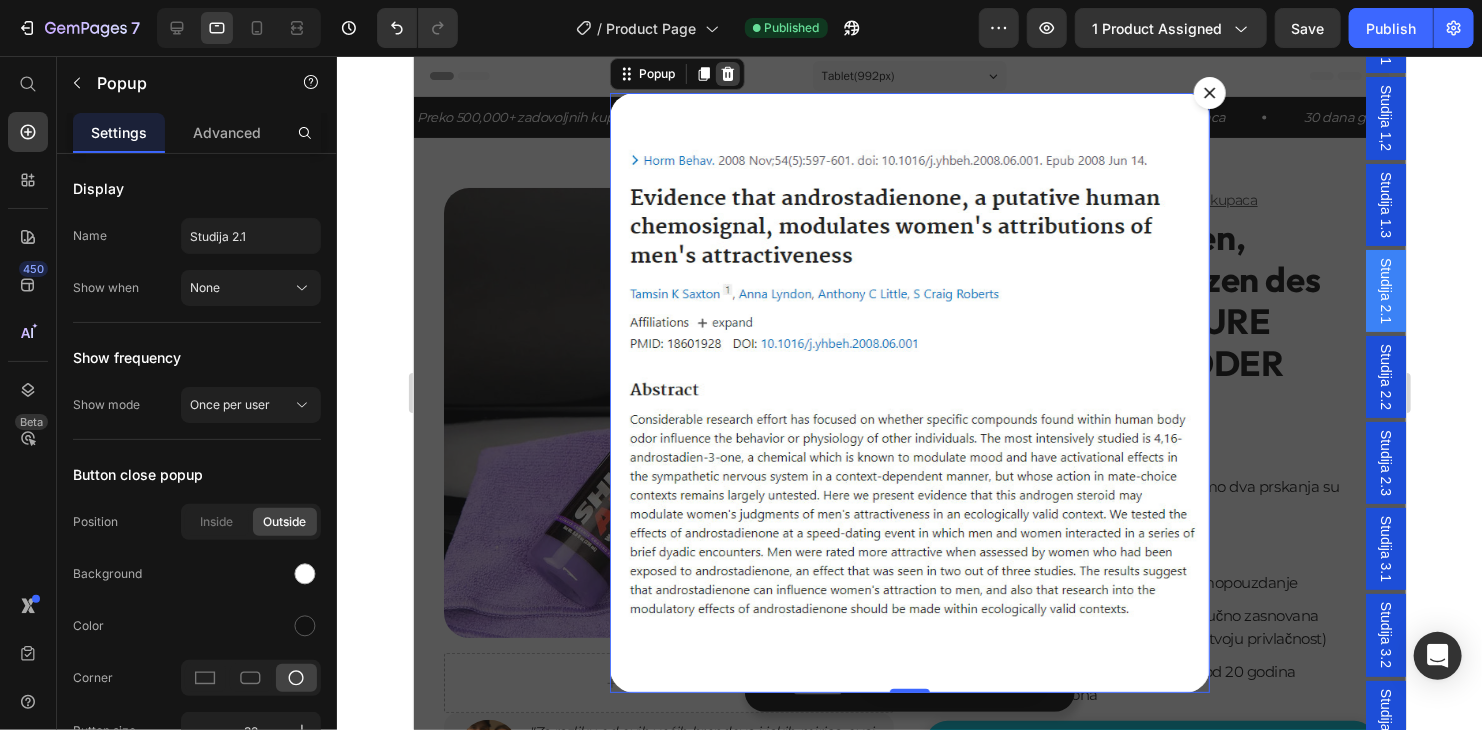 click 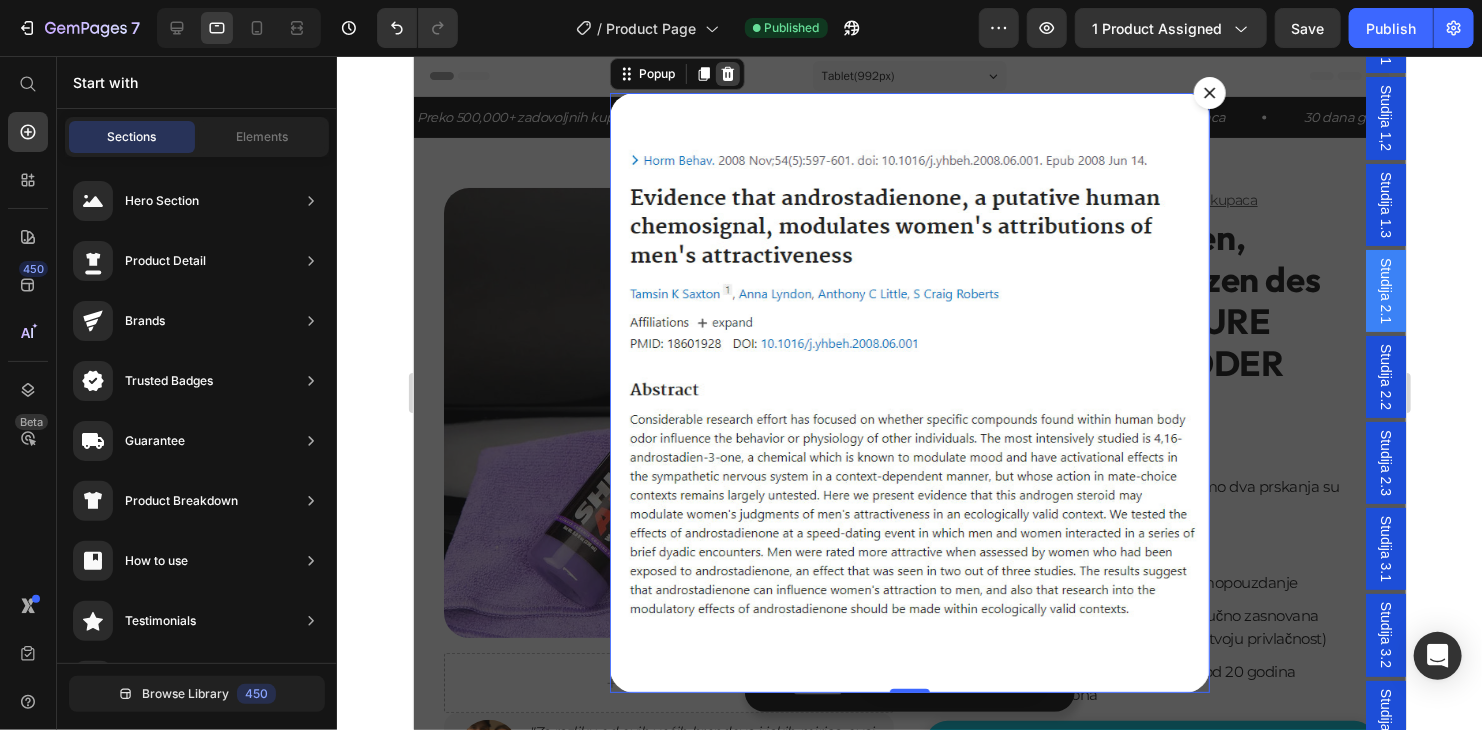 scroll, scrollTop: 5, scrollLeft: 0, axis: vertical 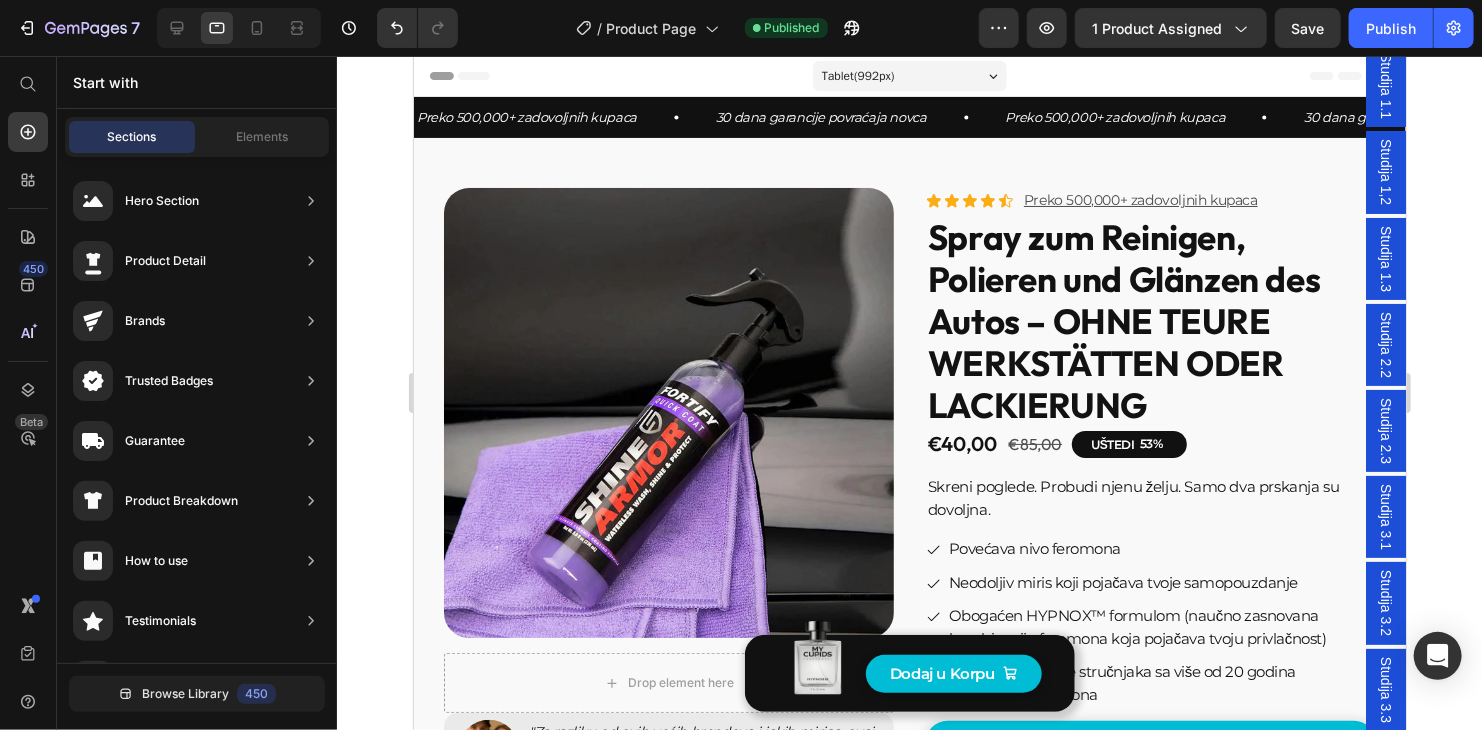 click on "Studija 1.3" at bounding box center (1385, 258) 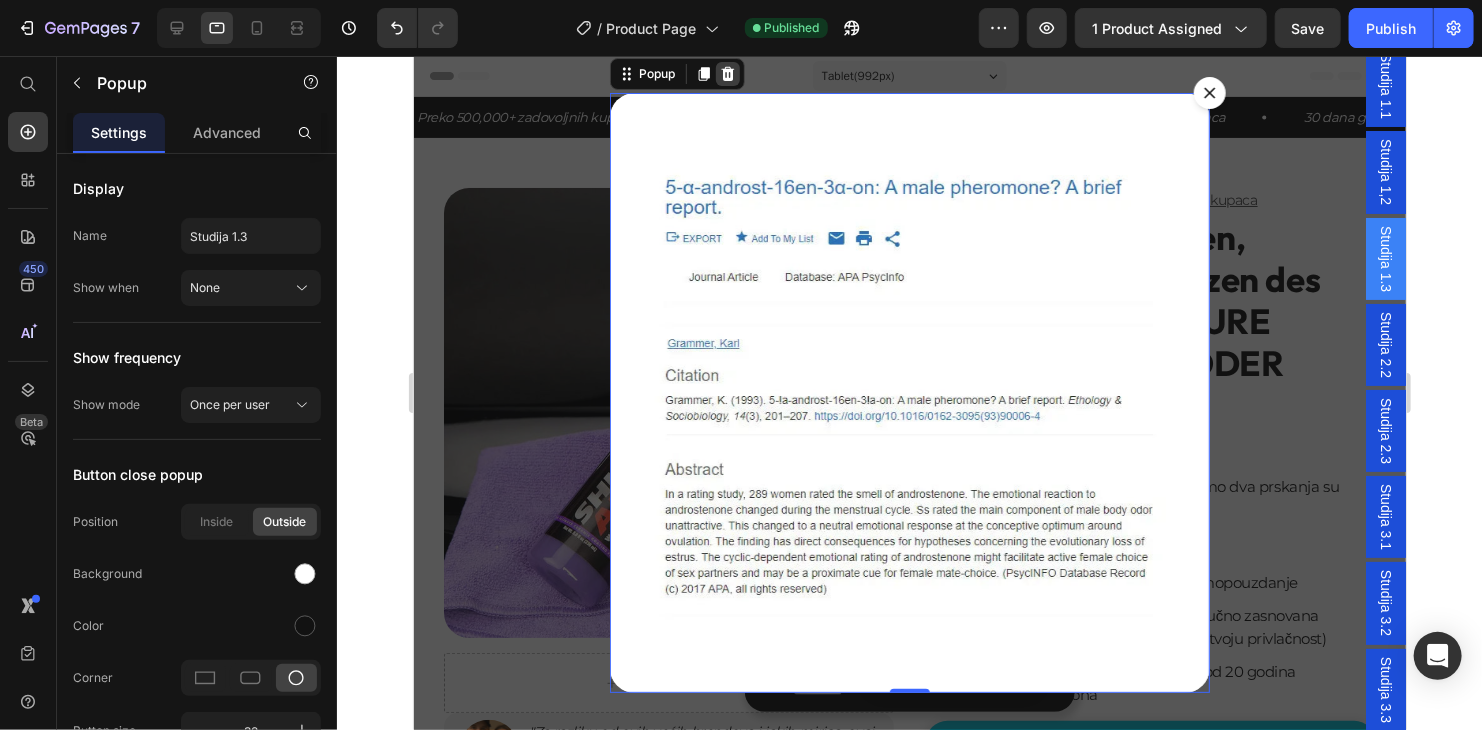 click at bounding box center (727, 73) 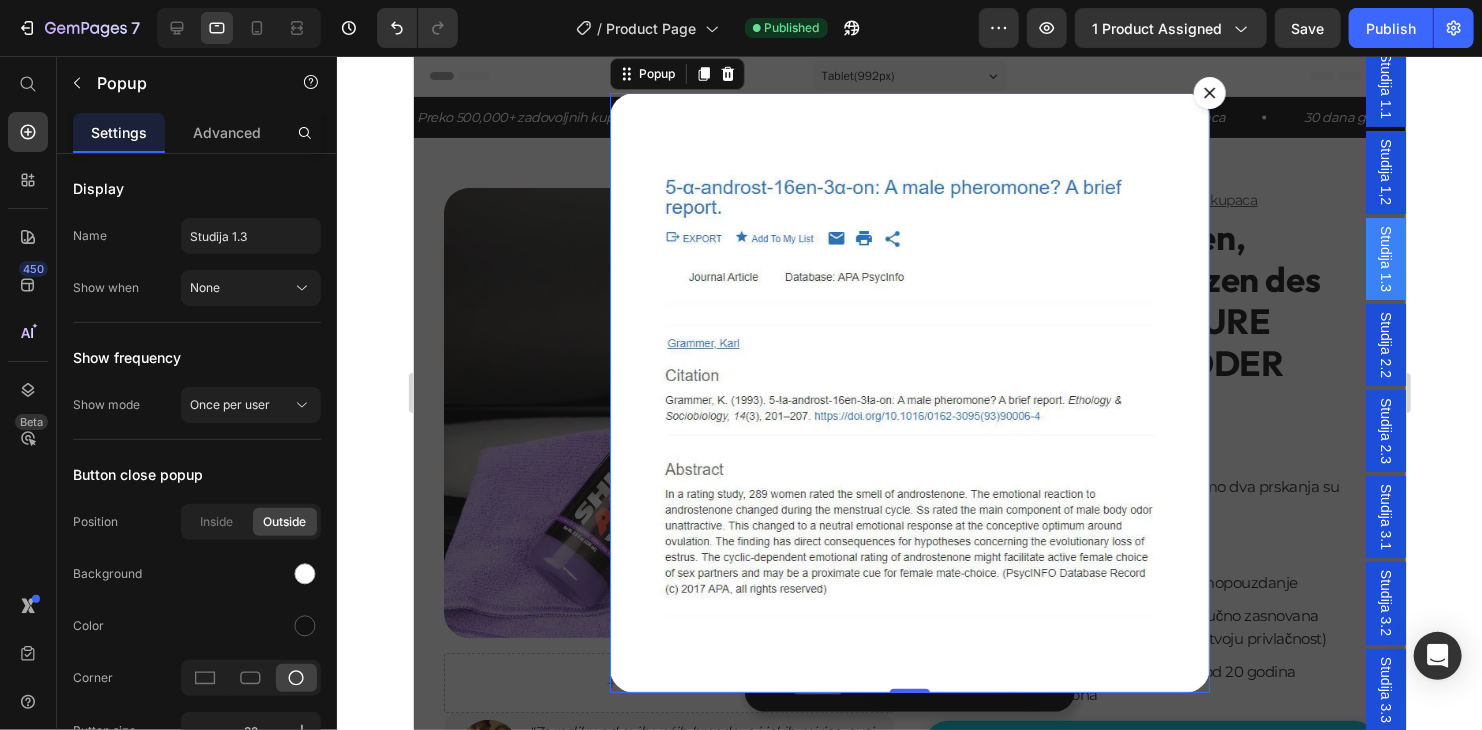 scroll, scrollTop: 0, scrollLeft: 0, axis: both 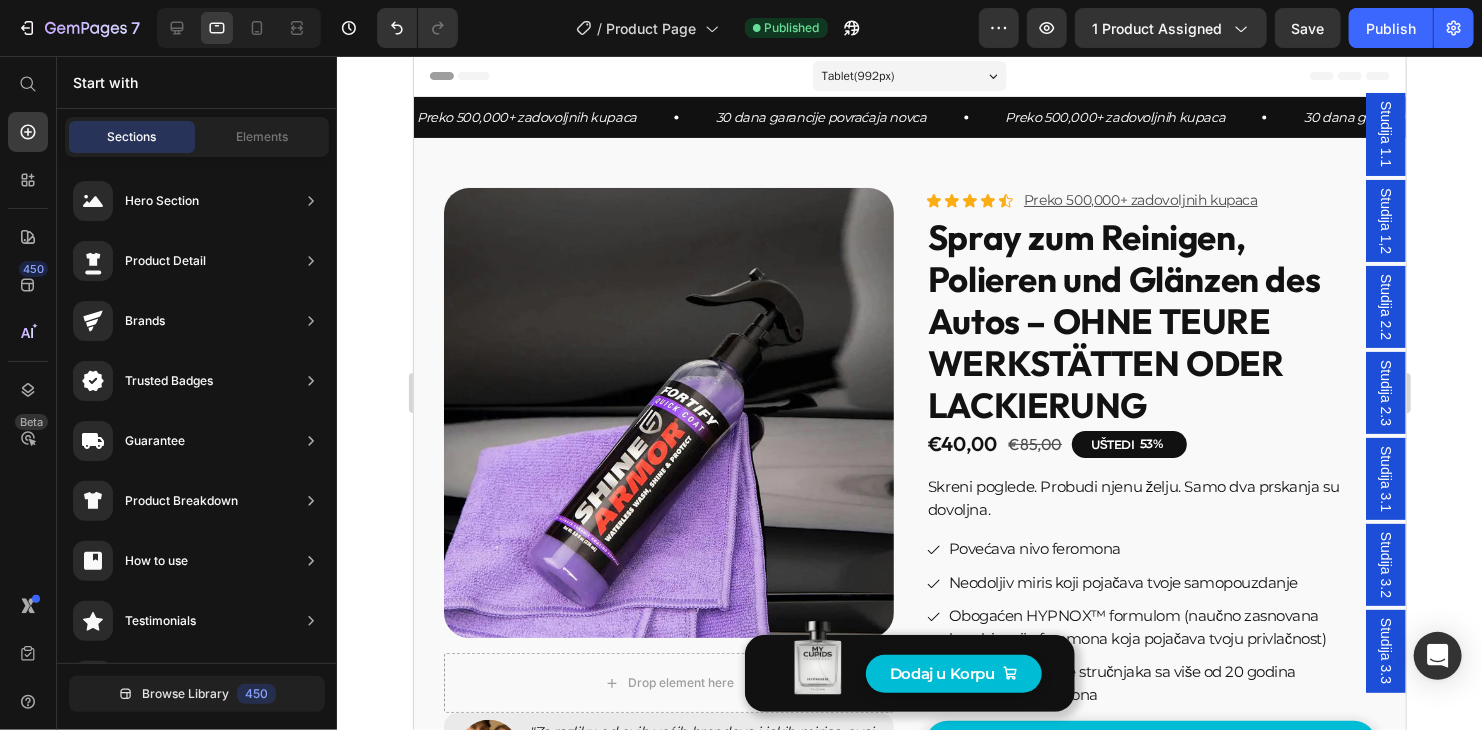 click on "Studija 1,2" at bounding box center [1385, 220] 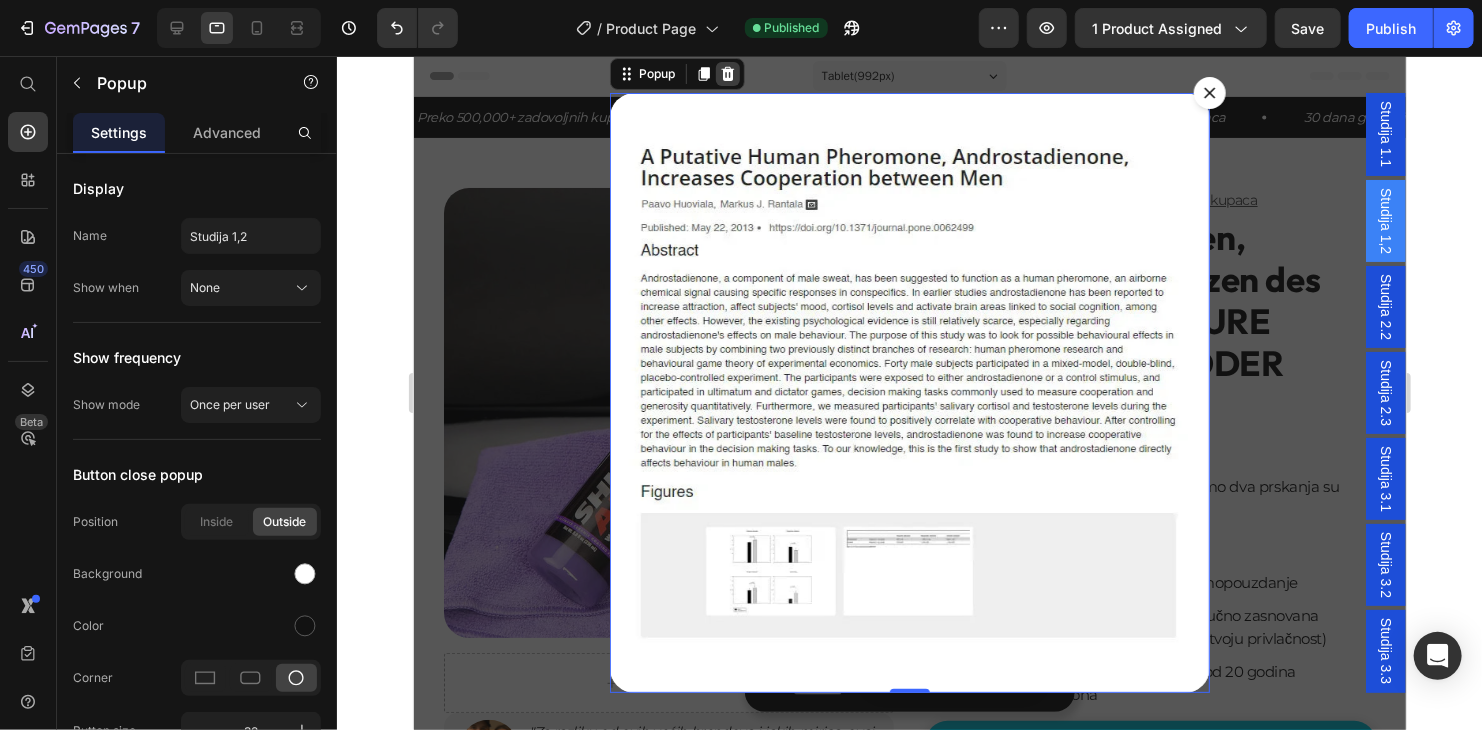 click 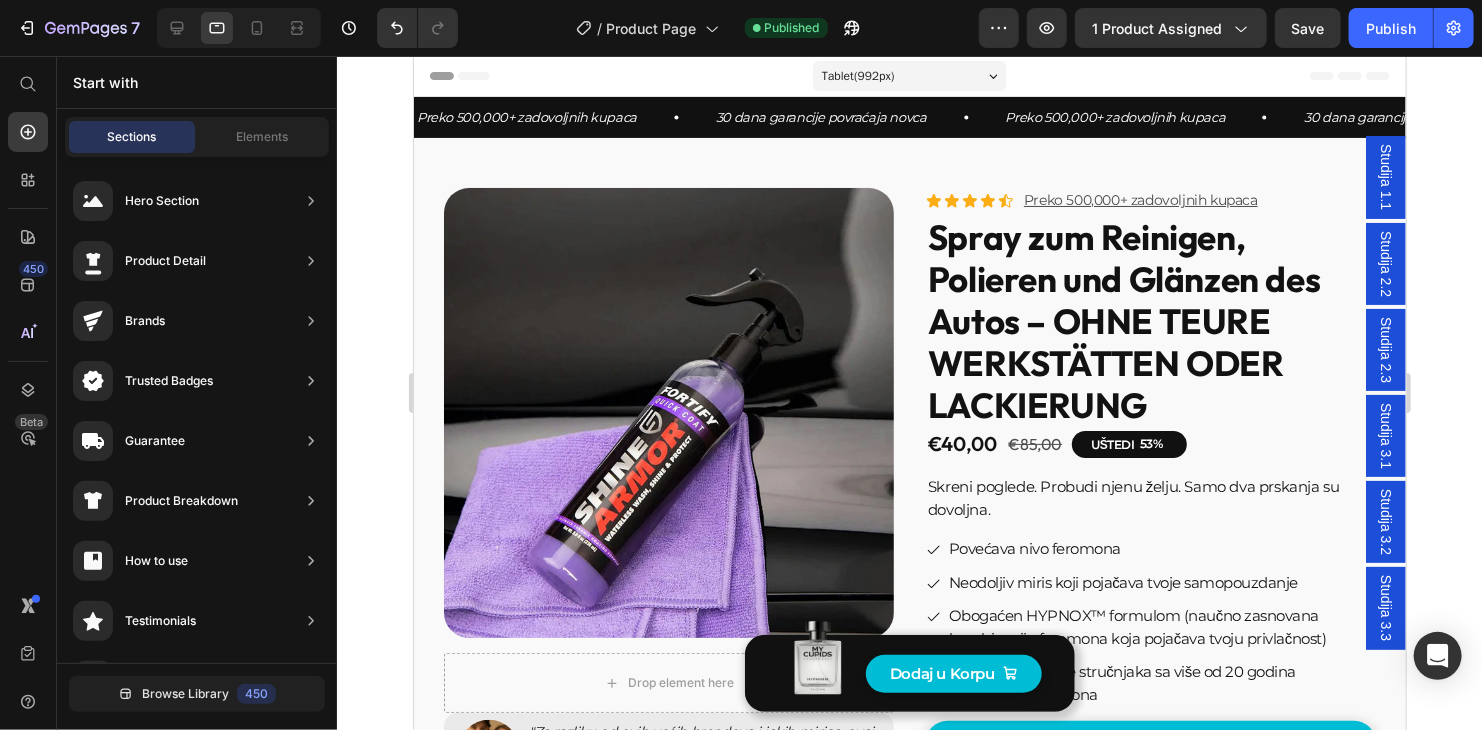 click on "Studija 1.1" at bounding box center (1385, 176) 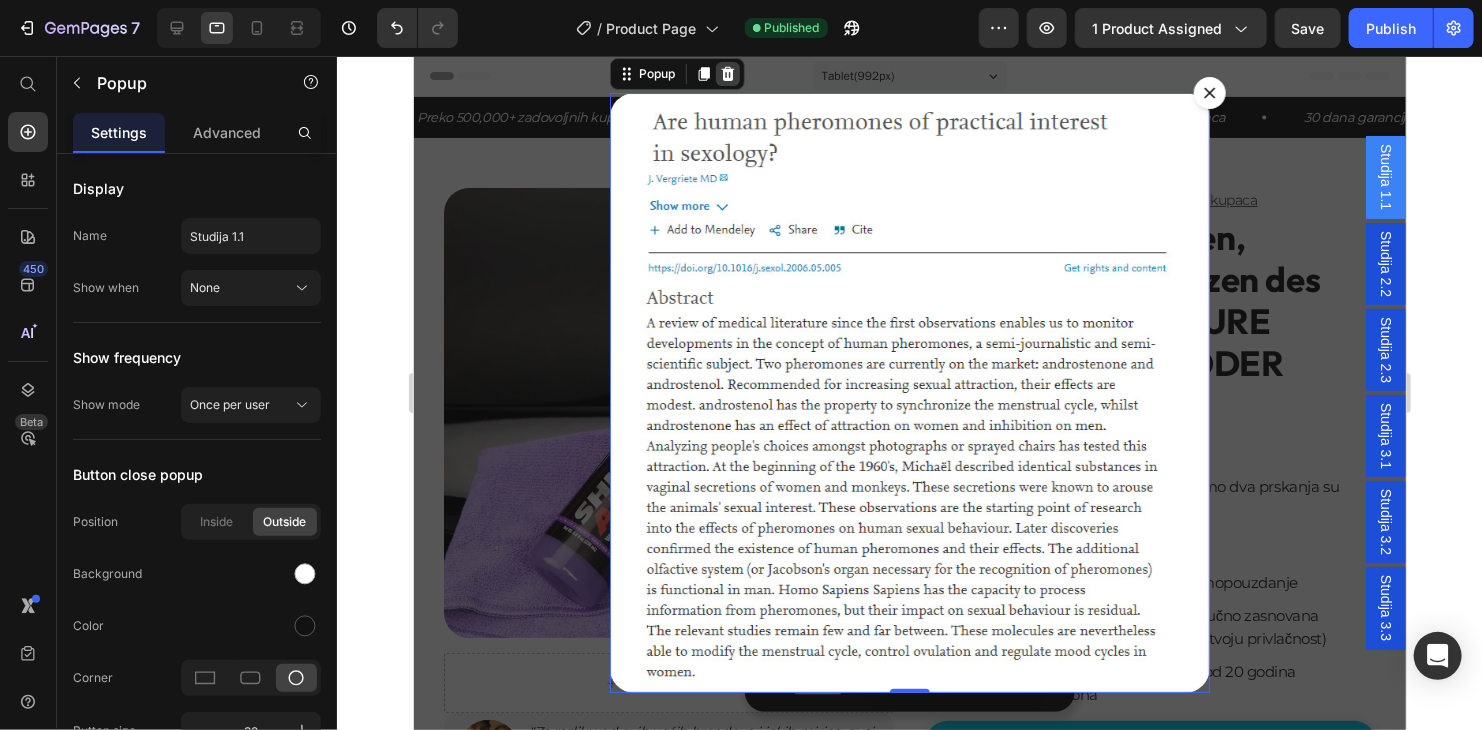 click 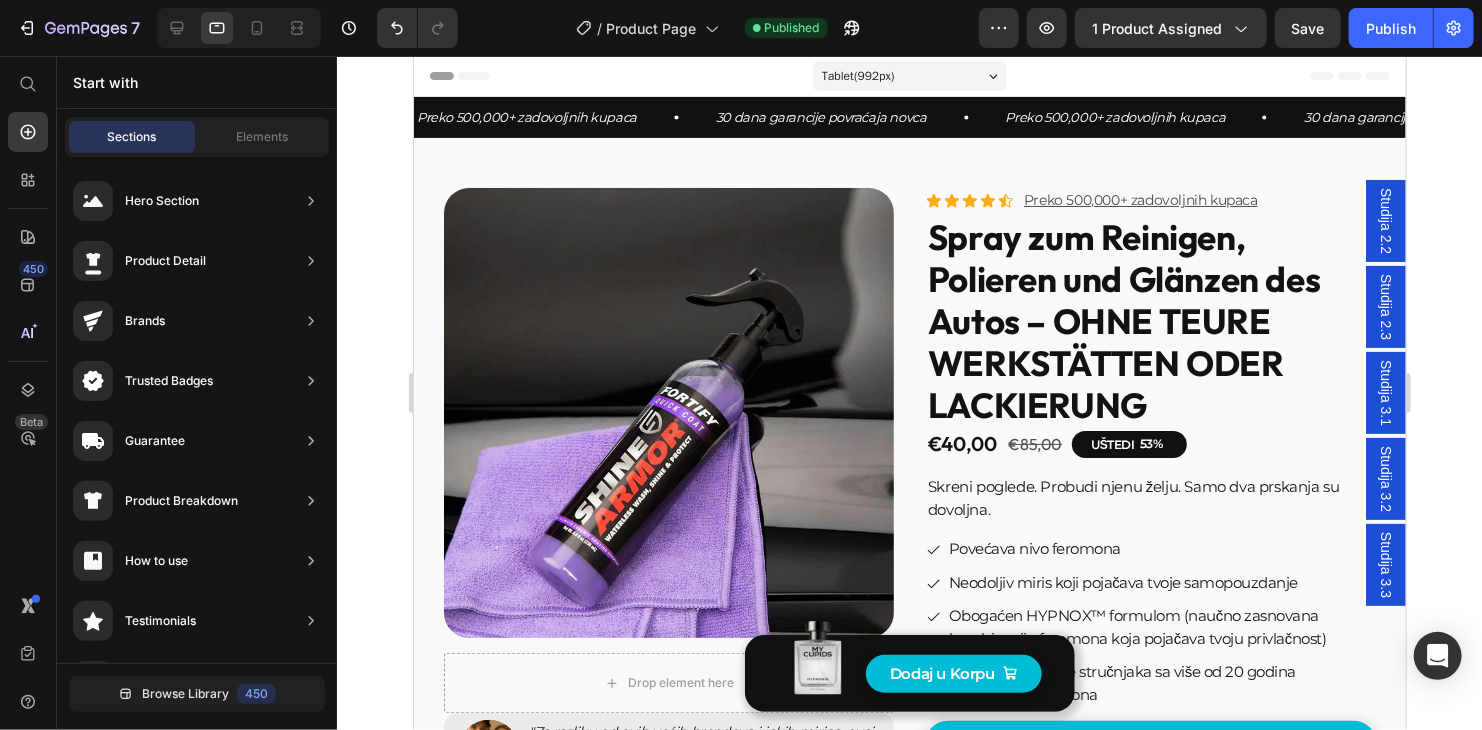 click on "Studija 2.2" at bounding box center [1385, 220] 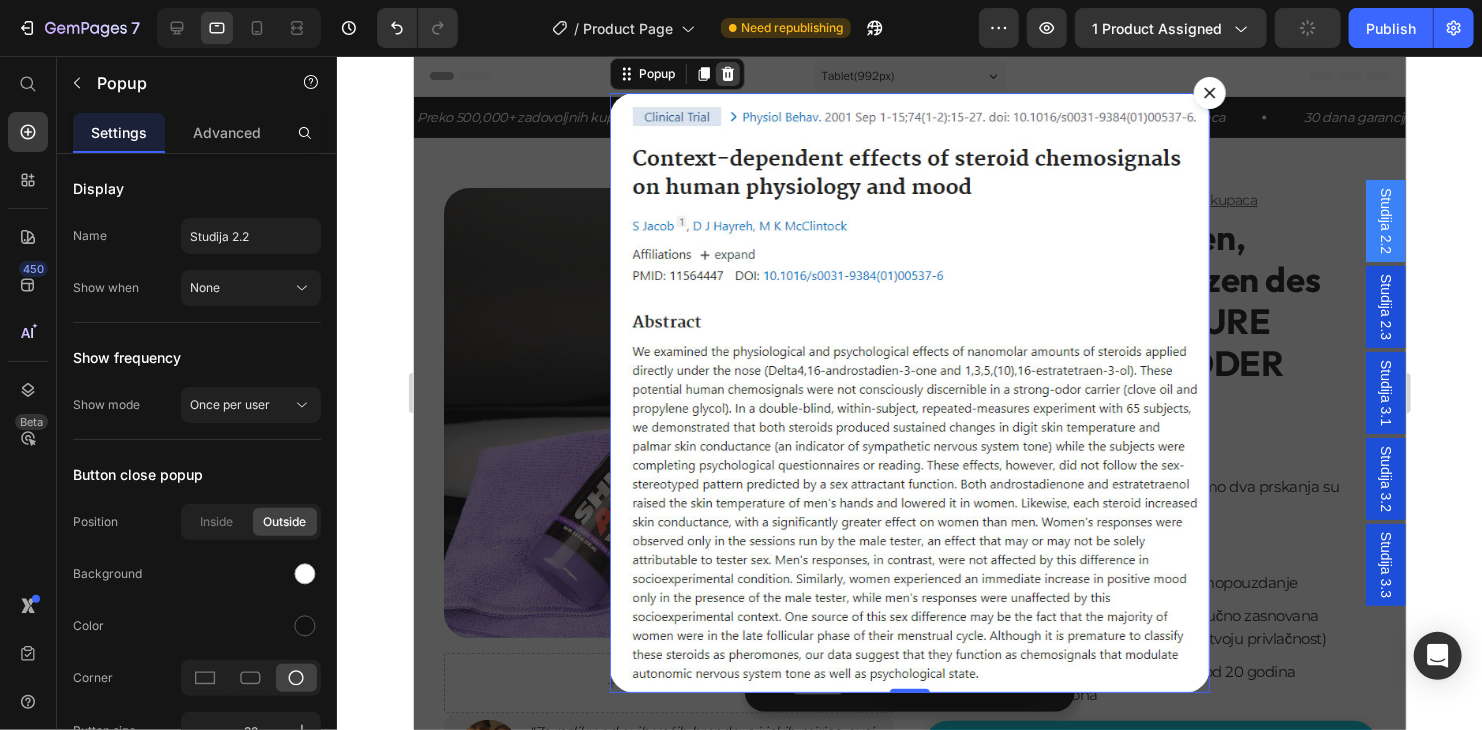 click 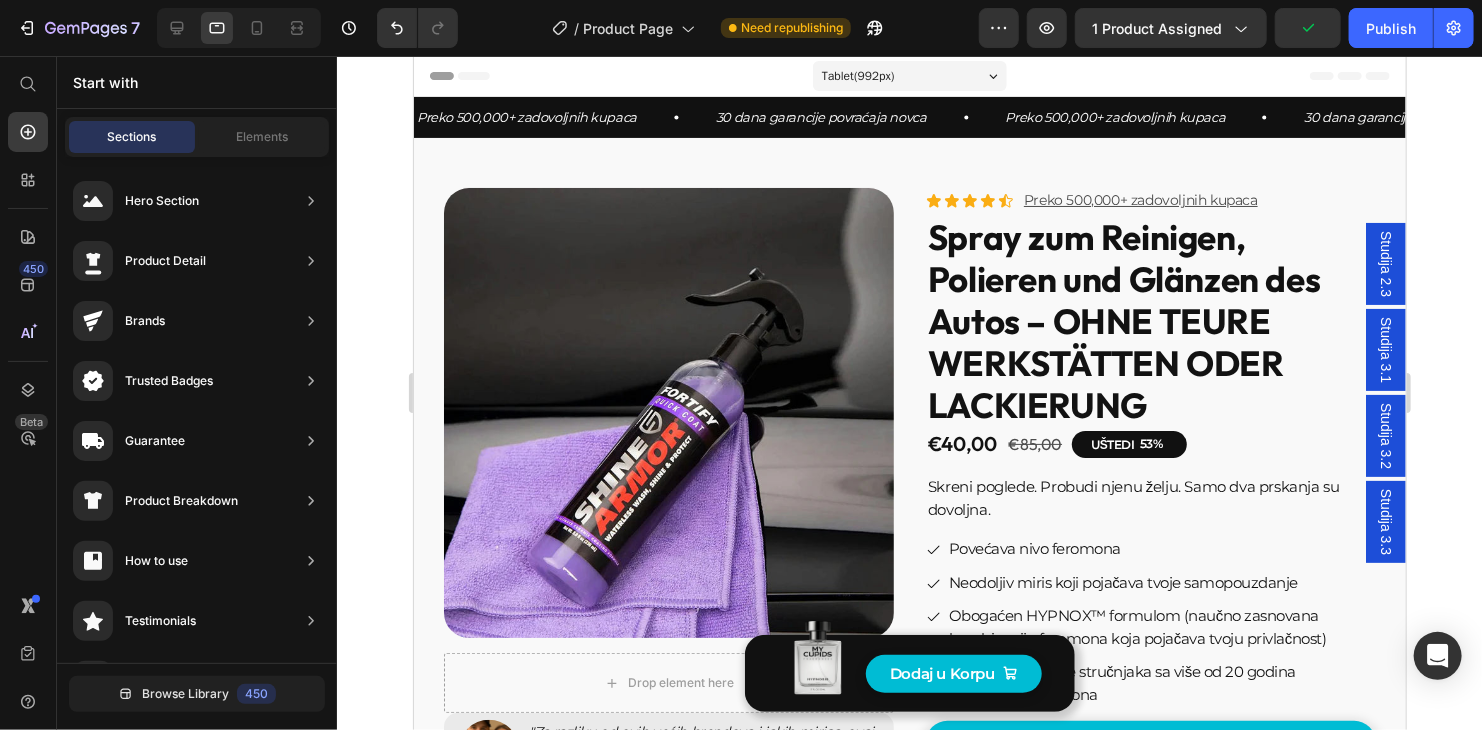click on "Studija 2.3" at bounding box center [1385, 263] 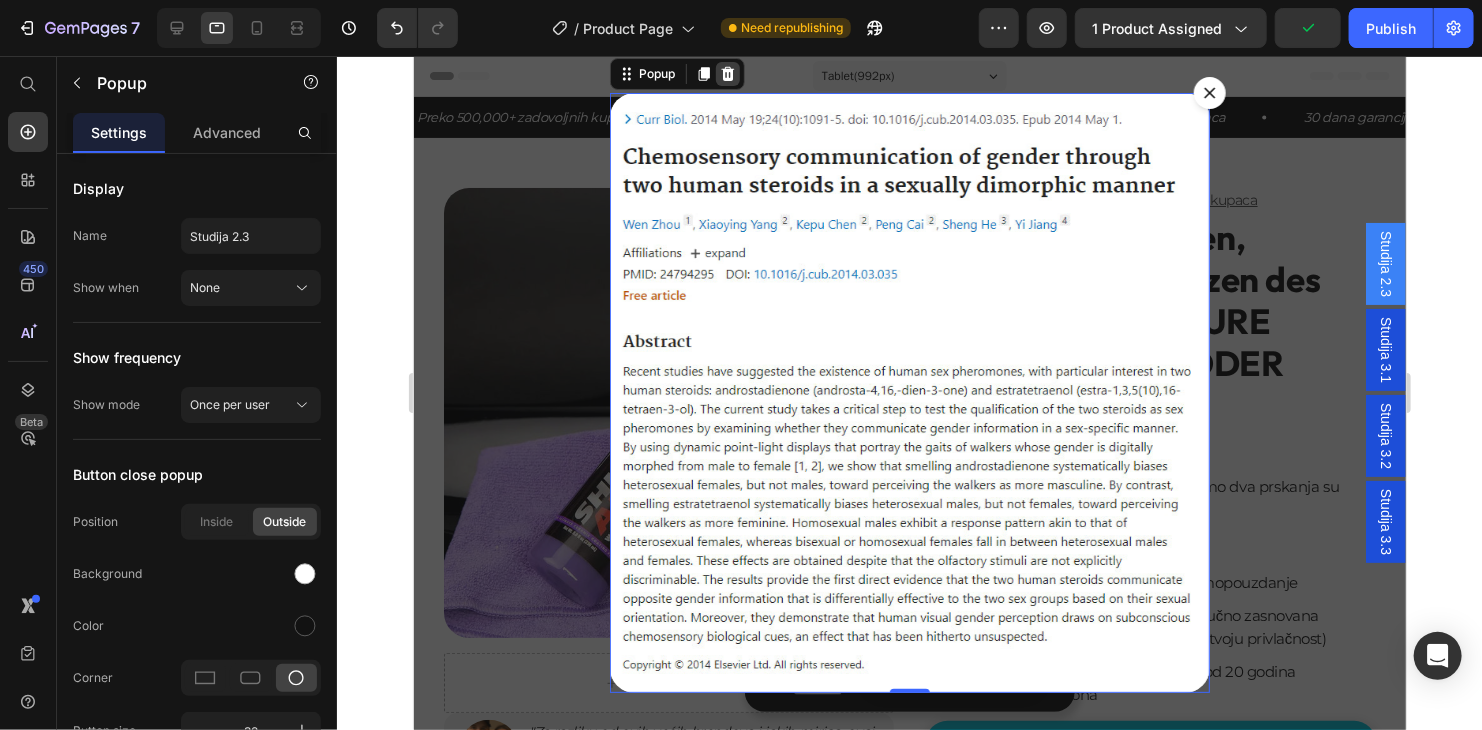 click 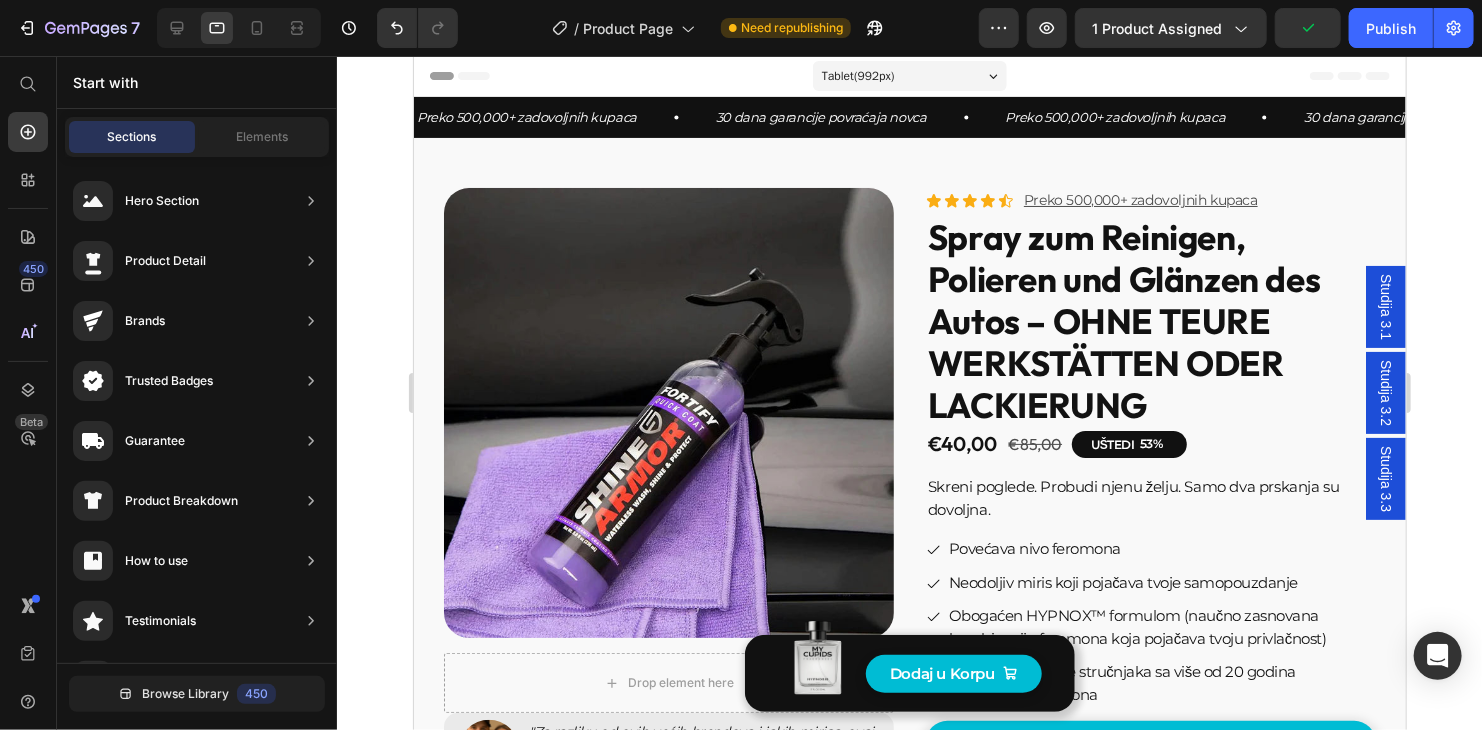 click on "Studija 3.1" at bounding box center (1385, 306) 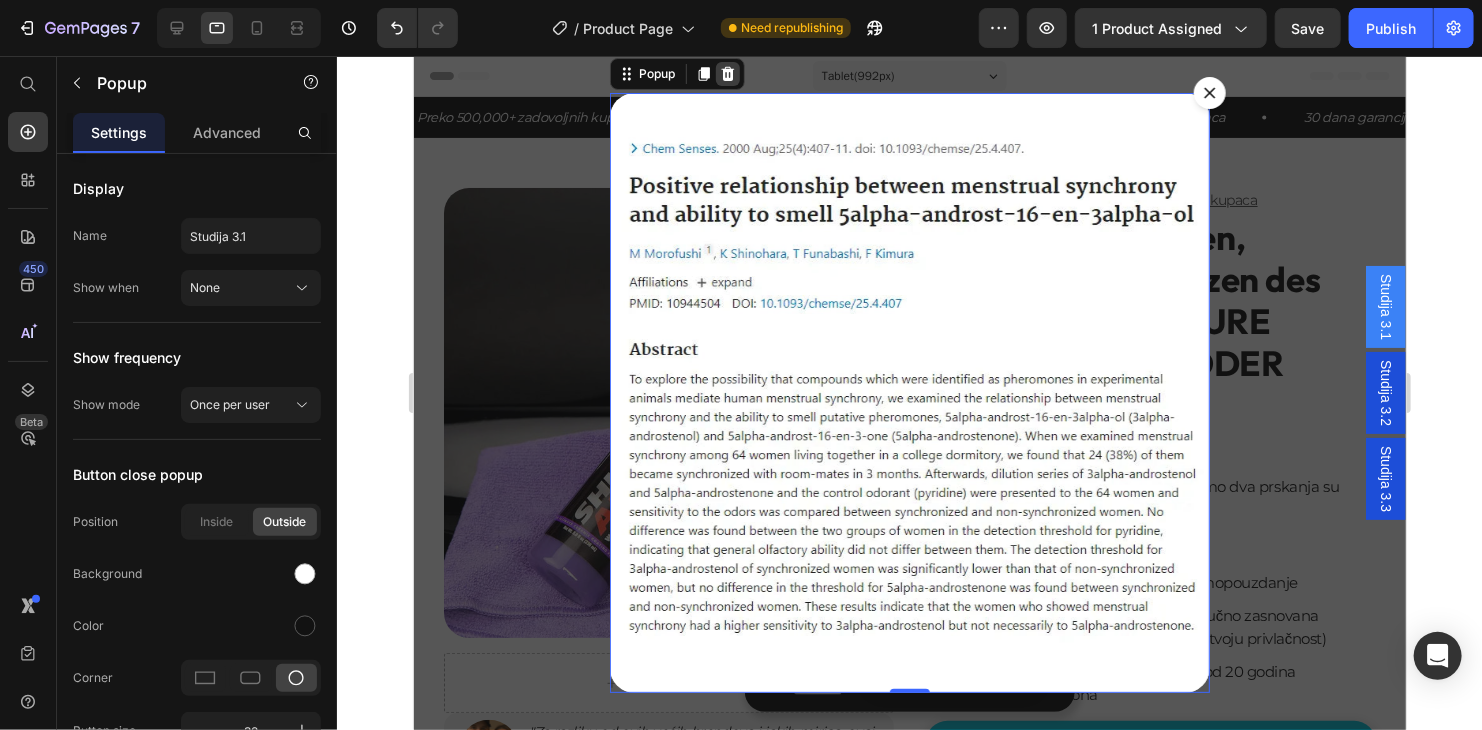 click 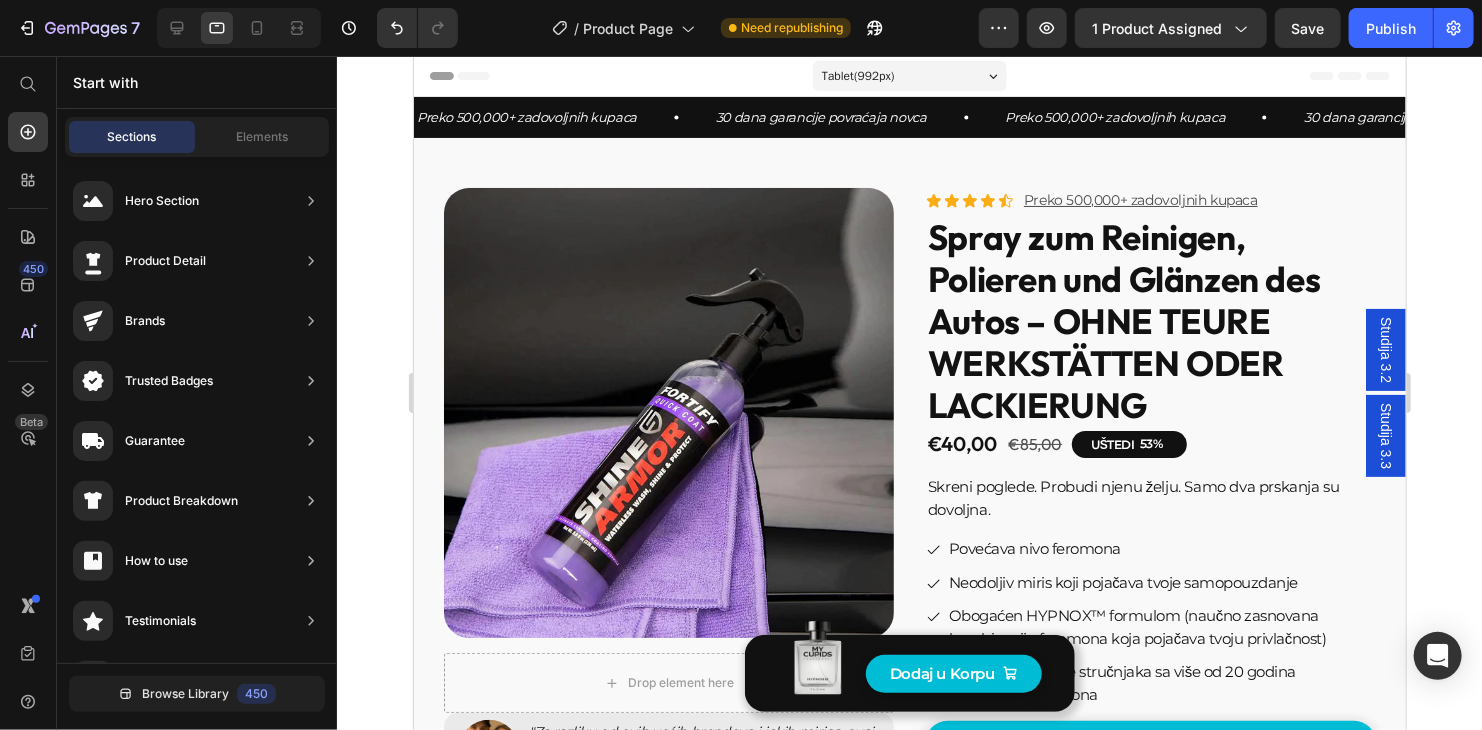 click on "Studija 3.2" at bounding box center [1385, 349] 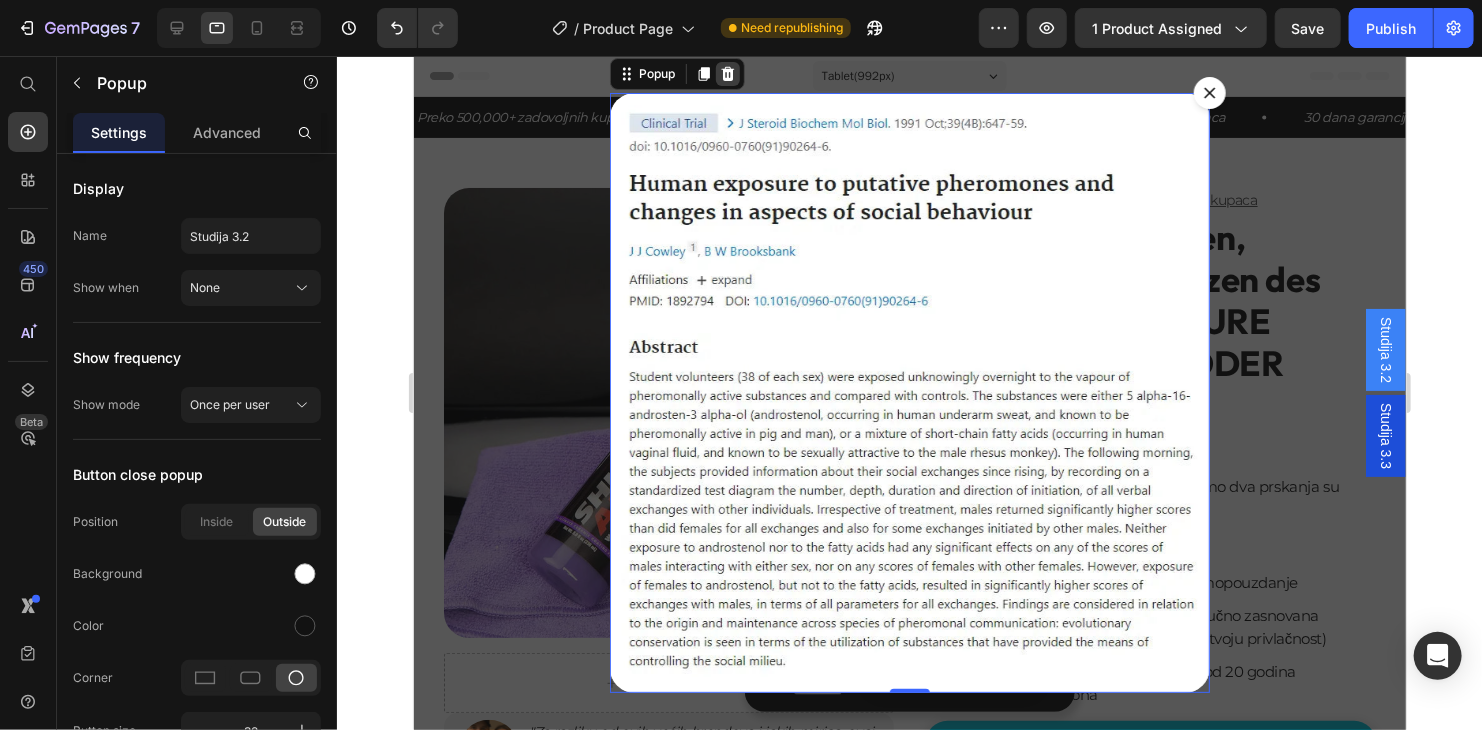 click 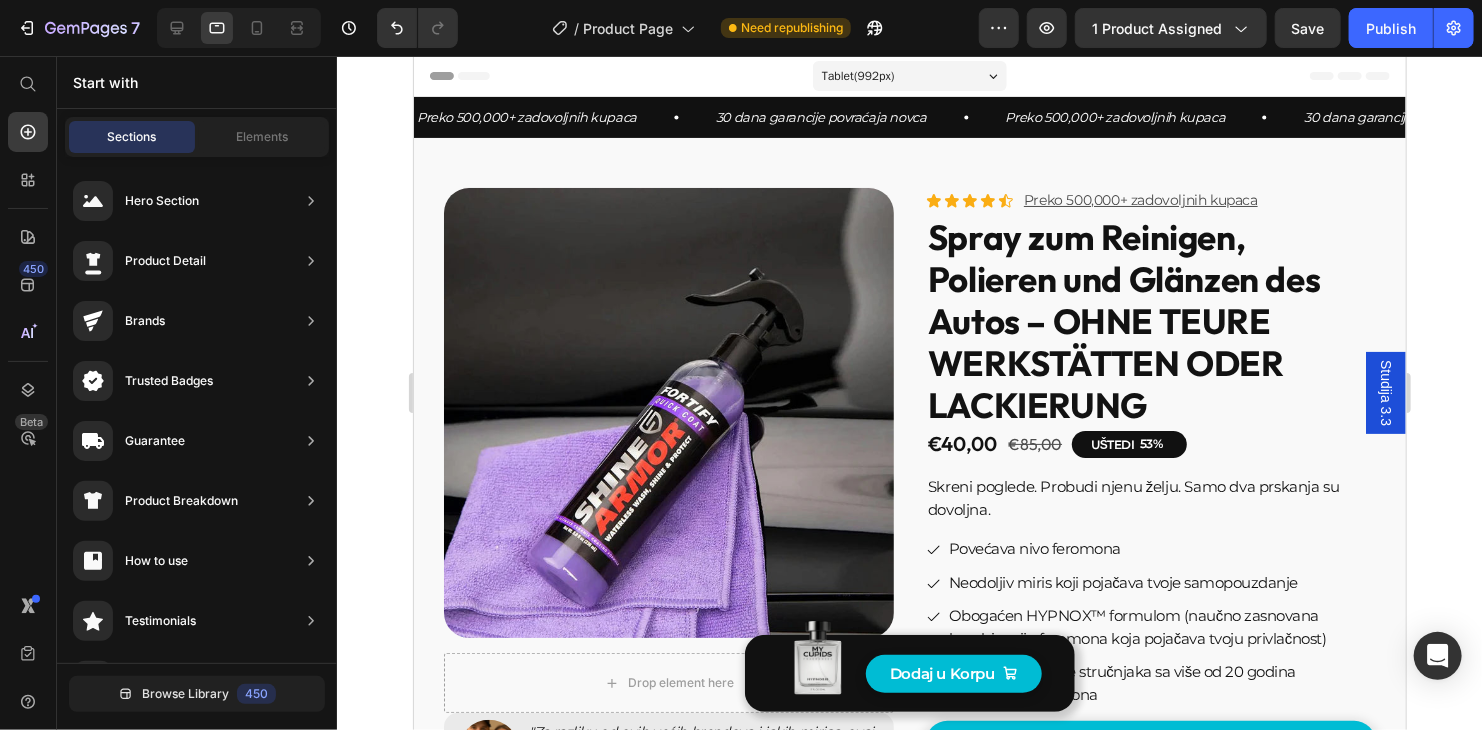 click on "Studija 3.3" at bounding box center (1385, 392) 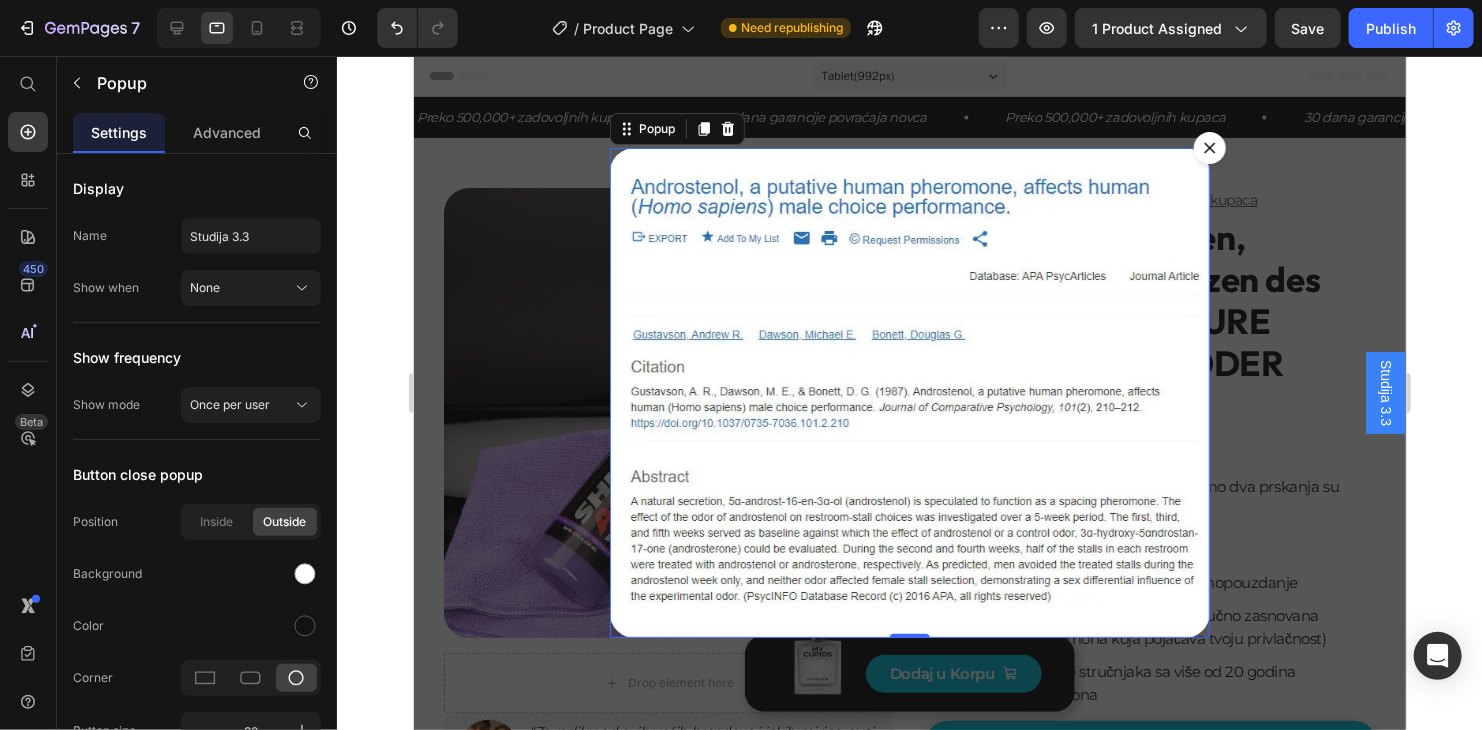 click 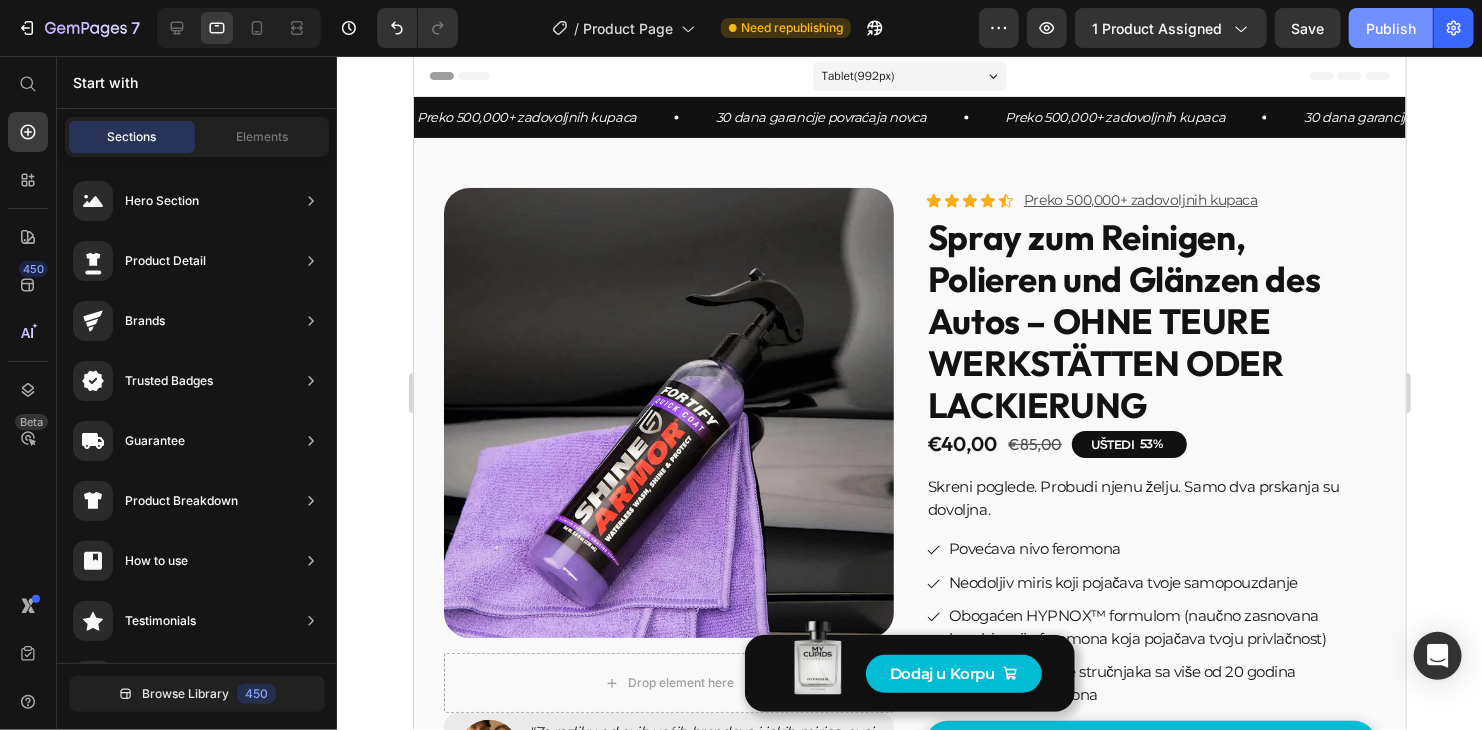 click on "Publish" at bounding box center (1391, 28) 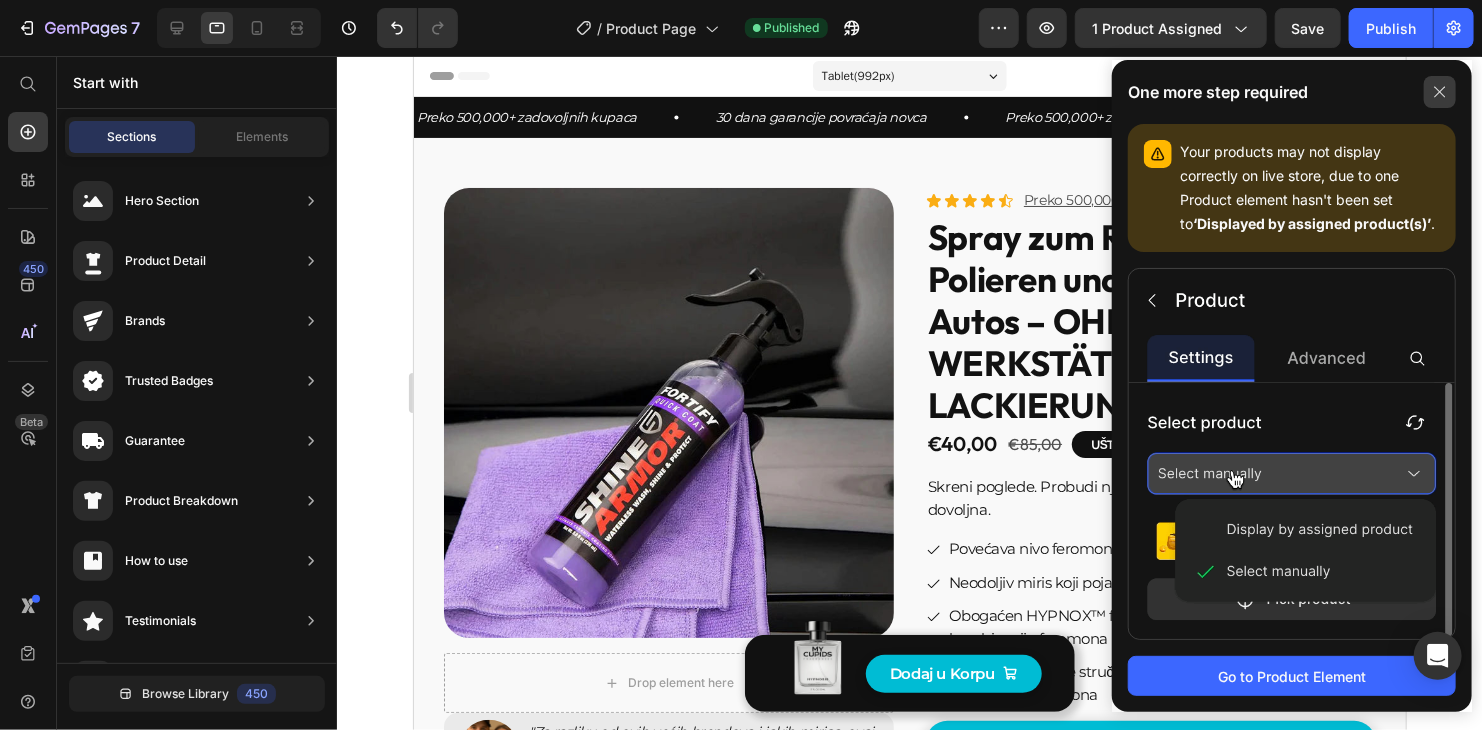 click 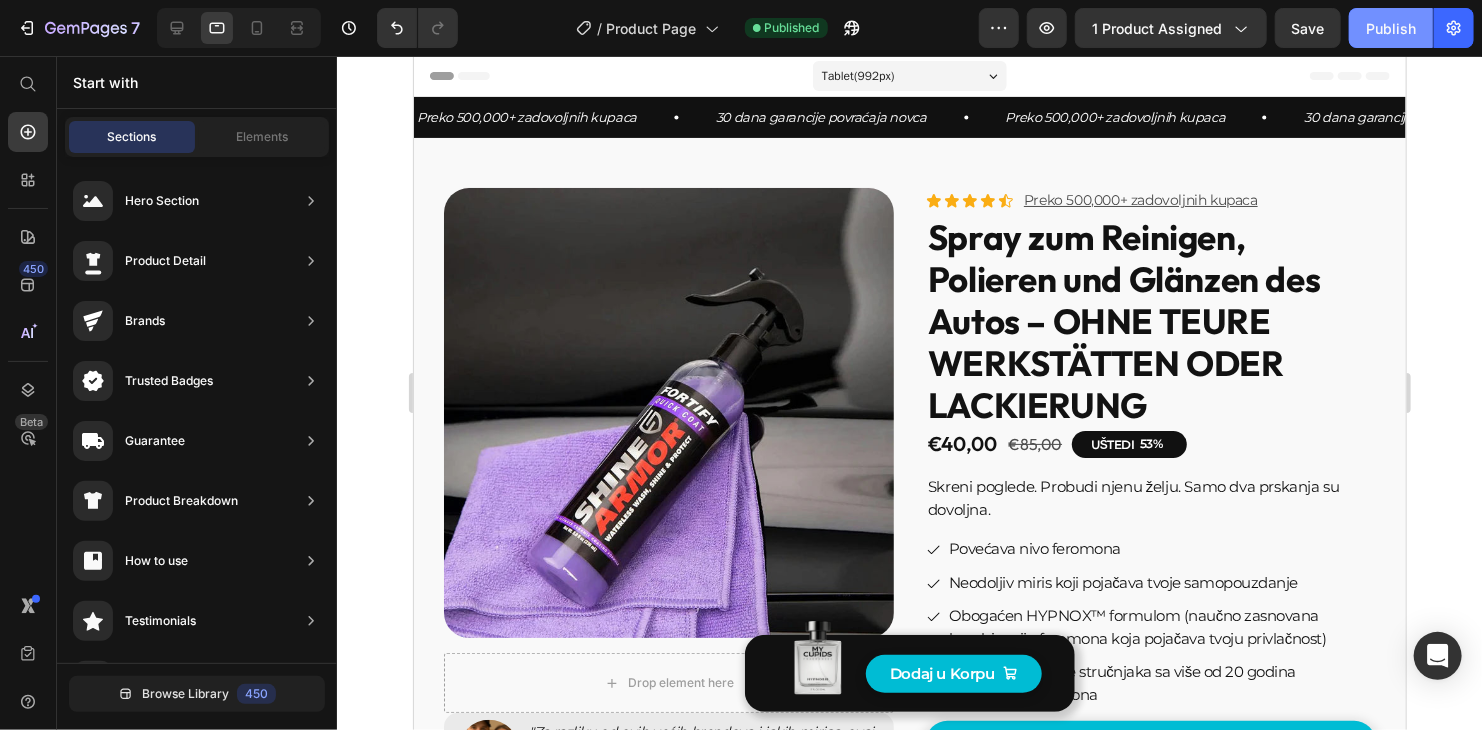 click on "Publish" 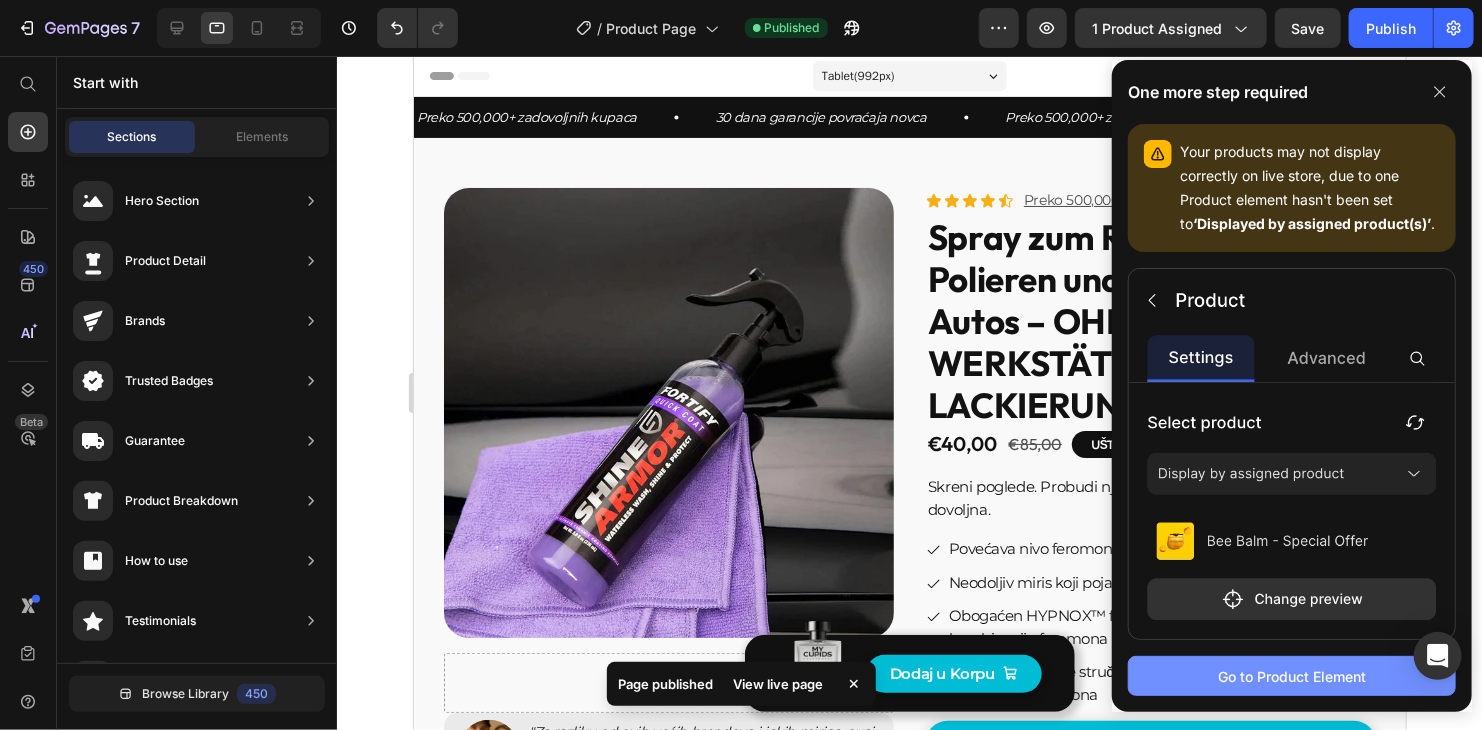 click on "Go to Product Element" at bounding box center (1292, 676) 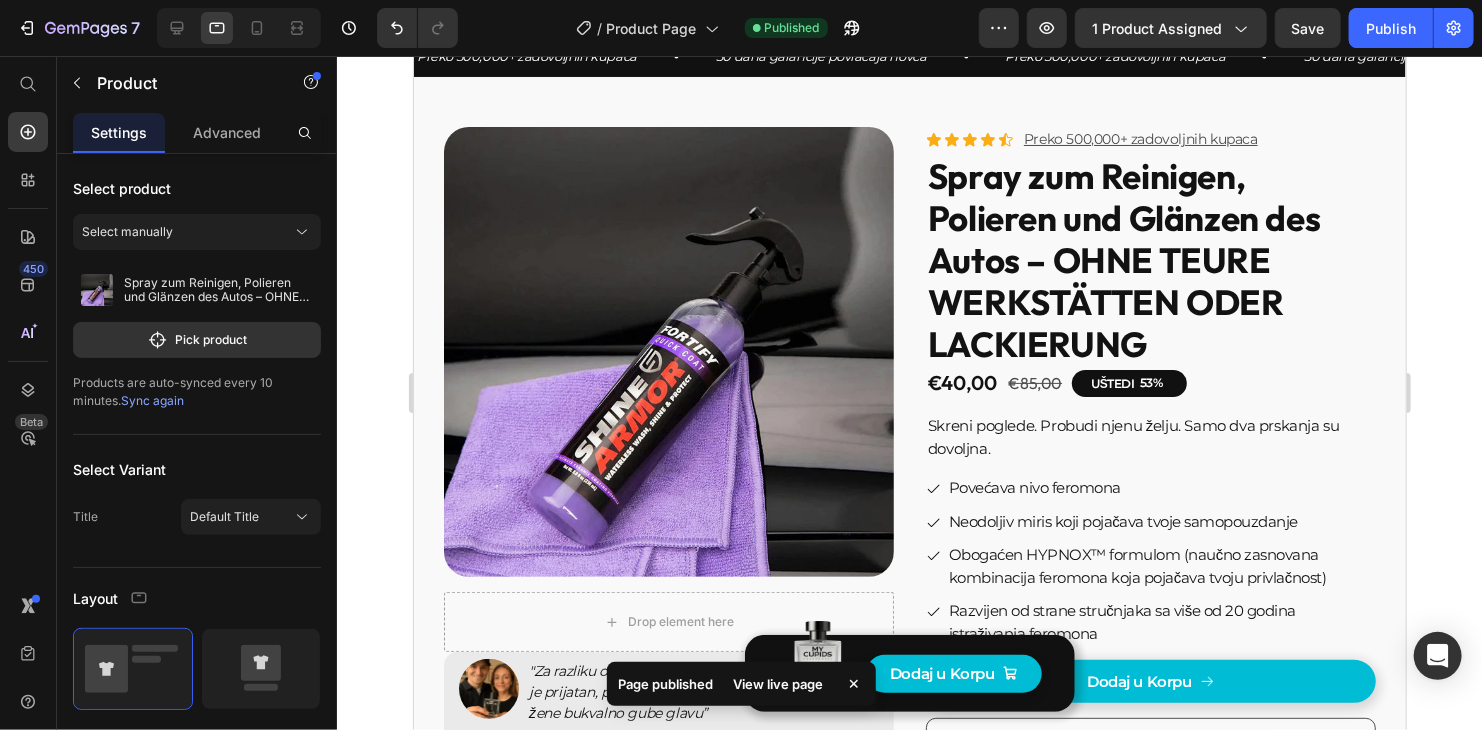 scroll, scrollTop: 0, scrollLeft: 0, axis: both 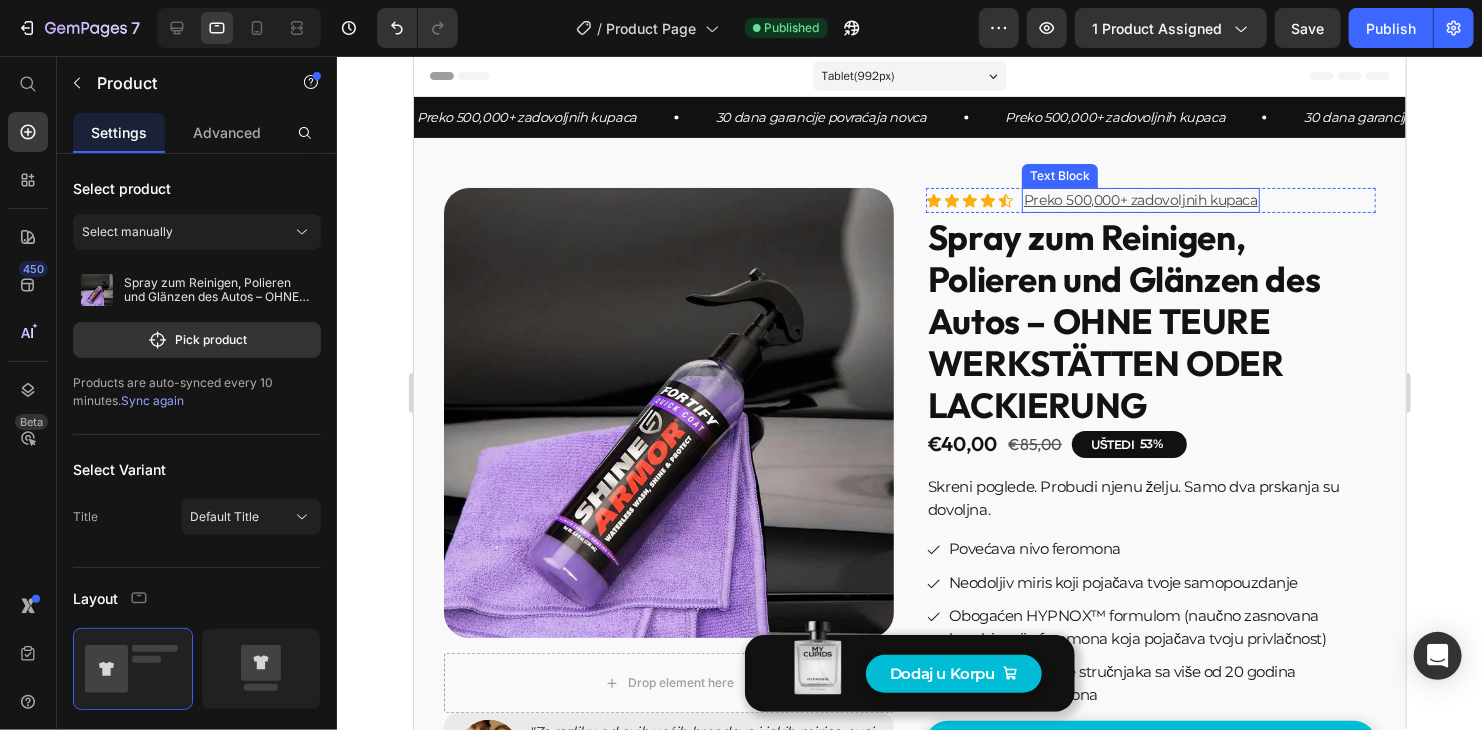 click on "Preko 500,000+ zadovoljnih kupaca" at bounding box center (1140, 199) 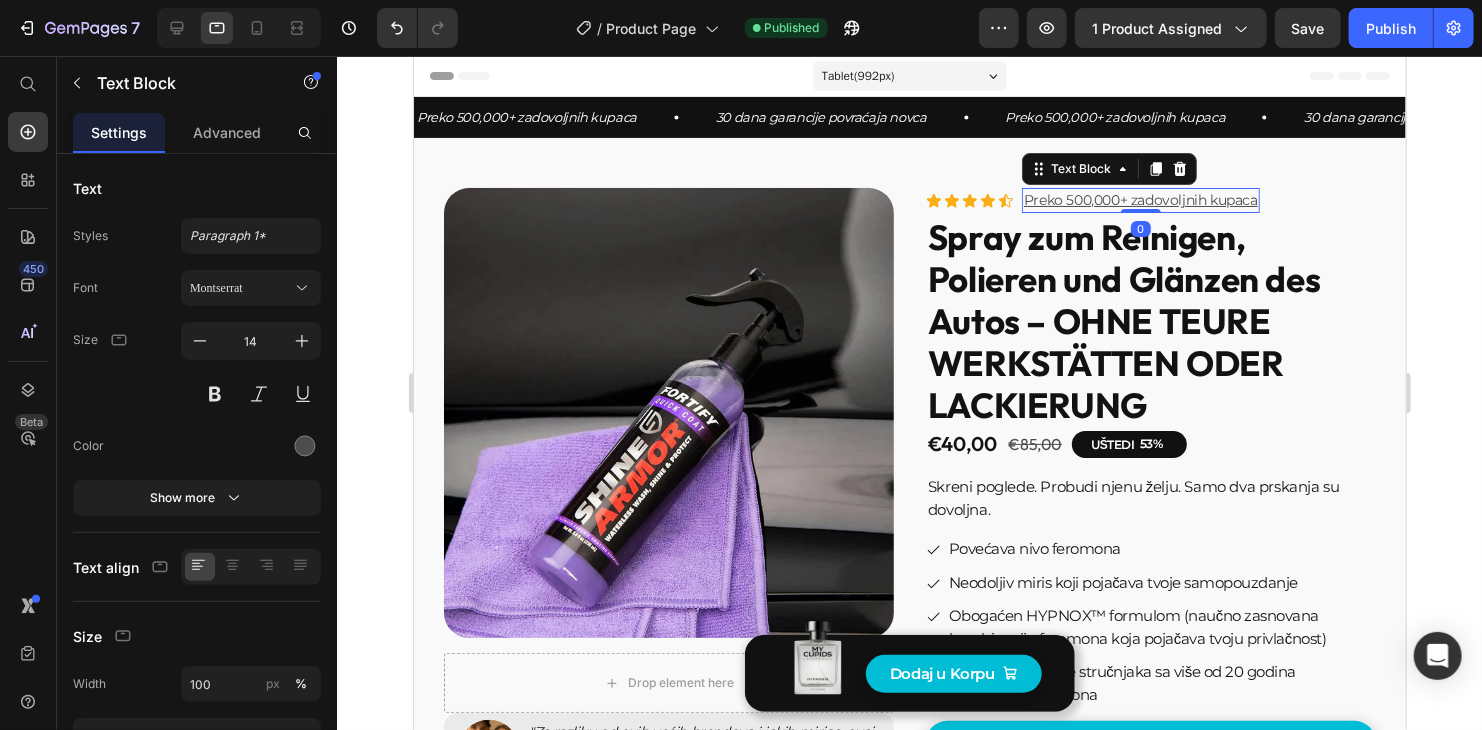 click on "Preko 500,000+ zadovoljnih kupaca" at bounding box center [1140, 199] 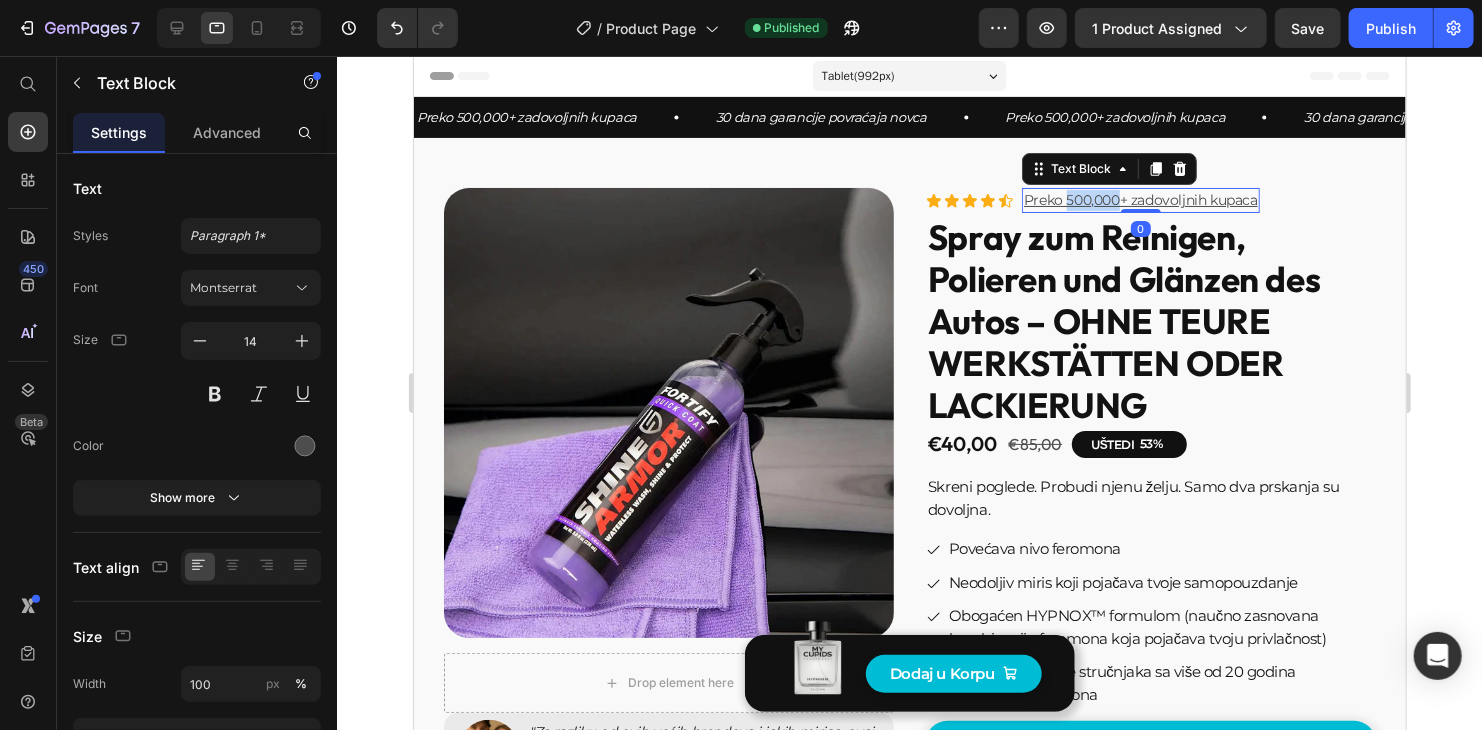 click on "Preko 500,000+ zadovoljnih kupaca" at bounding box center [1140, 199] 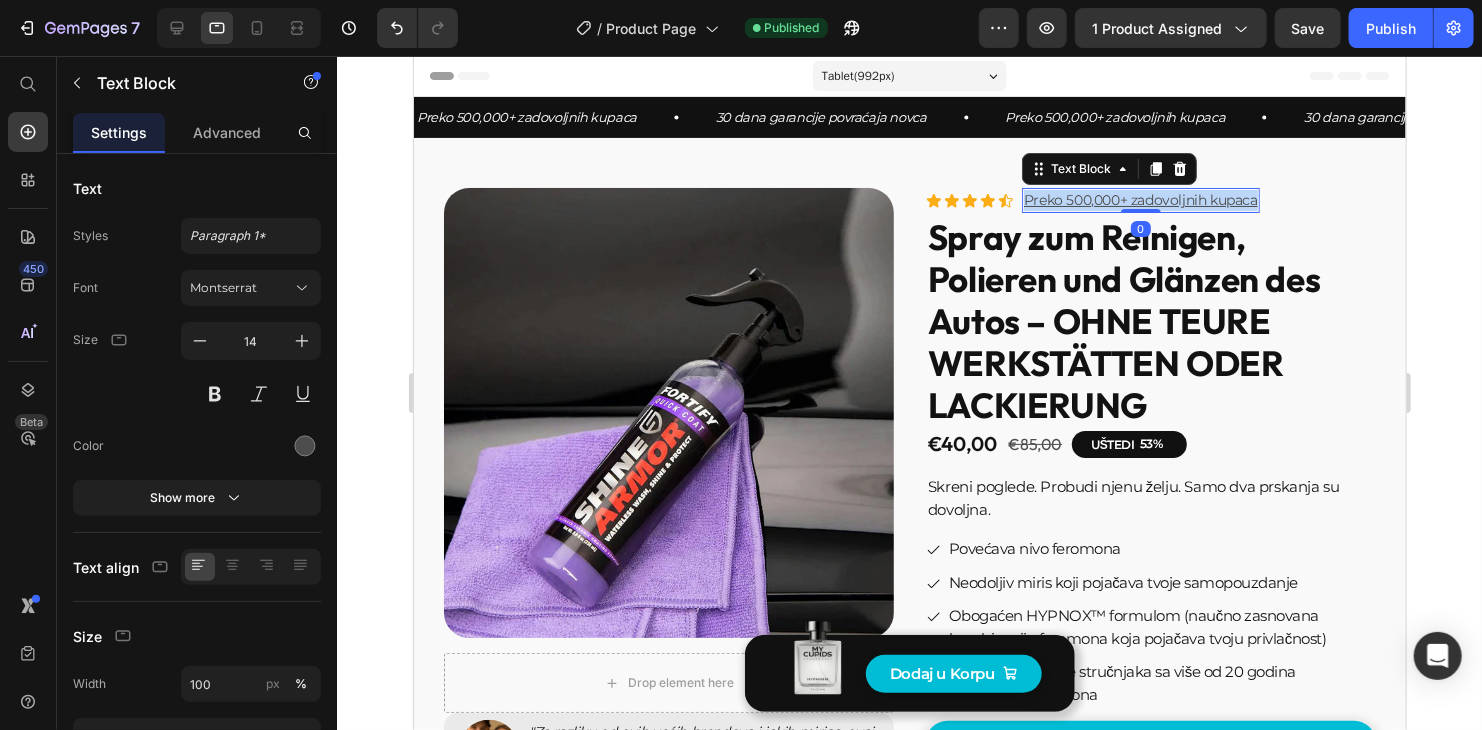 click on "Preko 500,000+ zadovoljnih kupaca" at bounding box center (1140, 199) 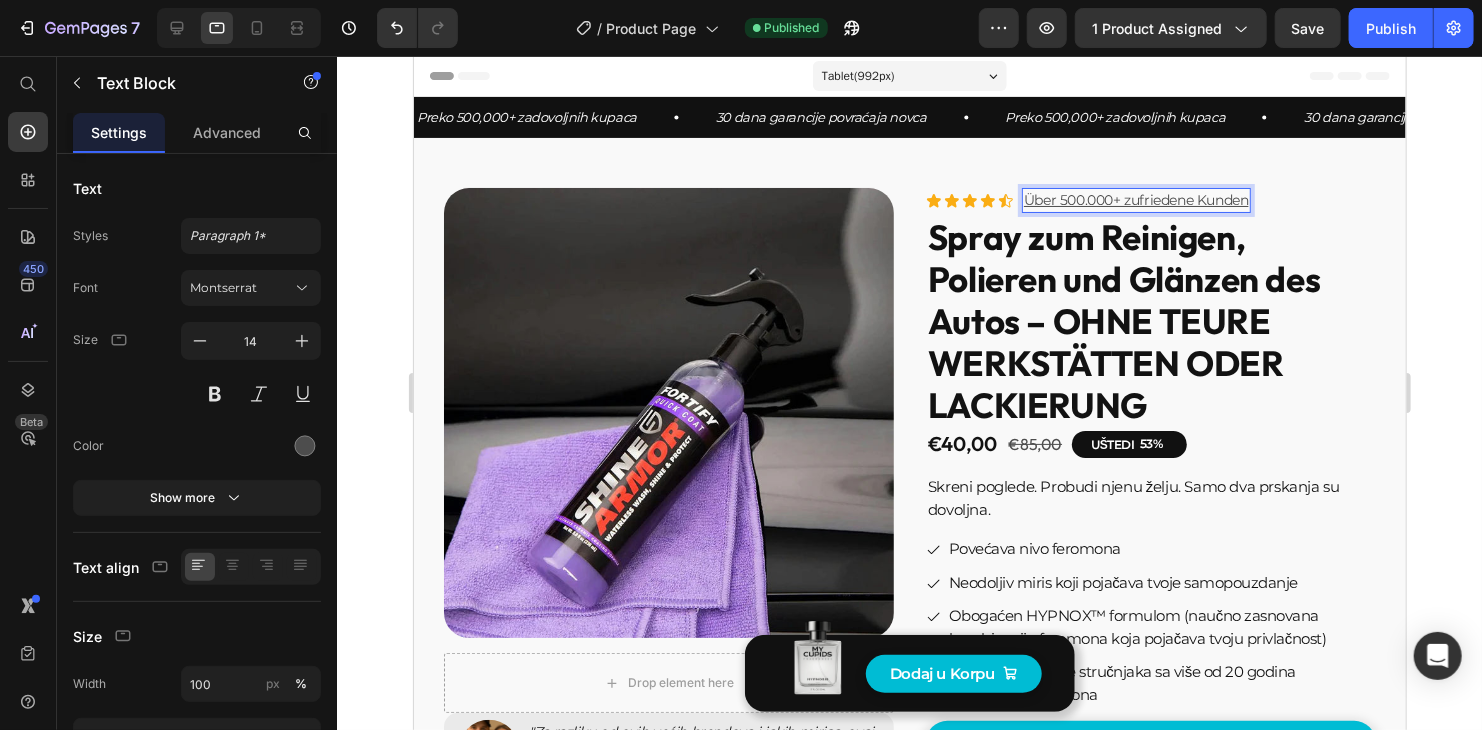 click on "Über 500.000+ zufriedene Kunden" at bounding box center (1135, 199) 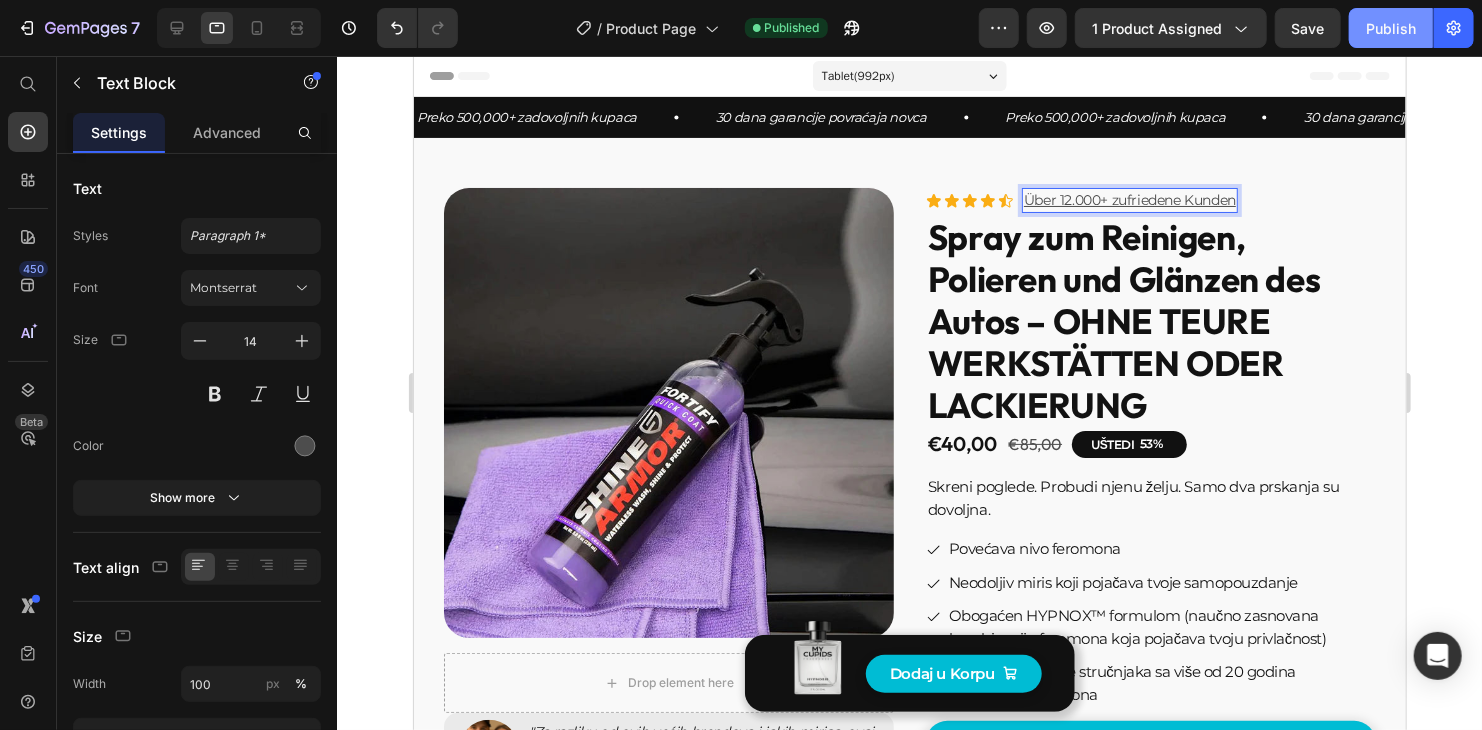 click on "Publish" at bounding box center (1391, 28) 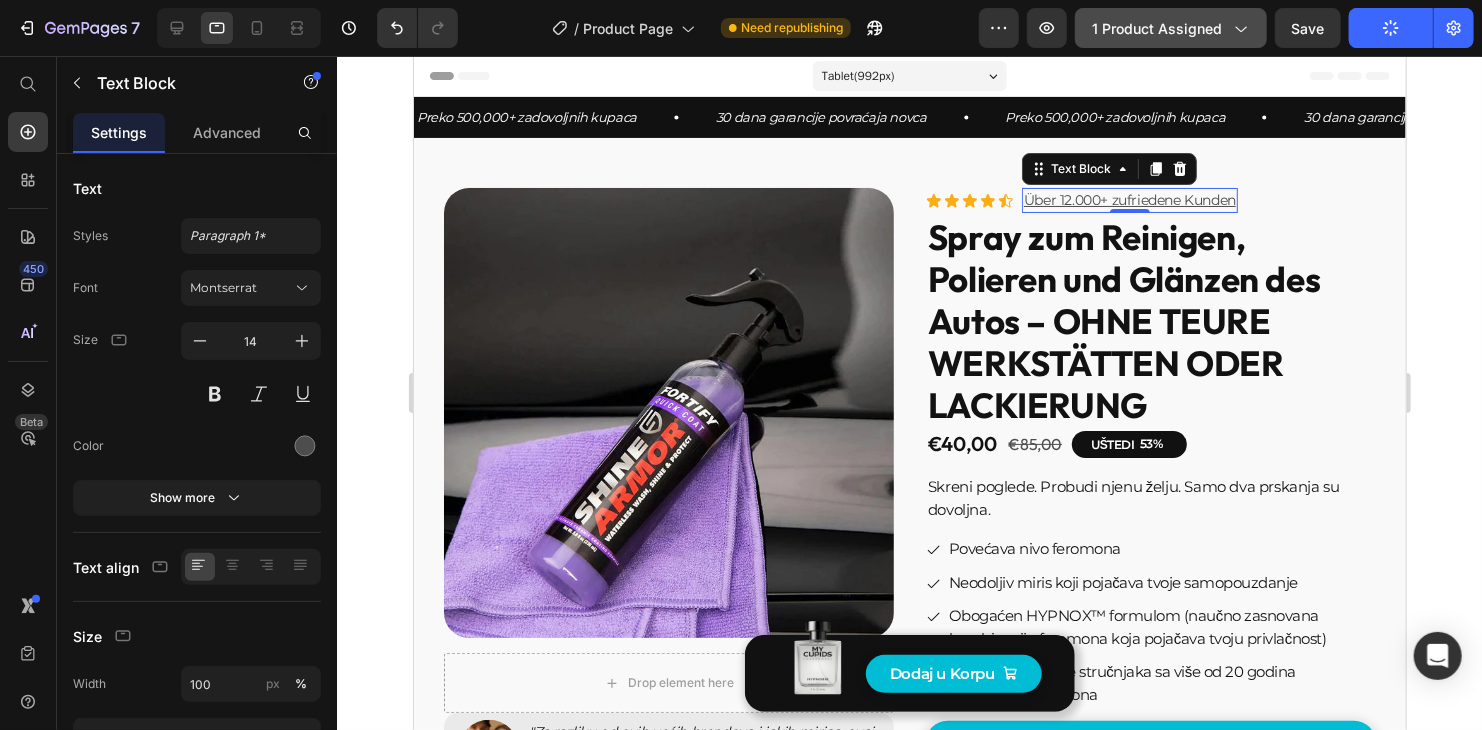 click on "1 product assigned" at bounding box center (1171, 28) 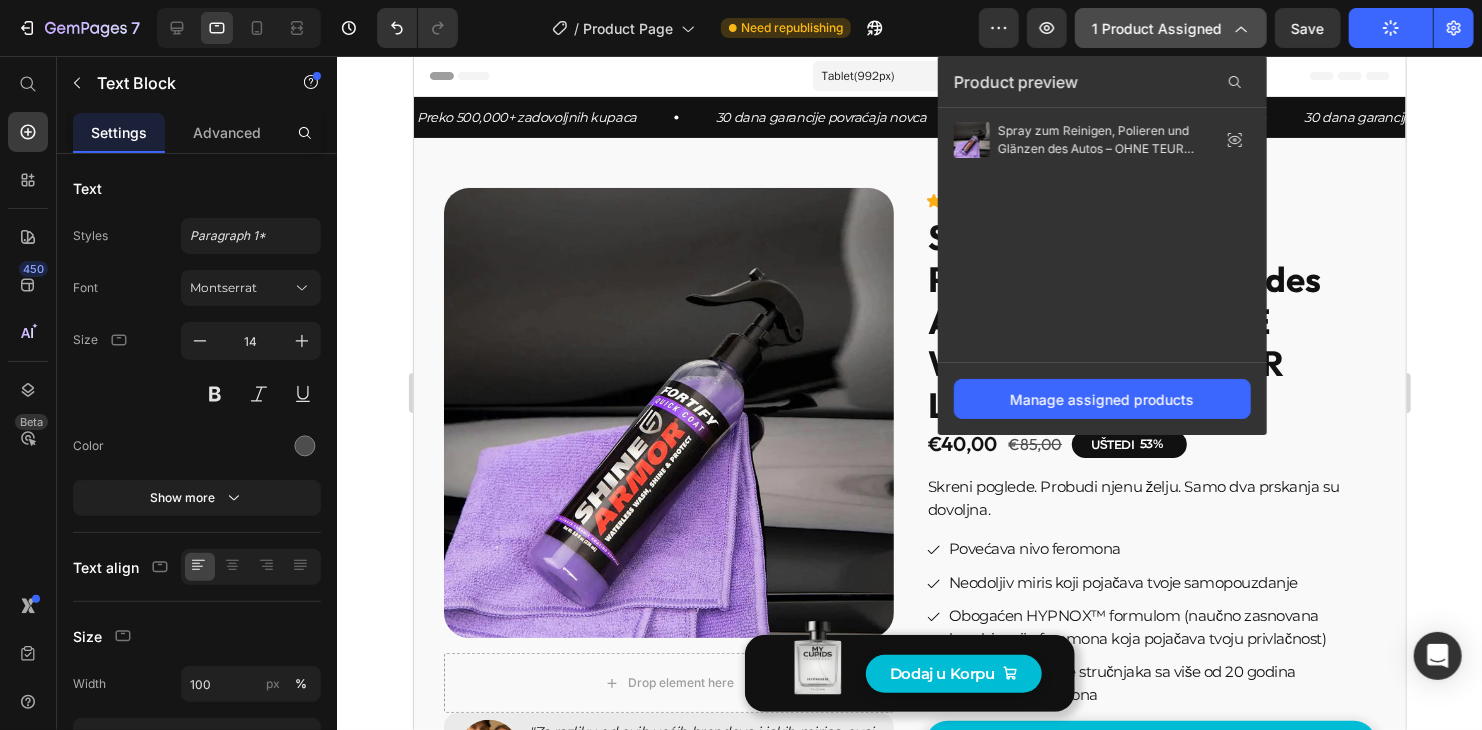 click on "1 product assigned" at bounding box center (1171, 28) 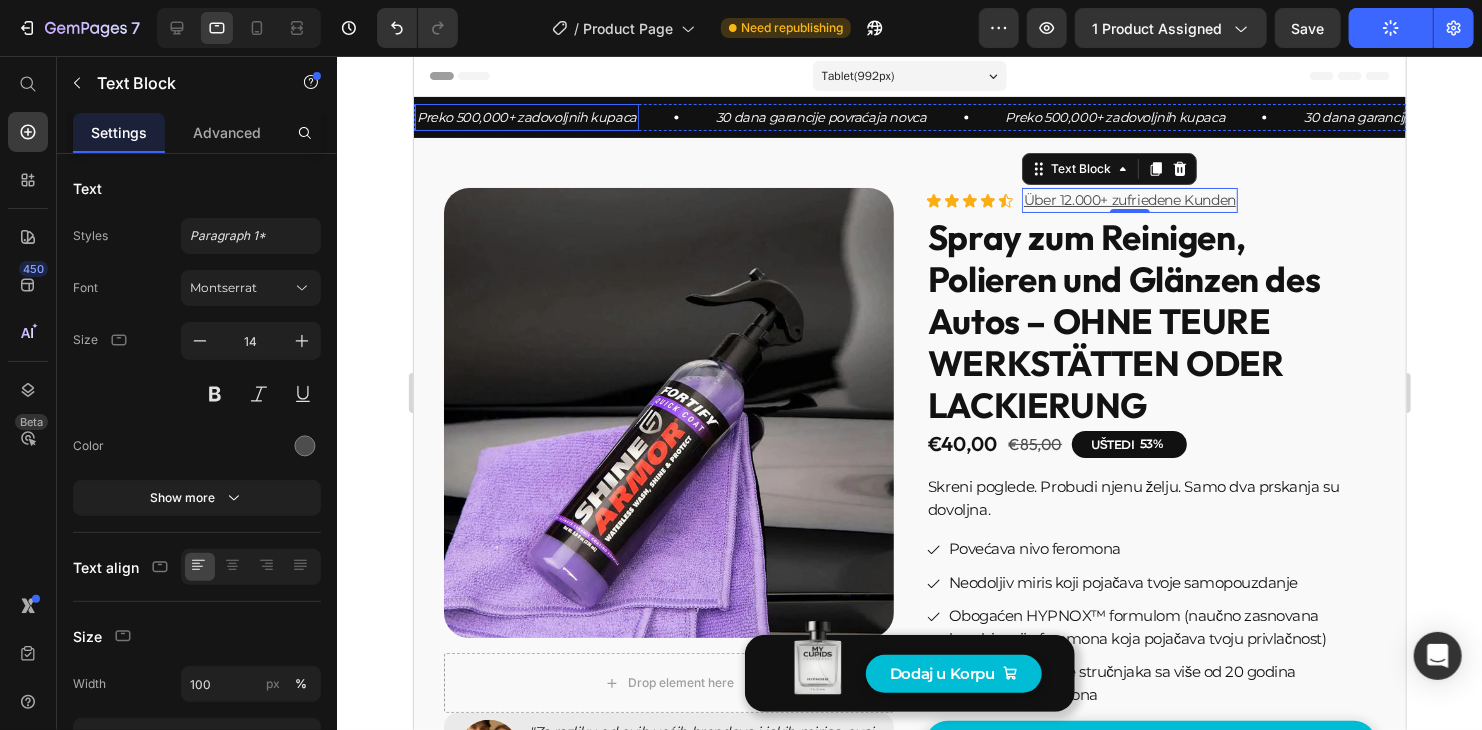 click on "Preko 500,000+ zadovoljnih kupaca" at bounding box center (526, 116) 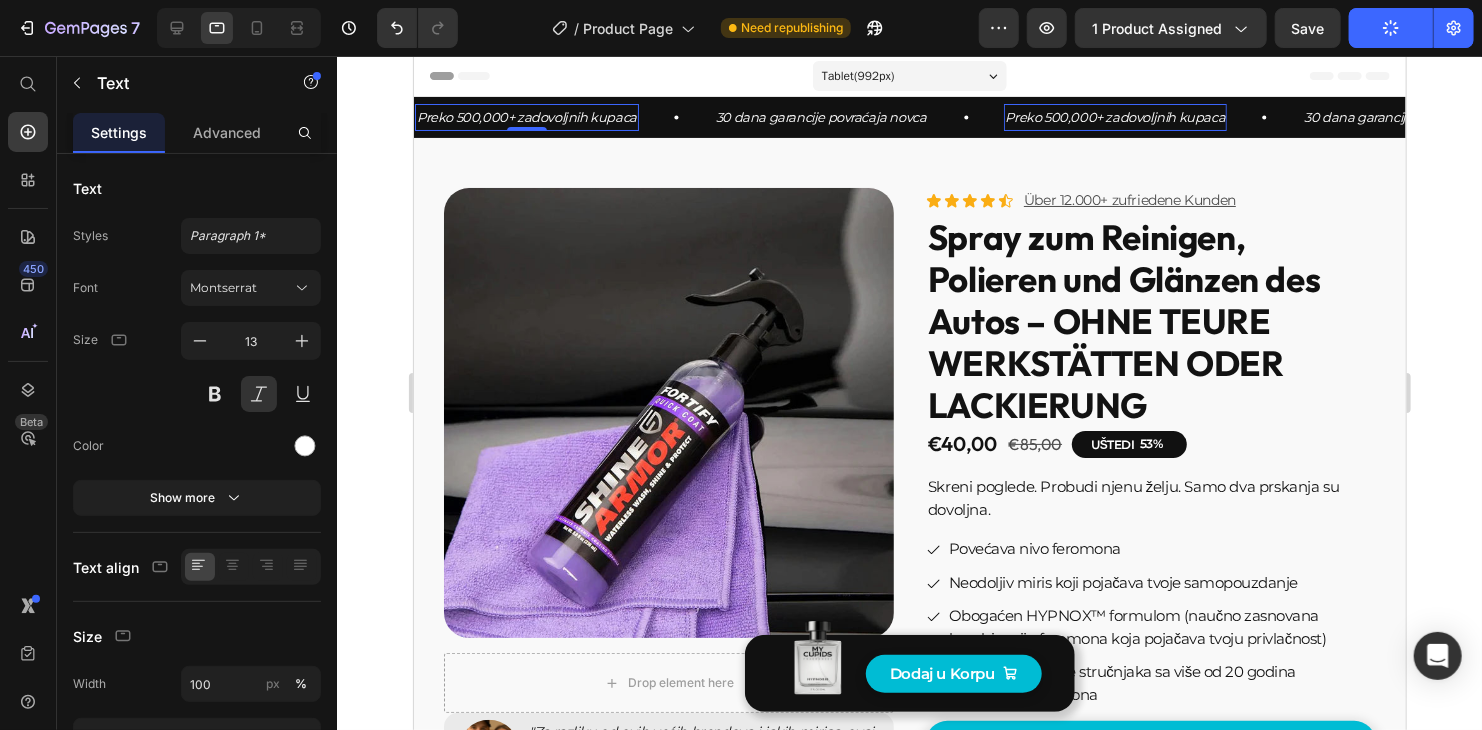 click on "Preko 500,000+ zadovoljnih kupaca" at bounding box center [526, 116] 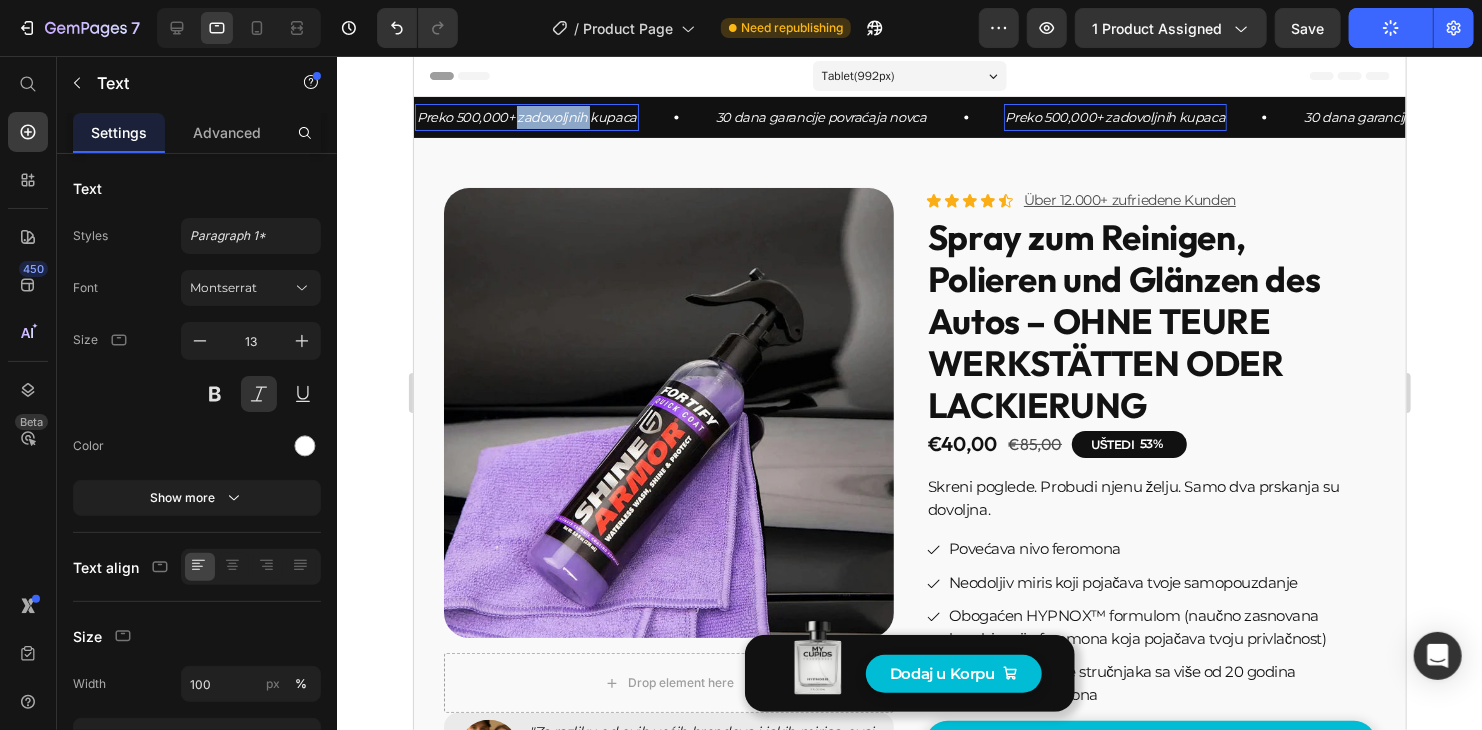 click on "Preko 500,000+ zadovoljnih kupaca" at bounding box center [526, 116] 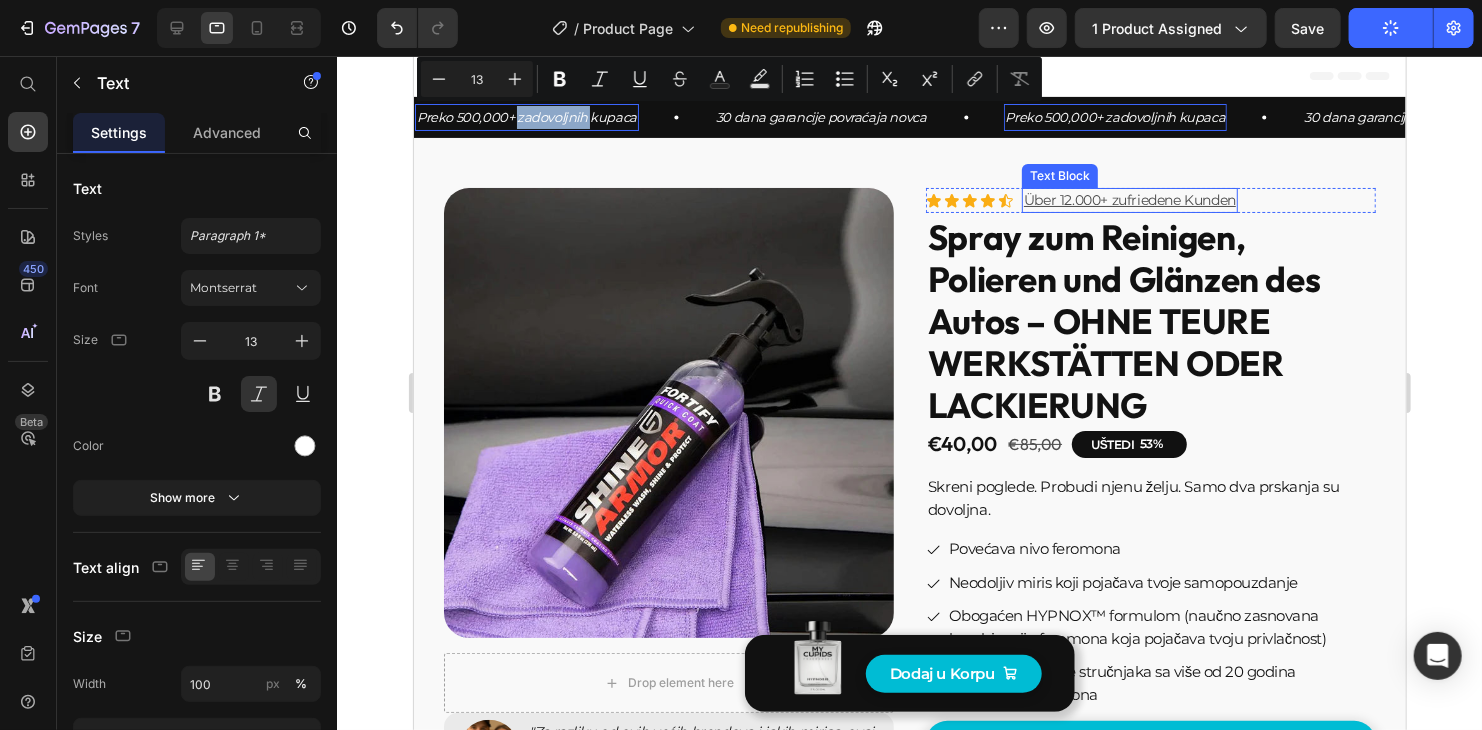 click on "Über 12.000+ zufriedene Kunden" at bounding box center [1129, 199] 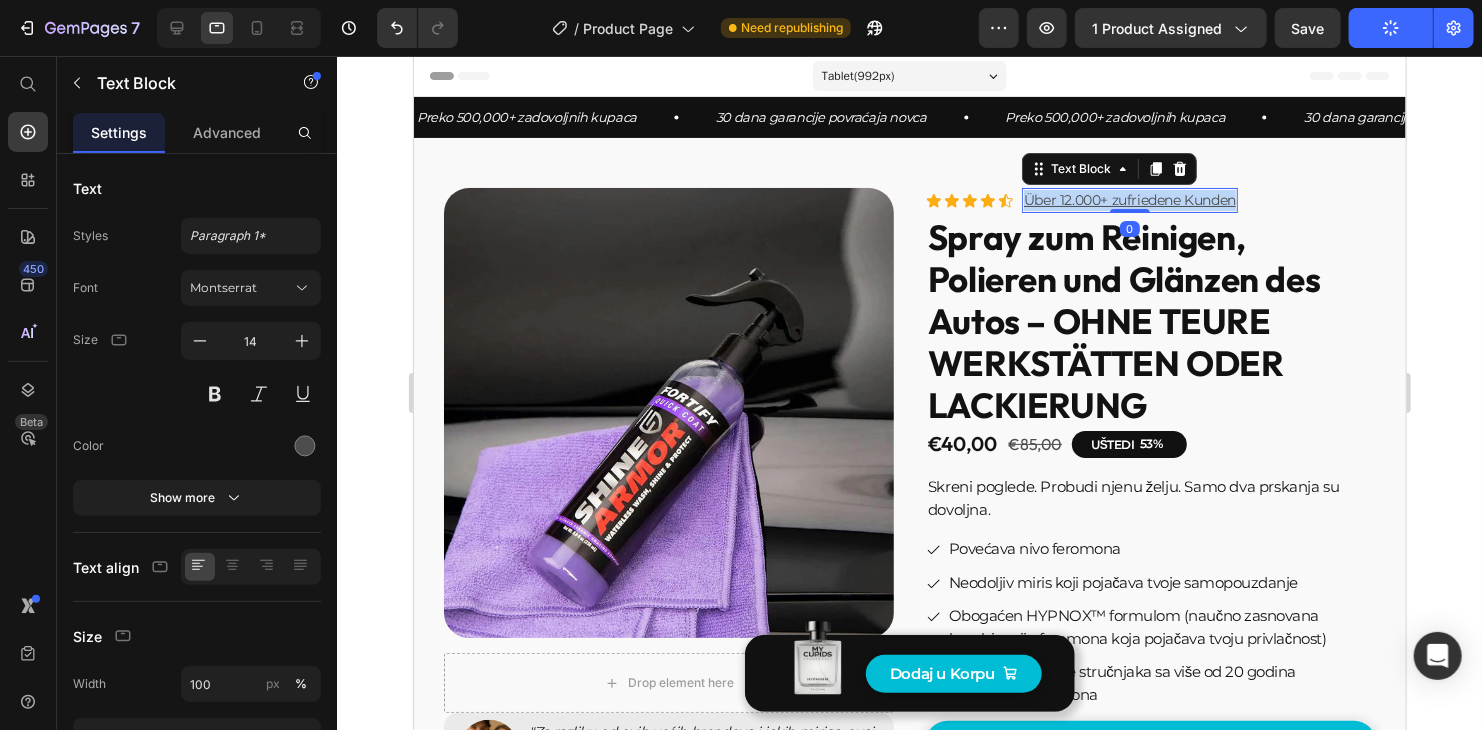 click on "Über 12.000+ zufriedene Kunden" at bounding box center (1129, 199) 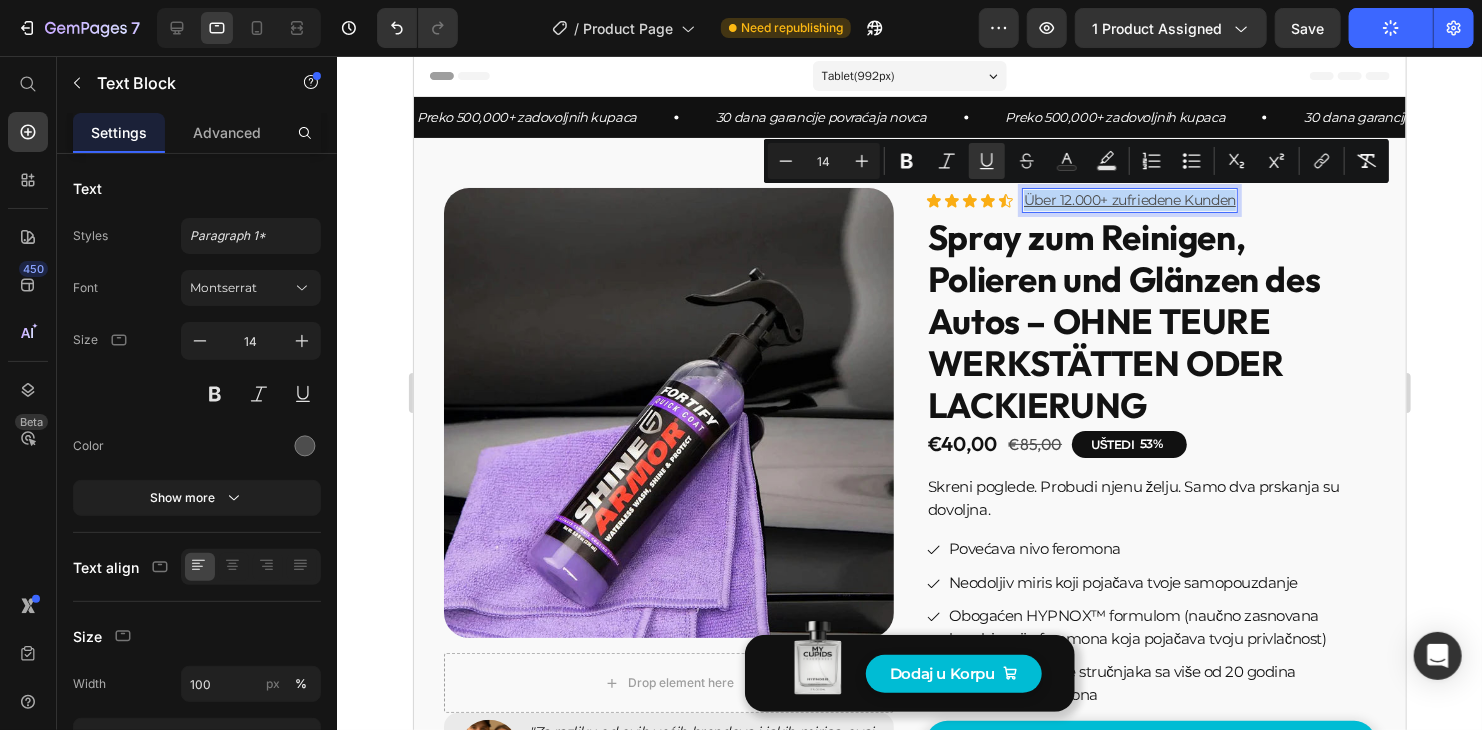 copy on "Über 12.000+ zufriedene Kunden" 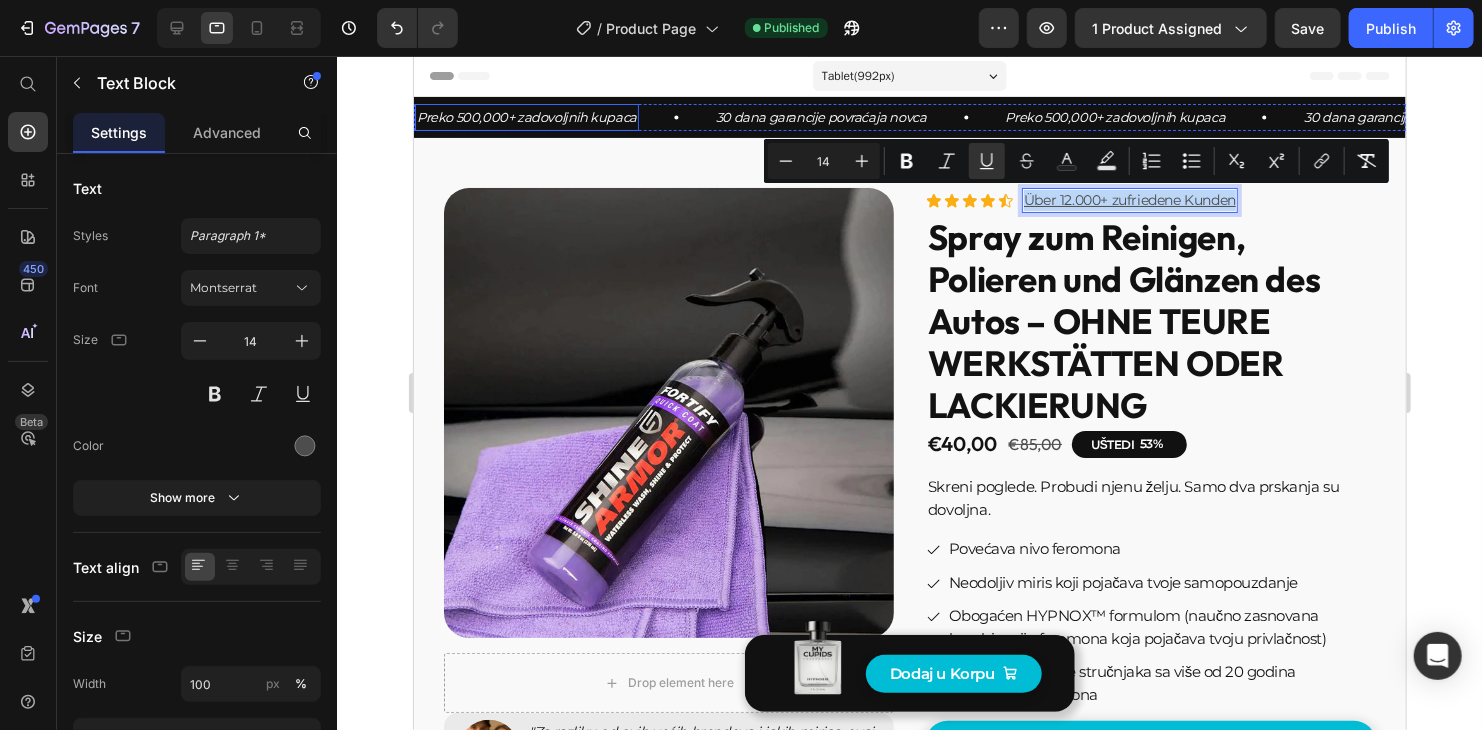 click on "Preko 500,000+ zadovoljnih kupaca" at bounding box center [526, 116] 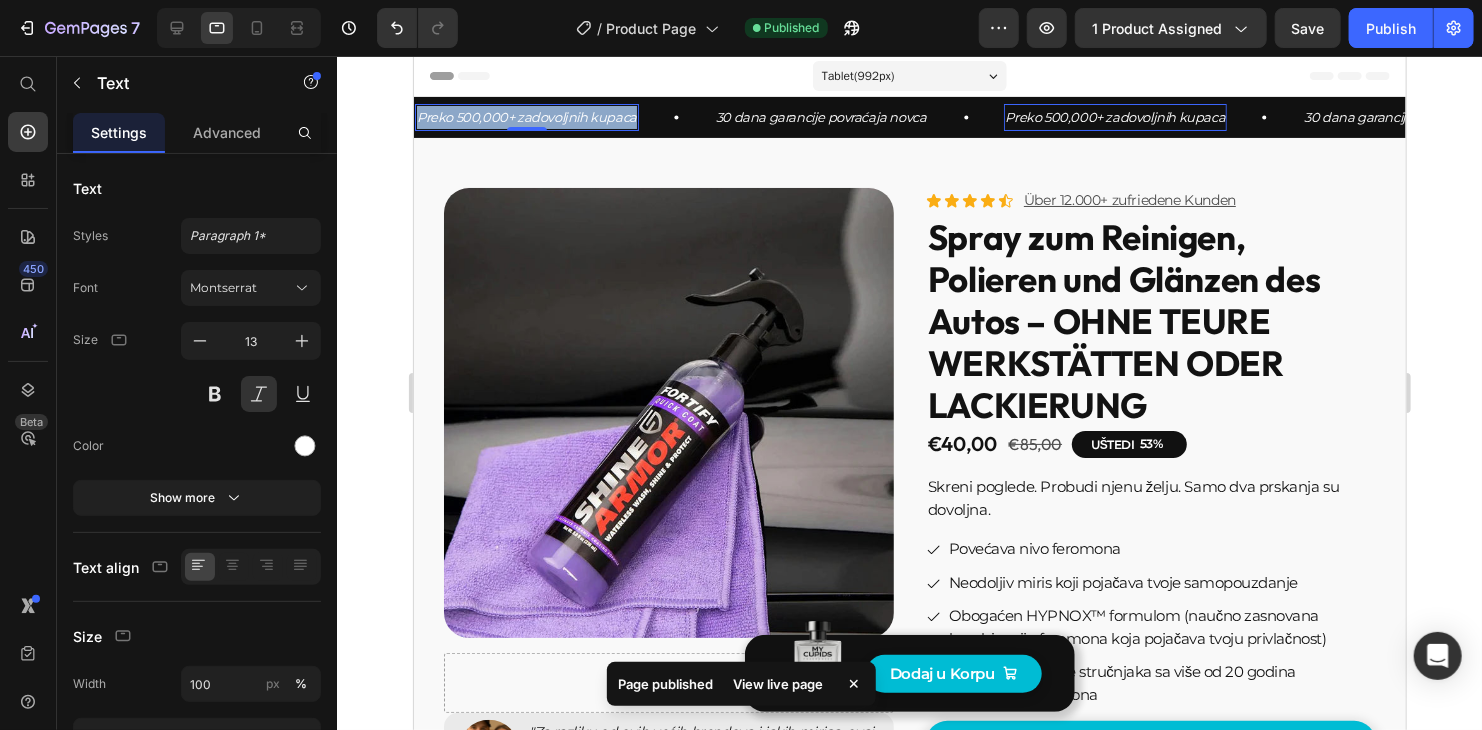click on "Preko 500,000+ zadovoljnih kupaca" at bounding box center (526, 116) 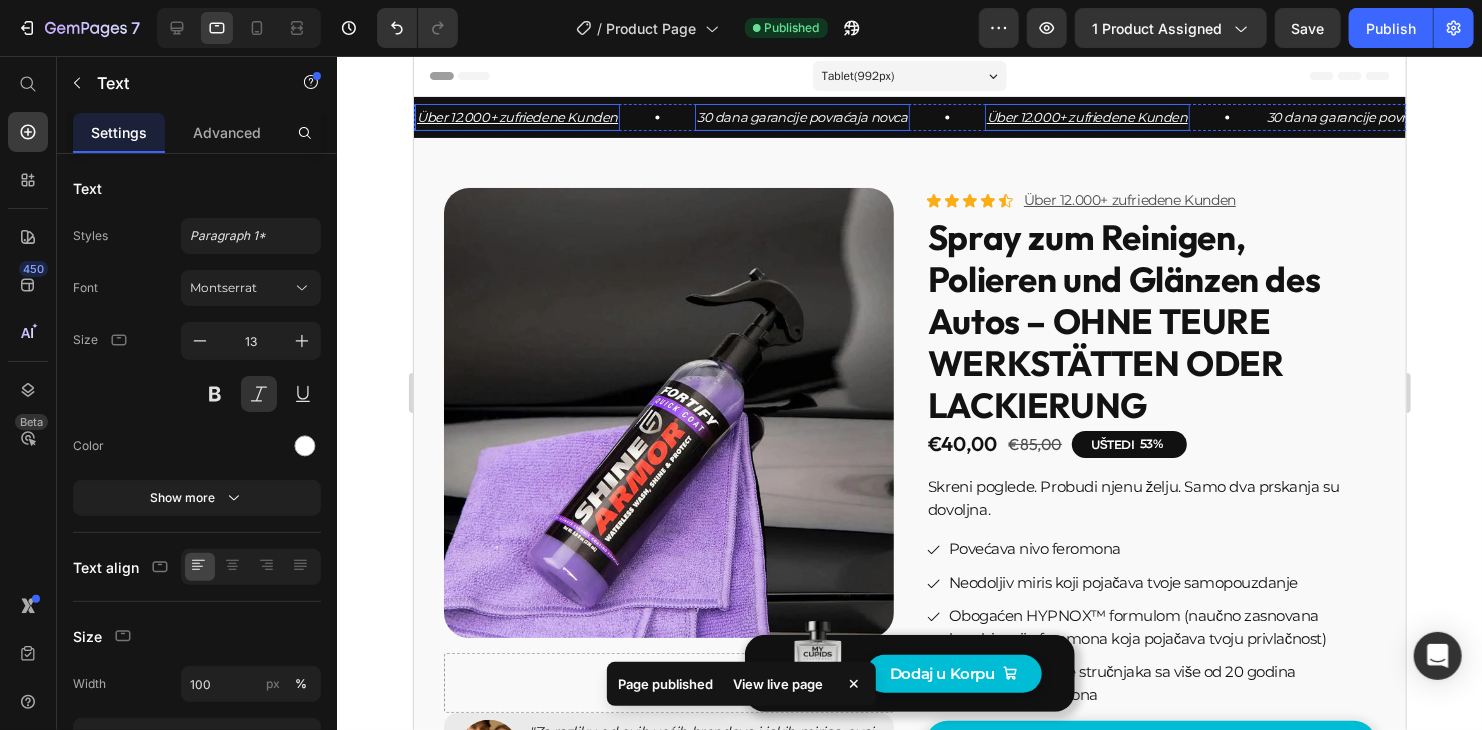 click on "30 dana garancije povraćaja novca" at bounding box center (801, 116) 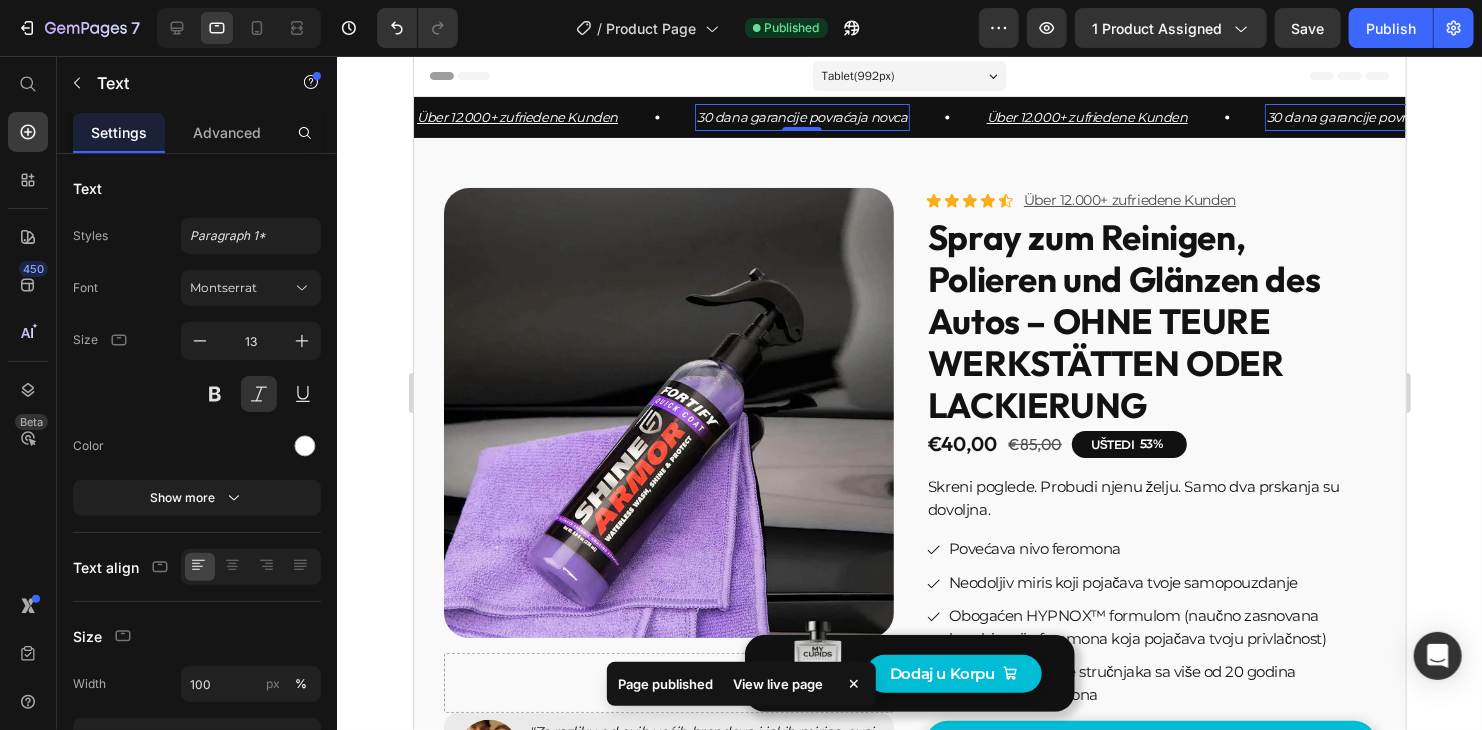 click on "30 dana garancije povraćaja novca" at bounding box center (801, 116) 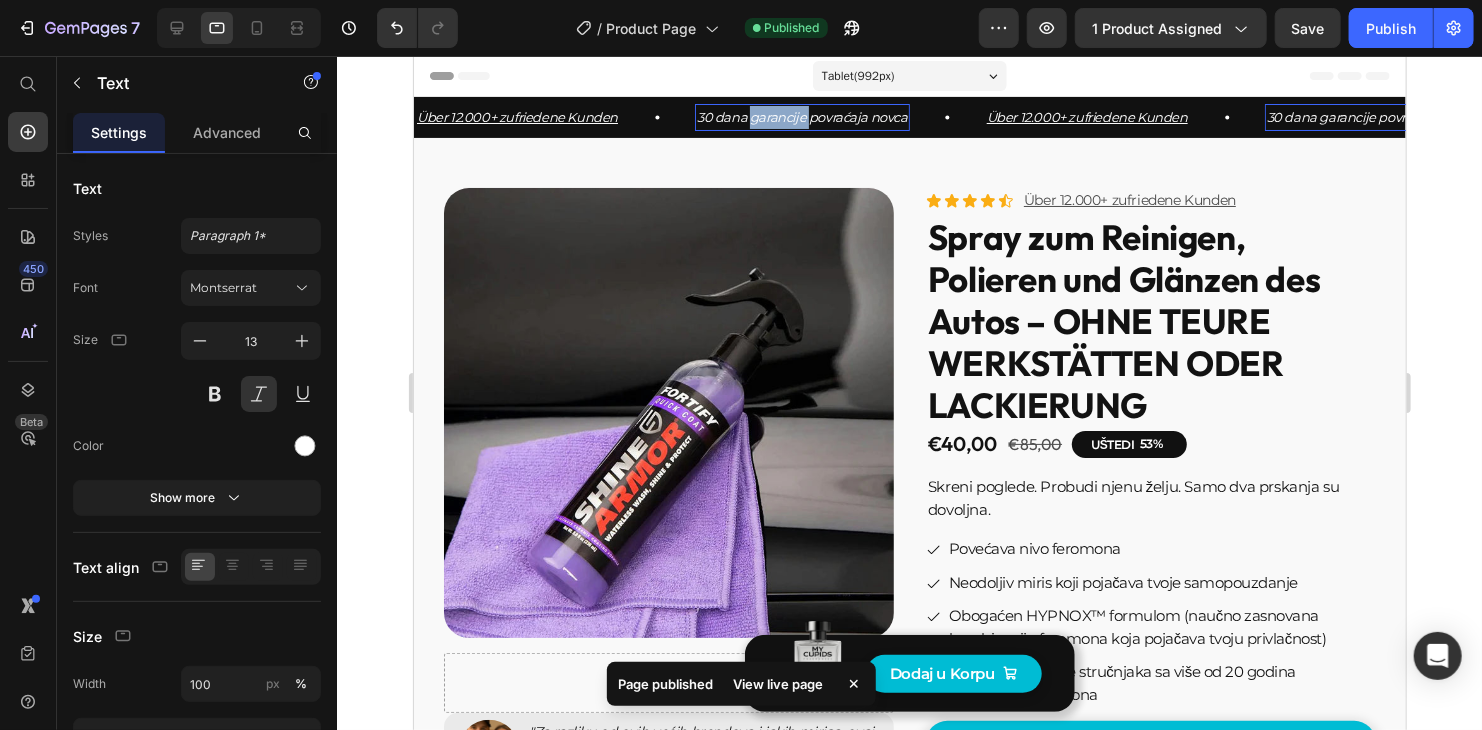 click on "30 dana garancije povraćaja novca" at bounding box center [801, 116] 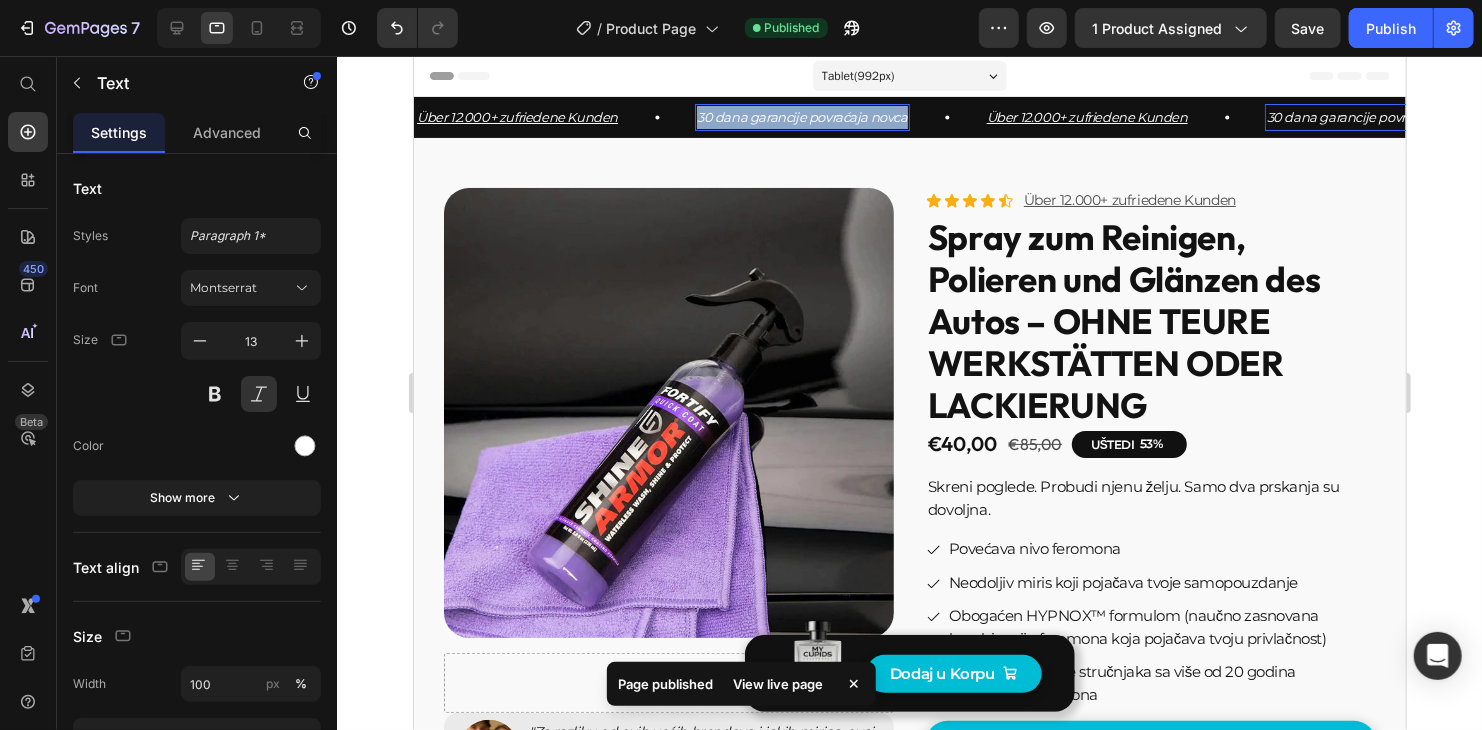 click on "30 dana garancije povraćaja novca" at bounding box center (801, 116) 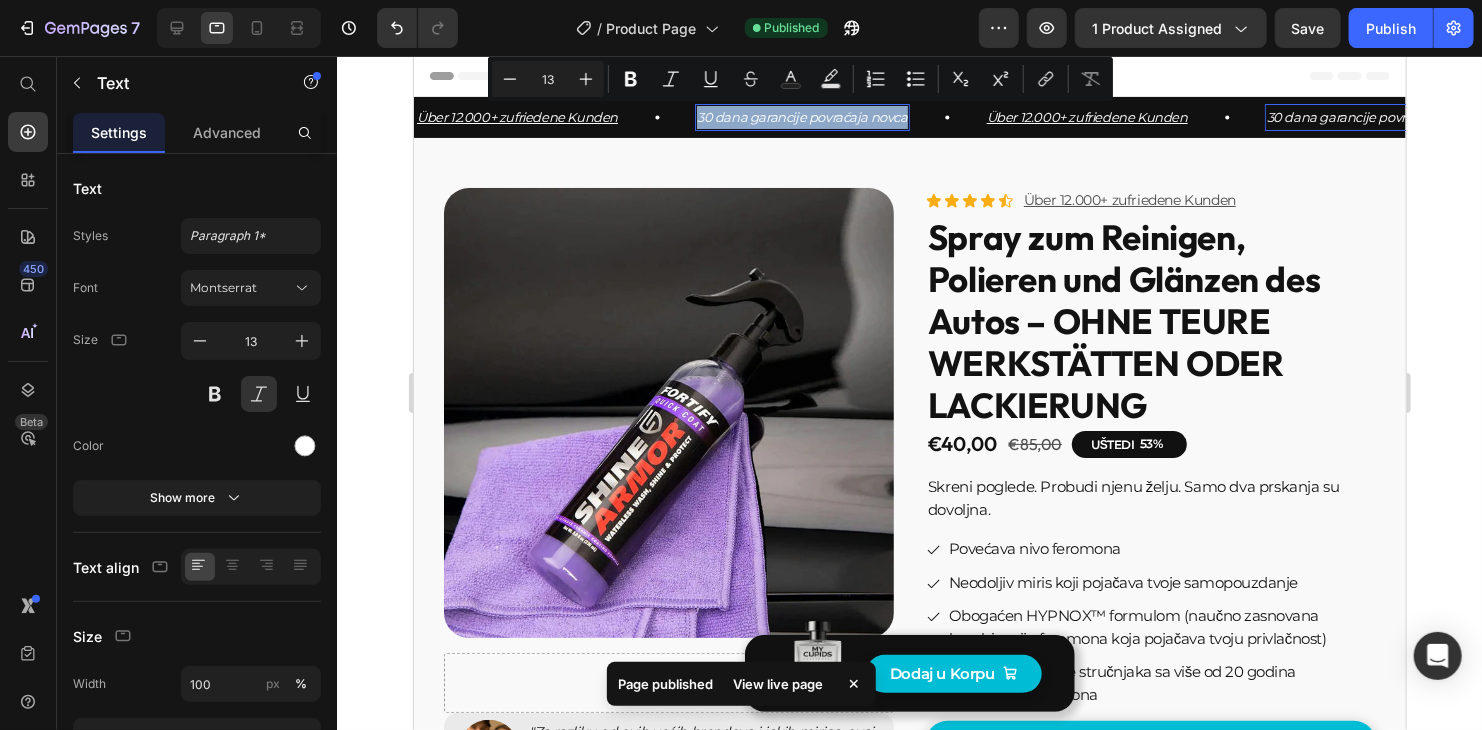 copy on "30 dana garancije povraćaja novca" 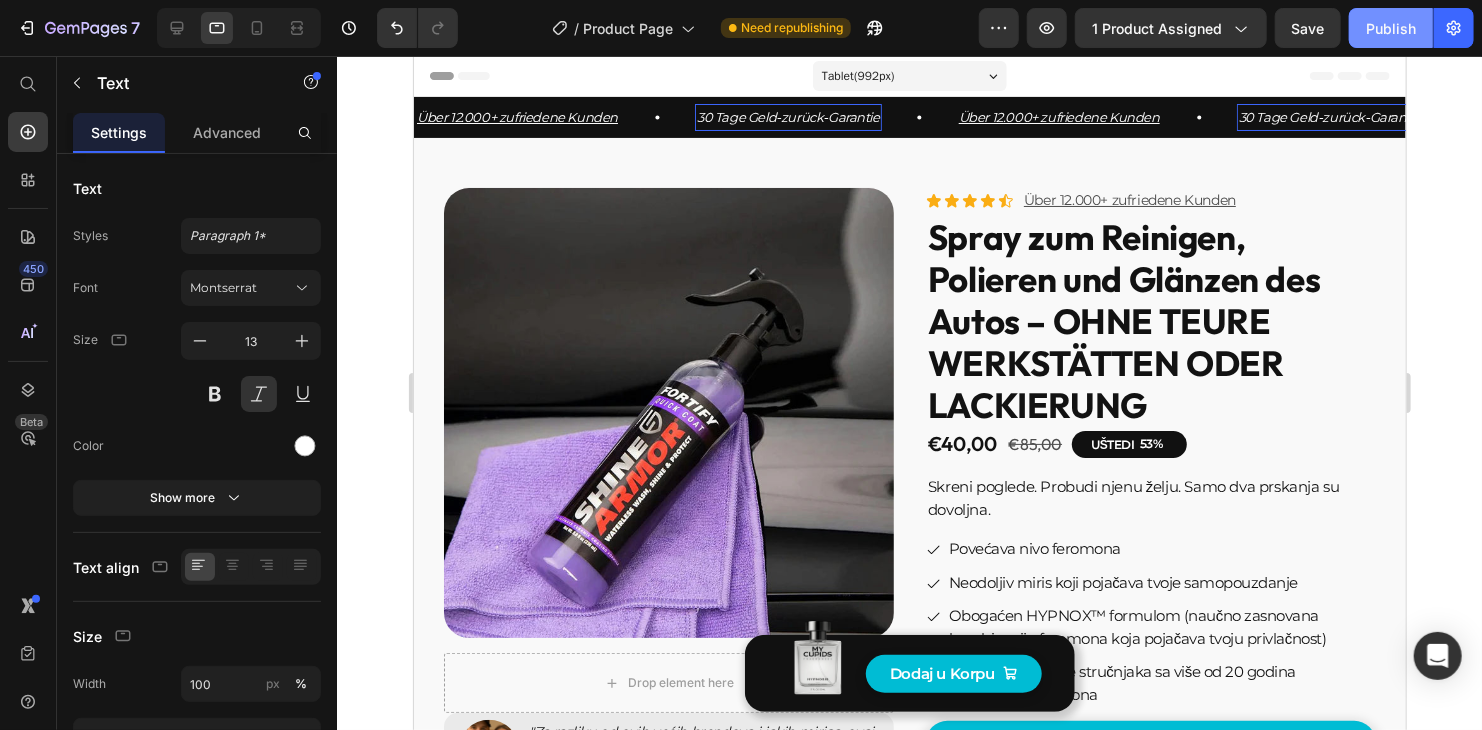 click on "Publish" 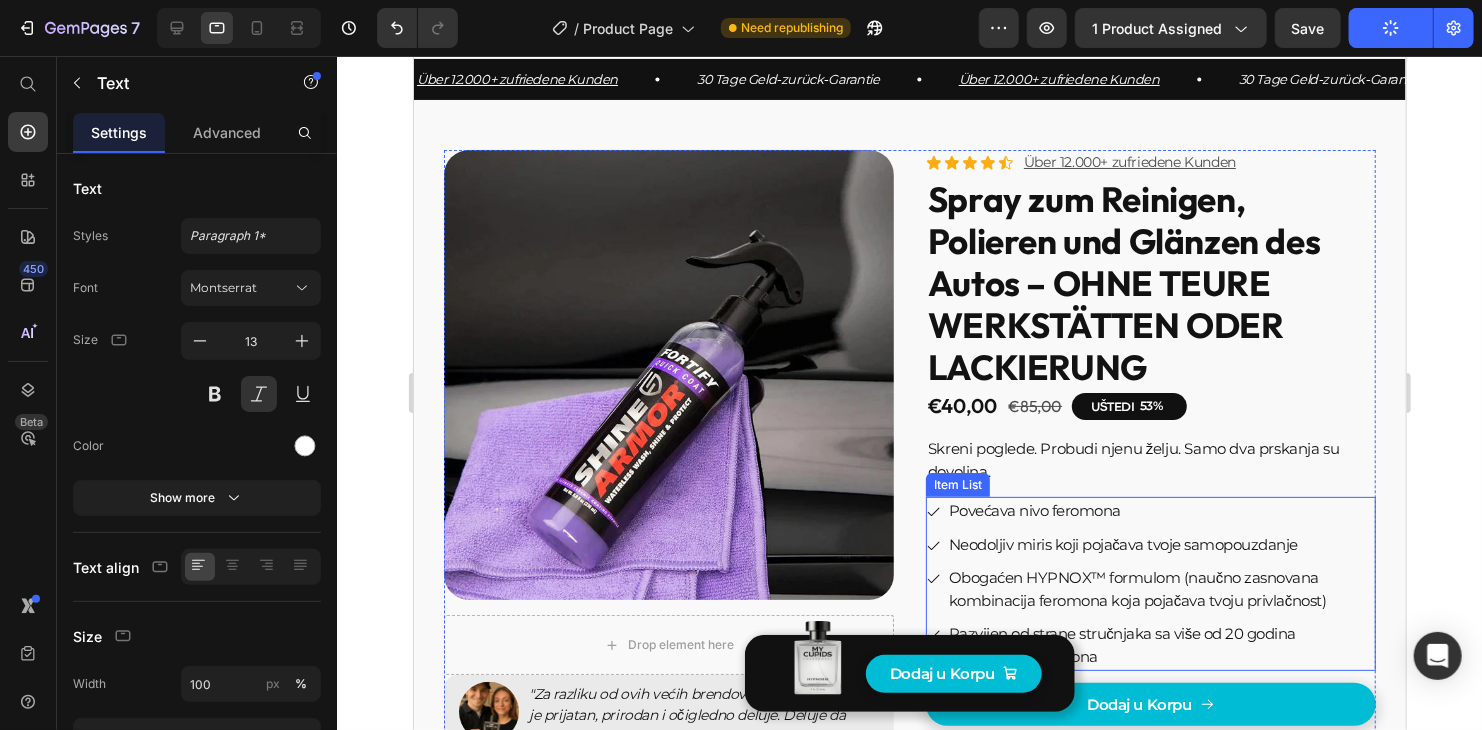 scroll, scrollTop: 0, scrollLeft: 0, axis: both 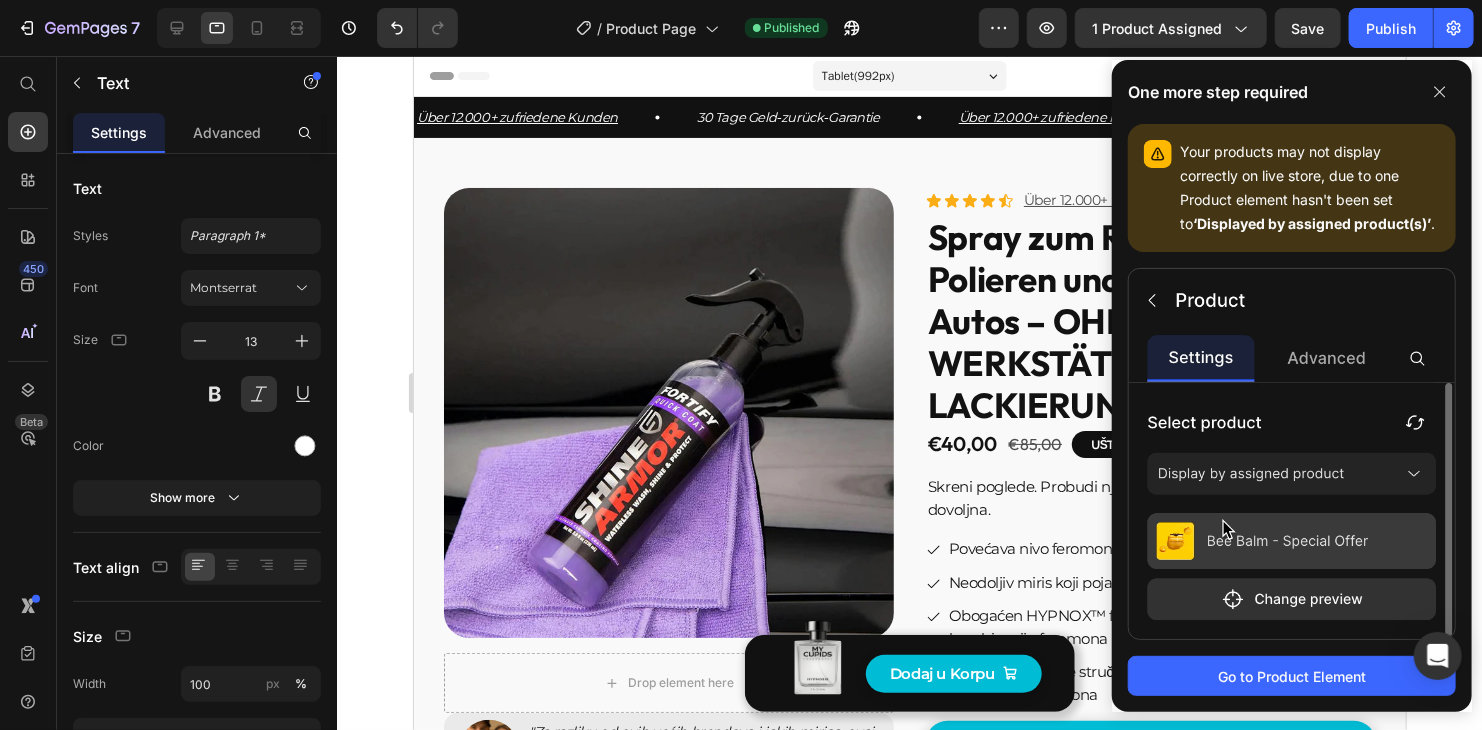 click on "One more step required" at bounding box center [1218, 92] 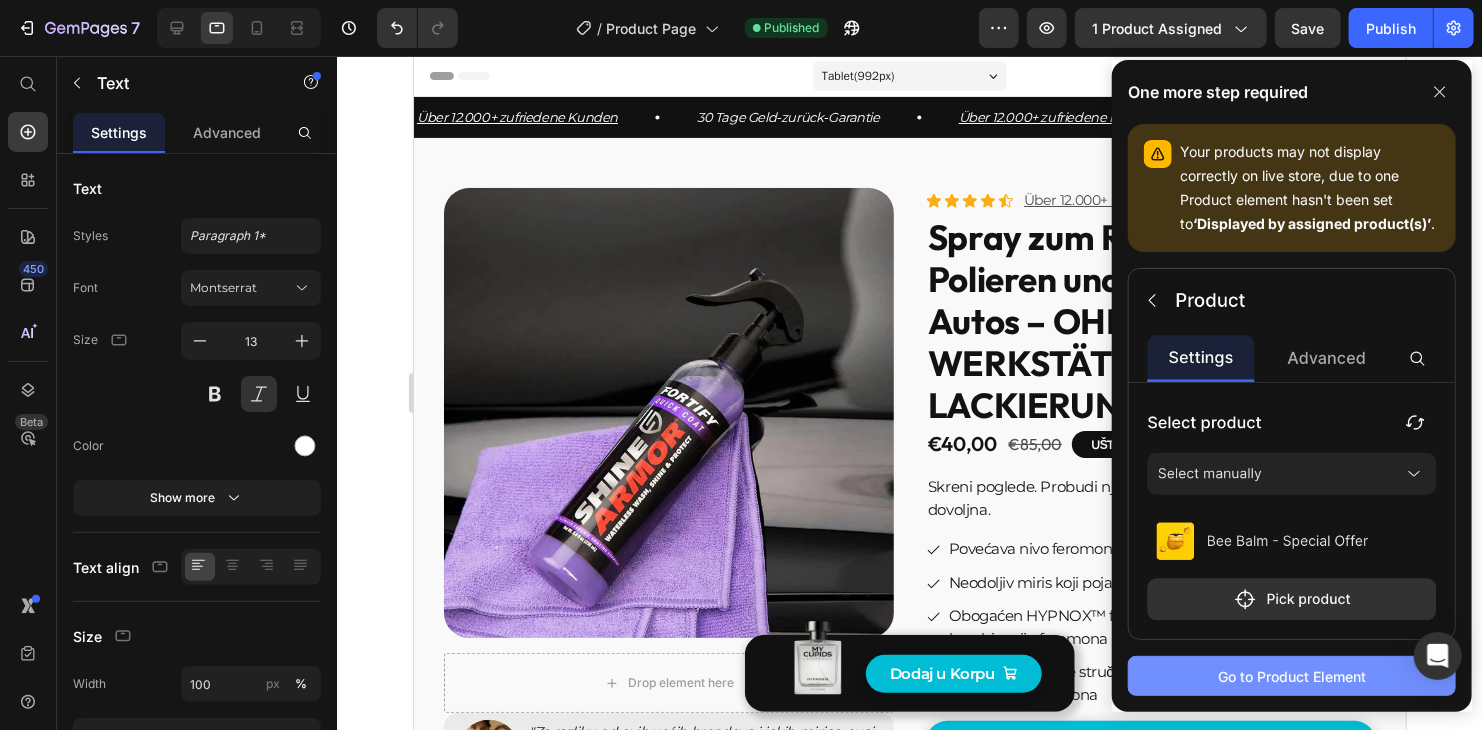 click on "Go to Product Element" at bounding box center (1292, 676) 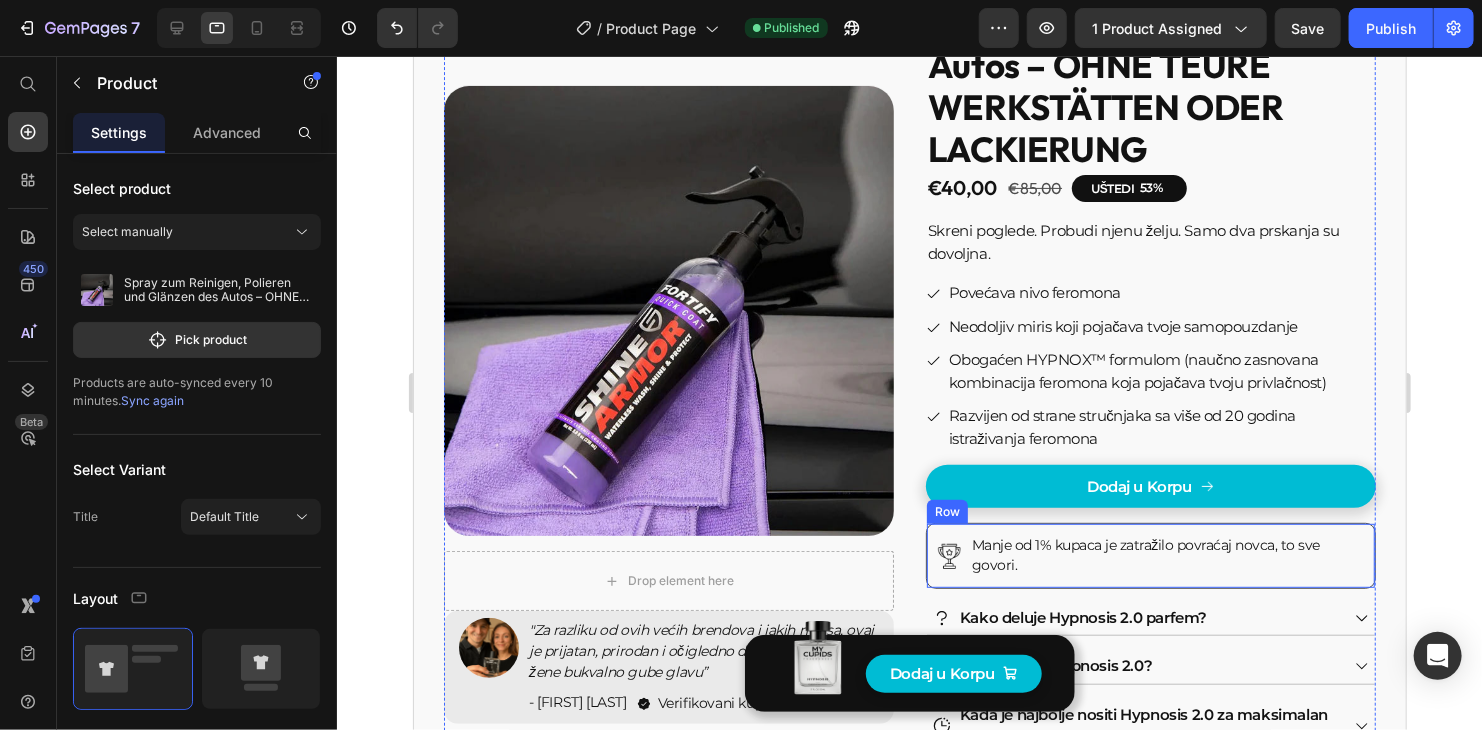 scroll, scrollTop: 261, scrollLeft: 0, axis: vertical 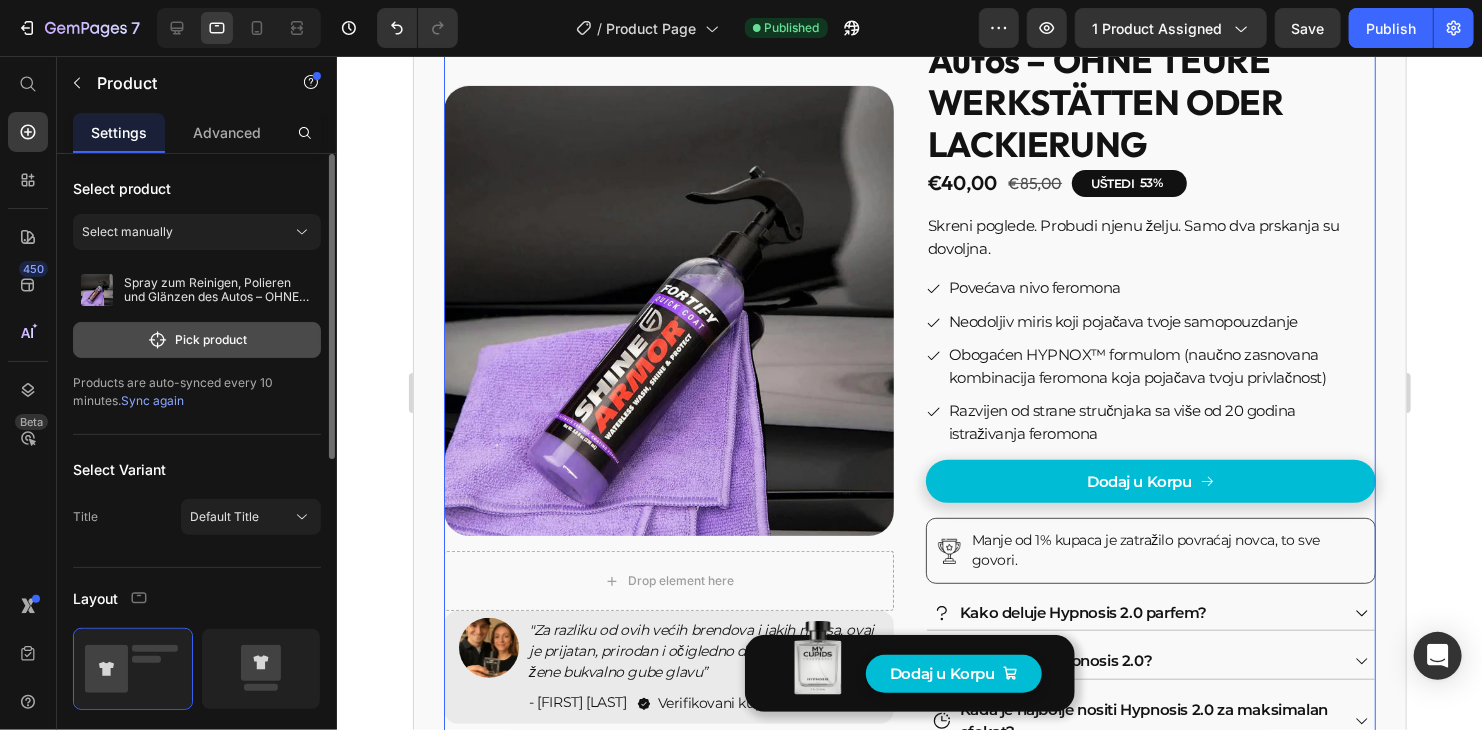 click on "Pick product" at bounding box center [197, 340] 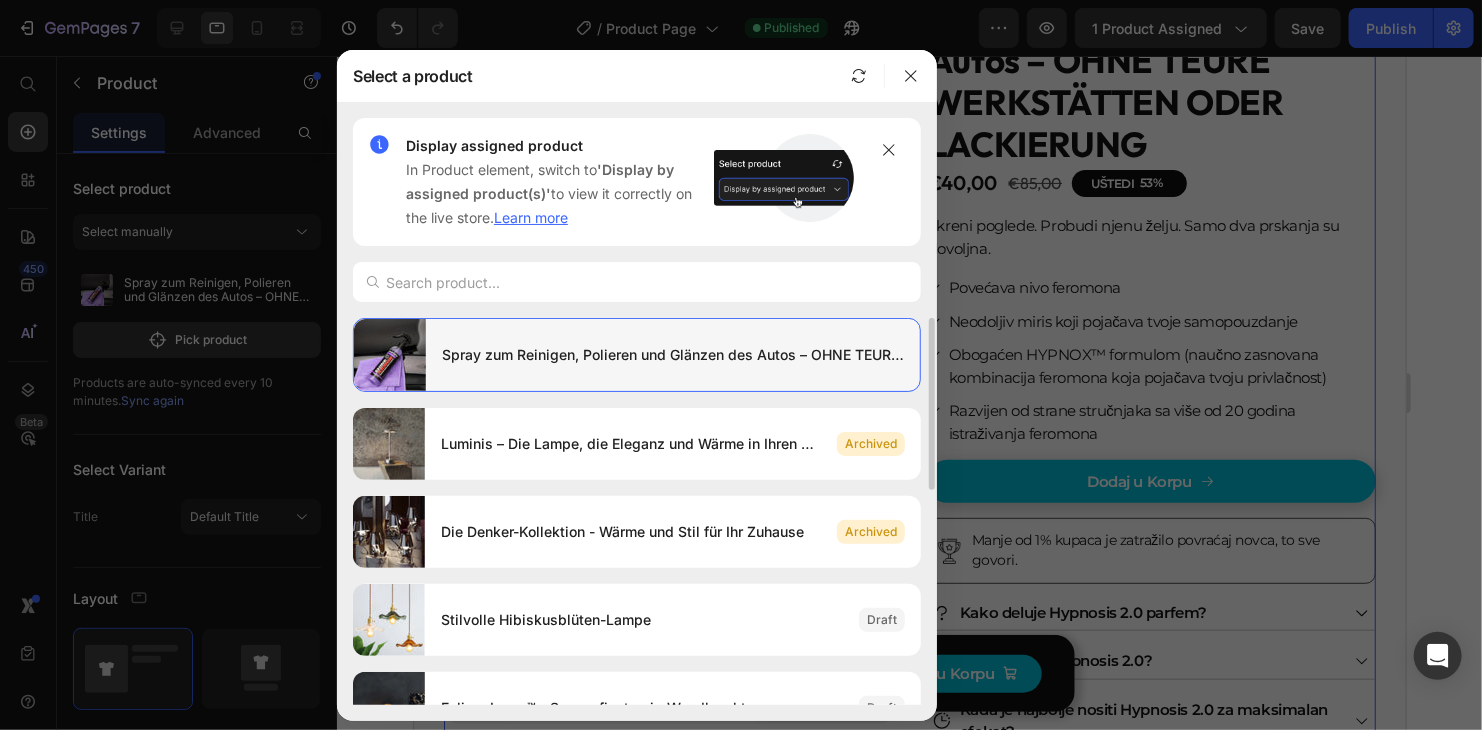 click on "Spray zum Reinigen, Polieren und Glänzen des Autos – OHNE TEURE WERKSTÄTTEN ODER LACKIERUNG" at bounding box center (673, 355) 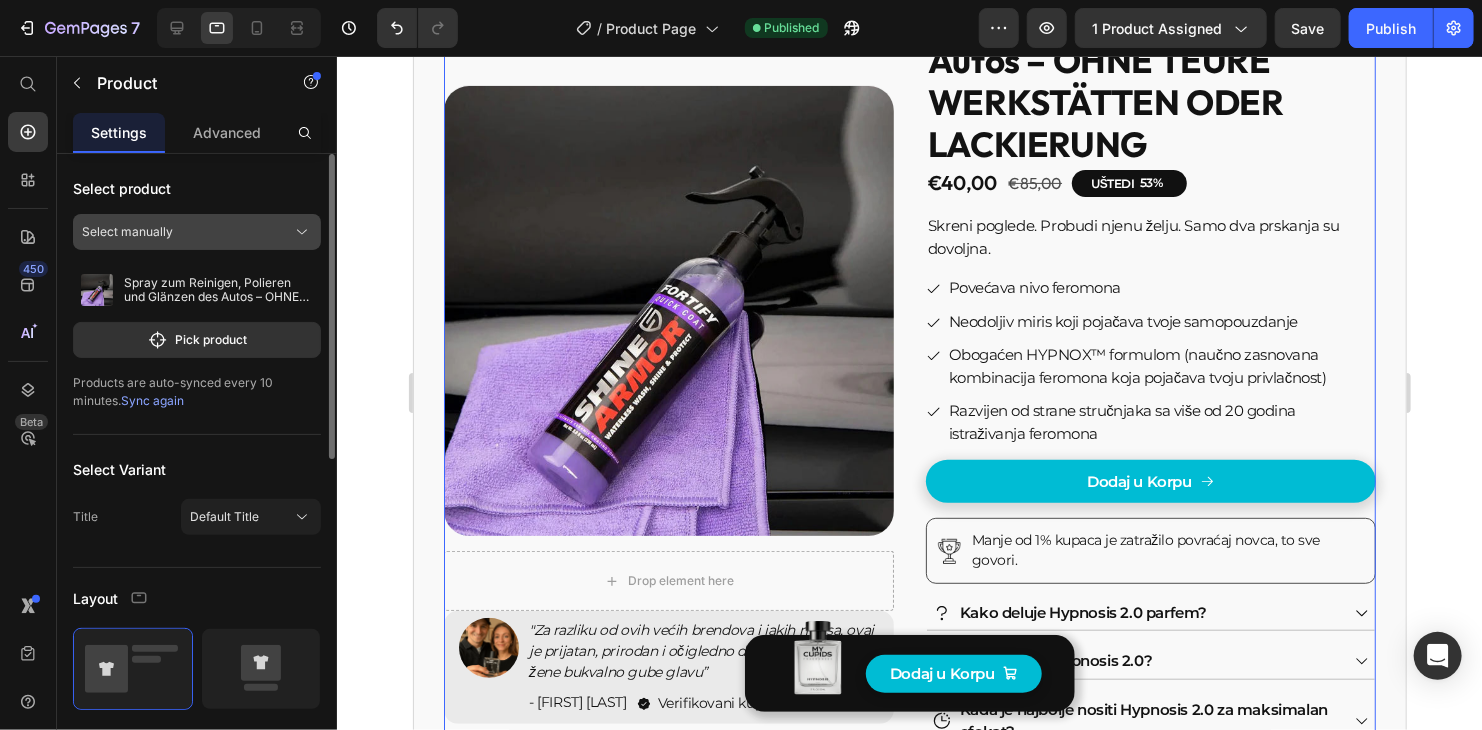 click on "Select manually" at bounding box center (197, 232) 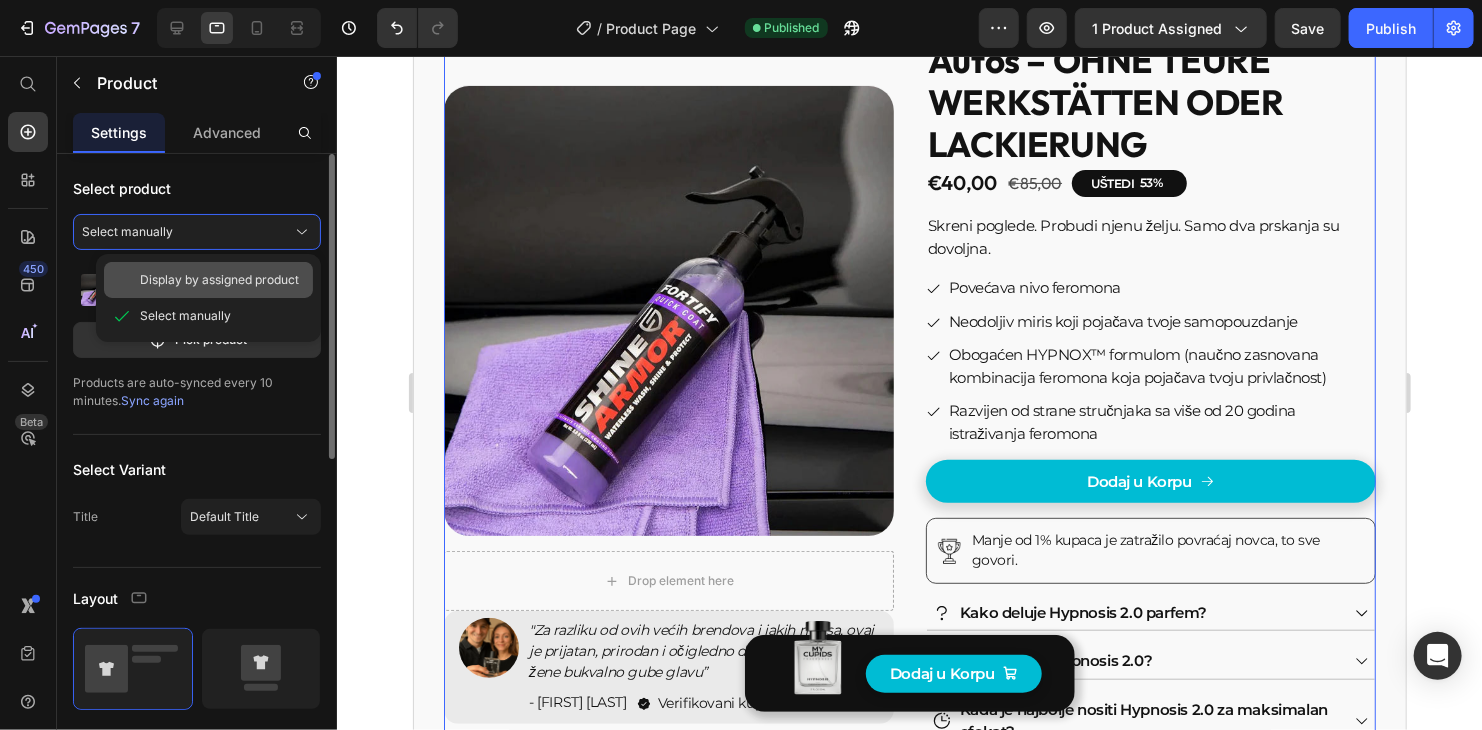 click on "Display by assigned product" at bounding box center (219, 280) 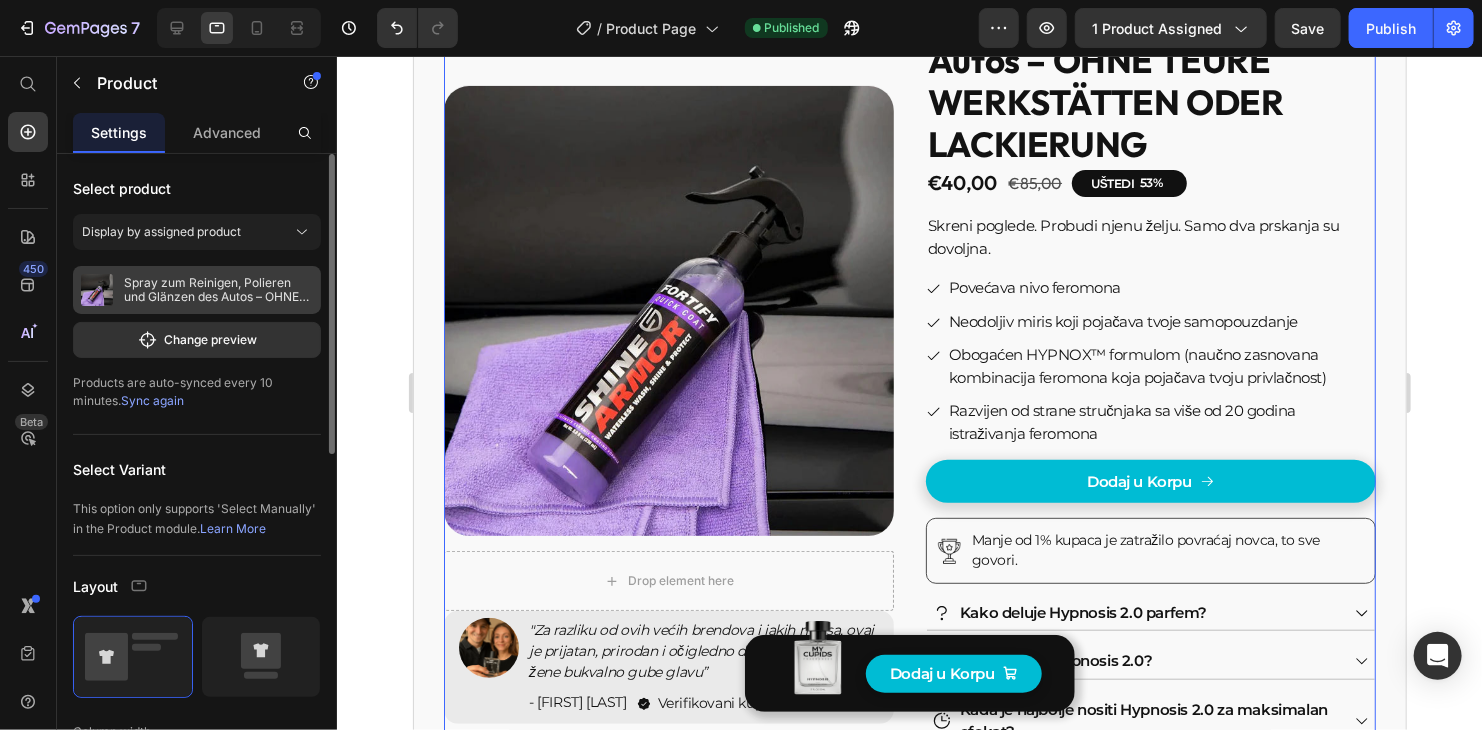 click on "Spray zum Reinigen, Polieren und Glänzen des Autos – OHNE TEURE WERKSTÄTTEN ODER LACKIERUNG" at bounding box center [218, 290] 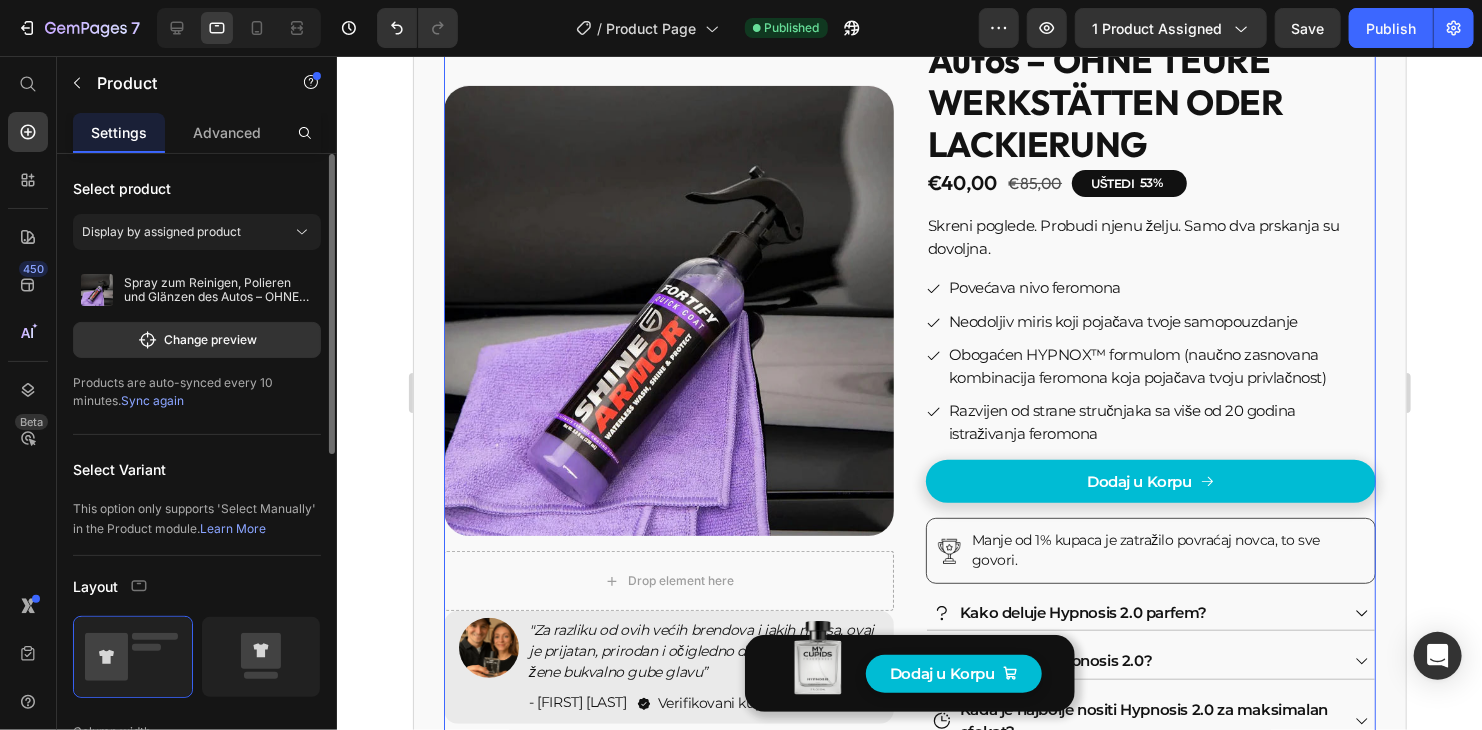 click on "Select product Display by assigned product Spray zum Reinigen, Polieren und Glänzen des Autos – OHNE TEURE WERKSTÄTTEN ODER LACKIERUNG Change preview  Products are auto-synced every 10 minutes.  Sync again" at bounding box center (197, 294) 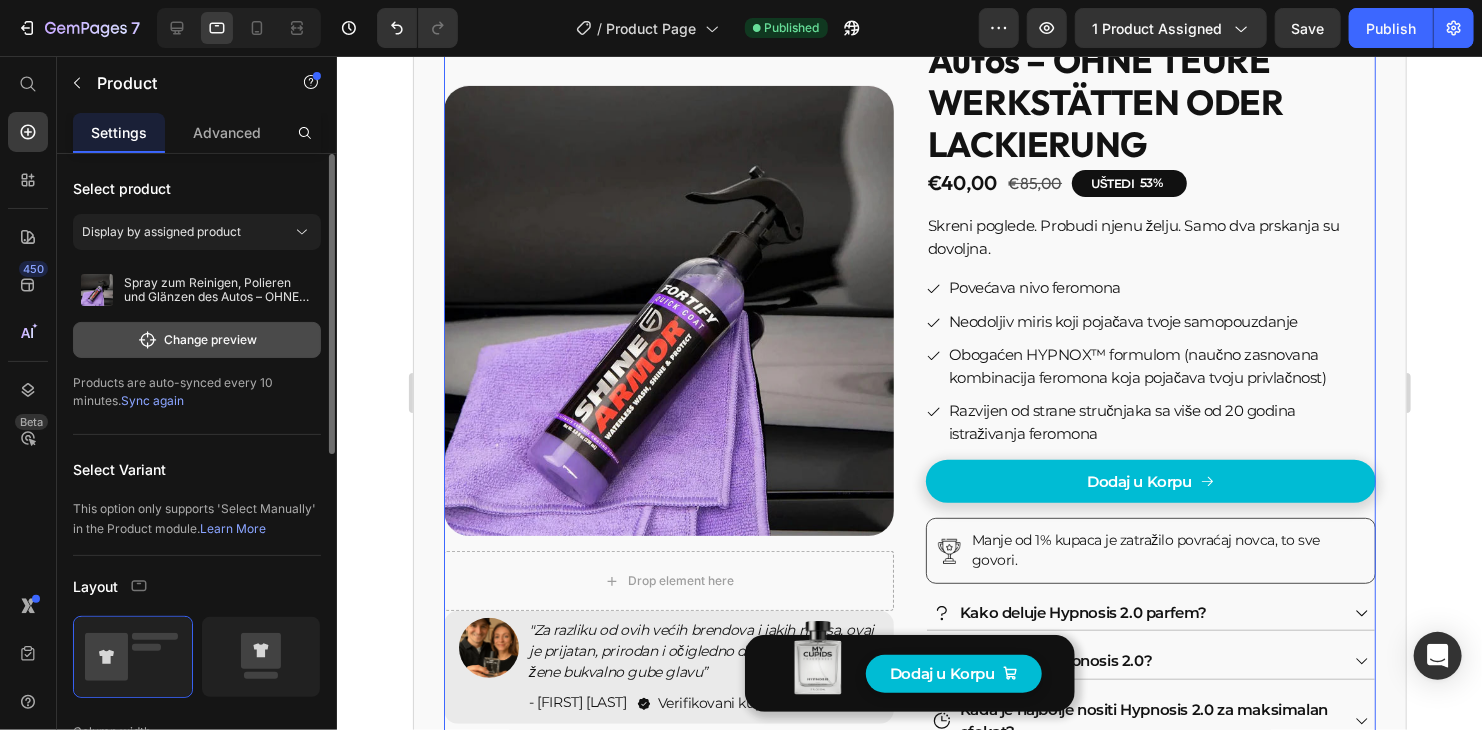 click on "Change preview" at bounding box center [197, 340] 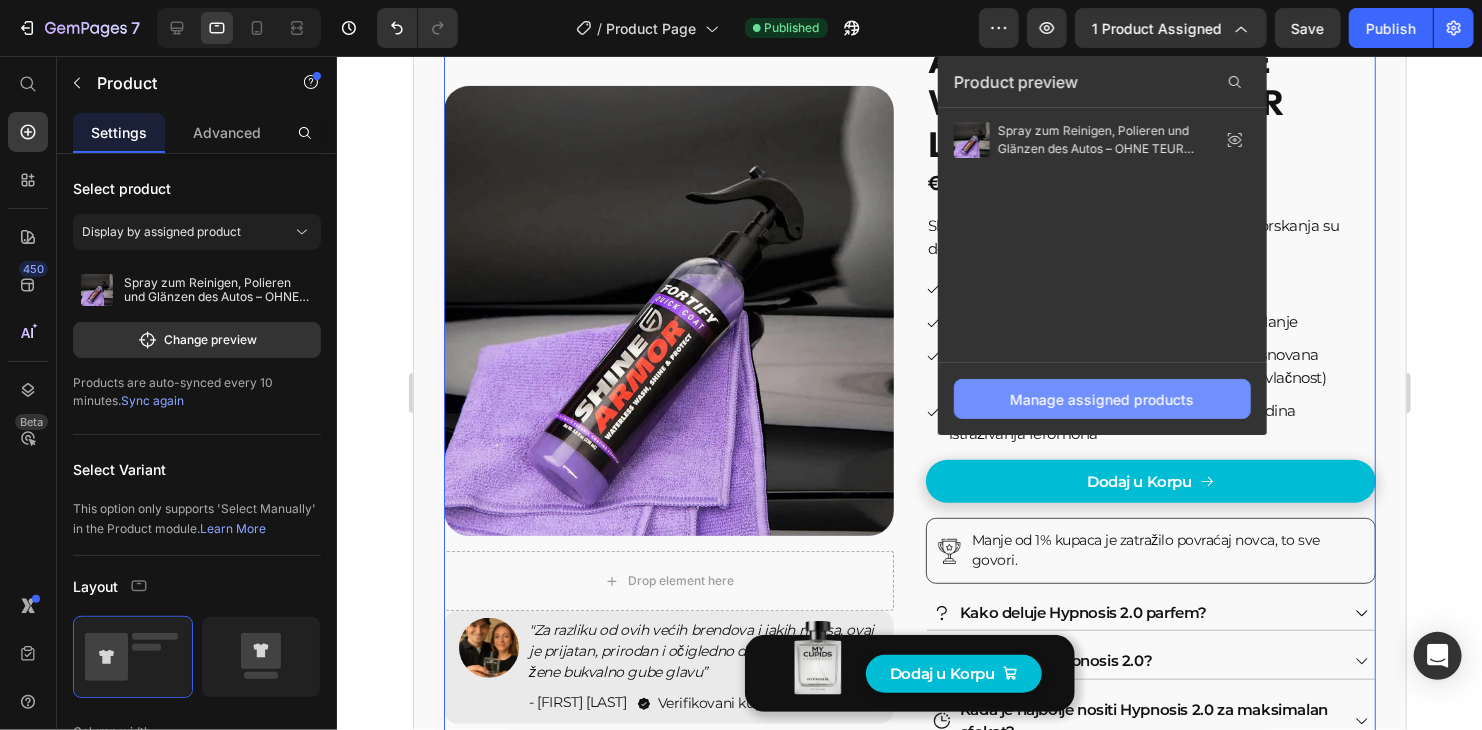 click on "Manage assigned products" at bounding box center (1103, 399) 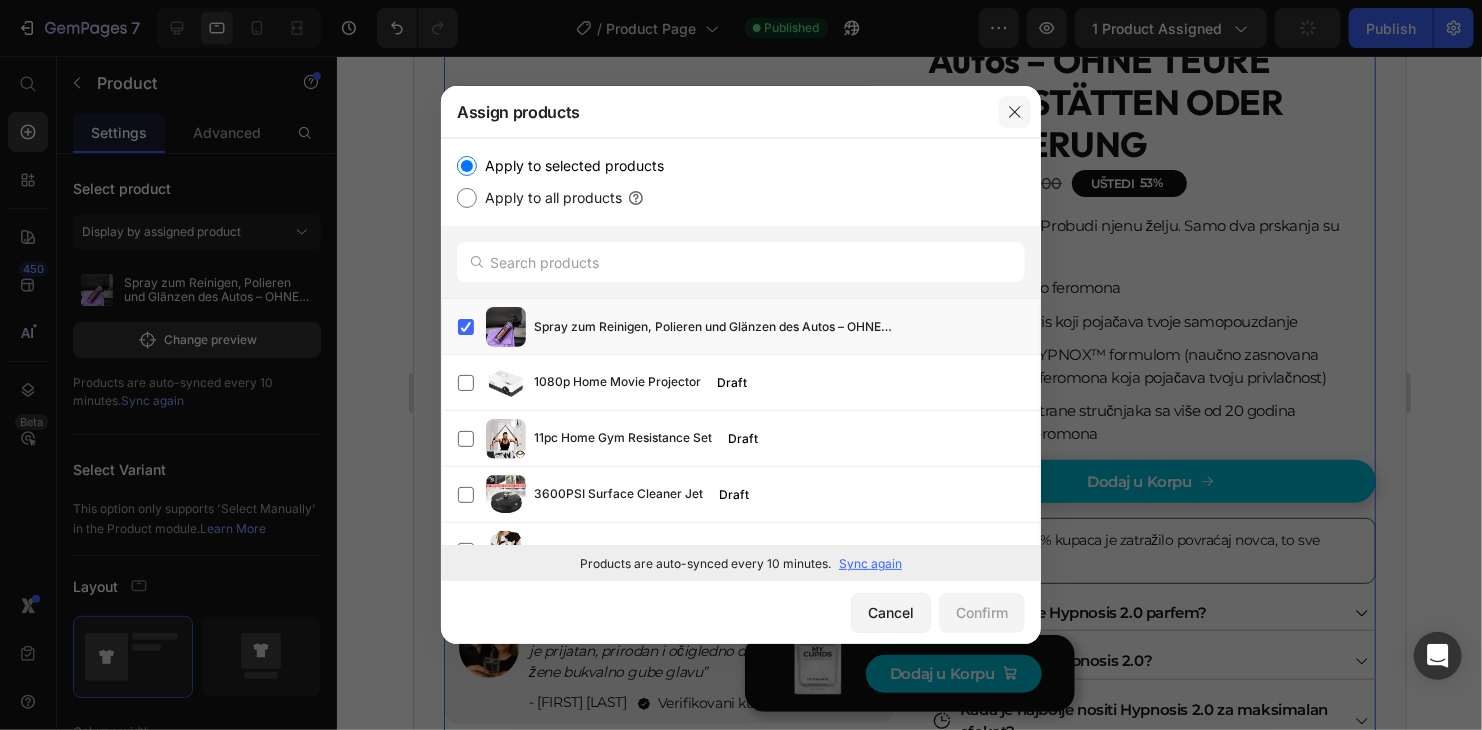 click 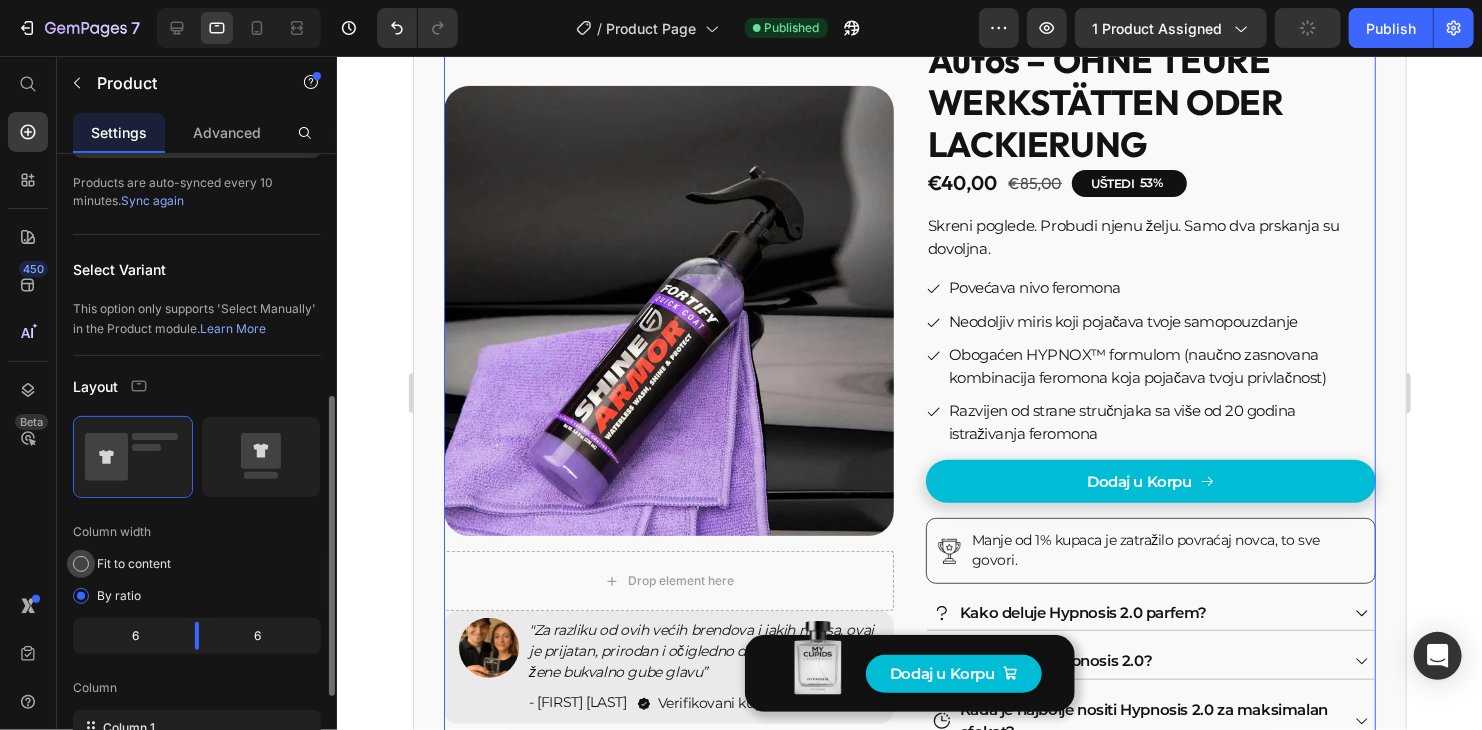 scroll, scrollTop: 300, scrollLeft: 0, axis: vertical 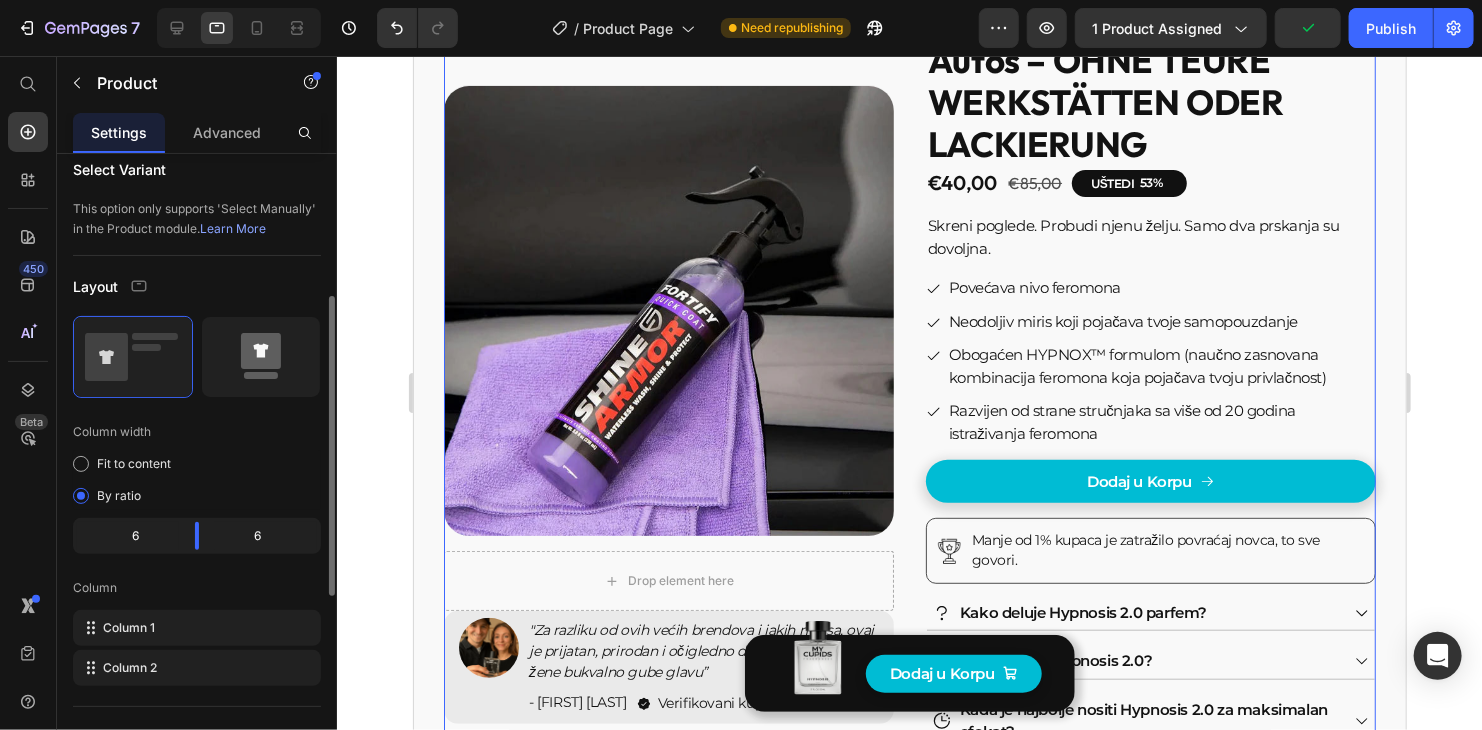 click 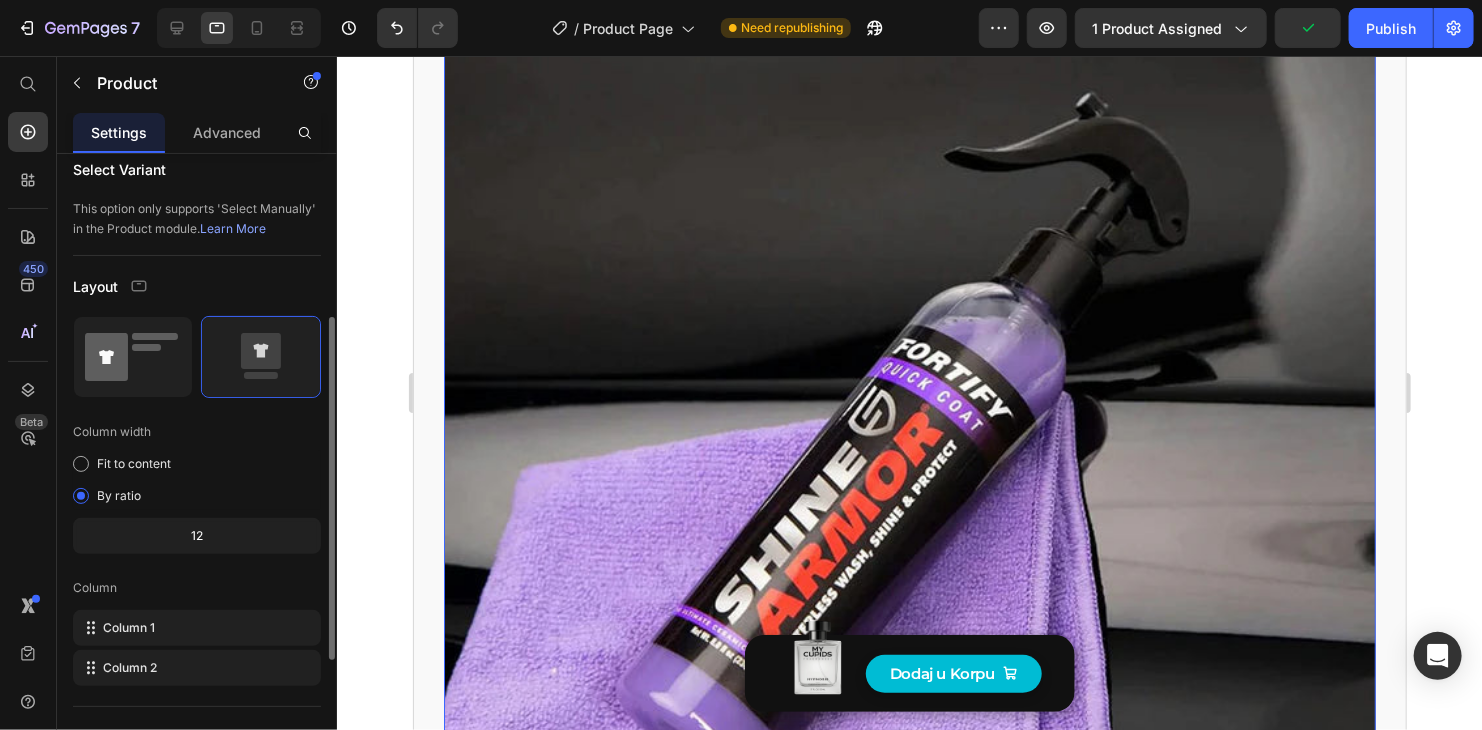 click 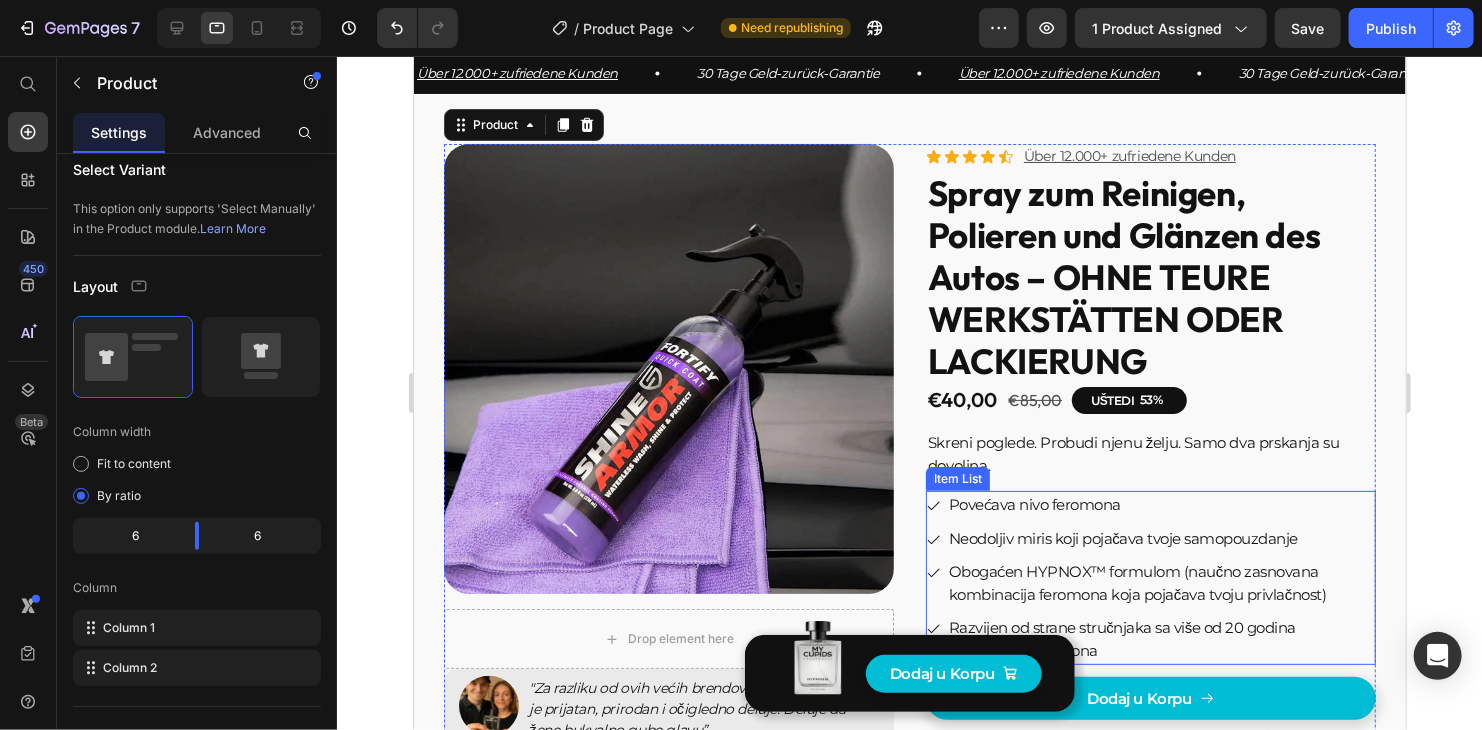 scroll, scrollTop: 0, scrollLeft: 0, axis: both 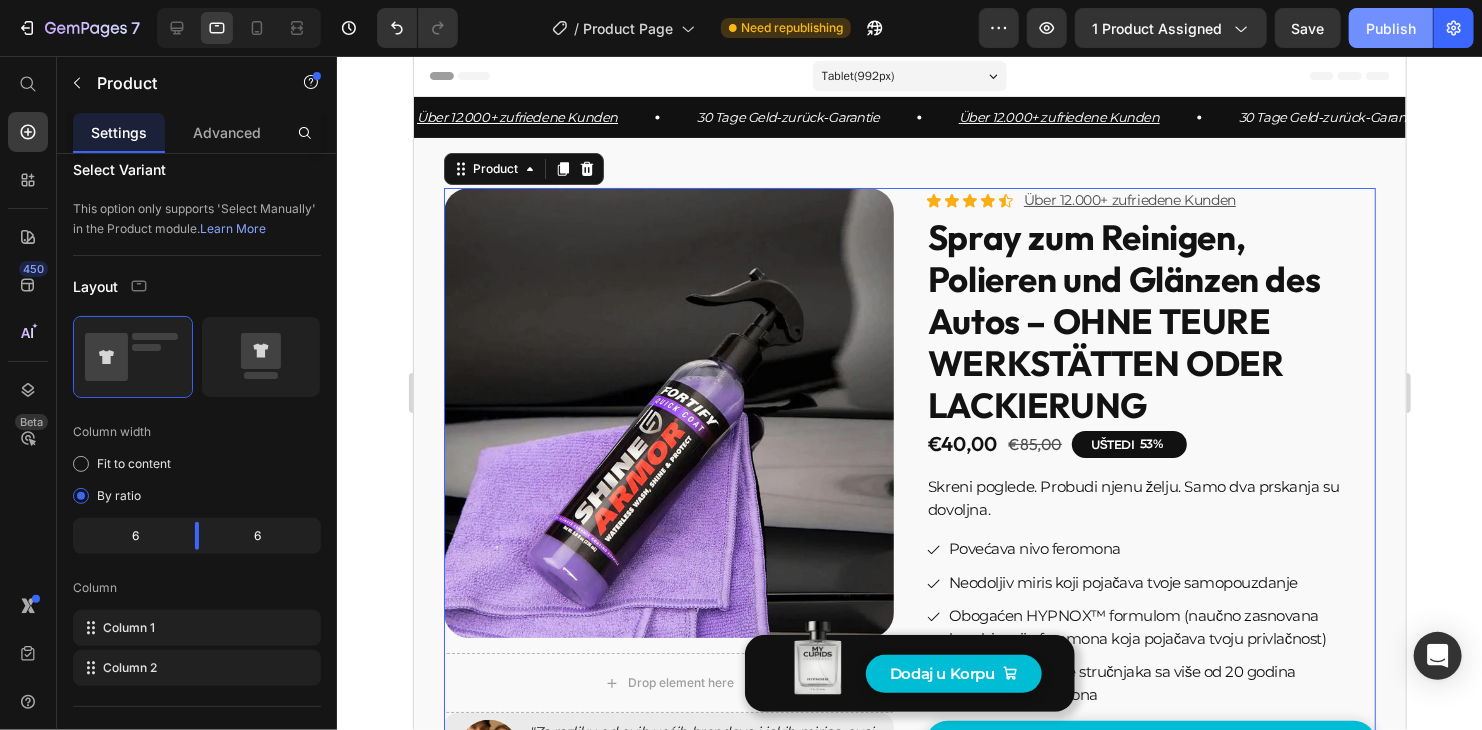 click on "Publish" at bounding box center (1391, 28) 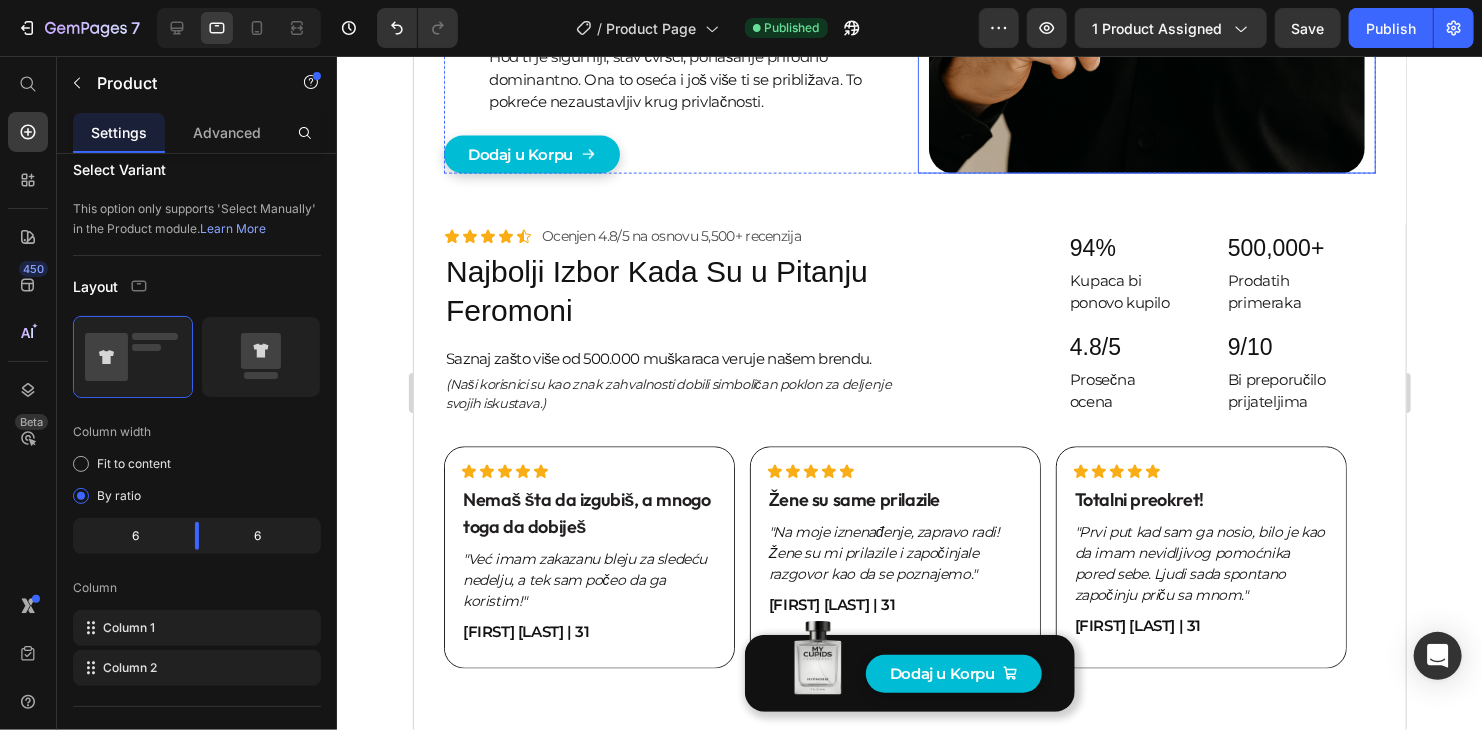 scroll, scrollTop: 1600, scrollLeft: 0, axis: vertical 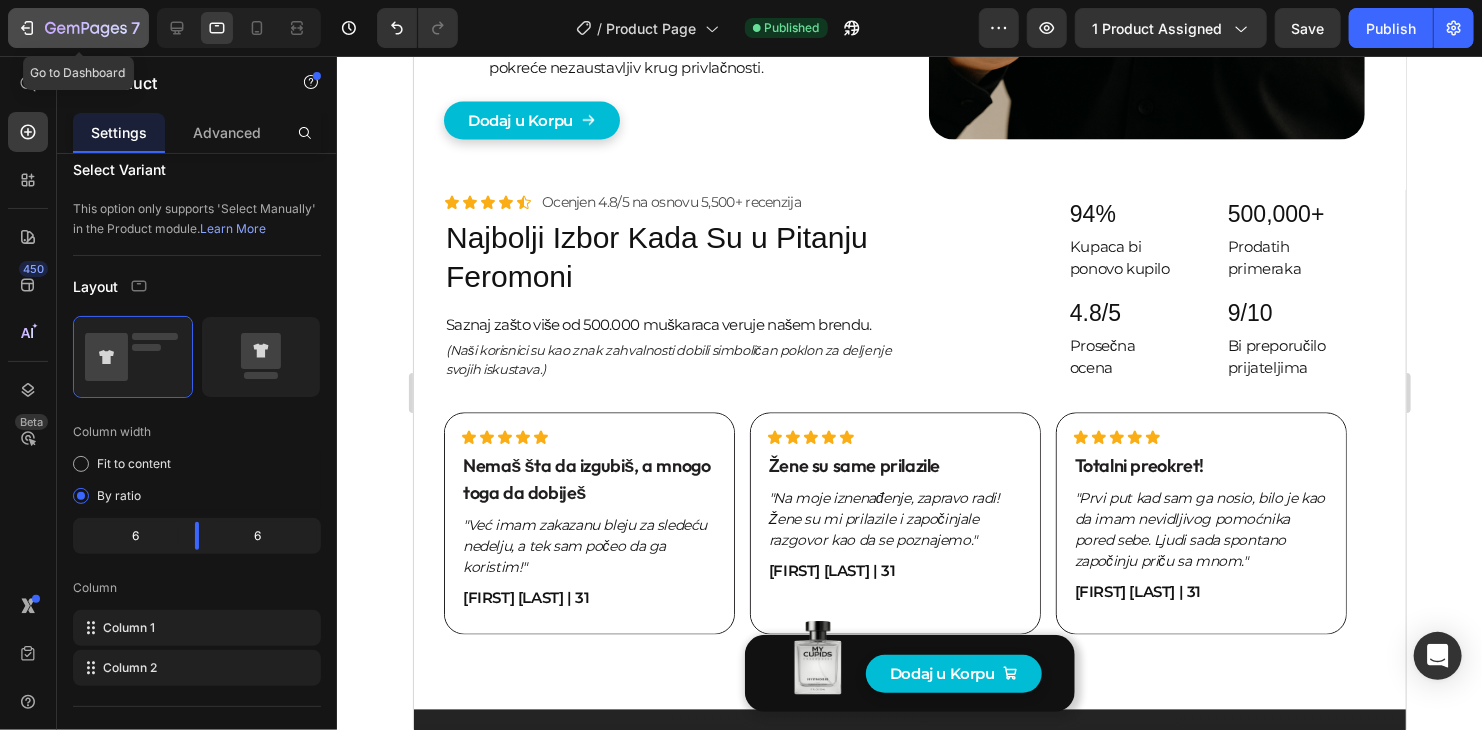 click 